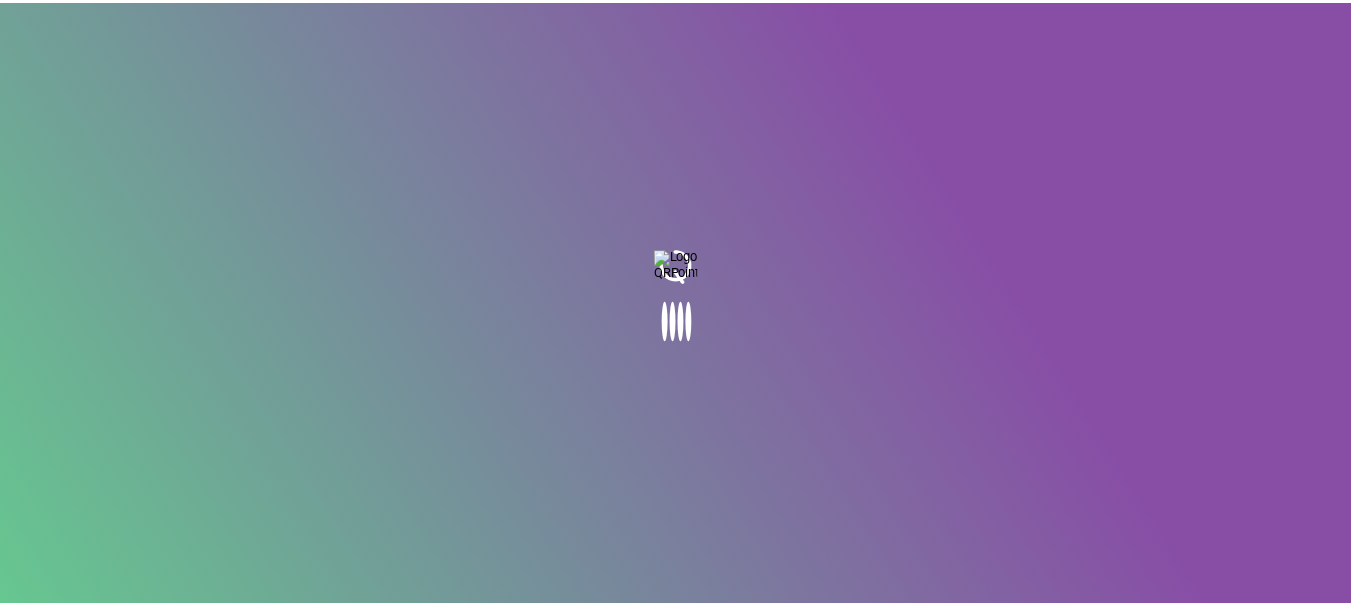 scroll, scrollTop: 0, scrollLeft: 0, axis: both 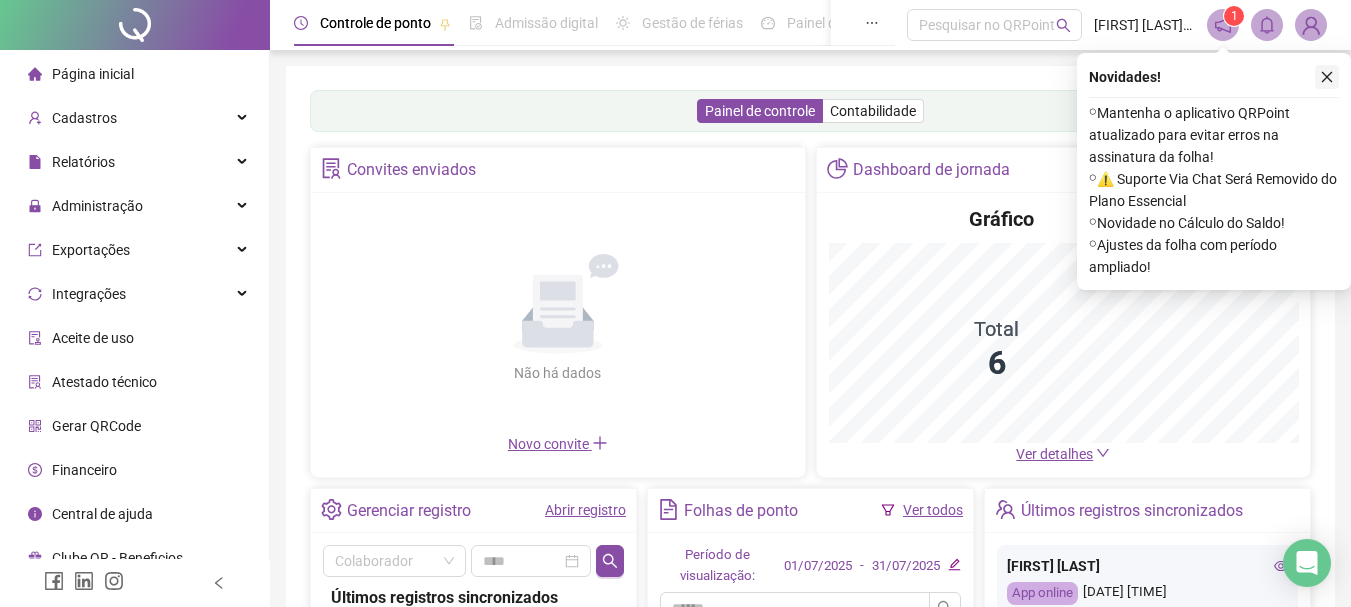 click 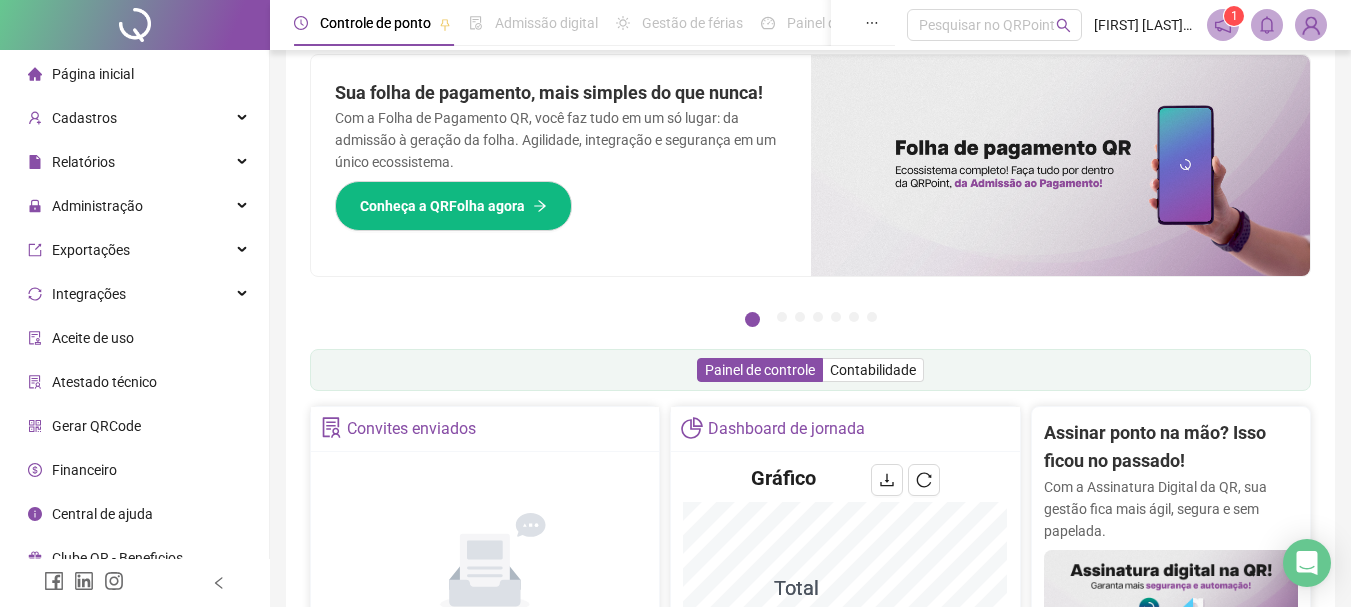 scroll, scrollTop: 0, scrollLeft: 0, axis: both 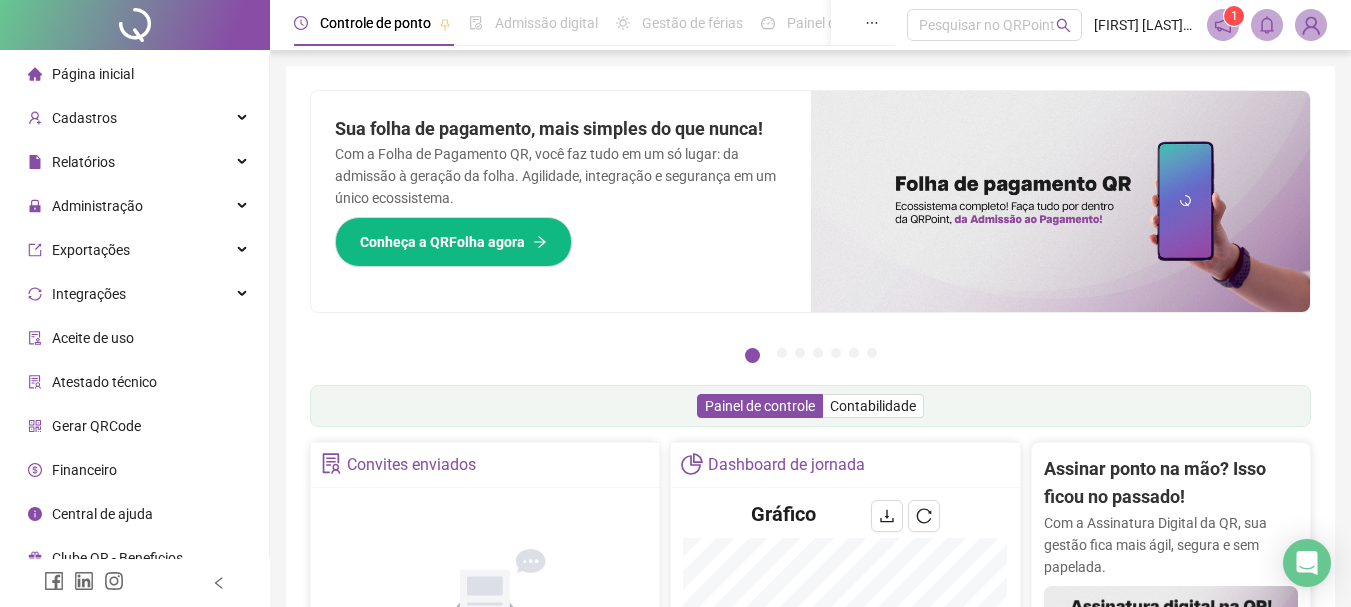 click on "Página inicial" at bounding box center (93, 74) 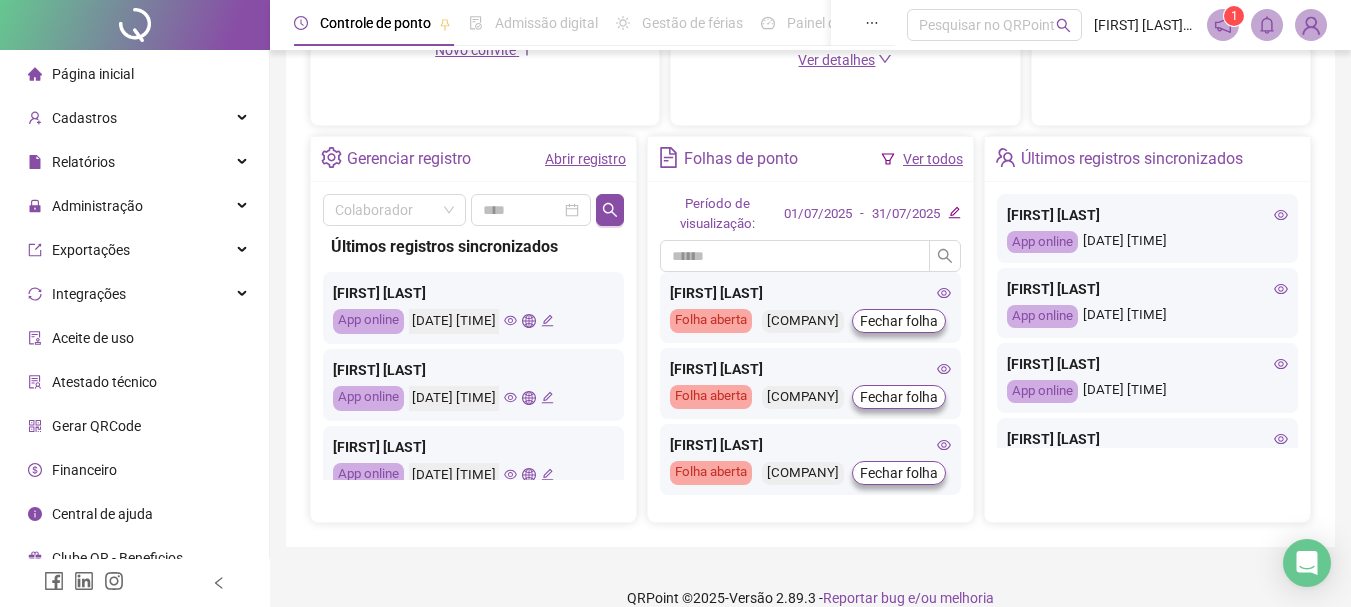 scroll, scrollTop: 715, scrollLeft: 0, axis: vertical 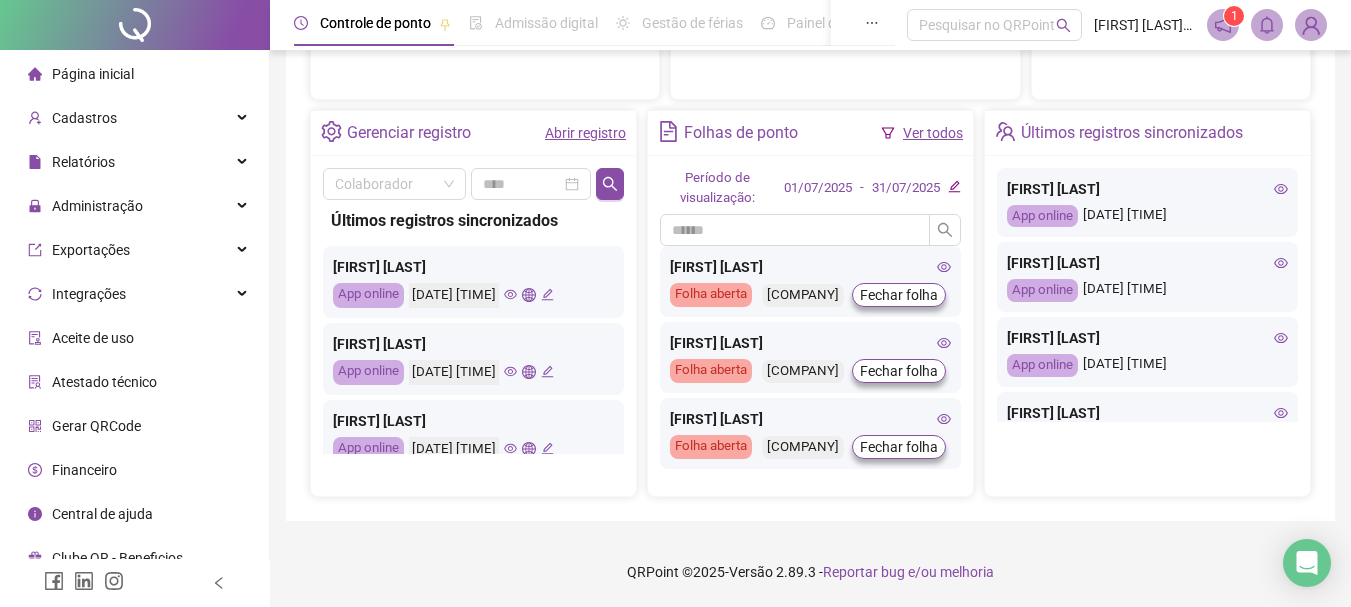 click on "Abrir registro" at bounding box center [585, 133] 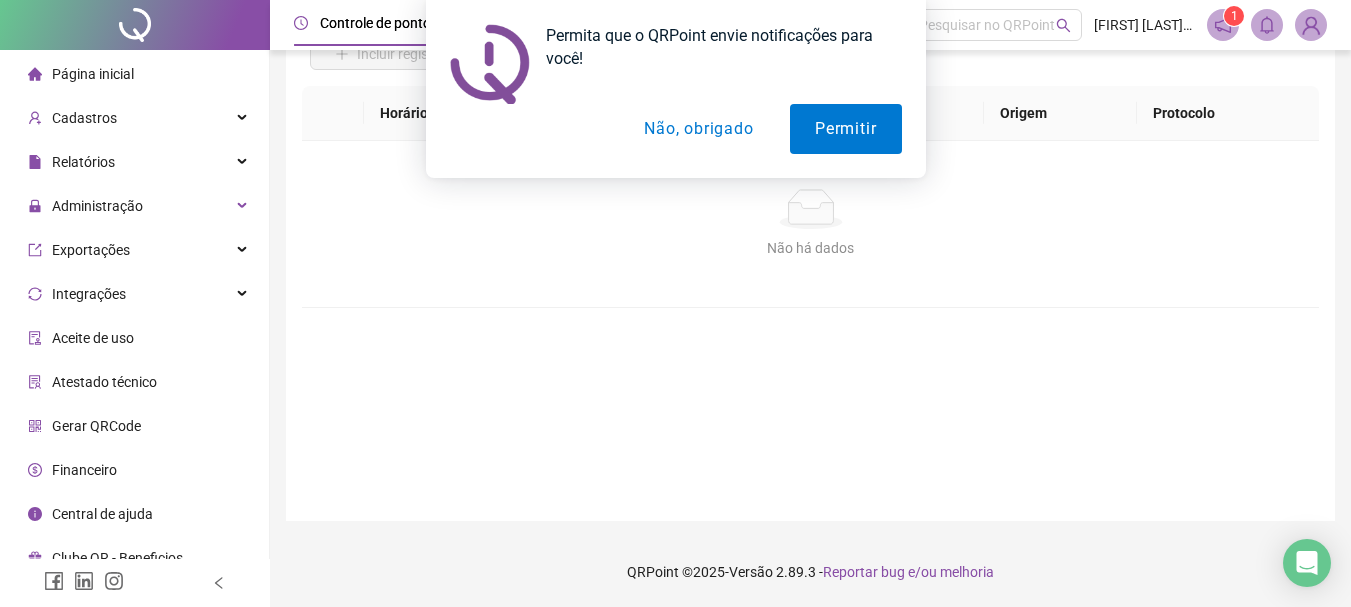 click on "Não, obrigado" at bounding box center [698, 129] 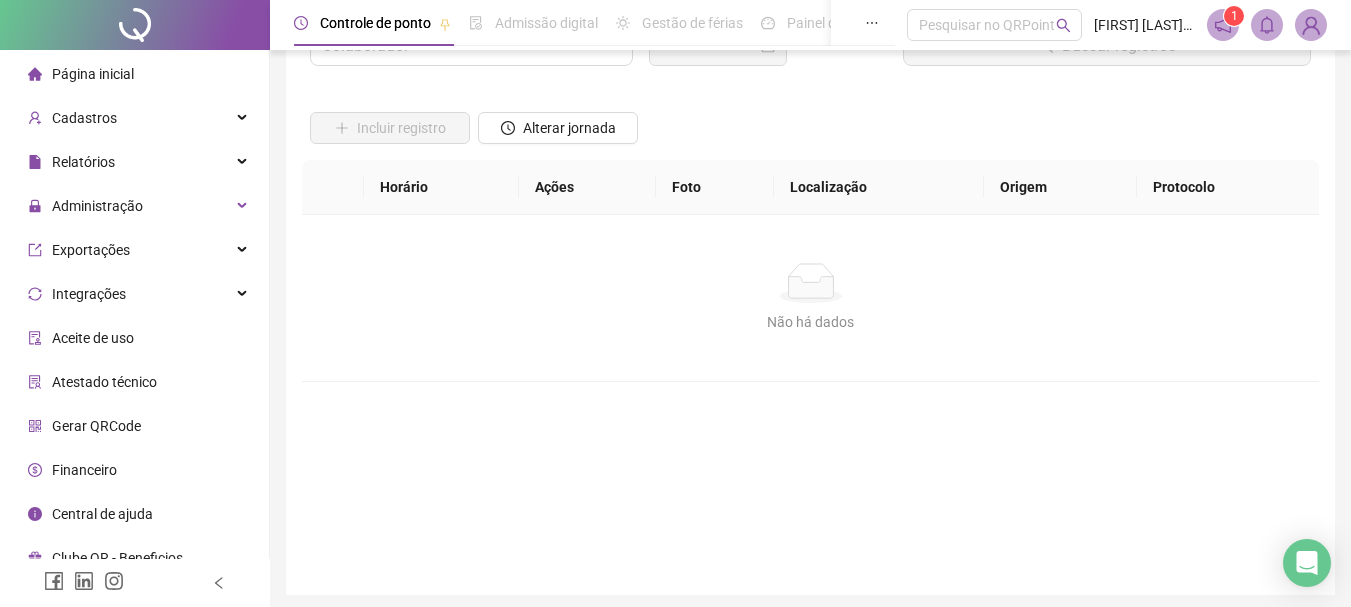 scroll, scrollTop: 0, scrollLeft: 0, axis: both 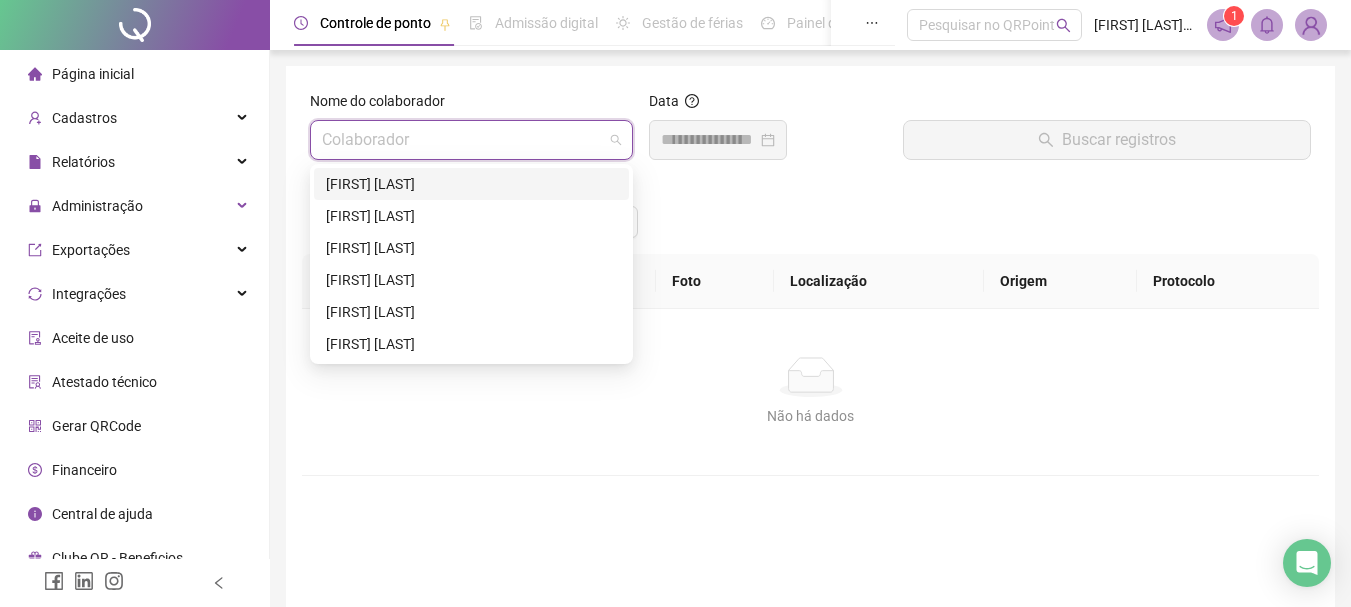 click at bounding box center [462, 140] 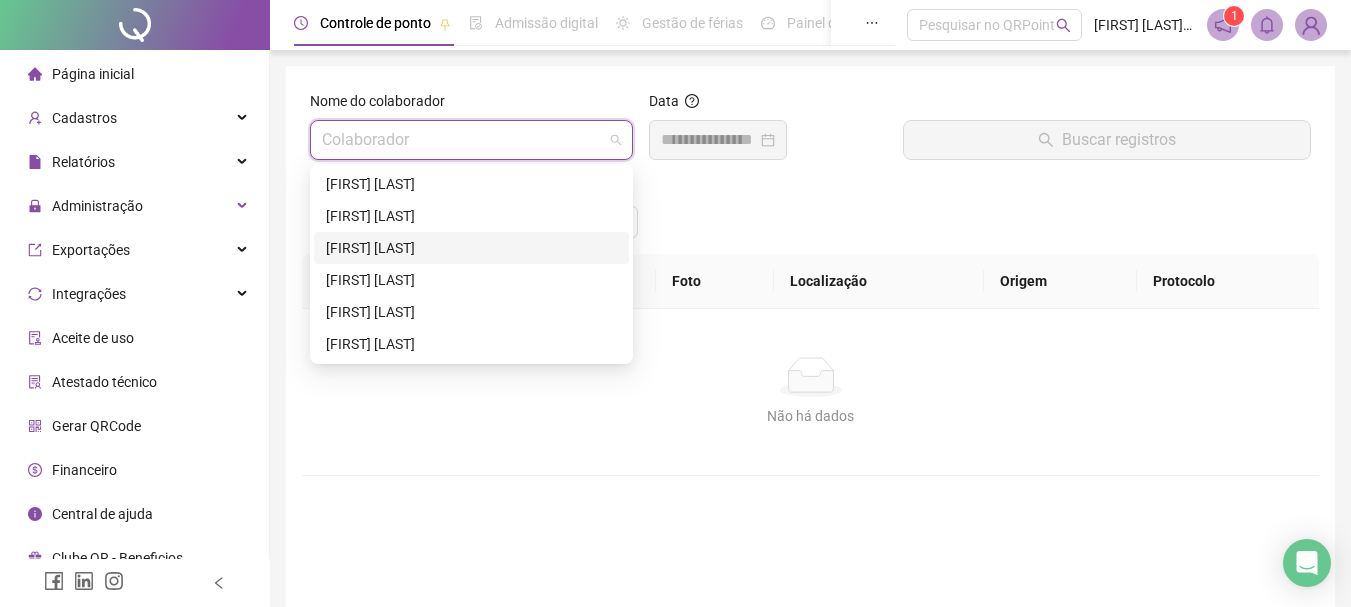 click on "[FIRST] [LAST]" at bounding box center [471, 248] 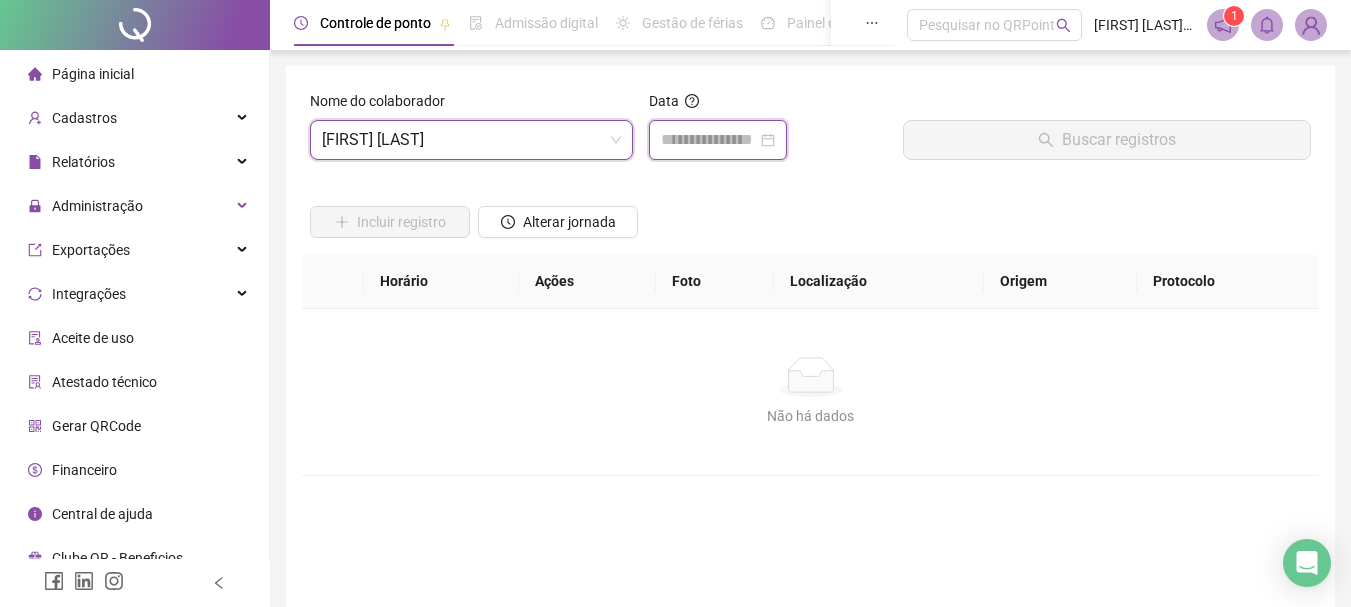 click at bounding box center [709, 140] 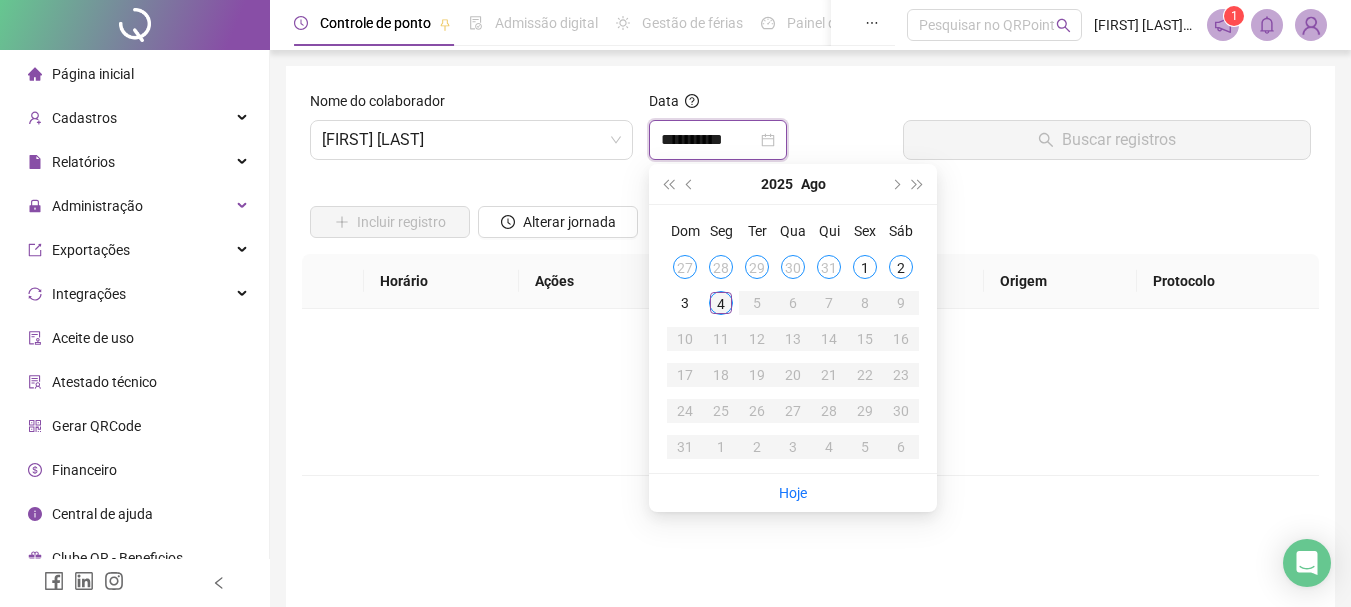 type on "**********" 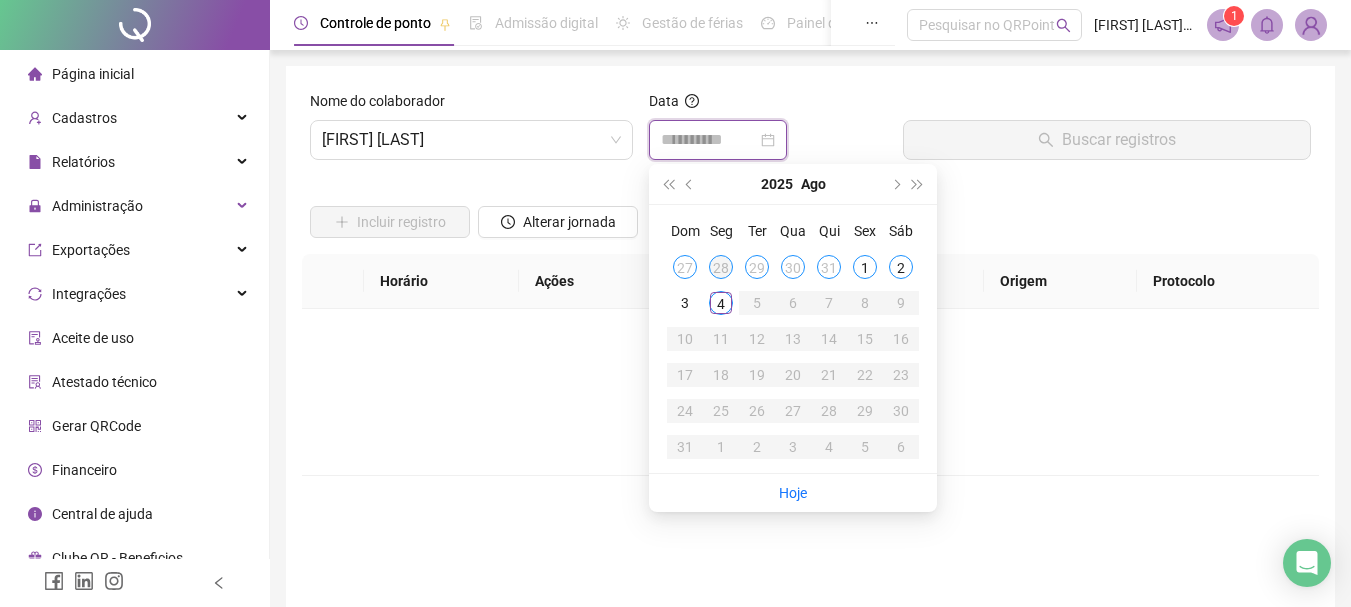 type on "**********" 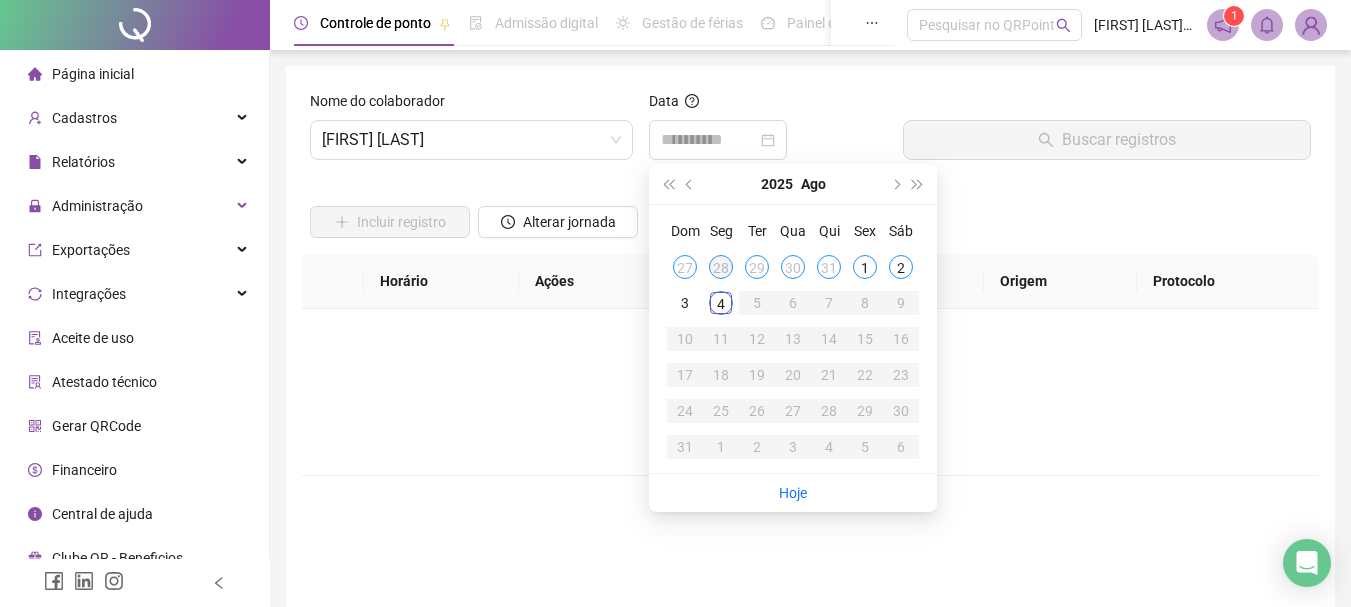 click on "28" at bounding box center [721, 267] 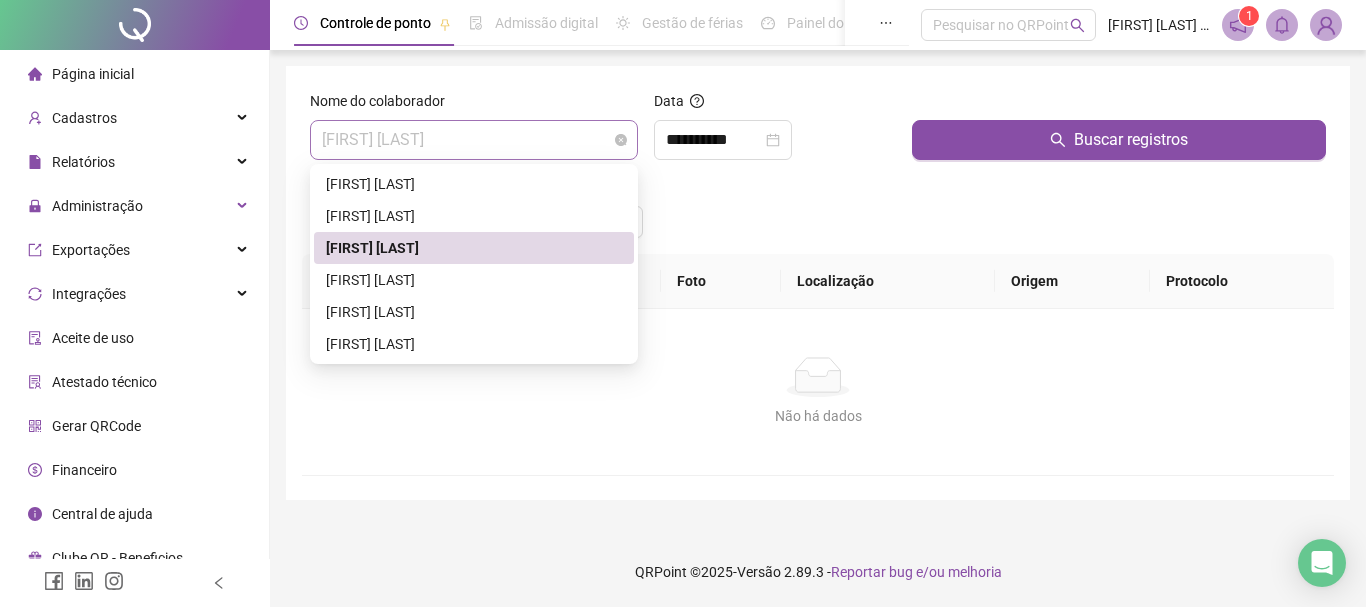 click on "[FIRST] [LAST]" at bounding box center [474, 140] 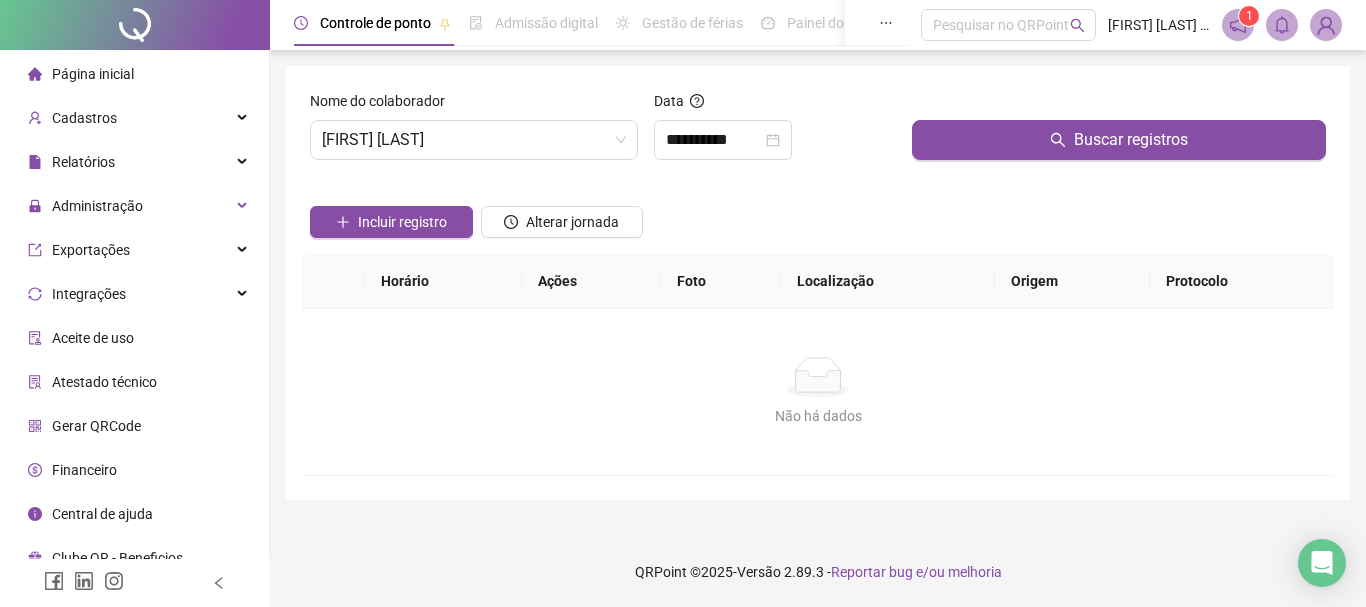 click on "Incluir registro   Alterar jornada" at bounding box center [818, 215] 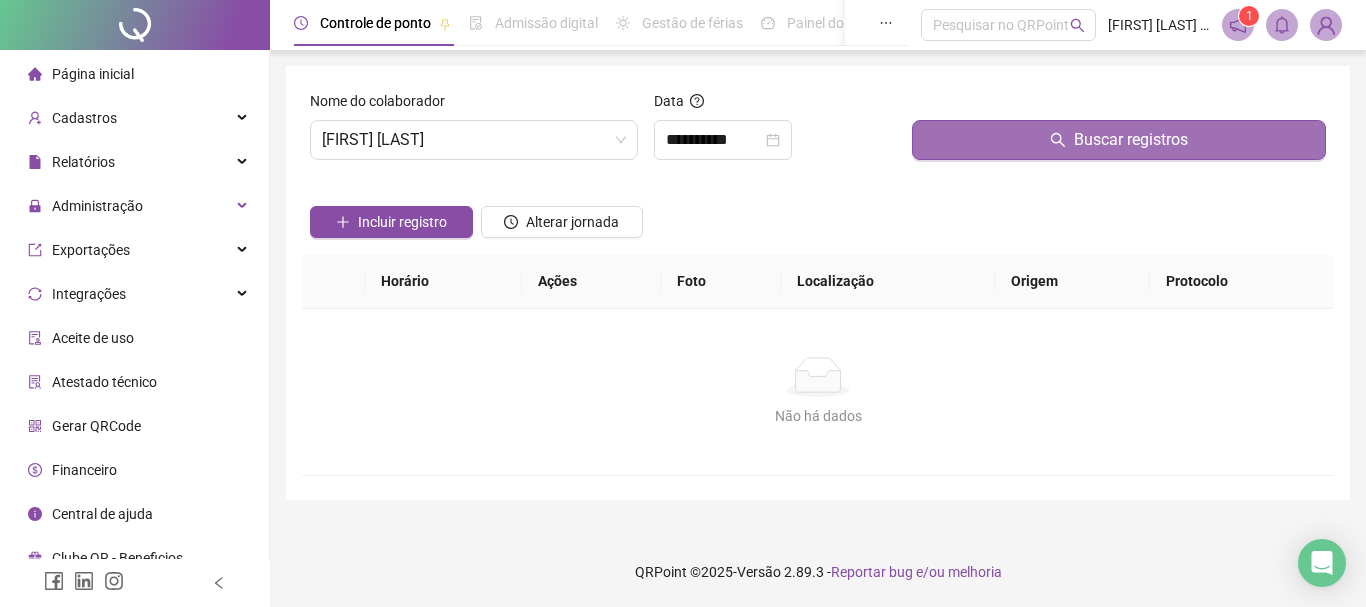 click on "Buscar registros" at bounding box center (1119, 140) 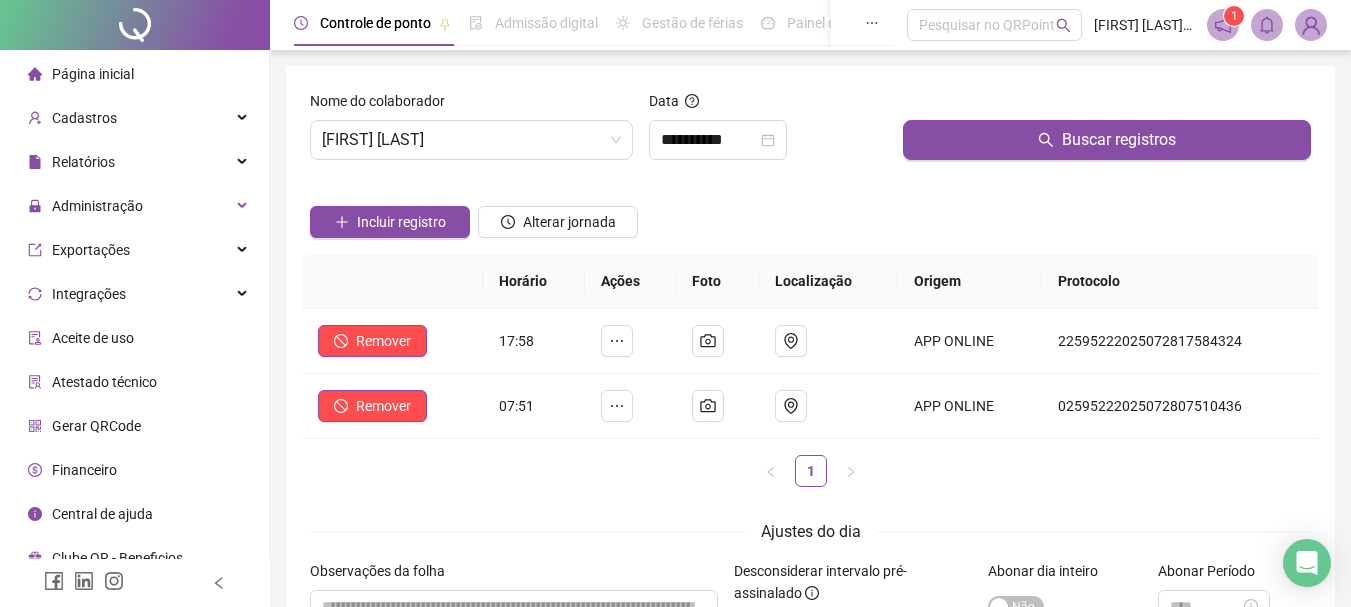 click on "Página inicial" at bounding box center (134, 74) 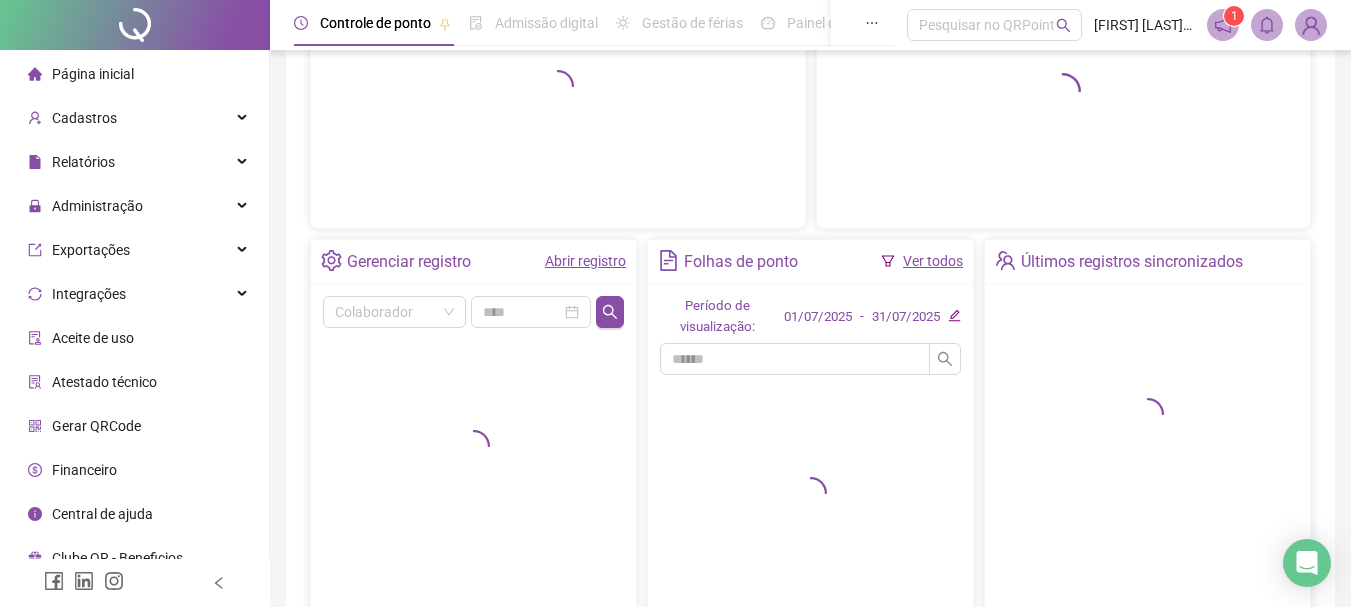 scroll, scrollTop: 376, scrollLeft: 0, axis: vertical 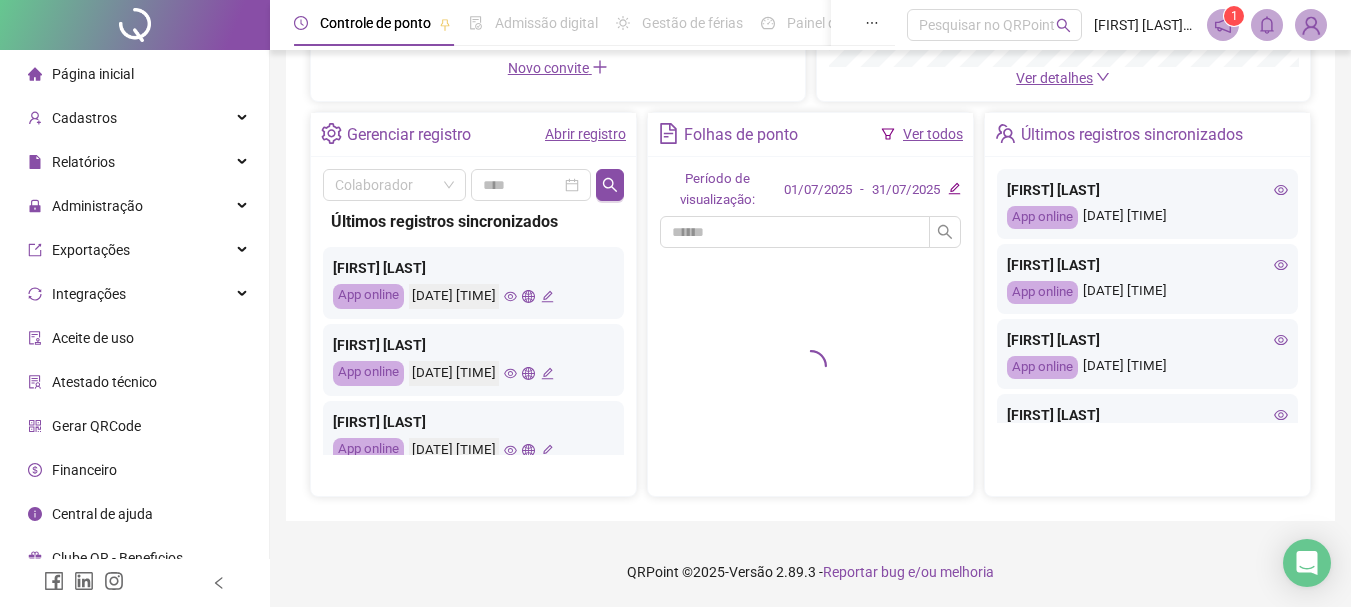 click on "Ver todos" at bounding box center [933, 134] 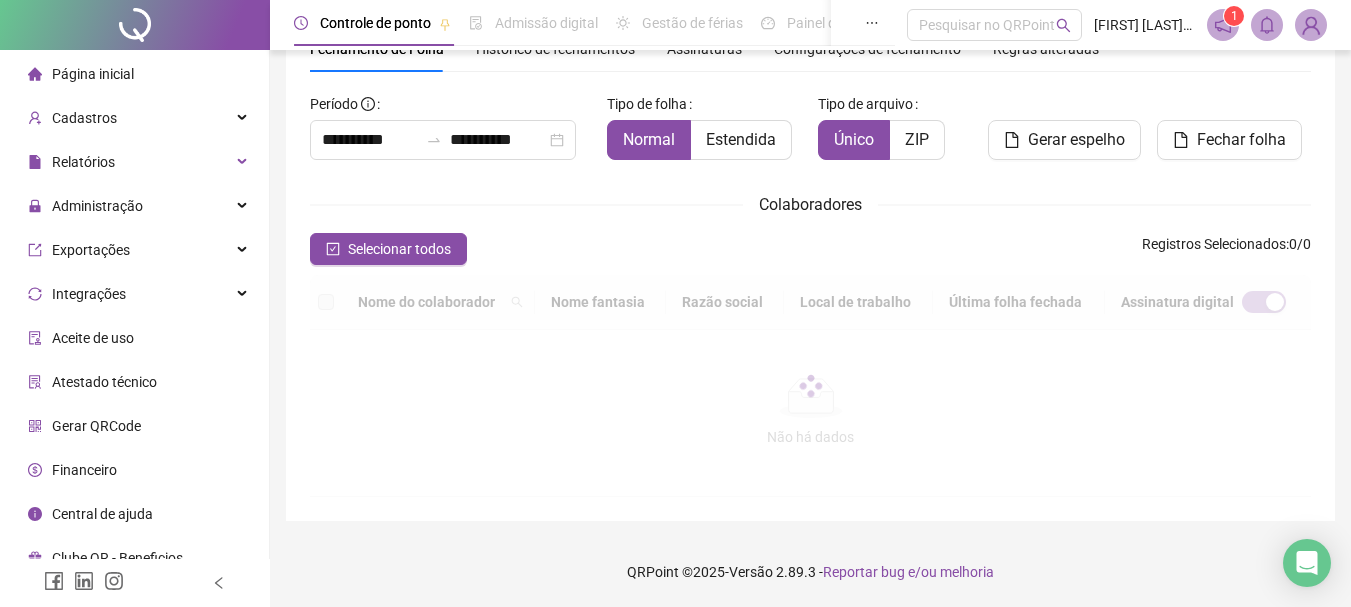 scroll, scrollTop: 106, scrollLeft: 0, axis: vertical 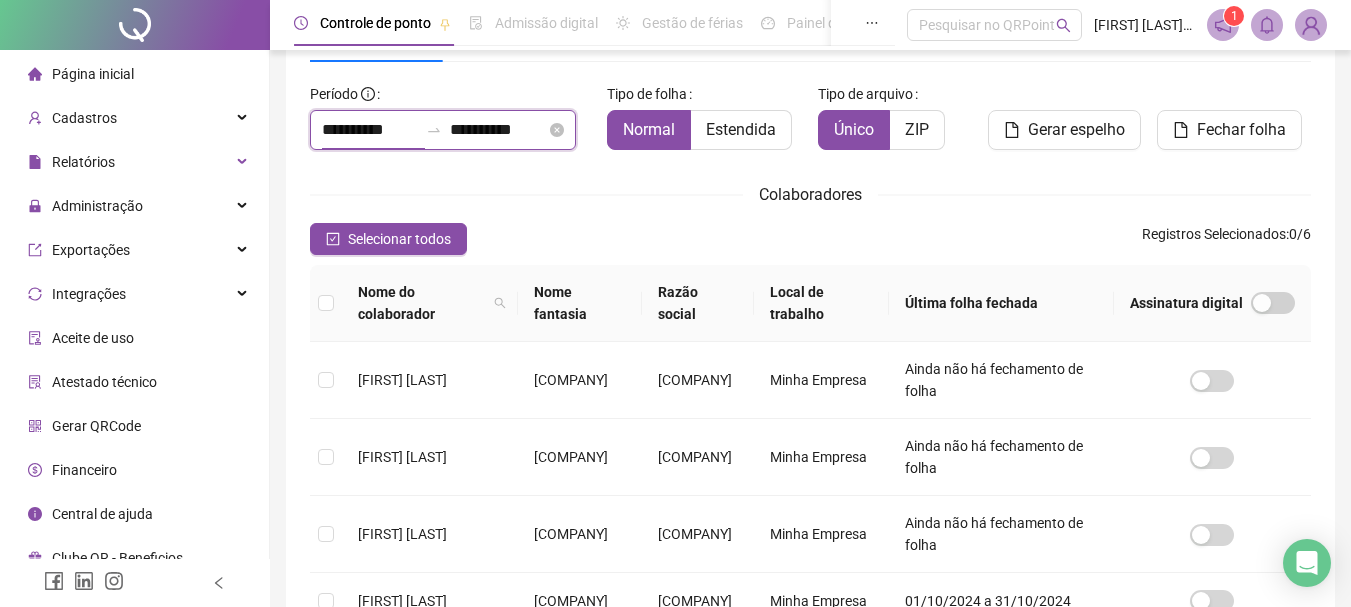 click on "**********" at bounding box center (370, 130) 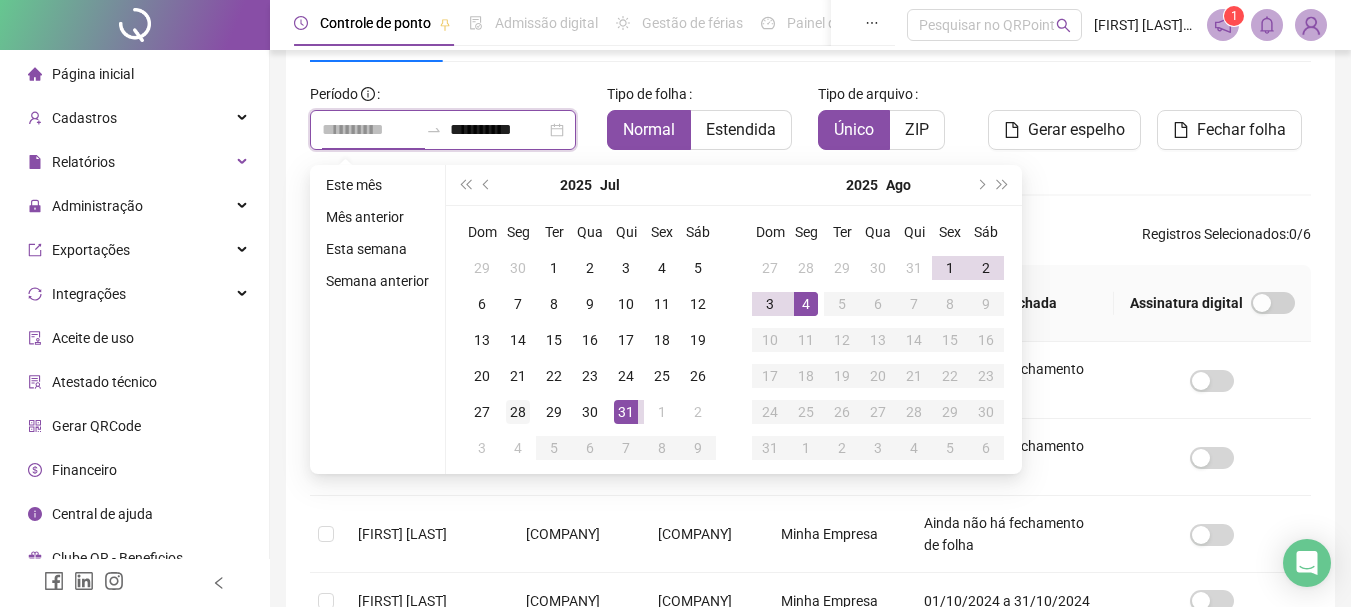 type on "**********" 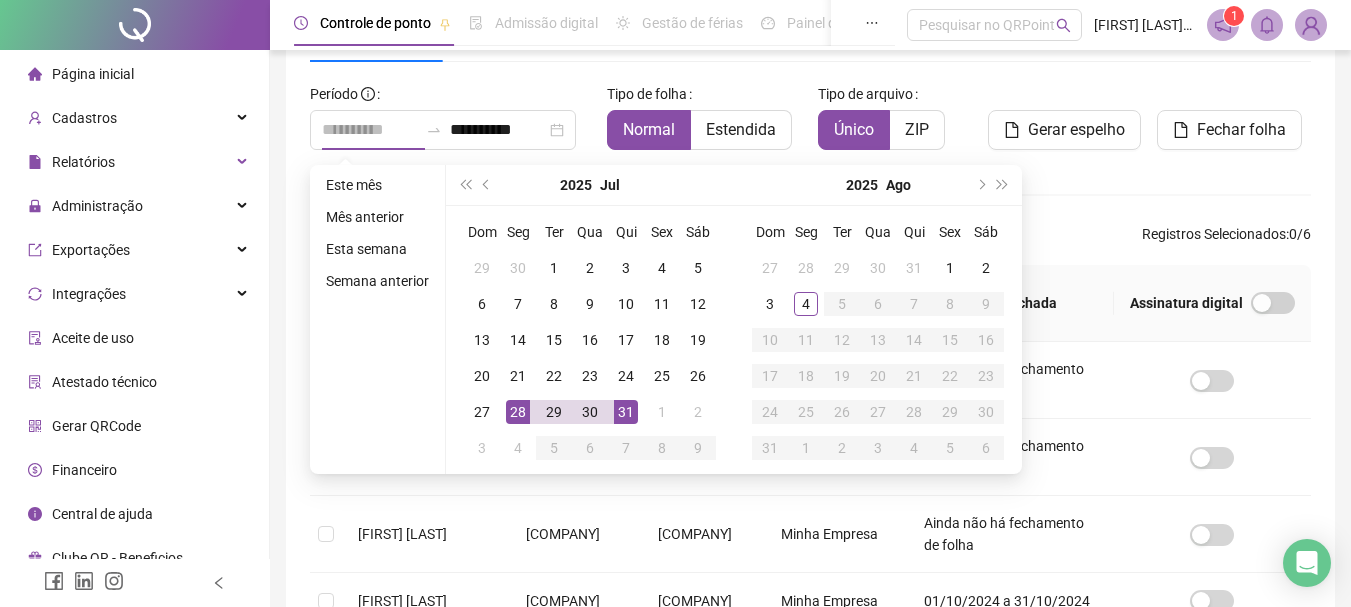 click on "28" at bounding box center [518, 412] 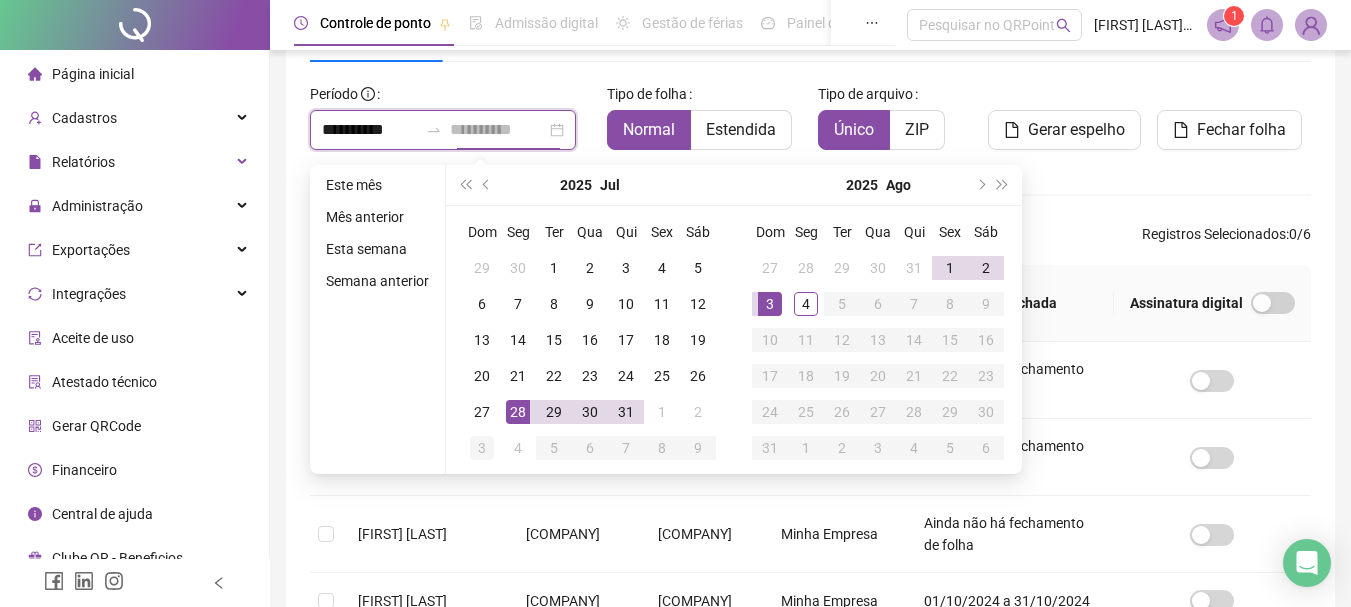 type on "**********" 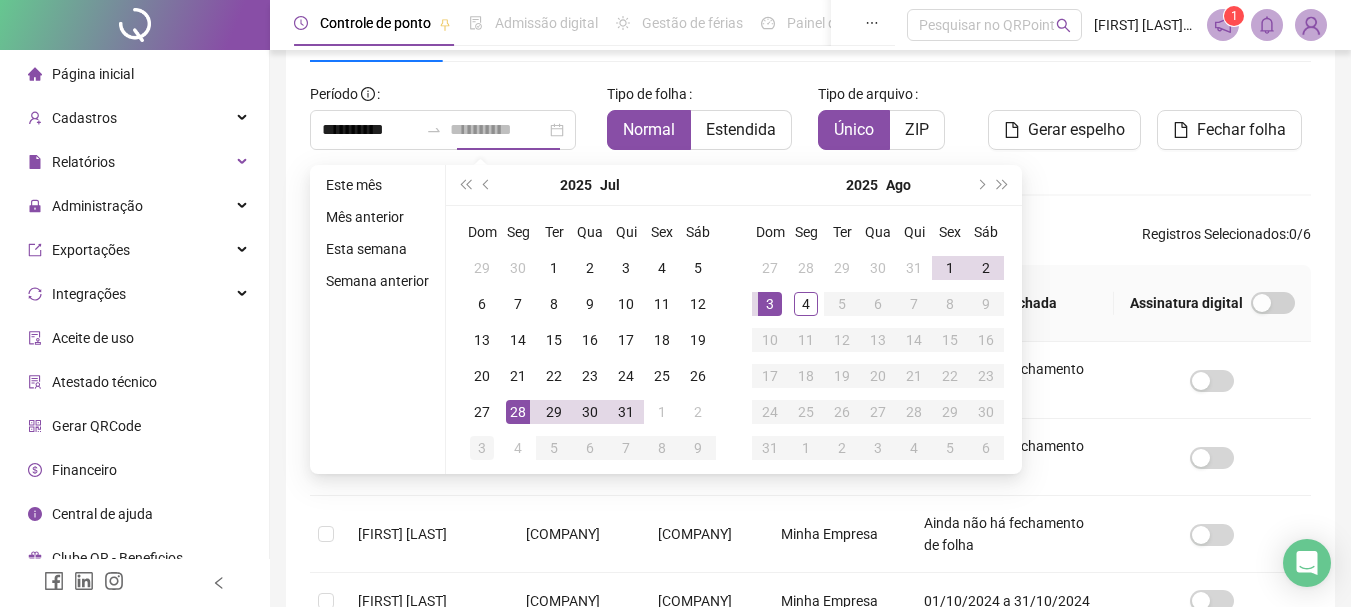 click on "3" at bounding box center (482, 448) 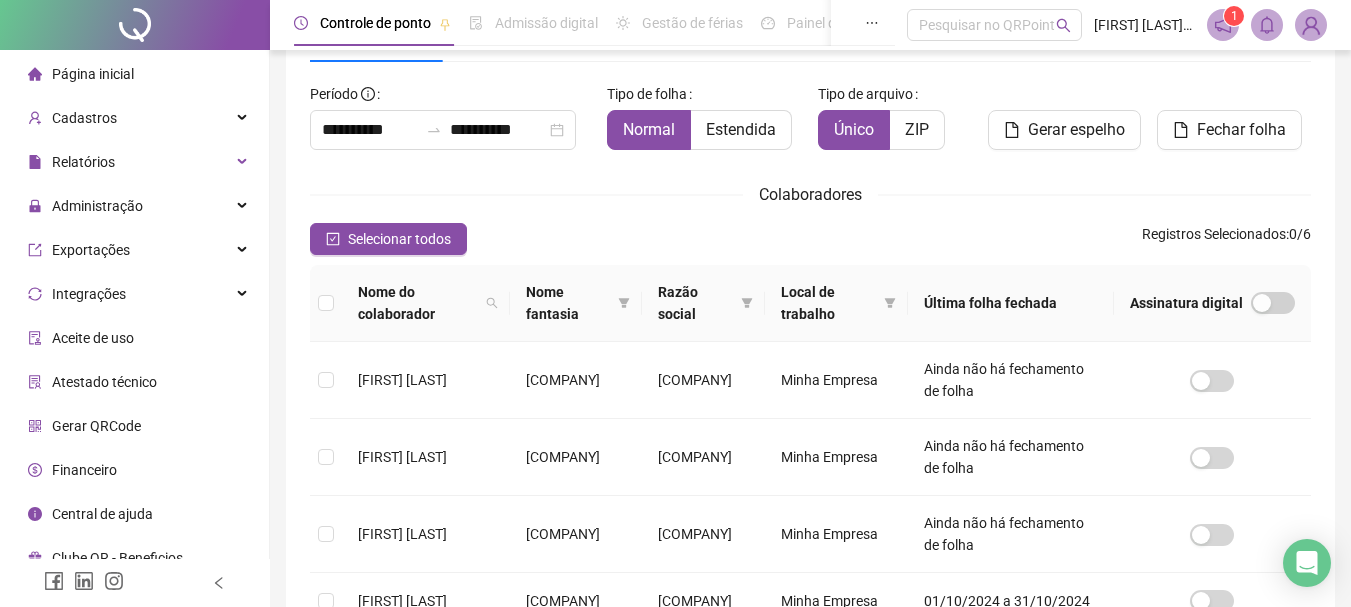 click on "Colaboradores" at bounding box center (810, 194) 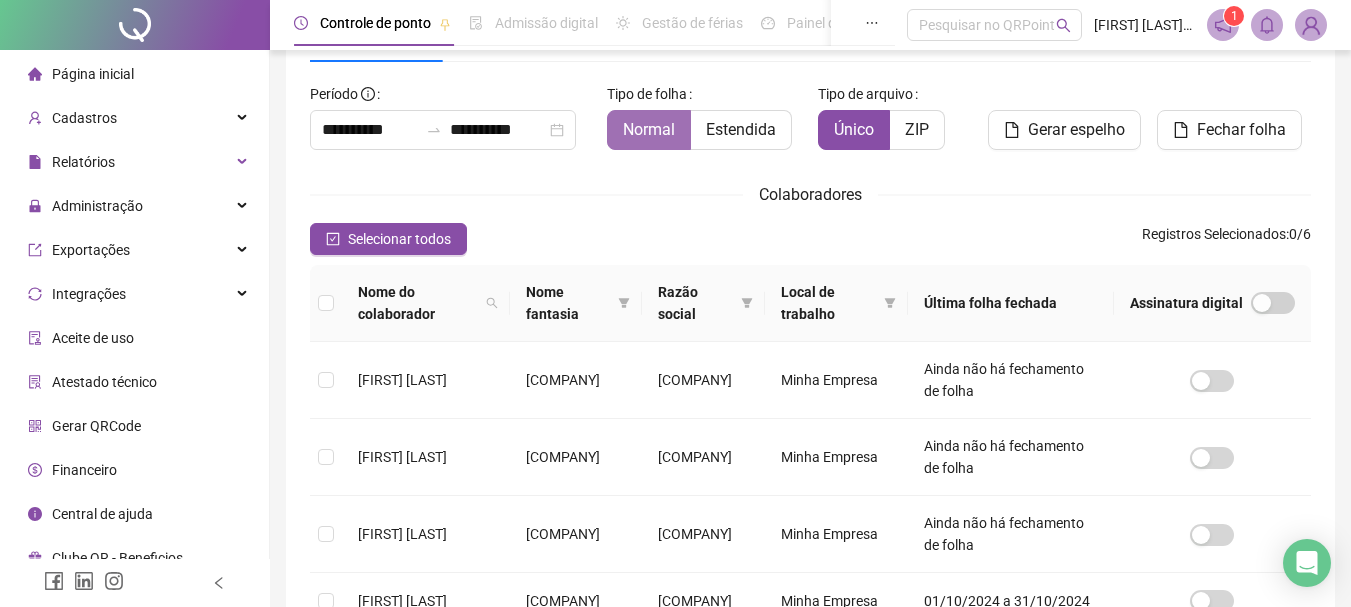 click on "Normal" at bounding box center [649, 129] 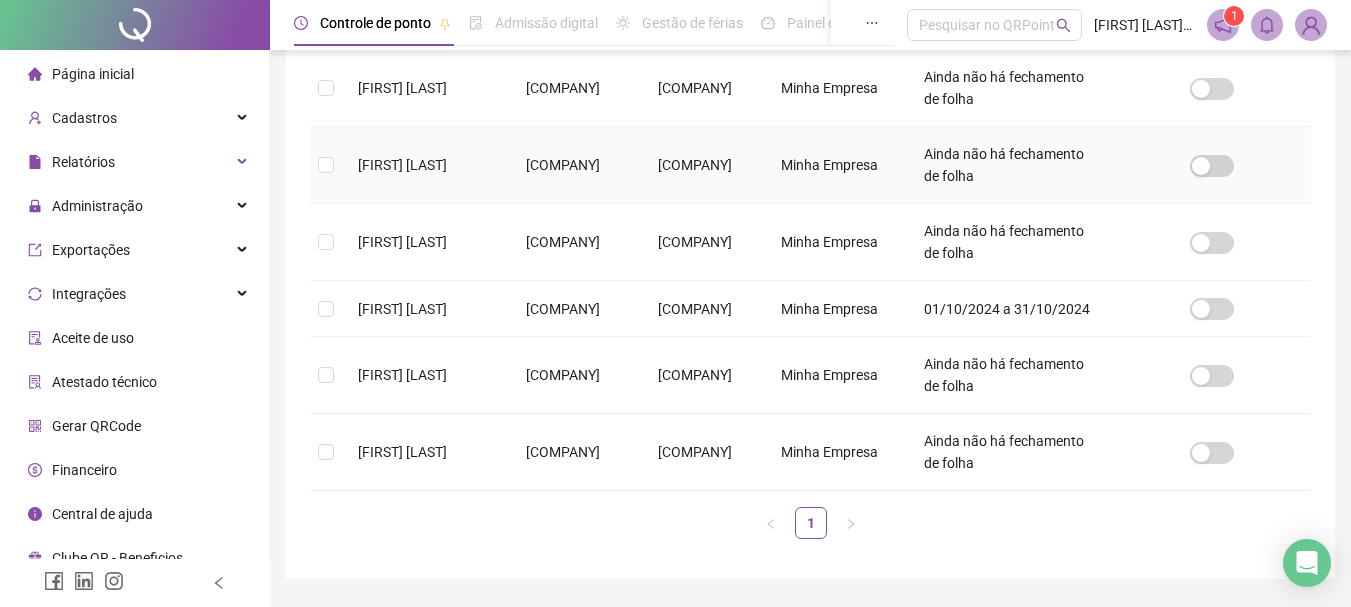 scroll, scrollTop: 406, scrollLeft: 0, axis: vertical 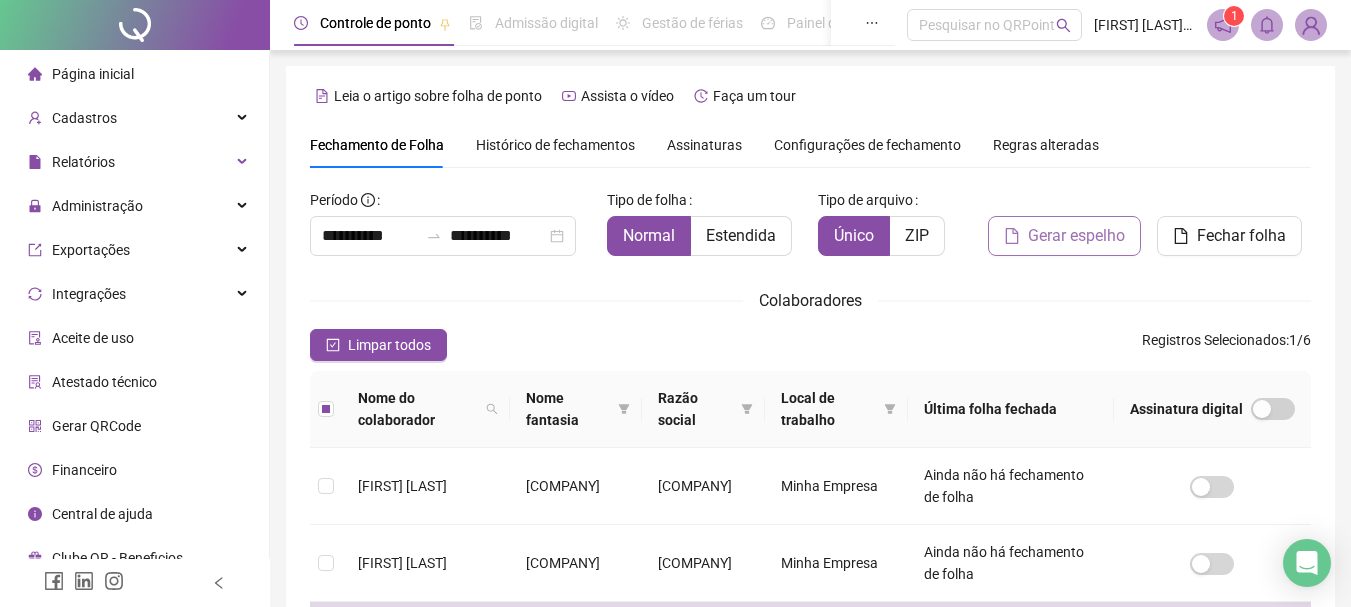 click on "Gerar espelho" at bounding box center [1076, 236] 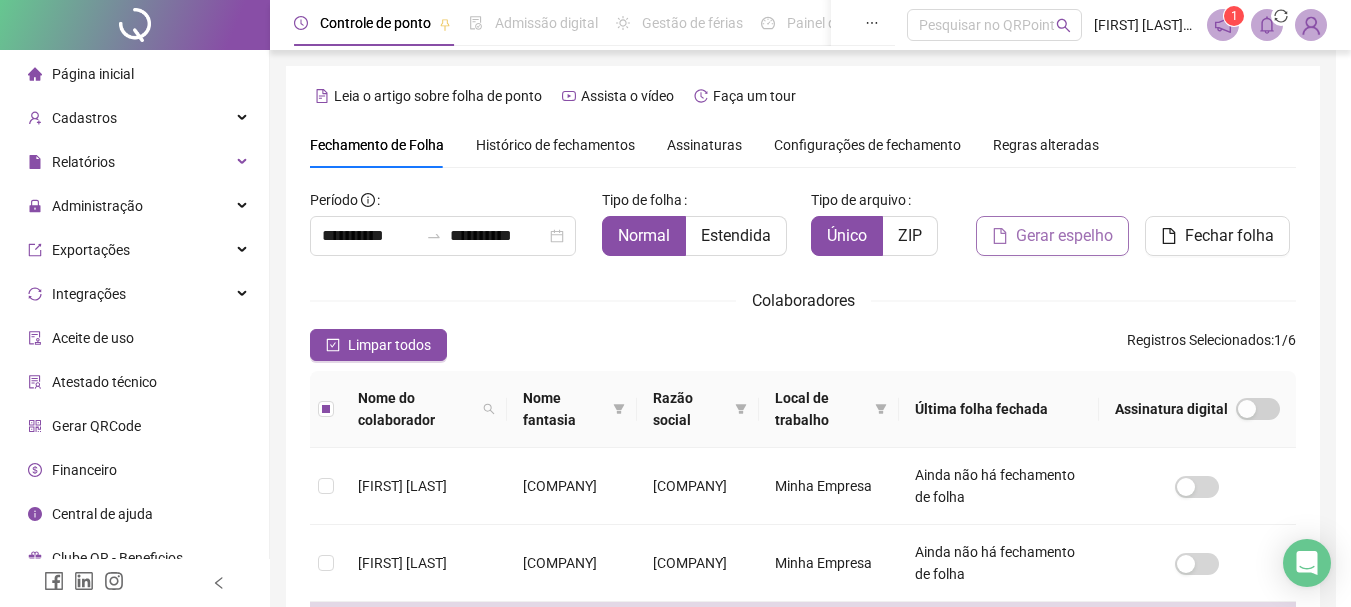 scroll, scrollTop: 106, scrollLeft: 0, axis: vertical 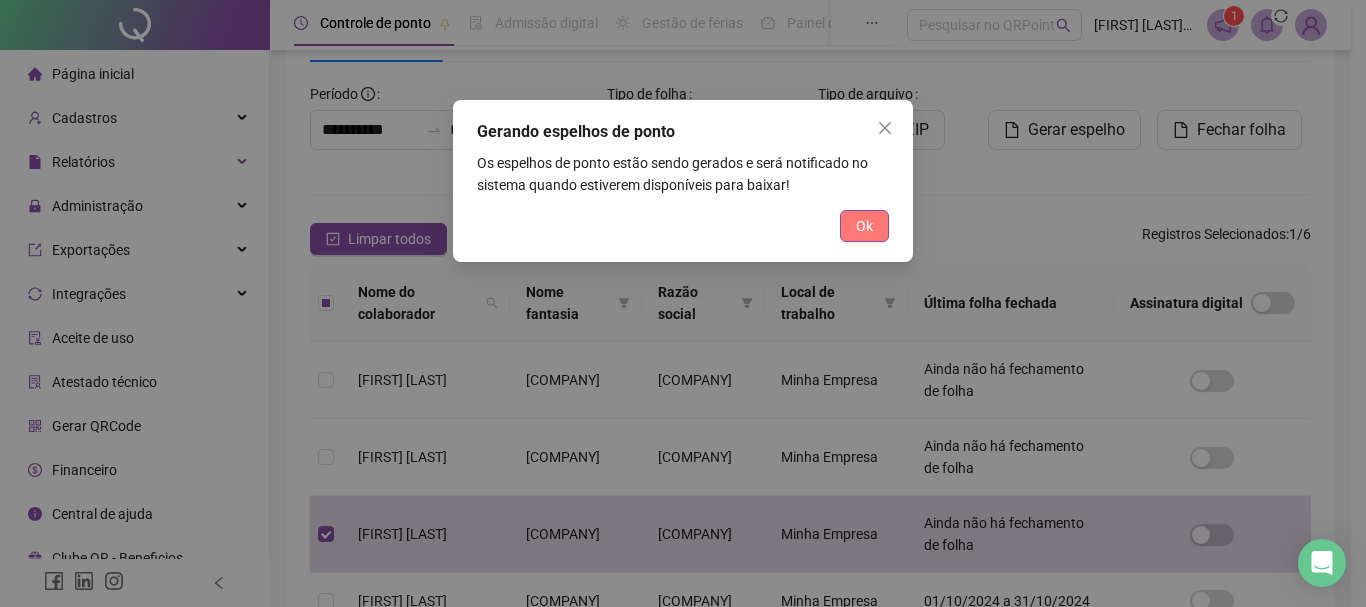 click on "Ok" at bounding box center [864, 226] 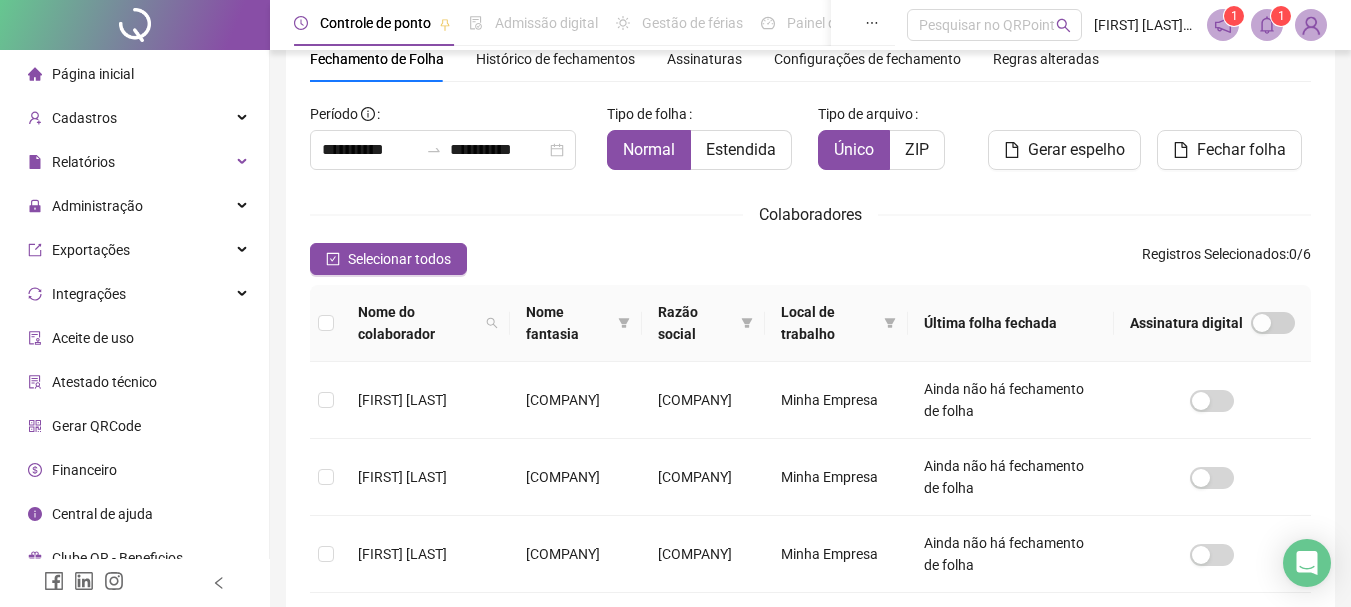 scroll, scrollTop: 0, scrollLeft: 0, axis: both 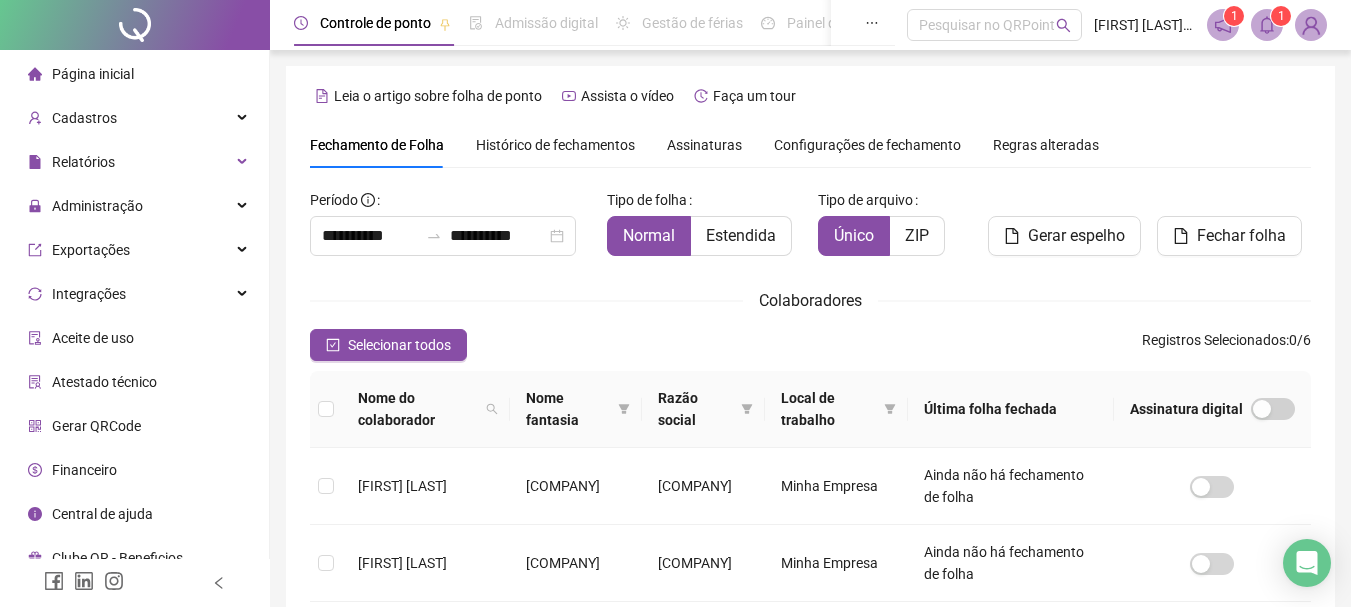 click on "Página inicial" at bounding box center (93, 74) 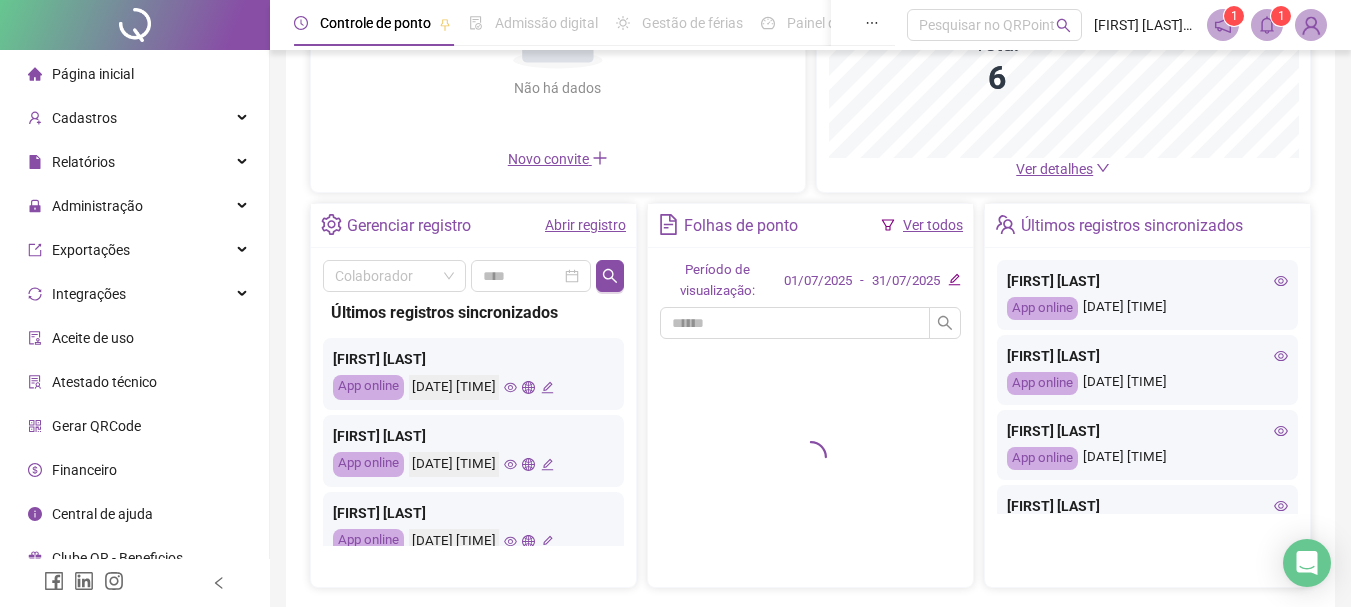 scroll, scrollTop: 300, scrollLeft: 0, axis: vertical 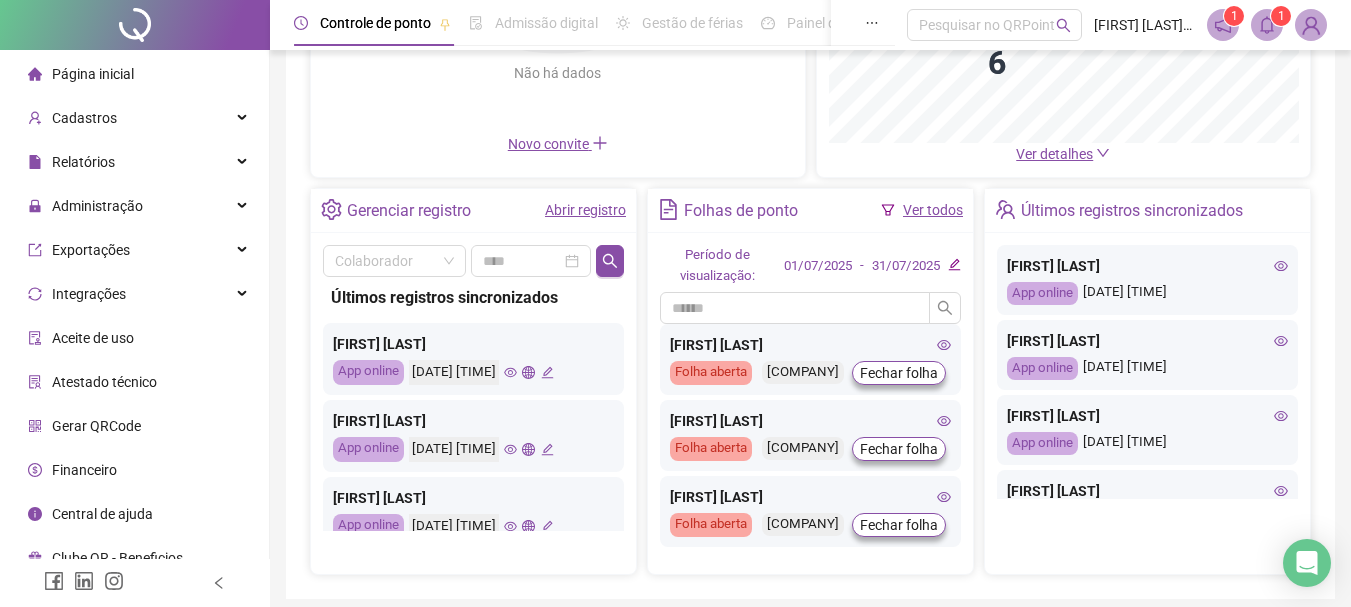click on "Abrir registro" at bounding box center (585, 210) 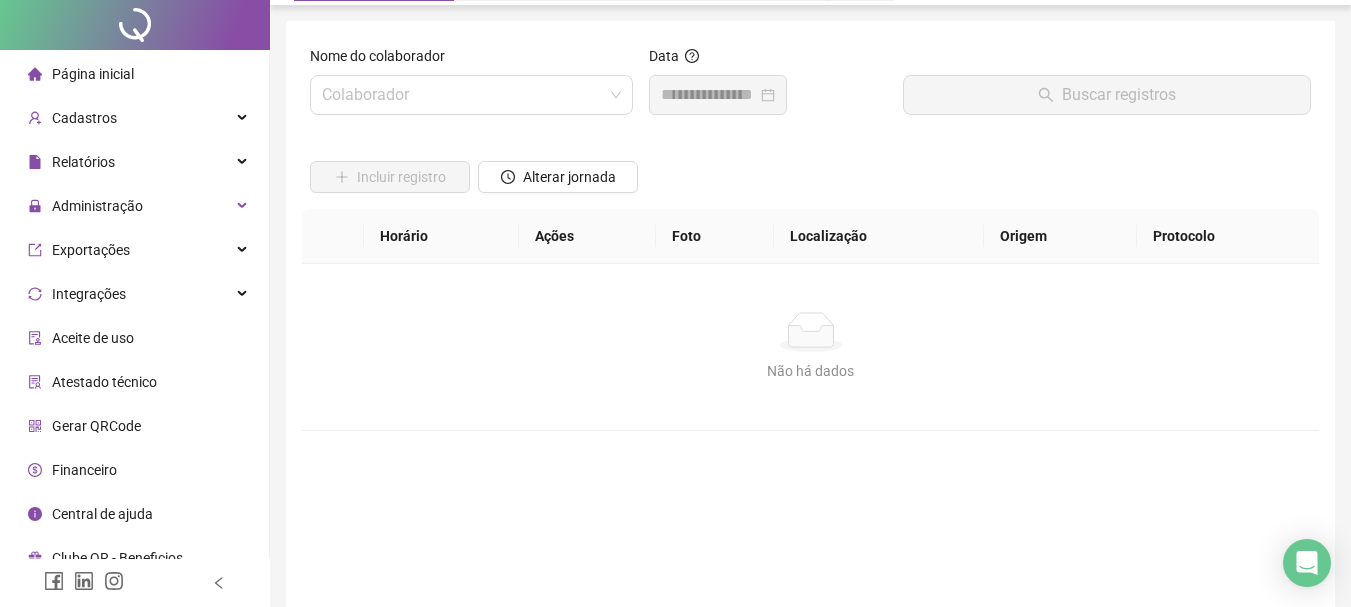 scroll, scrollTop: 0, scrollLeft: 0, axis: both 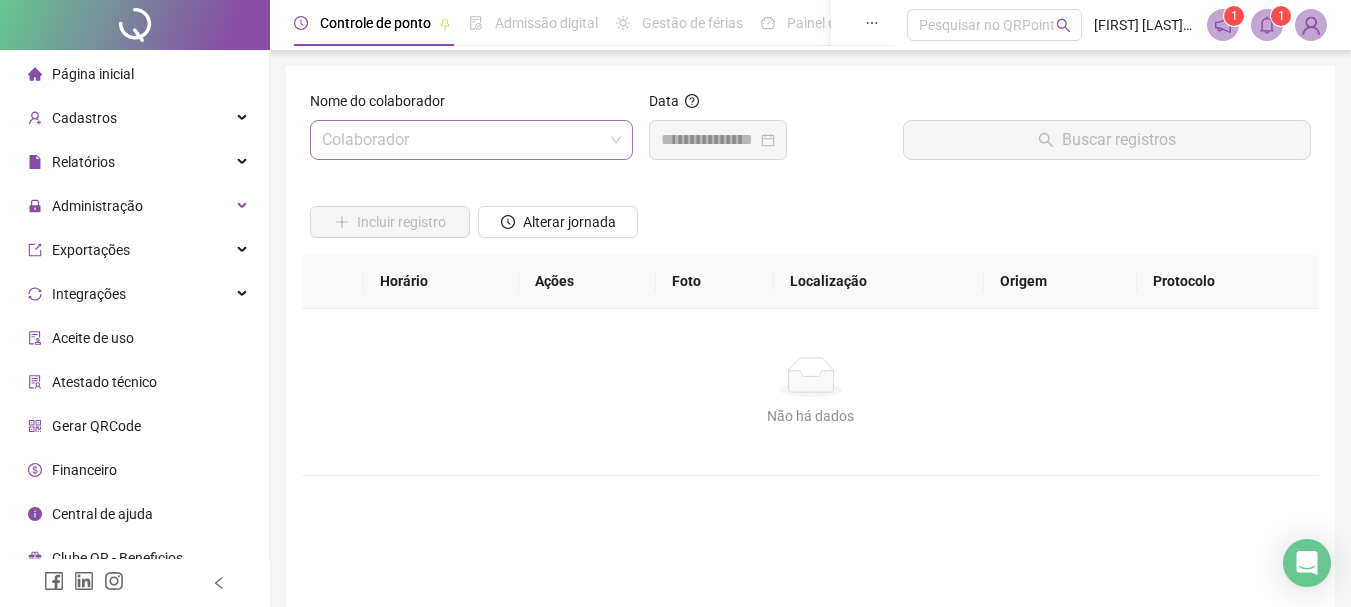 click at bounding box center [462, 140] 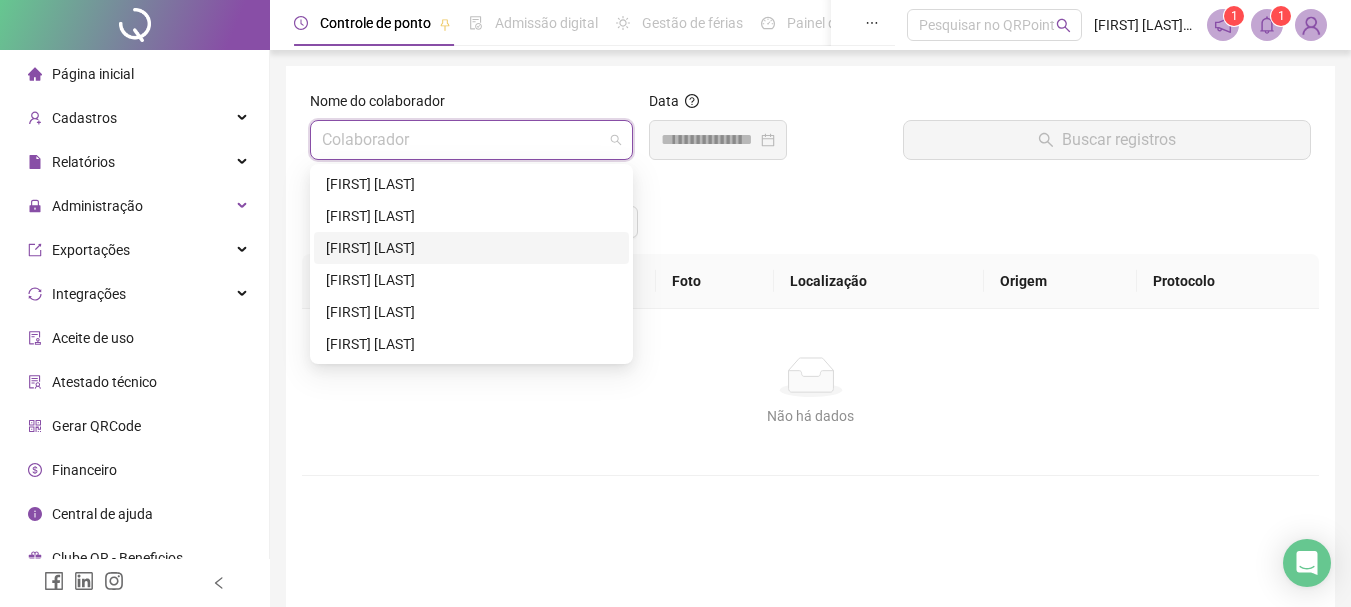 click on "[FIRST] [LAST]" at bounding box center [471, 248] 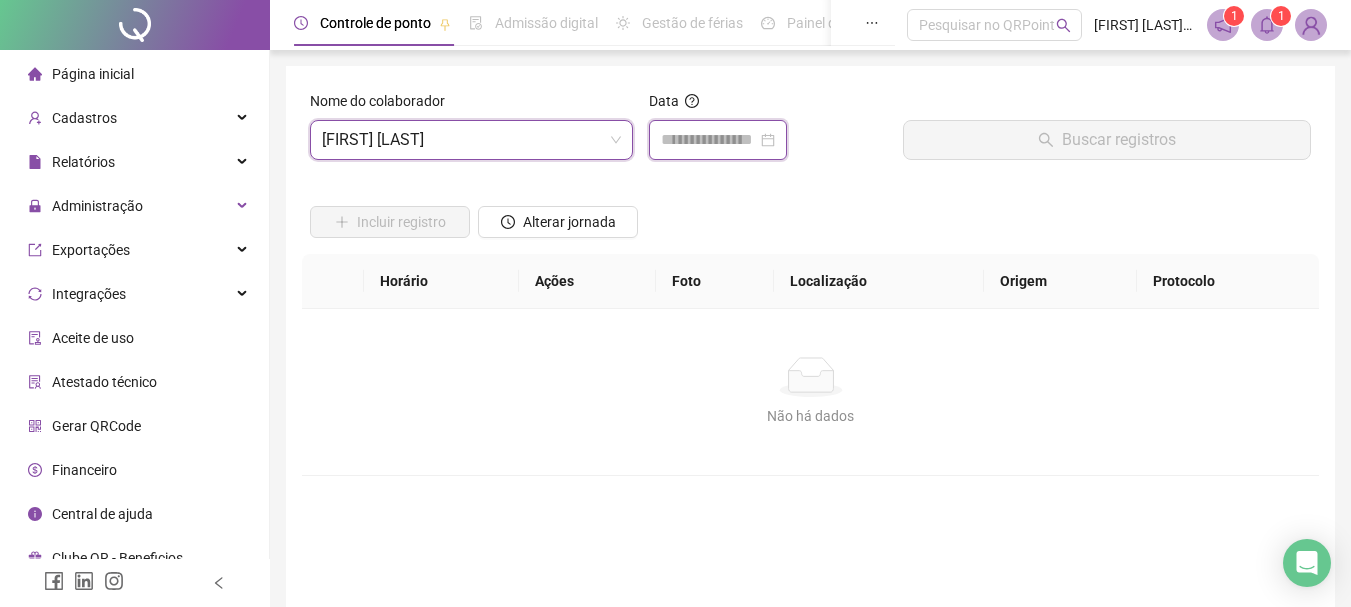 click at bounding box center (709, 140) 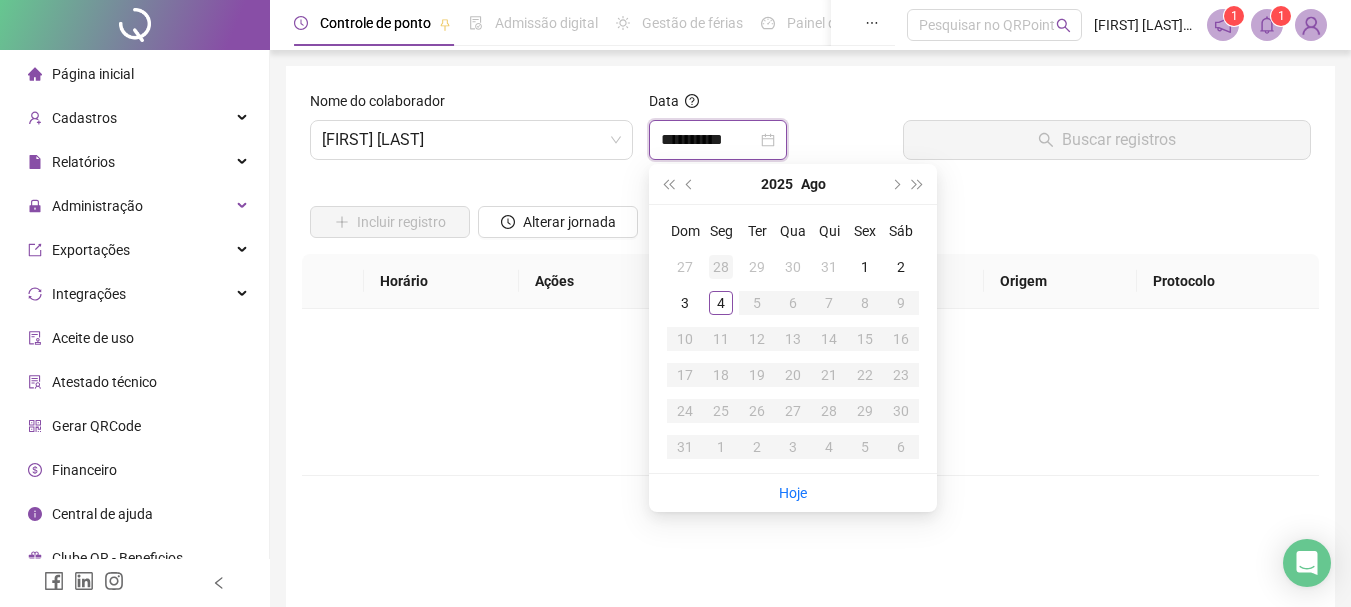 type on "**********" 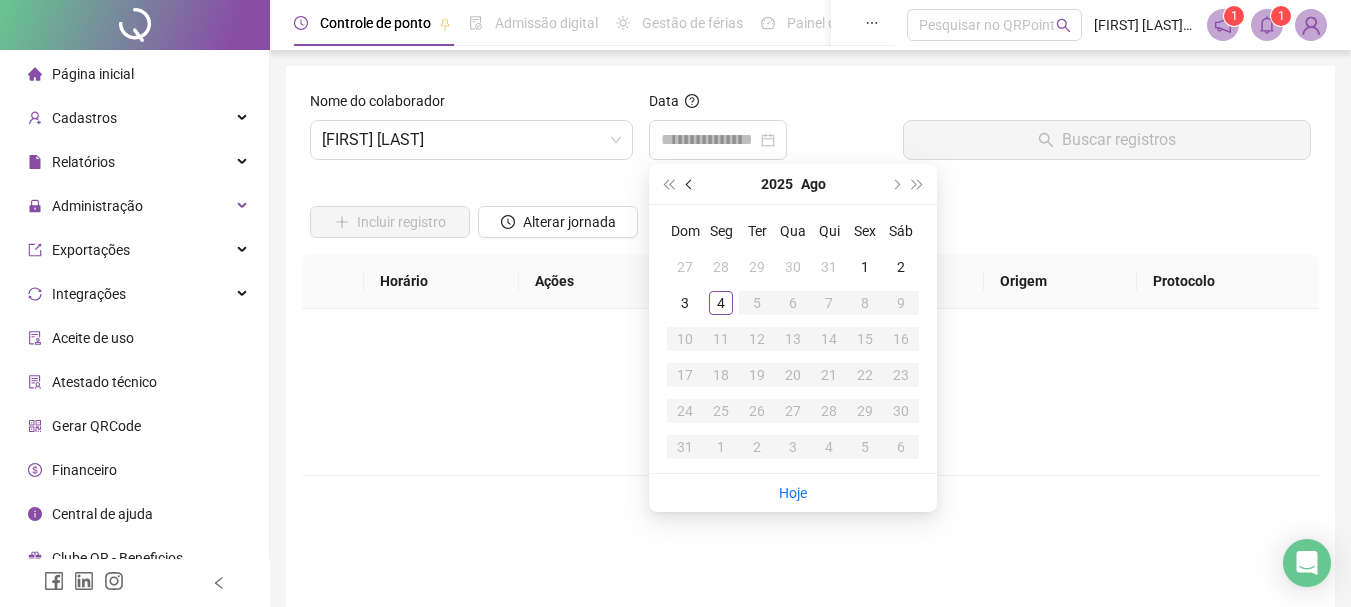 click at bounding box center [691, 184] 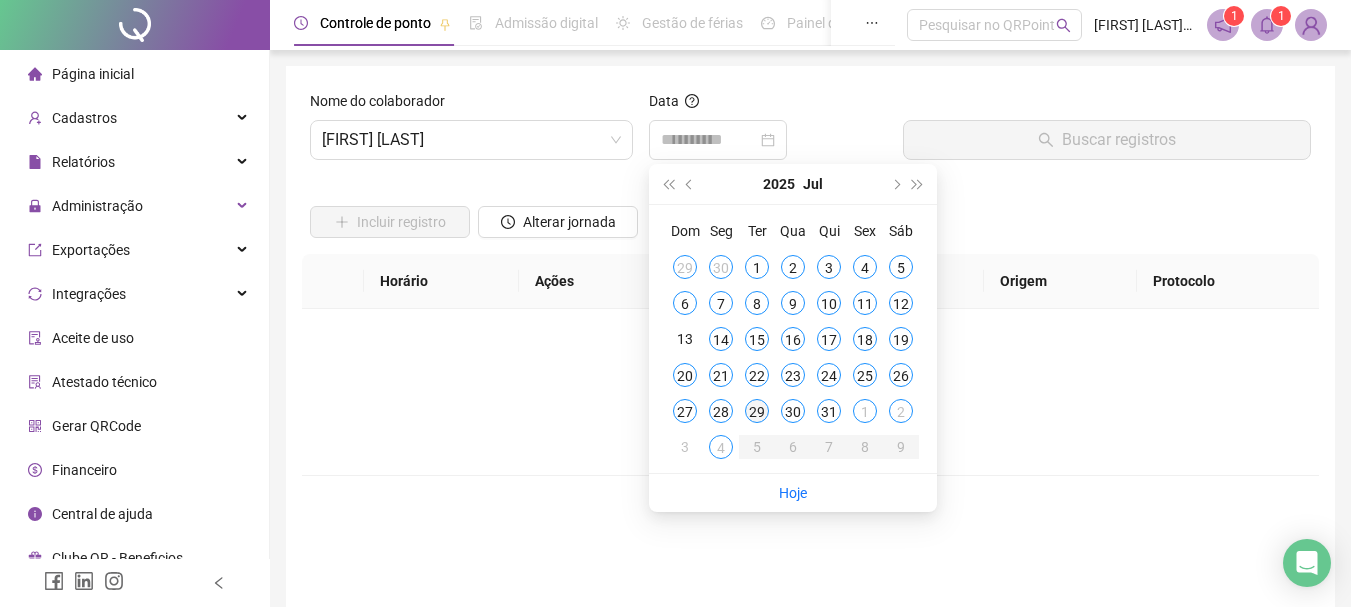 type on "**********" 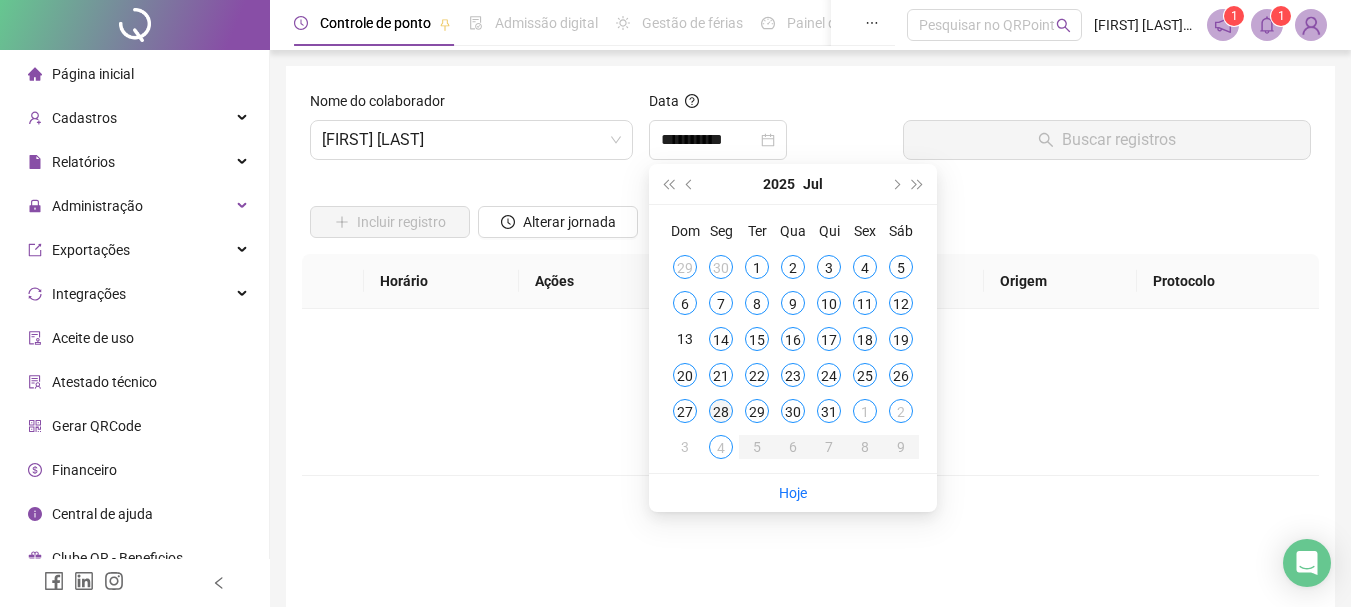 type on "**********" 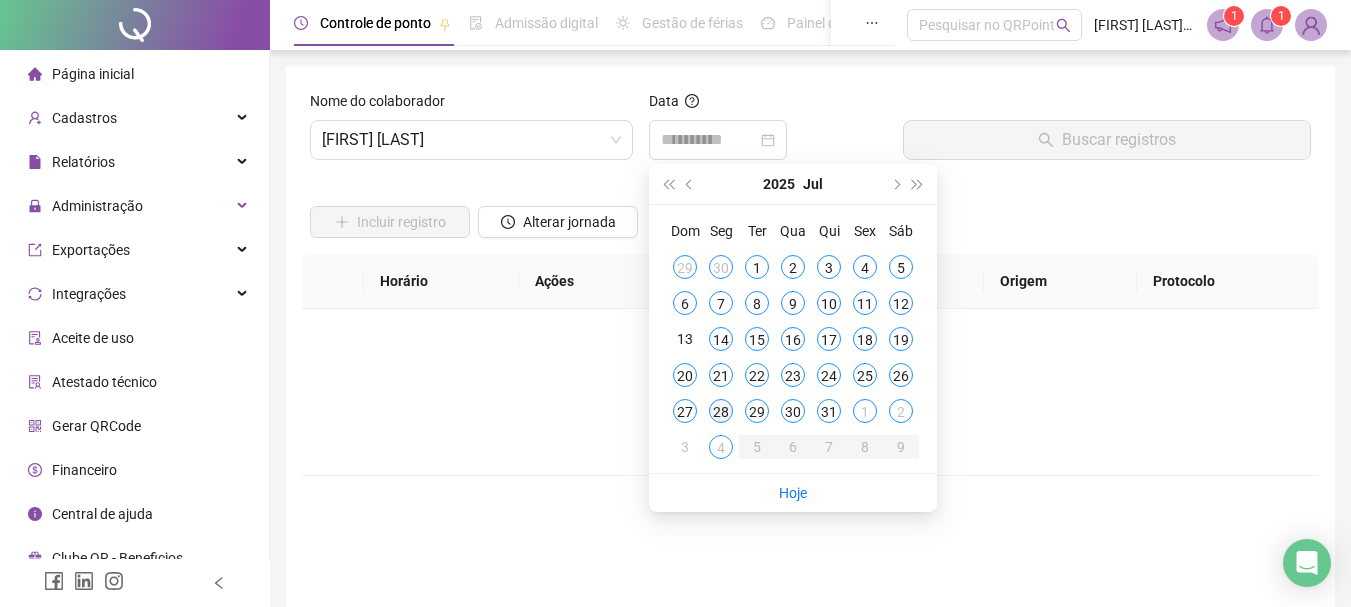 click on "28" at bounding box center [721, 411] 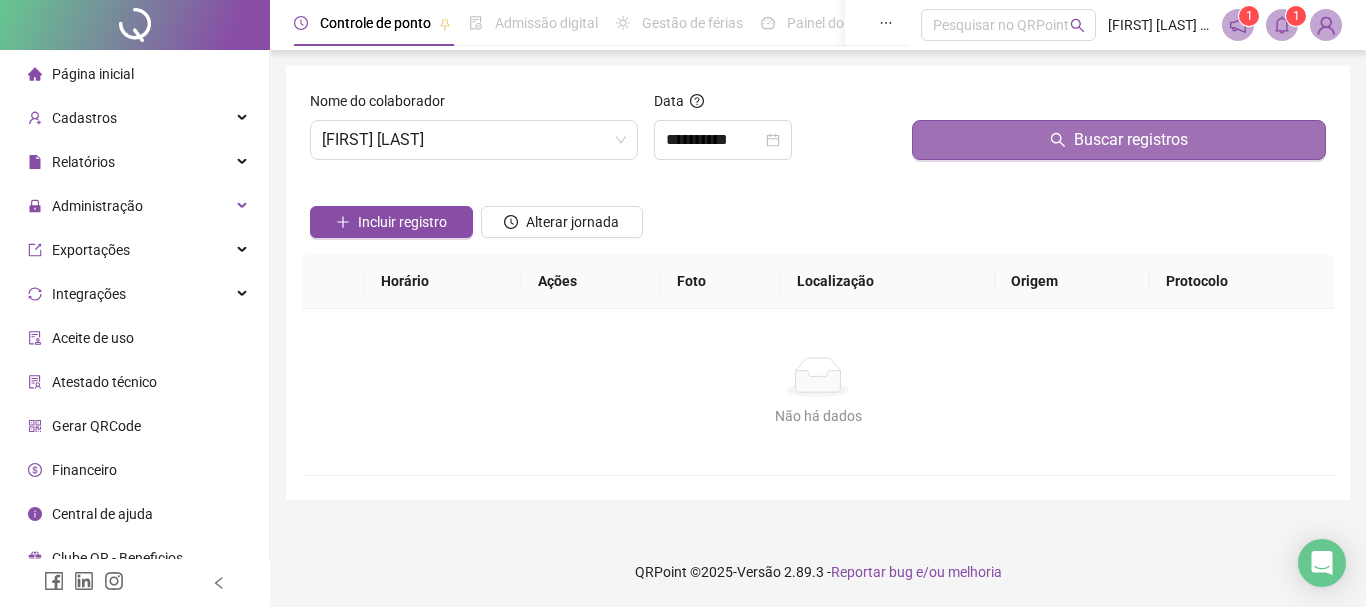 click on "Buscar registros" at bounding box center [1119, 140] 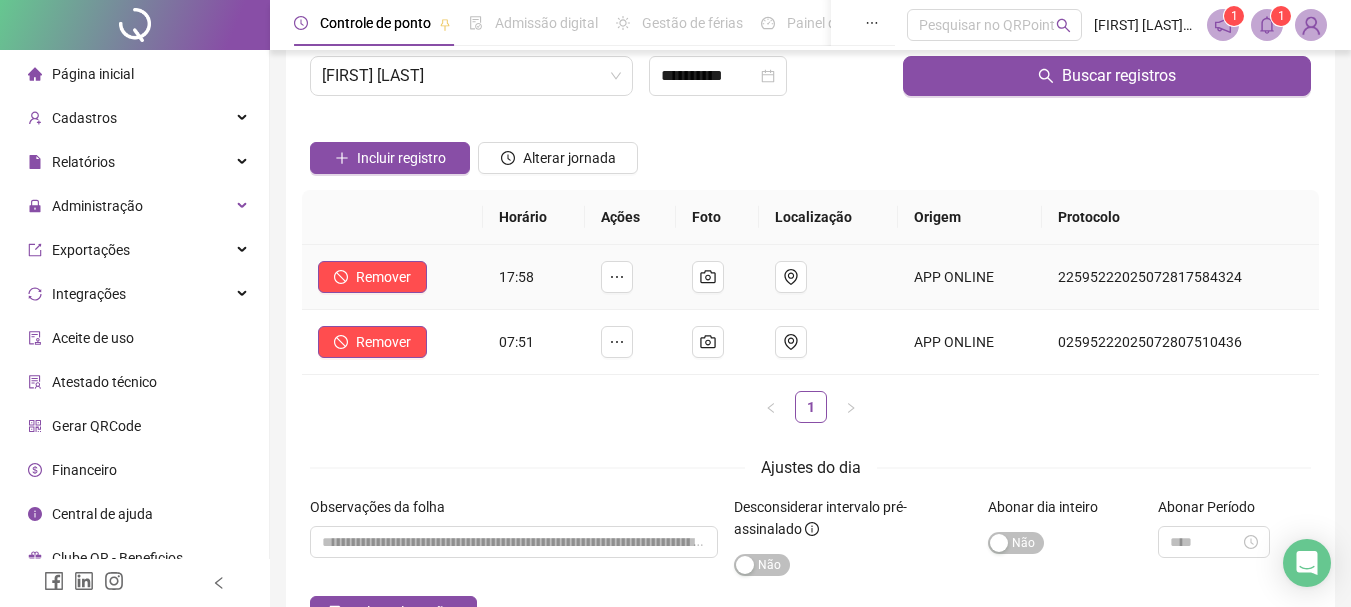 scroll, scrollTop: 100, scrollLeft: 0, axis: vertical 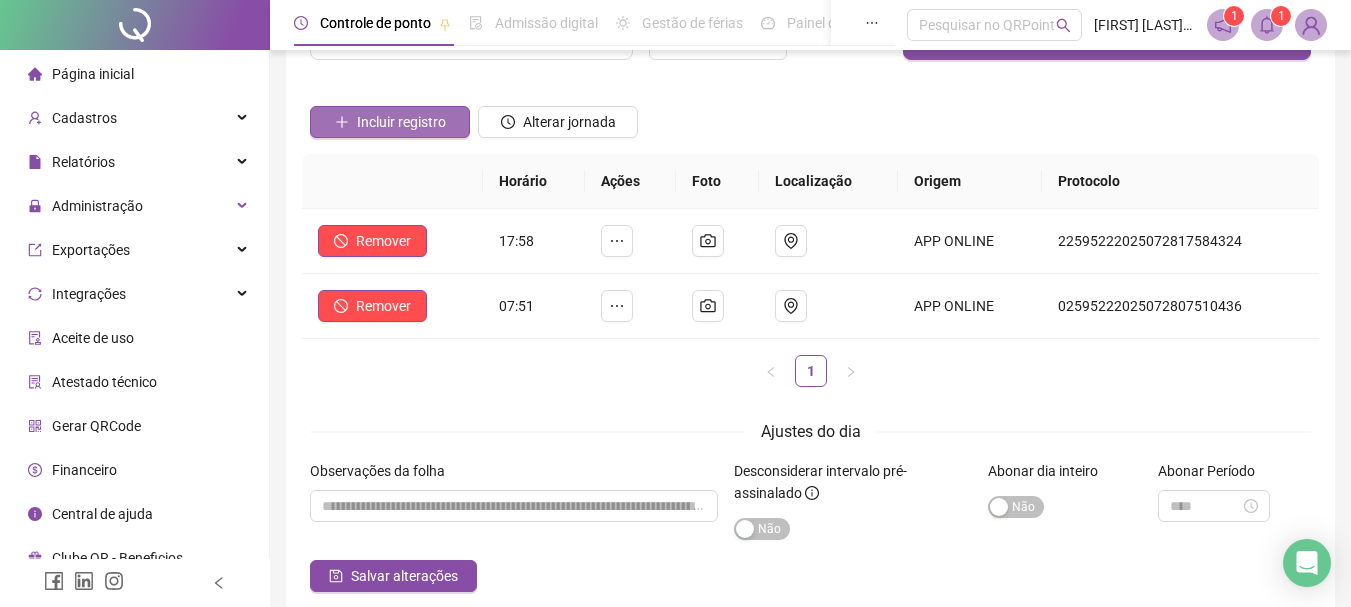 click on "Incluir registro" at bounding box center [390, 122] 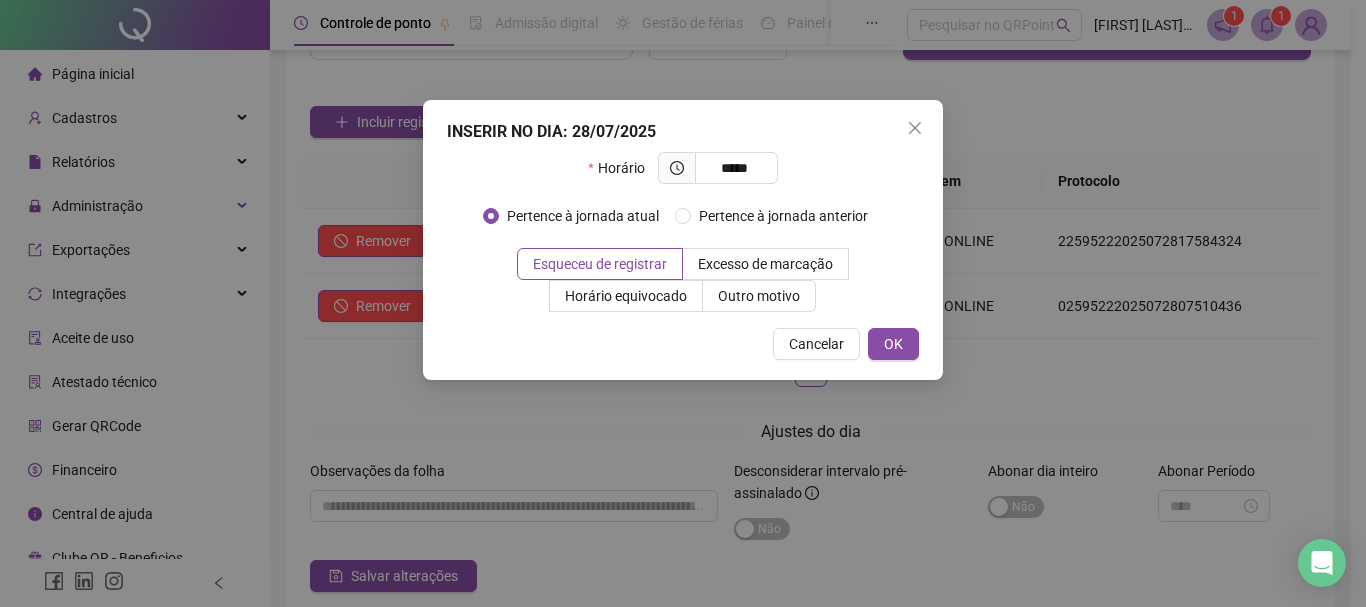 type on "*****" 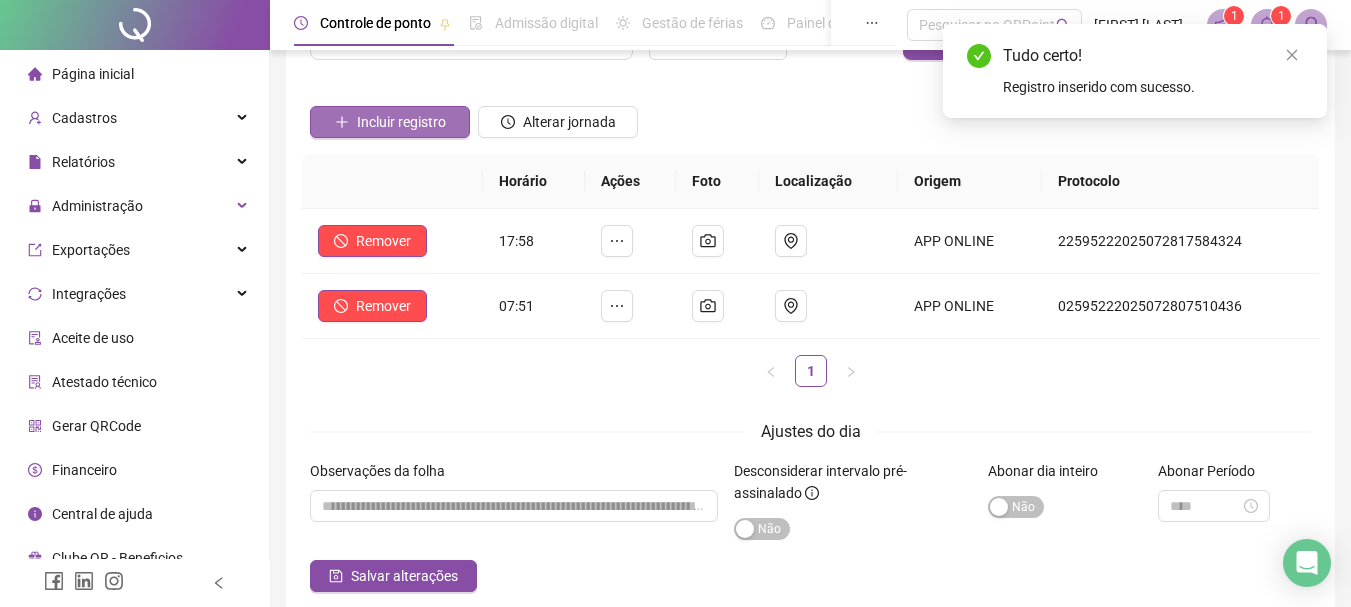 click on "Incluir registro" at bounding box center (401, 122) 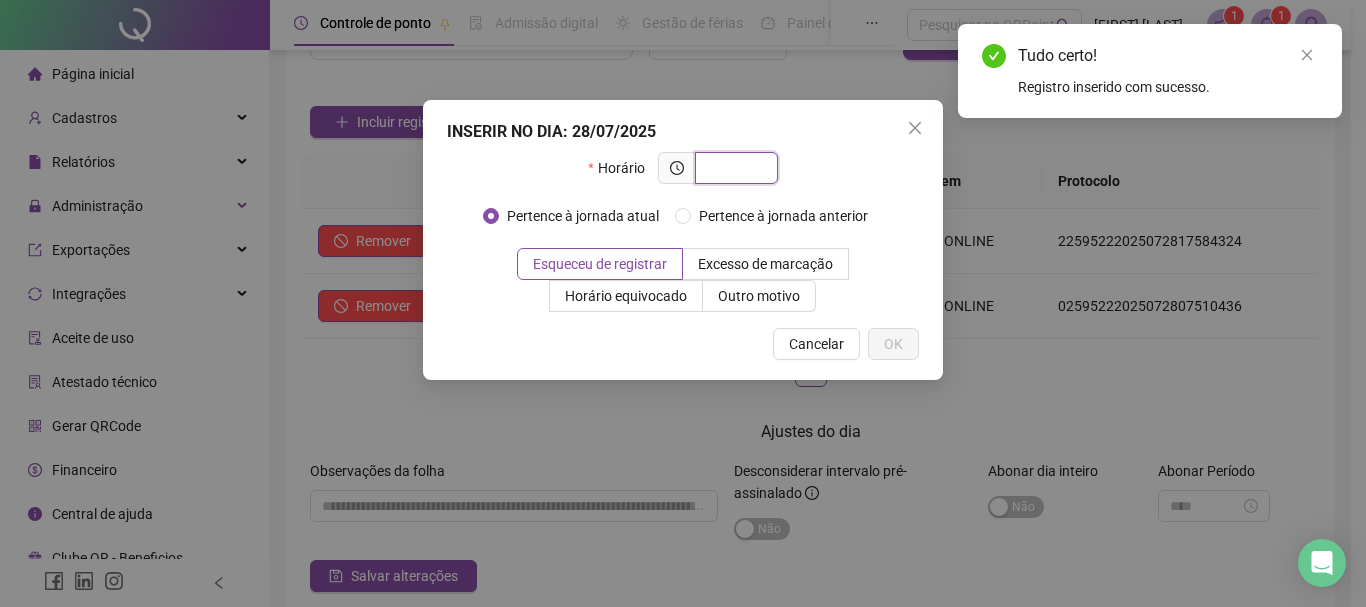 click at bounding box center [734, 168] 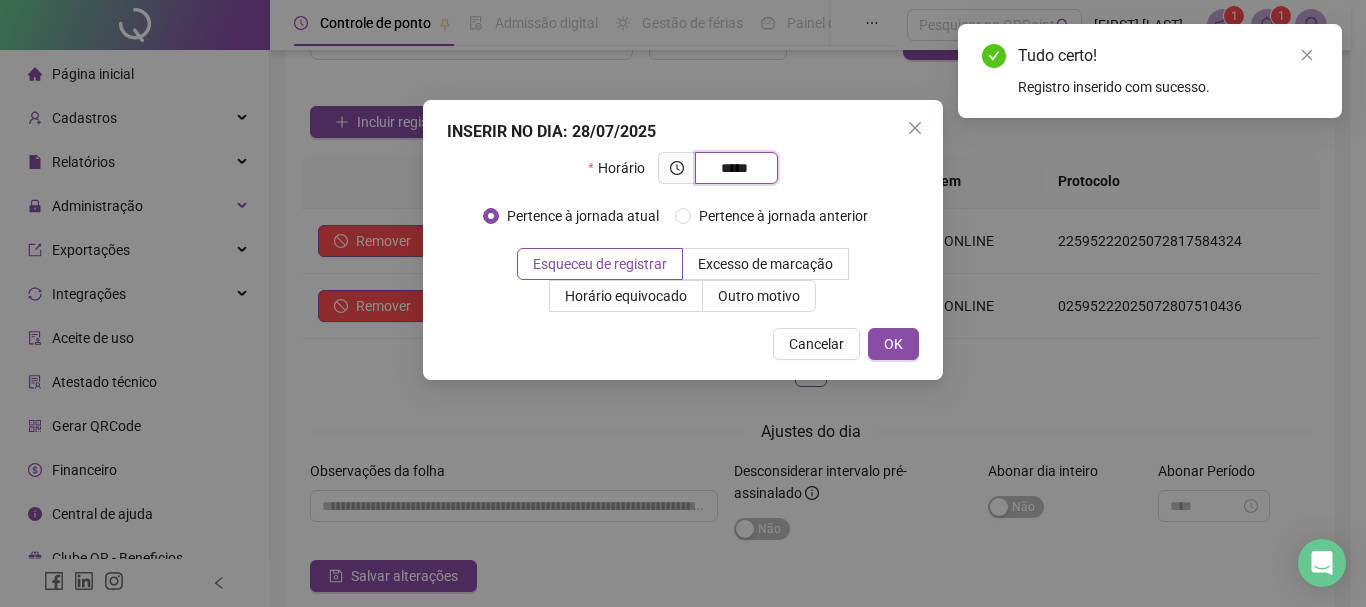 type on "*****" 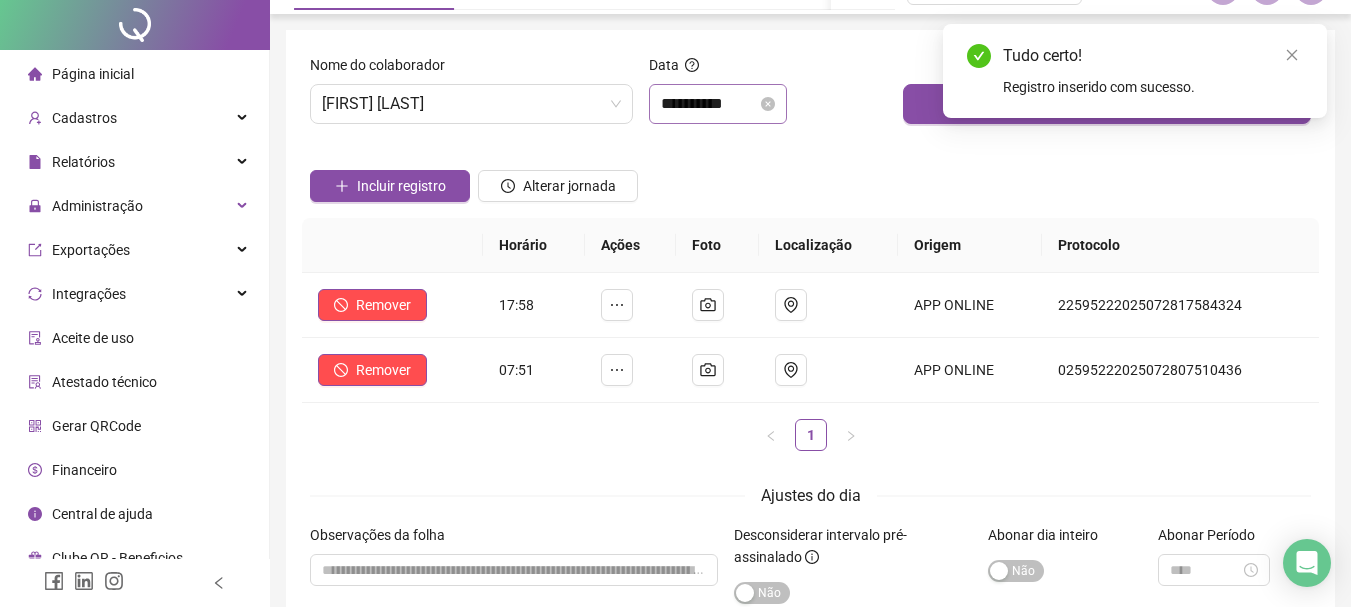 scroll, scrollTop: 0, scrollLeft: 0, axis: both 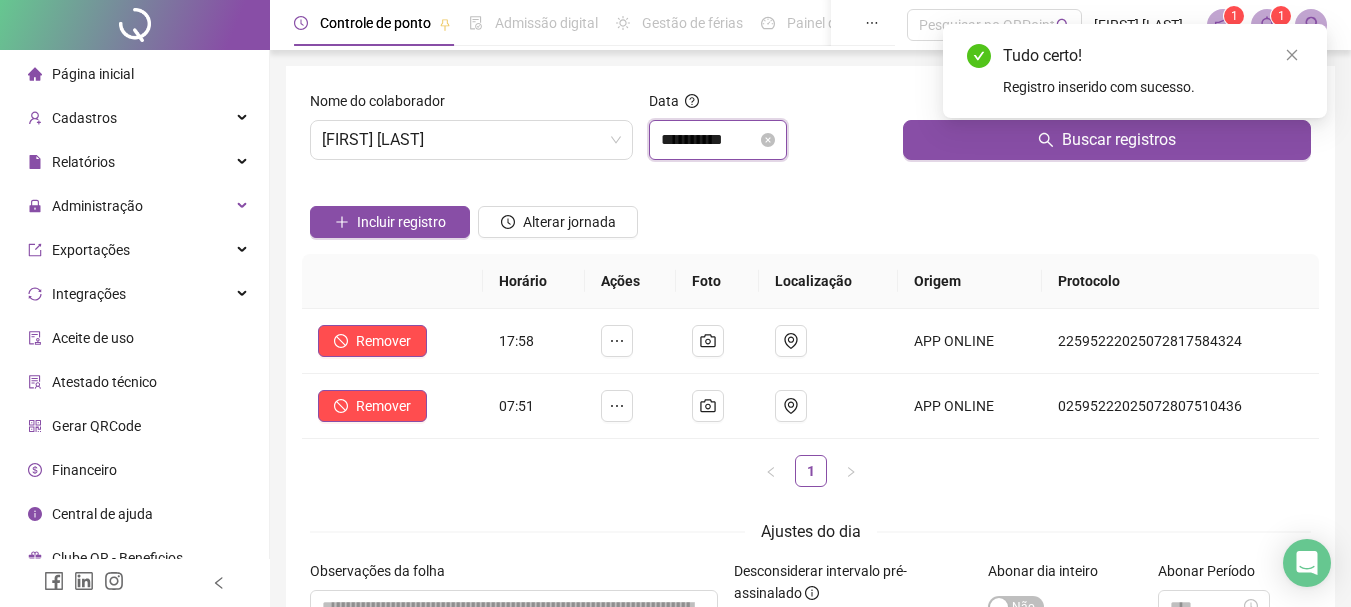 click on "**********" at bounding box center [709, 140] 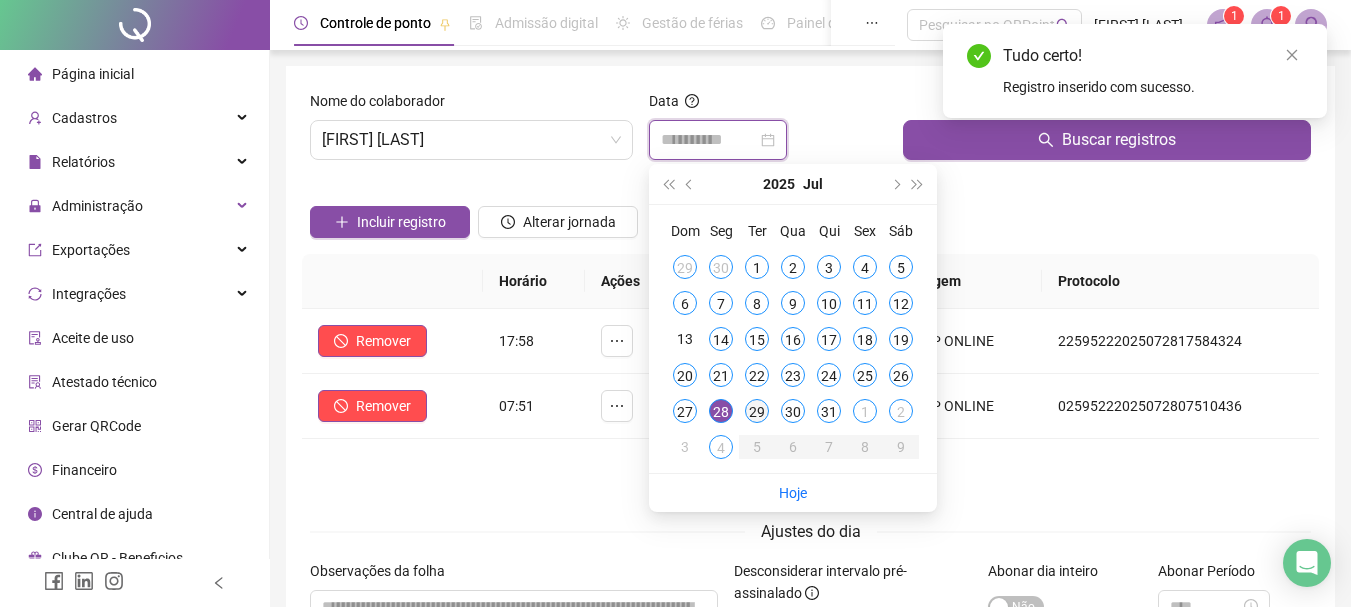 type on "**********" 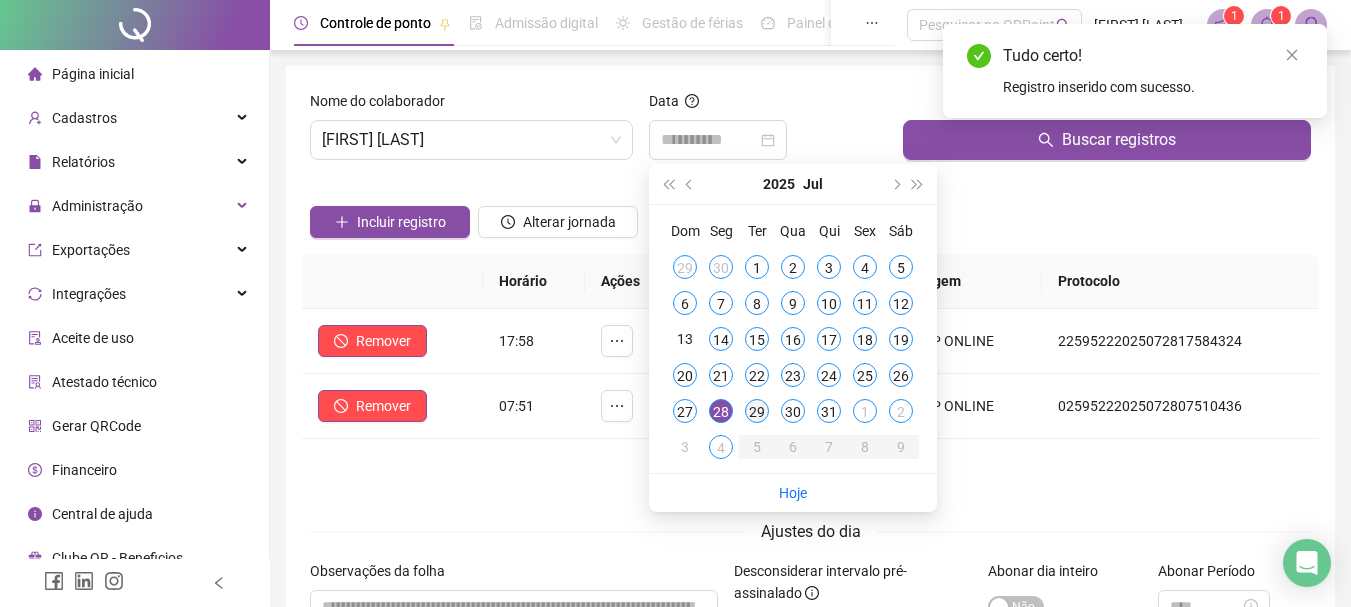 click on "29" at bounding box center (757, 411) 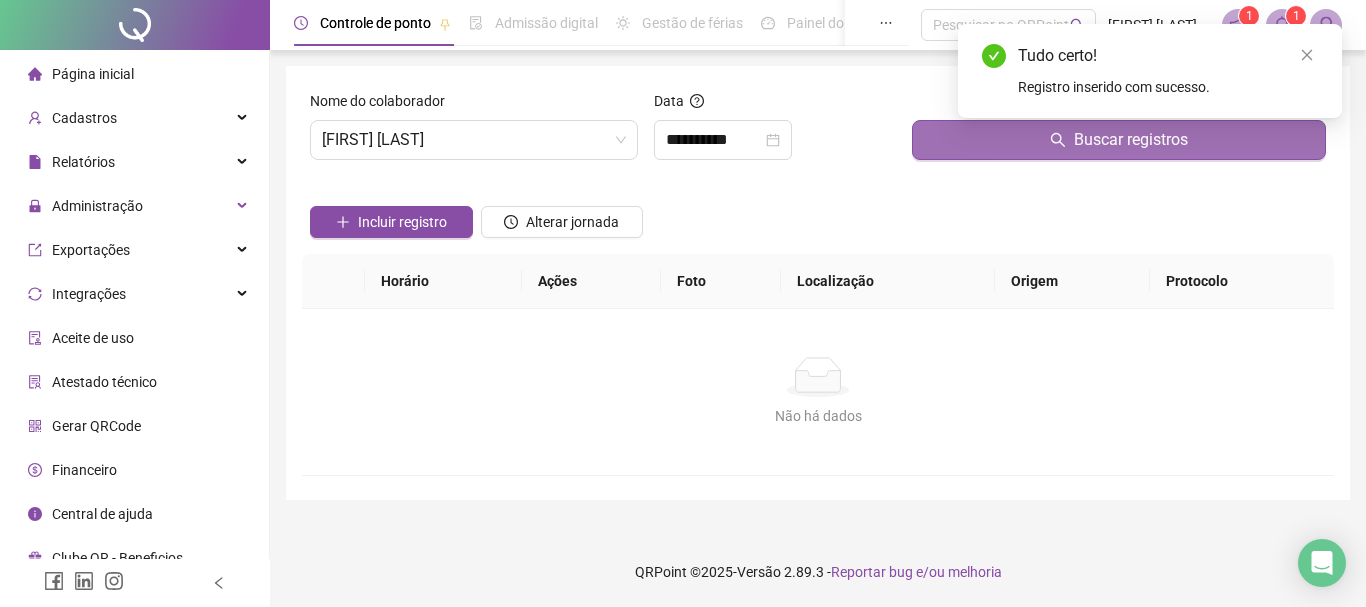 click on "Buscar registros" at bounding box center [1119, 140] 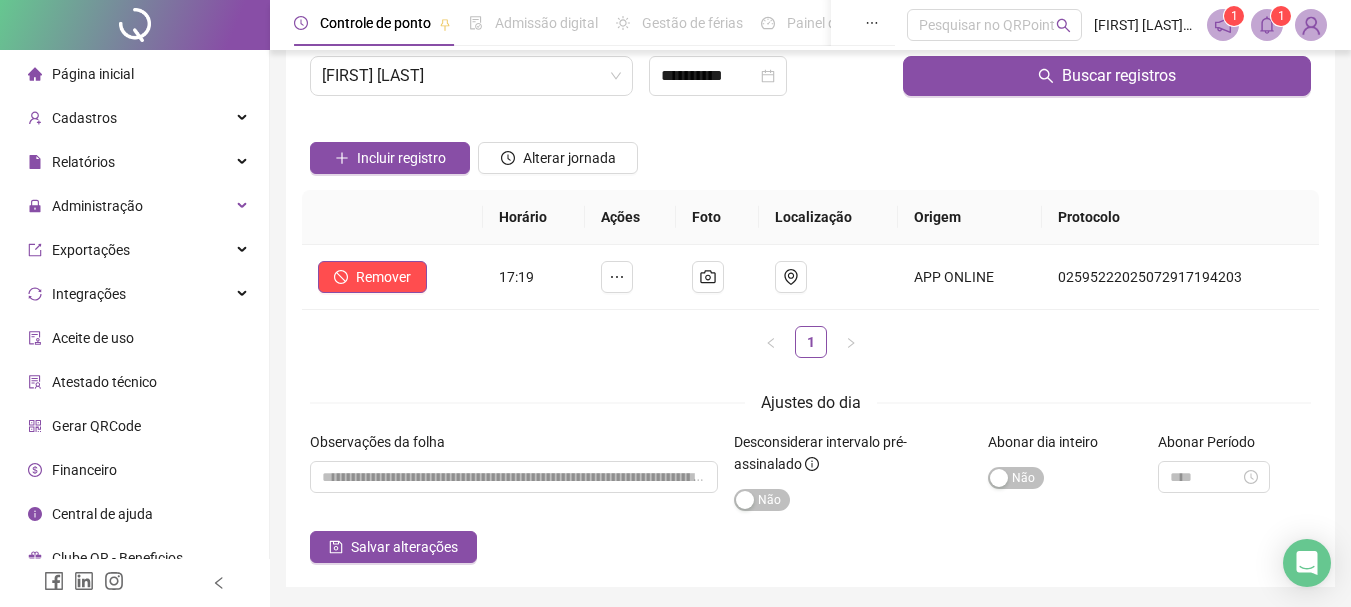 scroll, scrollTop: 100, scrollLeft: 0, axis: vertical 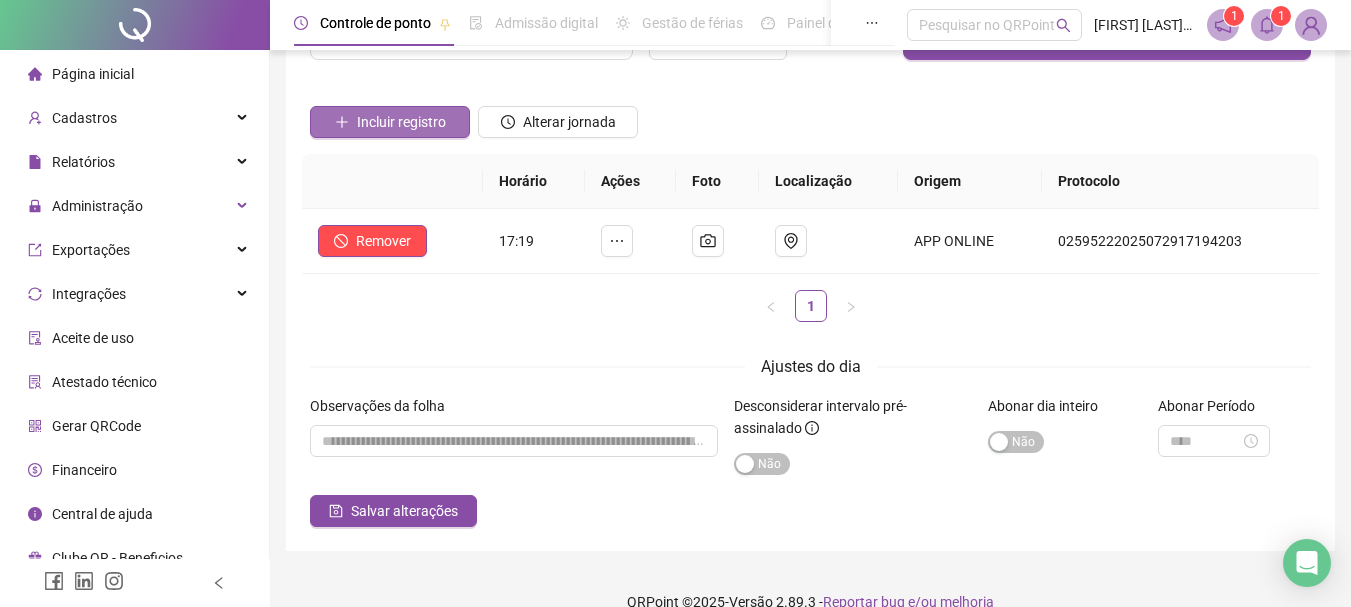 click on "Incluir registro" at bounding box center (390, 122) 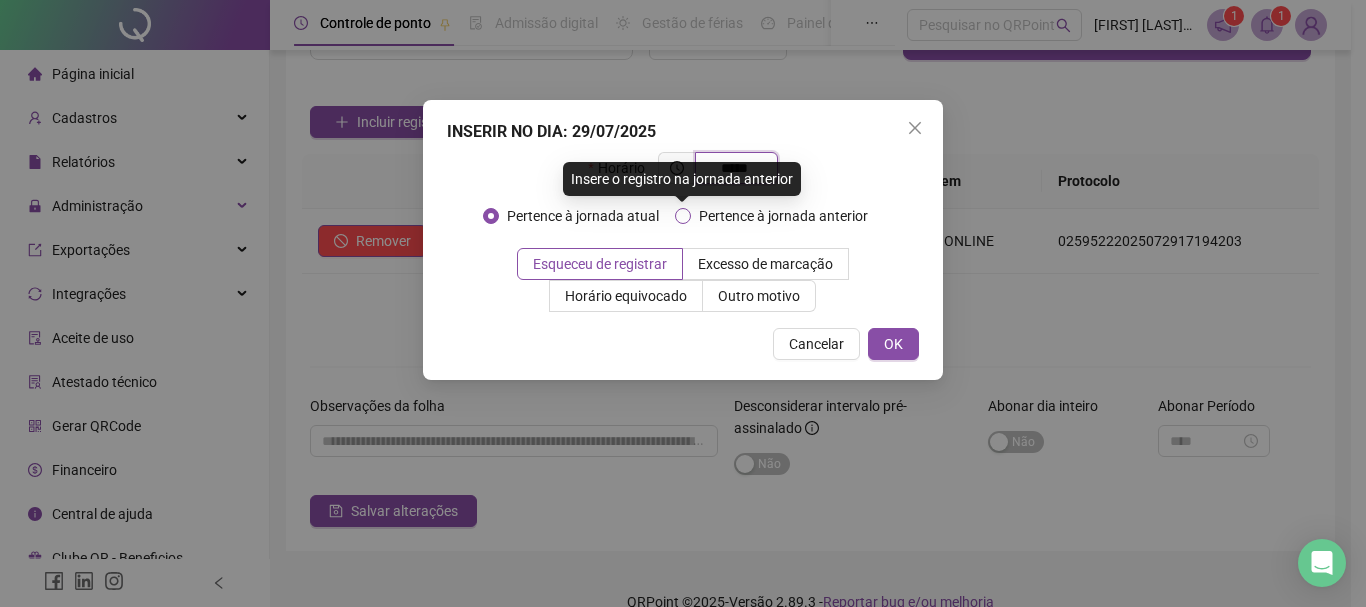 type on "*****" 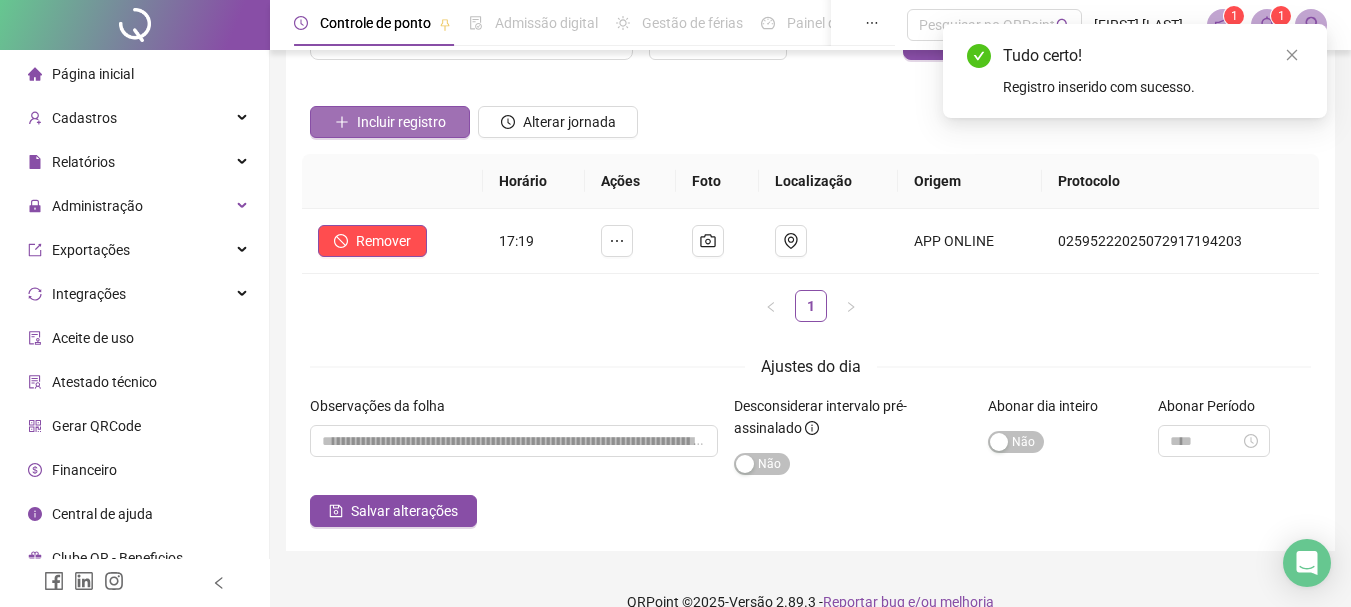 click on "Incluir registro" at bounding box center (401, 122) 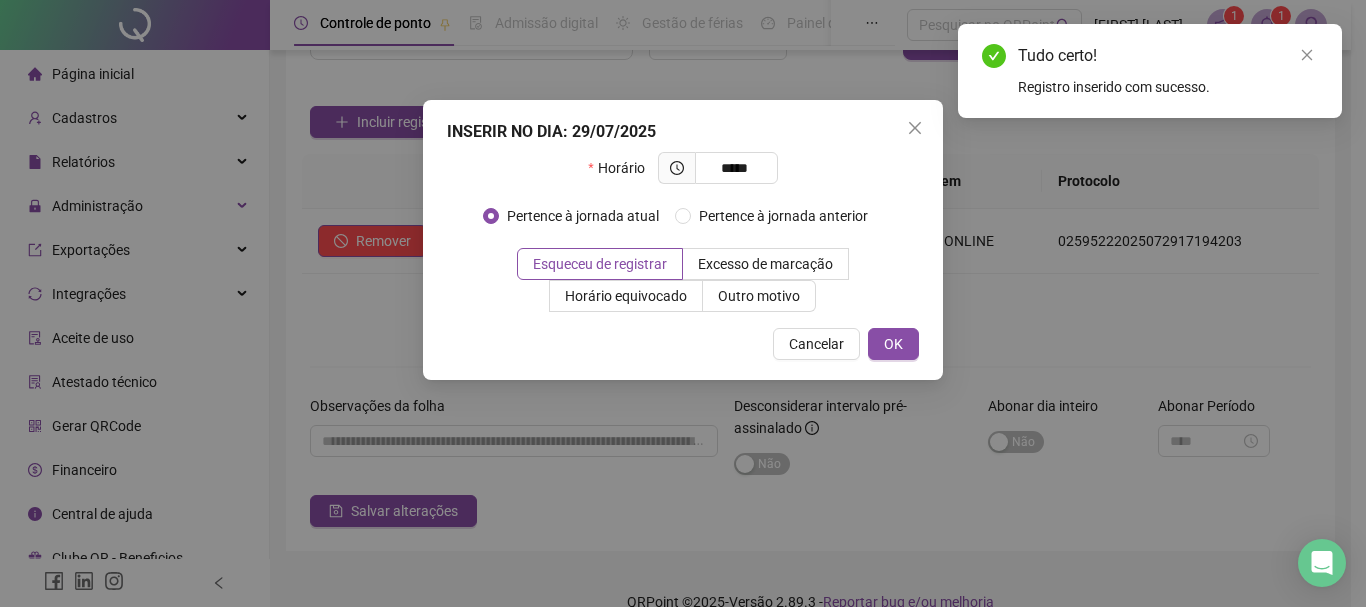 type on "*****" 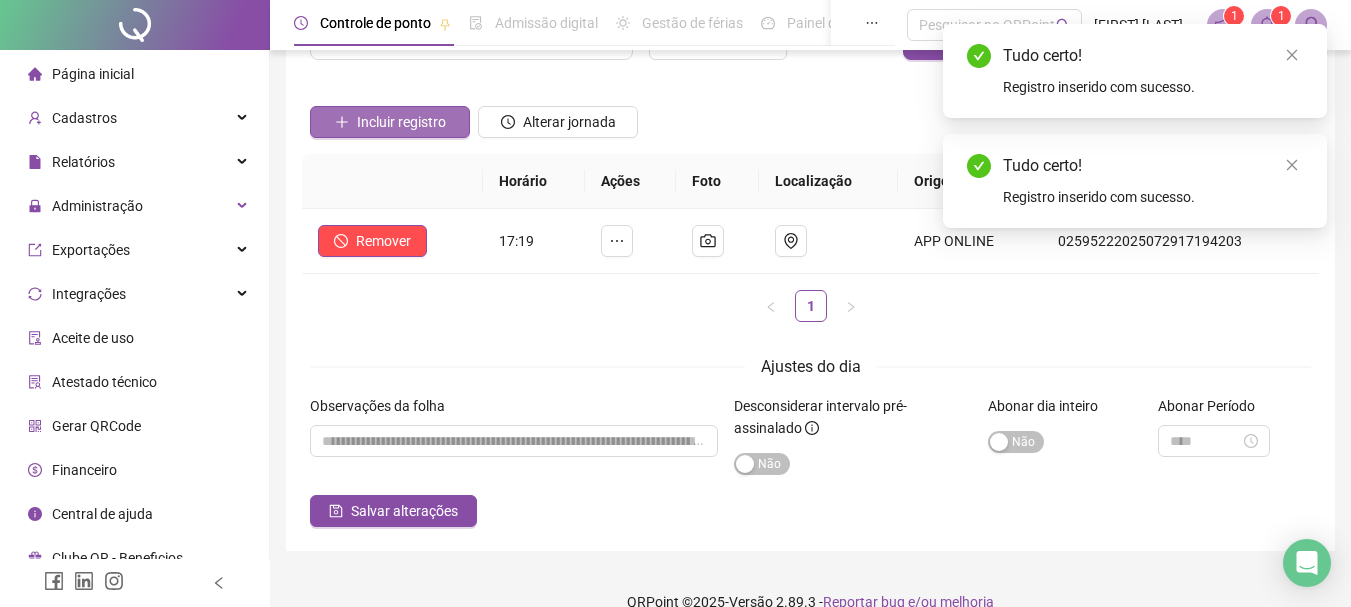 click on "Incluir registro" at bounding box center (401, 122) 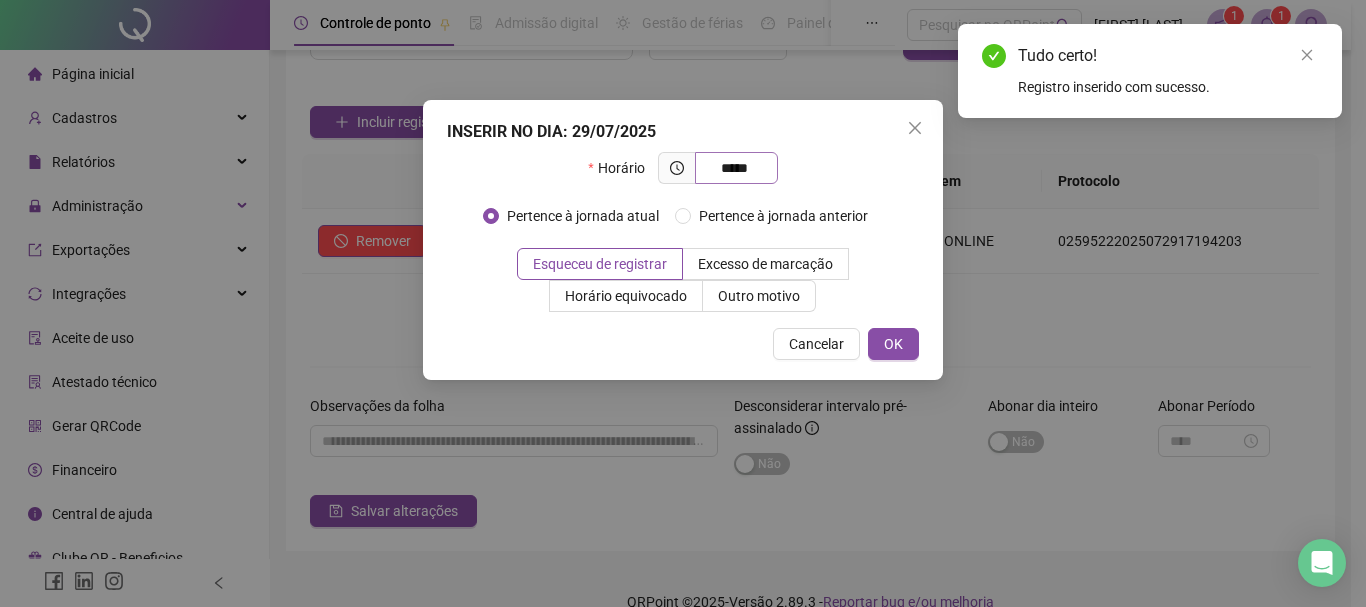 type on "*****" 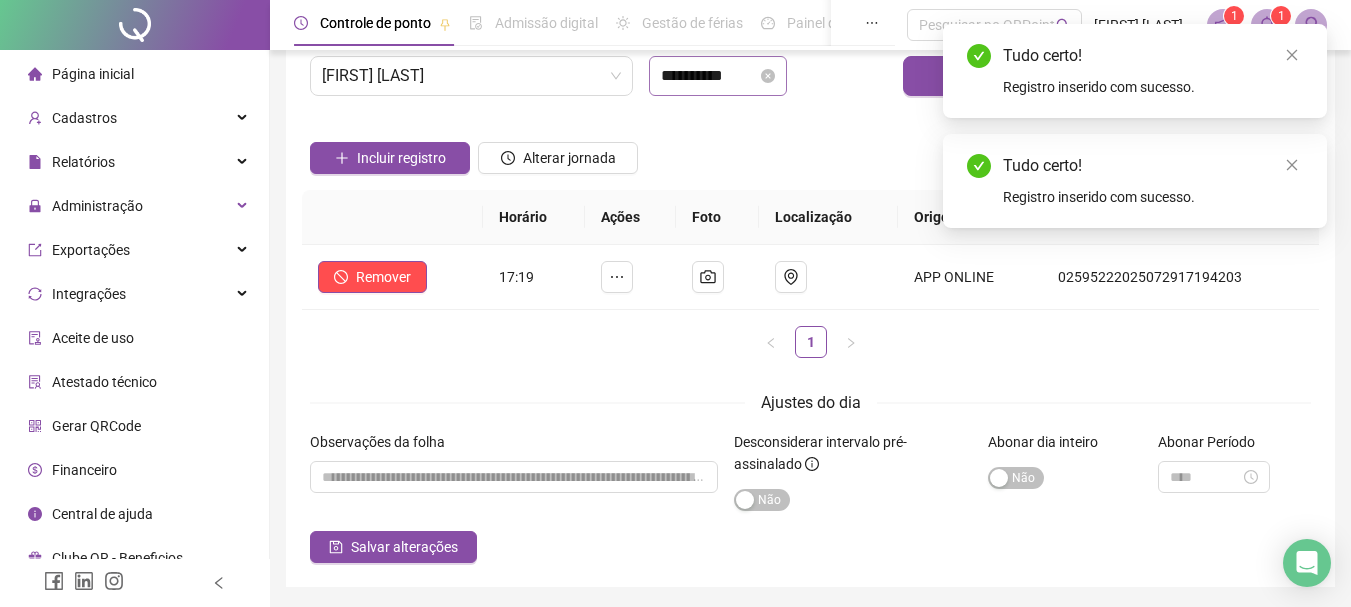 scroll, scrollTop: 0, scrollLeft: 0, axis: both 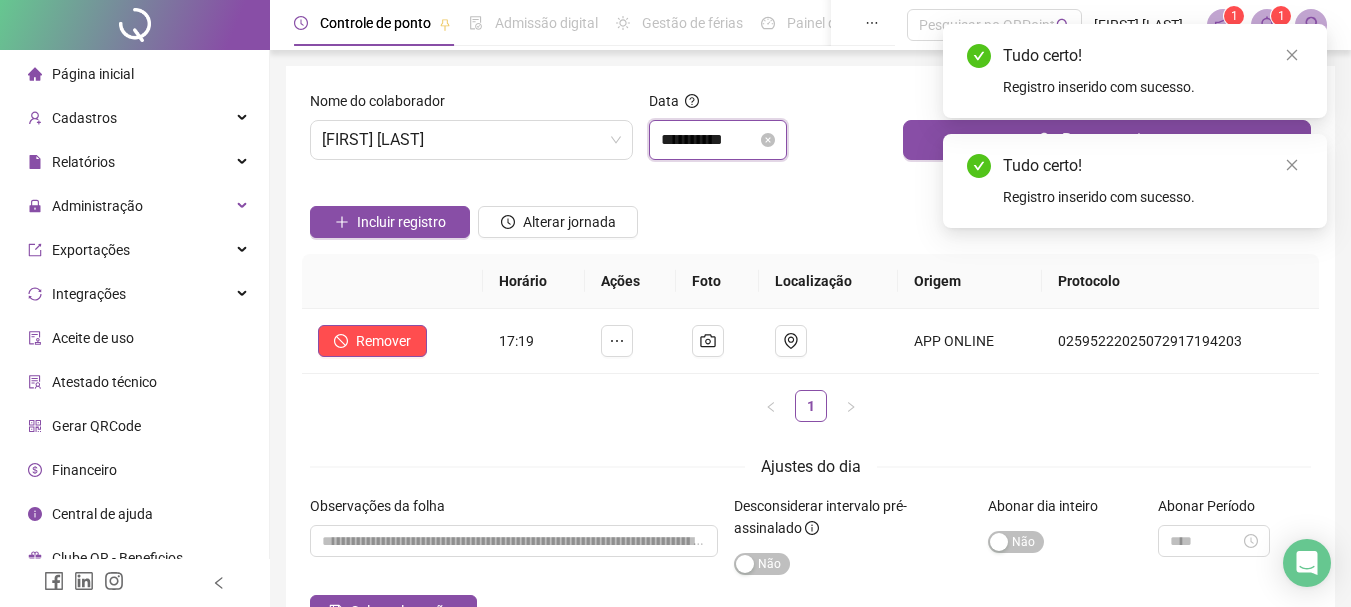 click on "**********" at bounding box center [709, 140] 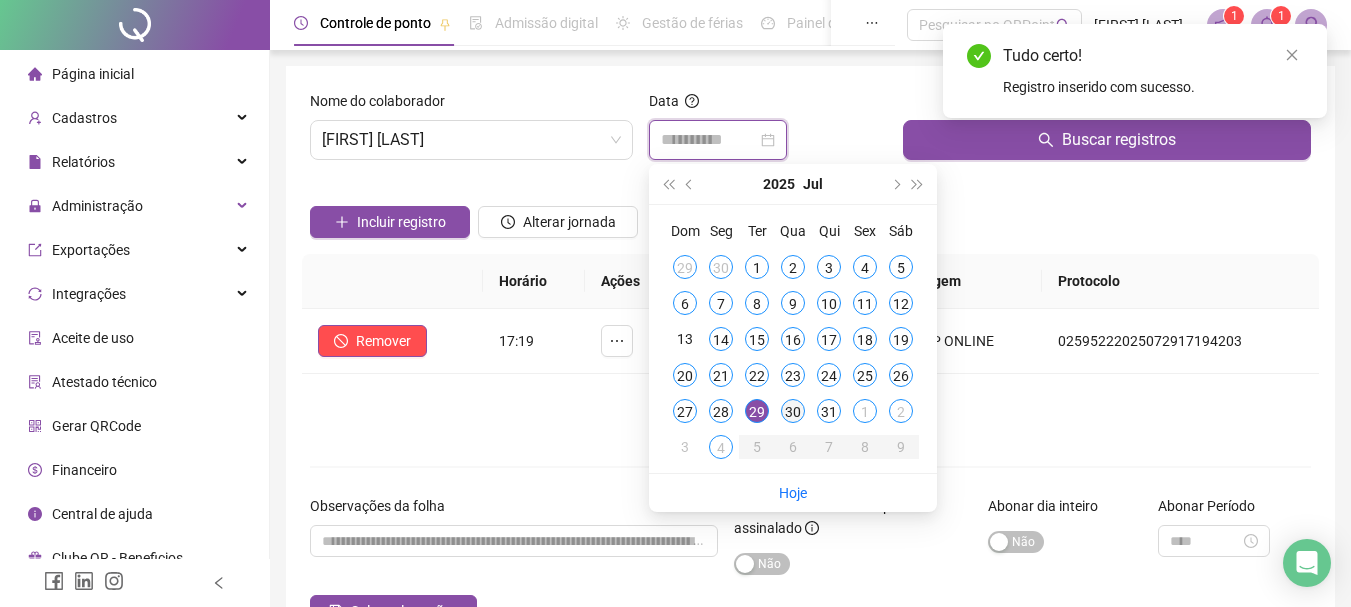 type on "**********" 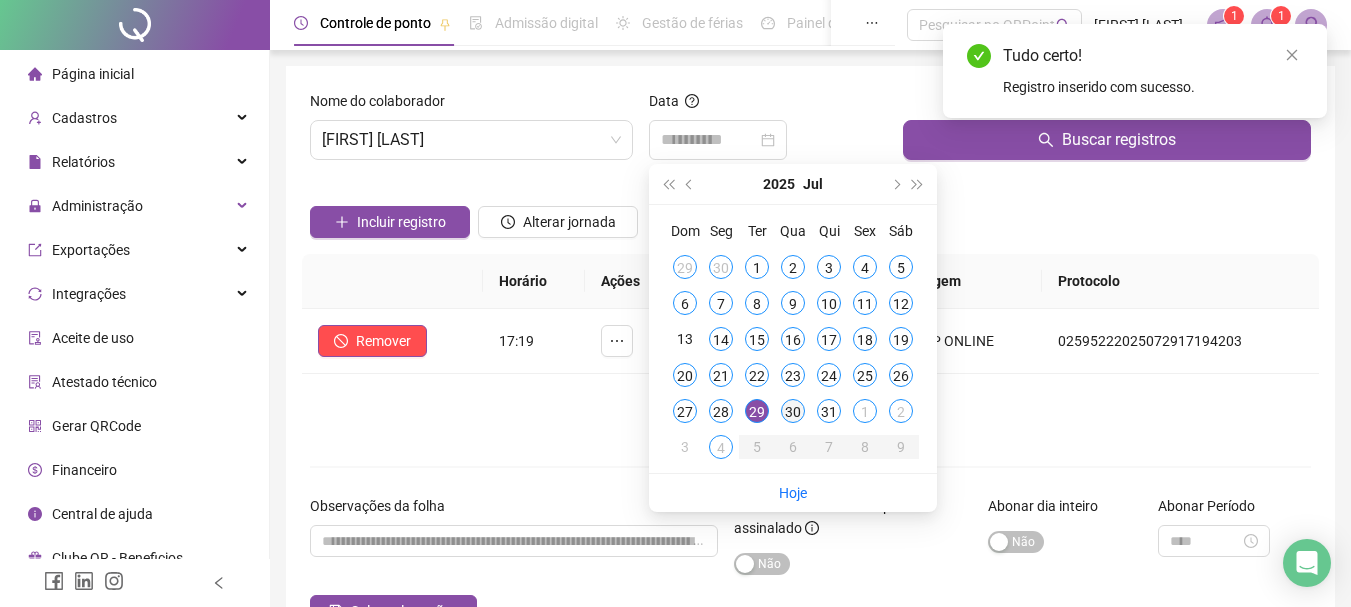 click on "30" at bounding box center (793, 411) 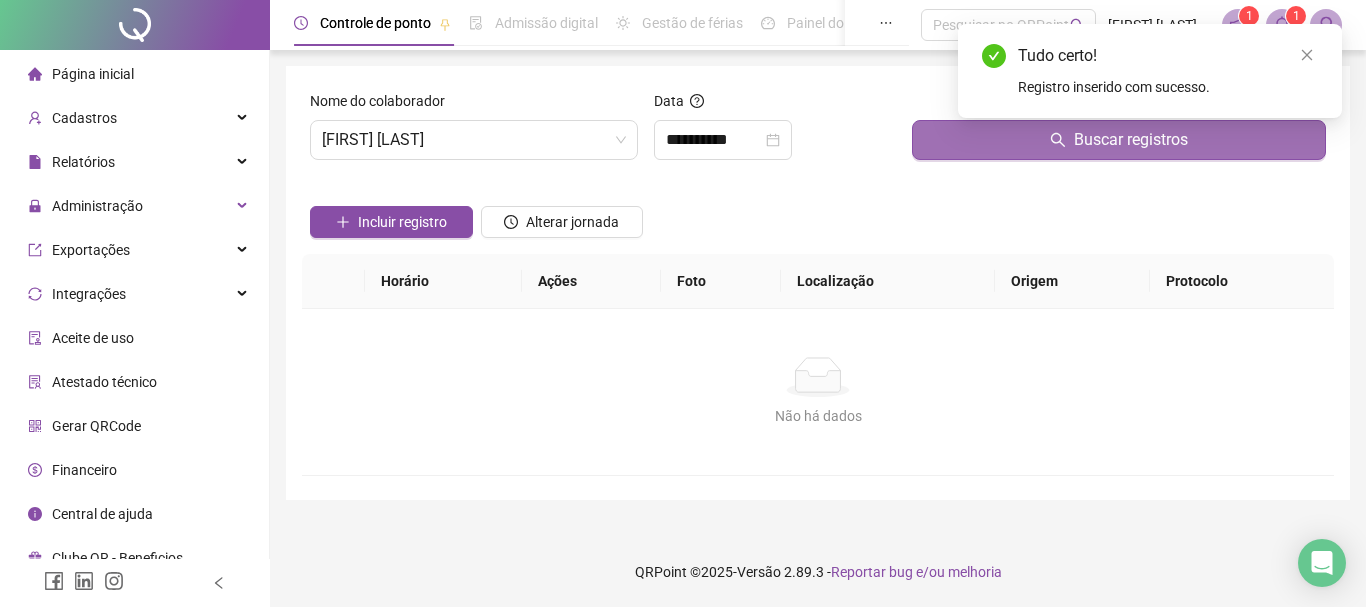 click on "Buscar registros" at bounding box center [1119, 140] 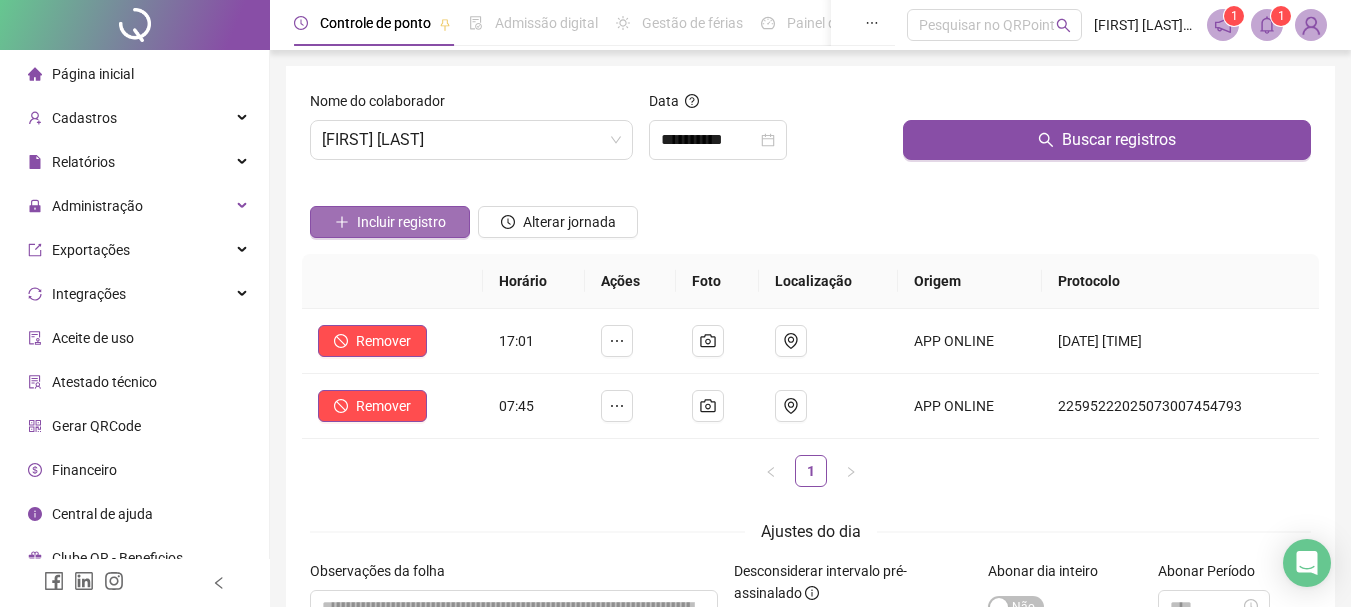 click on "Incluir registro" at bounding box center (401, 222) 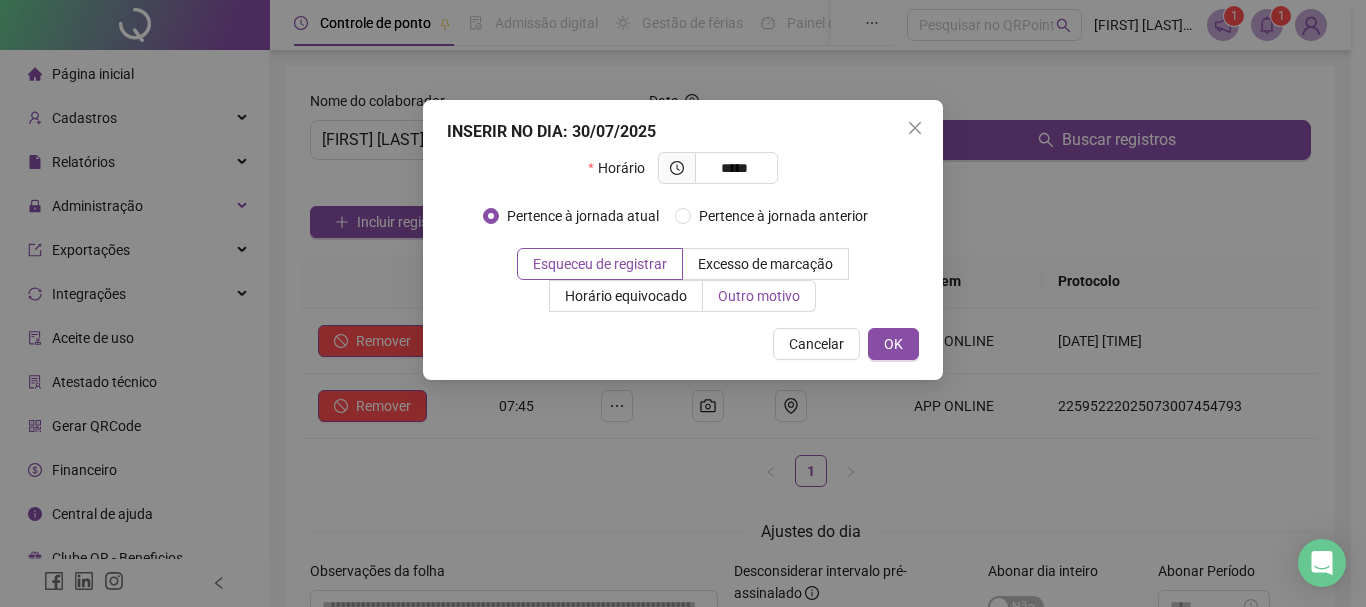 type on "*****" 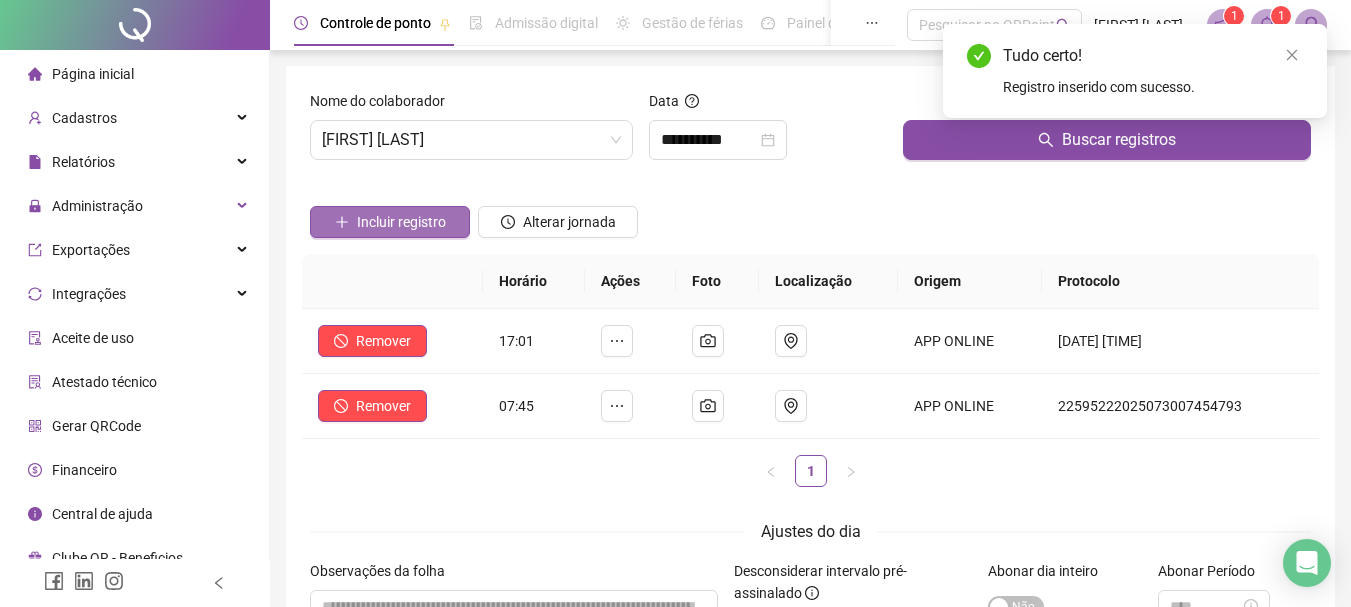 click on "Incluir registro" at bounding box center [401, 222] 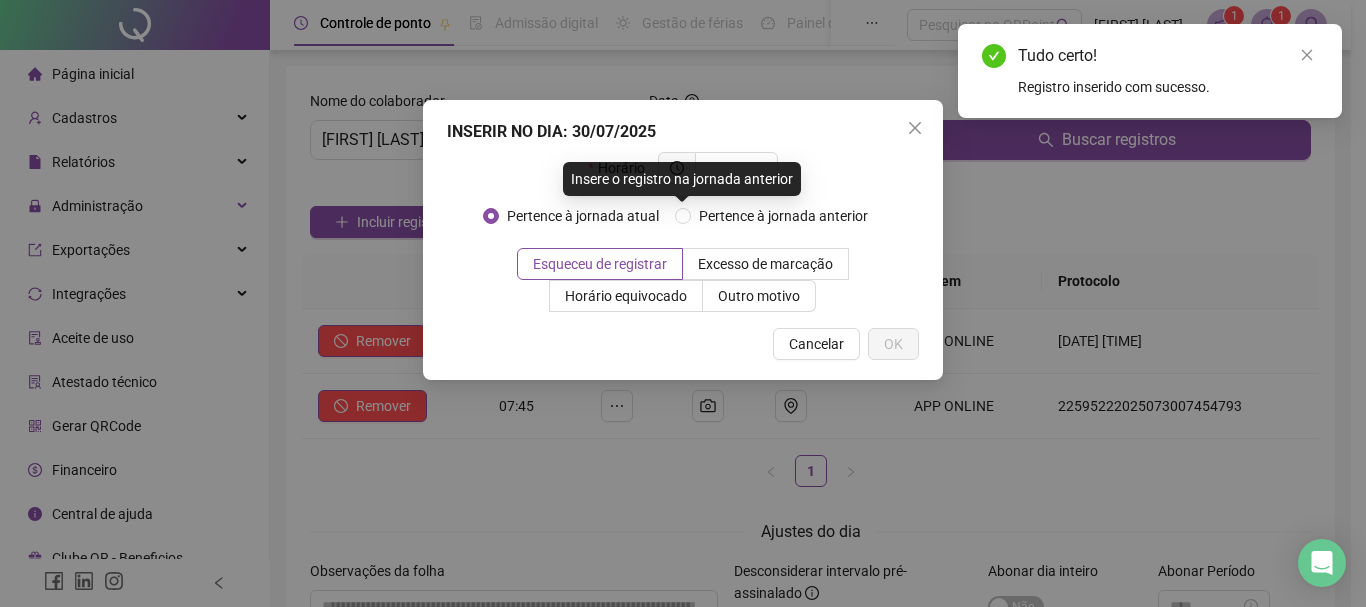 click on "Insere o registro na jornada anterior" at bounding box center [682, 179] 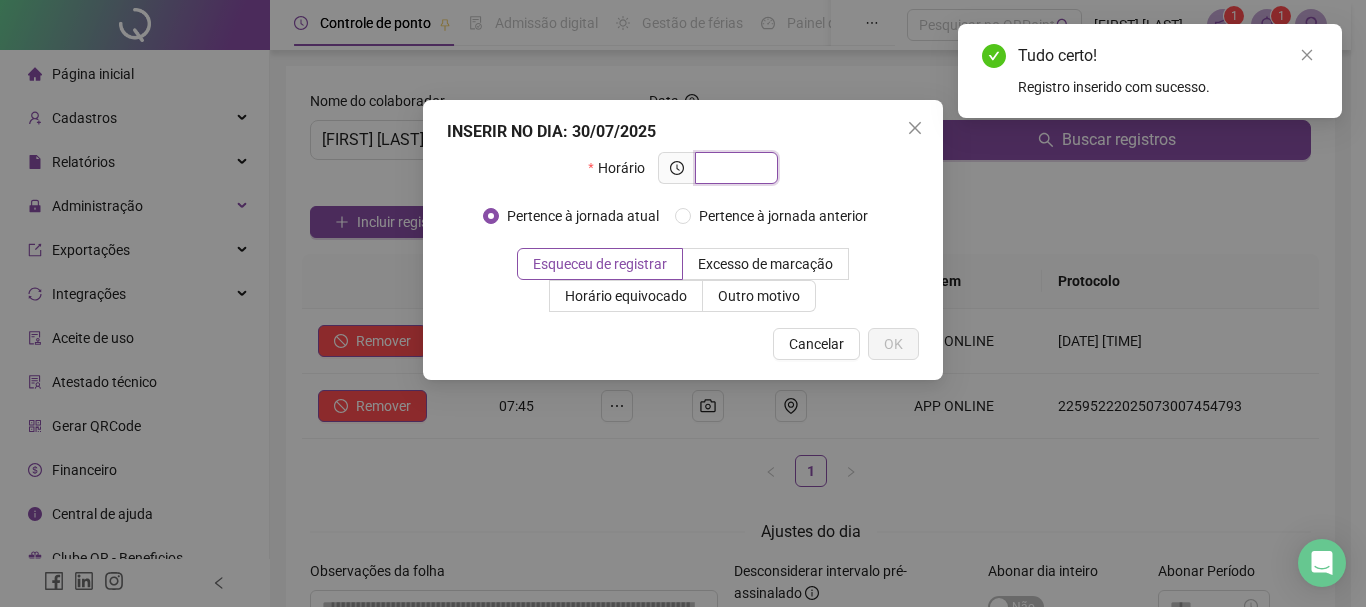 click at bounding box center [734, 168] 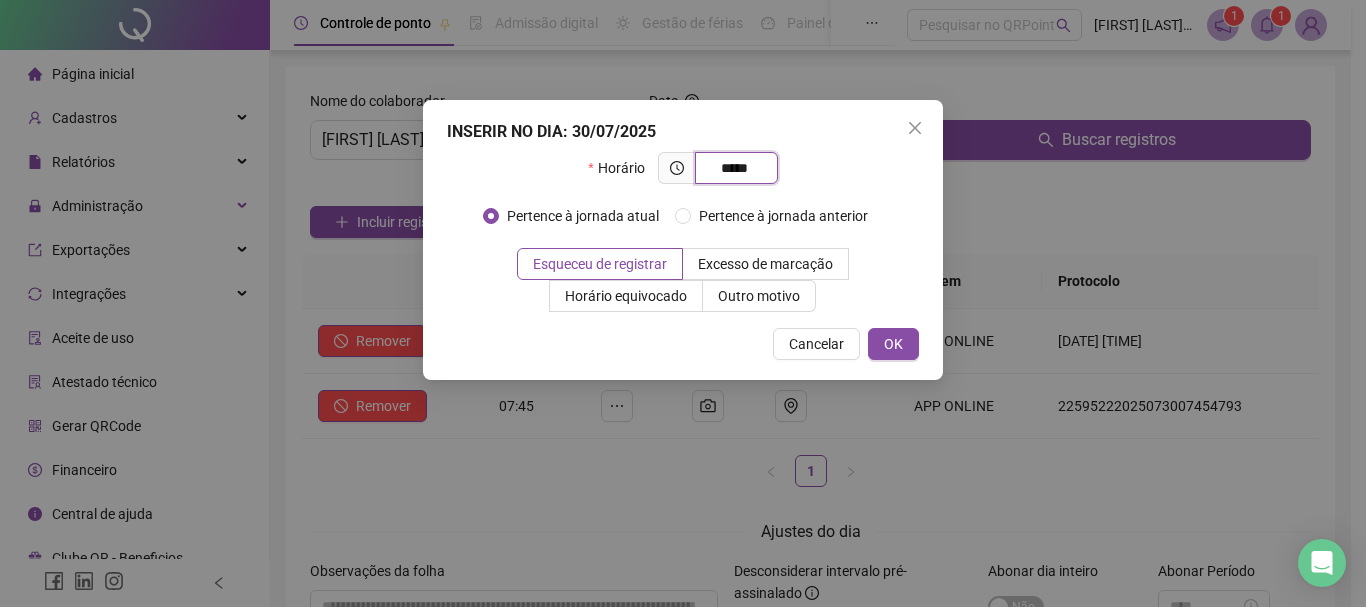 type on "*****" 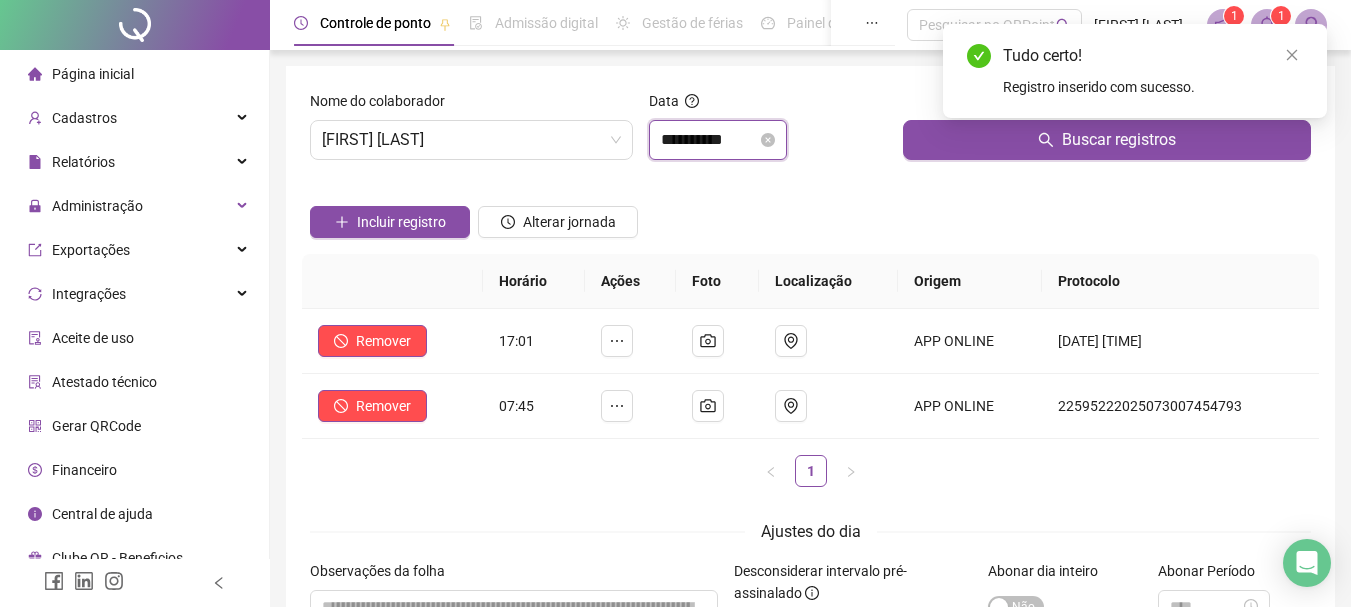click on "**********" at bounding box center [709, 140] 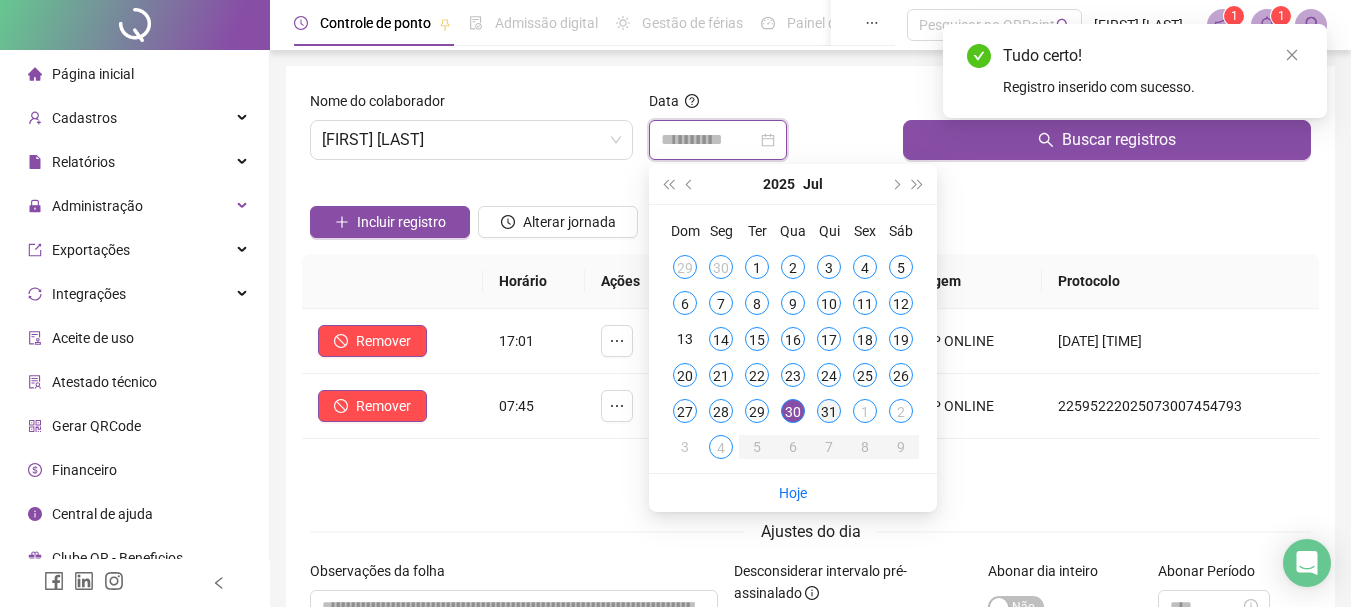 type on "**********" 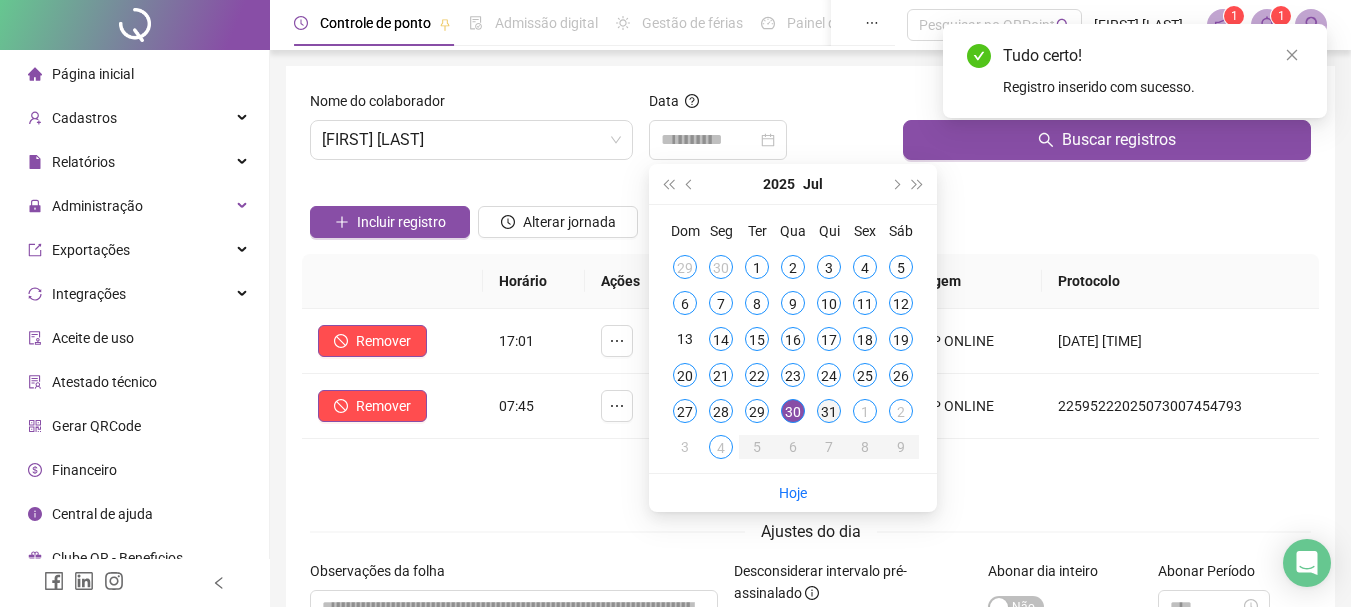 click on "31" at bounding box center (829, 411) 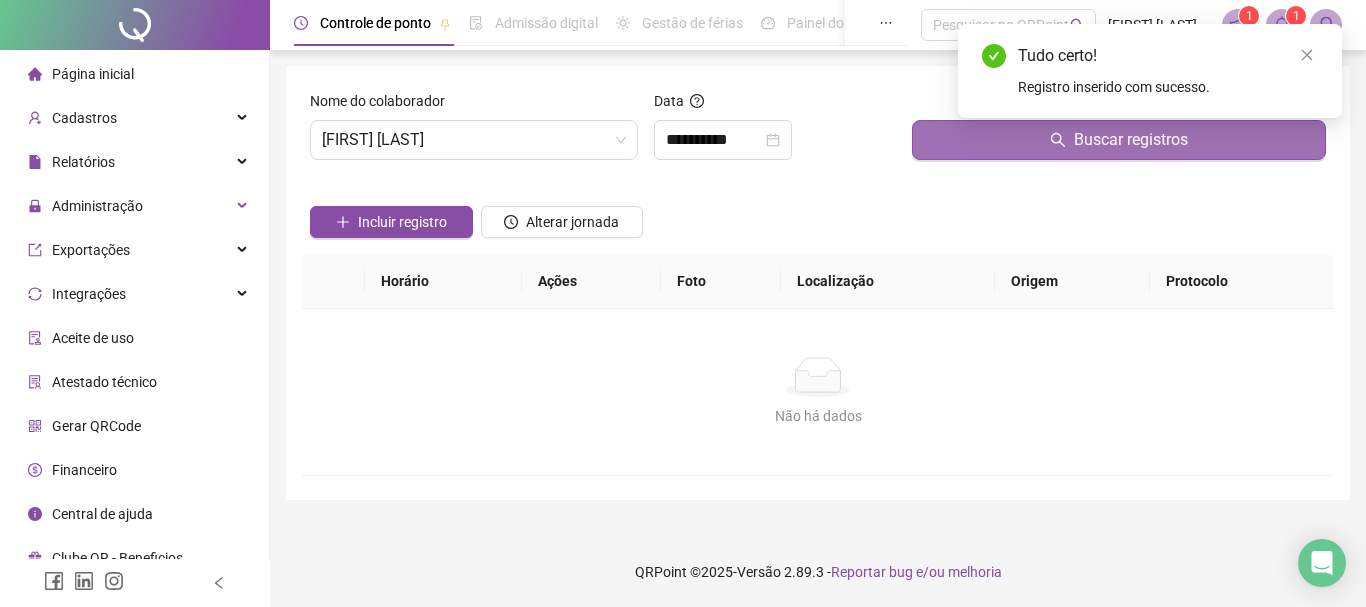 click on "Buscar registros" at bounding box center (1119, 140) 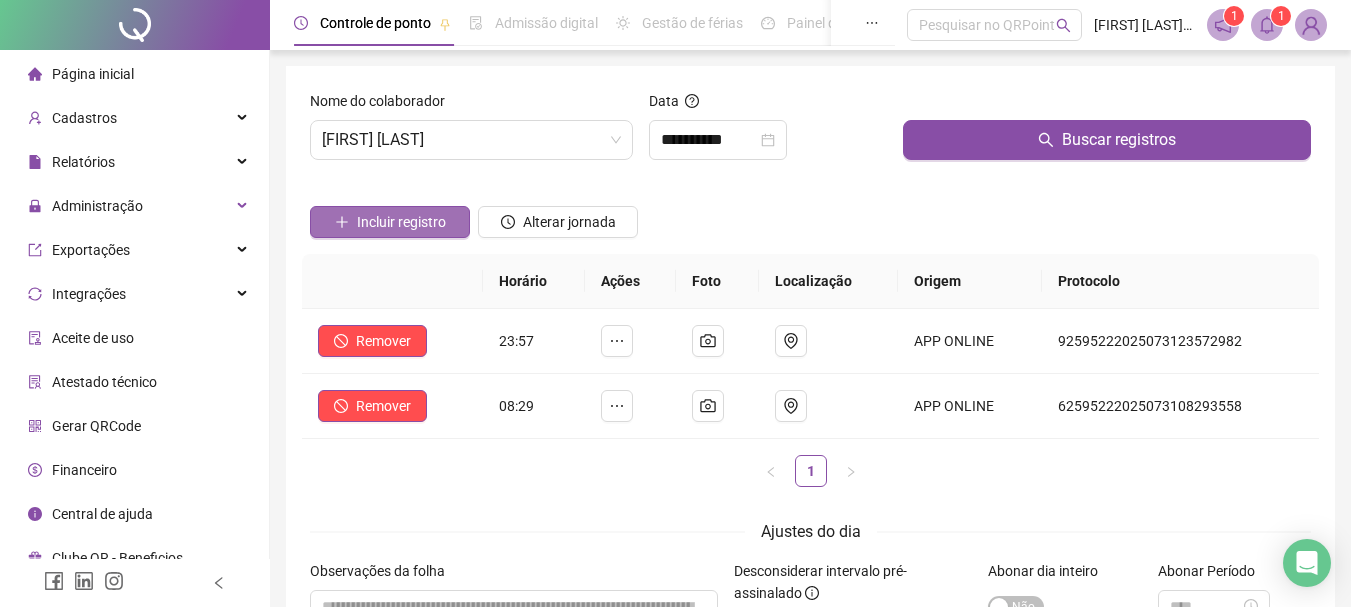 click on "Incluir registro" at bounding box center [401, 222] 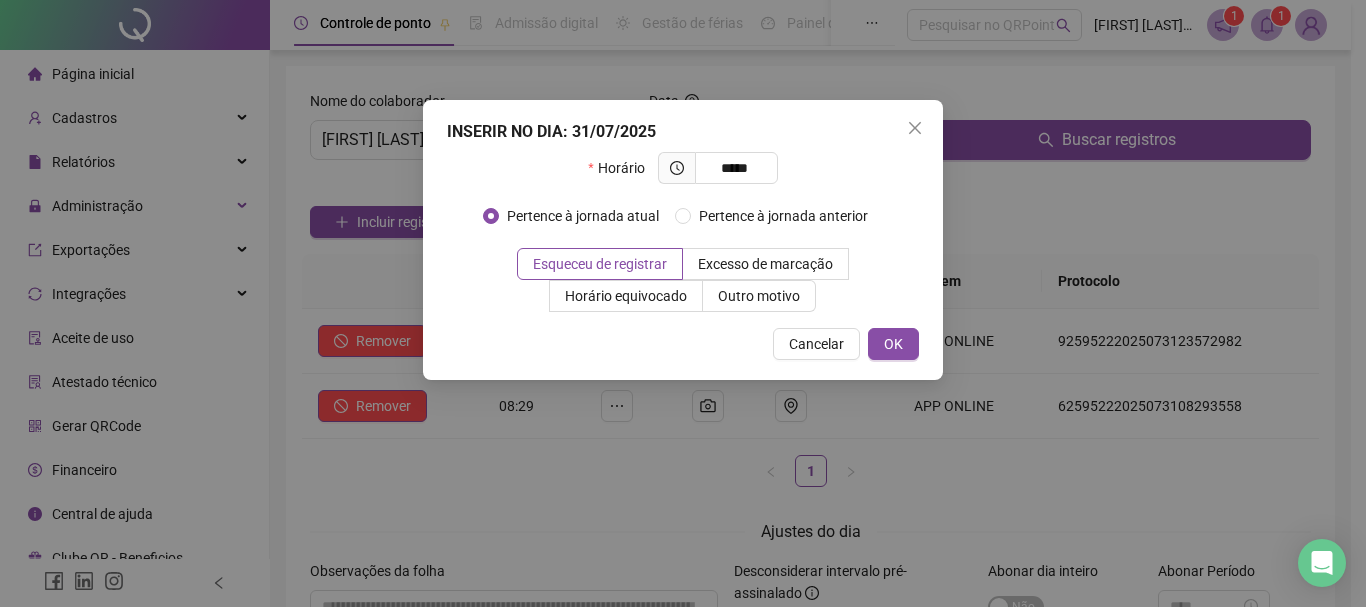 type on "*****" 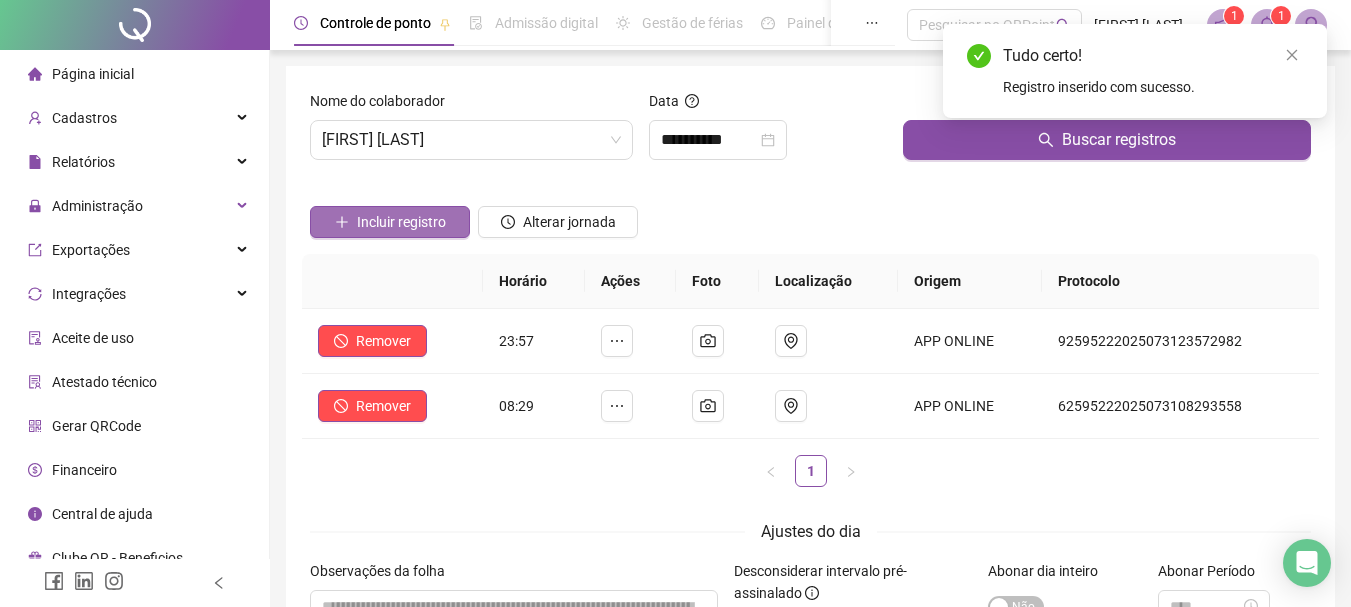 click on "Incluir registro" at bounding box center [401, 222] 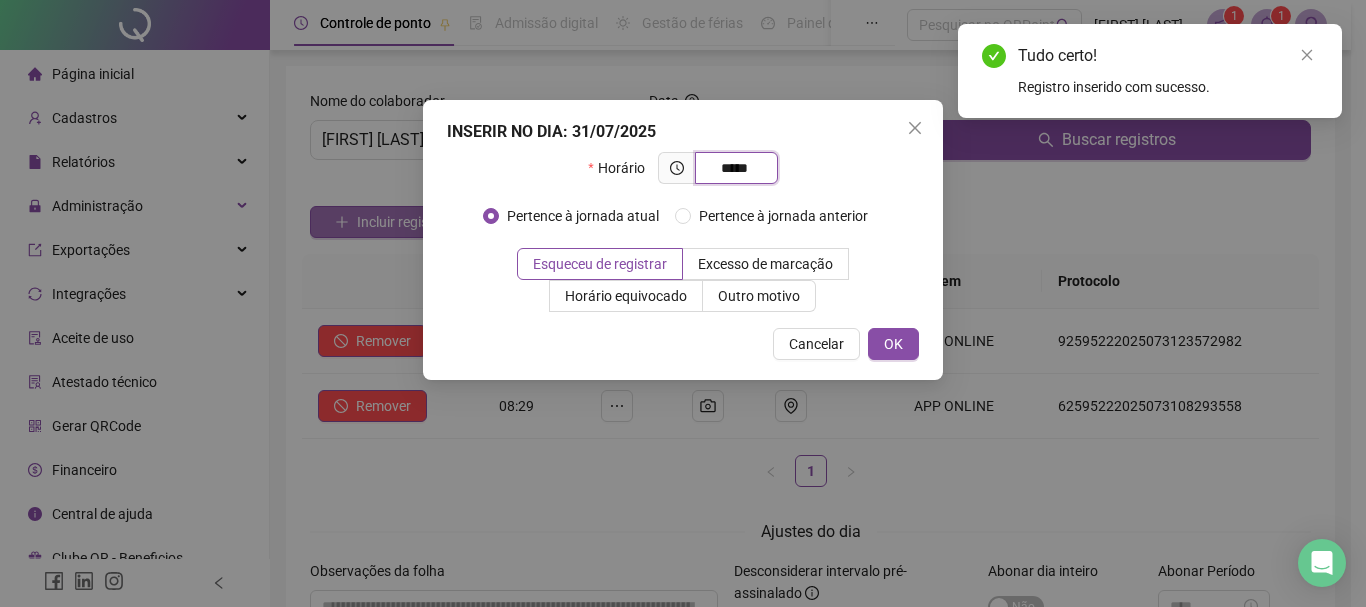 type on "*****" 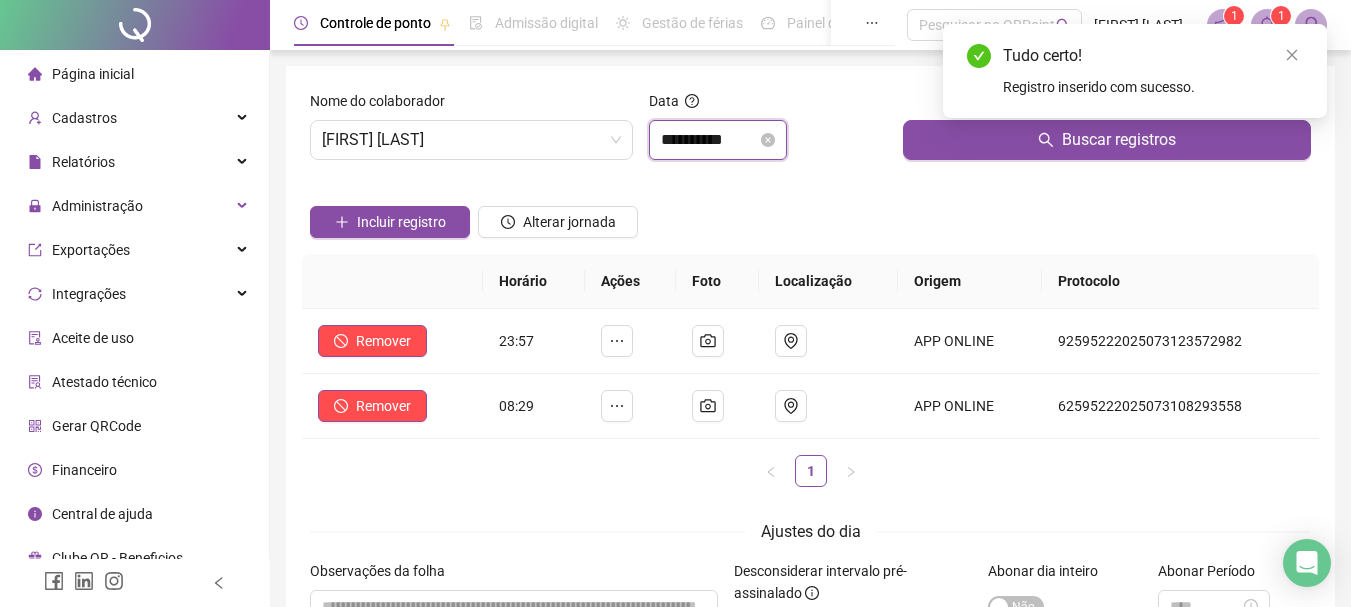 click on "**********" at bounding box center (709, 140) 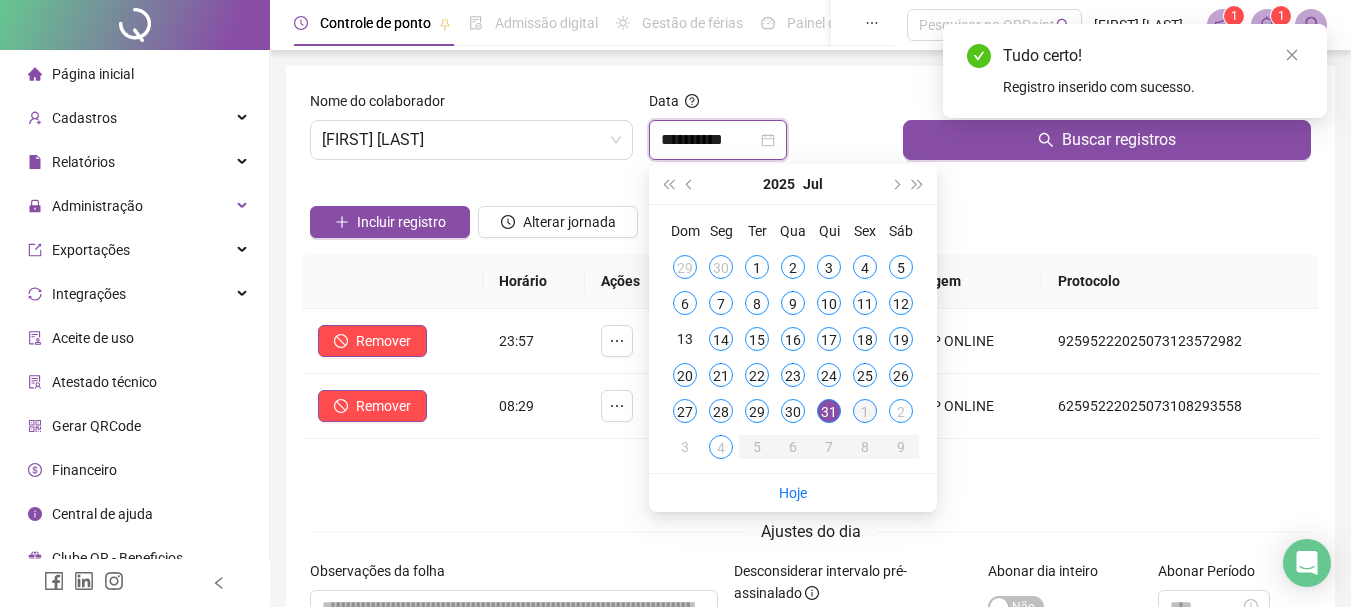 type on "**********" 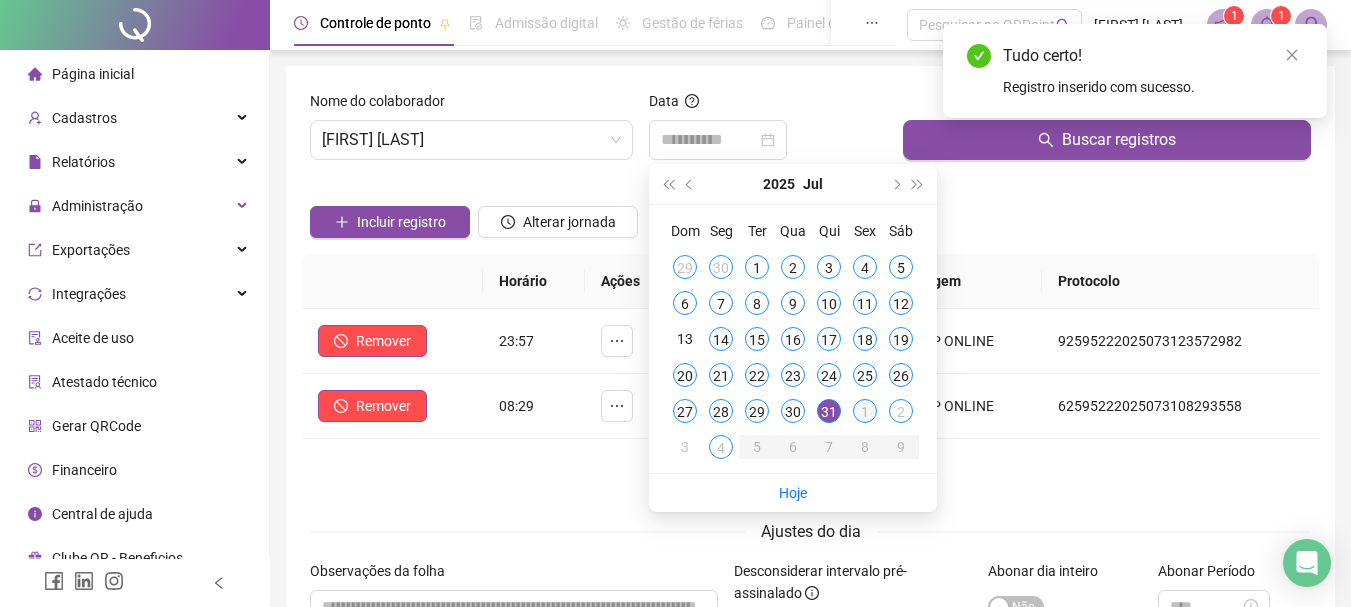 click on "1" at bounding box center [865, 411] 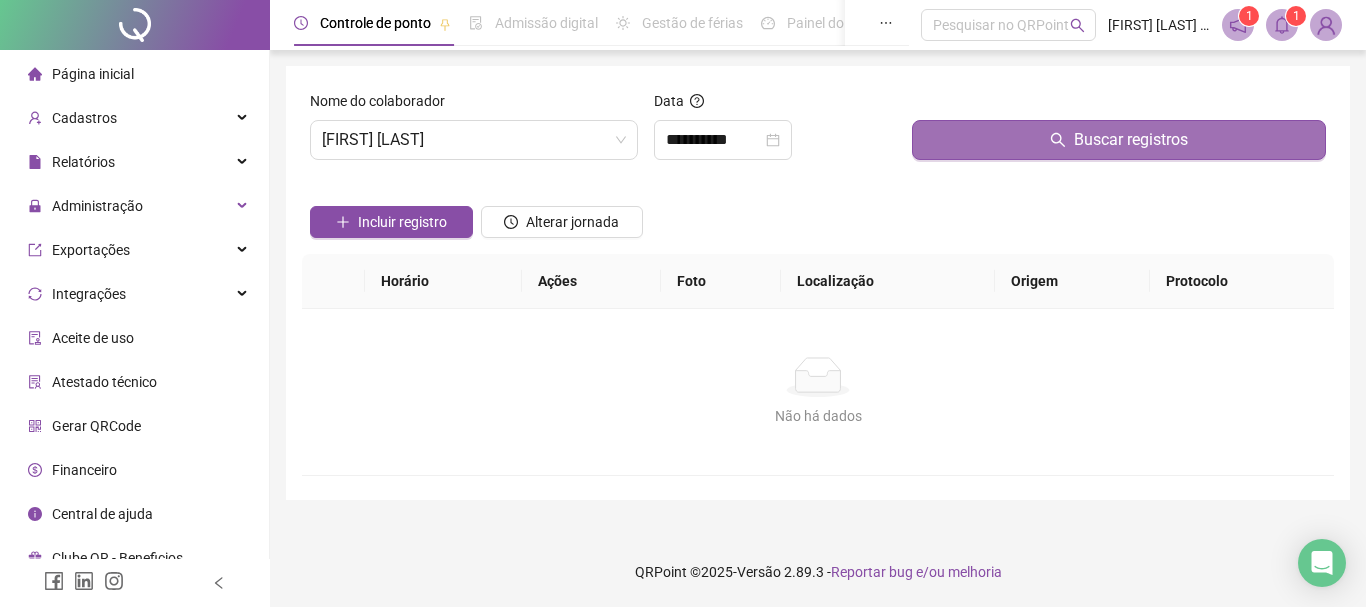 click on "Buscar registros" at bounding box center [1119, 140] 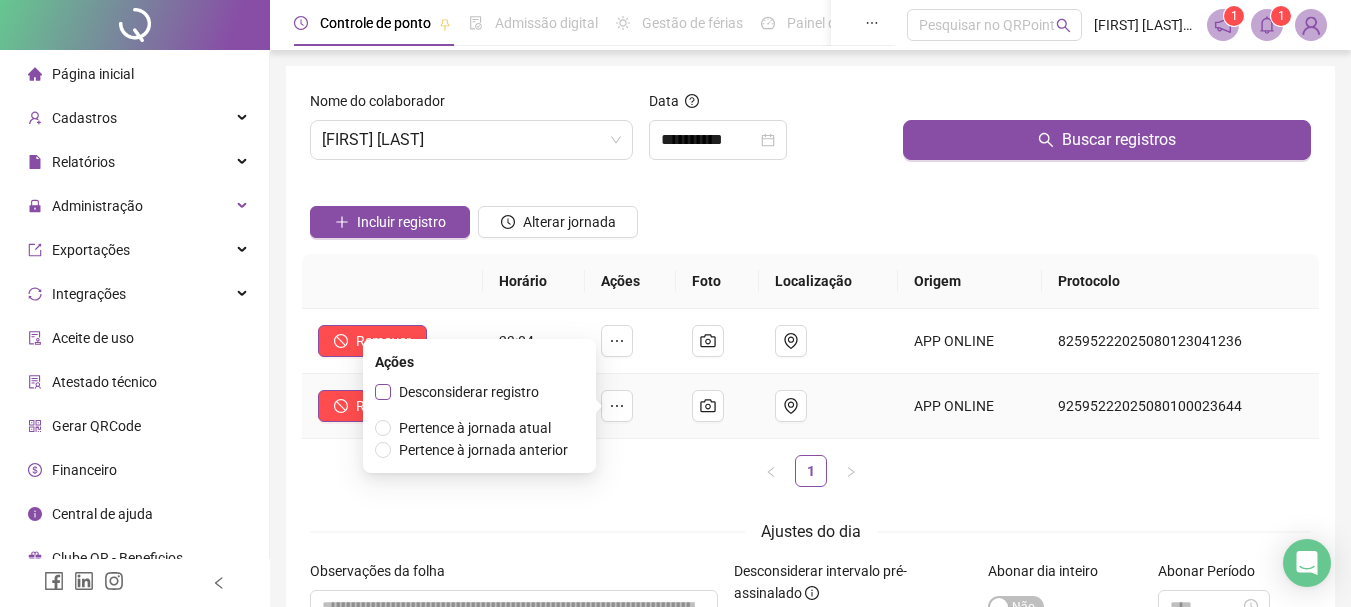click on "Desconsiderar registro" at bounding box center (469, 392) 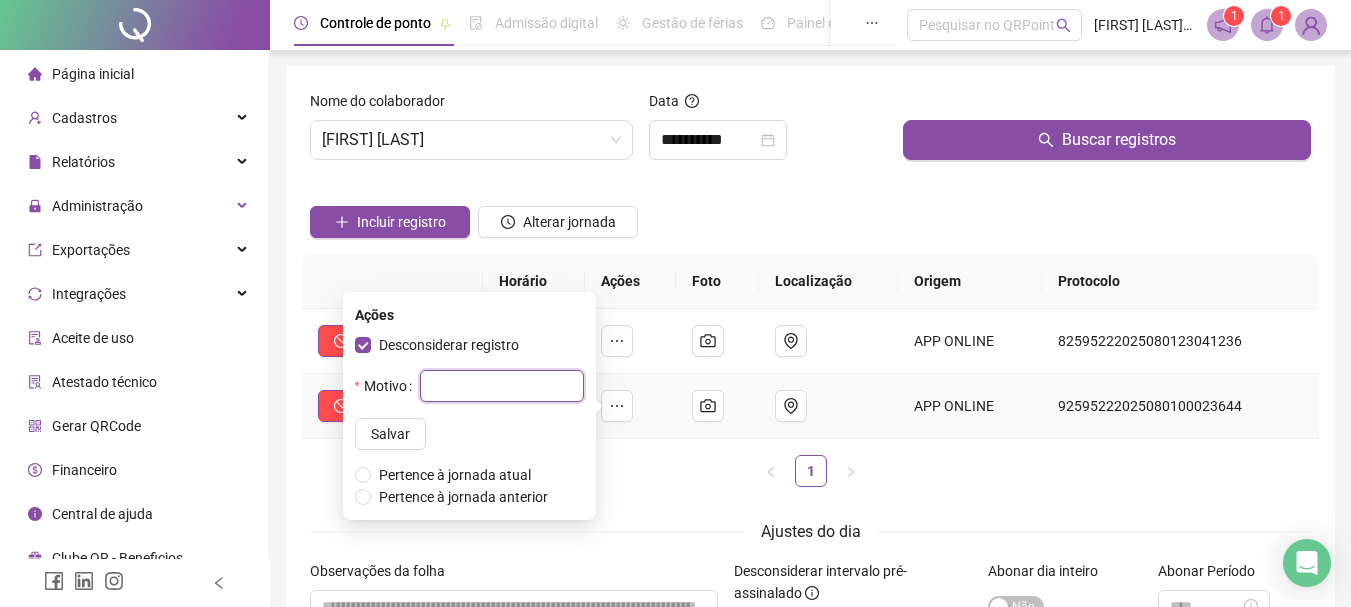 click at bounding box center (502, 386) 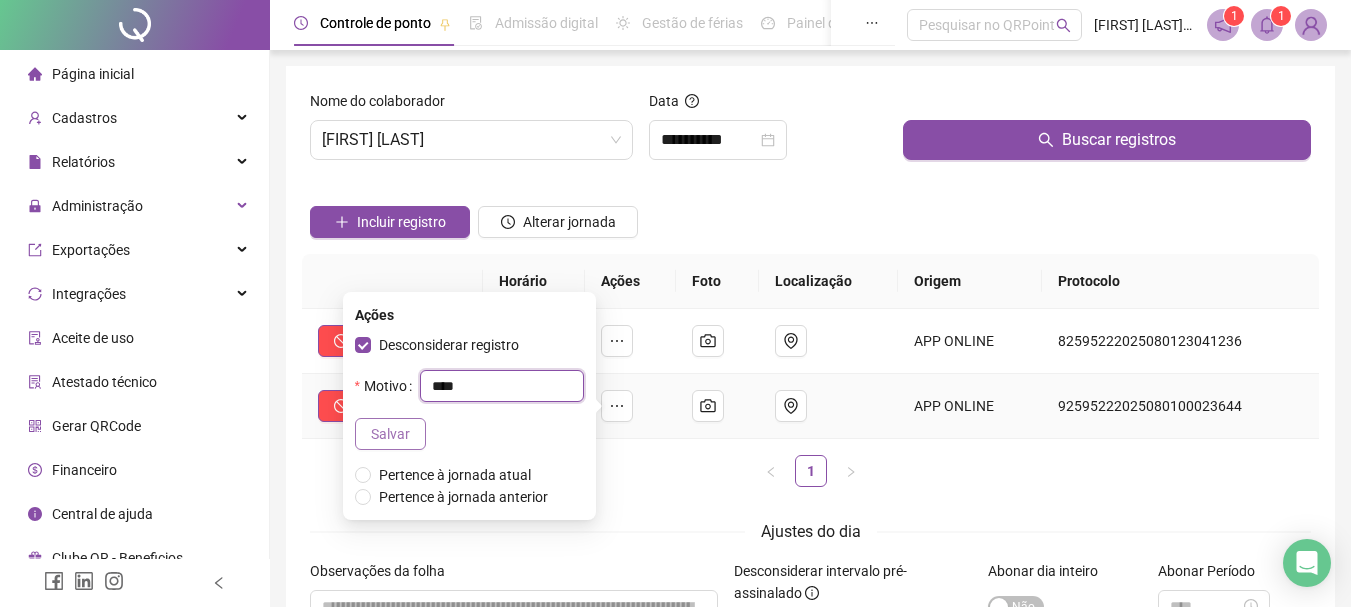 type on "****" 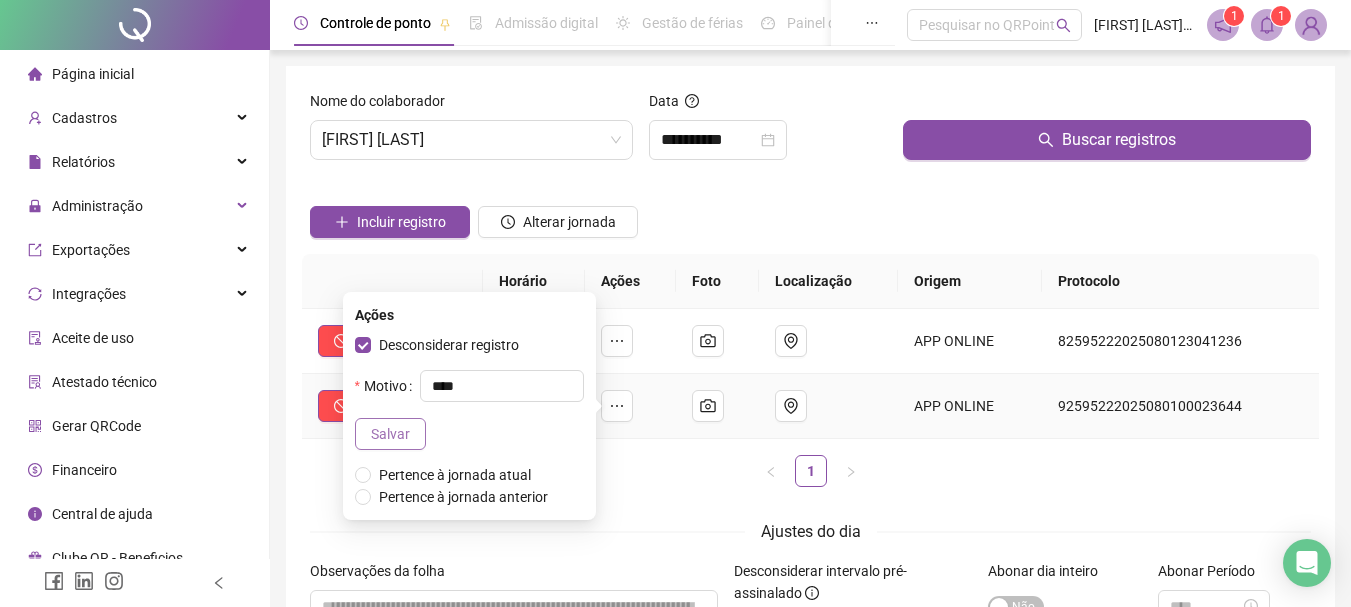 click on "Salvar" at bounding box center [390, 434] 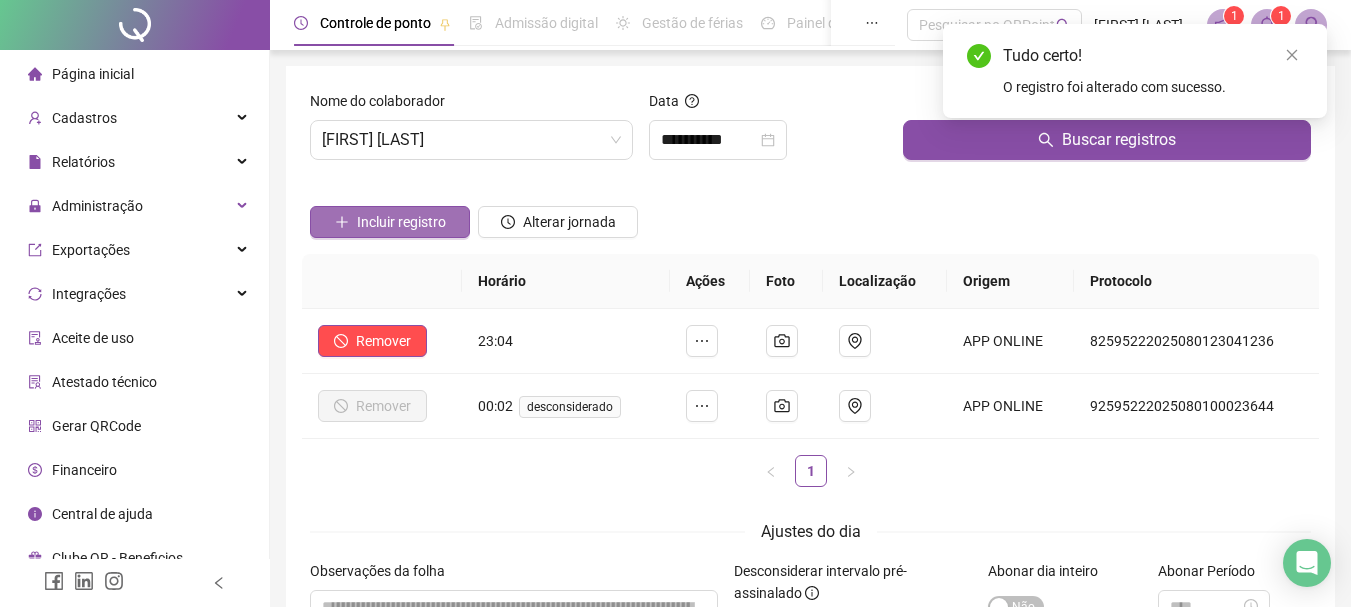 click on "Incluir registro" at bounding box center (401, 222) 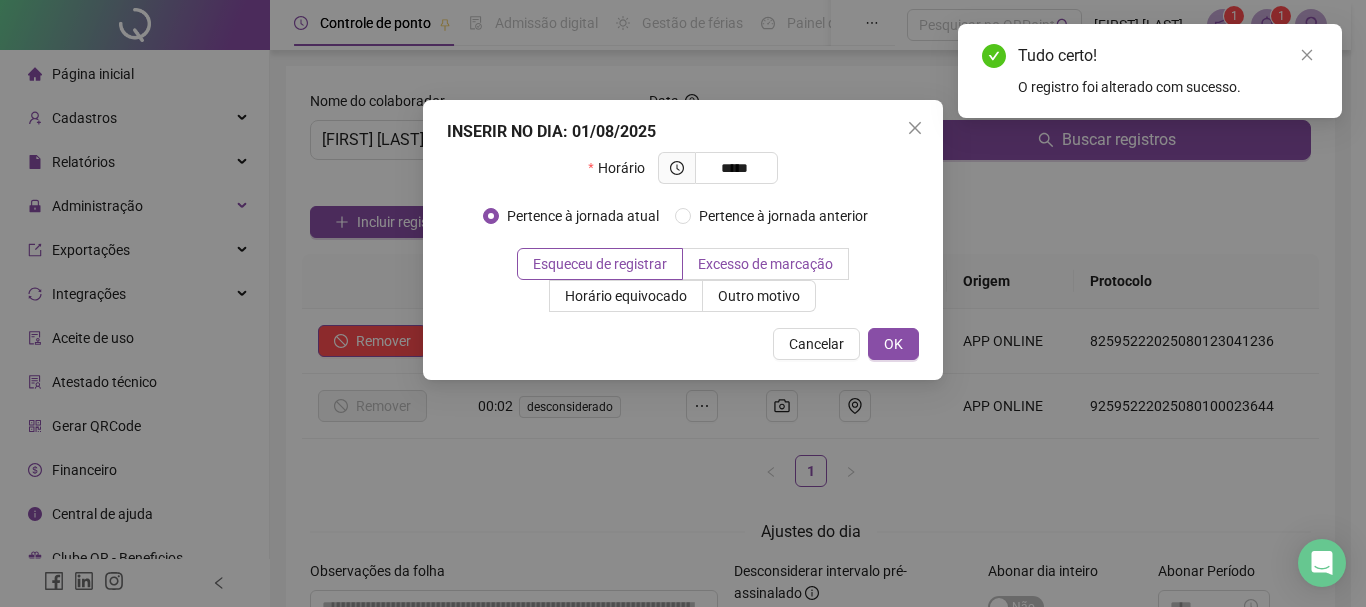 type on "*****" 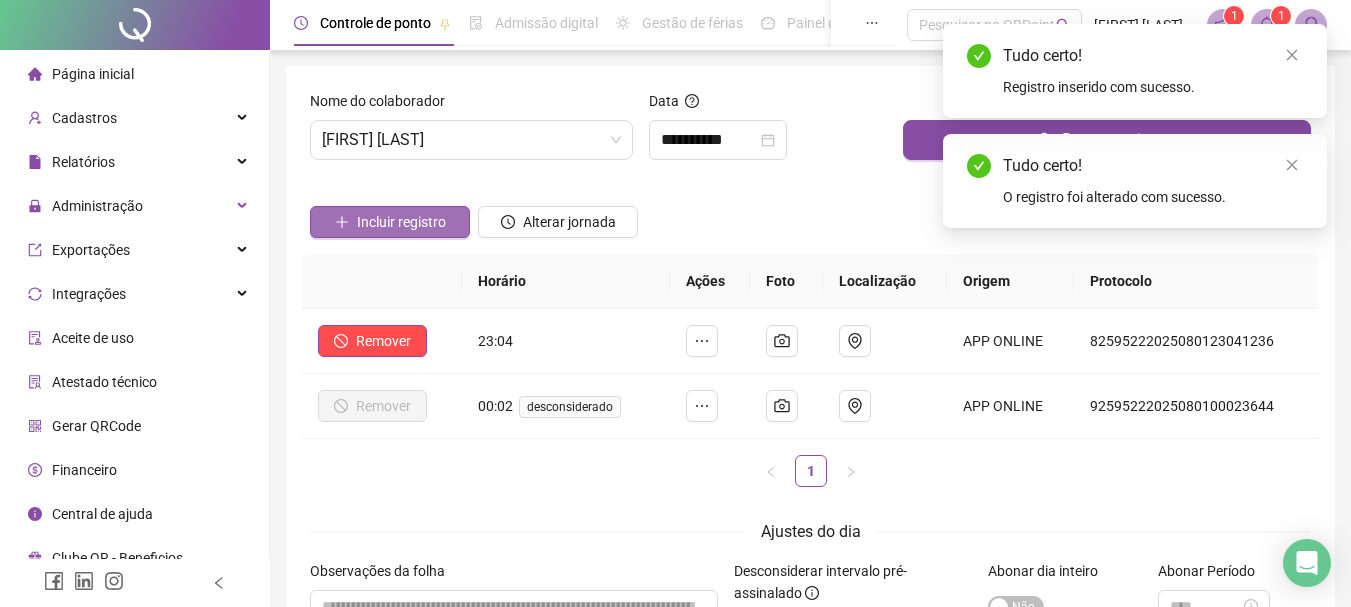 click on "Incluir registro" at bounding box center [401, 222] 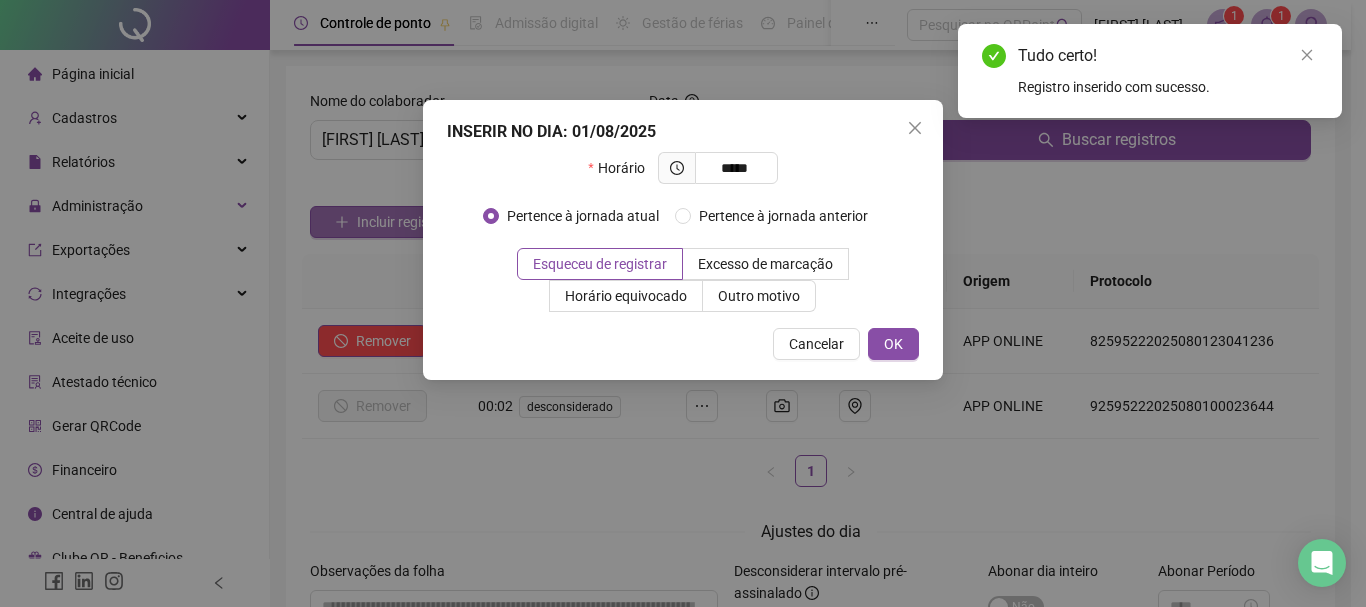 type on "*****" 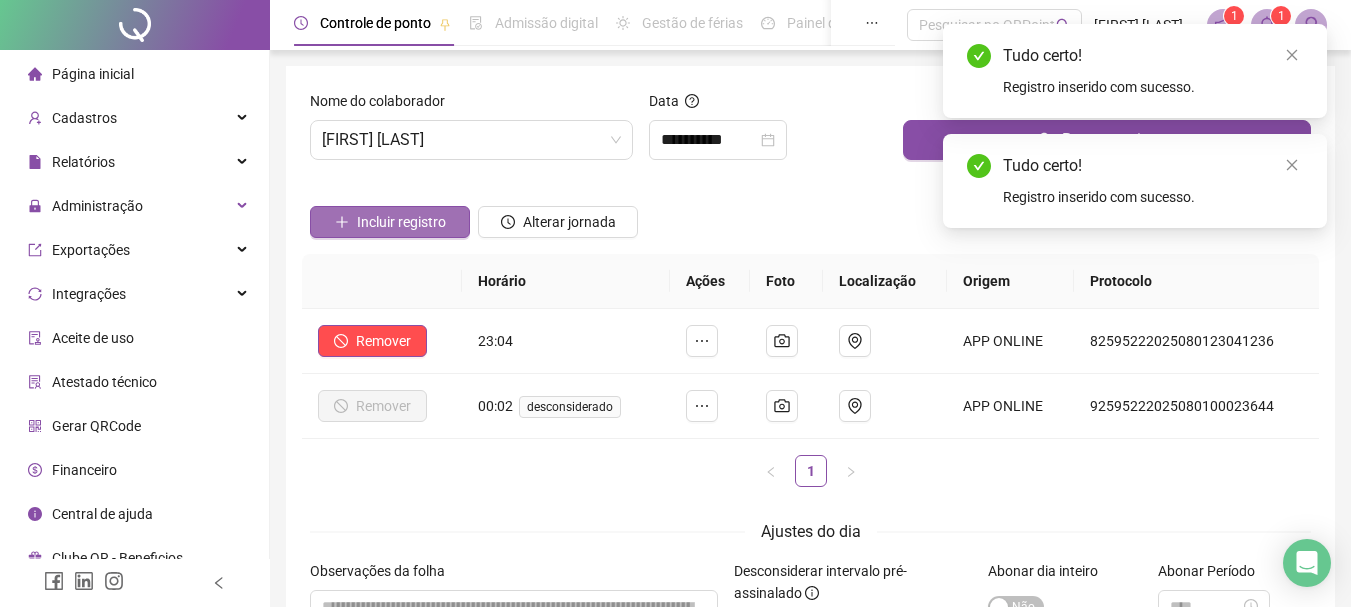 click on "Incluir registro" at bounding box center (401, 222) 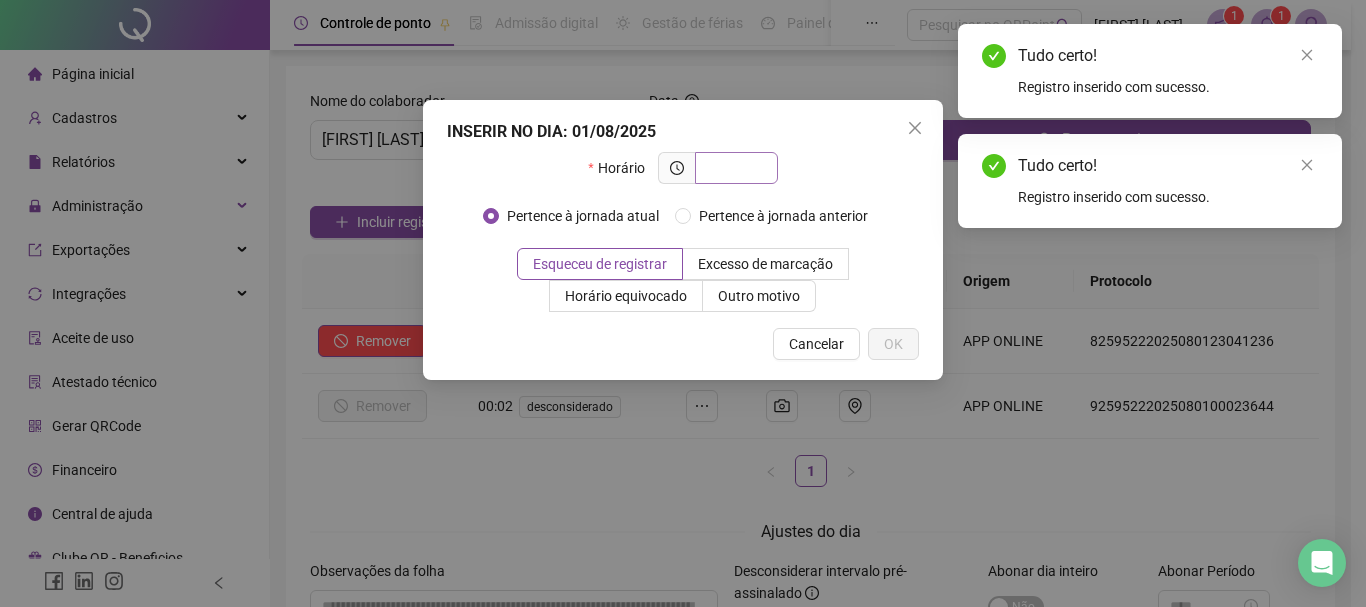 click at bounding box center [734, 168] 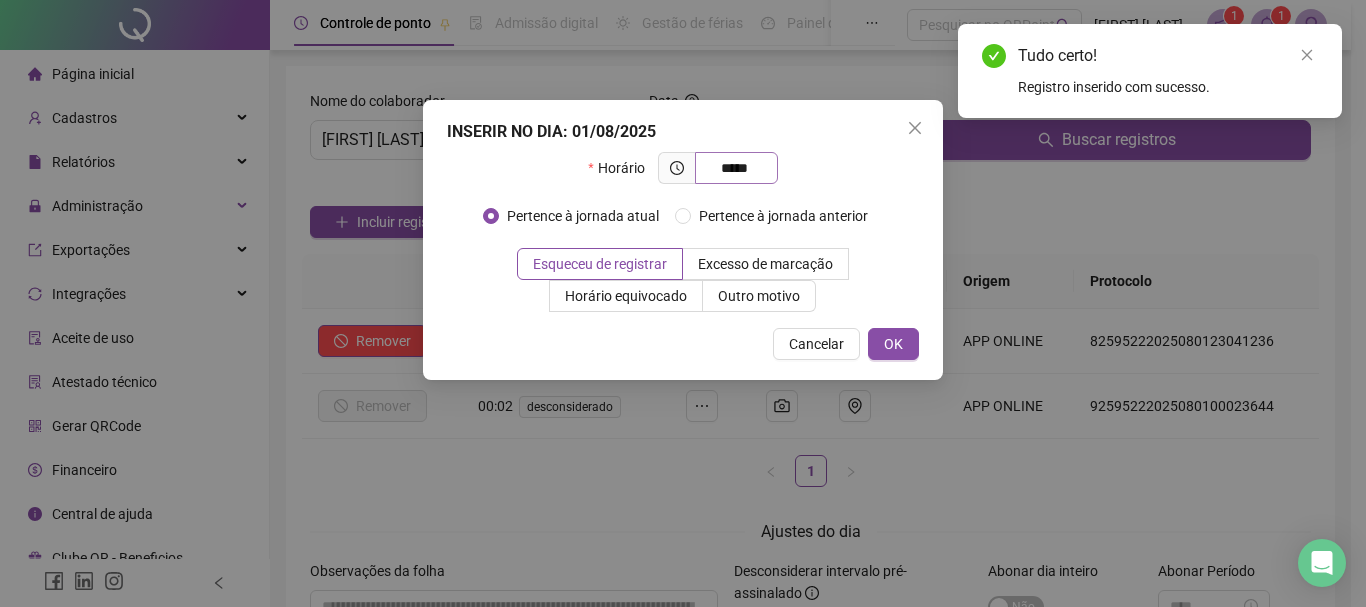 type on "*****" 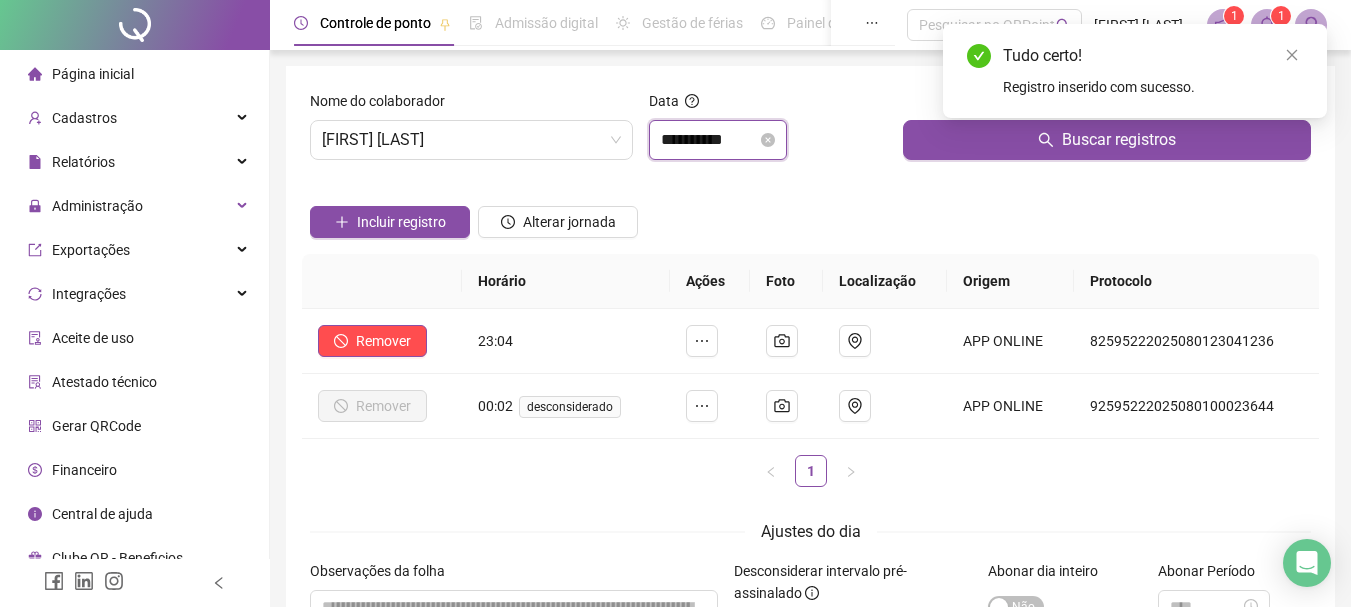 click on "**********" at bounding box center (709, 140) 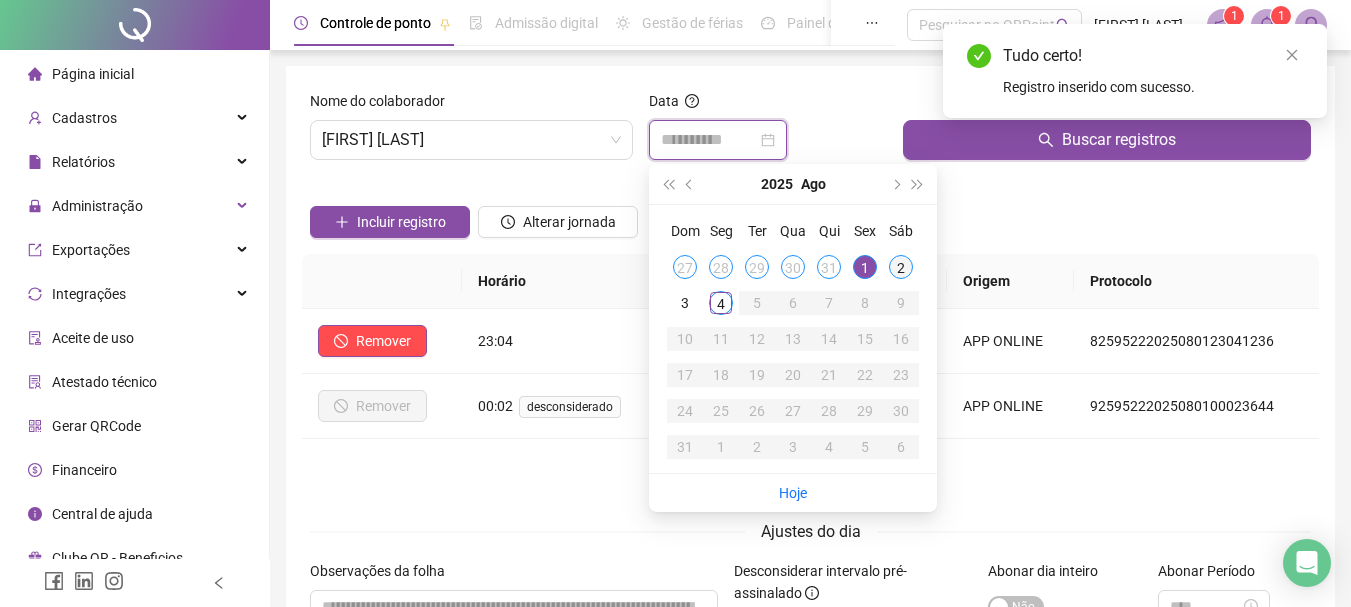 type on "**********" 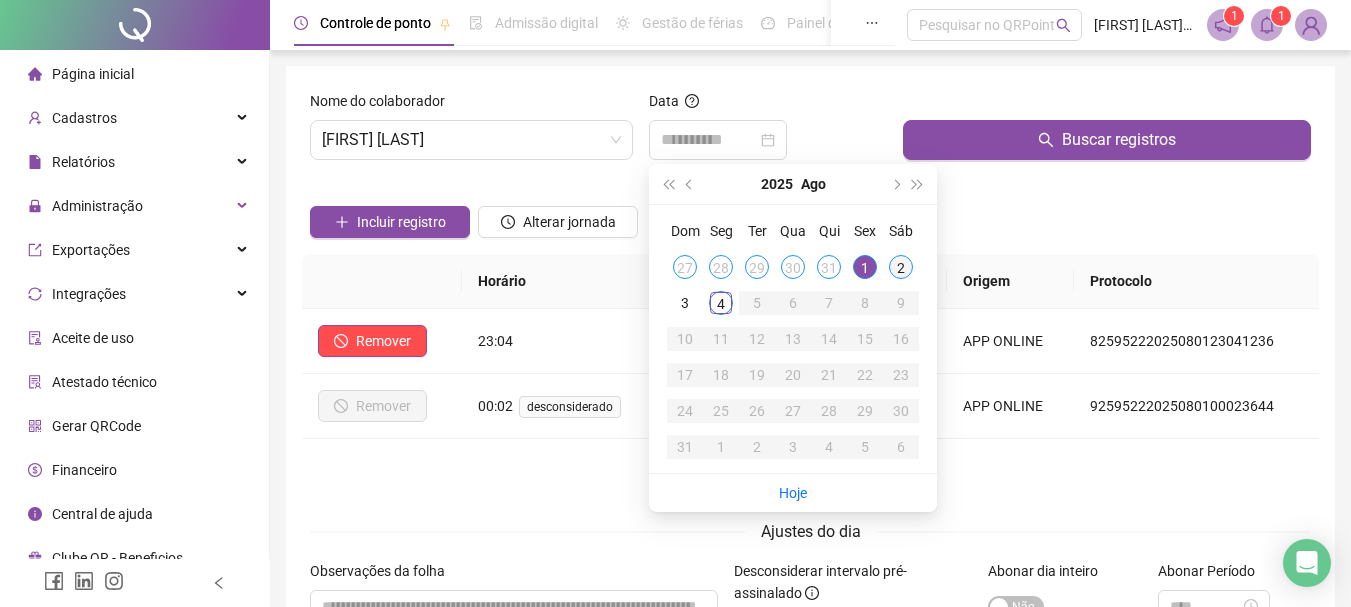 click on "2" at bounding box center [901, 267] 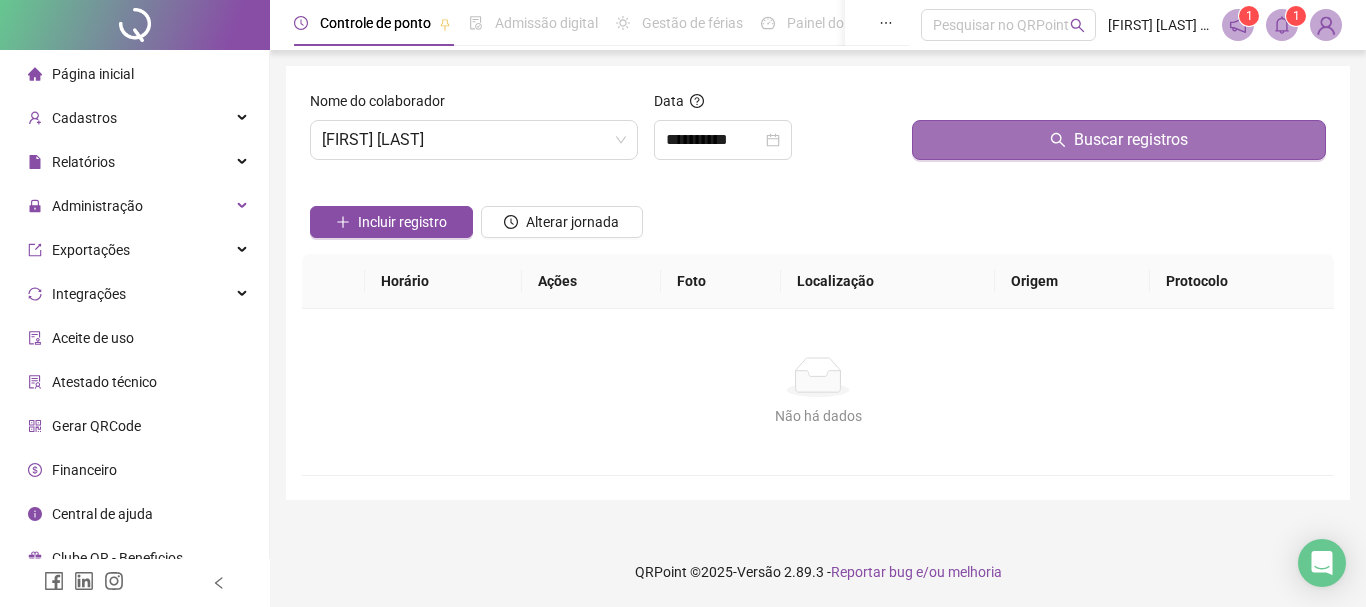 click on "Buscar registros" at bounding box center [1119, 140] 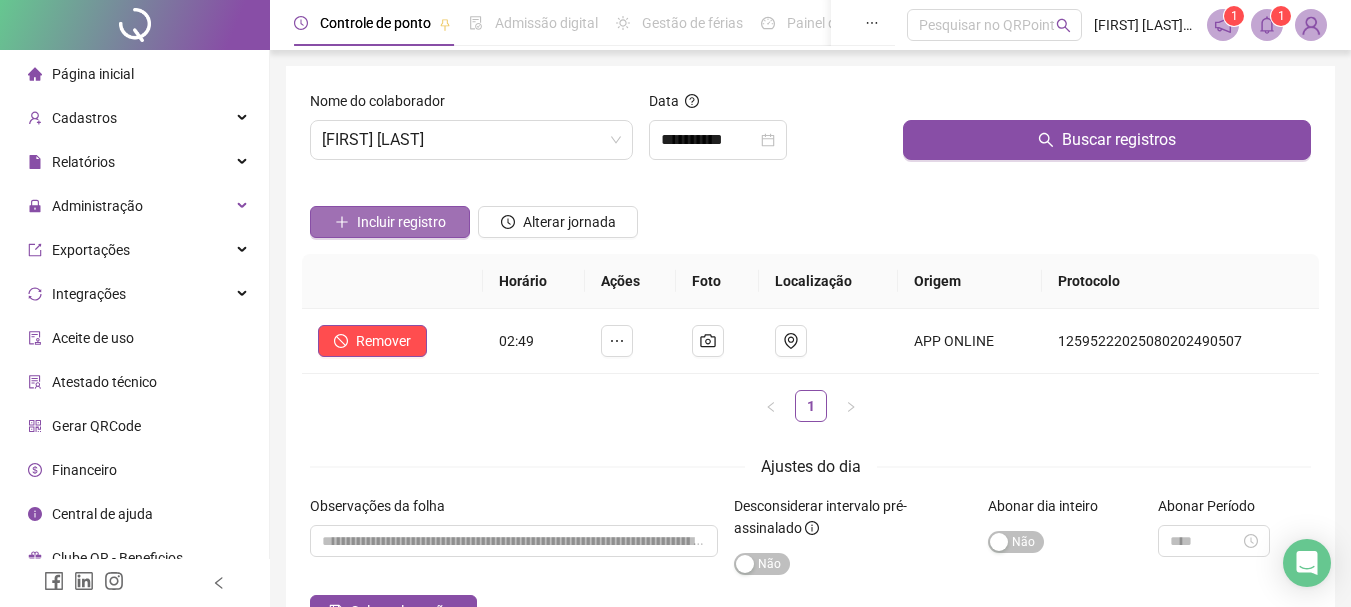 click on "Incluir registro" at bounding box center (401, 222) 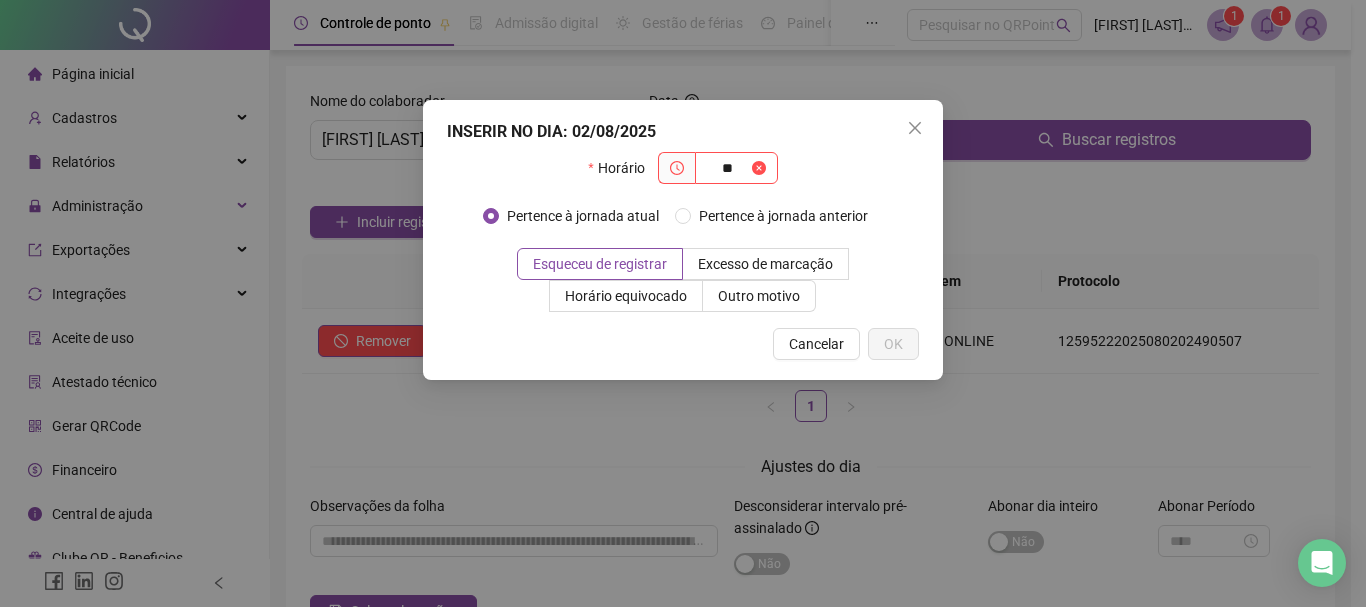 type on "*" 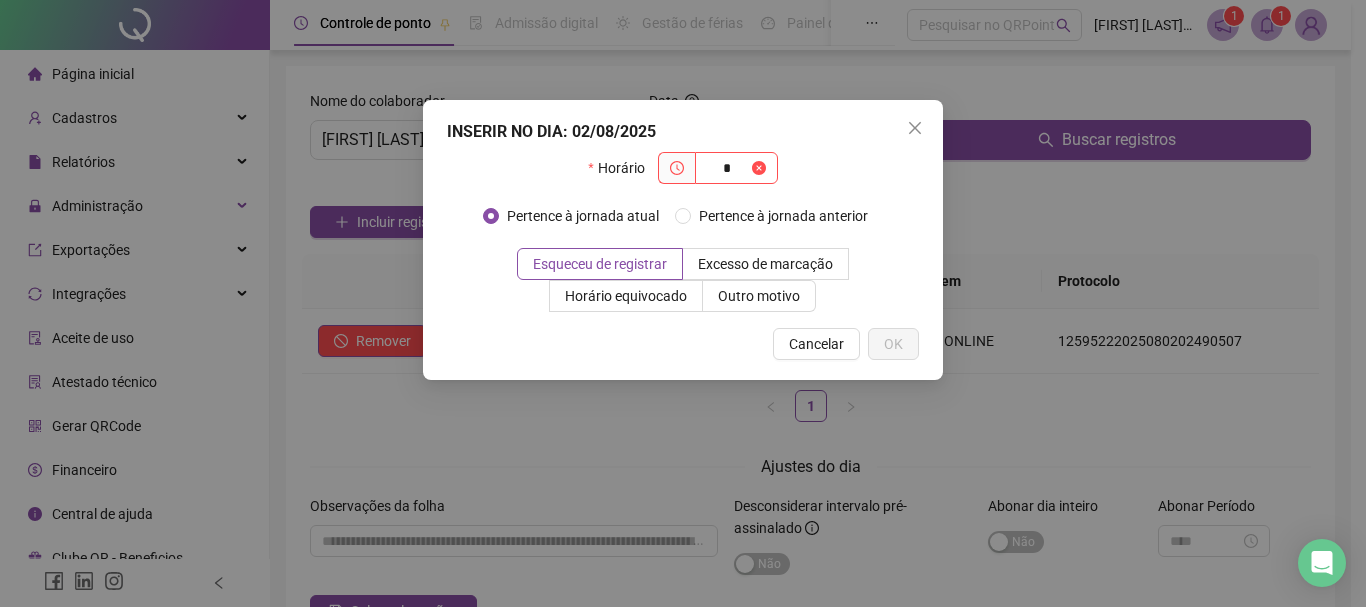 type 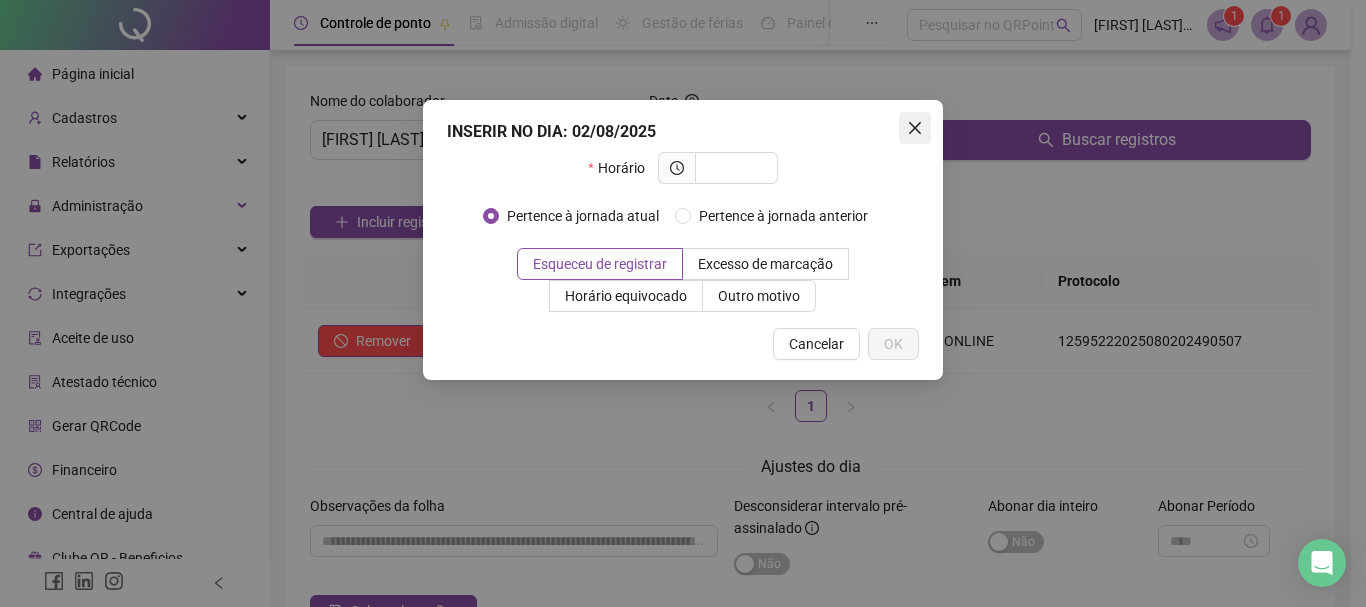 click 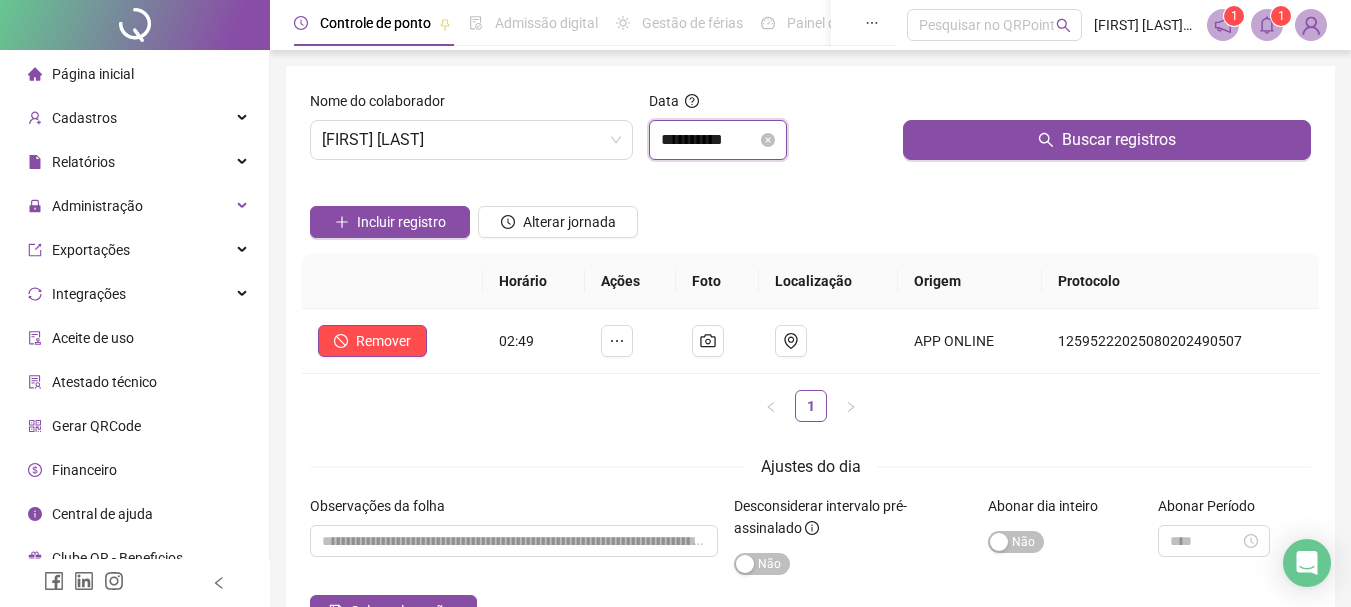 click on "**********" at bounding box center (709, 140) 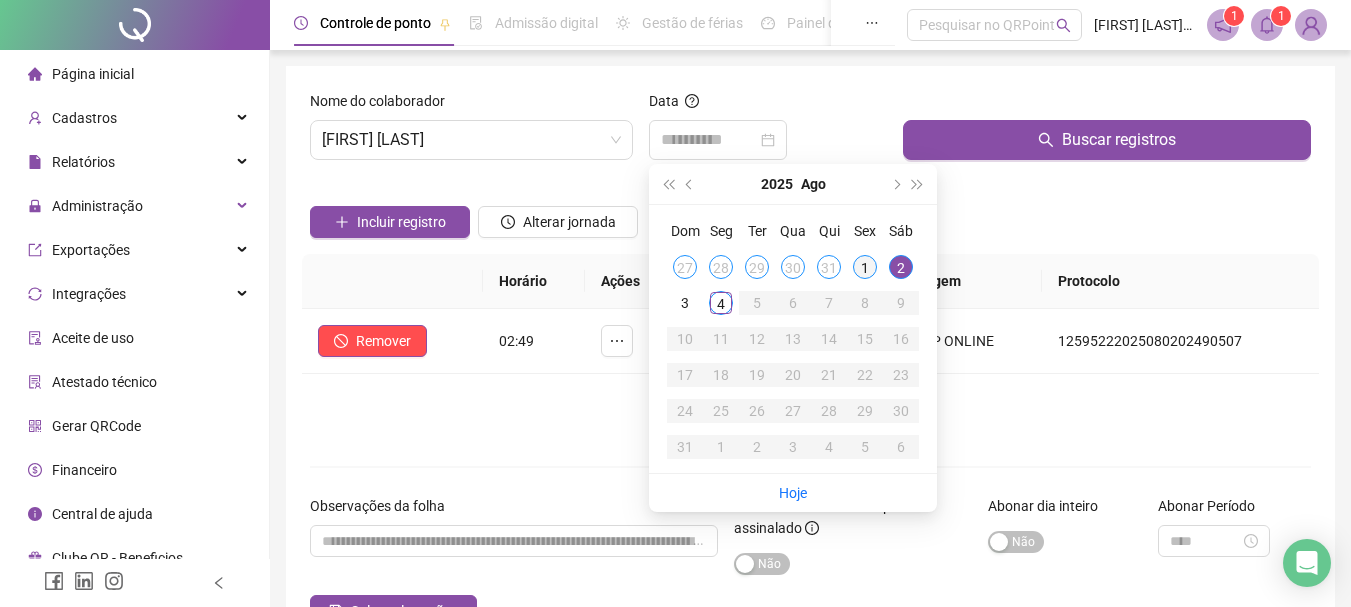 click on "1" at bounding box center (865, 267) 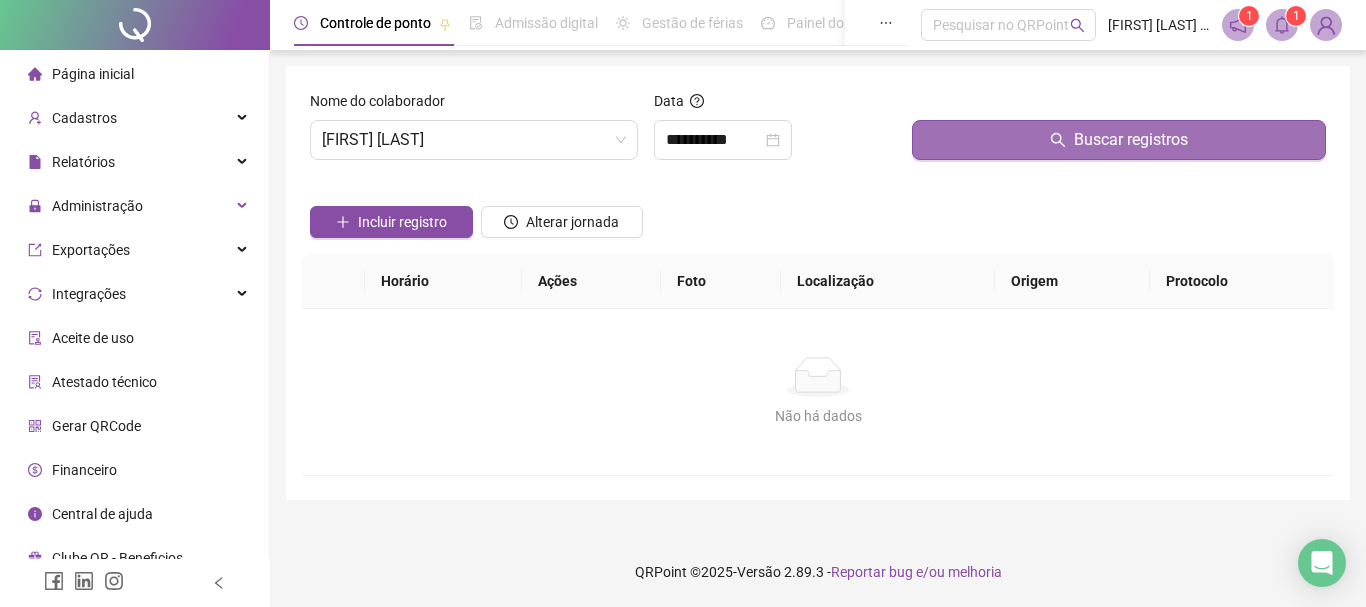 click on "Buscar registros" at bounding box center (1119, 140) 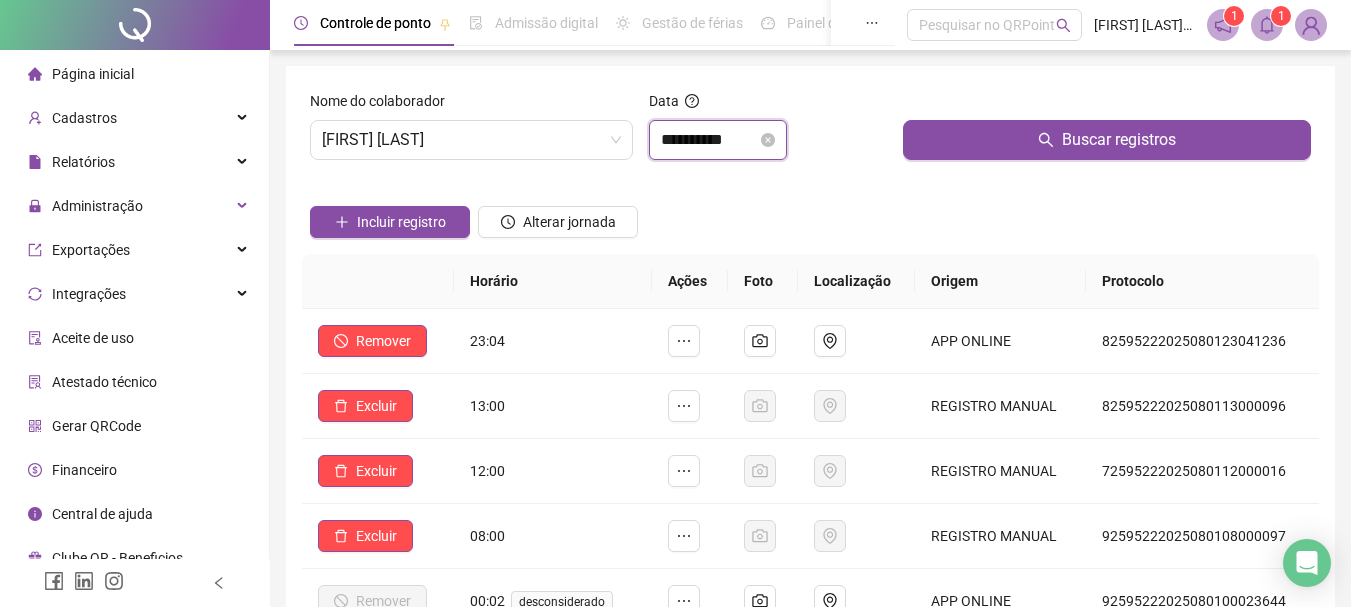 click on "**********" at bounding box center (709, 140) 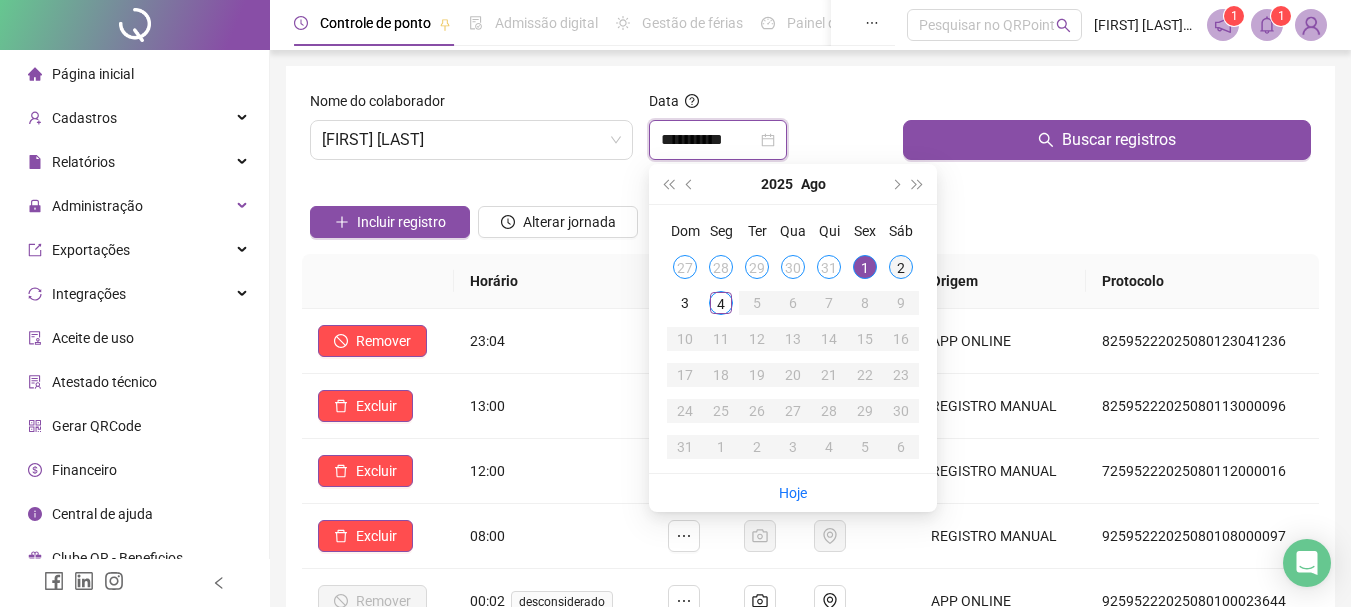 type on "**********" 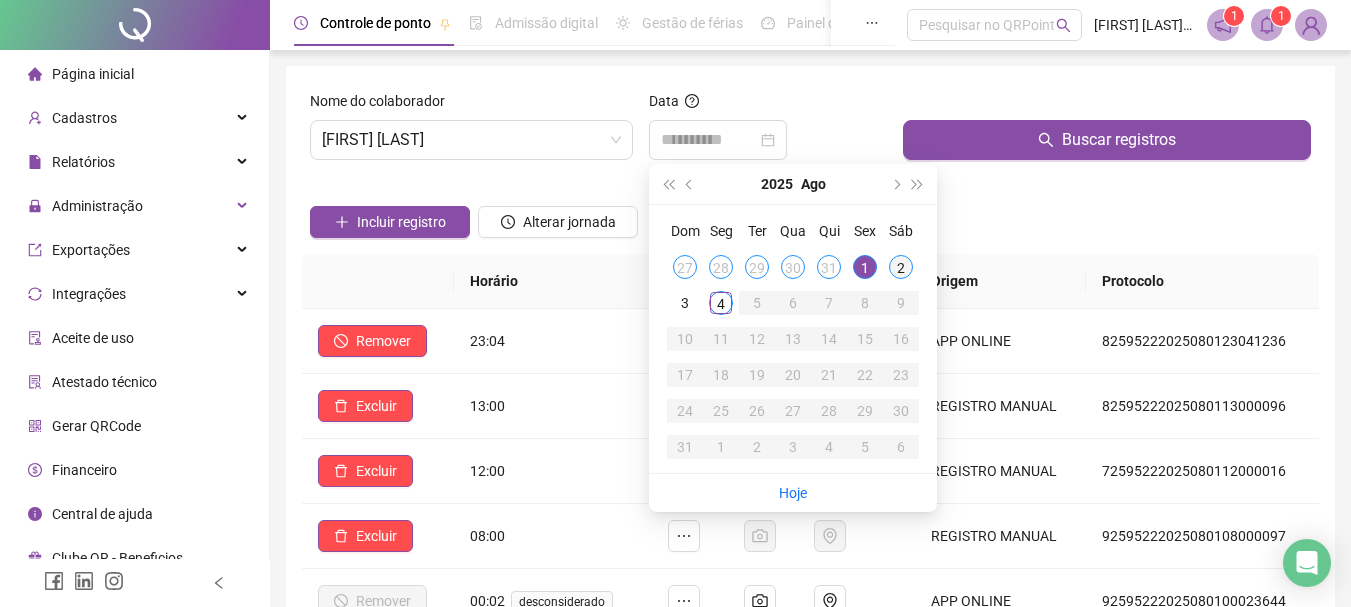 click on "2" at bounding box center (901, 267) 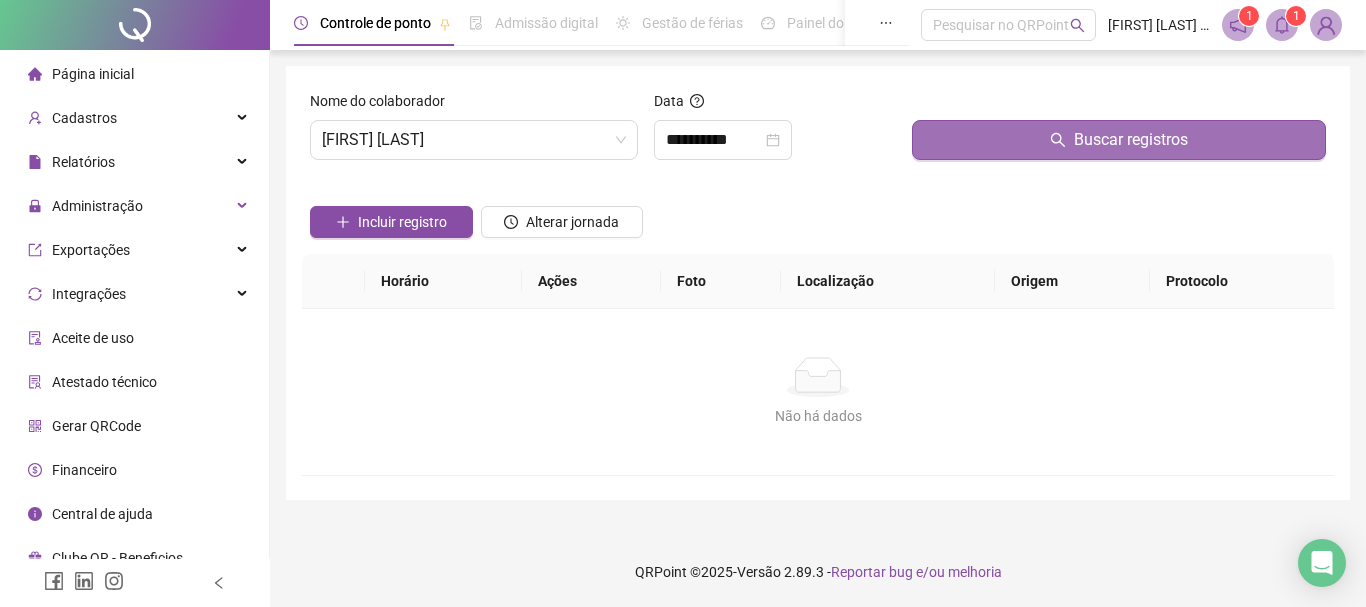 click on "Buscar registros" at bounding box center (1119, 140) 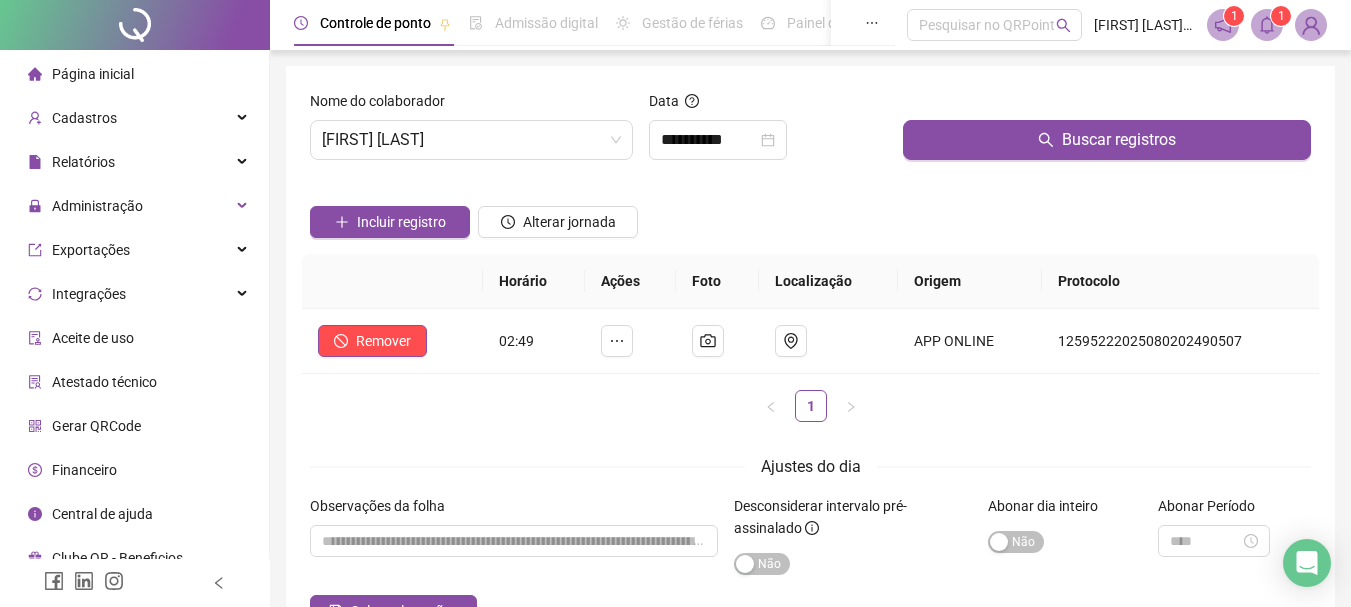 click on "Página inicial" at bounding box center [134, 74] 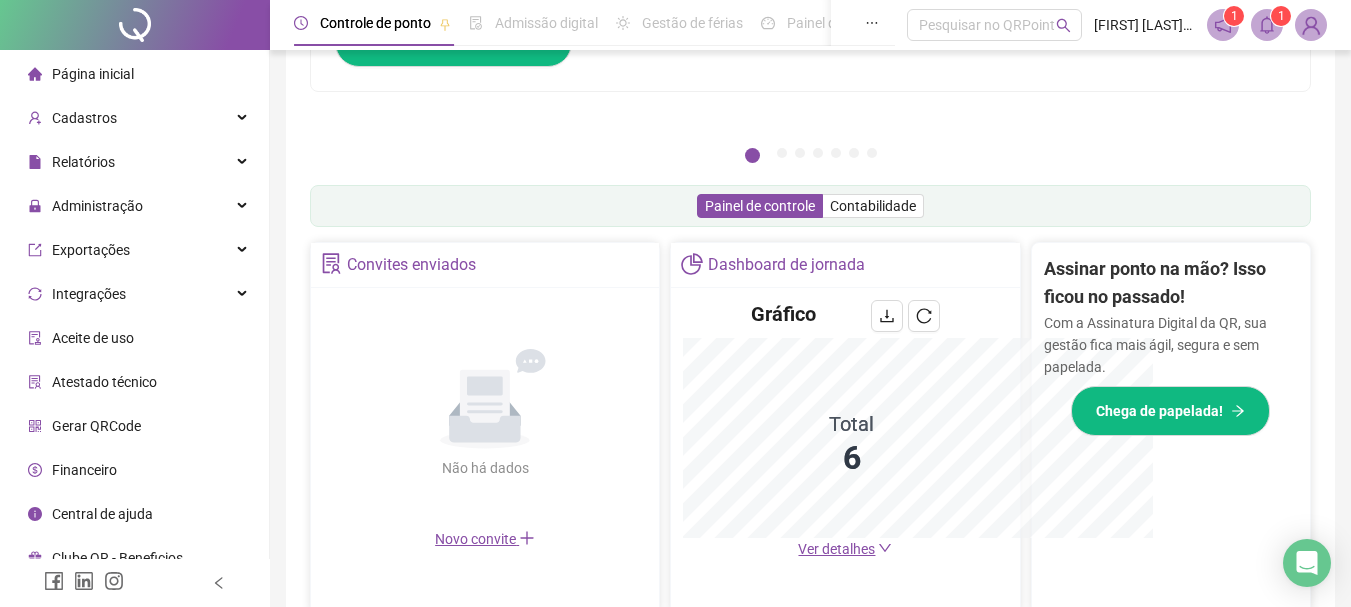 scroll, scrollTop: 673, scrollLeft: 0, axis: vertical 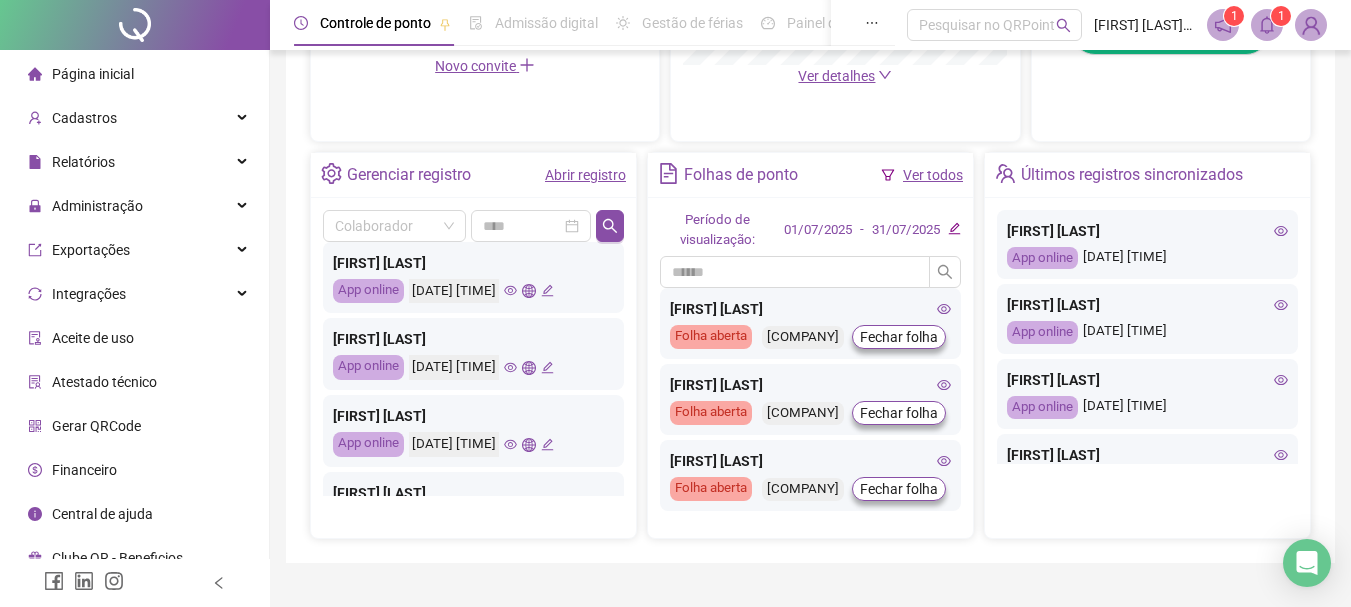 click on "Ver todos" at bounding box center [933, 175] 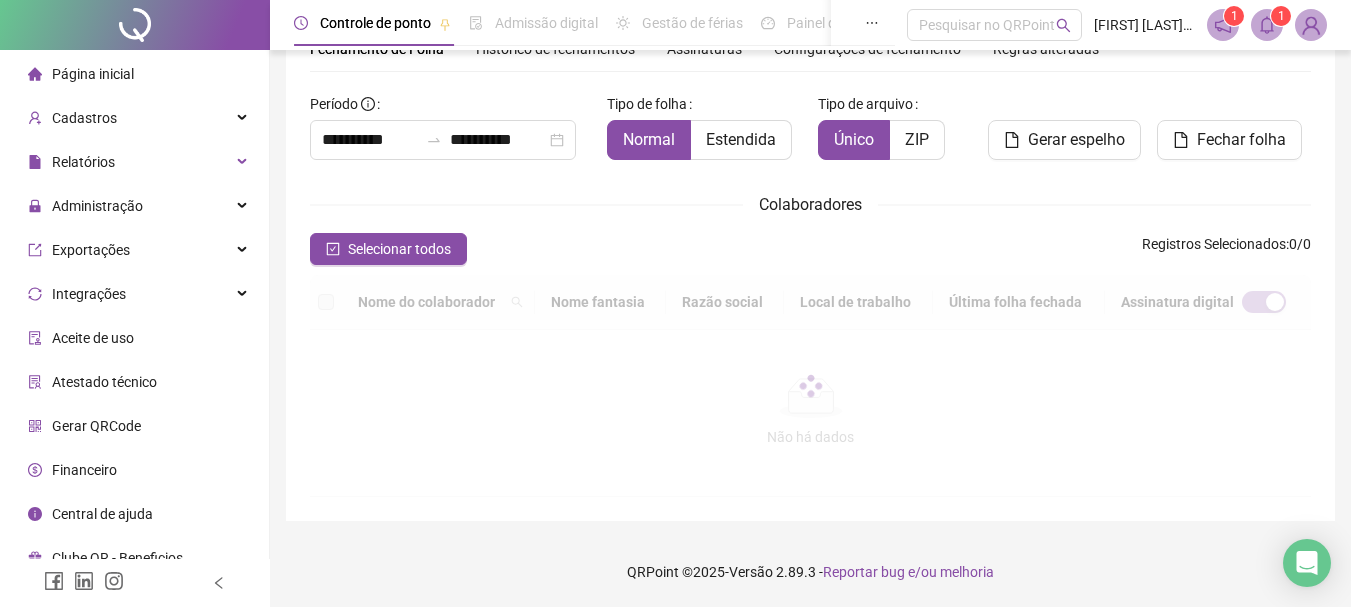 scroll, scrollTop: 96, scrollLeft: 0, axis: vertical 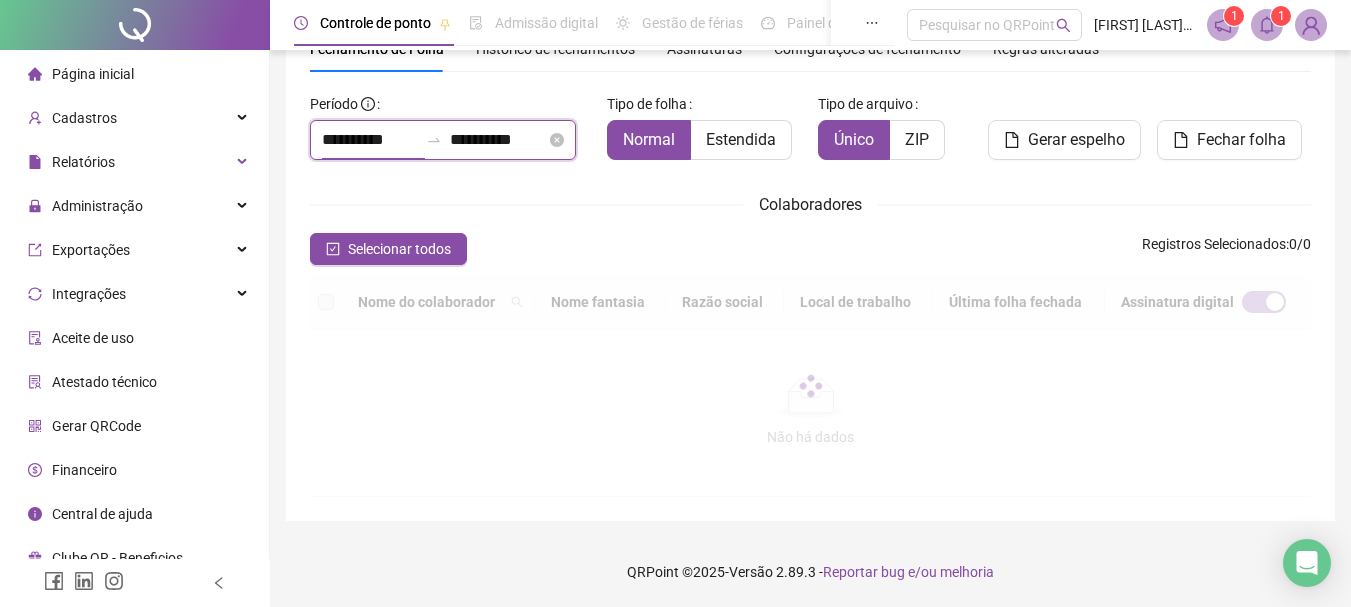 click on "**********" at bounding box center [370, 140] 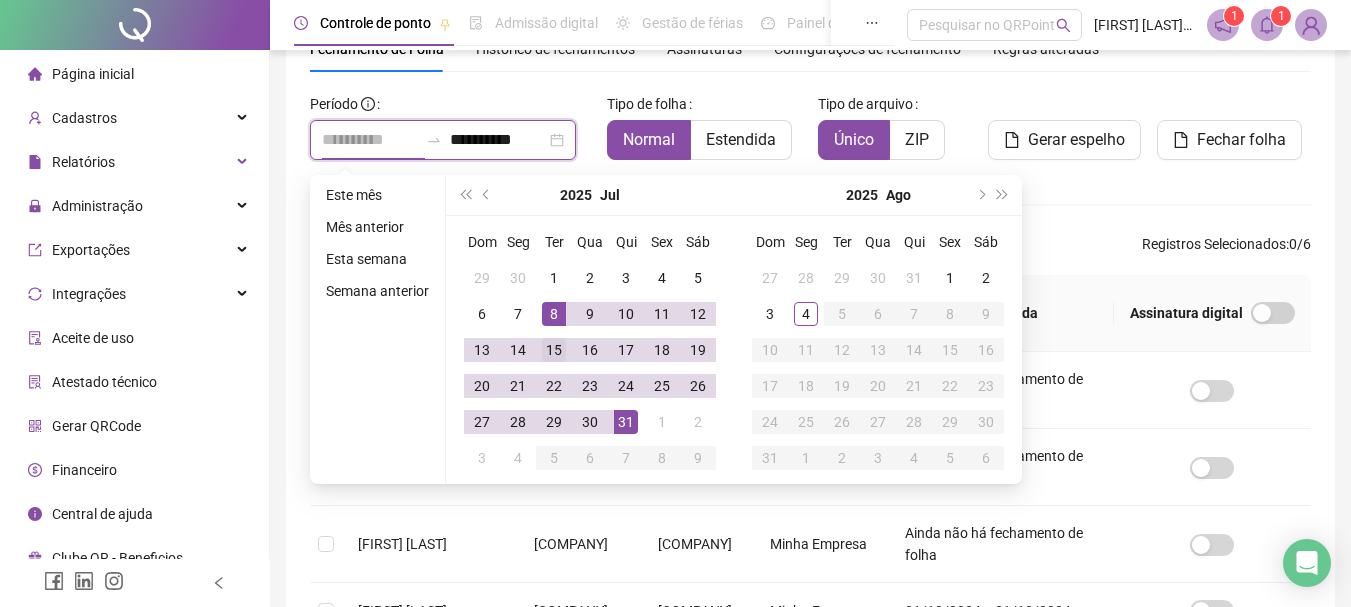 scroll, scrollTop: 106, scrollLeft: 0, axis: vertical 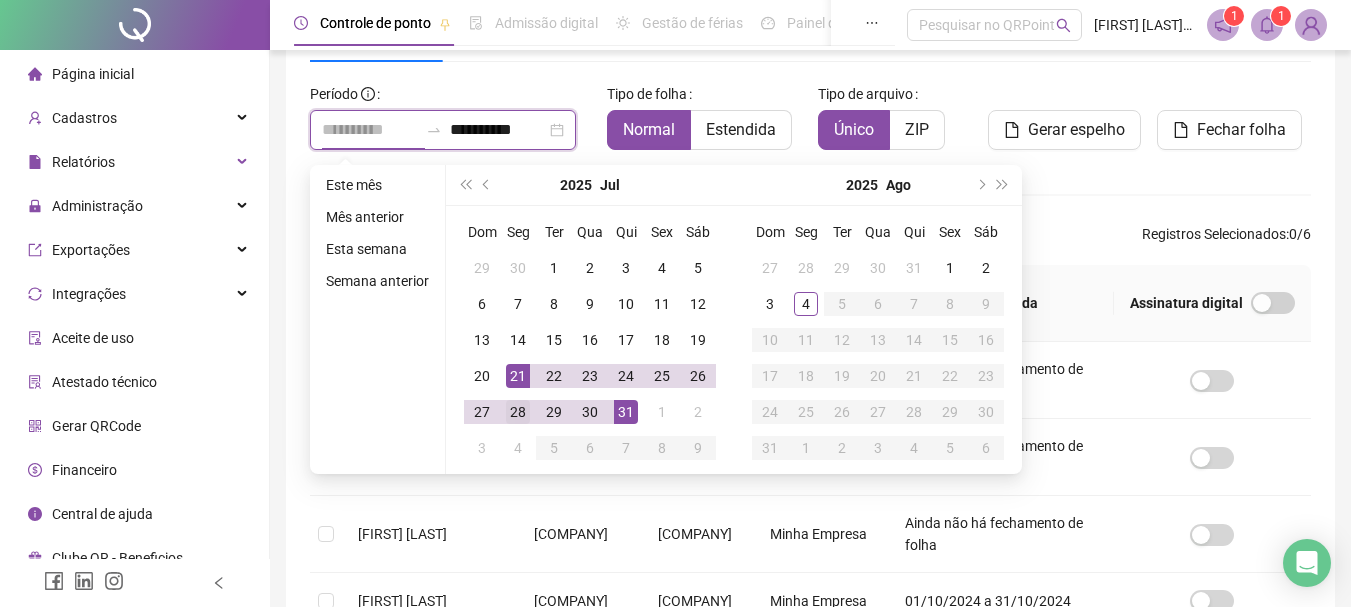 type on "**********" 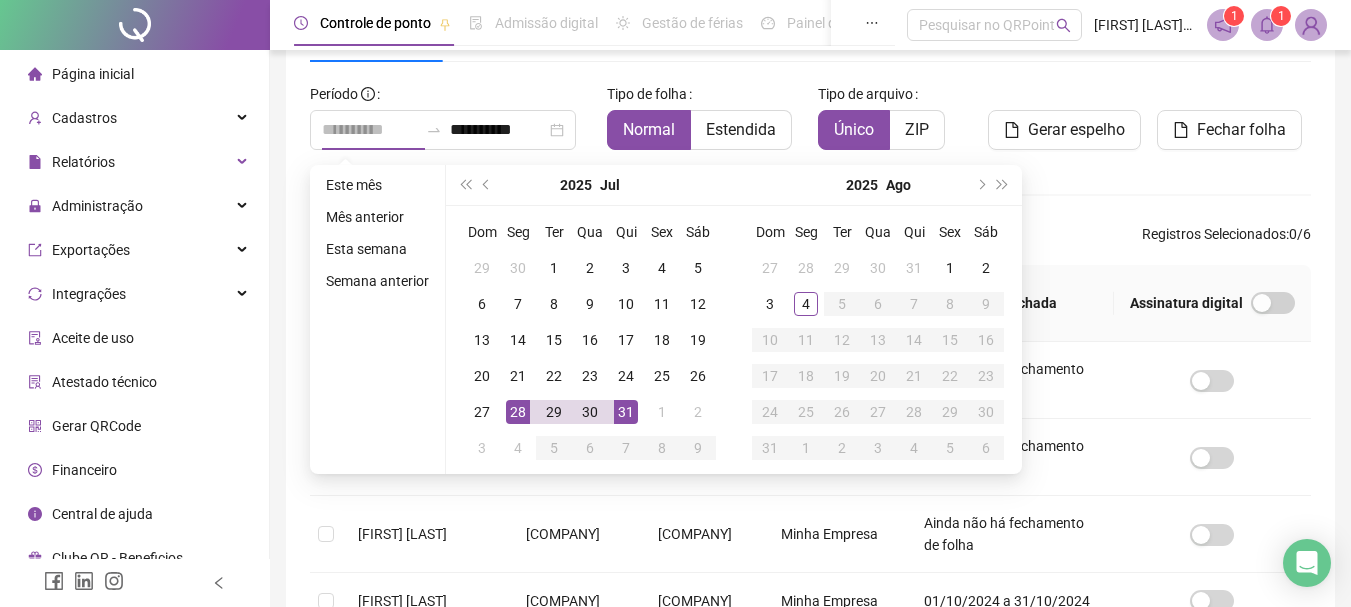 click on "28" at bounding box center [518, 412] 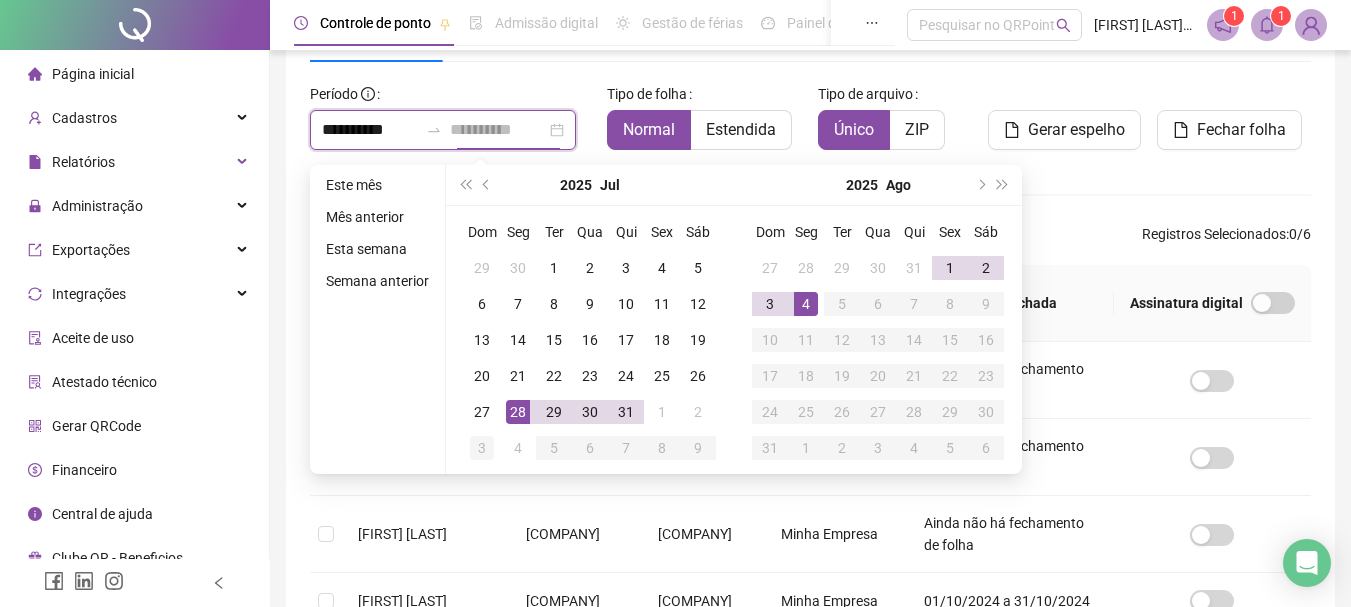 type on "**********" 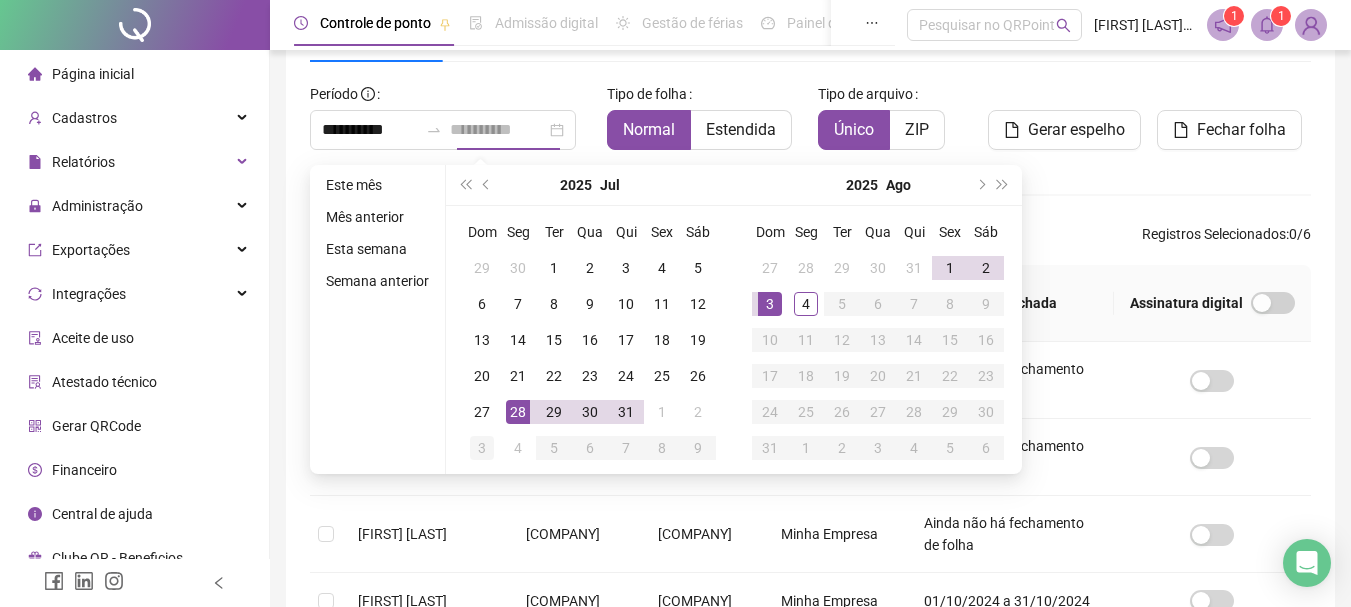 click on "3" at bounding box center [482, 448] 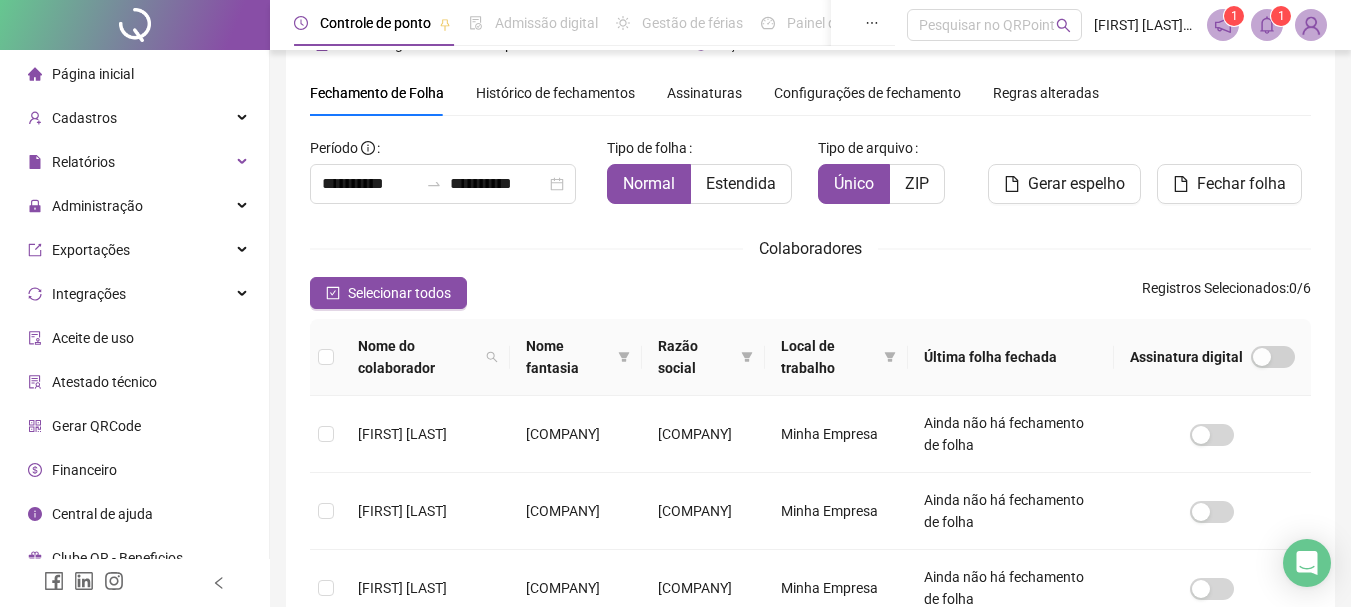 scroll, scrollTop: 0, scrollLeft: 0, axis: both 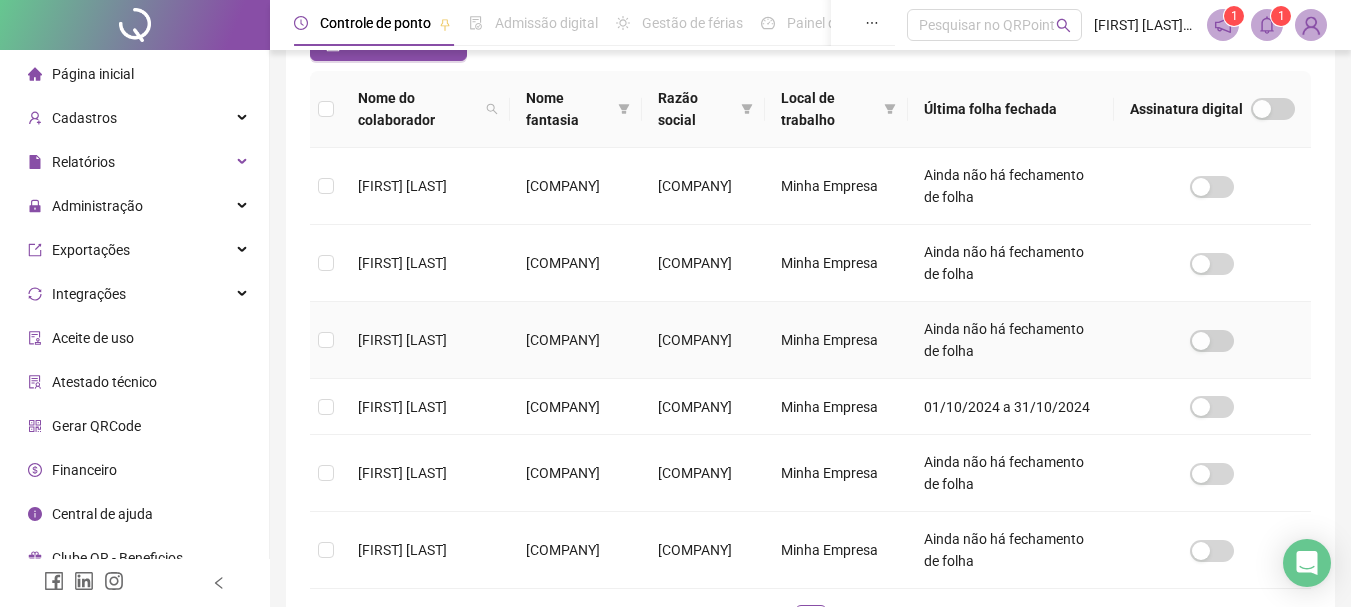 click at bounding box center (326, 340) 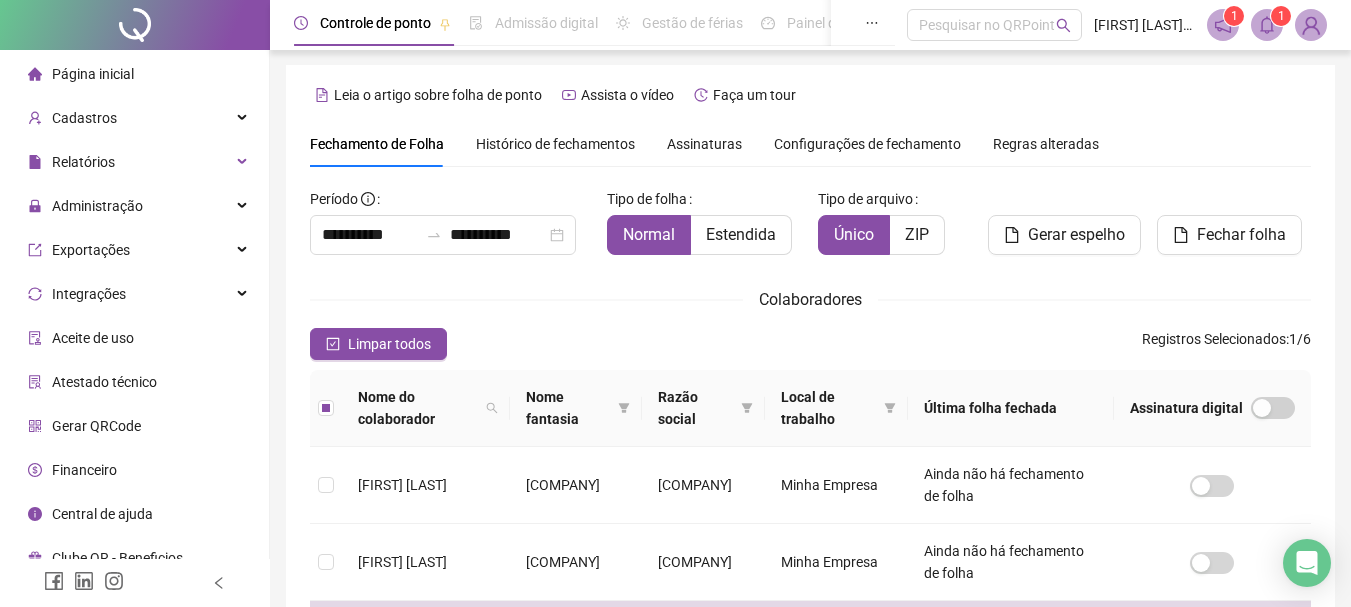 scroll, scrollTop: 0, scrollLeft: 0, axis: both 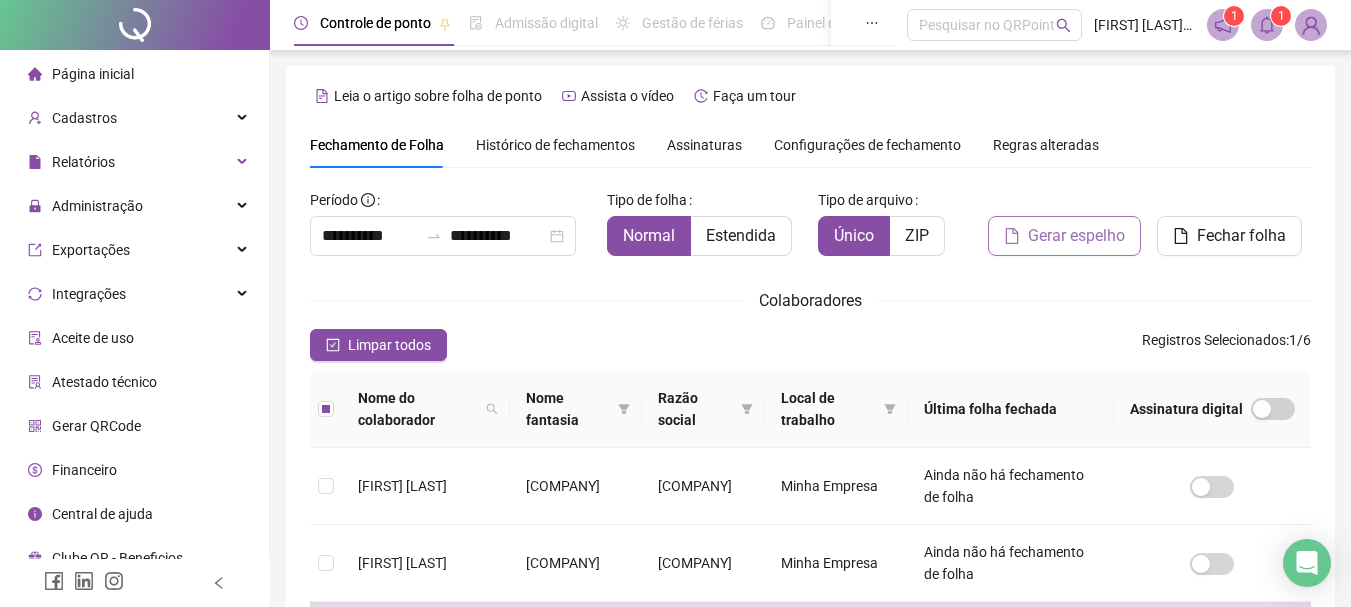 click on "Gerar espelho" at bounding box center (1076, 236) 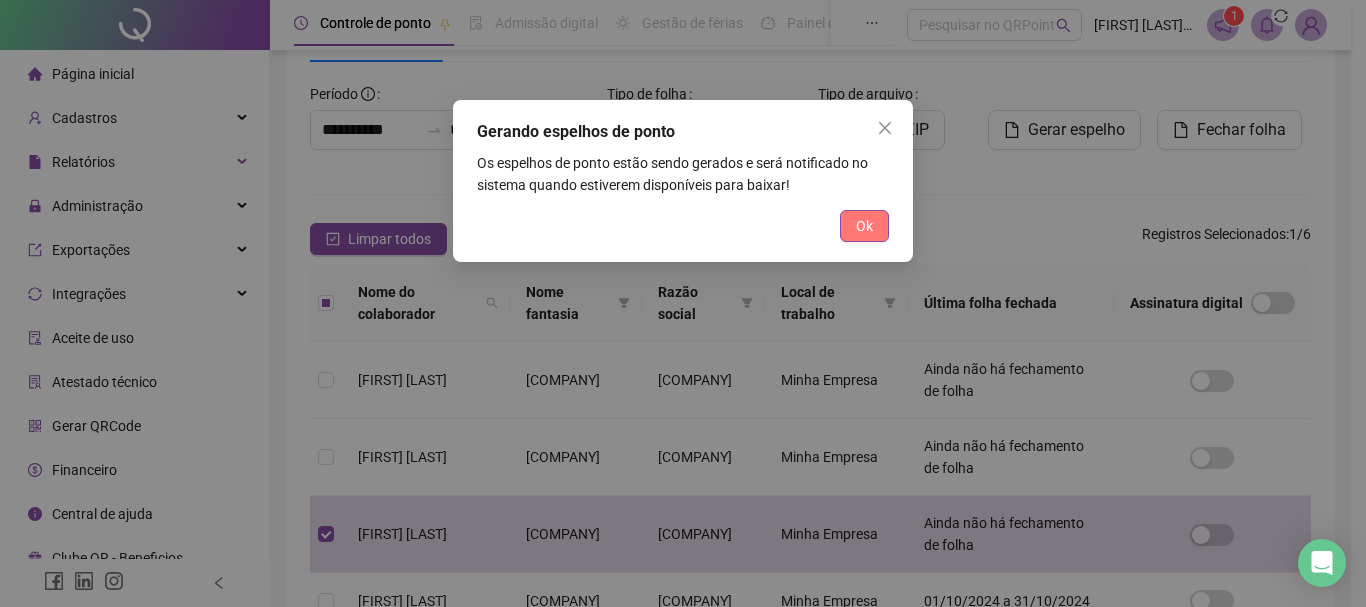 click on "Ok" at bounding box center (864, 226) 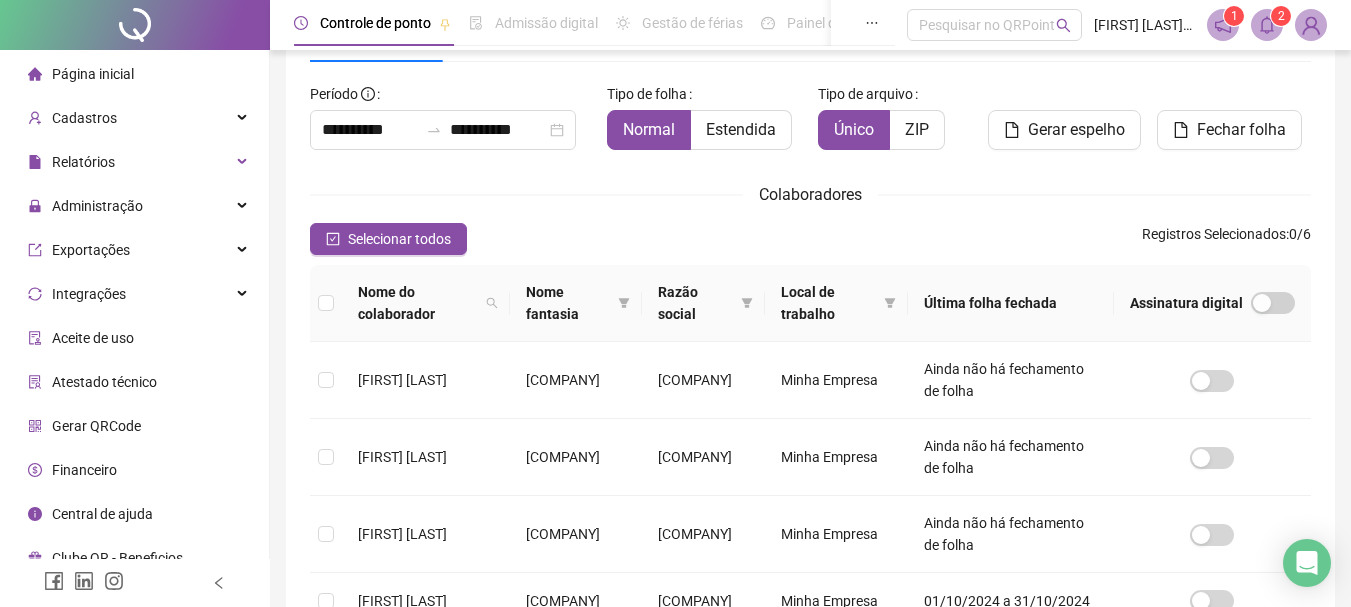 click on "Página inicial" at bounding box center (93, 74) 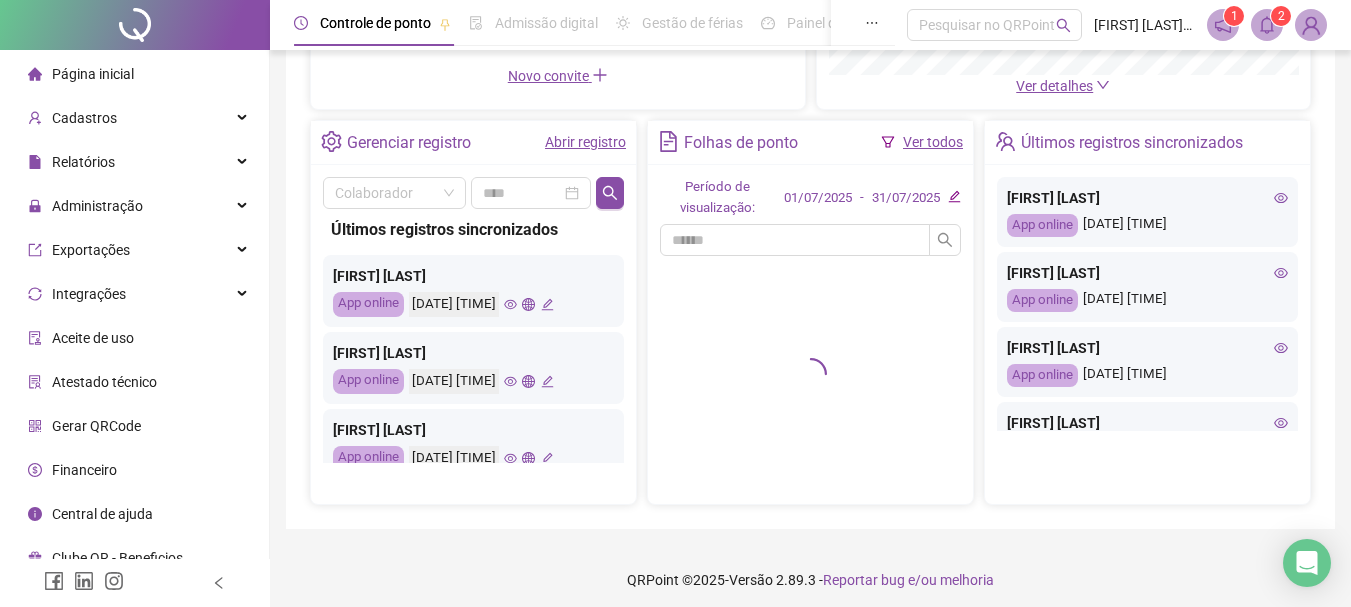 scroll, scrollTop: 376, scrollLeft: 0, axis: vertical 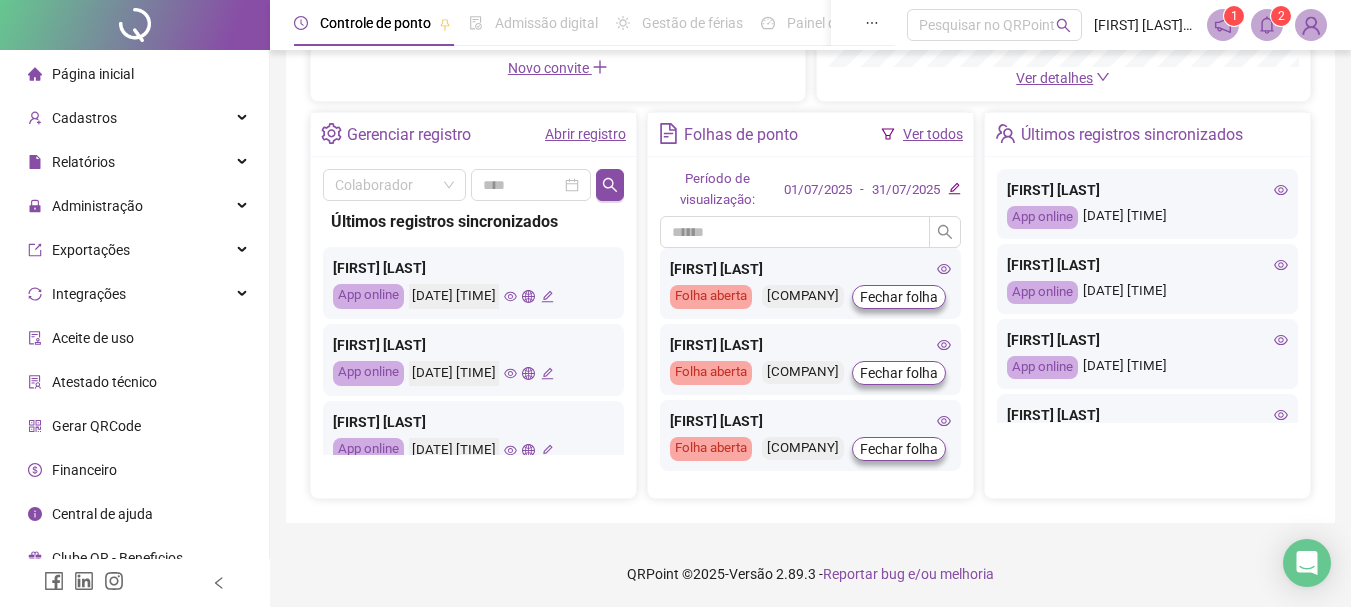 click on "Abrir registro" at bounding box center (585, 134) 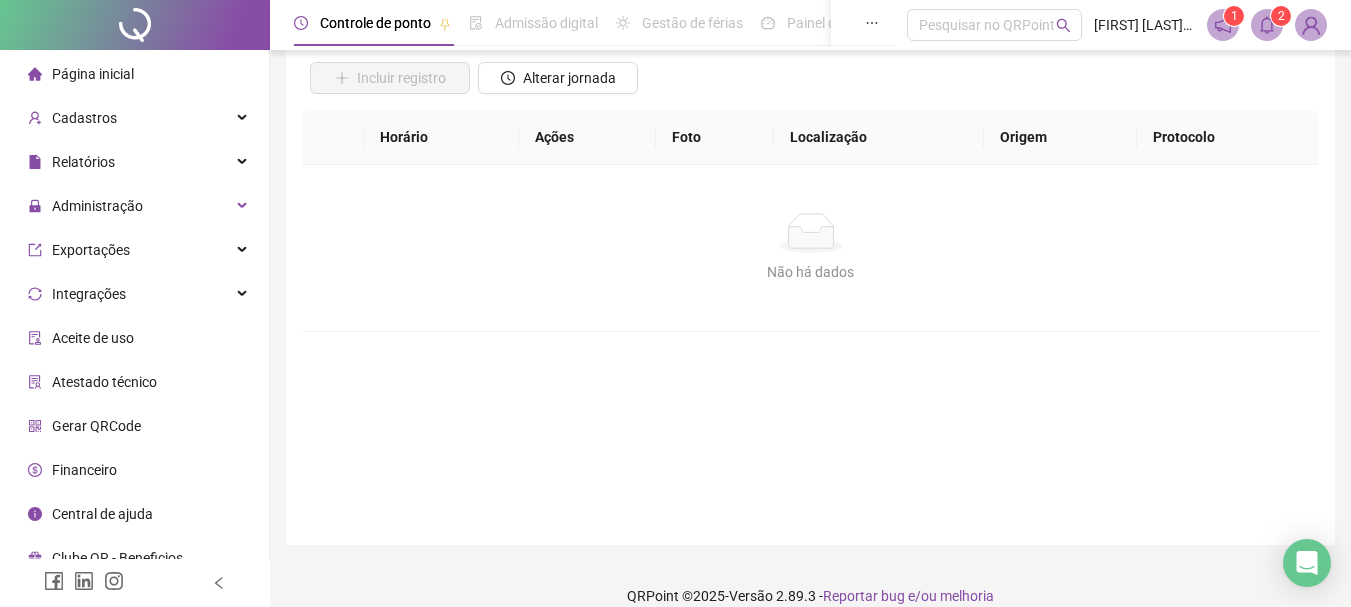 scroll, scrollTop: 0, scrollLeft: 0, axis: both 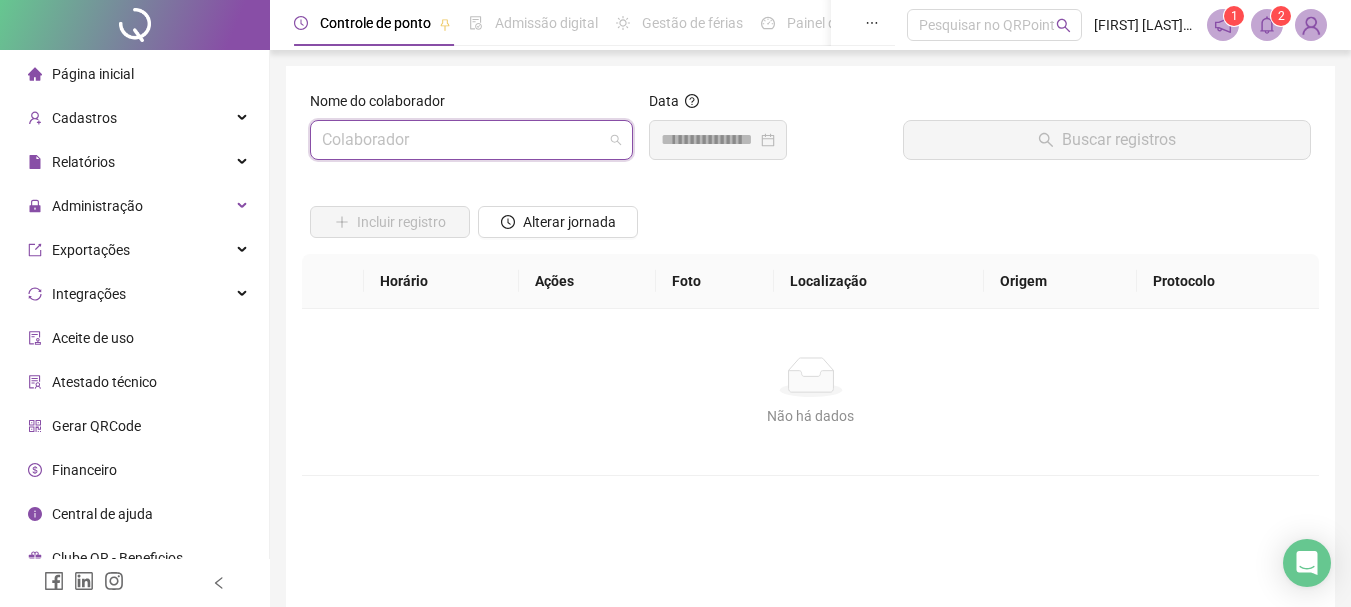 click at bounding box center (462, 140) 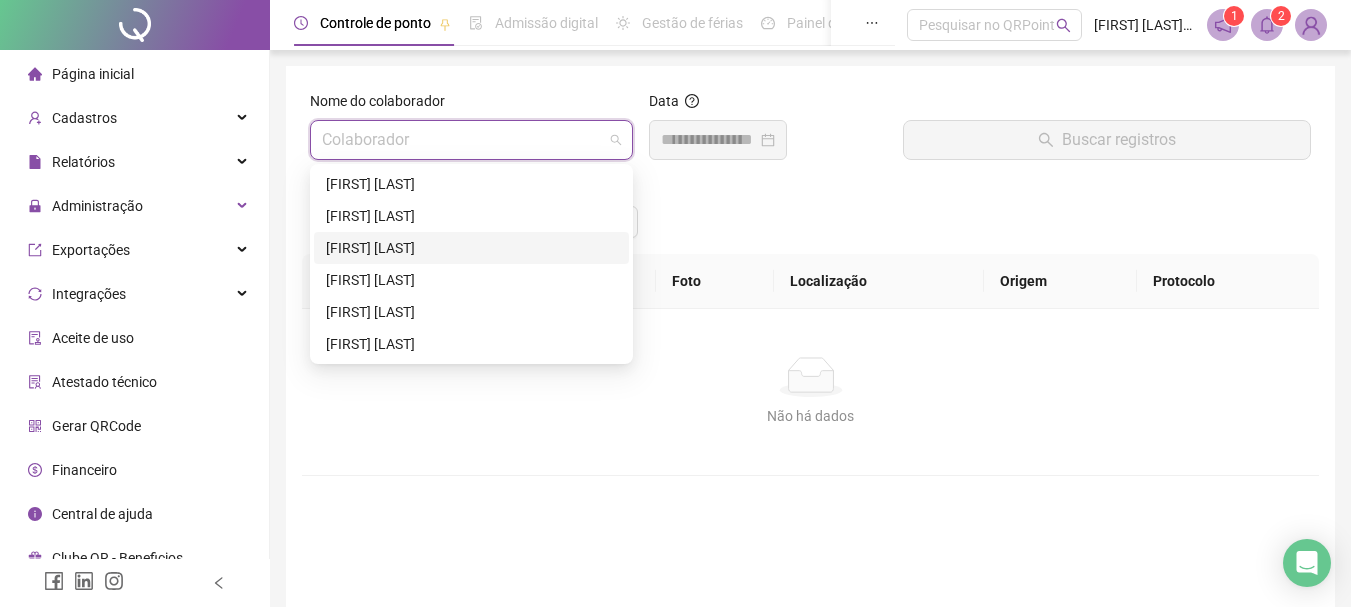 click on "[FIRST] [LAST]" at bounding box center [471, 248] 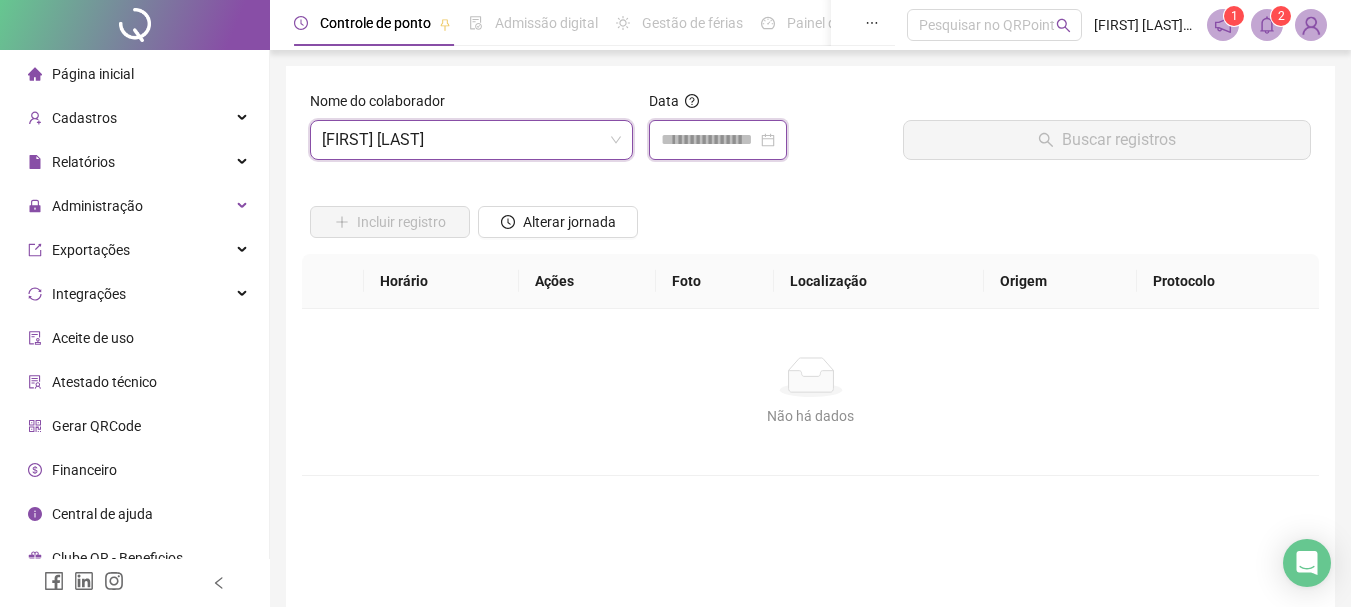click at bounding box center [709, 140] 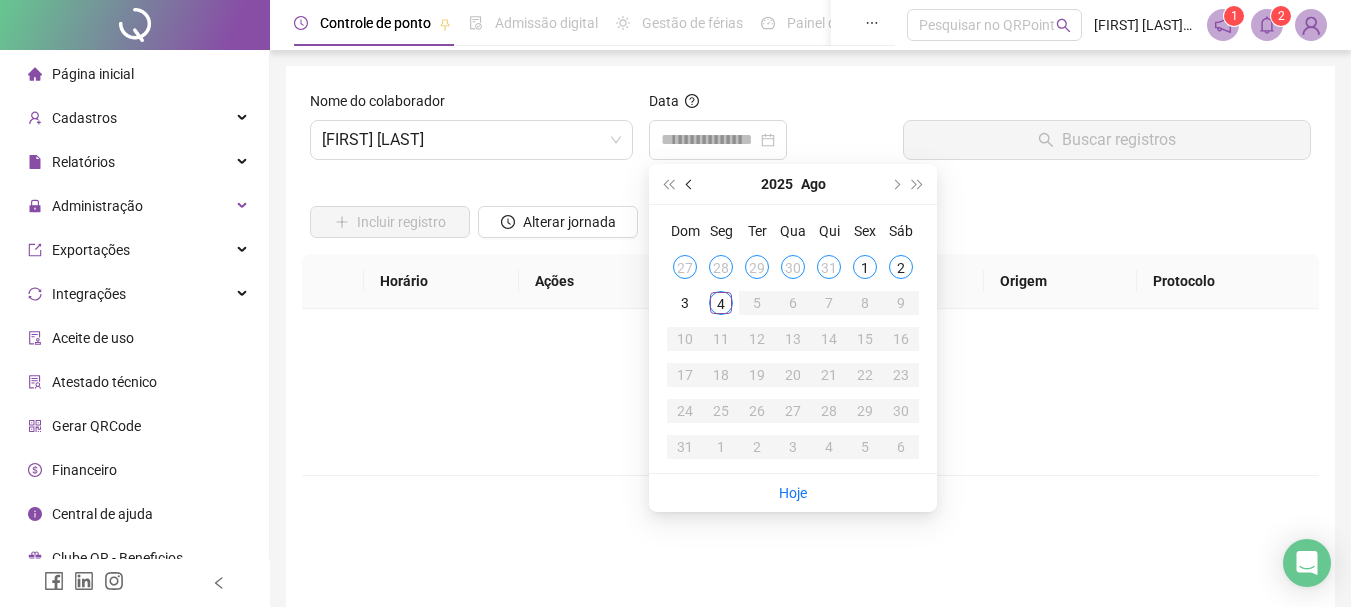click at bounding box center (690, 184) 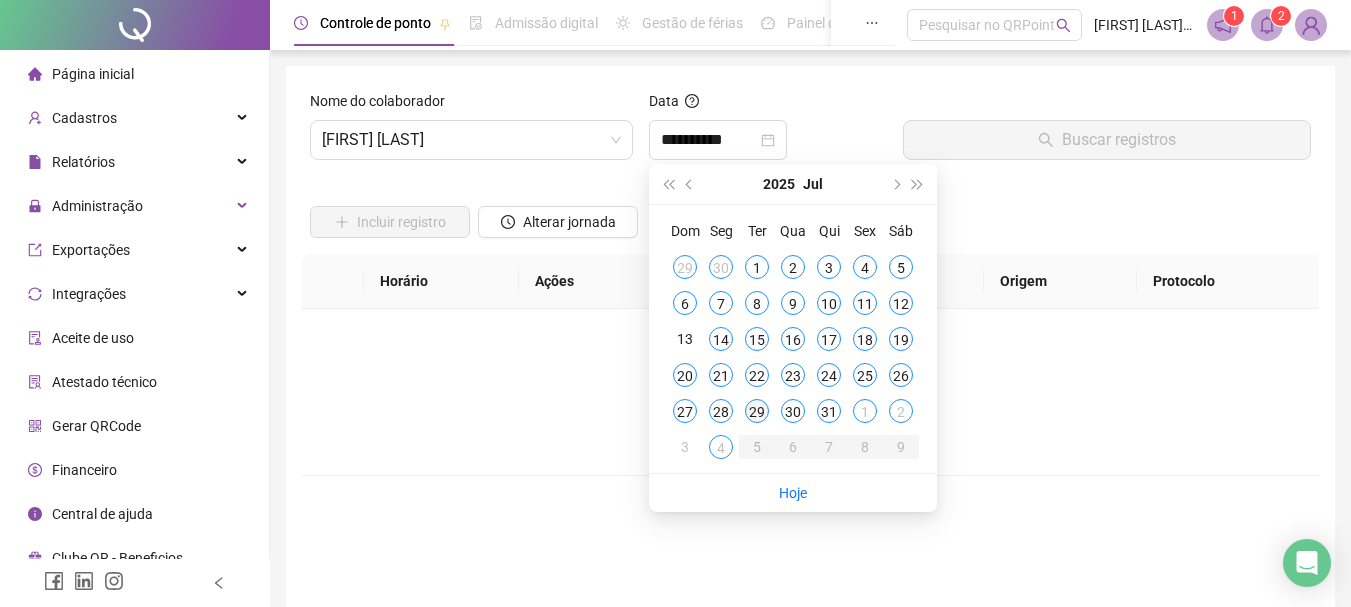 type on "**********" 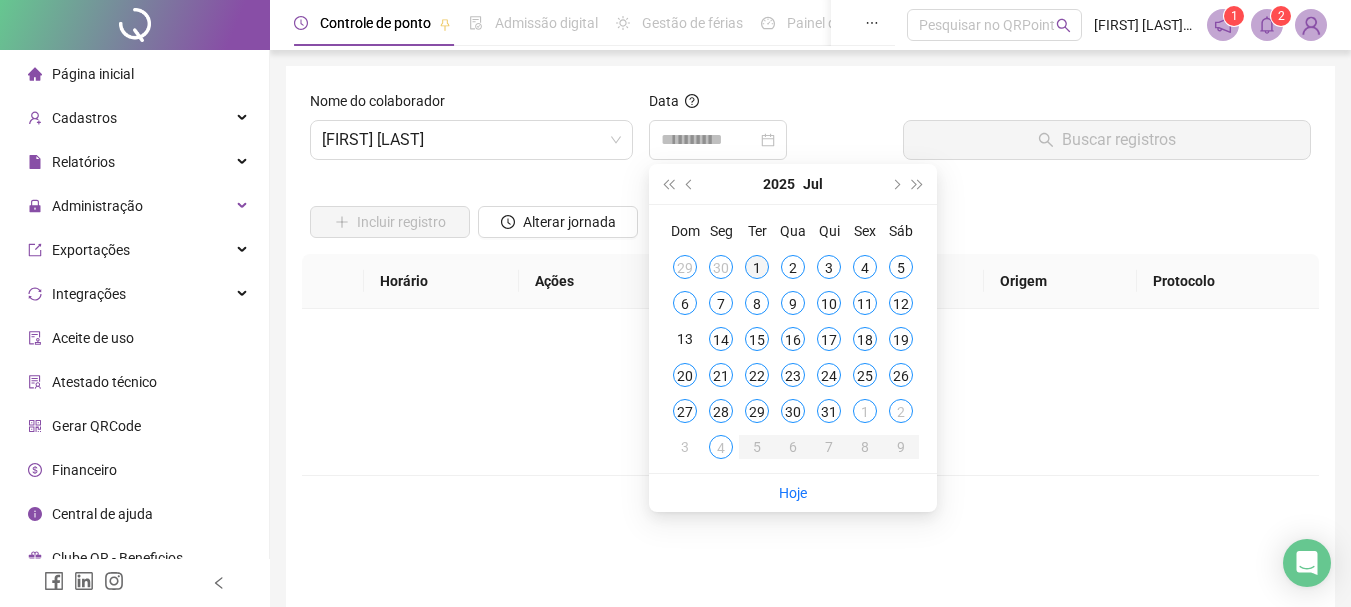type on "**********" 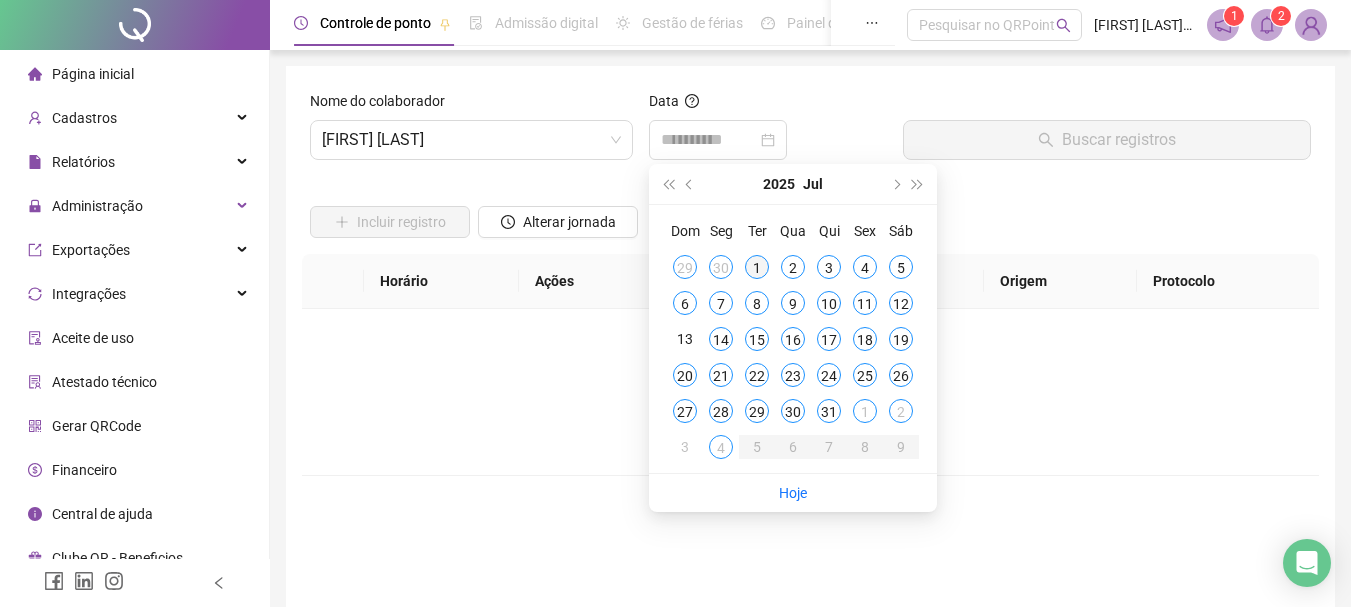 click on "1" at bounding box center [757, 267] 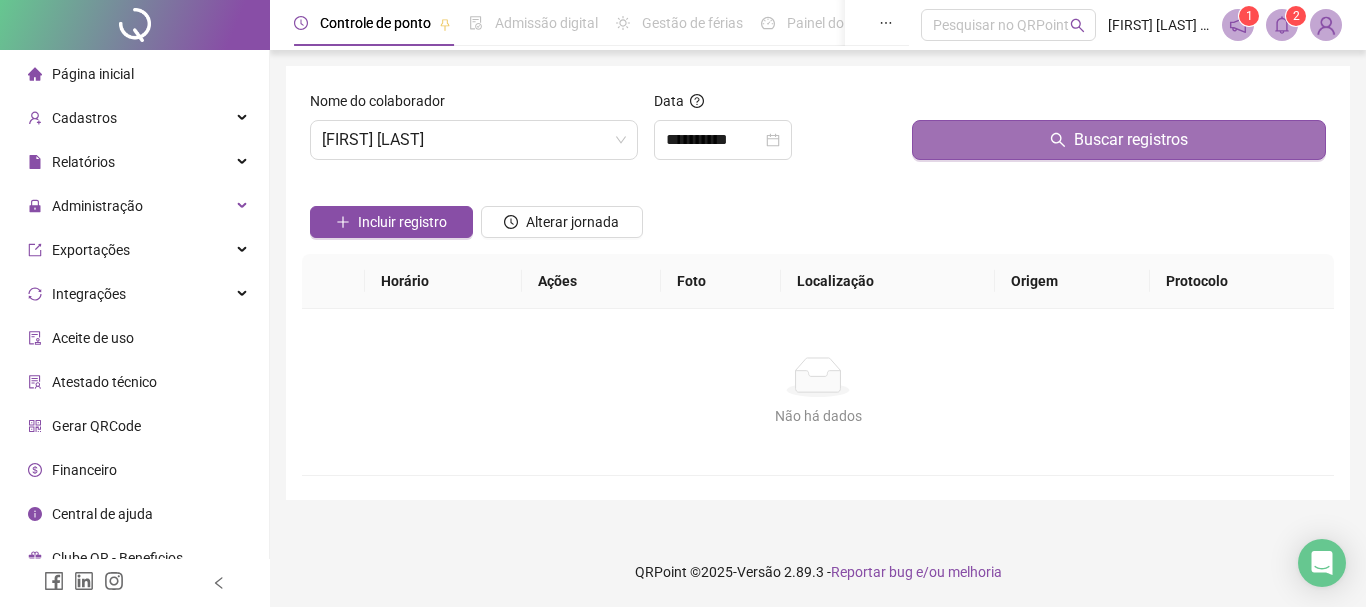 click on "Buscar registros" at bounding box center [1119, 140] 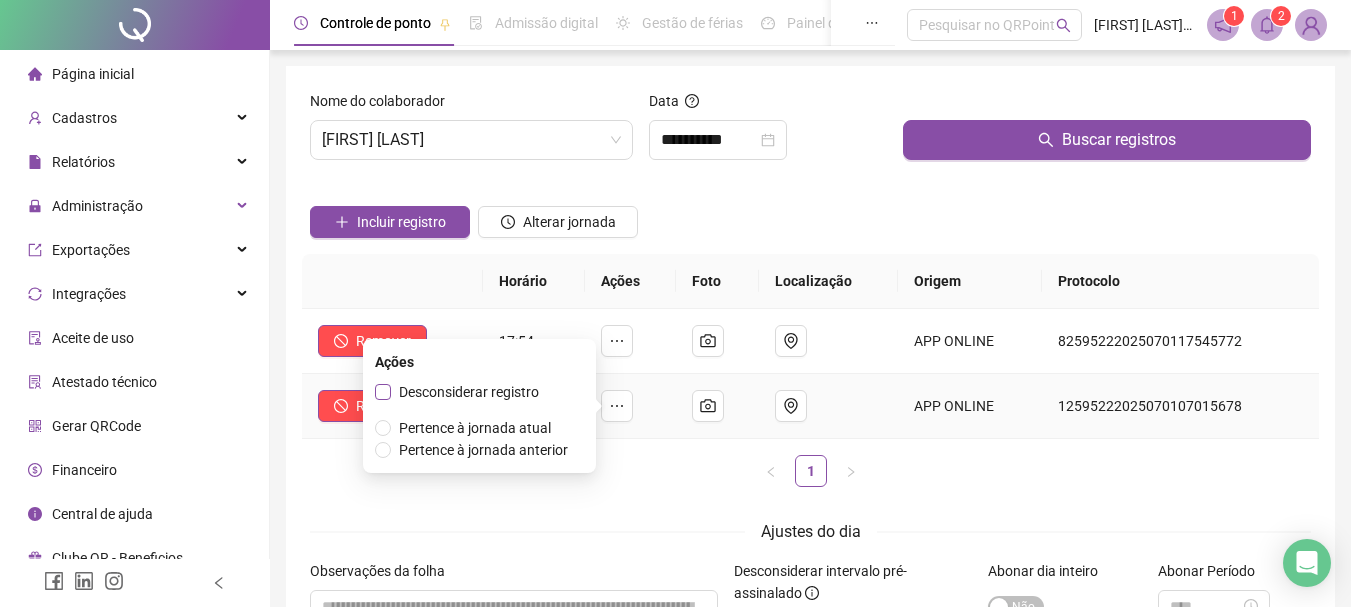 click on "Desconsiderar registro" at bounding box center (469, 392) 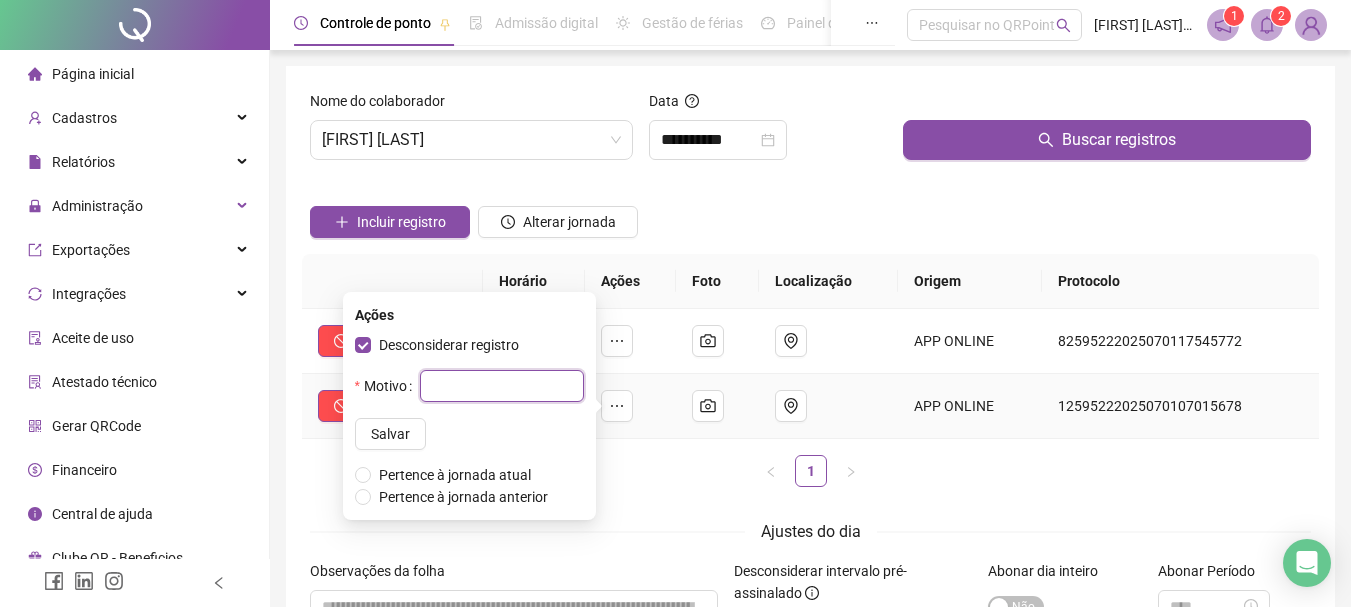 click at bounding box center (502, 386) 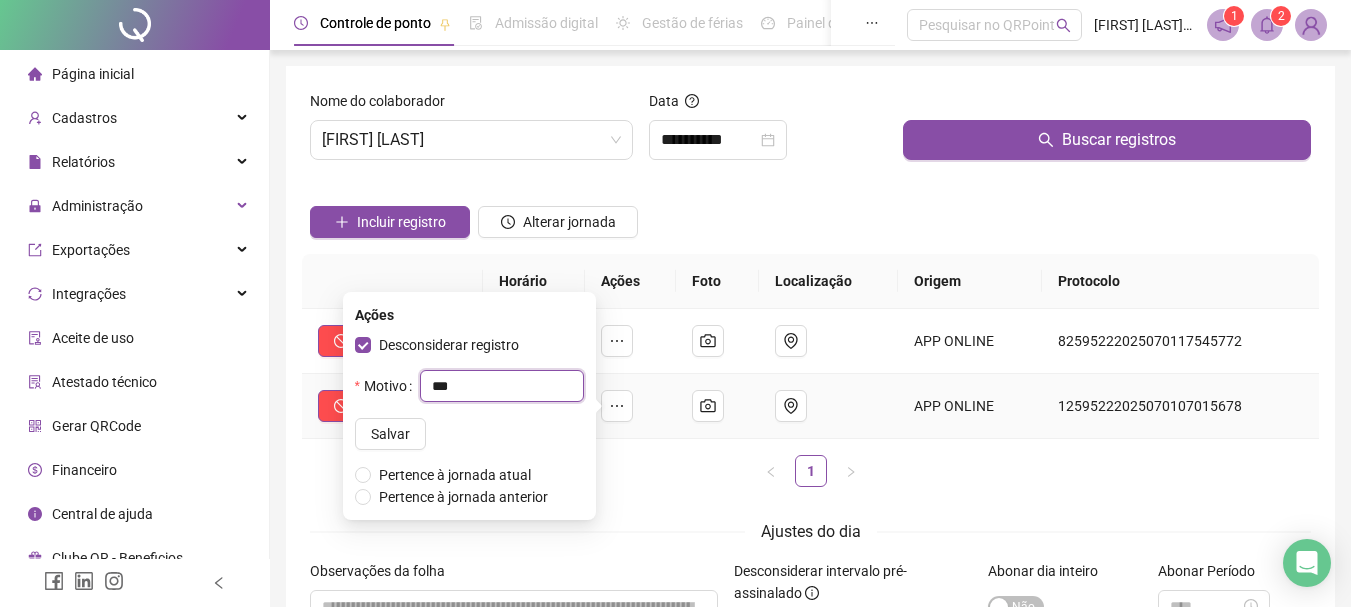 type on "****" 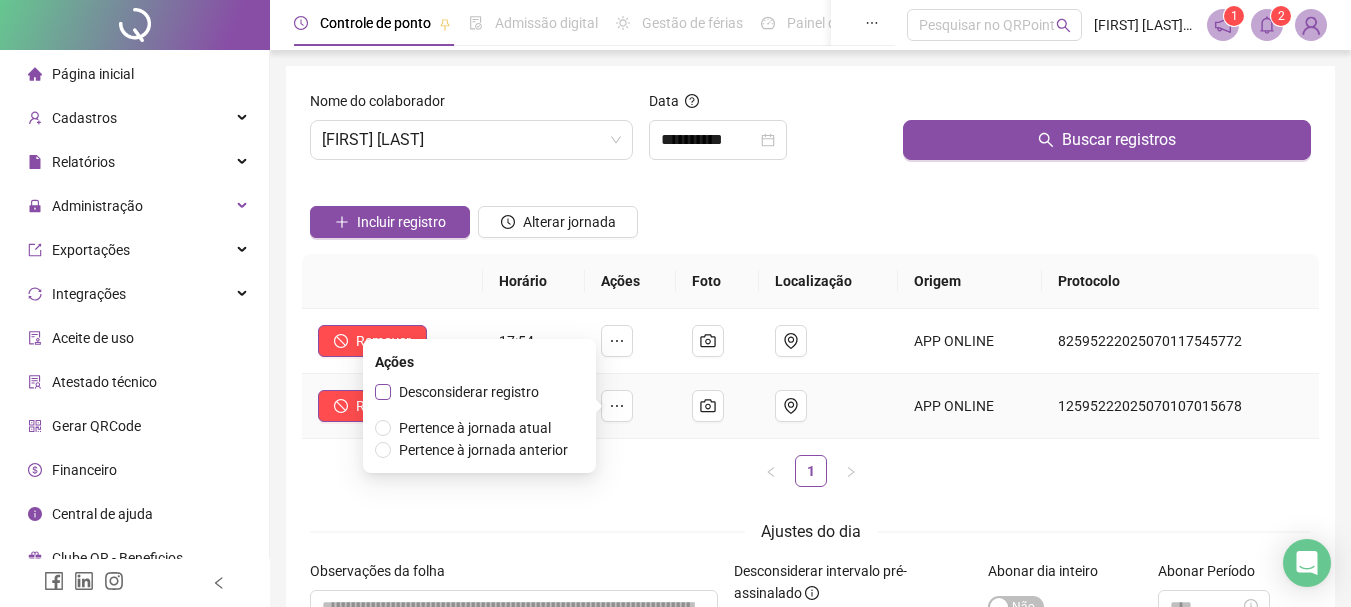click on "Desconsiderar registro" at bounding box center [469, 392] 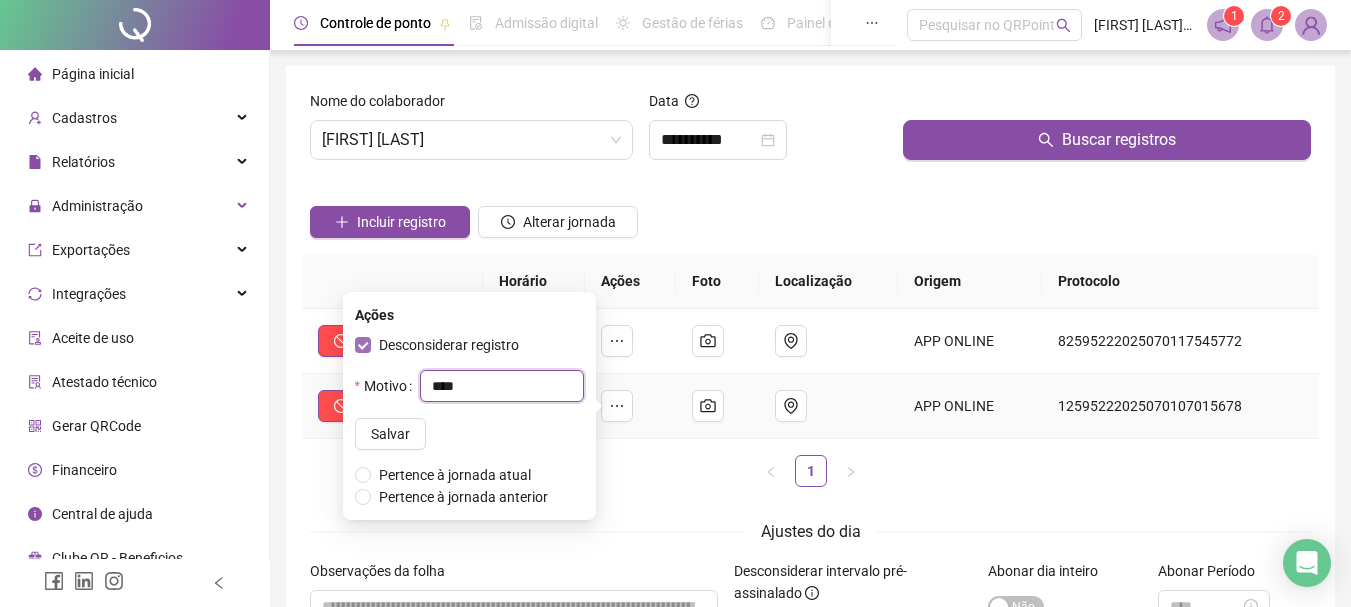click on "****" at bounding box center [502, 386] 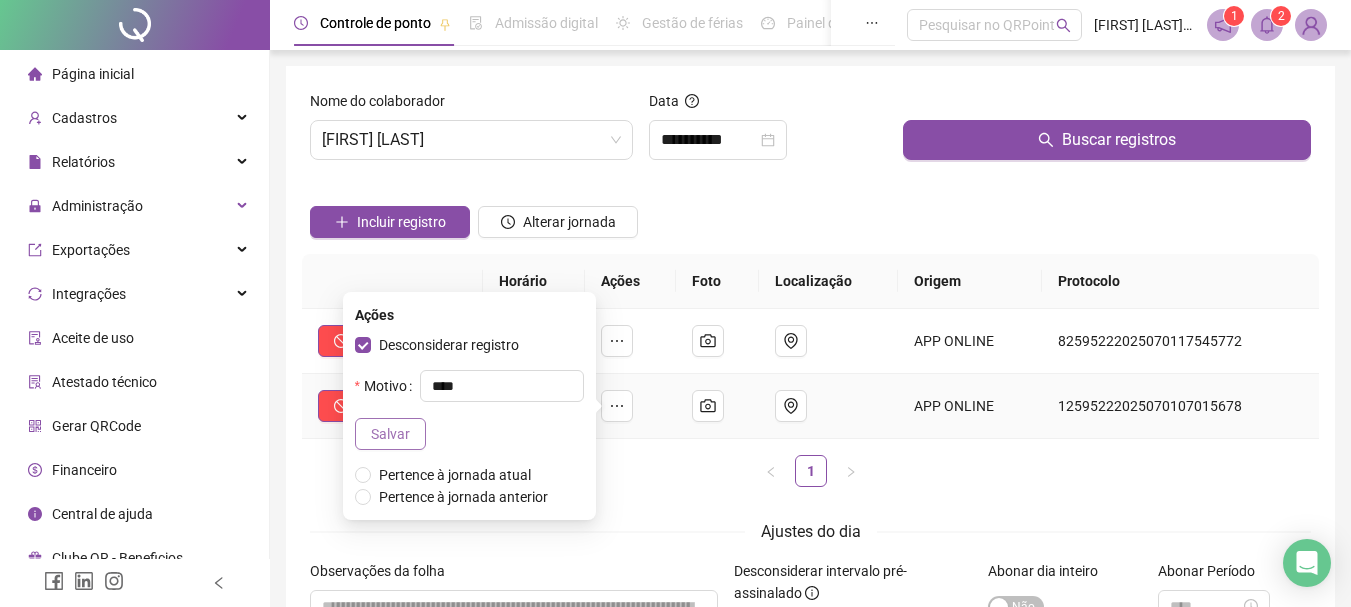 click on "Salvar" at bounding box center [390, 434] 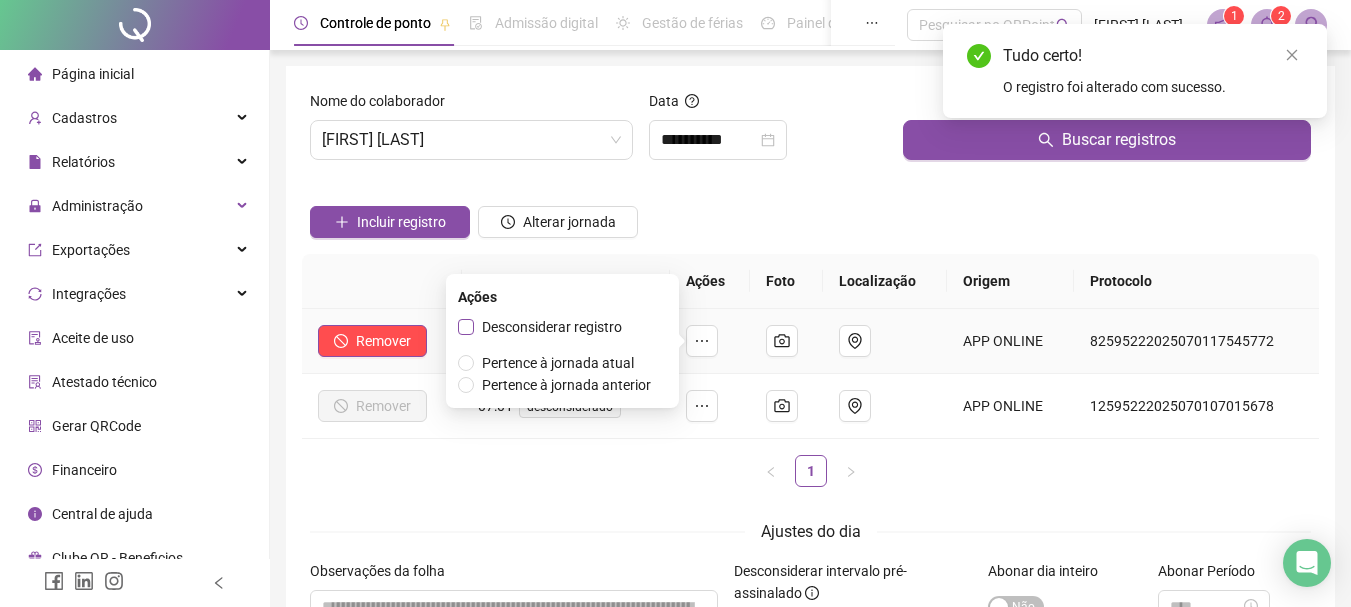 click on "Desconsiderar registro" at bounding box center (552, 327) 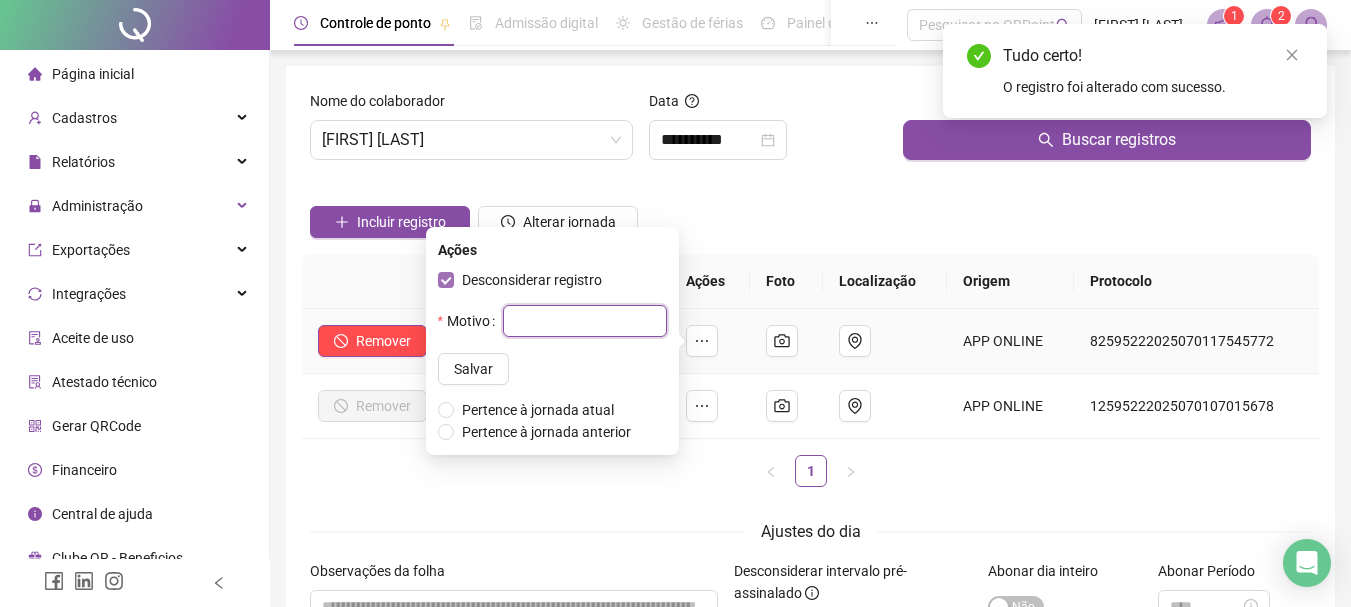 click at bounding box center (585, 321) 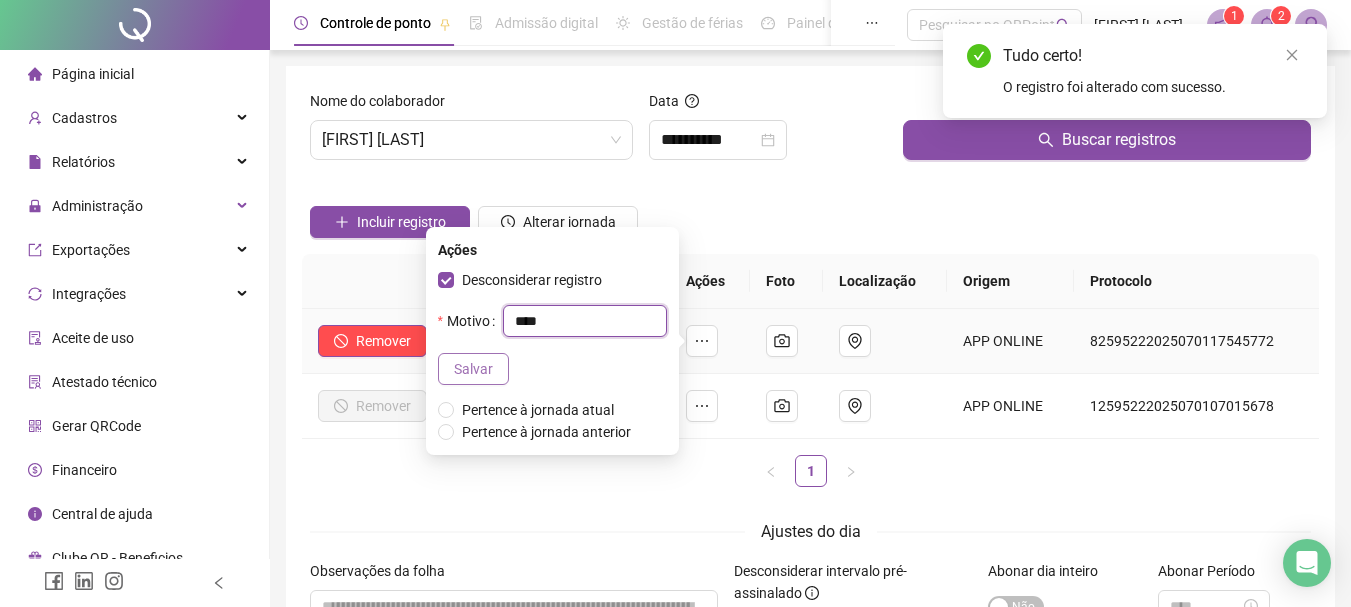 type on "****" 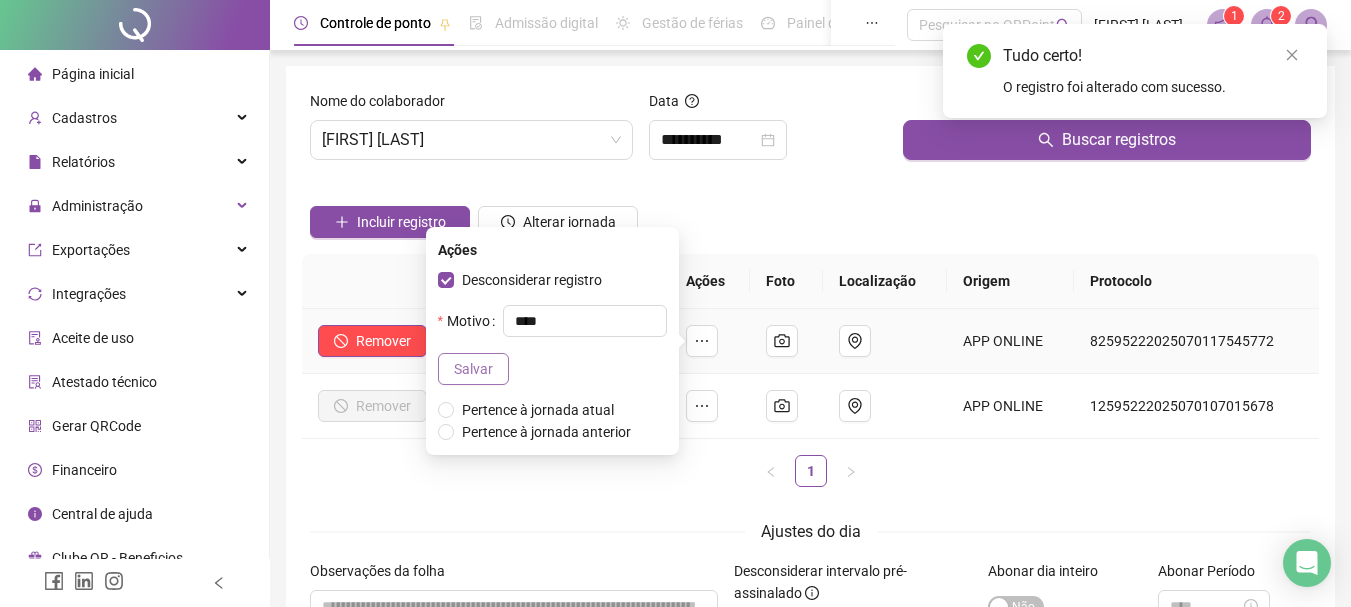 click on "Salvar" at bounding box center [473, 369] 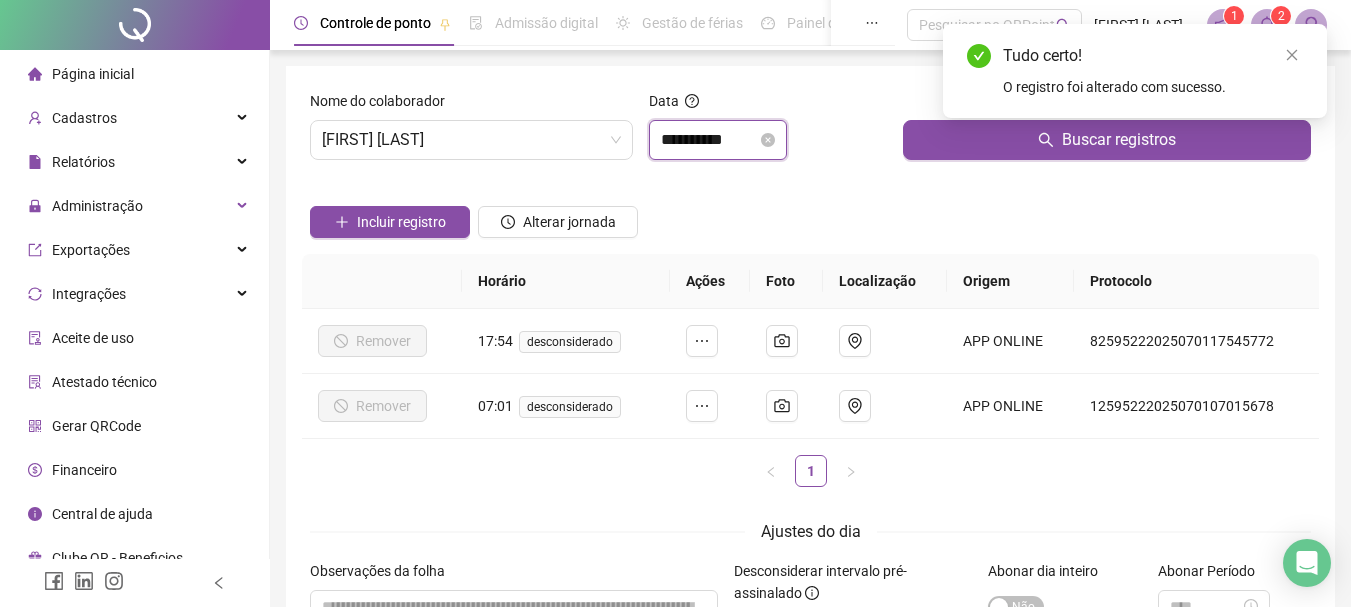 click on "**********" at bounding box center (709, 140) 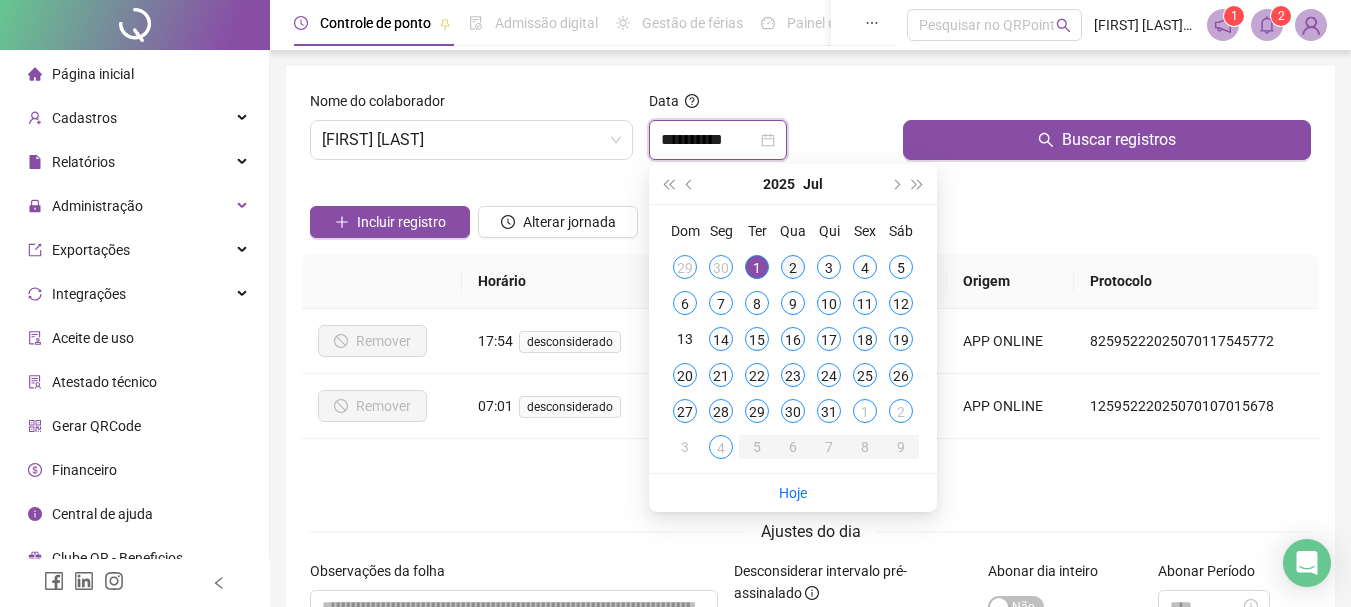 type on "**********" 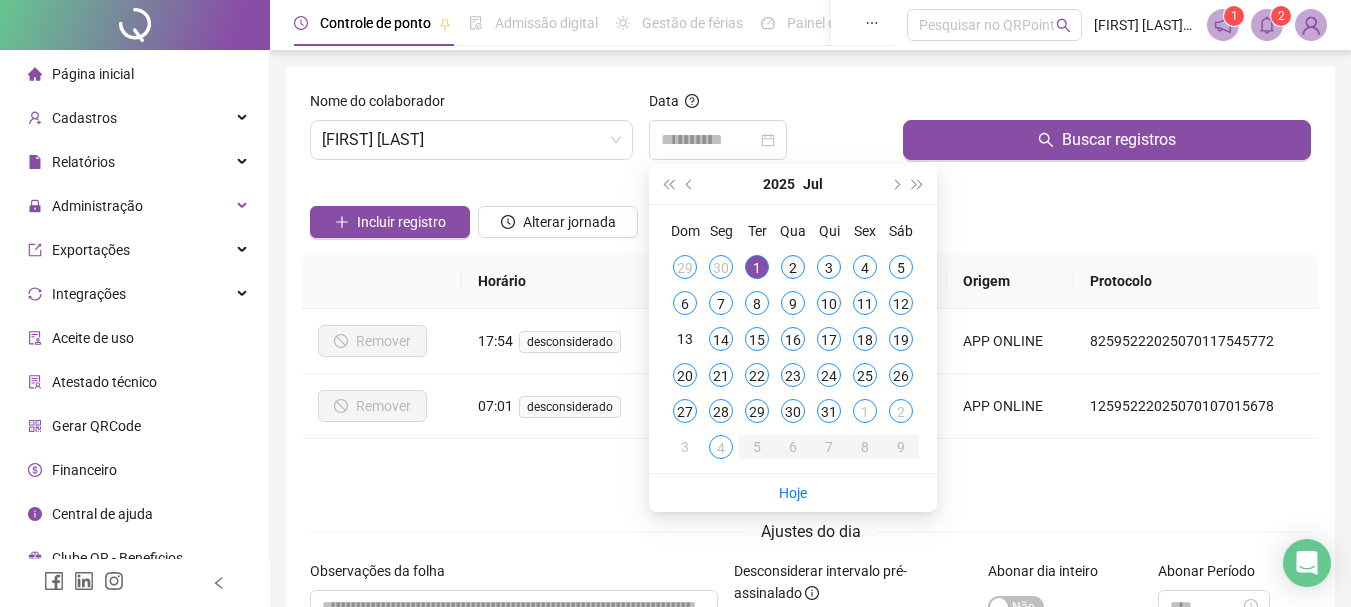 click on "2" at bounding box center [793, 267] 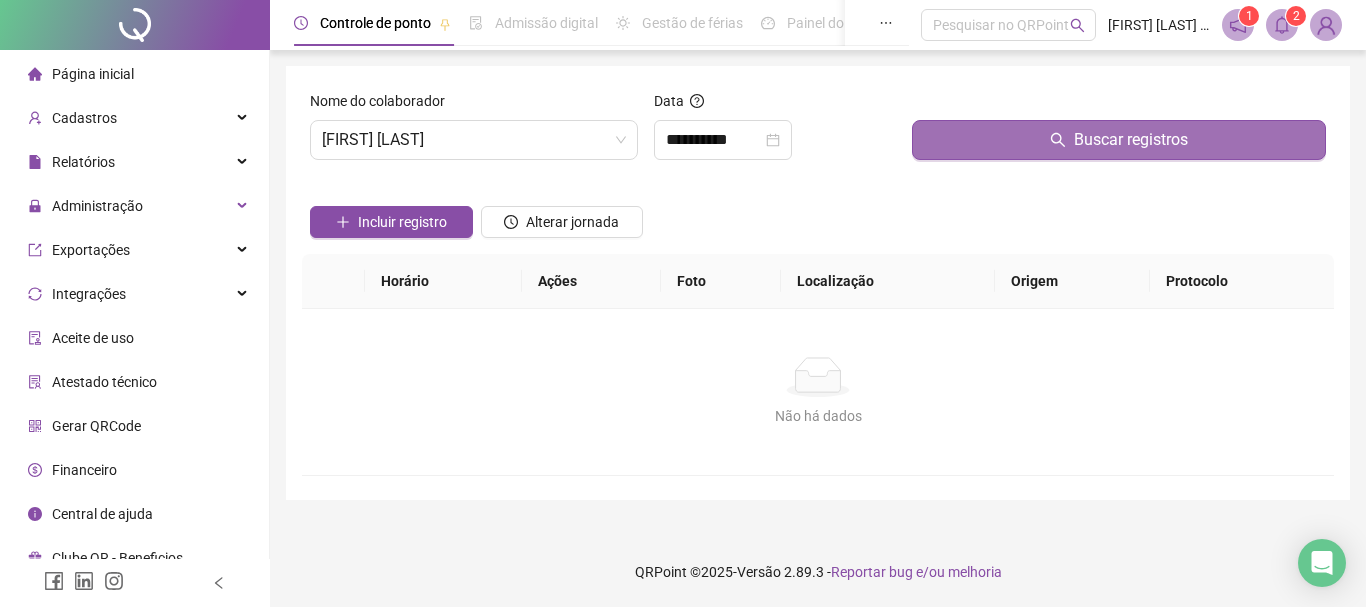 click on "Buscar registros" at bounding box center (1119, 140) 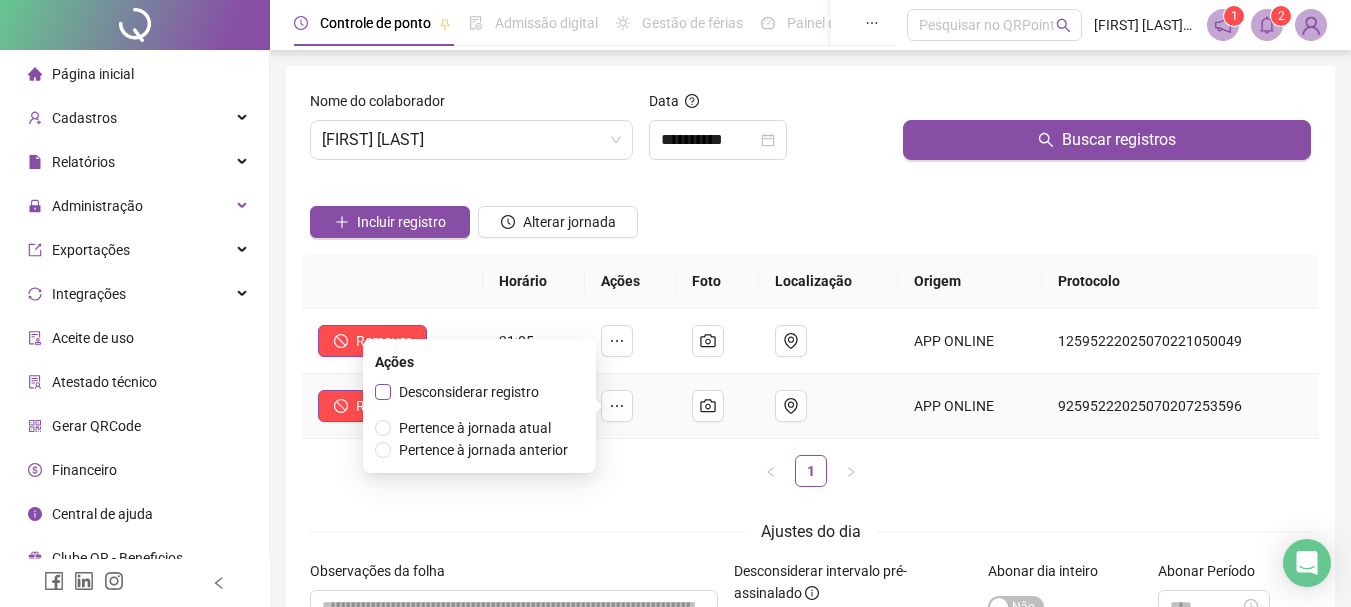 click on "Desconsiderar registro" at bounding box center (469, 392) 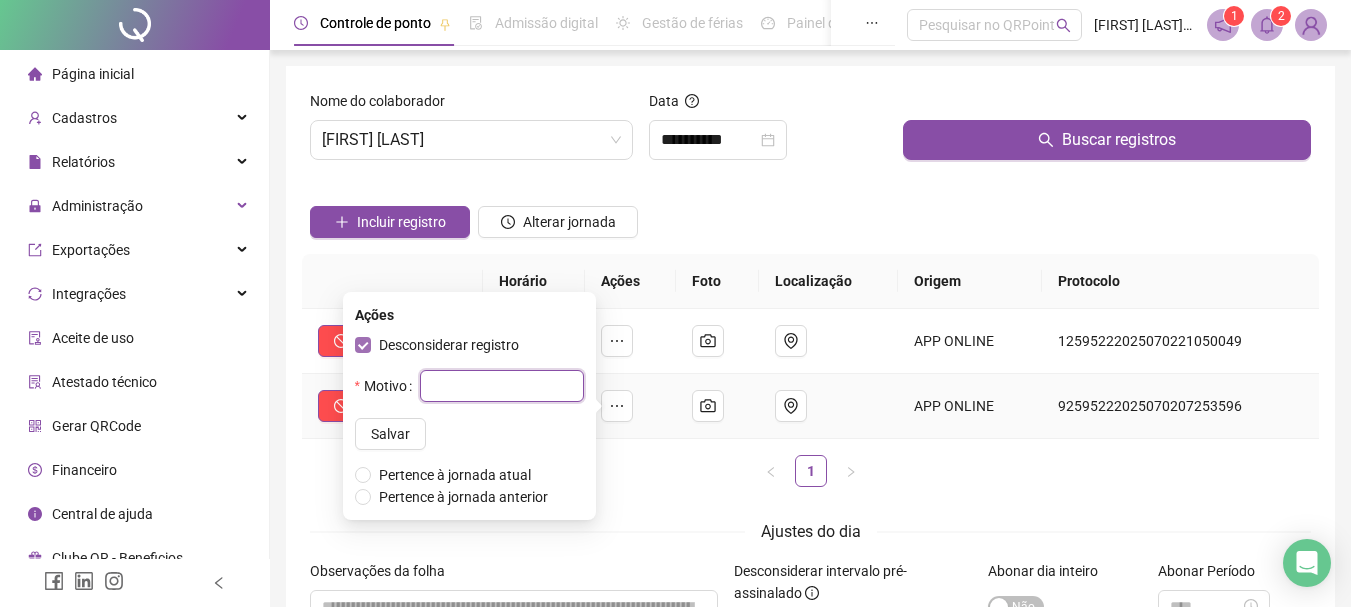 click at bounding box center (502, 386) 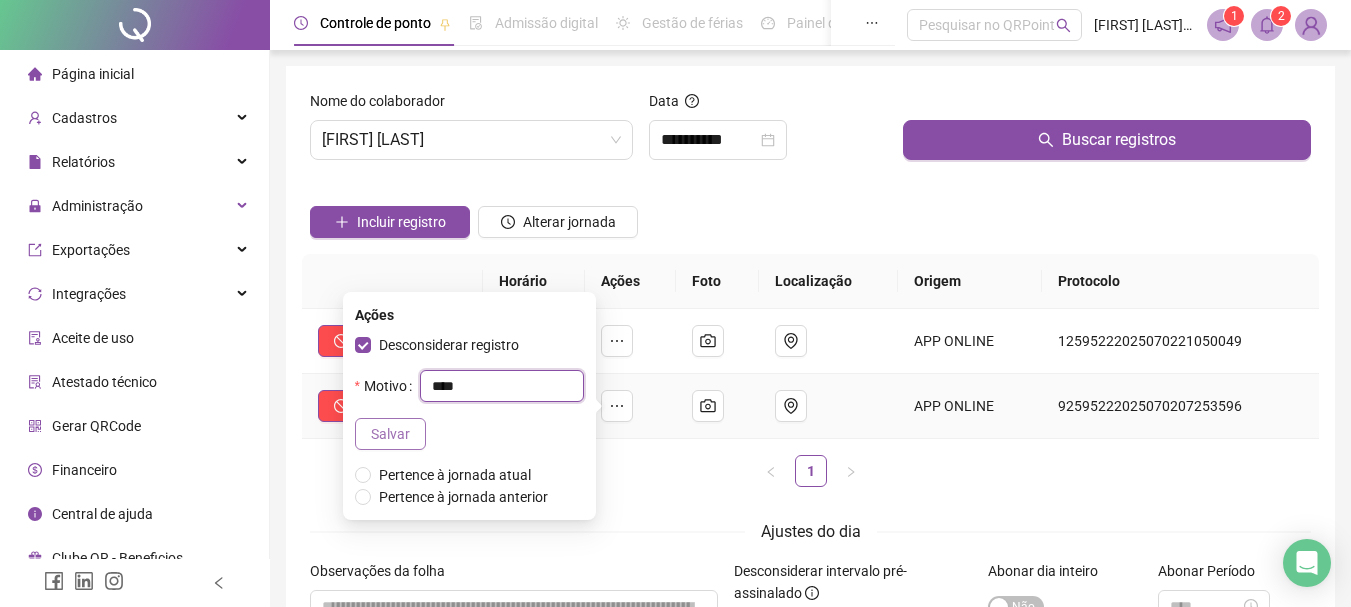 type on "****" 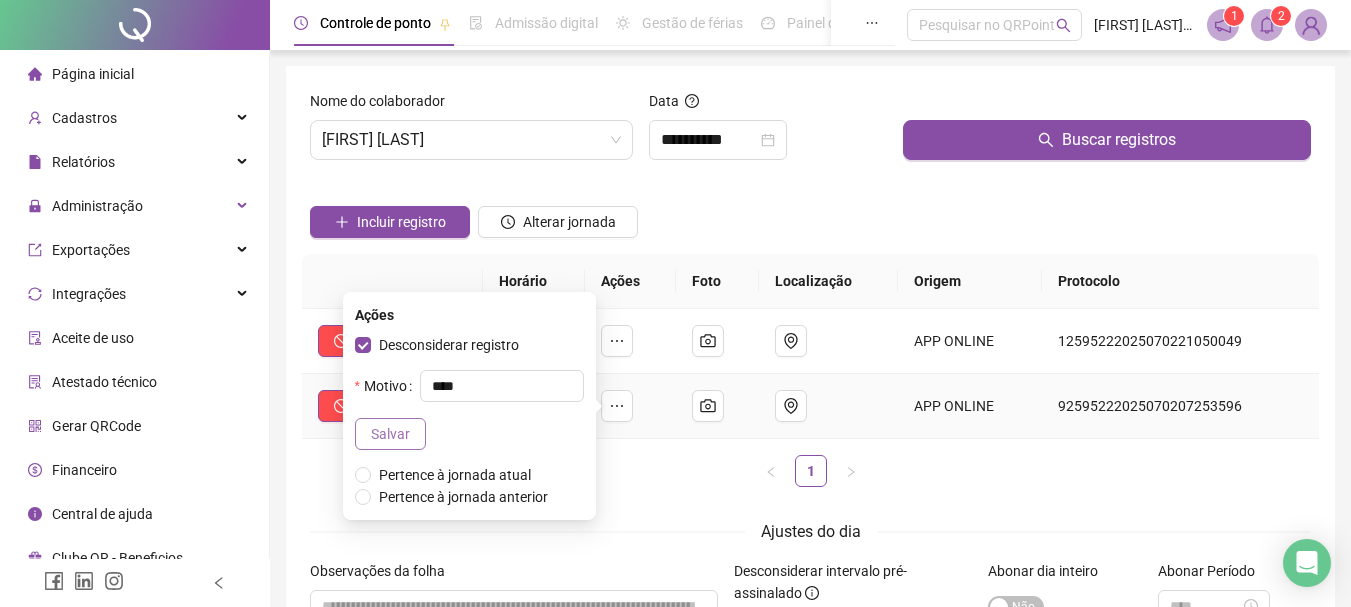 click on "Salvar" at bounding box center (390, 434) 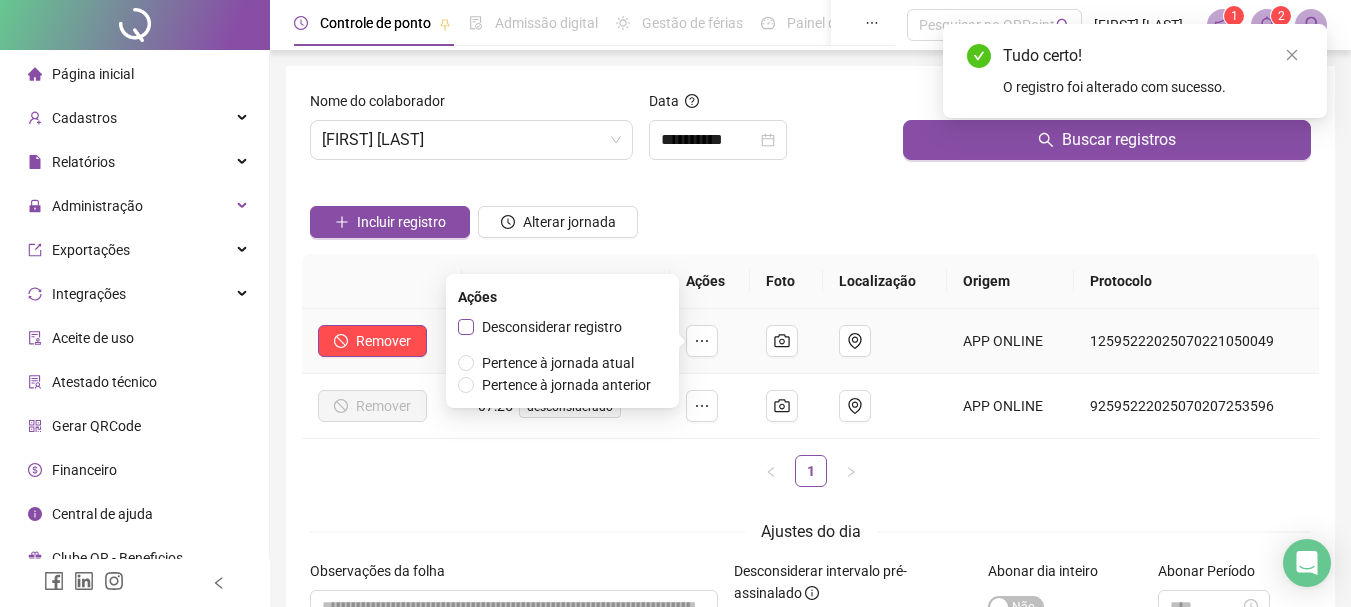 click on "Desconsiderar registro" at bounding box center [552, 327] 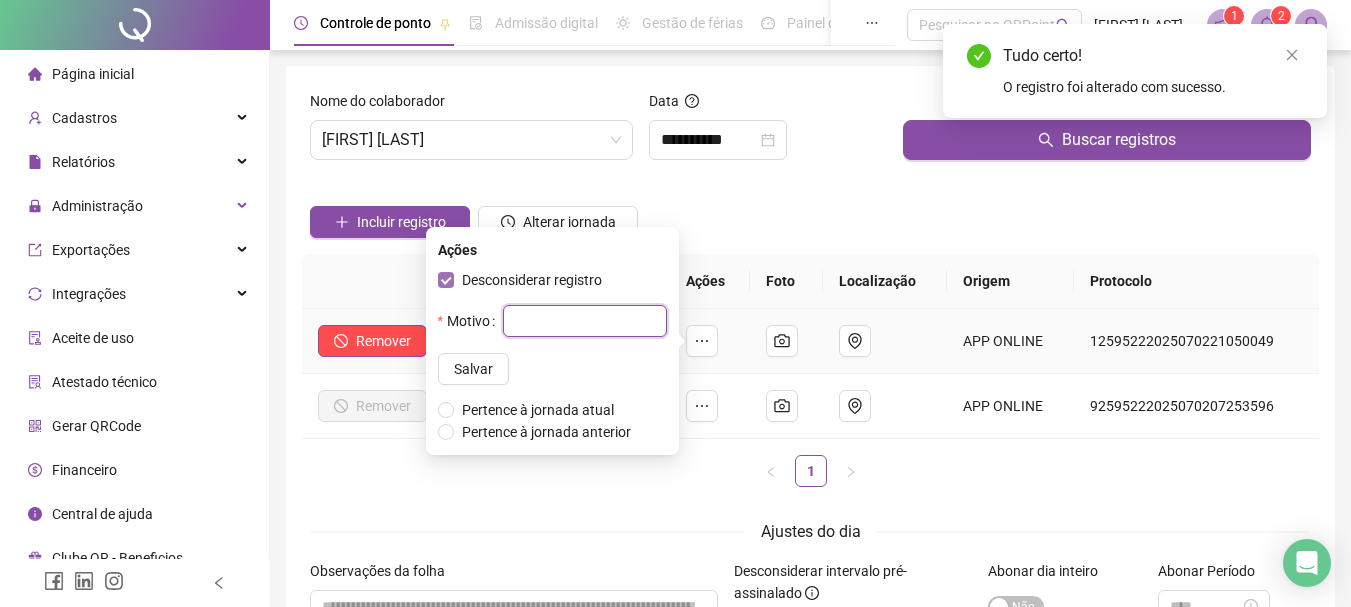 click at bounding box center [585, 321] 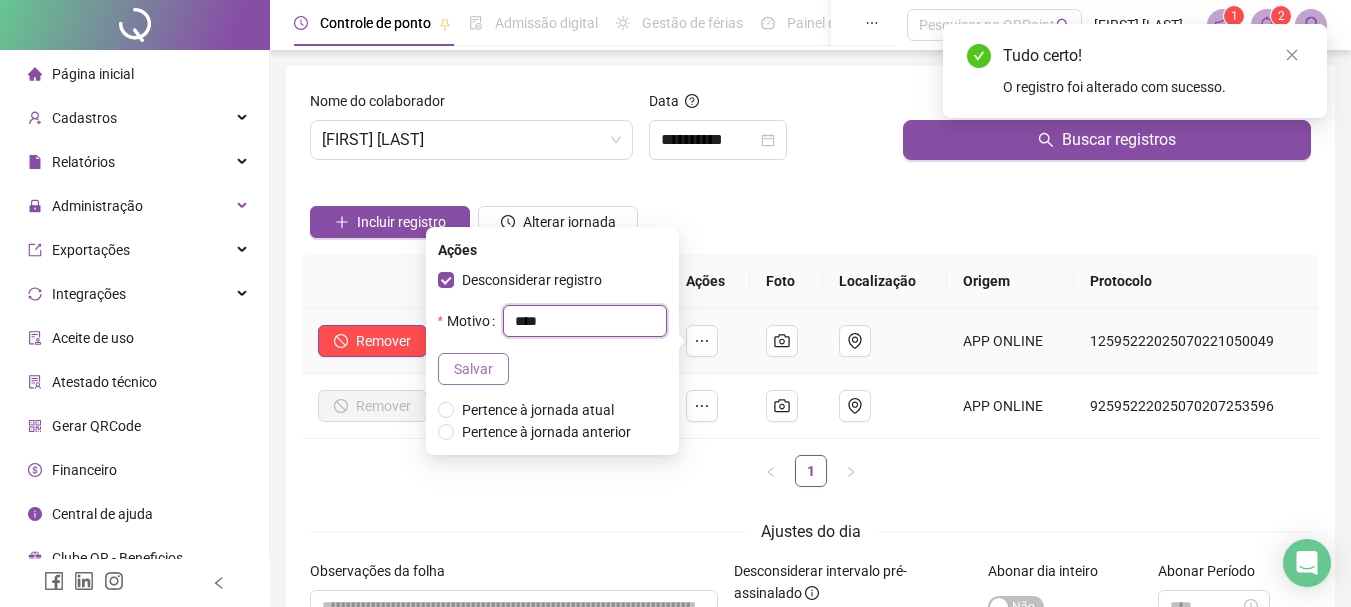 type on "****" 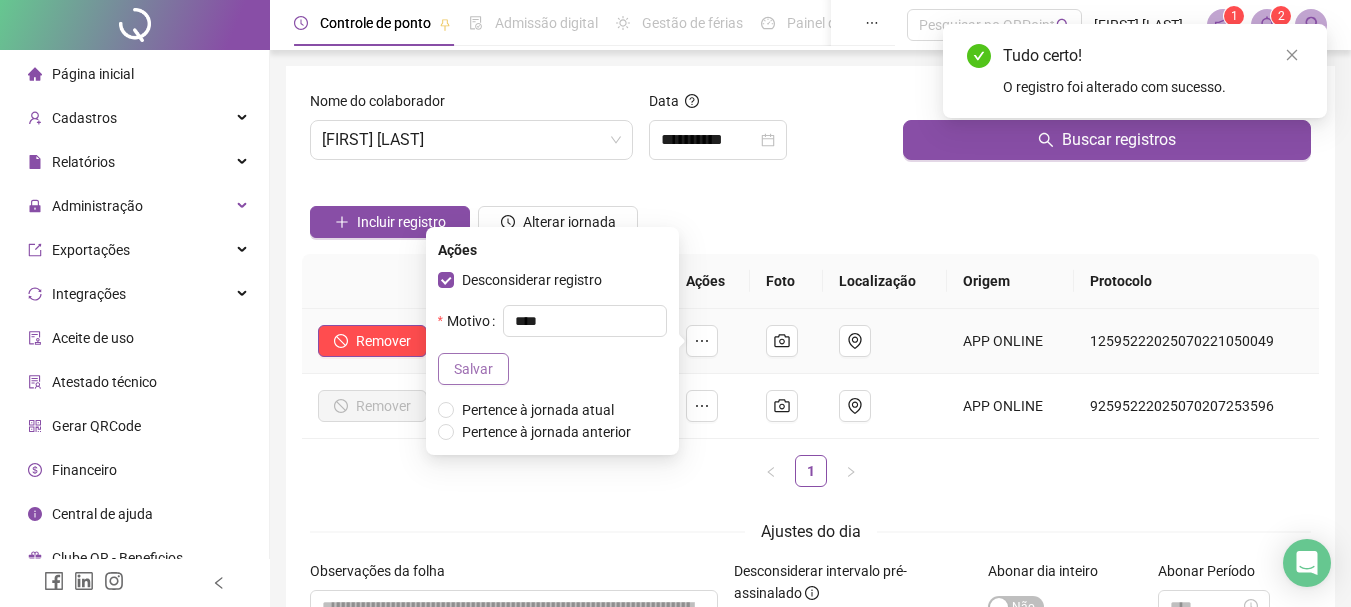 click on "Salvar" at bounding box center (473, 369) 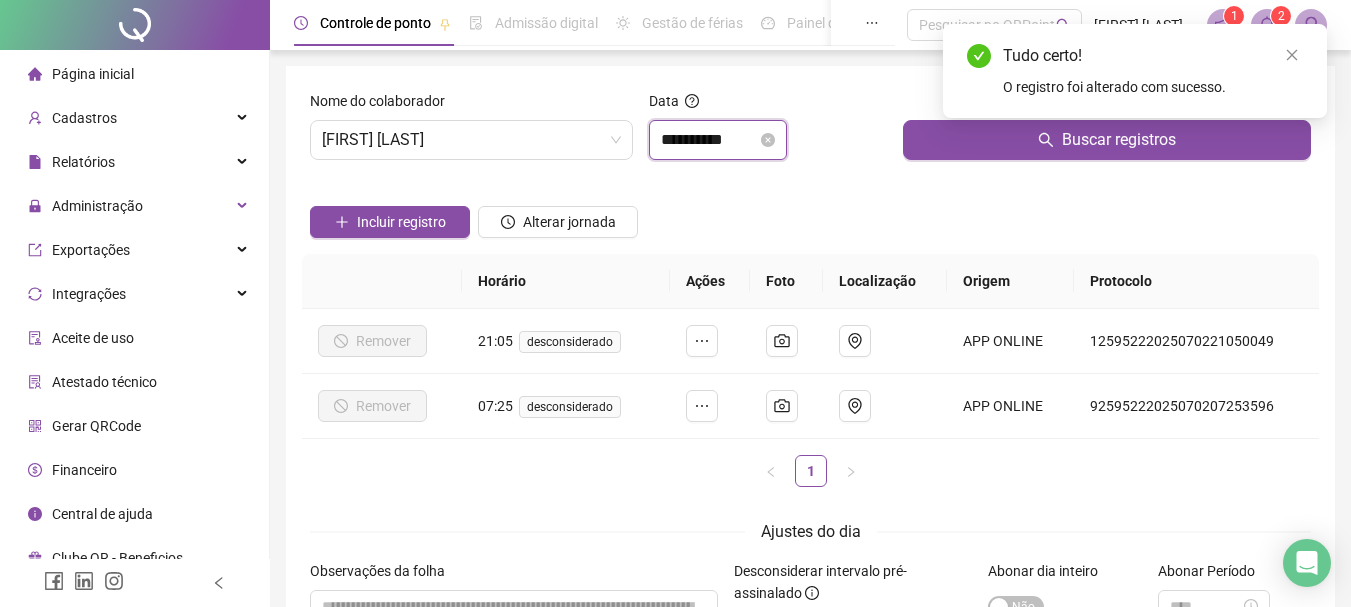 click on "**********" at bounding box center (709, 140) 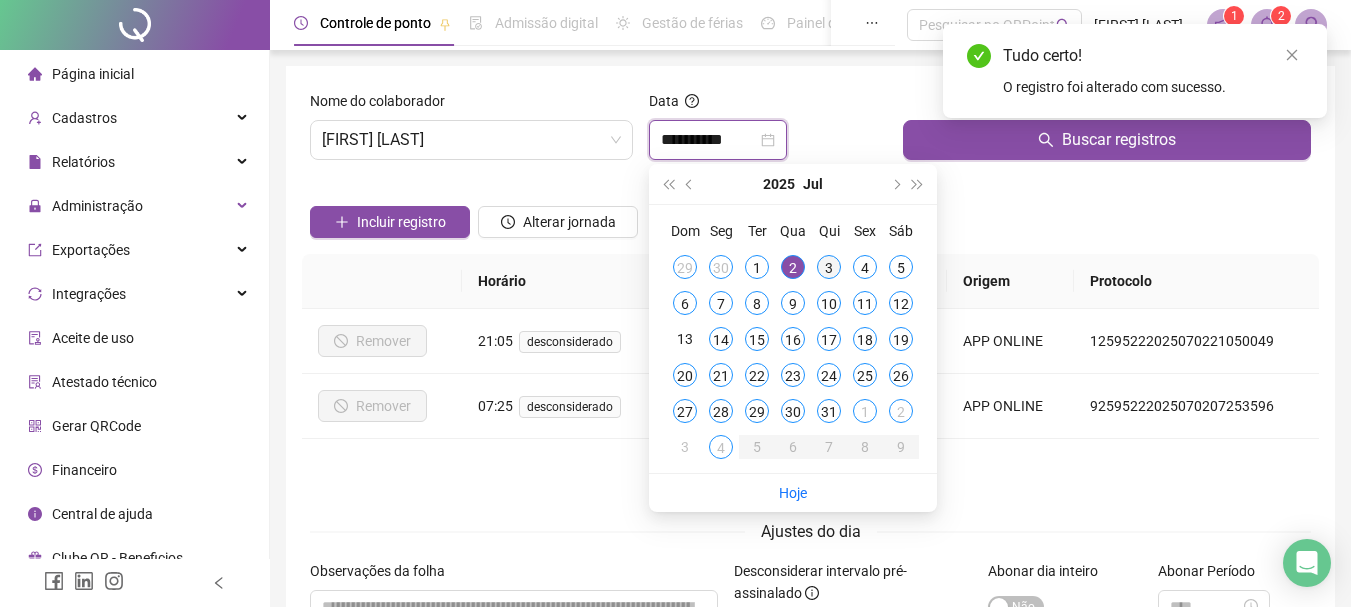 type on "**********" 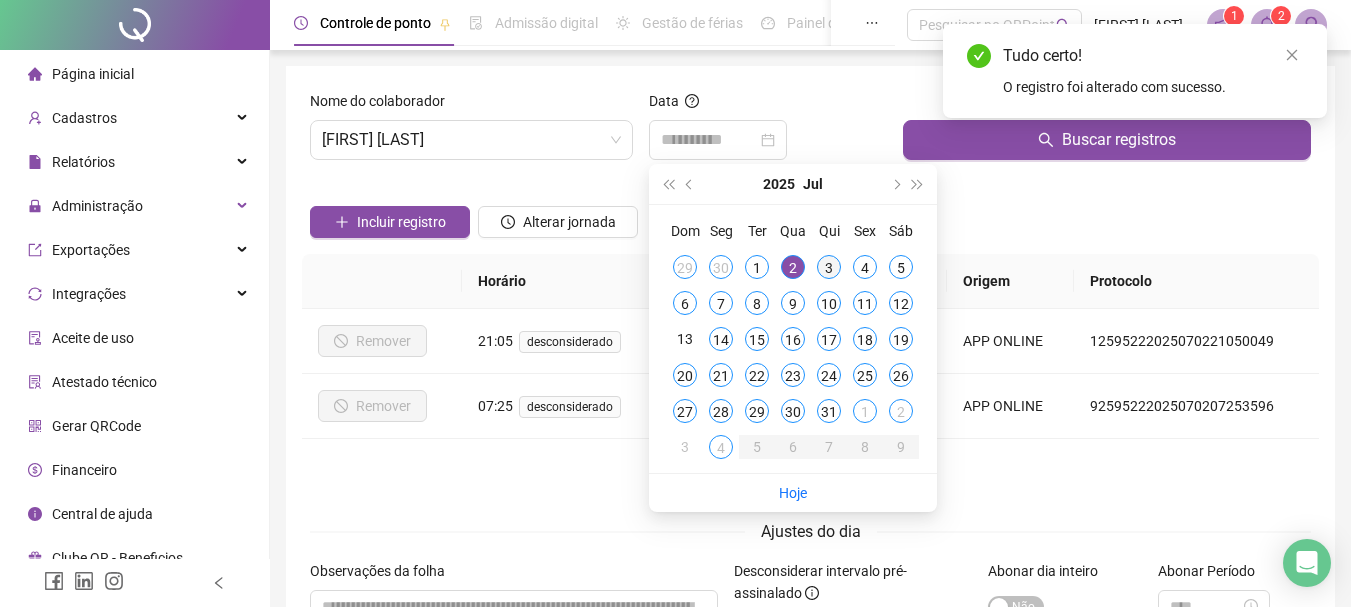click on "3" at bounding box center (829, 267) 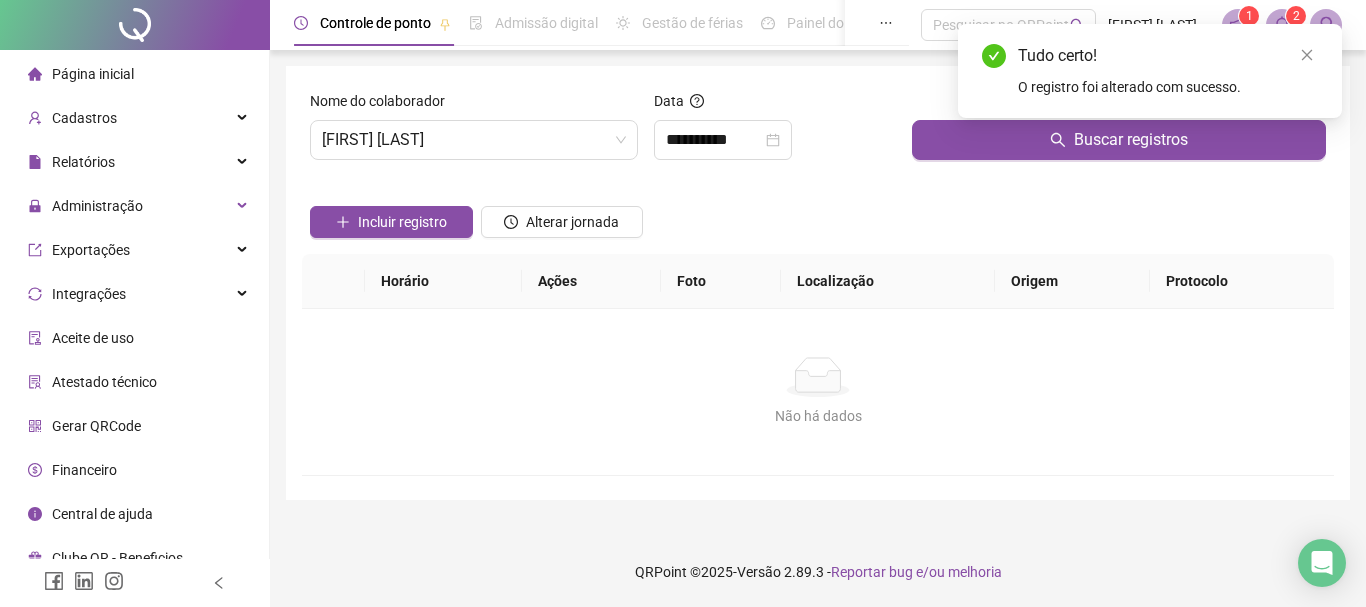 click on "Tudo certo! O registro foi alterado com sucesso." at bounding box center (1150, 71) 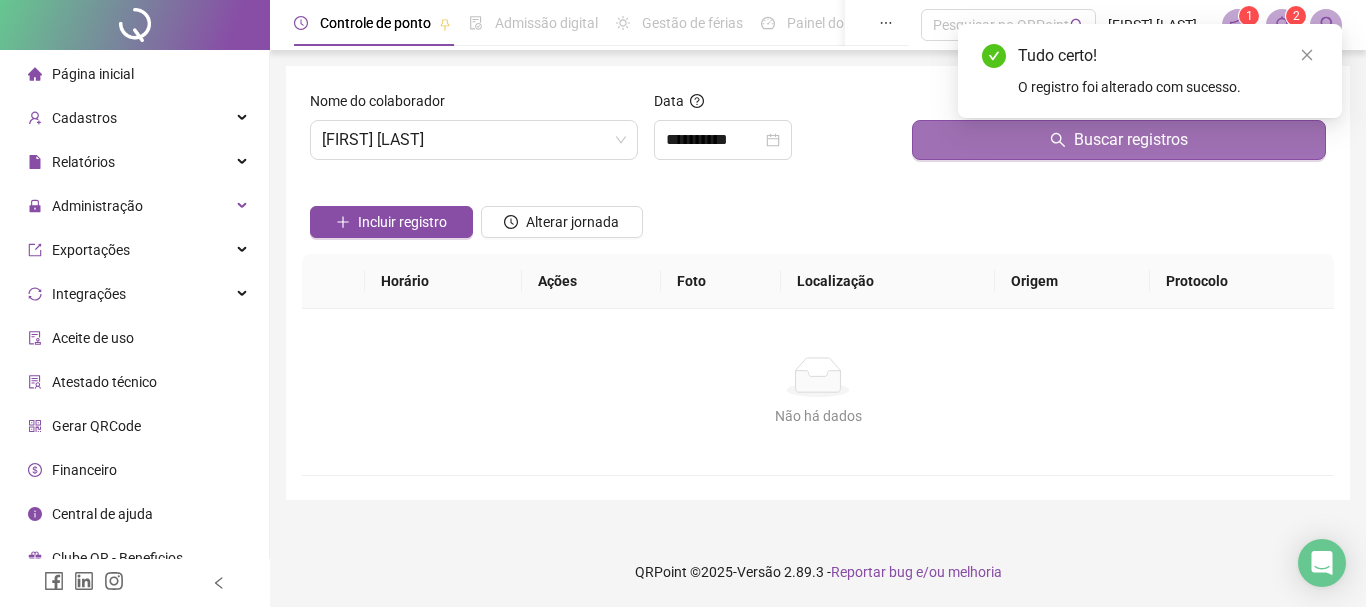 click on "Buscar registros" at bounding box center (1119, 140) 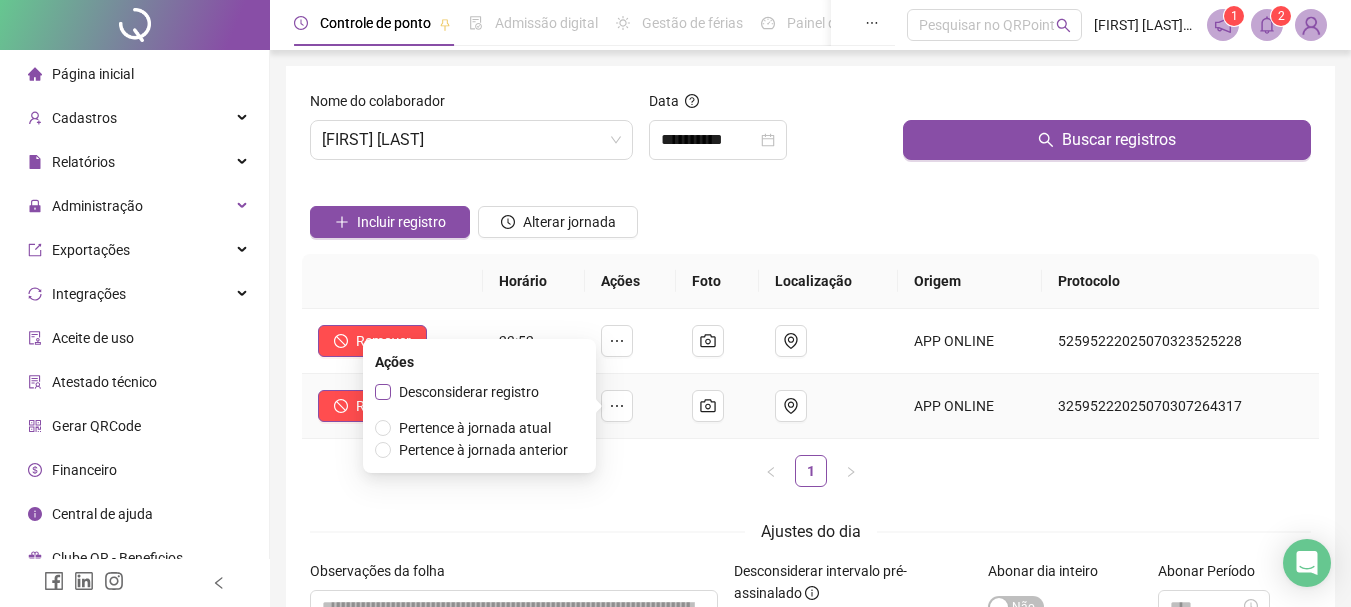 click on "Desconsiderar registro" at bounding box center (469, 392) 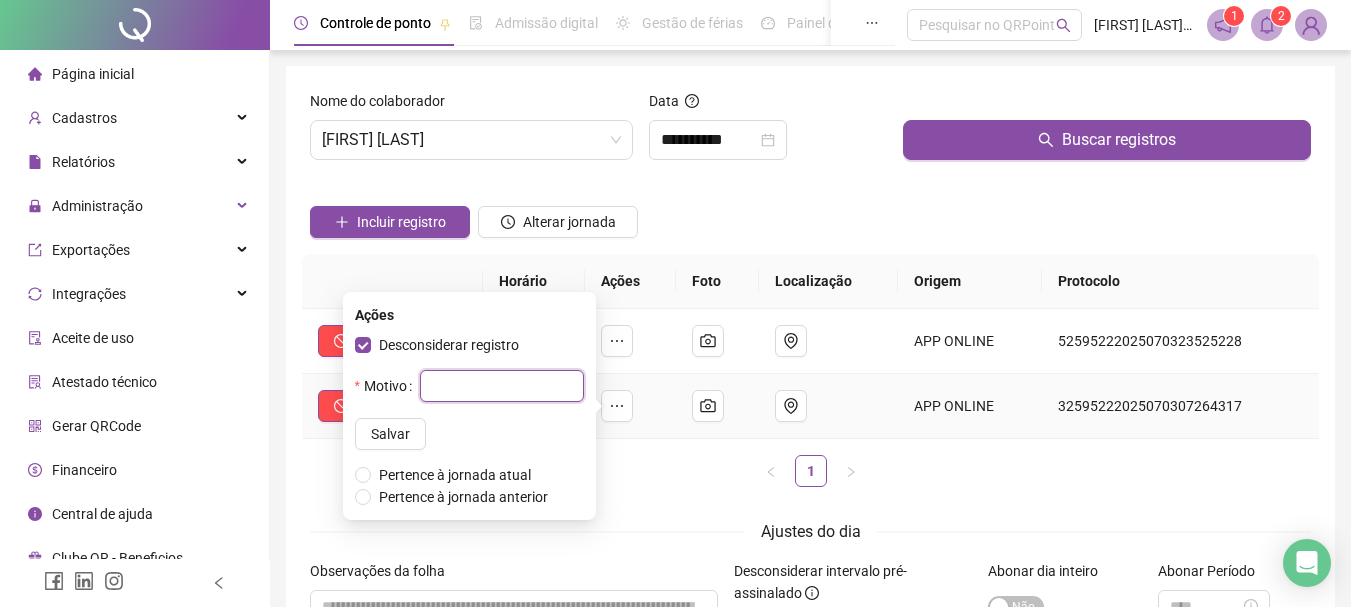 click at bounding box center (502, 386) 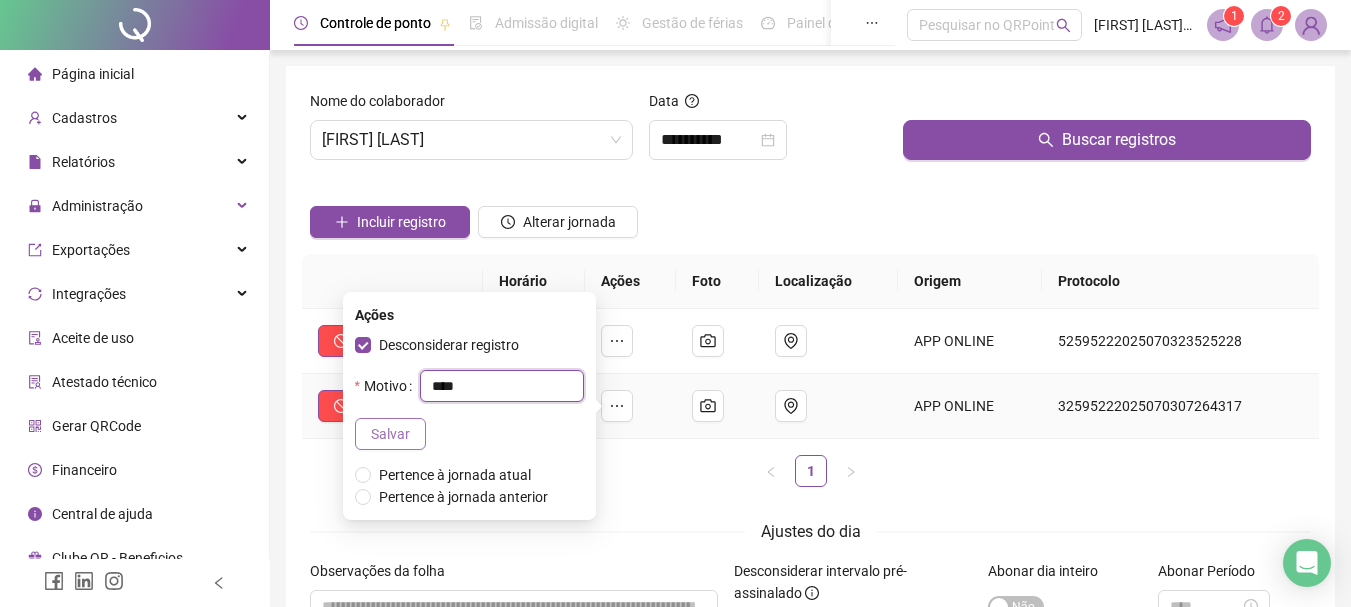 type on "****" 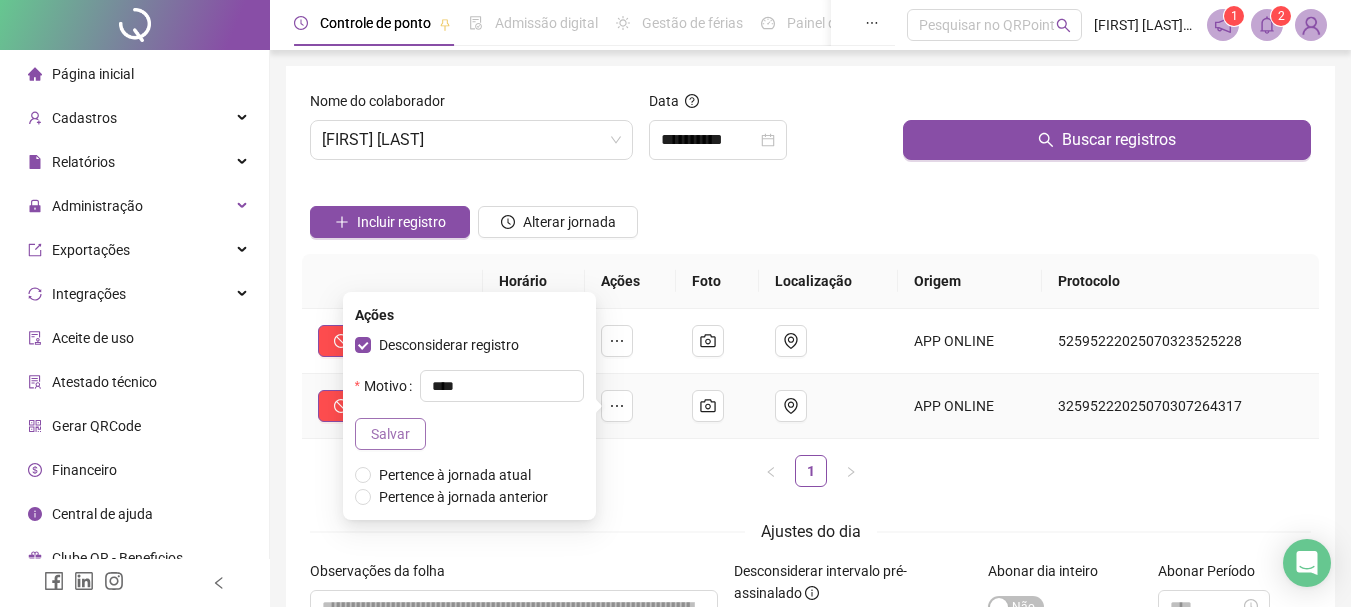 click on "Salvar" at bounding box center (390, 434) 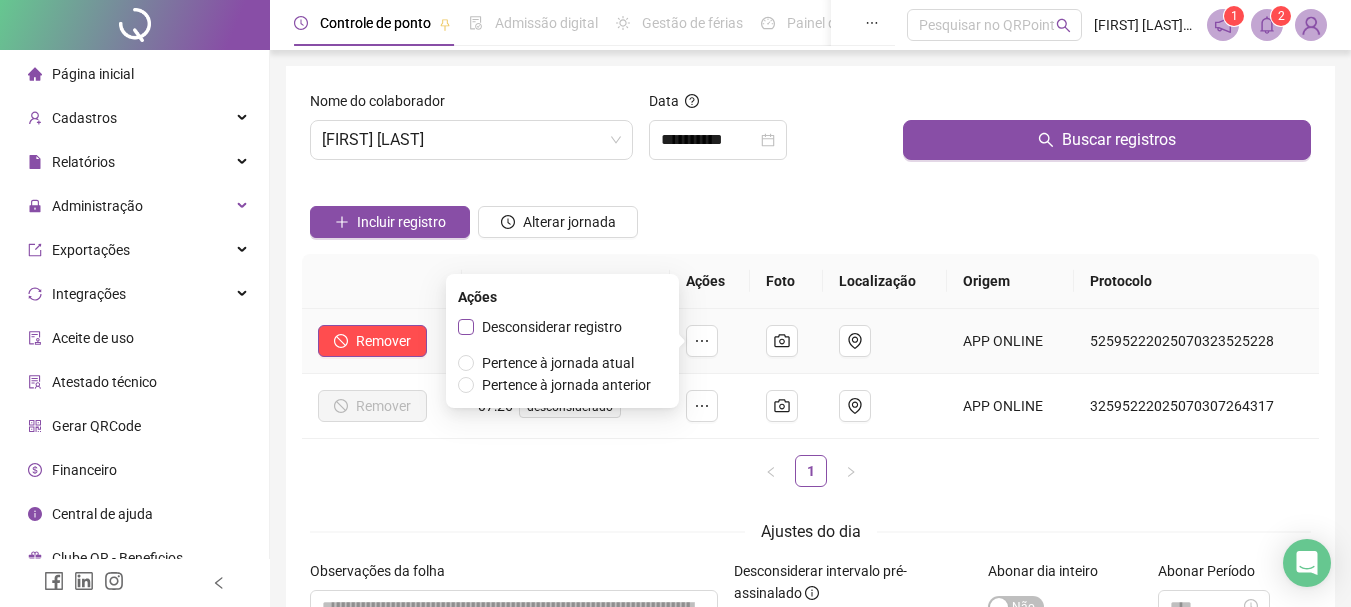 click on "Desconsiderar registro" at bounding box center (552, 327) 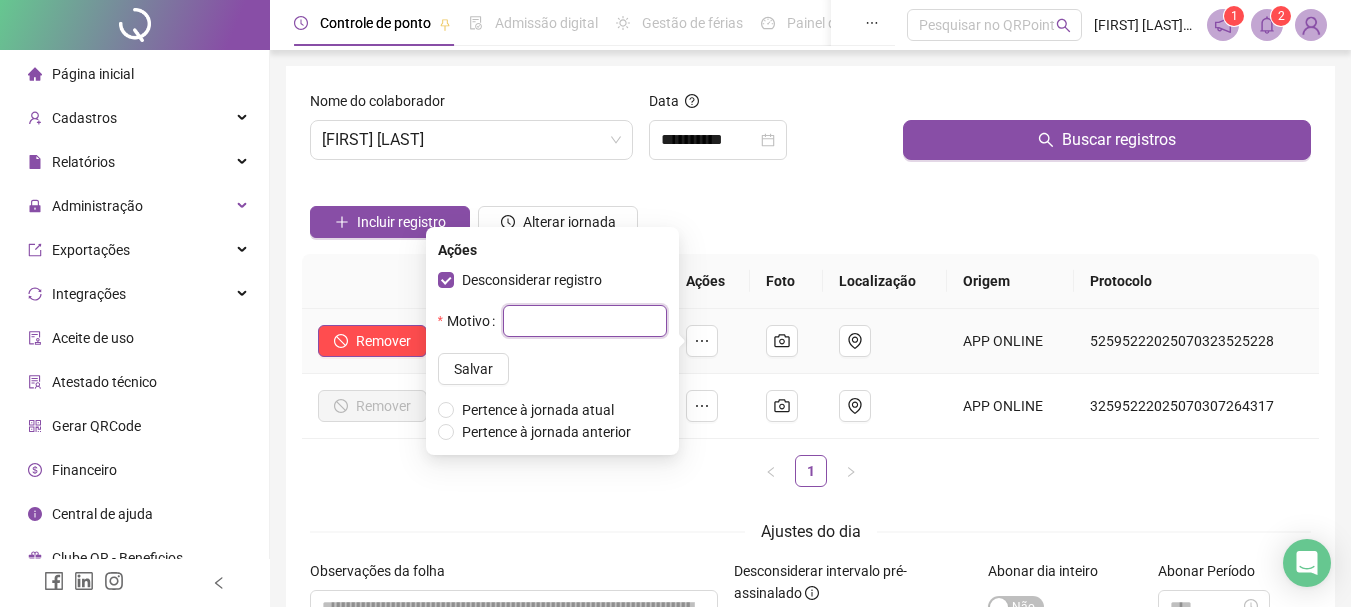 click at bounding box center (585, 321) 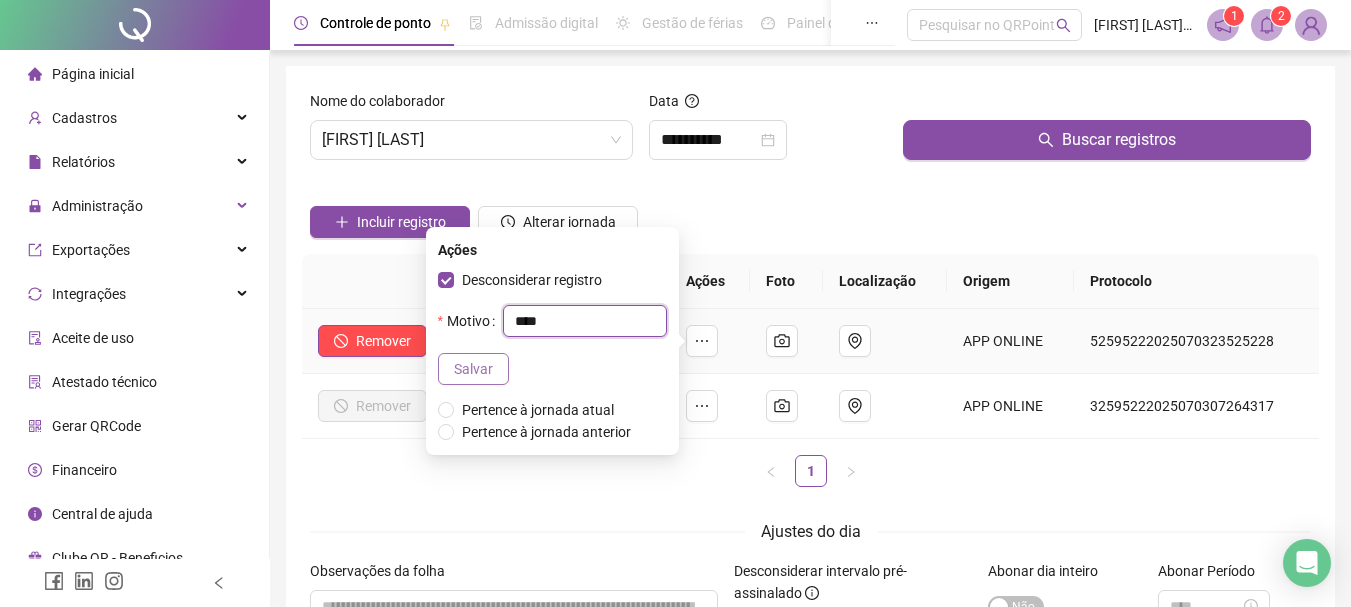 type on "****" 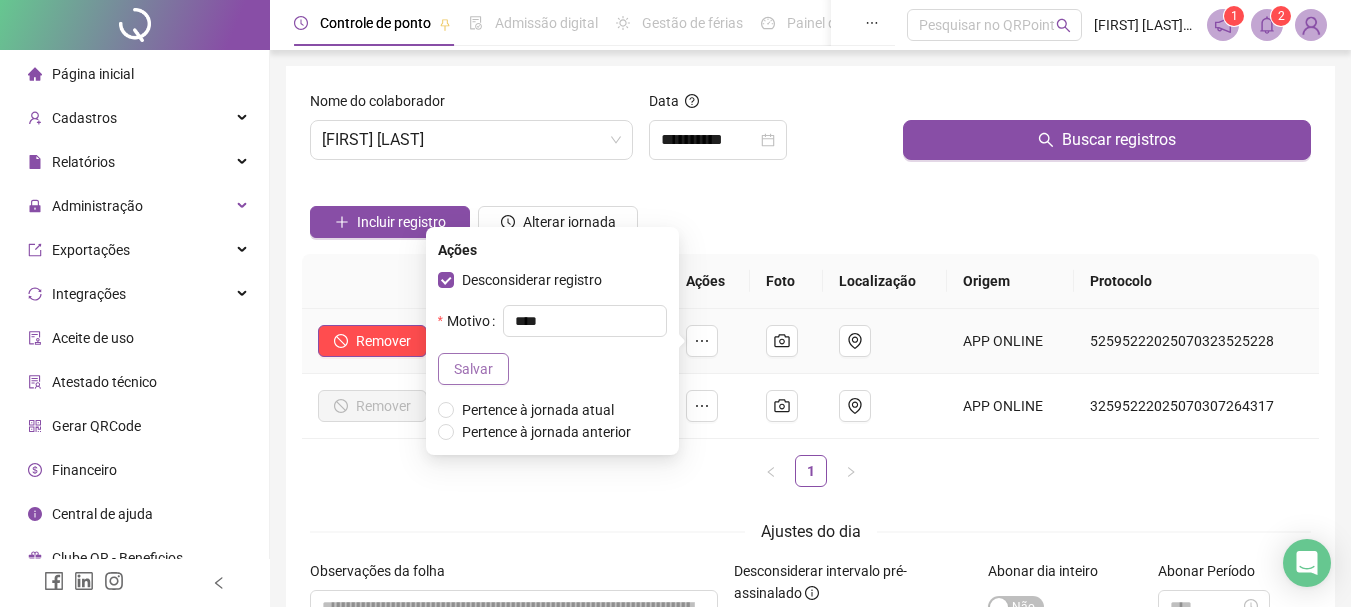 click on "Salvar" at bounding box center (473, 369) 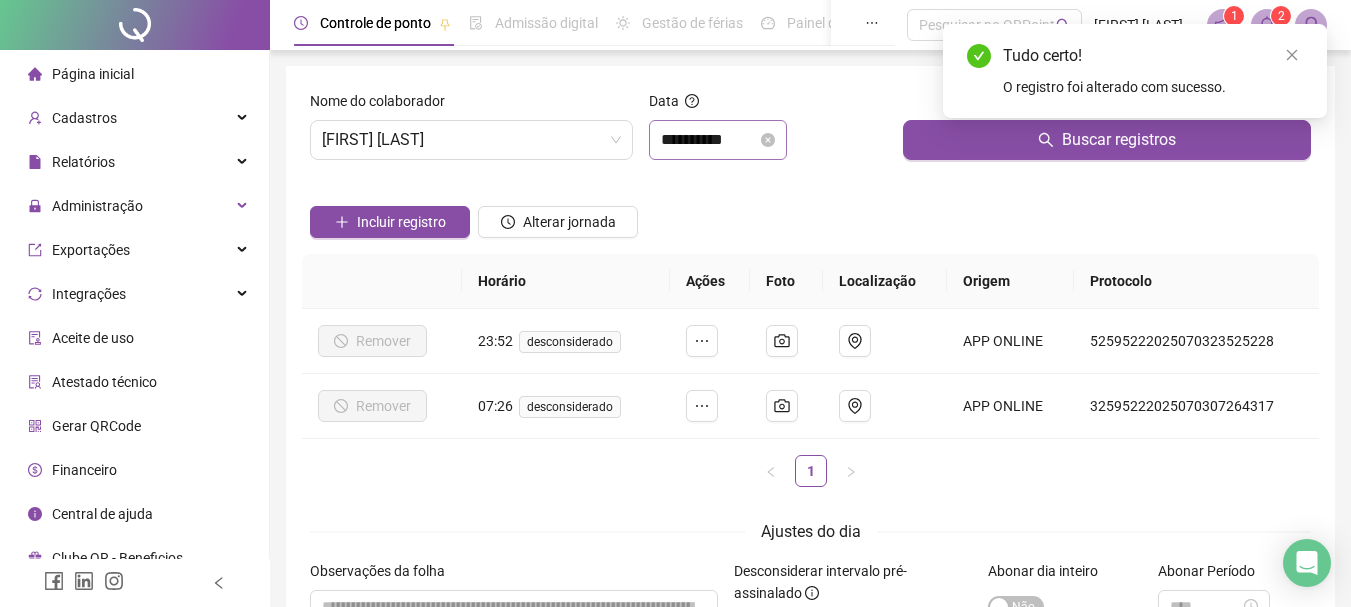 click on "**********" at bounding box center (718, 140) 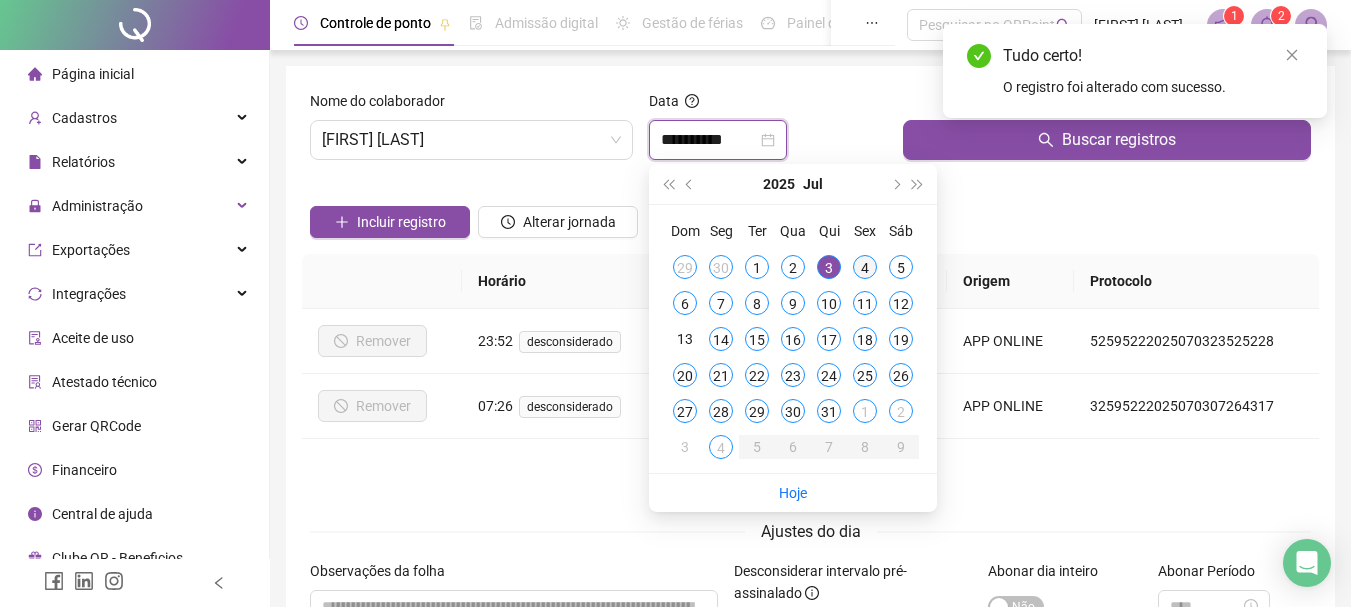 type on "**********" 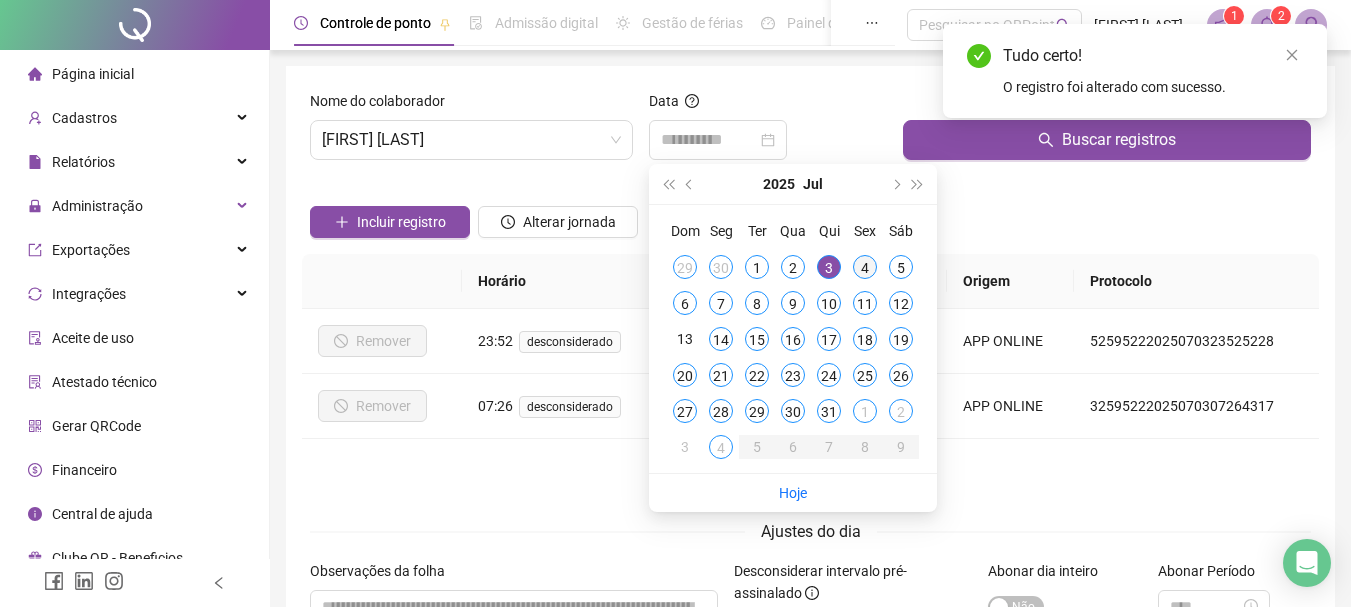 click on "4" at bounding box center (865, 267) 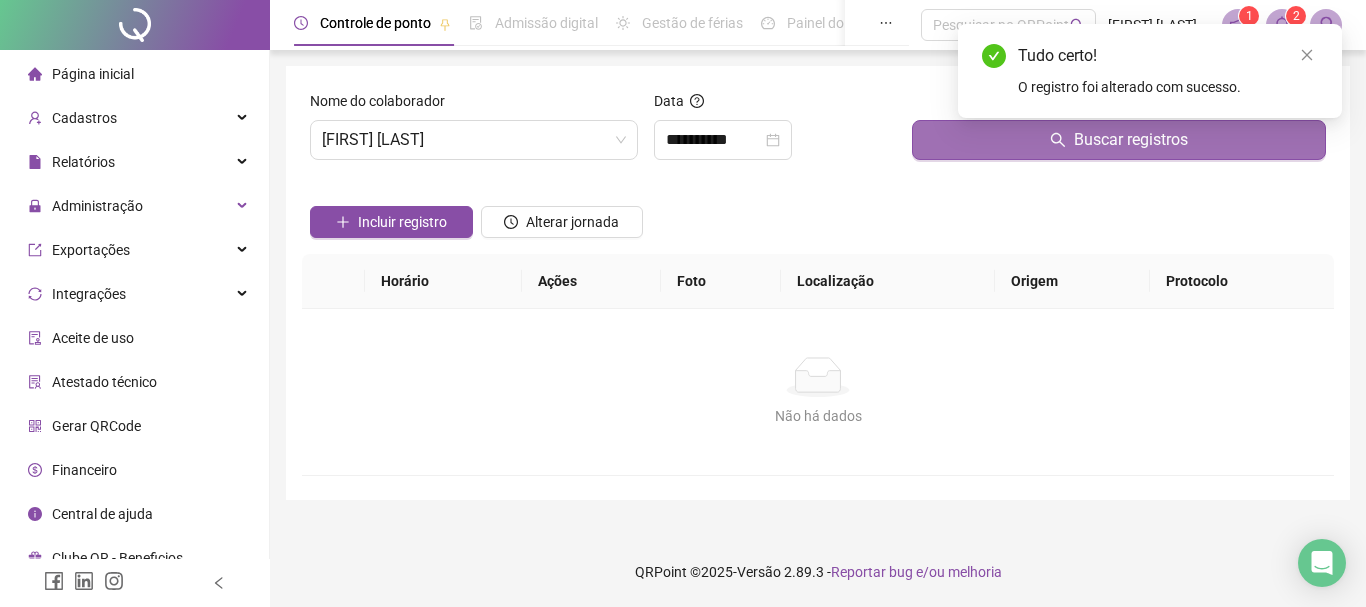 click on "Buscar registros" at bounding box center (1119, 140) 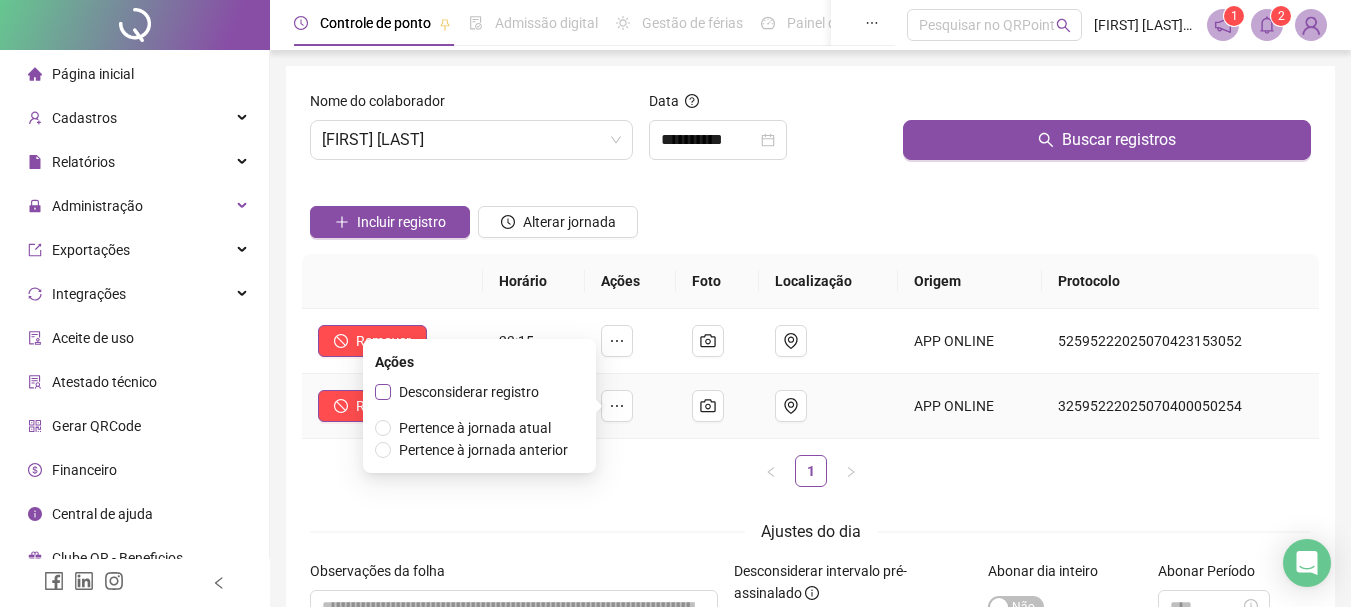 click on "Desconsiderar registro" at bounding box center (469, 392) 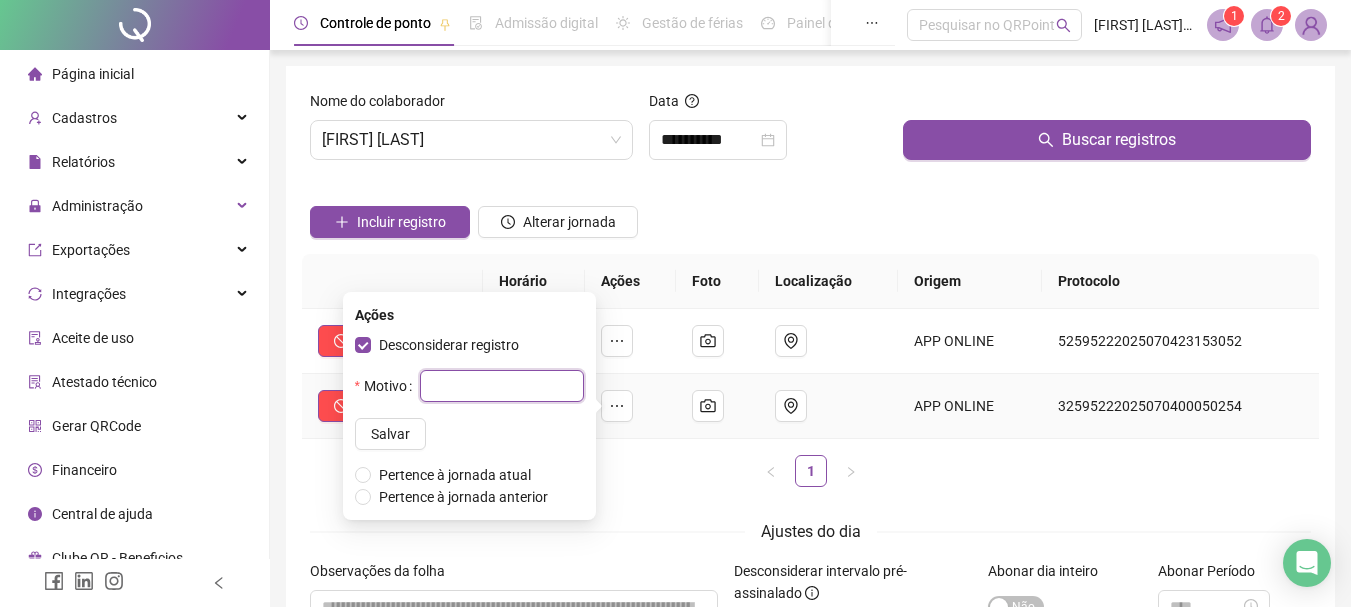 click at bounding box center [502, 386] 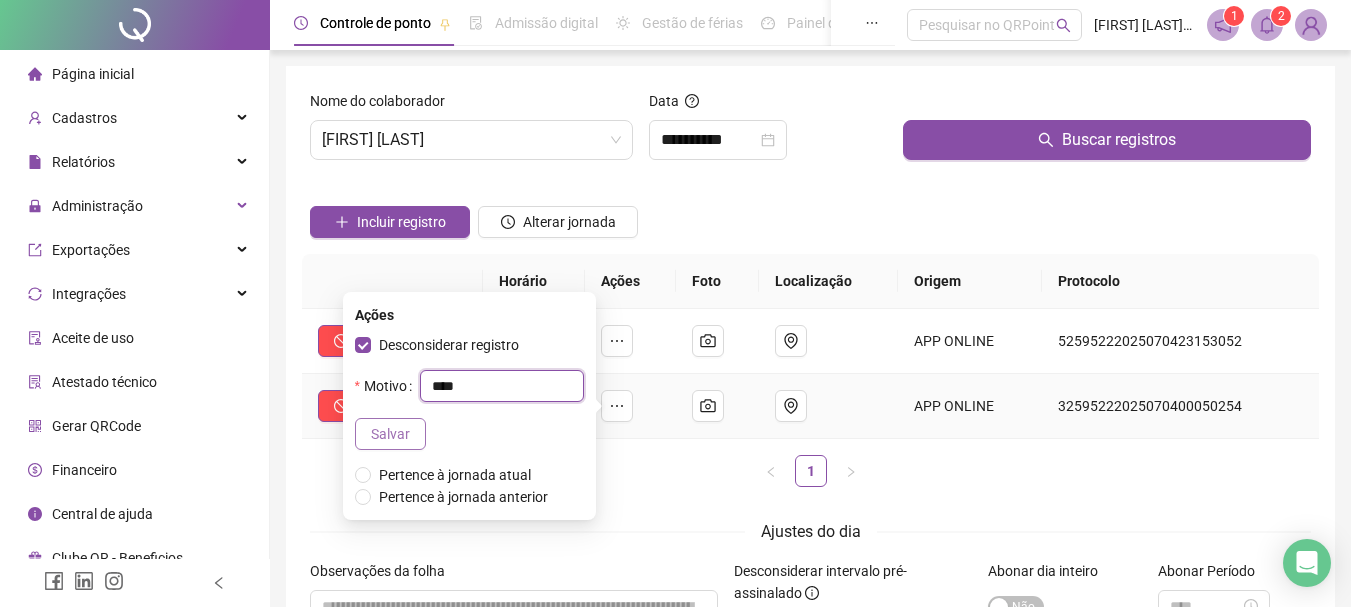 type on "****" 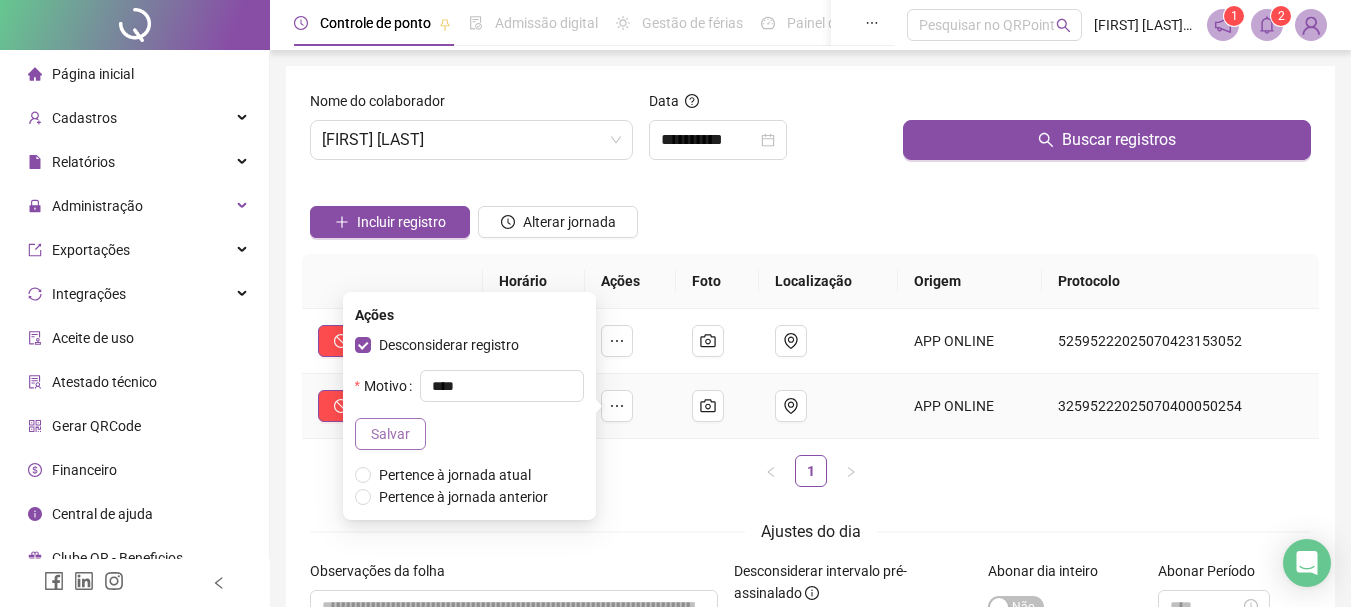 click on "Salvar" at bounding box center [390, 434] 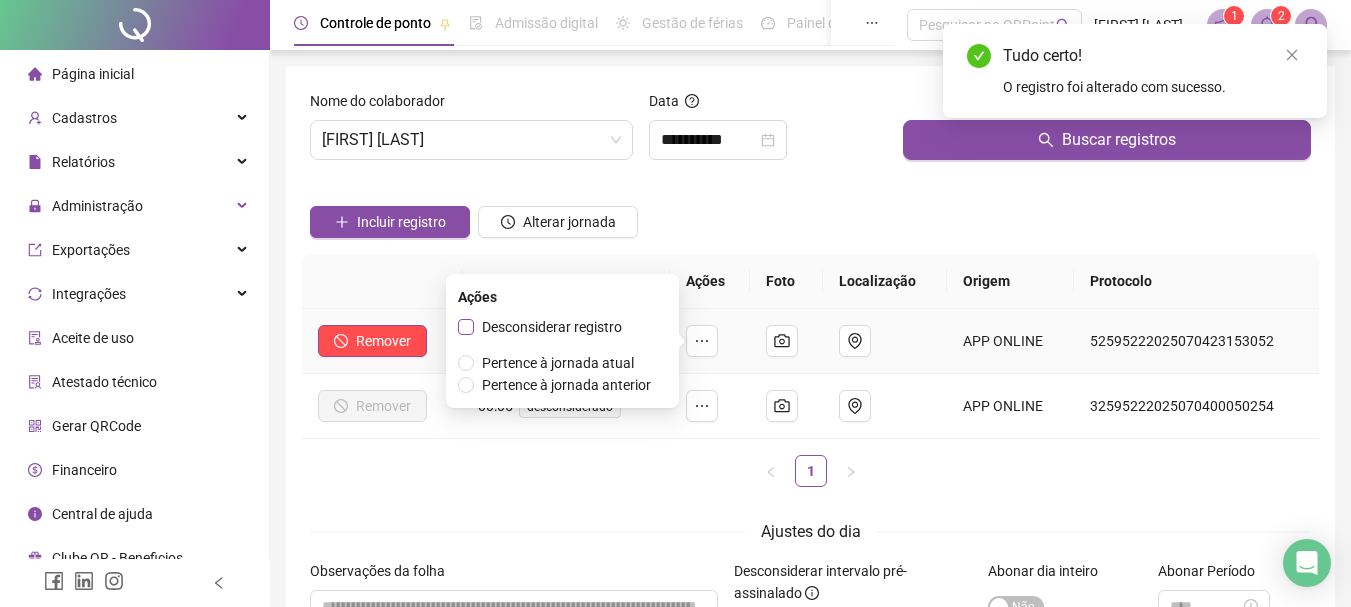 click on "Desconsiderar registro" at bounding box center [552, 327] 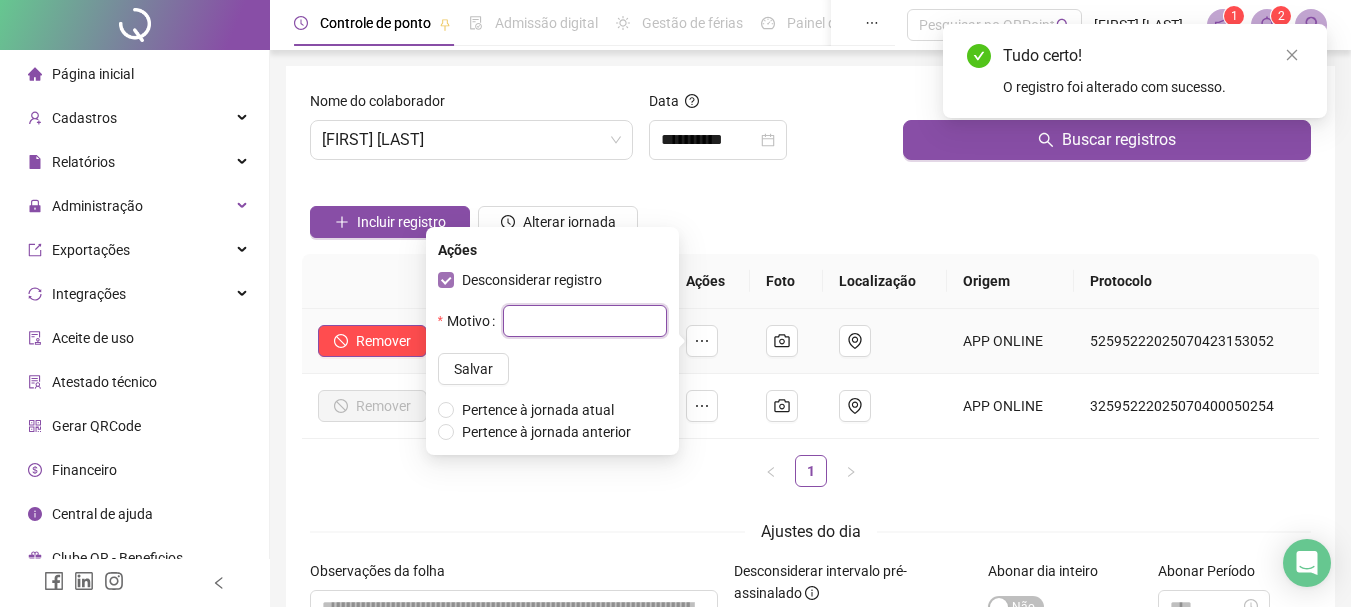 click at bounding box center (585, 321) 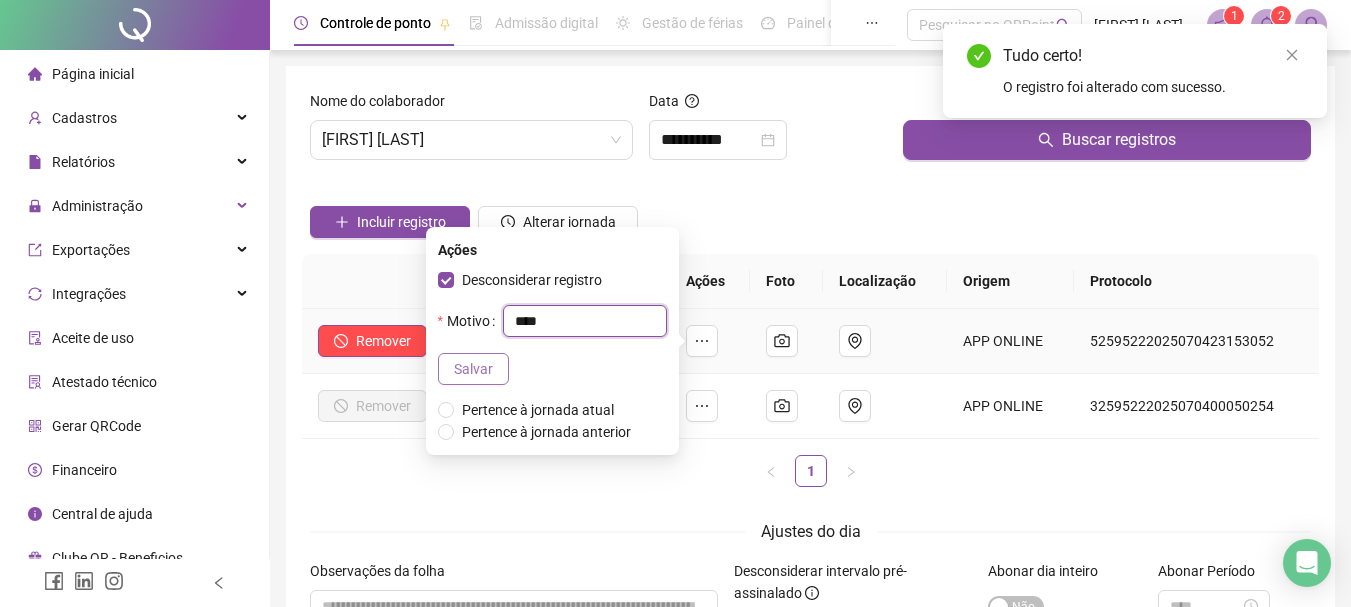 type on "****" 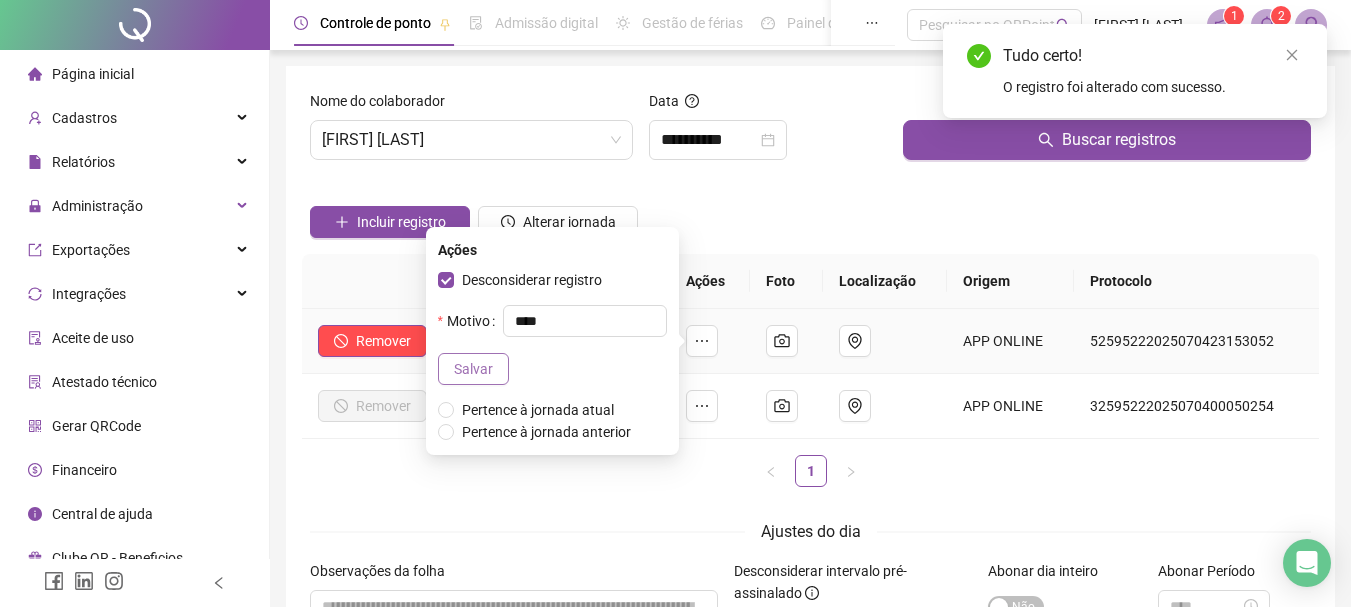 click on "Salvar" at bounding box center (473, 369) 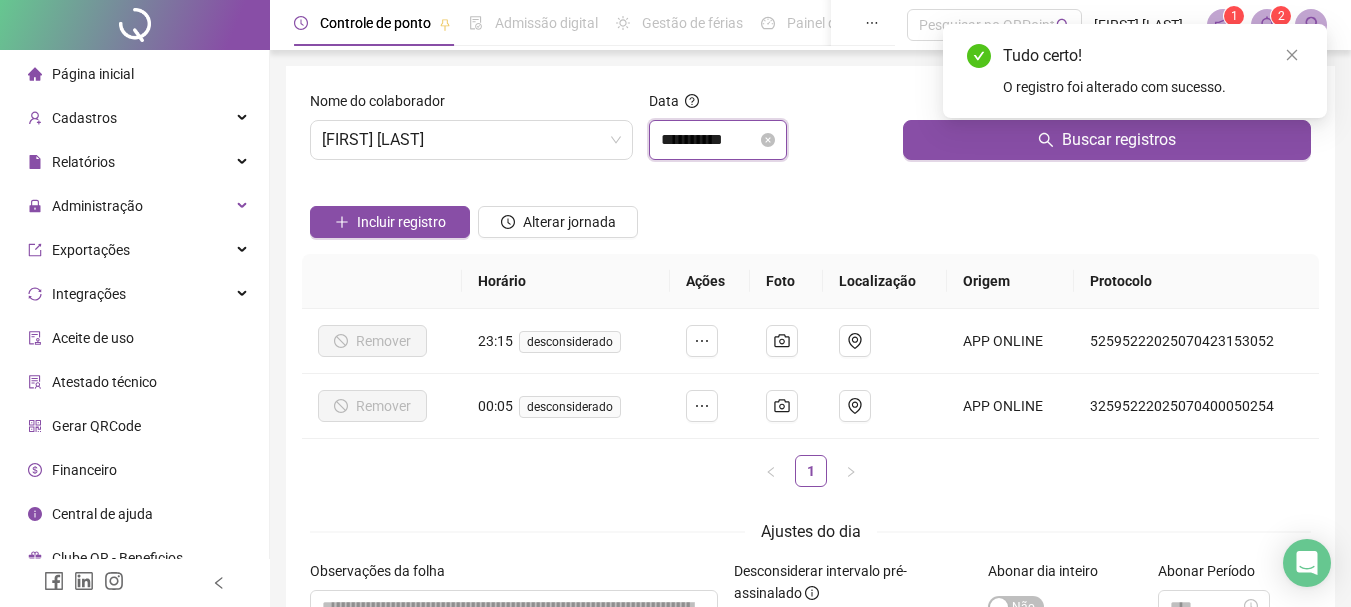 click on "**********" at bounding box center (709, 140) 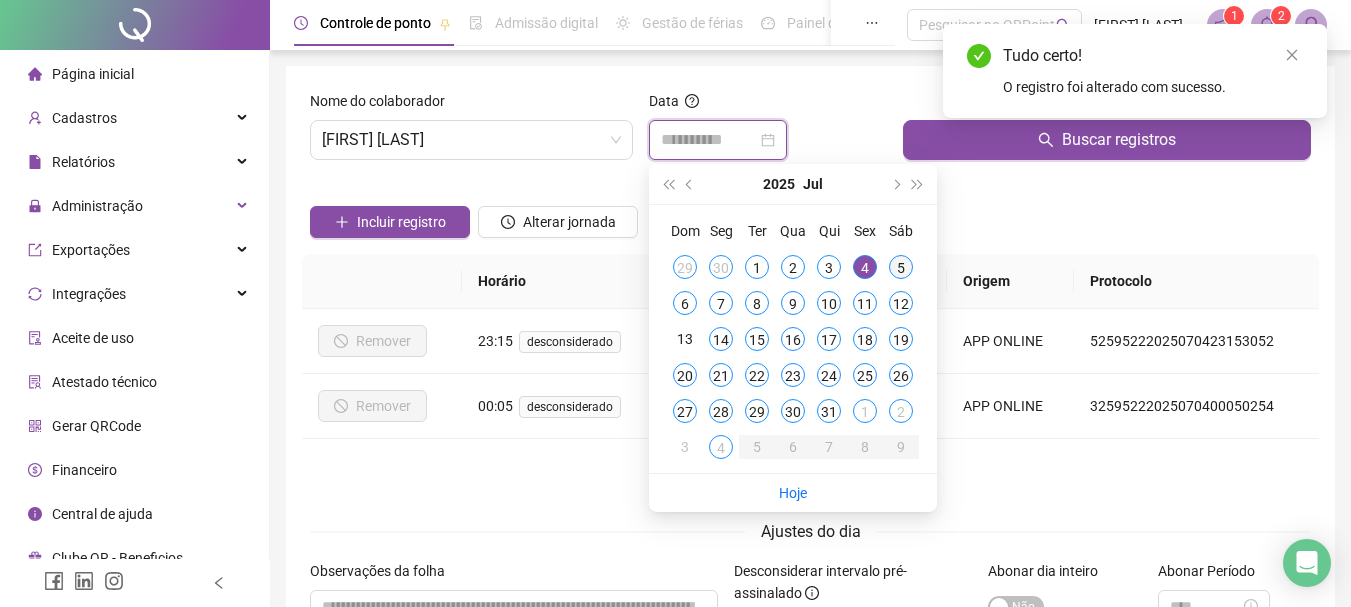 type on "**********" 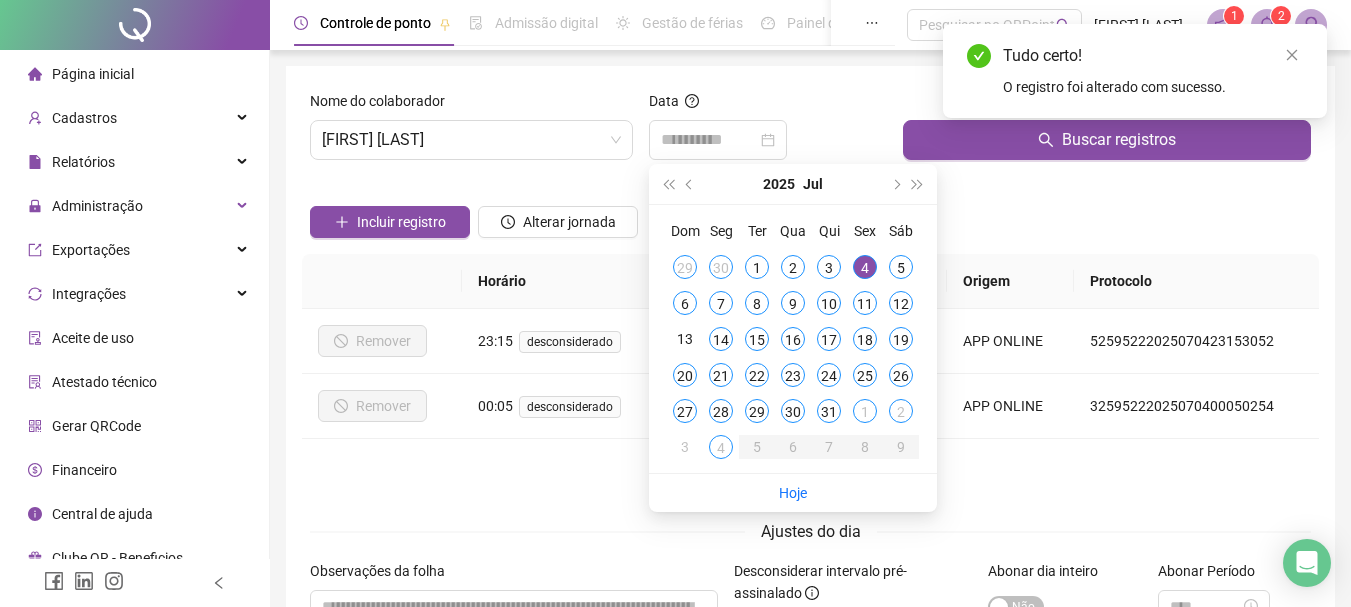 click on "5" at bounding box center (901, 267) 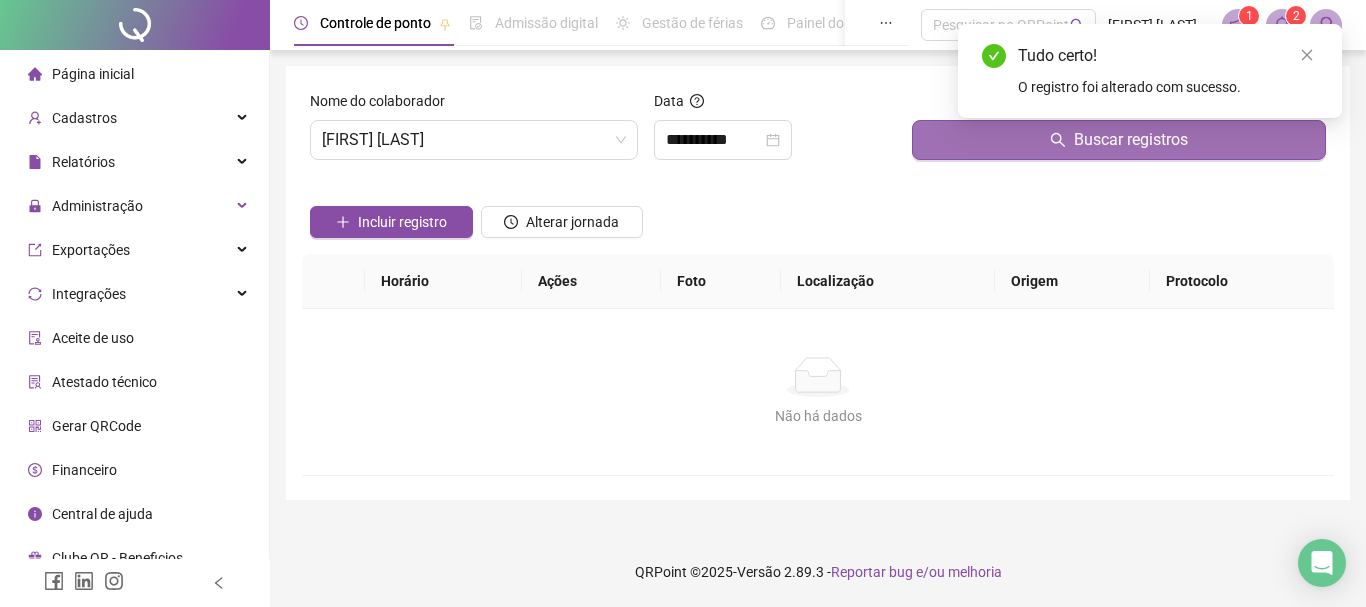 click on "Buscar registros" at bounding box center [1119, 140] 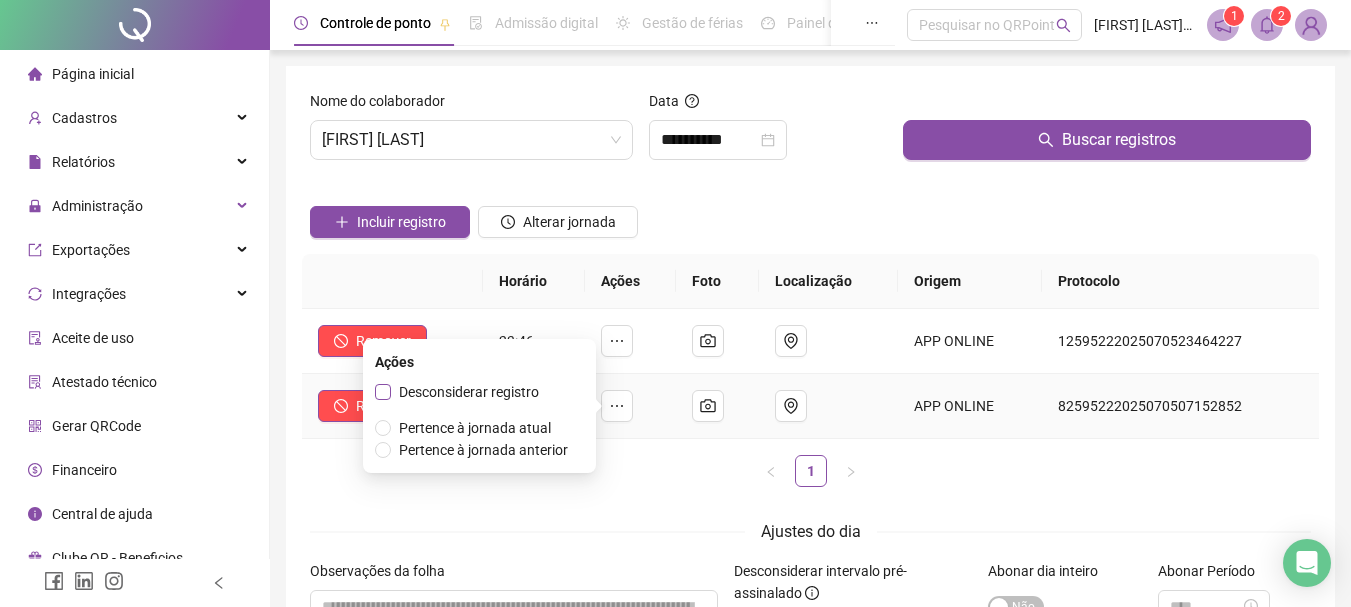 click on "Desconsiderar registro" at bounding box center (469, 392) 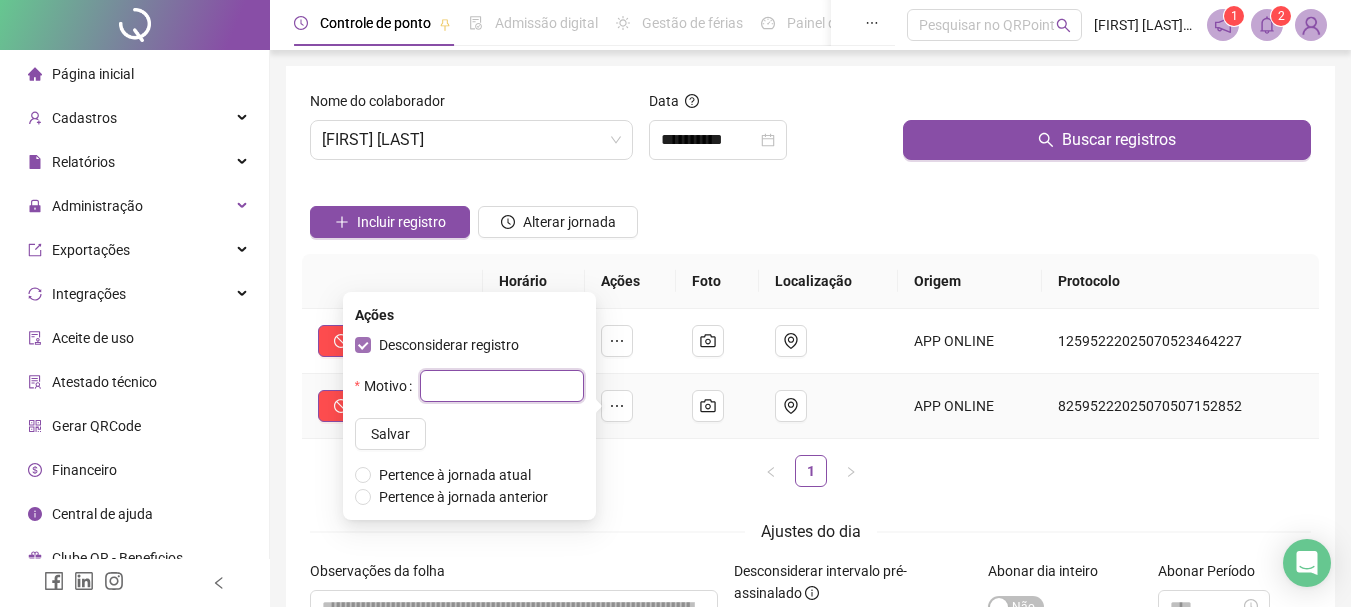 click at bounding box center (502, 386) 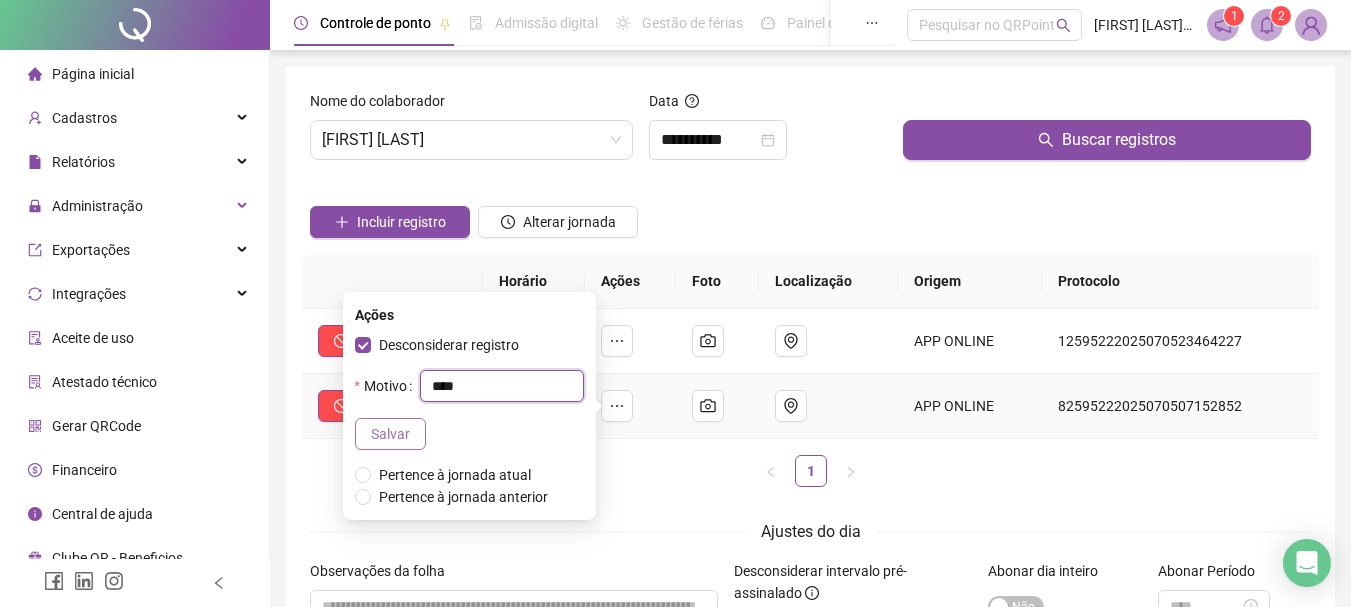 type on "****" 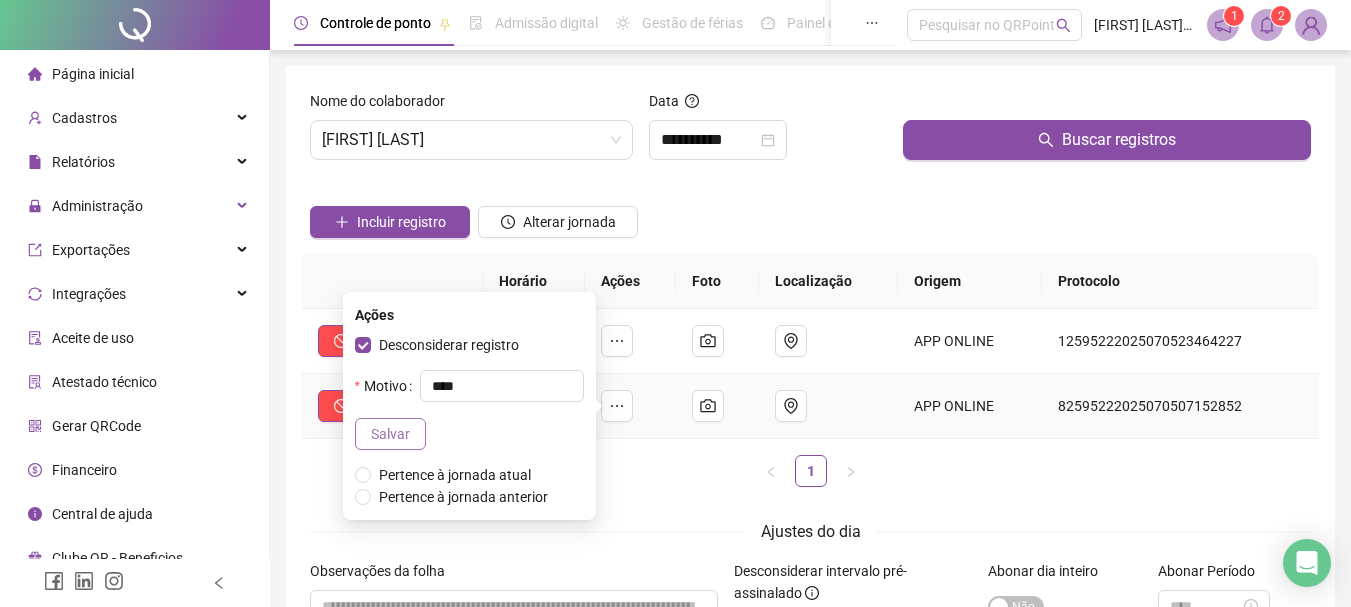 click on "Salvar" at bounding box center [390, 434] 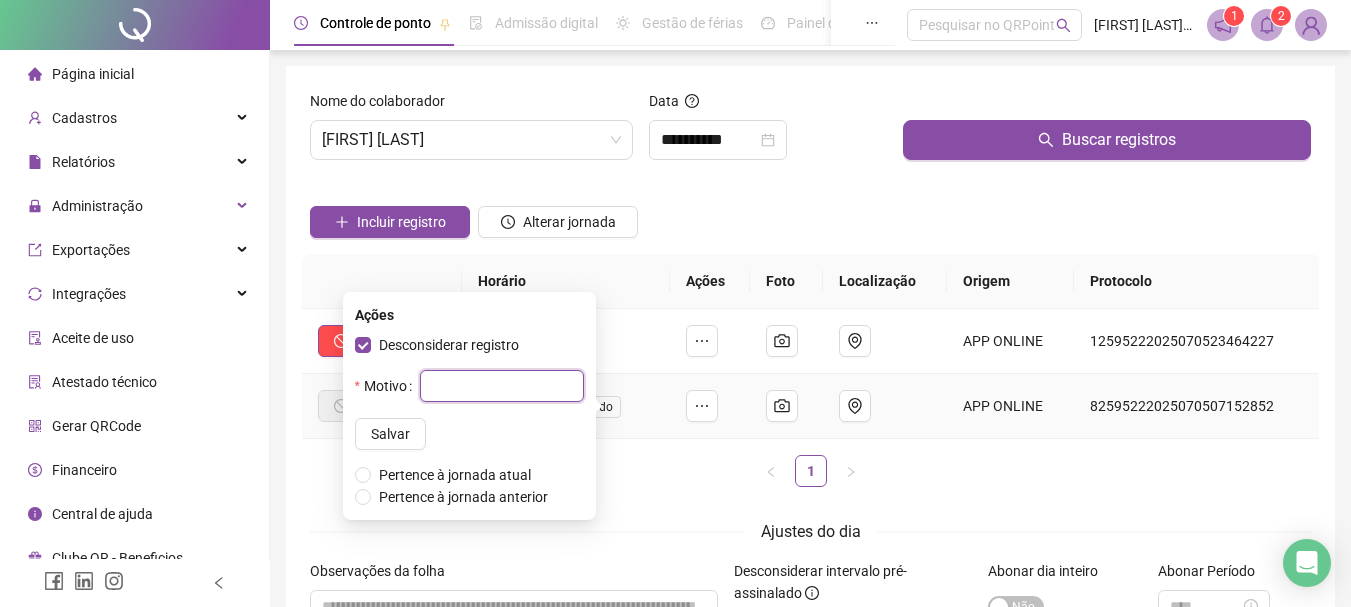 click at bounding box center (502, 386) 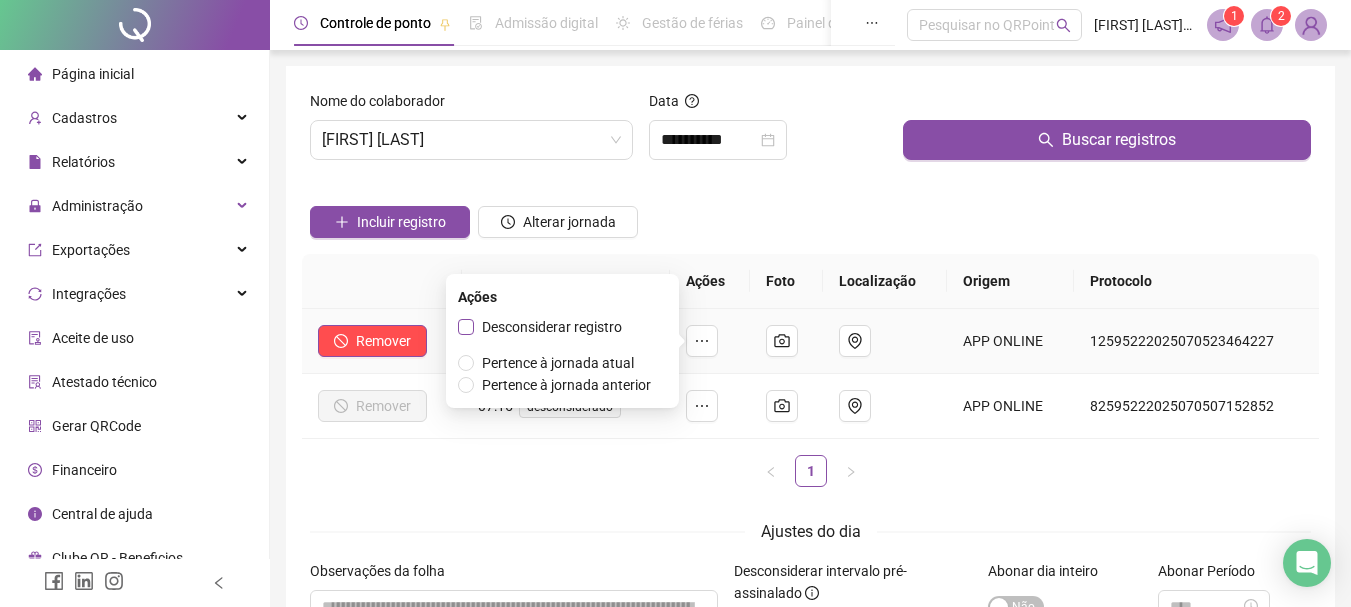 click on "Desconsiderar registro" at bounding box center (552, 327) 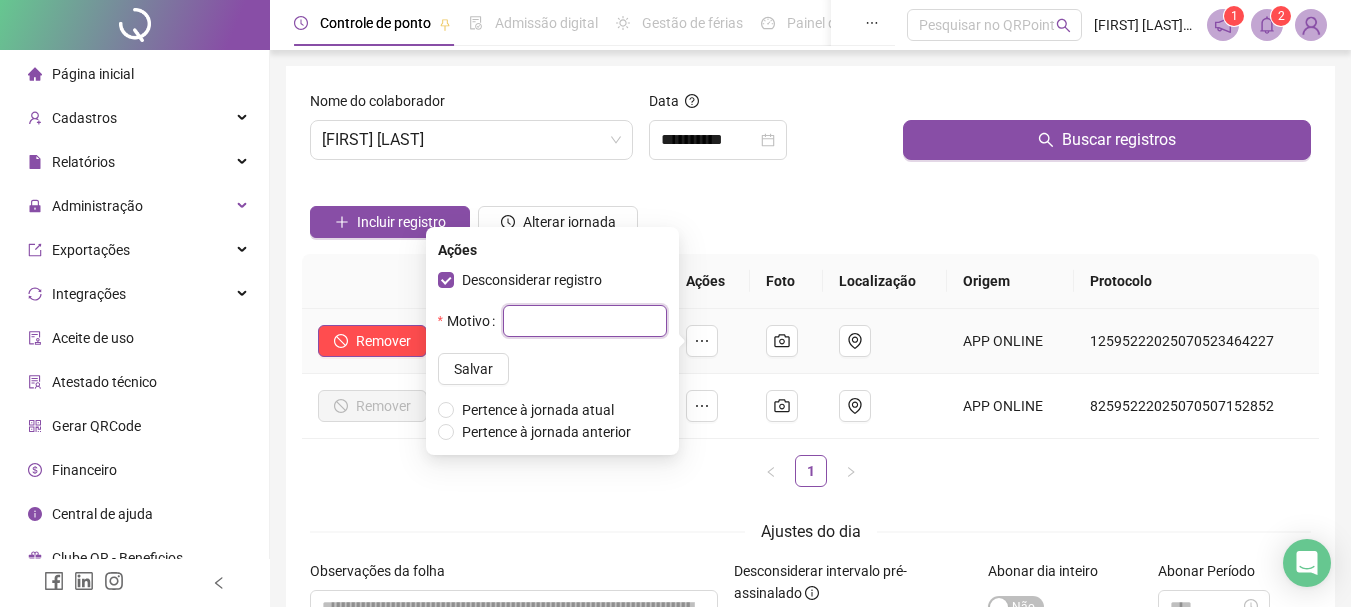 click at bounding box center (585, 321) 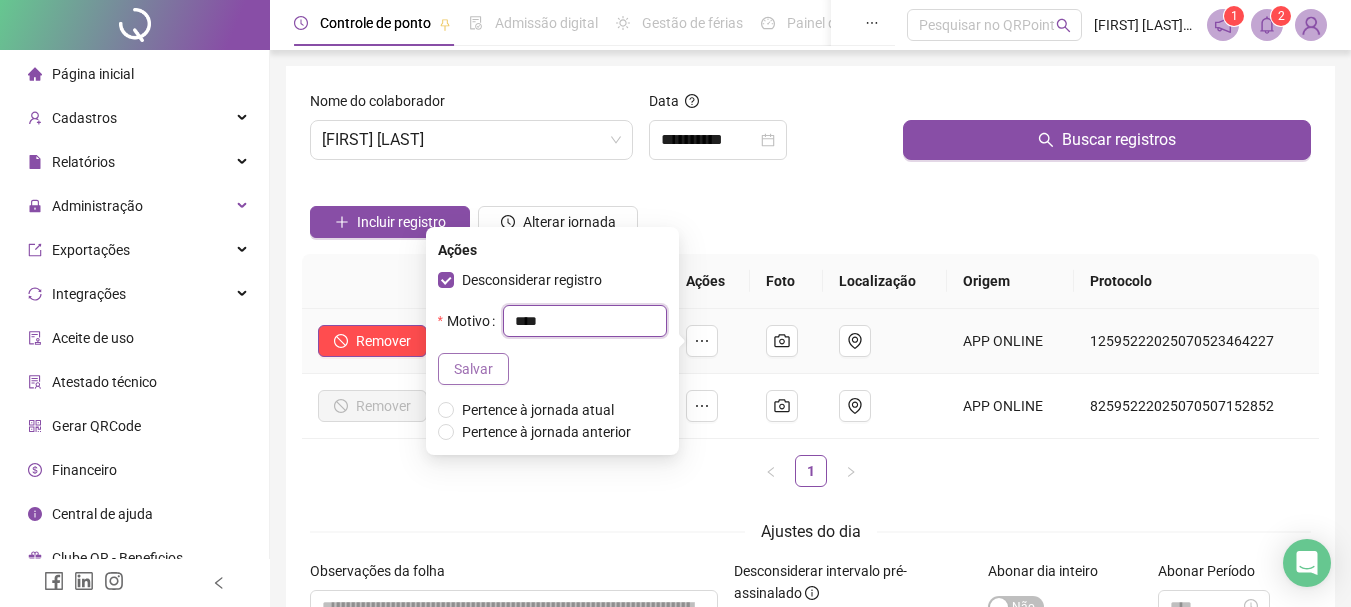 type on "****" 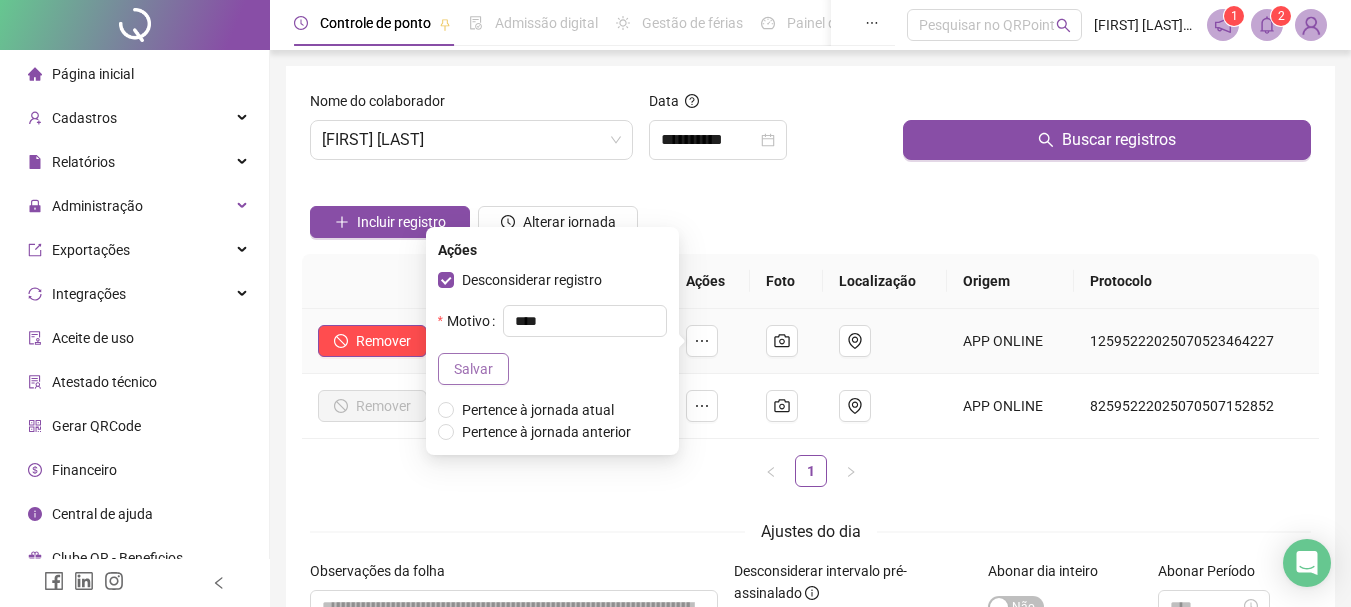 click on "Salvar" at bounding box center [473, 369] 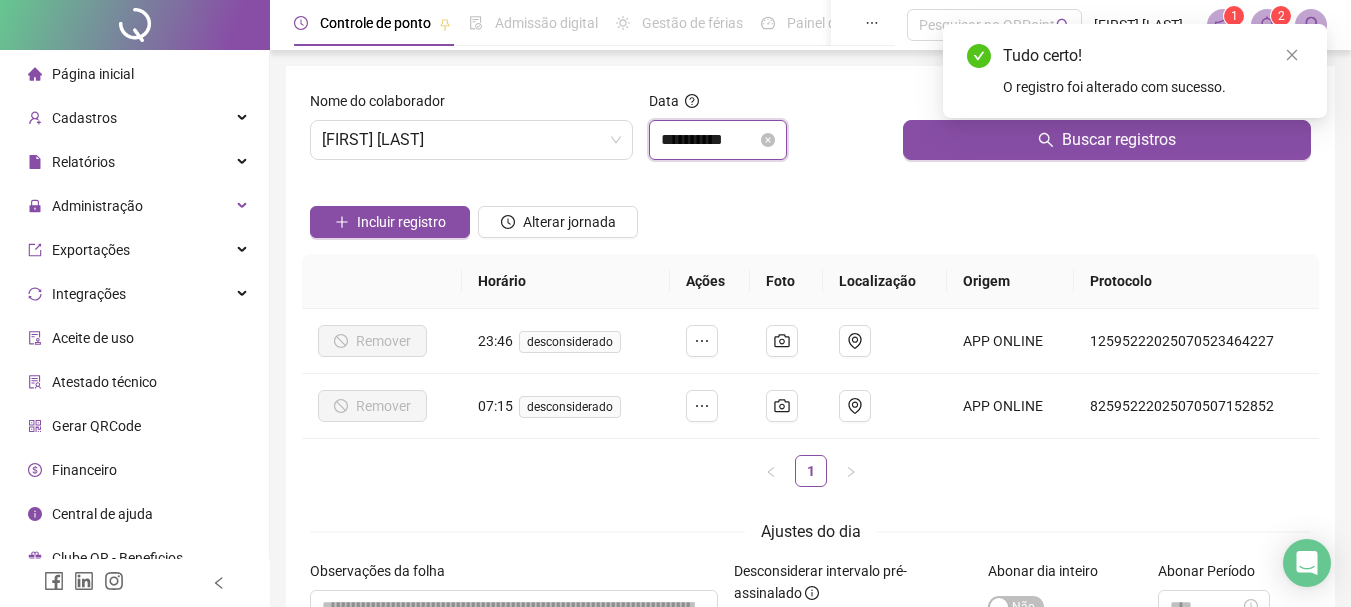 click on "**********" at bounding box center (709, 140) 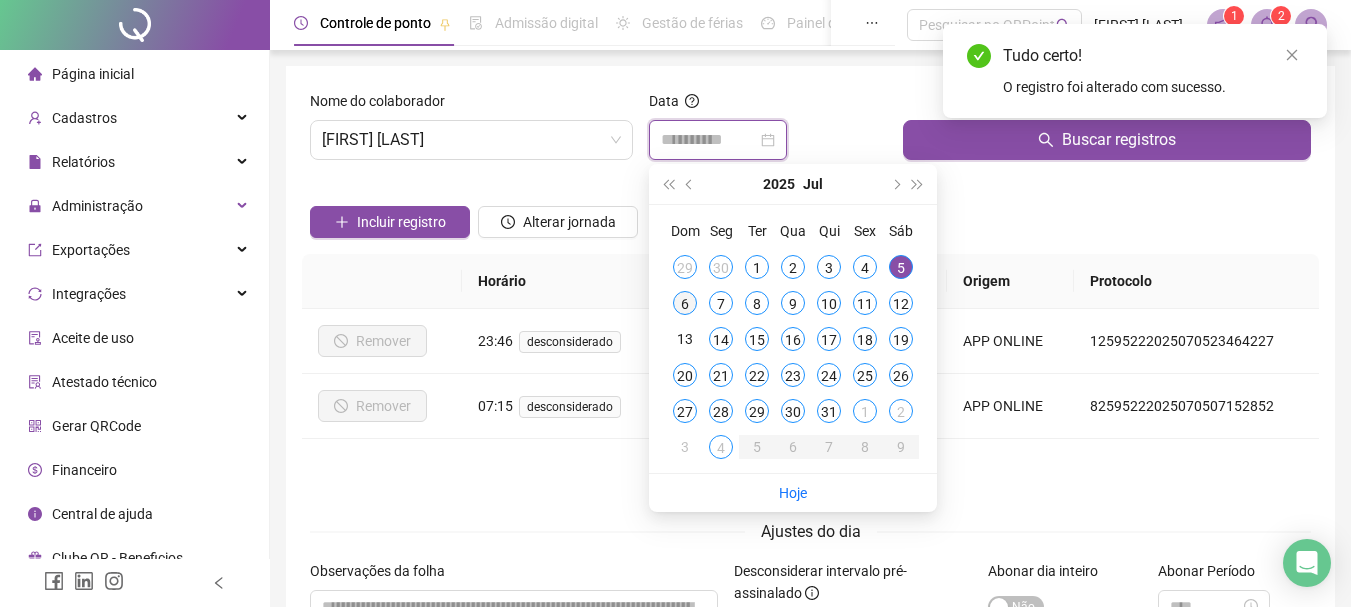 type on "**********" 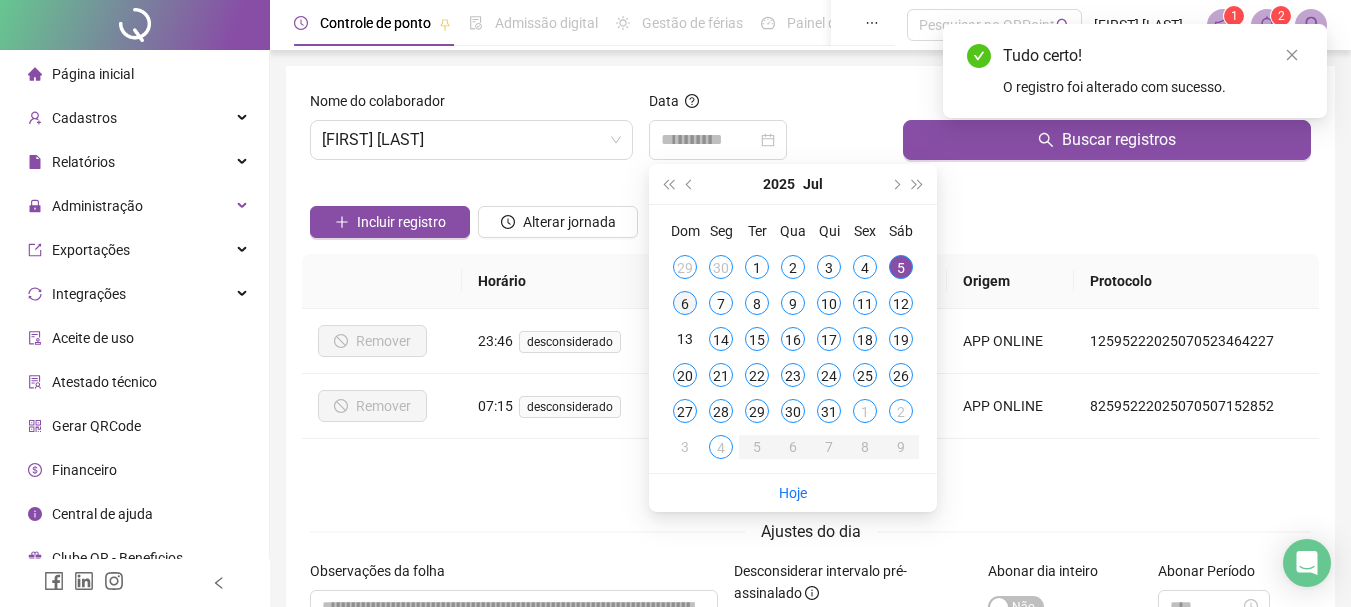 click on "6" at bounding box center [685, 303] 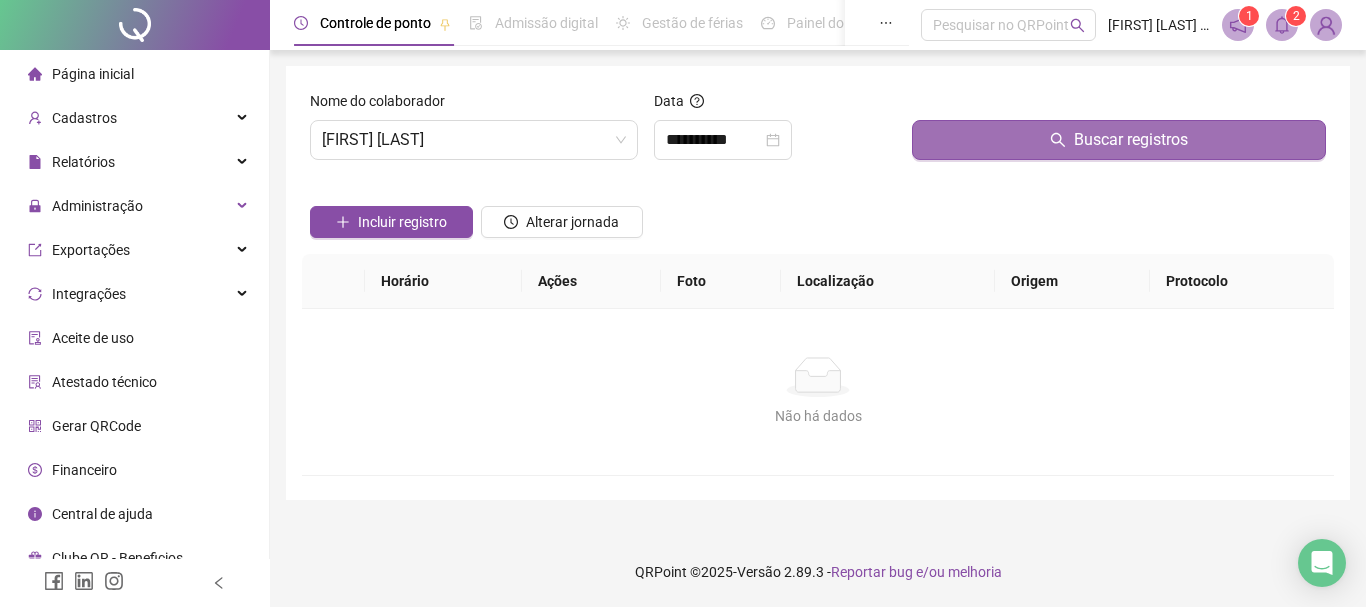 click on "Buscar registros" at bounding box center [1119, 140] 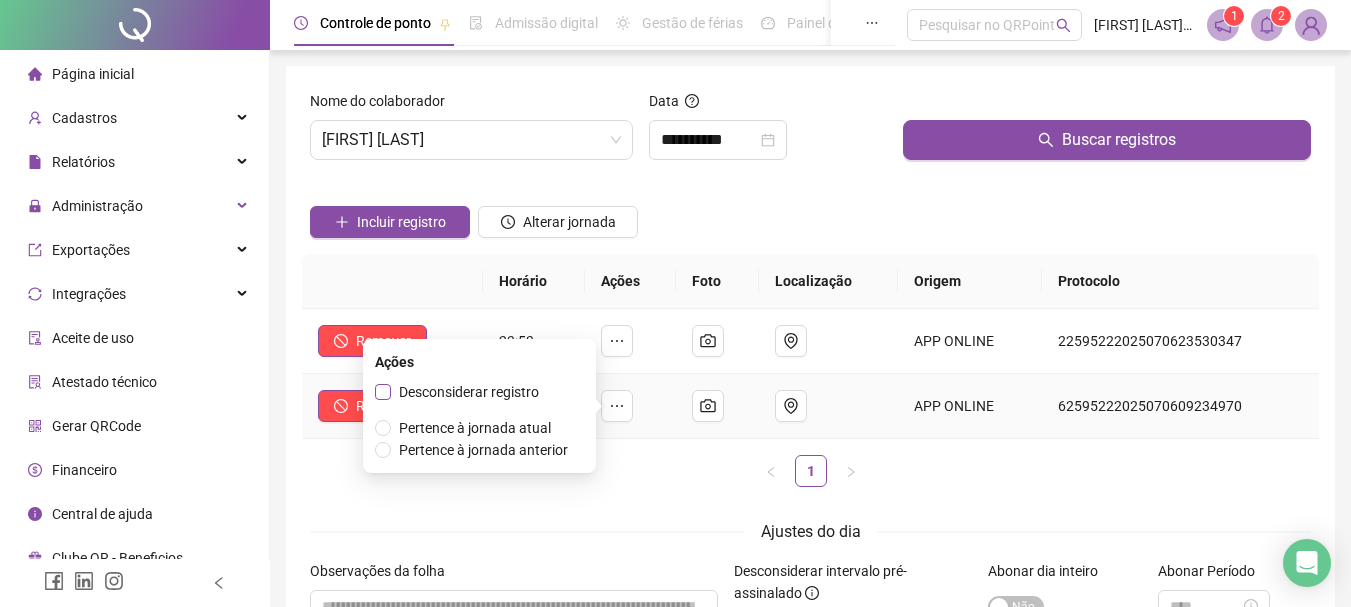 click on "Desconsiderar registro" at bounding box center [469, 392] 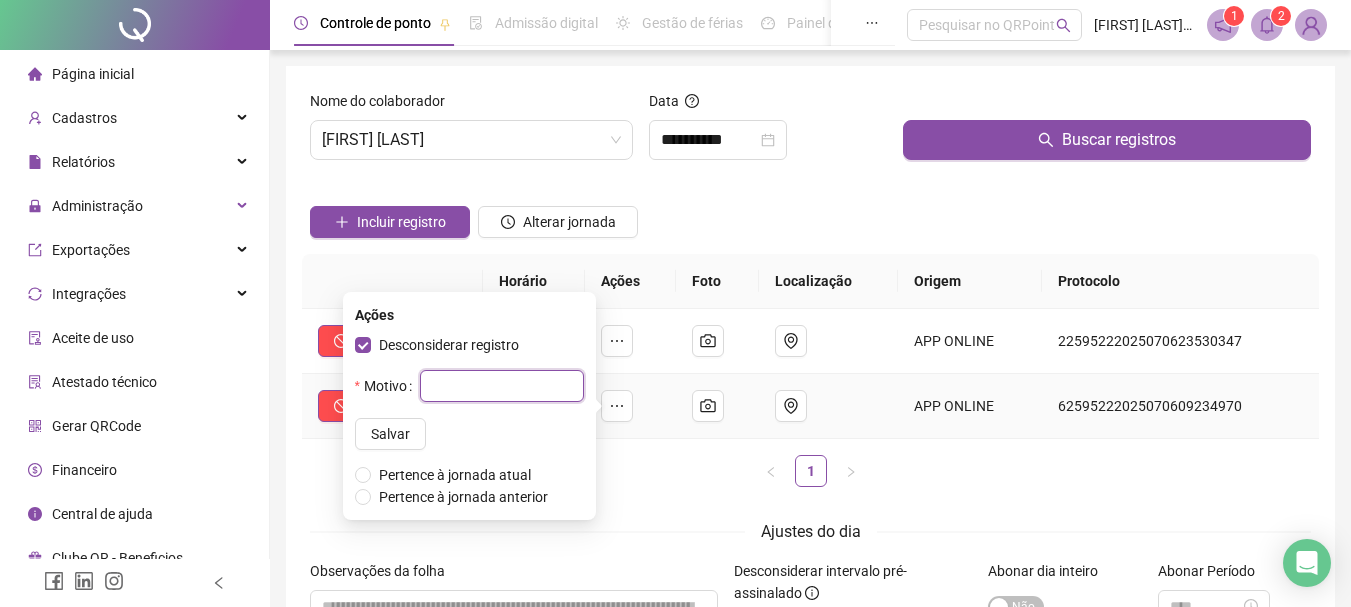 click at bounding box center (502, 386) 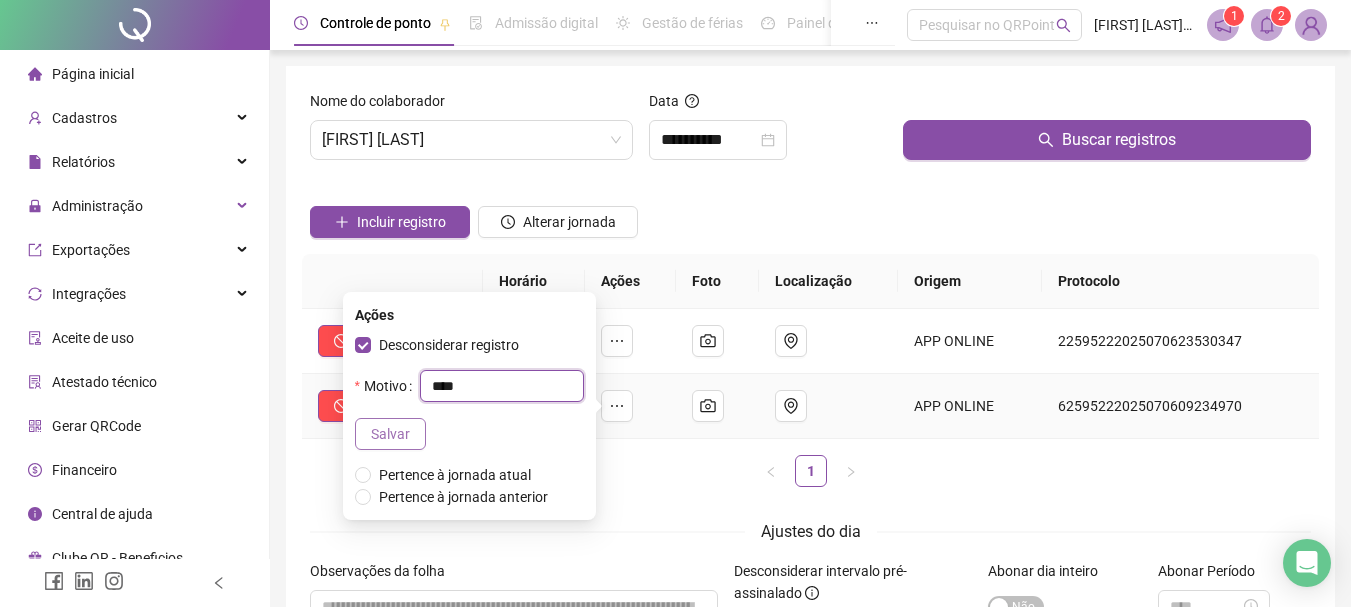 type on "****" 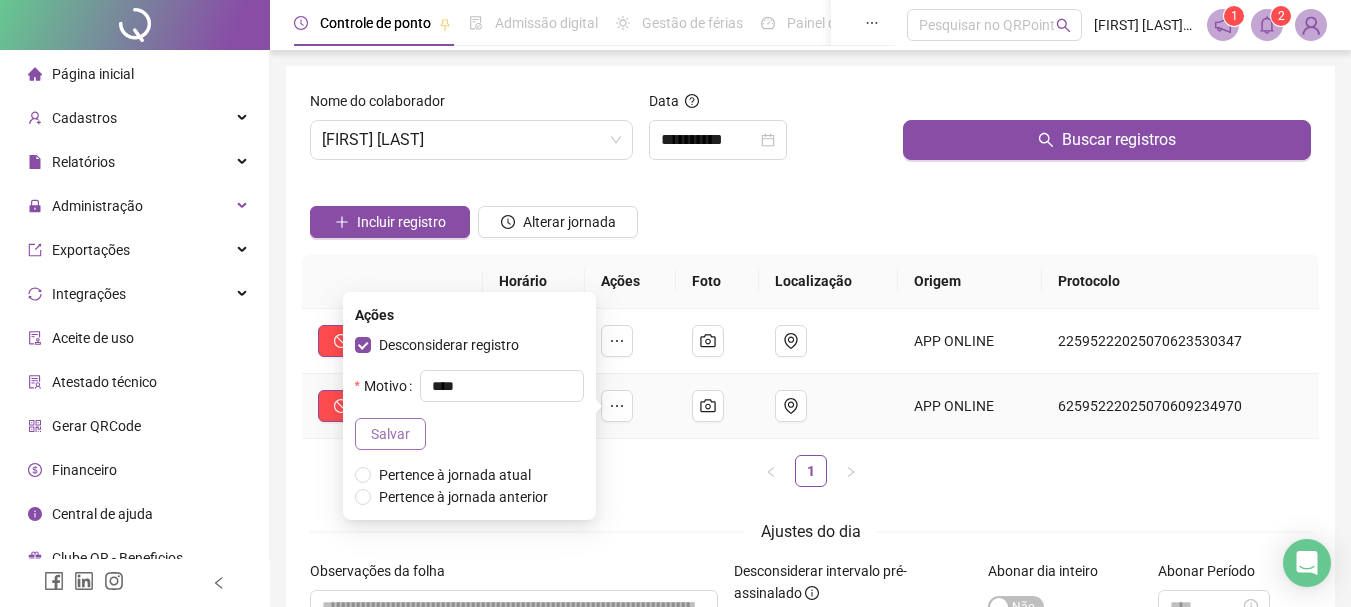 click on "Salvar" at bounding box center (390, 434) 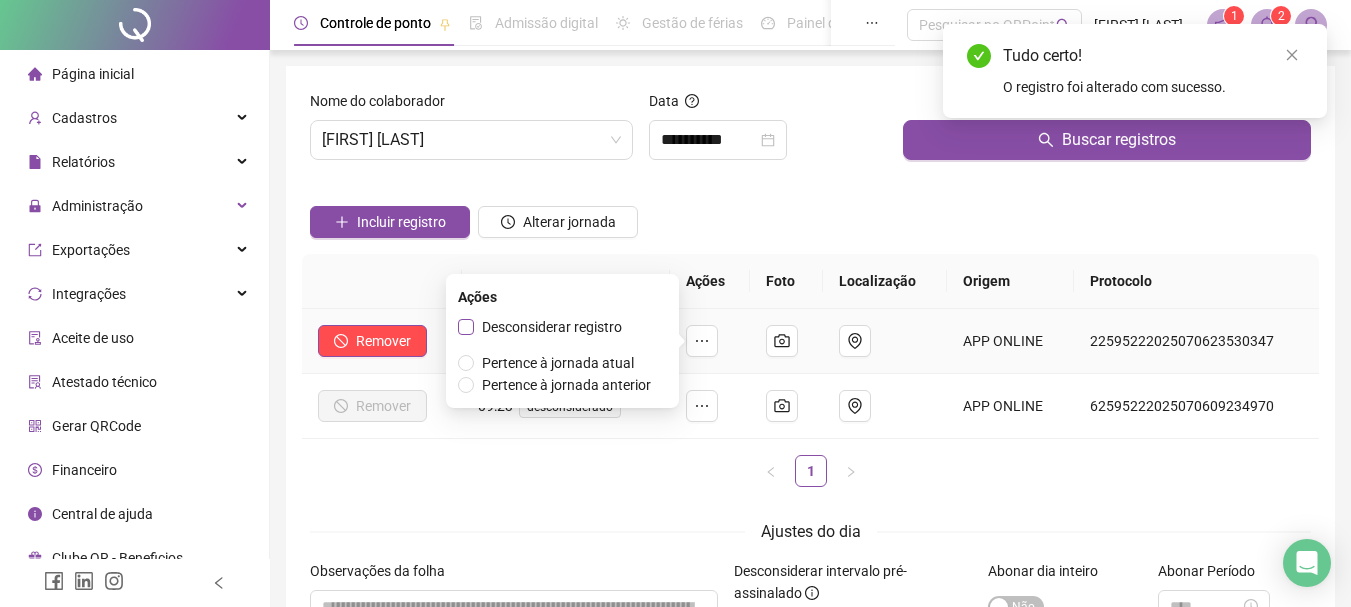 click on "Desconsiderar registro" at bounding box center (552, 327) 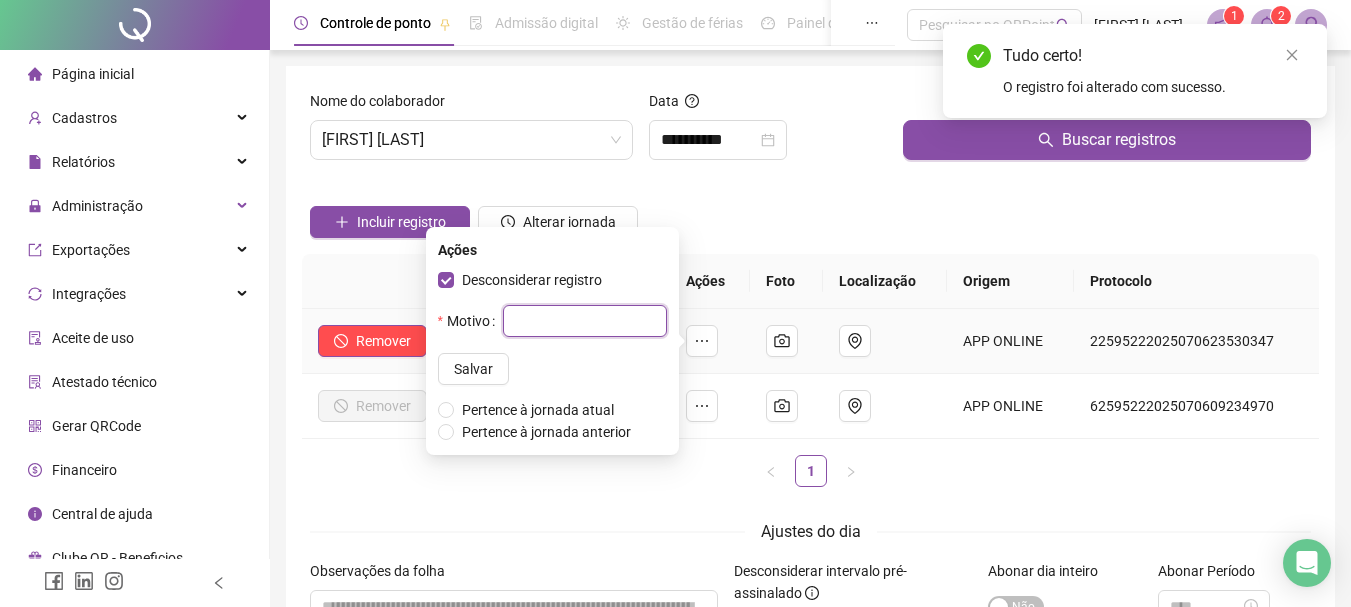 click at bounding box center (585, 321) 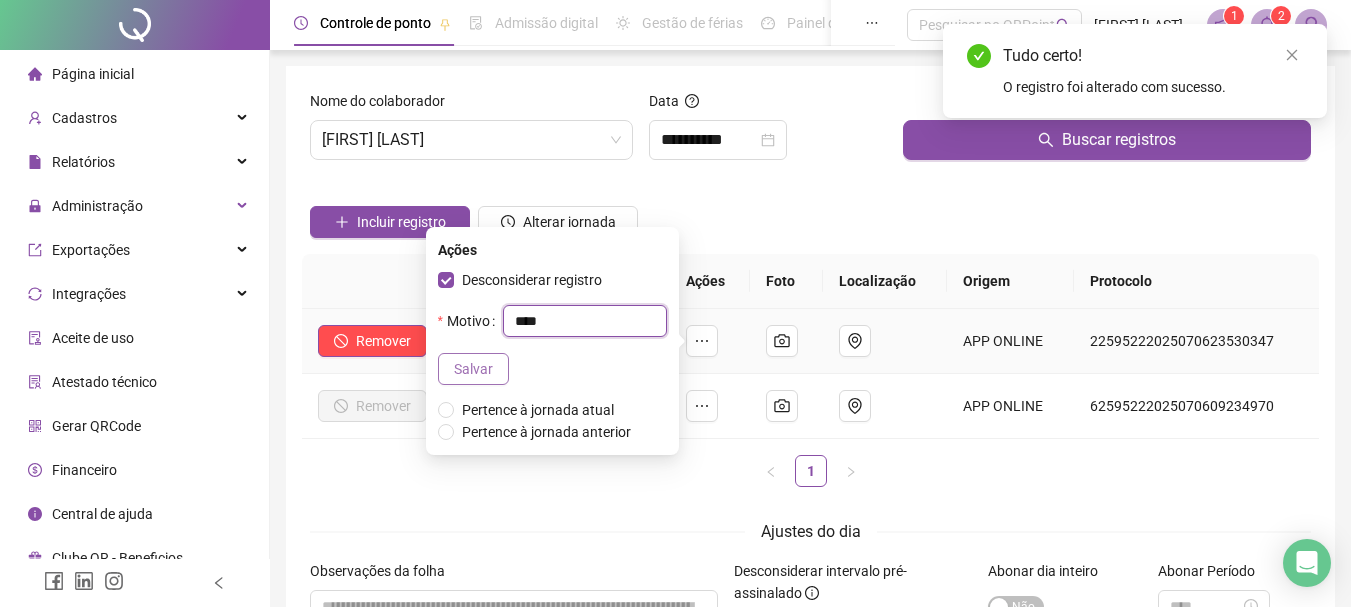 type on "****" 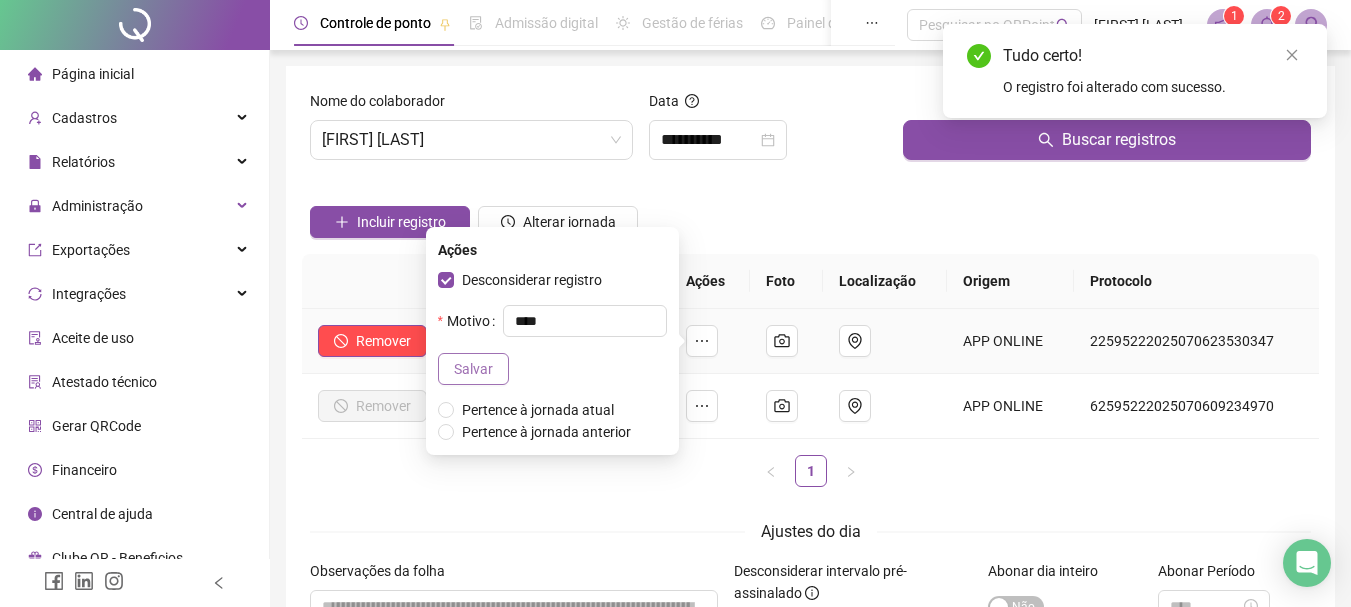 click on "Salvar" at bounding box center (473, 369) 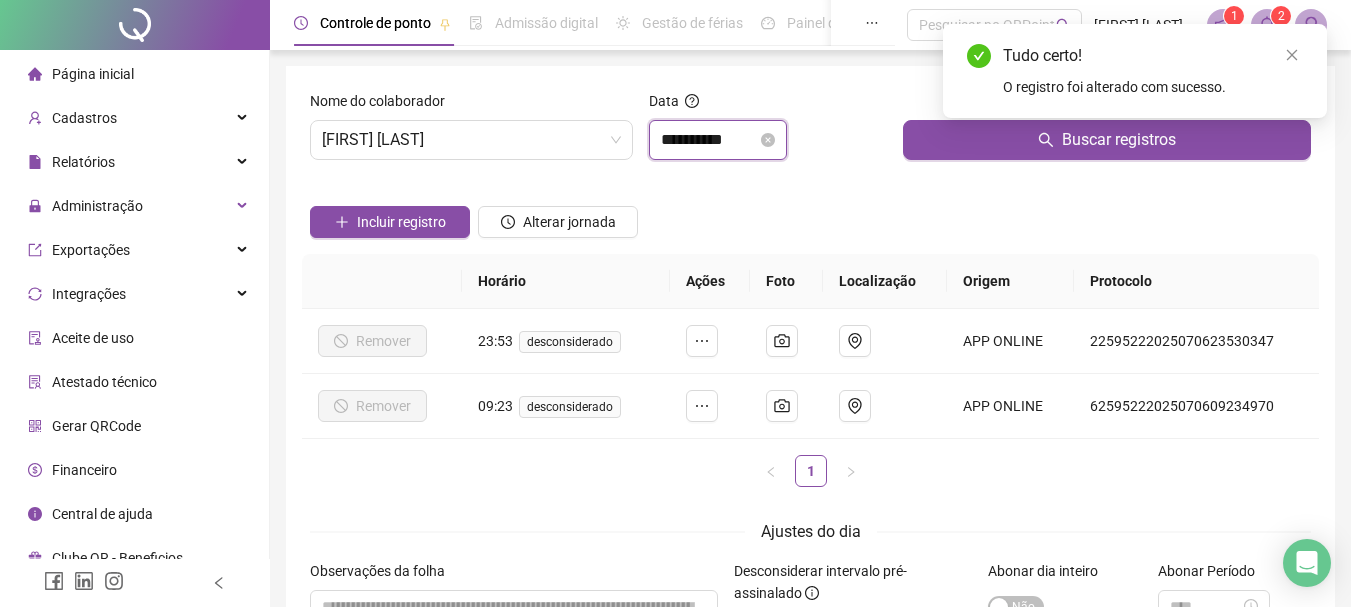 click on "**********" at bounding box center [709, 140] 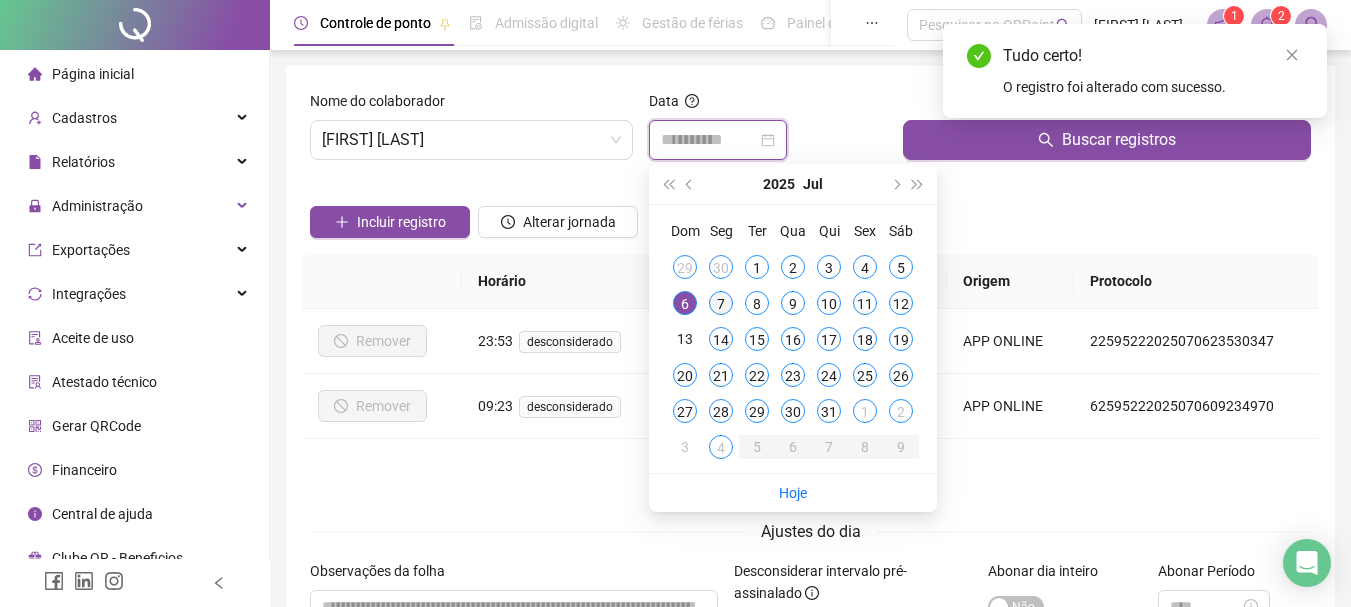 type on "**********" 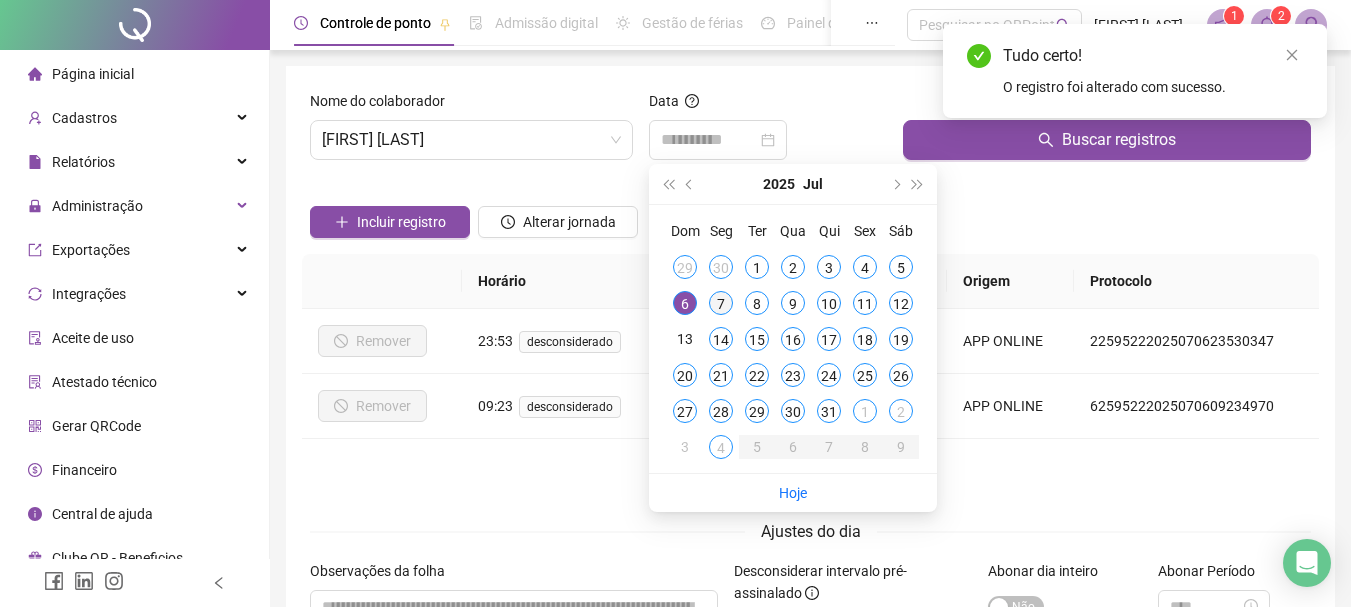 click on "7" at bounding box center [721, 303] 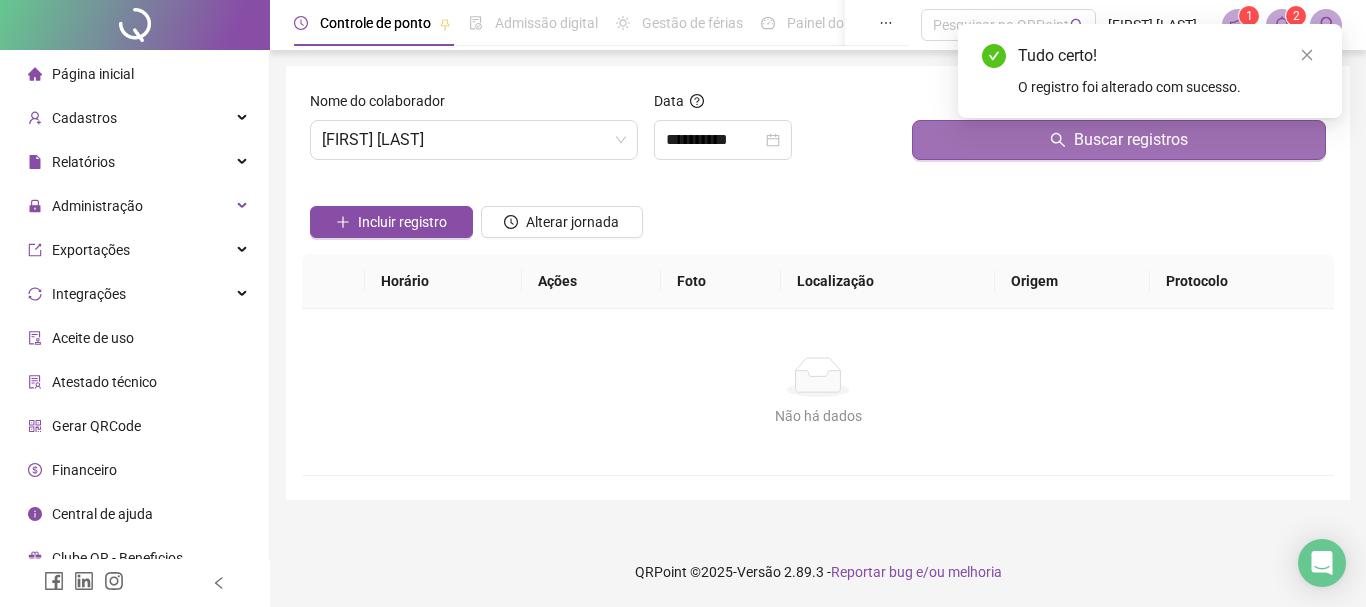 click on "Buscar registros" at bounding box center (1119, 140) 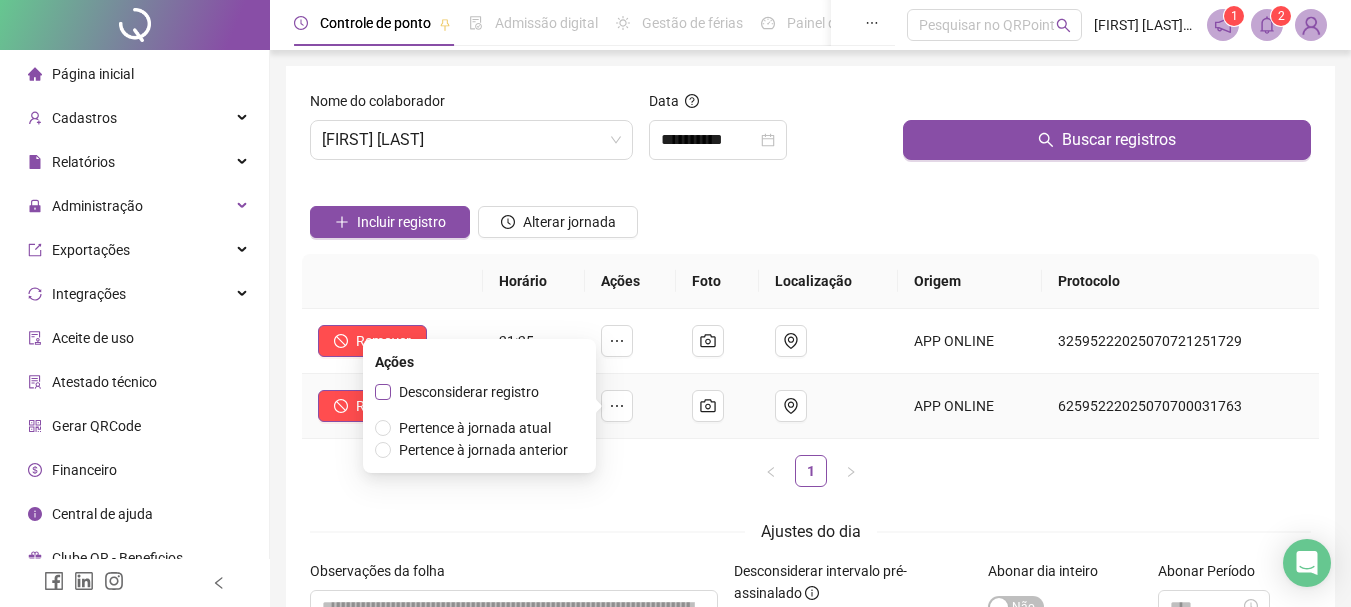 click on "Desconsiderar registro" at bounding box center [469, 392] 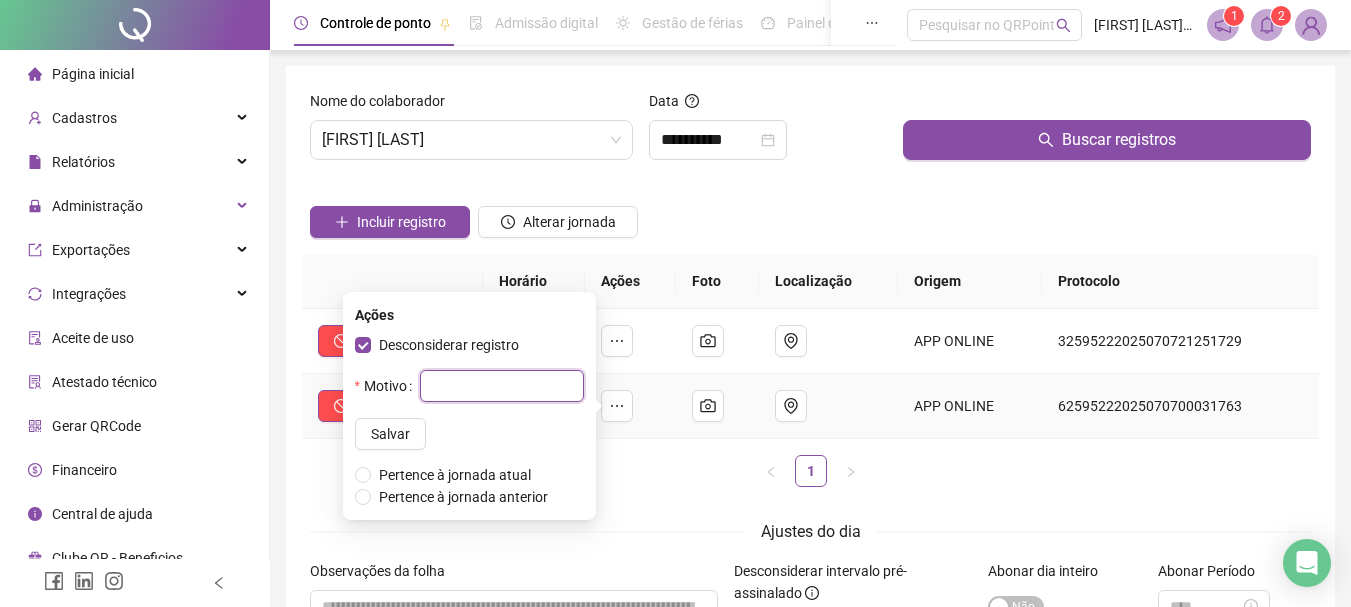 click at bounding box center (502, 386) 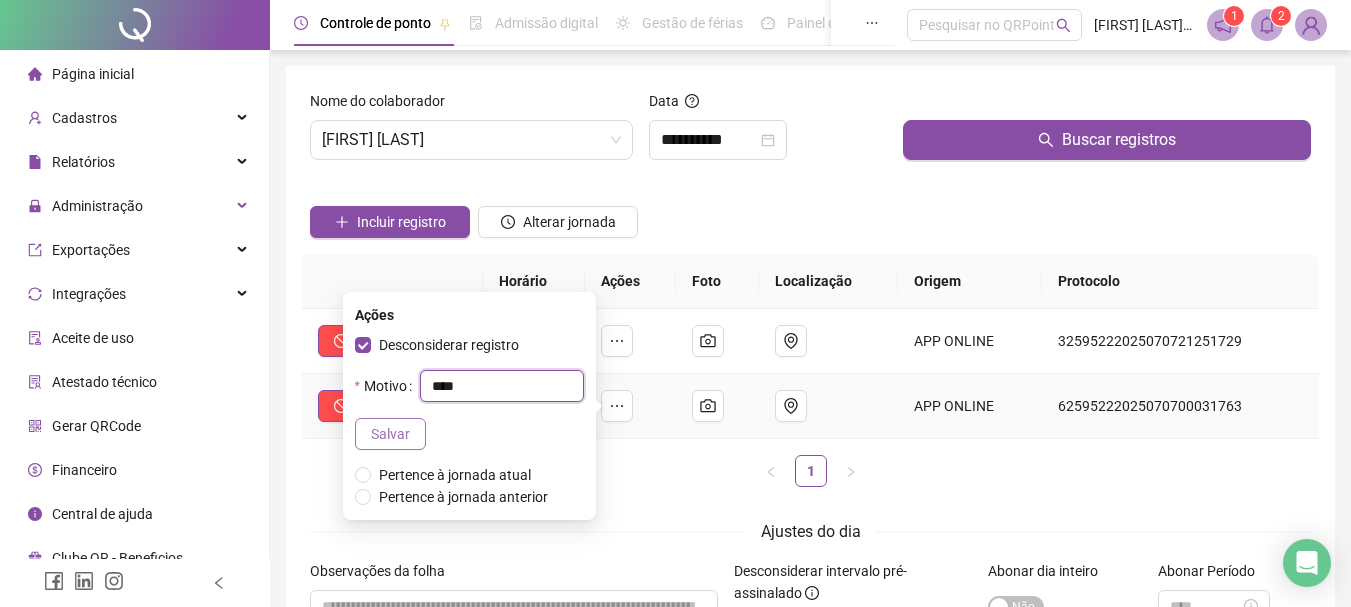type on "****" 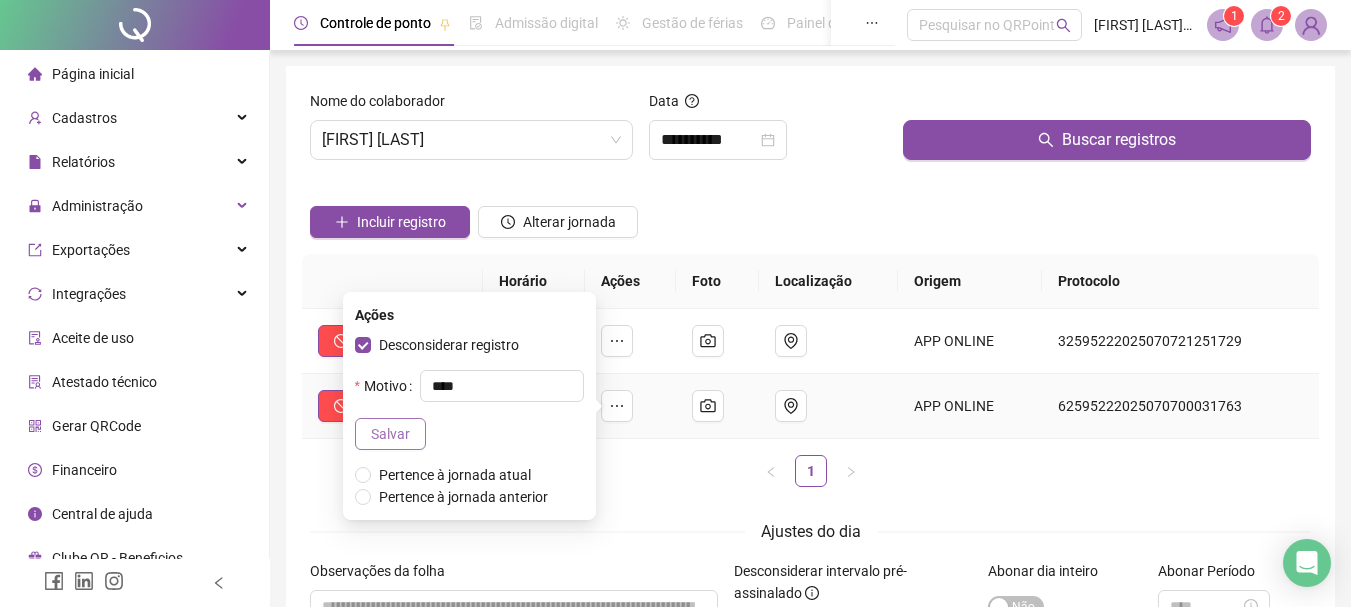 click on "Salvar" at bounding box center [390, 434] 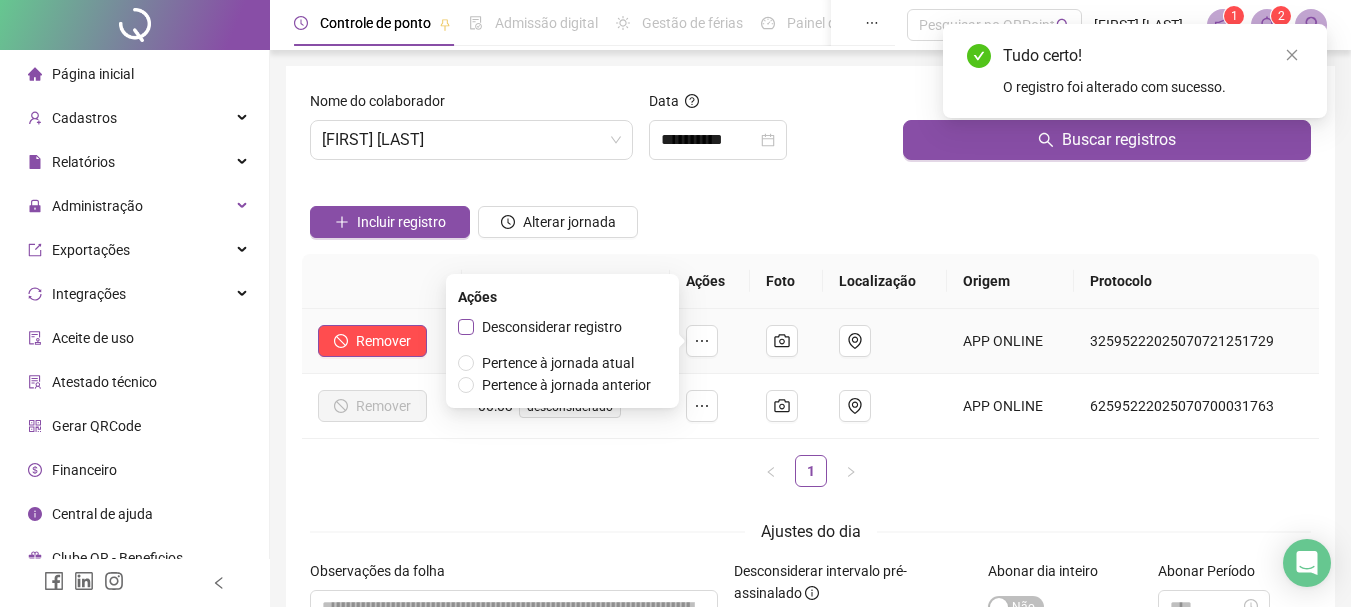 click on "Desconsiderar registro" at bounding box center (552, 327) 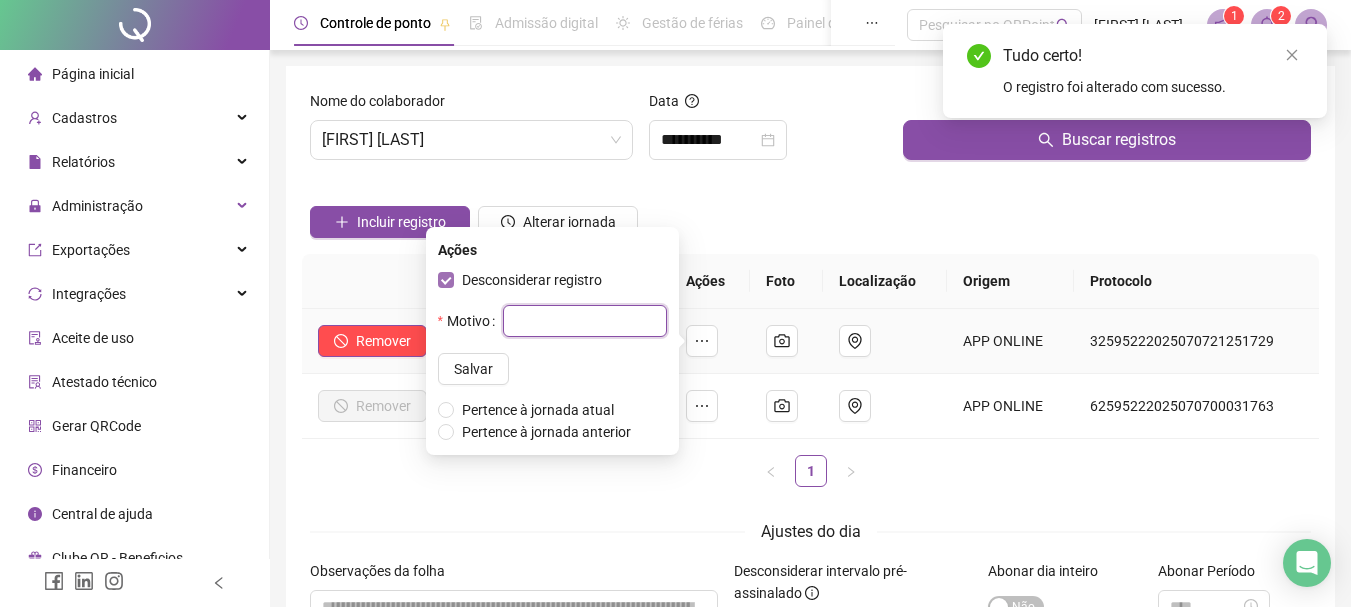 click at bounding box center [585, 321] 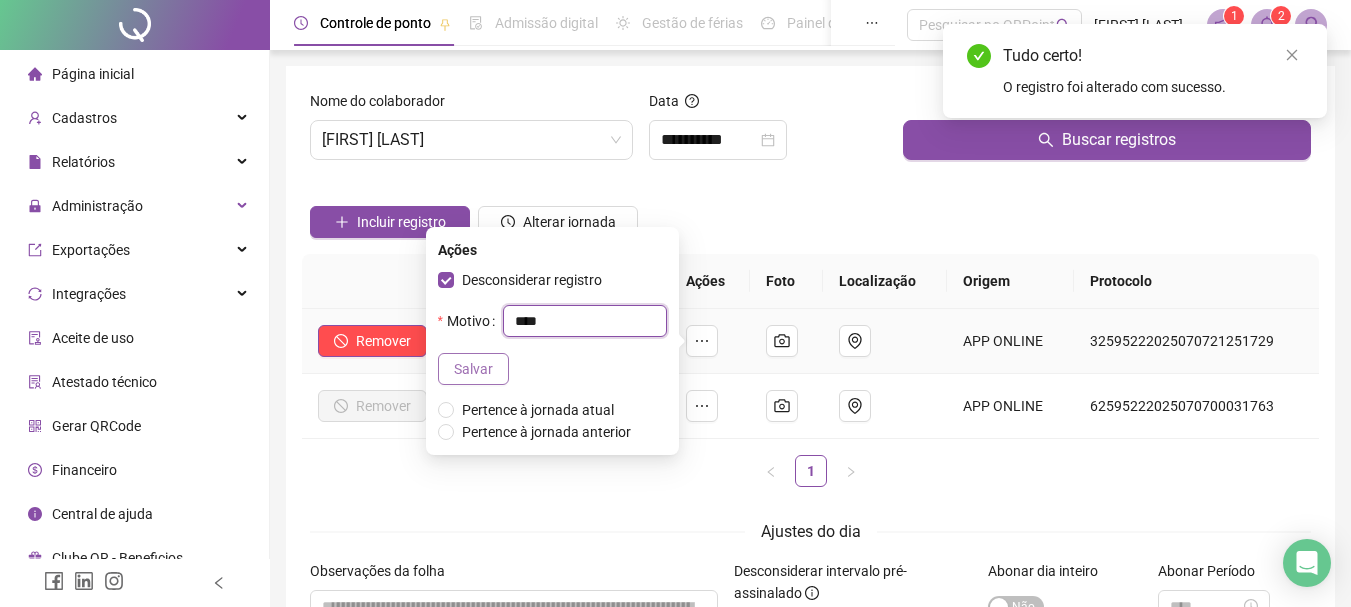 type on "****" 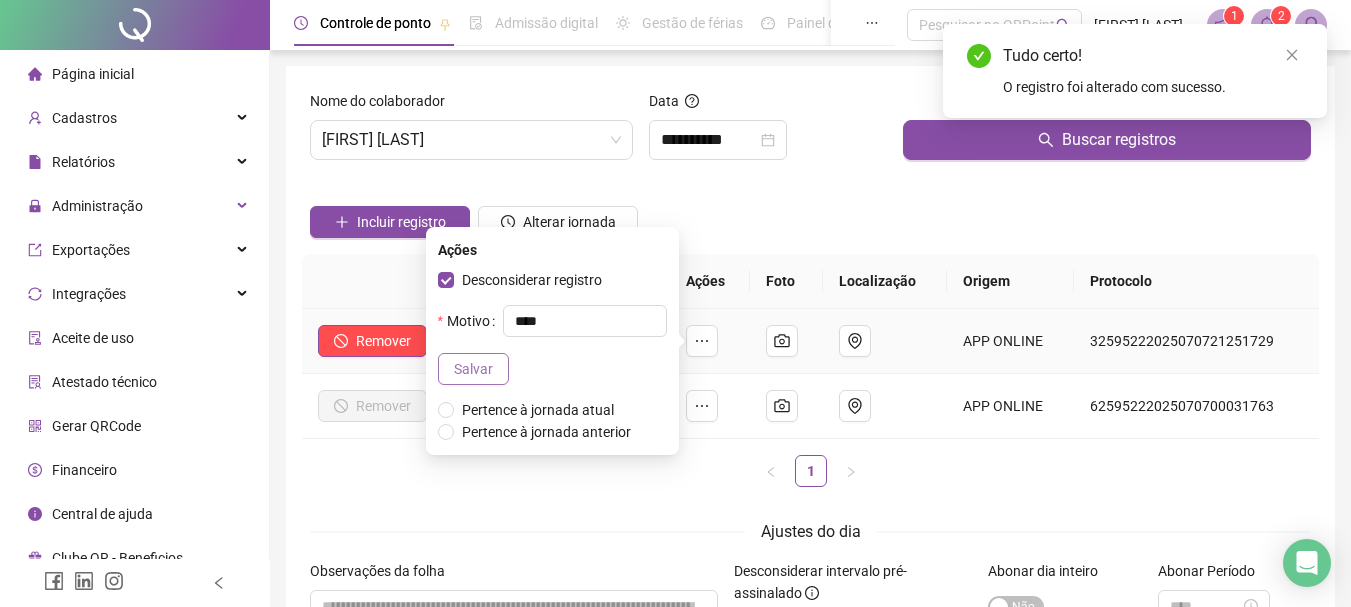 click on "Salvar" at bounding box center [473, 369] 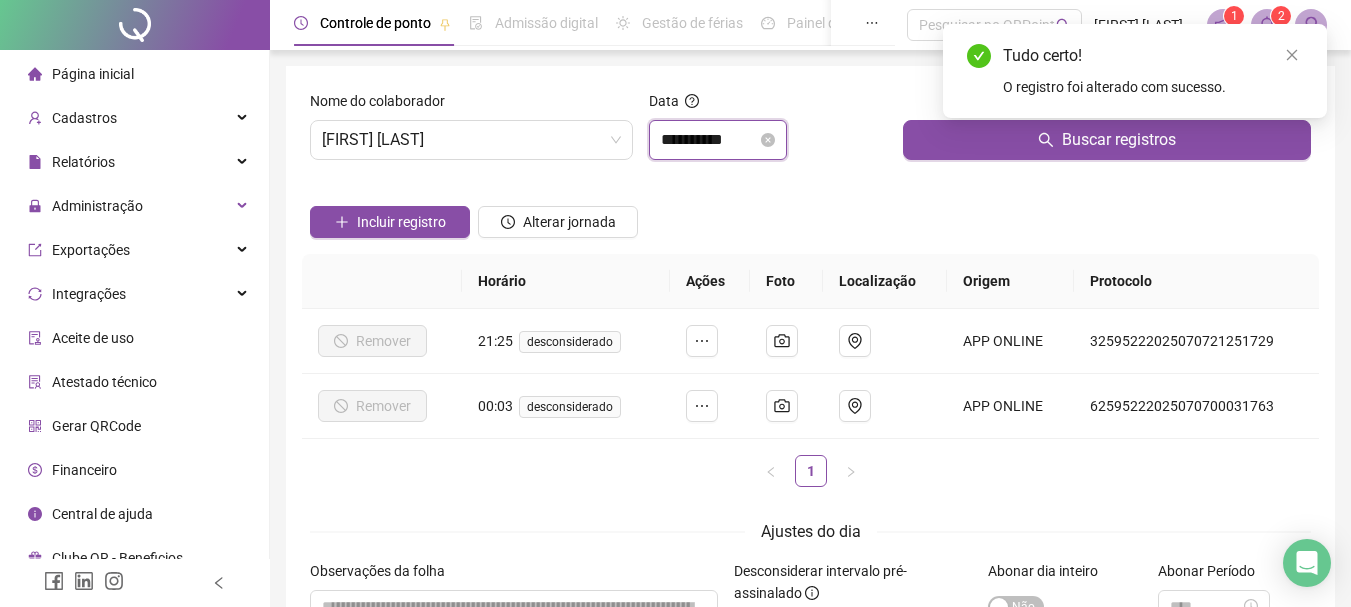 click on "**********" at bounding box center [709, 140] 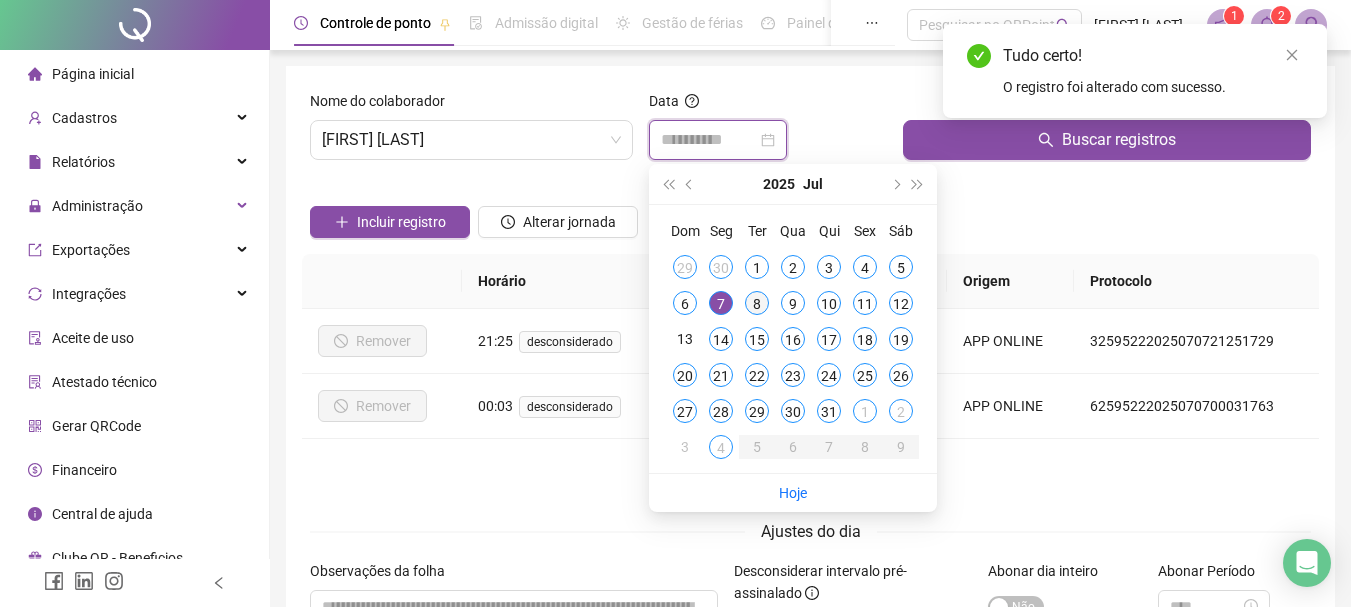 type on "**********" 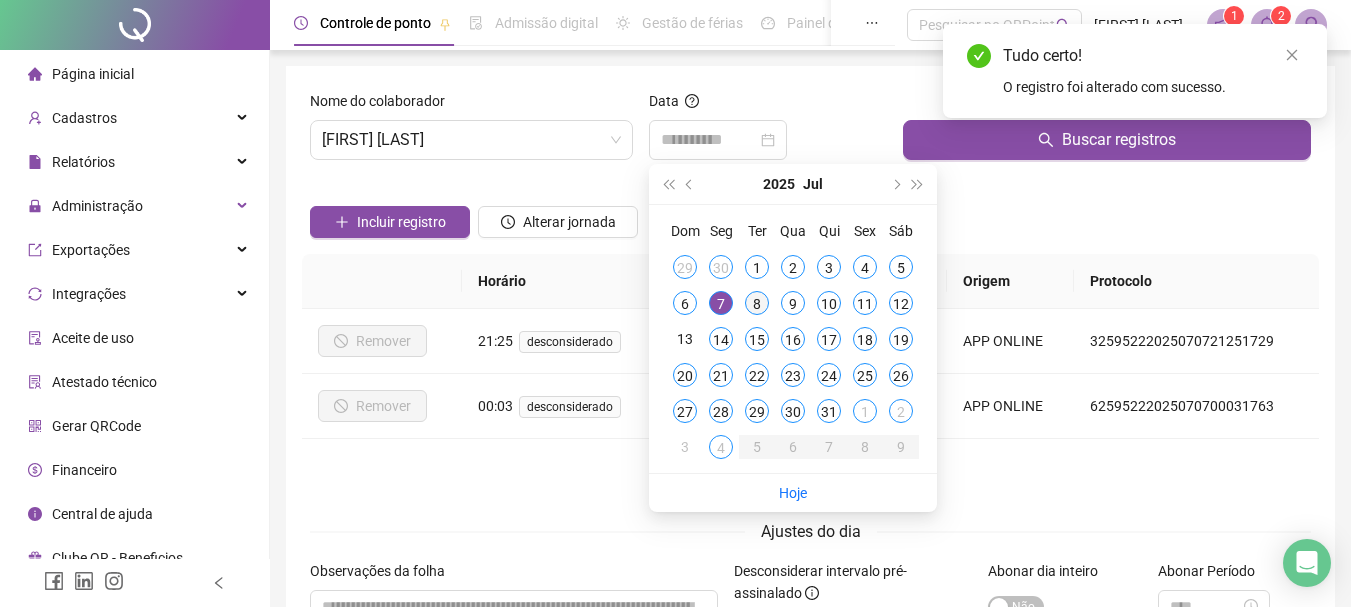 click on "8" at bounding box center [757, 303] 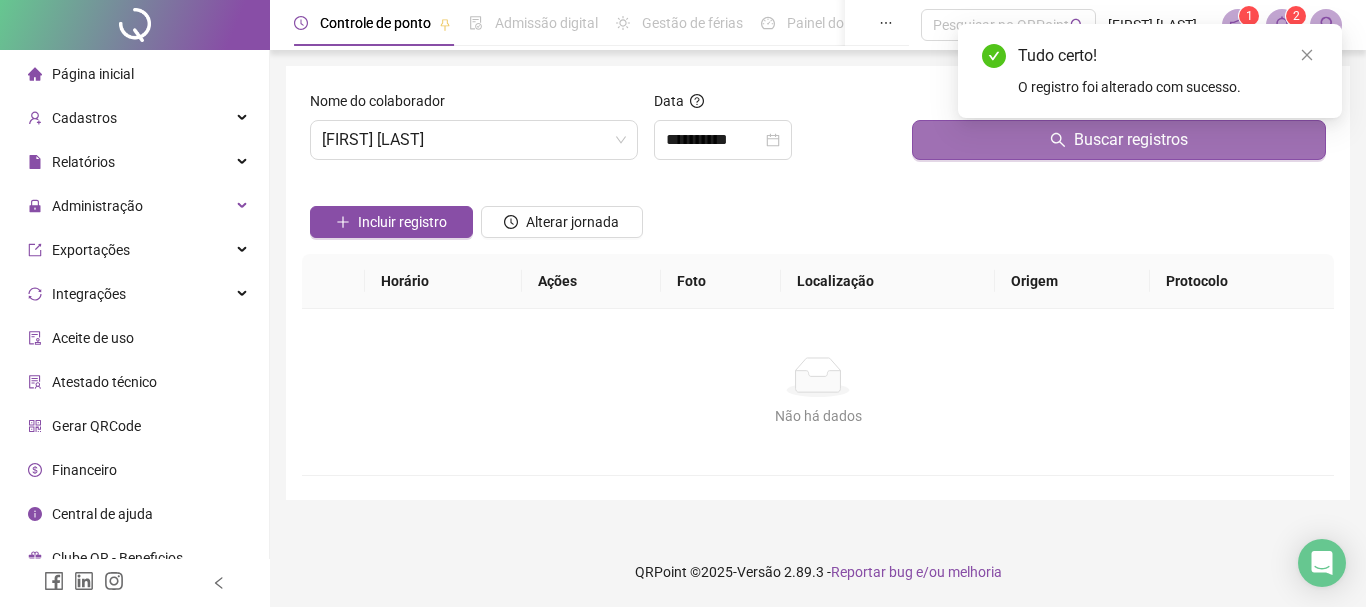 click on "Buscar registros" at bounding box center (1119, 140) 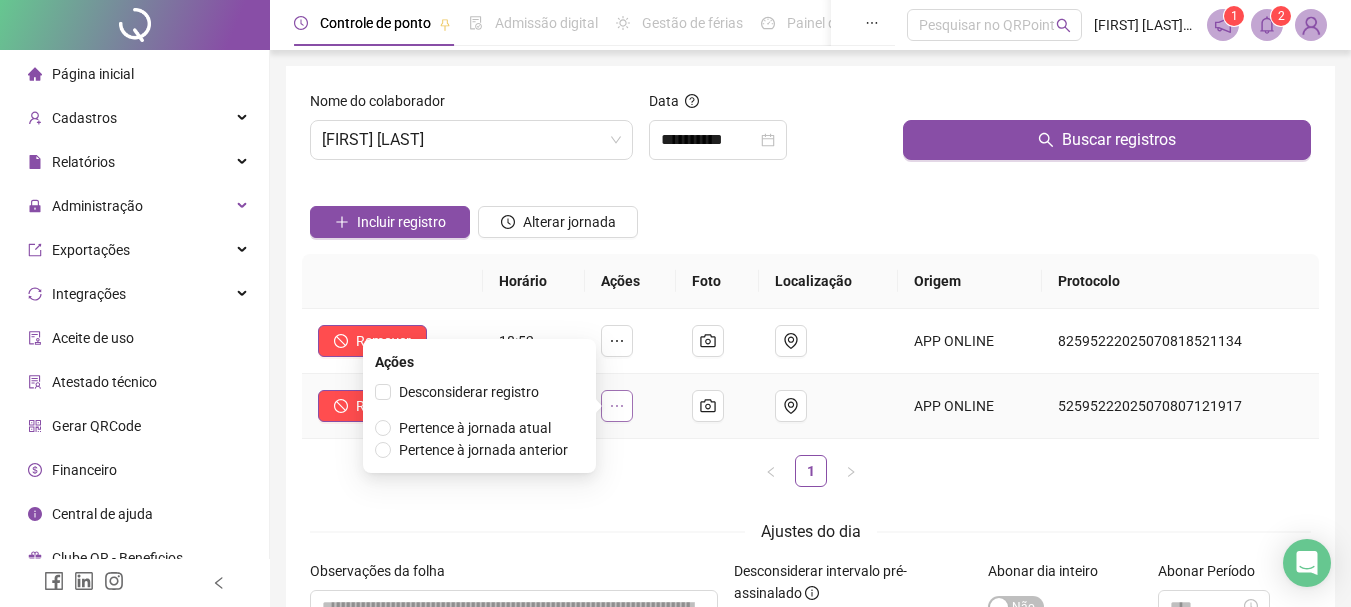 click at bounding box center (617, 406) 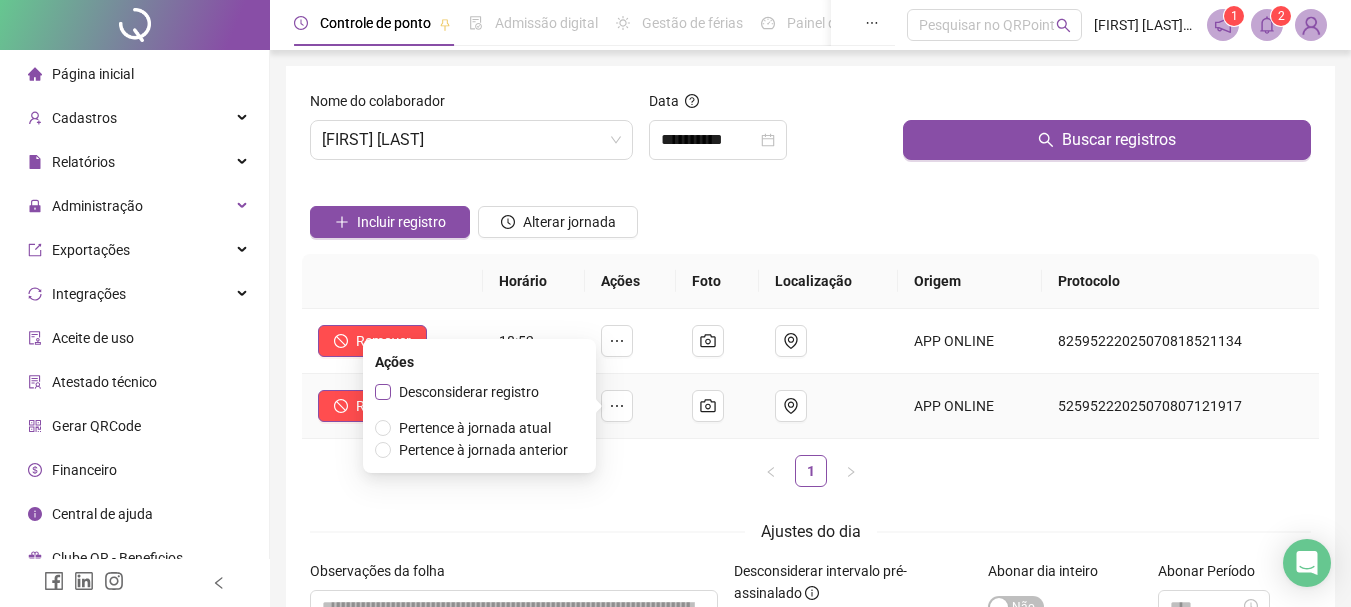 click on "Desconsiderar registro" at bounding box center [469, 392] 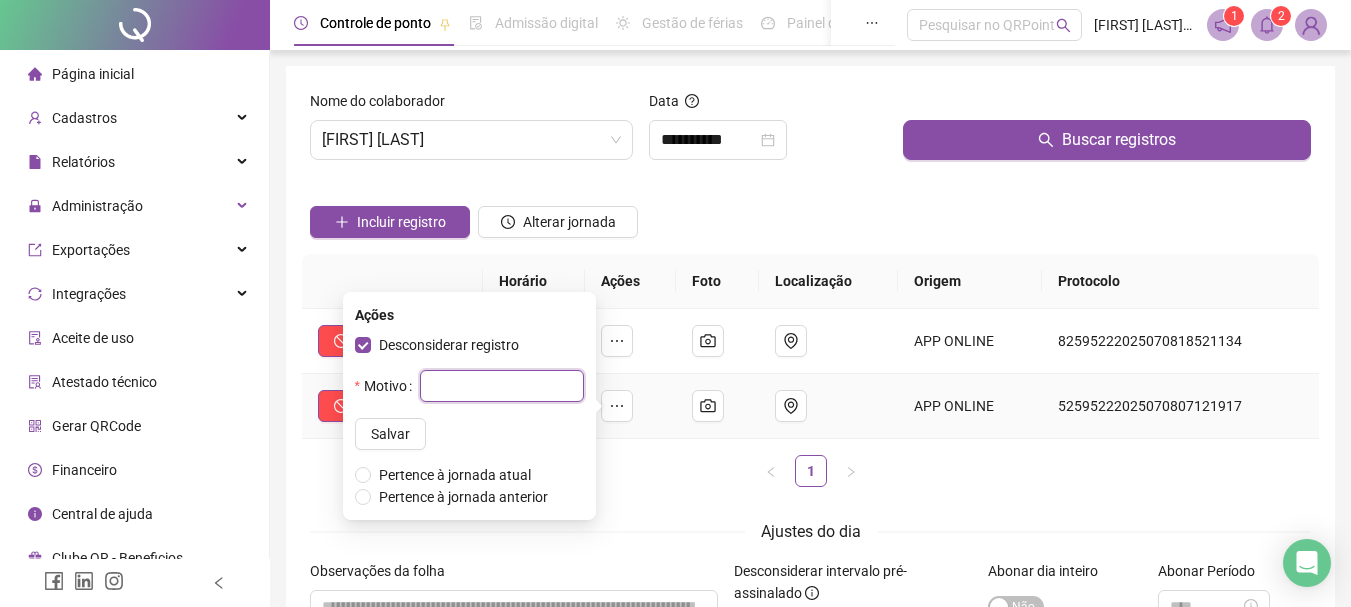 click at bounding box center (502, 386) 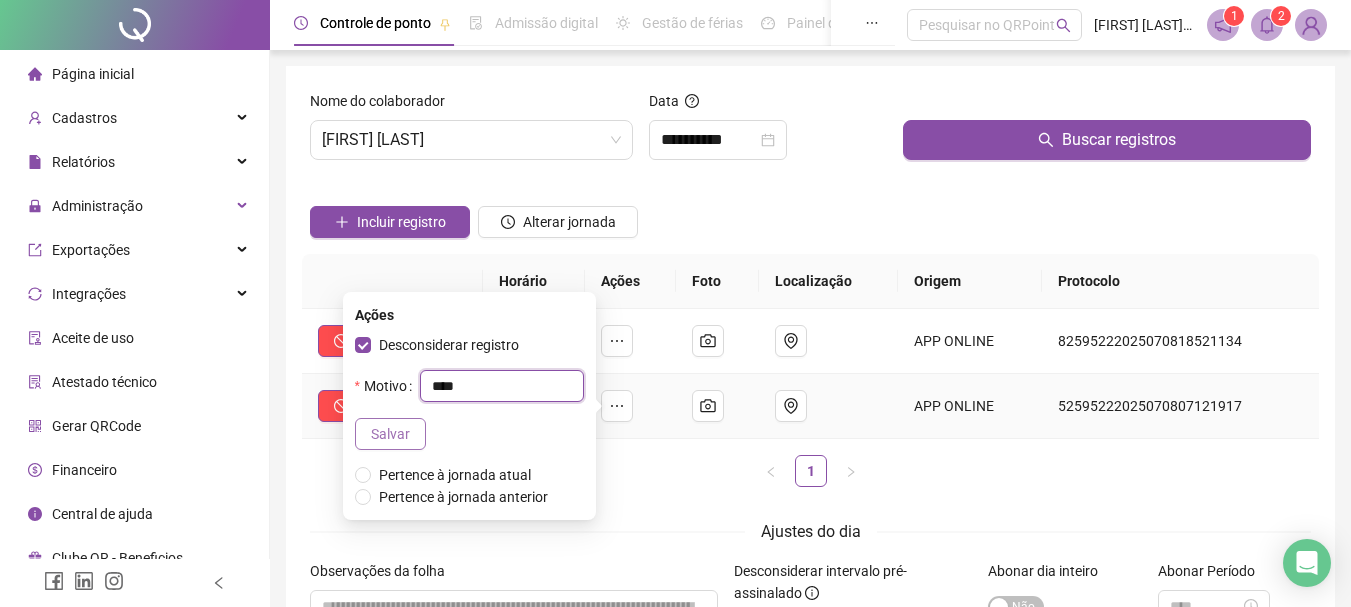 type on "****" 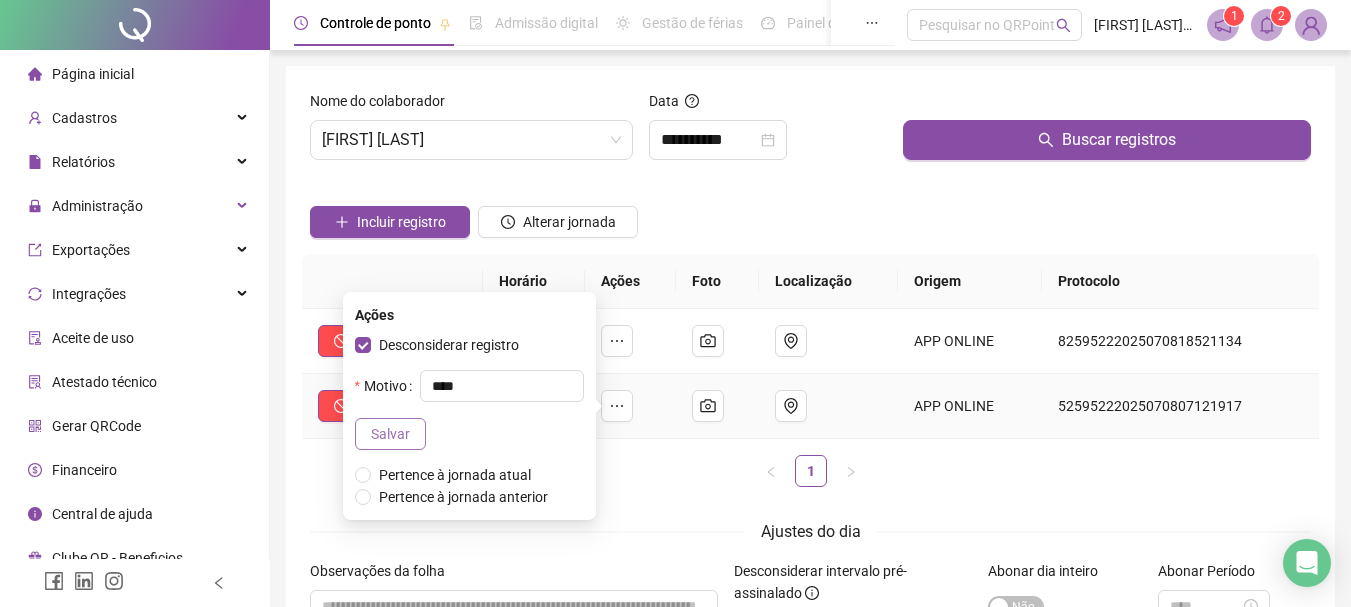 click on "Salvar" at bounding box center [390, 434] 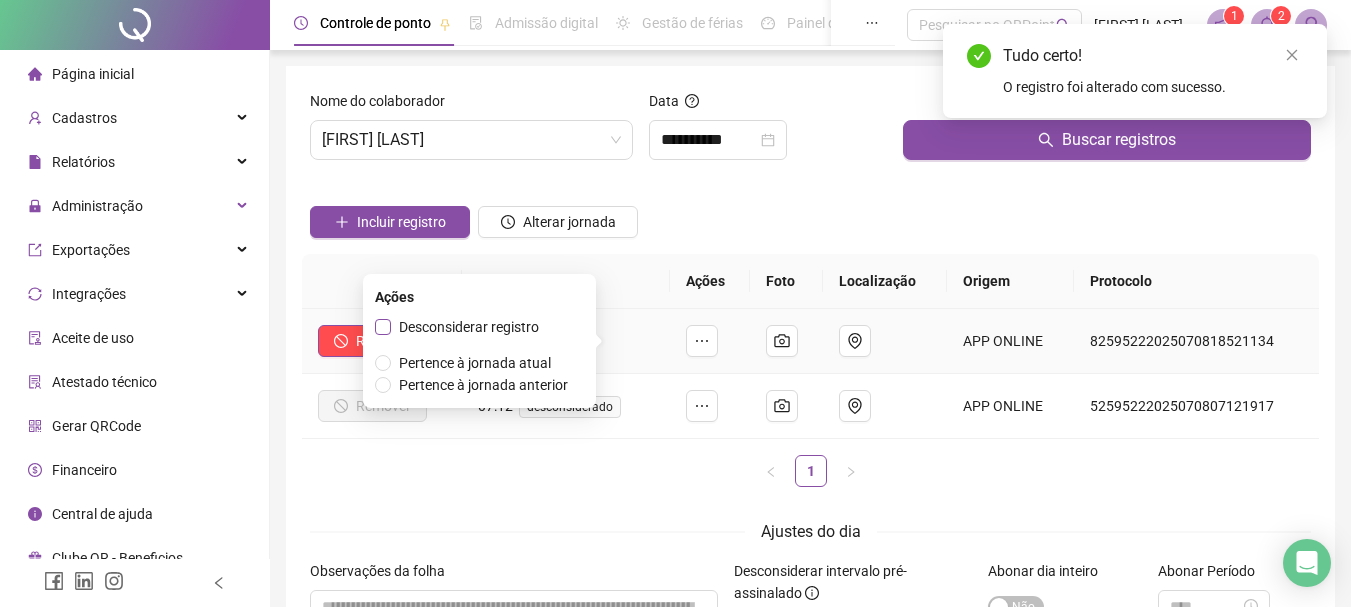 click on "Desconsiderar registro" at bounding box center (469, 327) 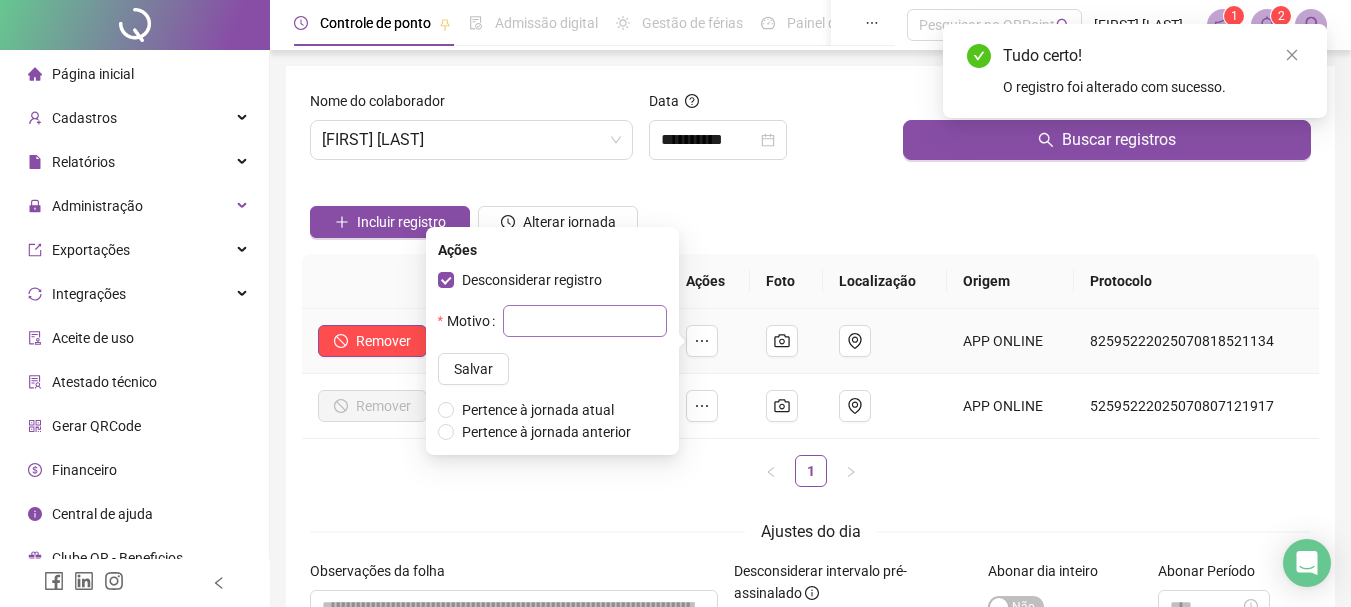 drag, startPoint x: 469, startPoint y: 335, endPoint x: 506, endPoint y: 316, distance: 41.59327 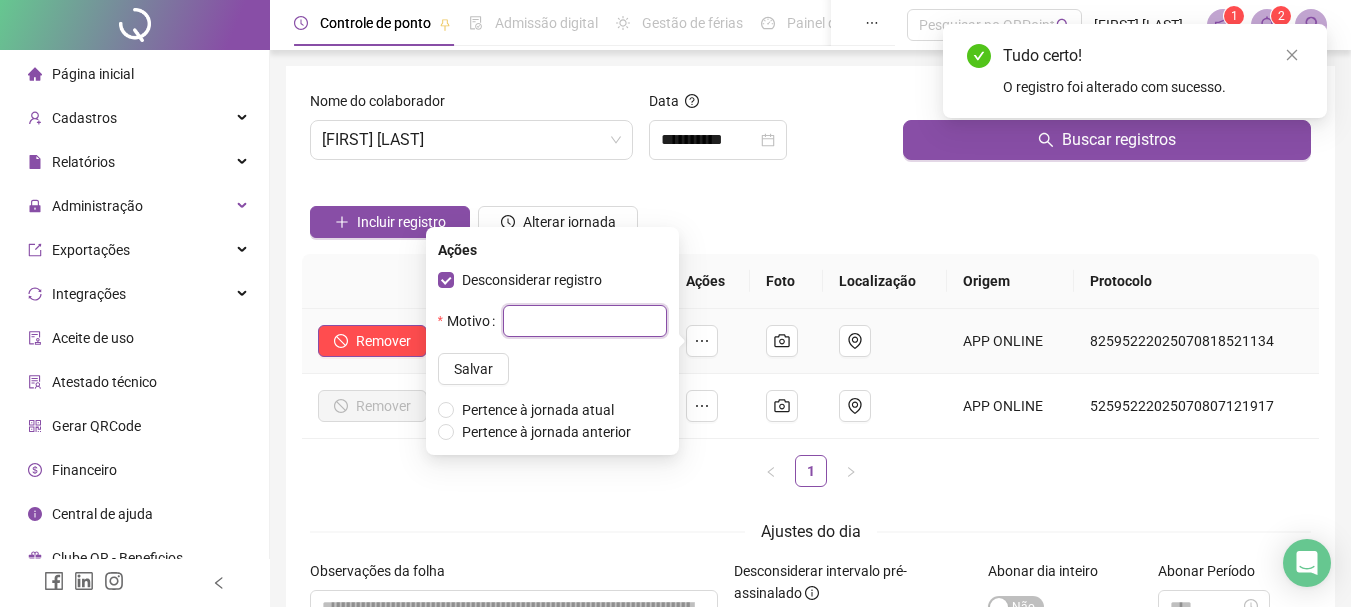 click at bounding box center [585, 321] 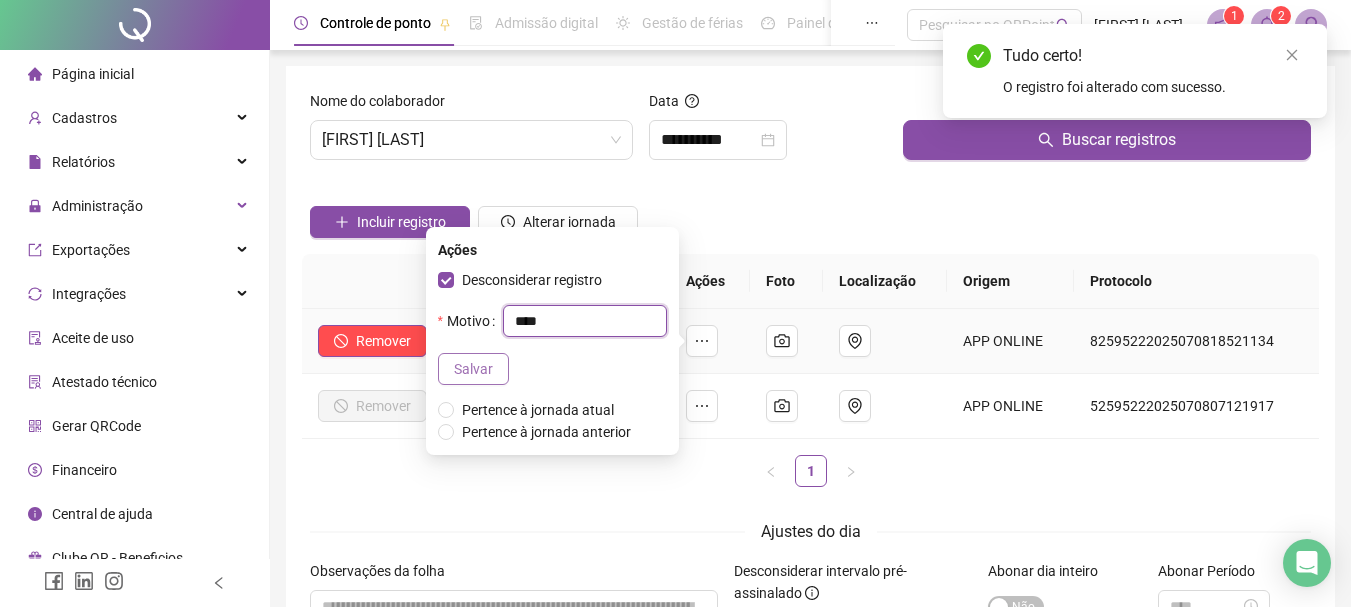 type on "****" 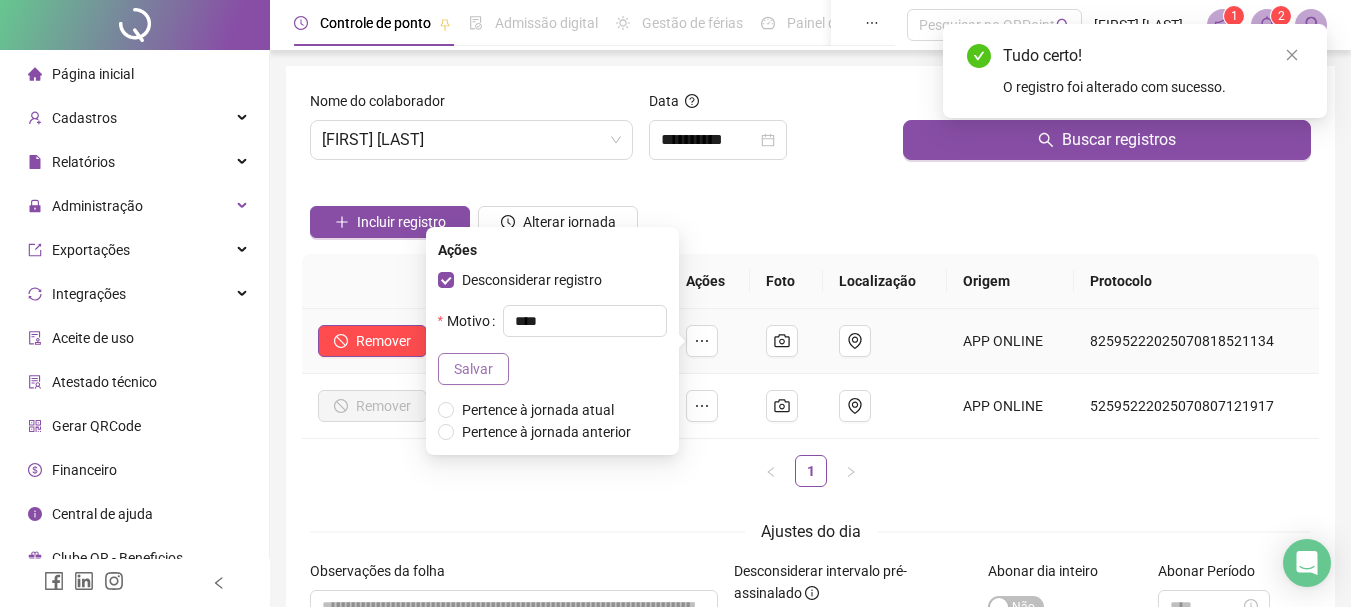 click on "Salvar" at bounding box center [473, 369] 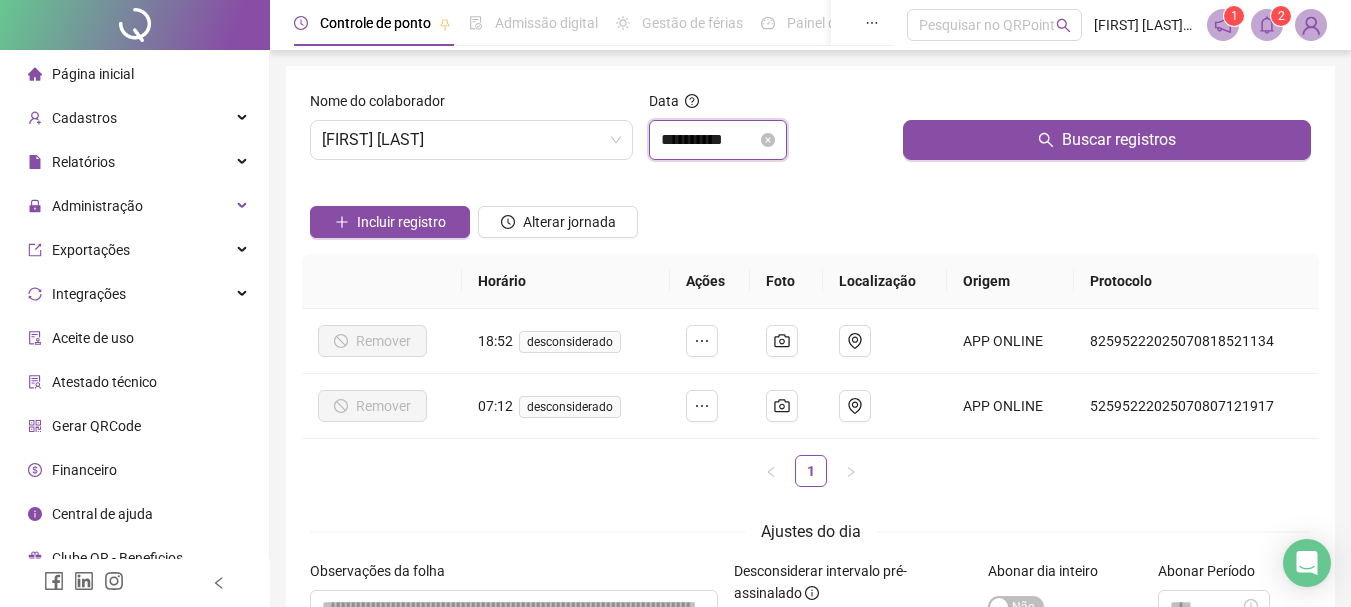 click on "**********" at bounding box center (709, 140) 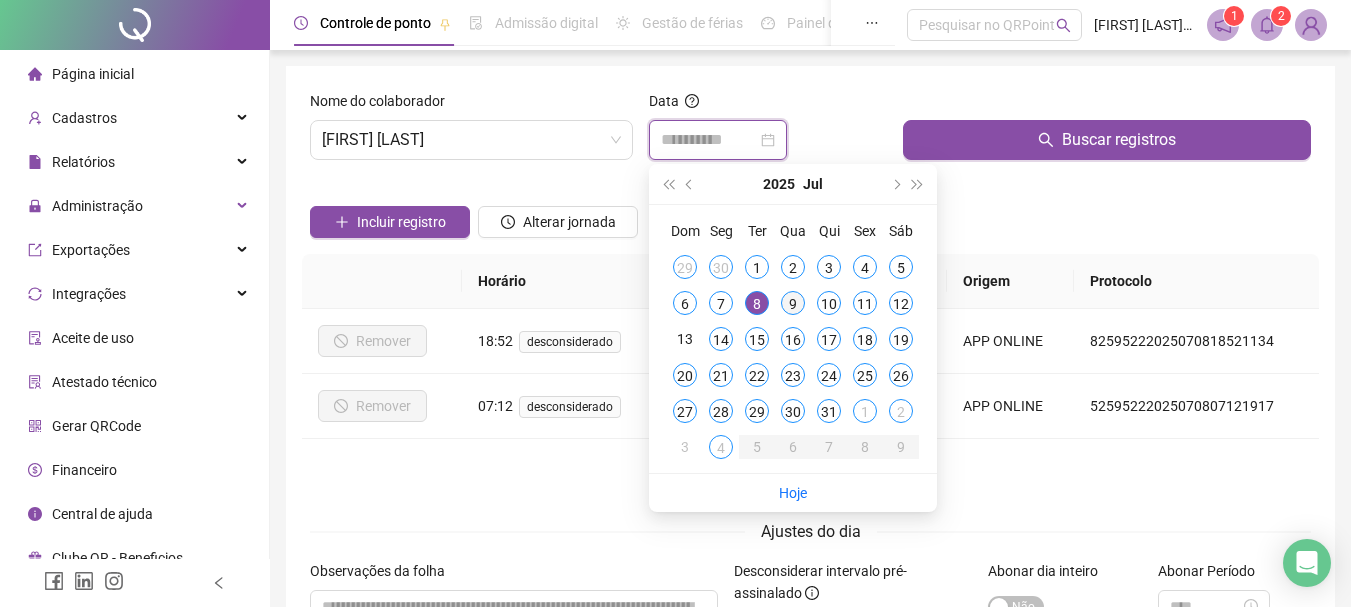 type on "**********" 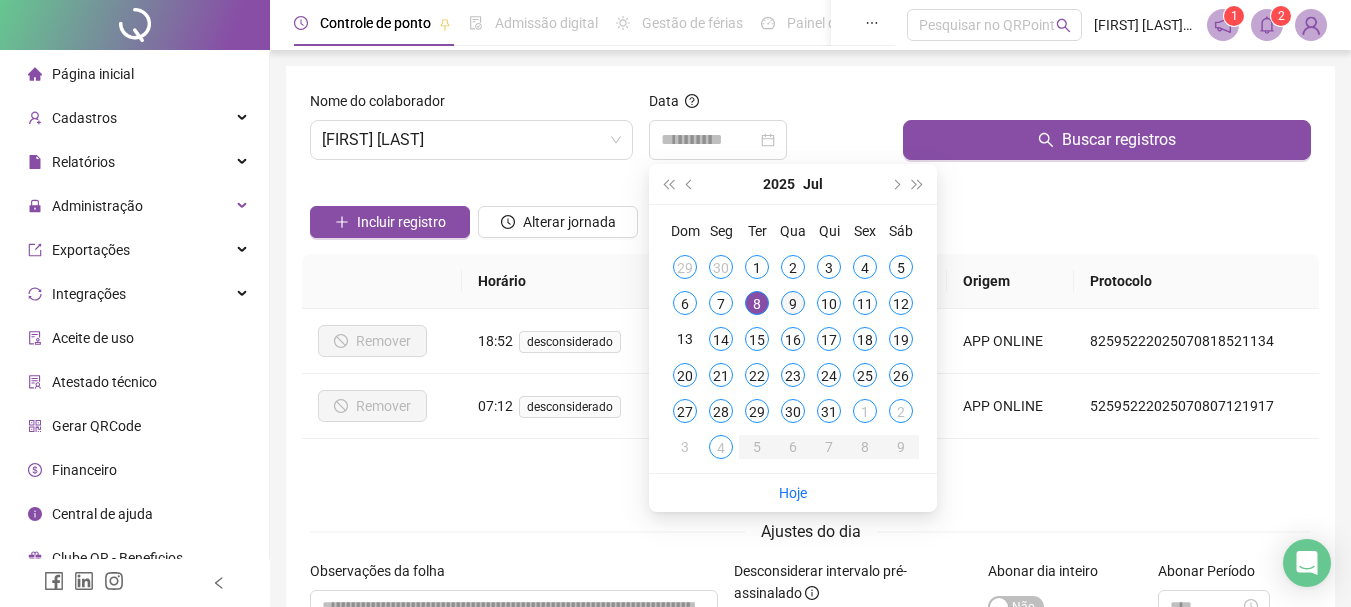 click on "9" at bounding box center [793, 303] 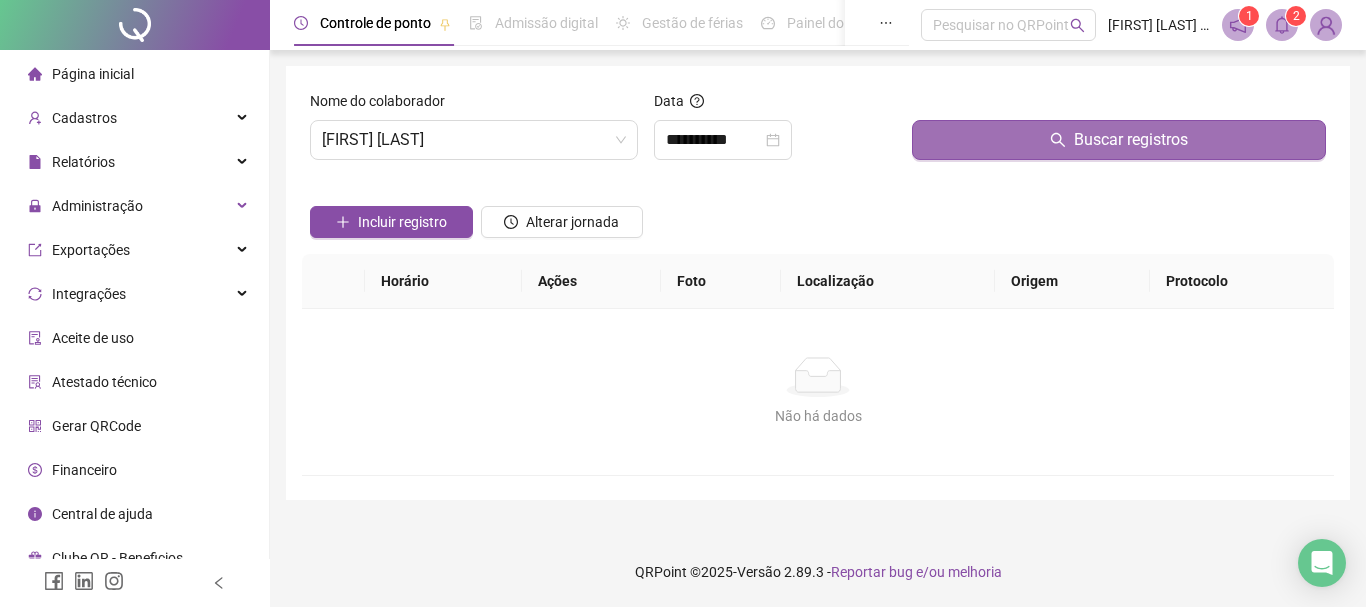 click on "Buscar registros" at bounding box center [1119, 140] 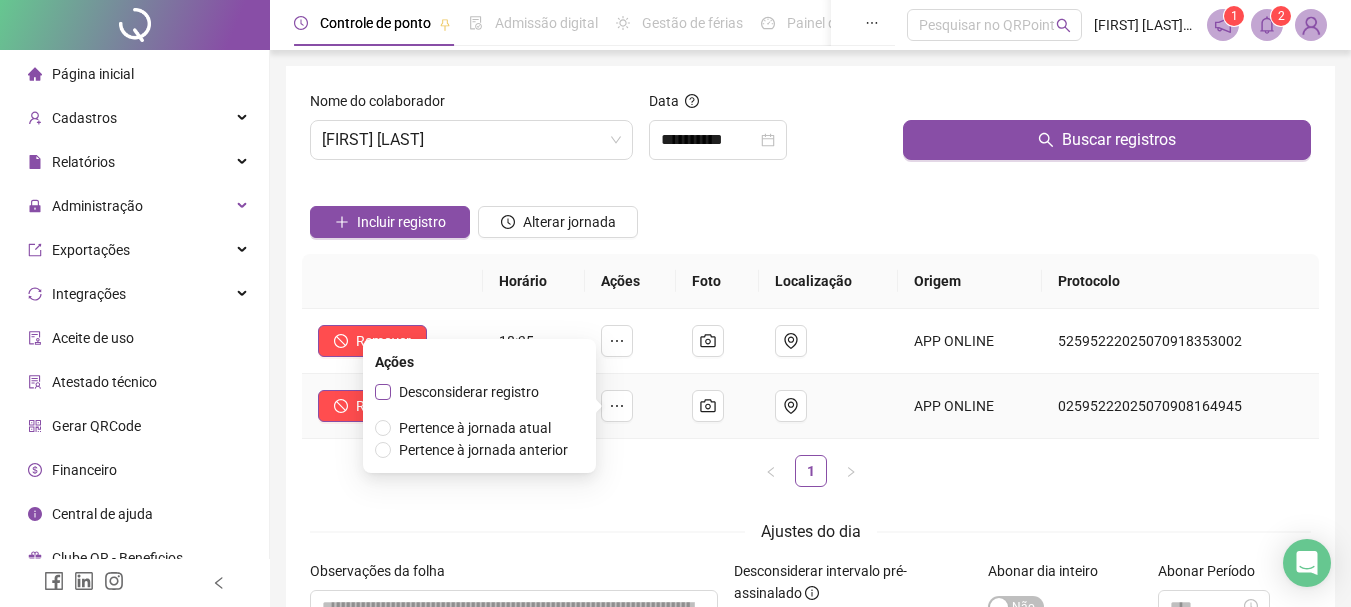 click on "Desconsiderar registro" at bounding box center (469, 392) 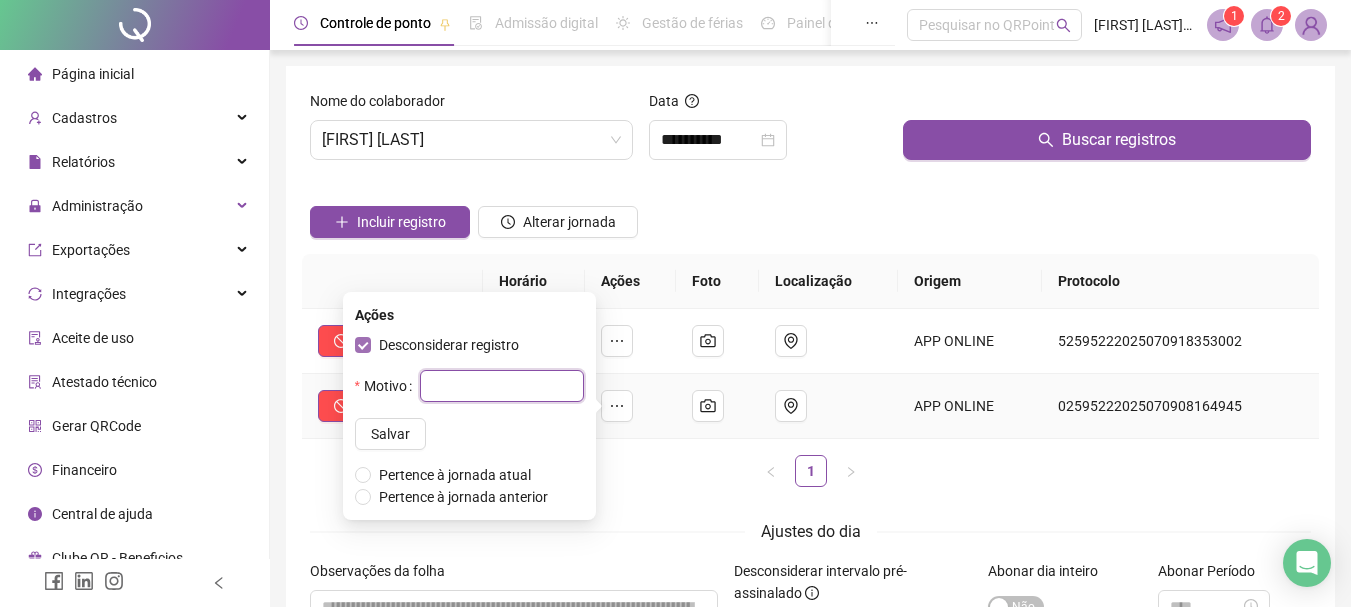 click at bounding box center (502, 386) 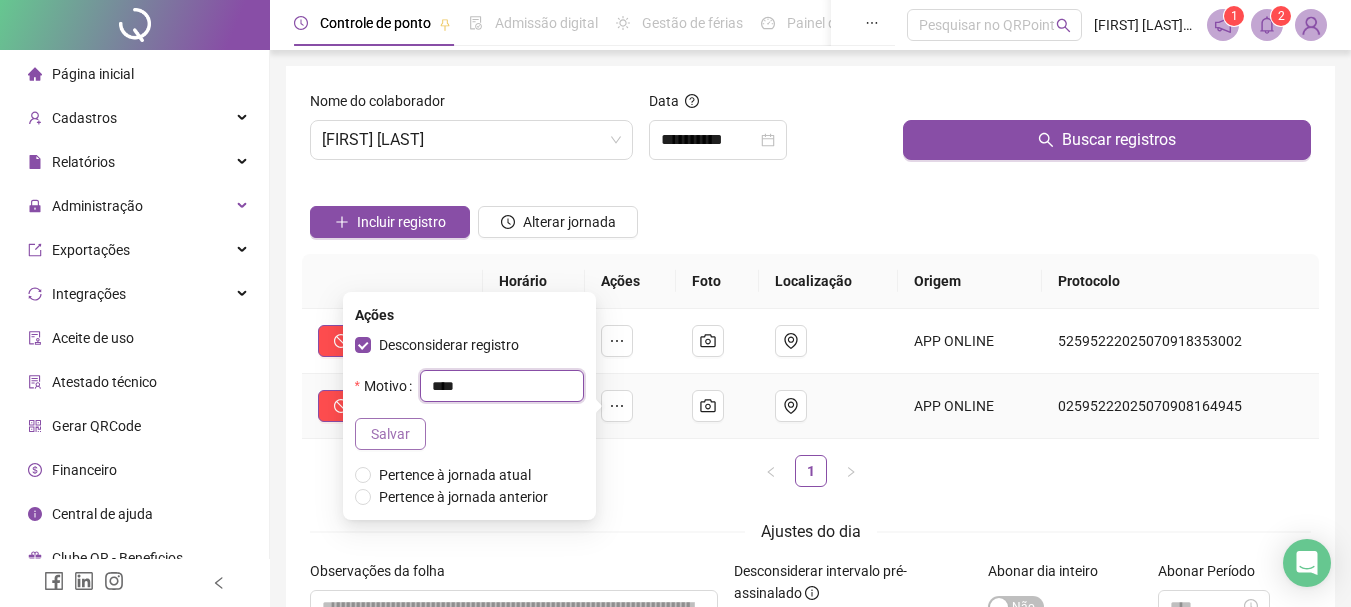 type on "****" 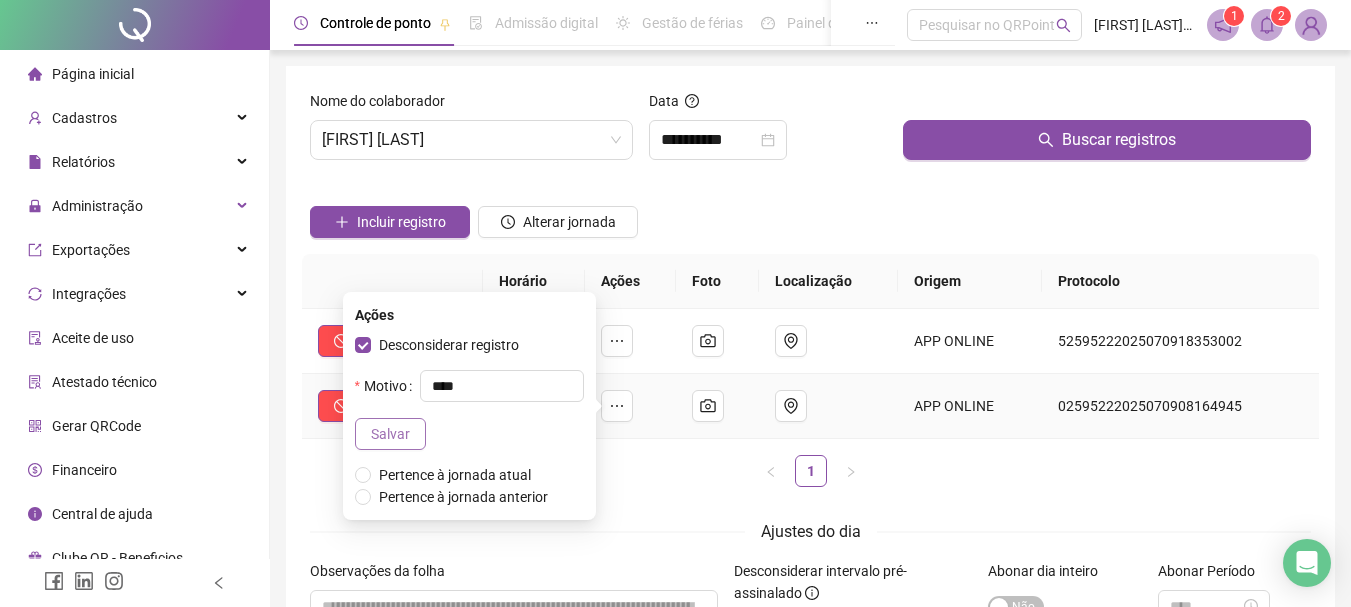 click on "Salvar" at bounding box center (390, 434) 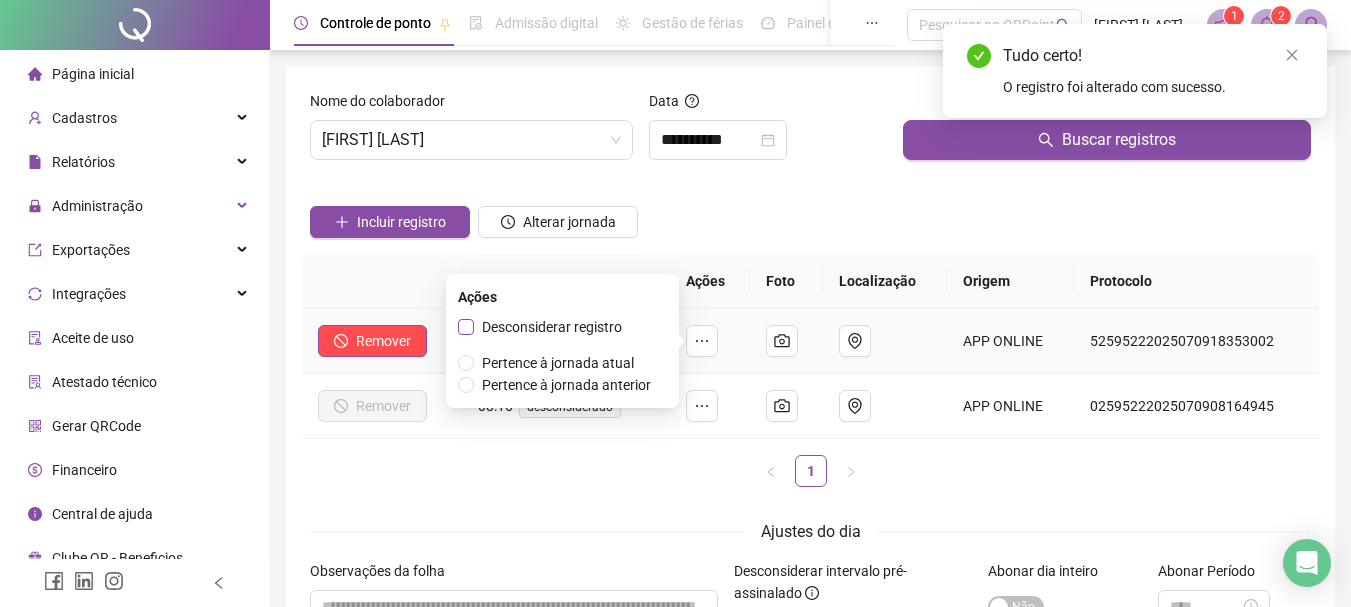 click on "Desconsiderar registro" at bounding box center (552, 327) 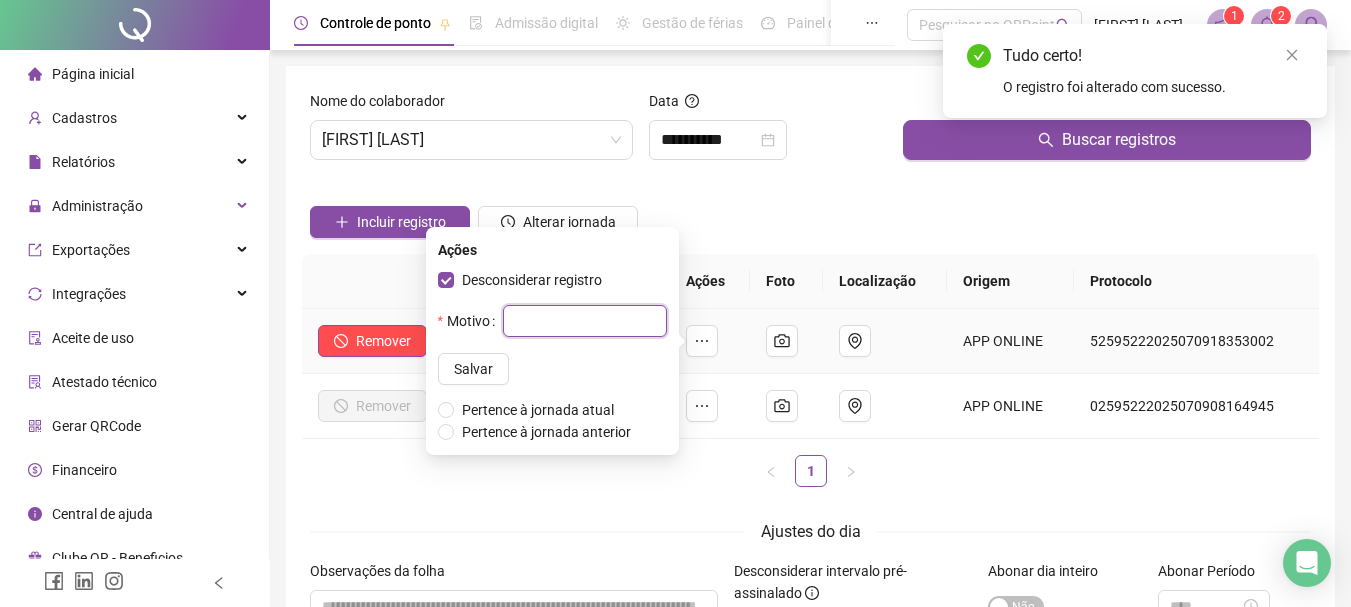 click at bounding box center [585, 321] 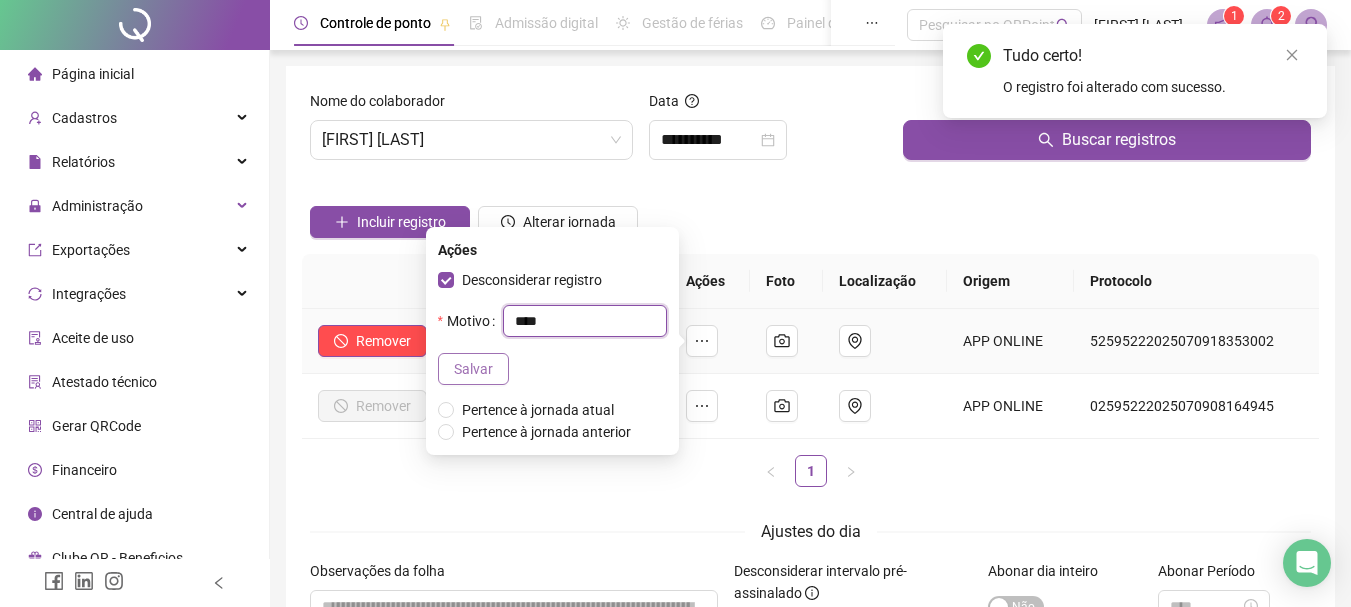 type on "****" 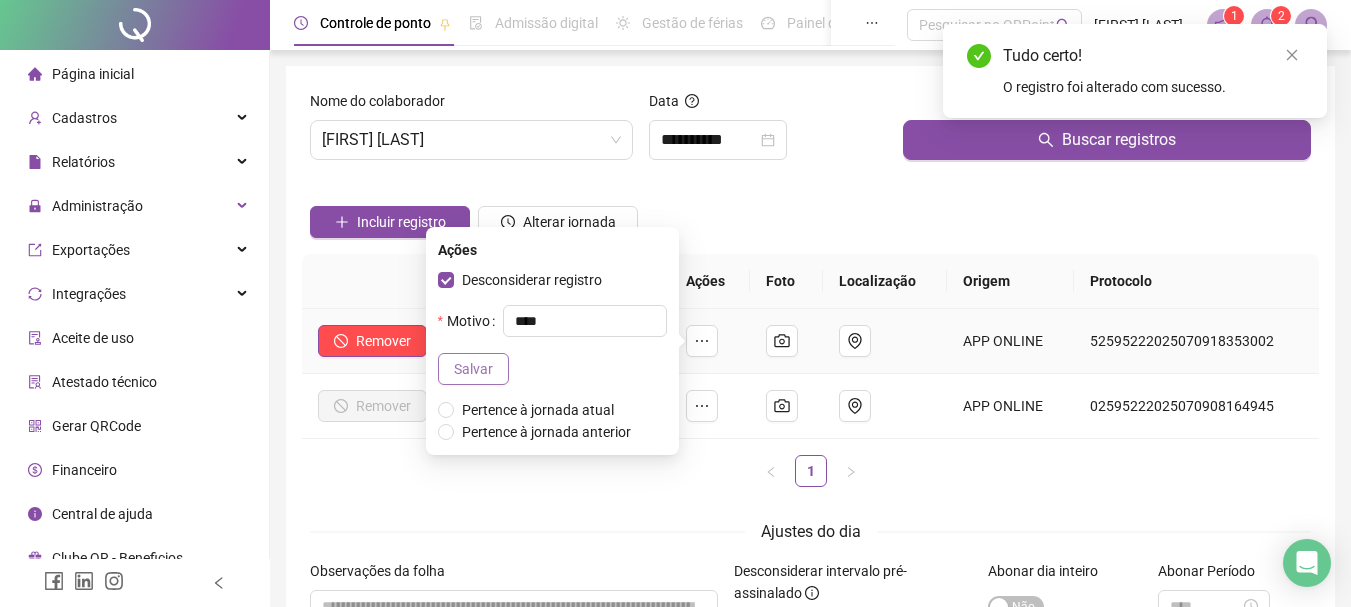 click on "Salvar" at bounding box center [473, 369] 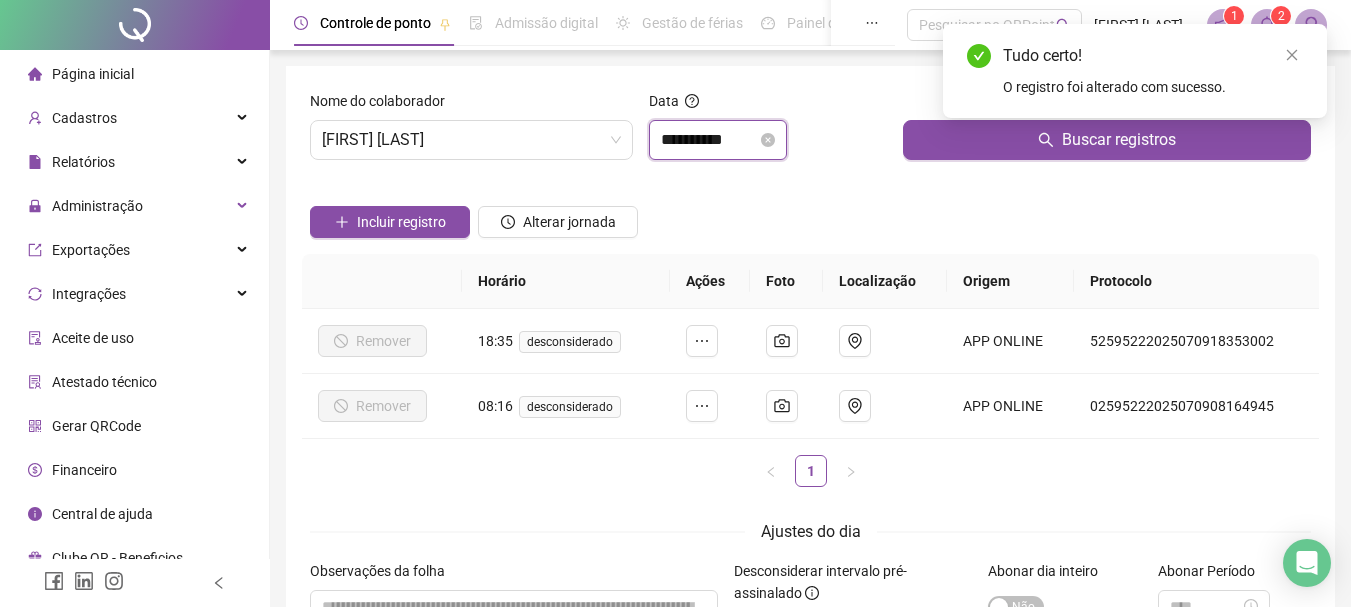 click on "**********" at bounding box center (709, 140) 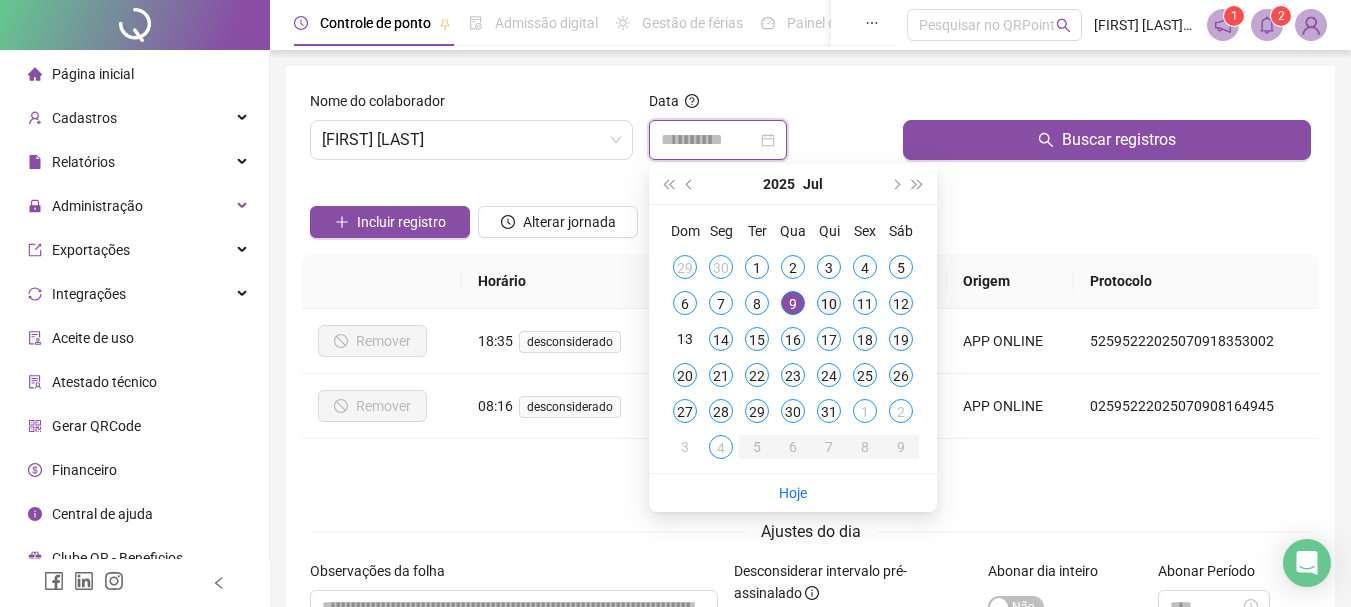 type on "**********" 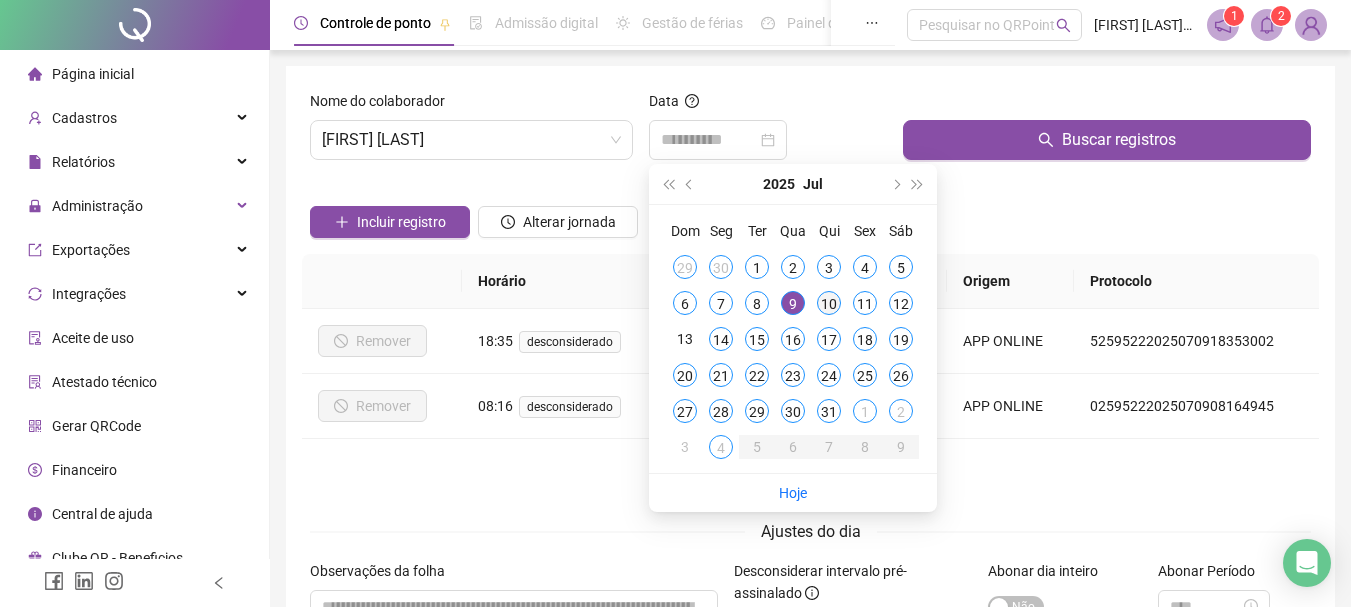 click on "10" at bounding box center (829, 303) 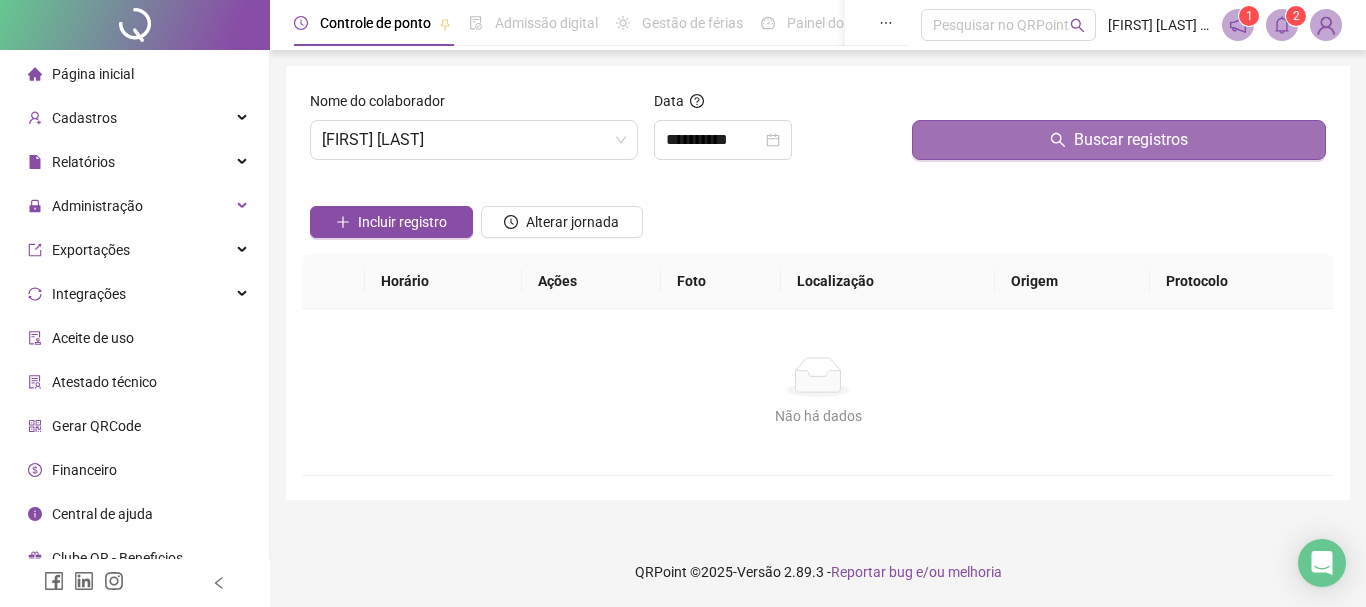 click on "Buscar registros" at bounding box center [1119, 125] 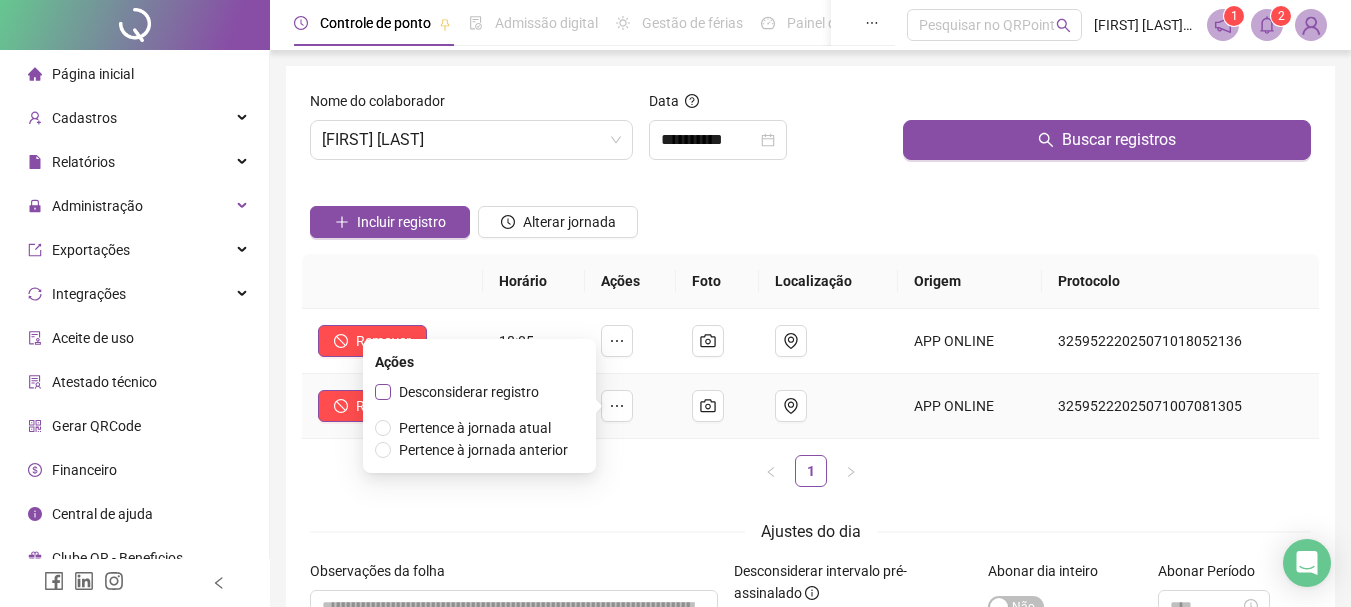 click on "Desconsiderar registro" at bounding box center (469, 392) 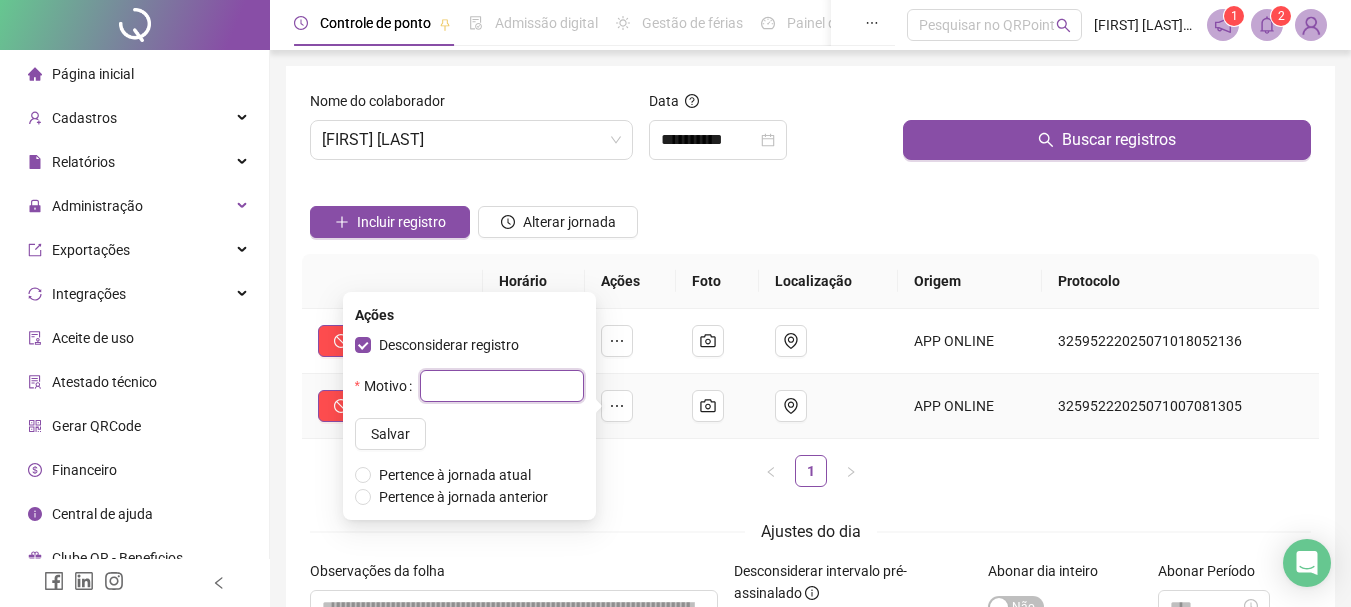 click at bounding box center [502, 386] 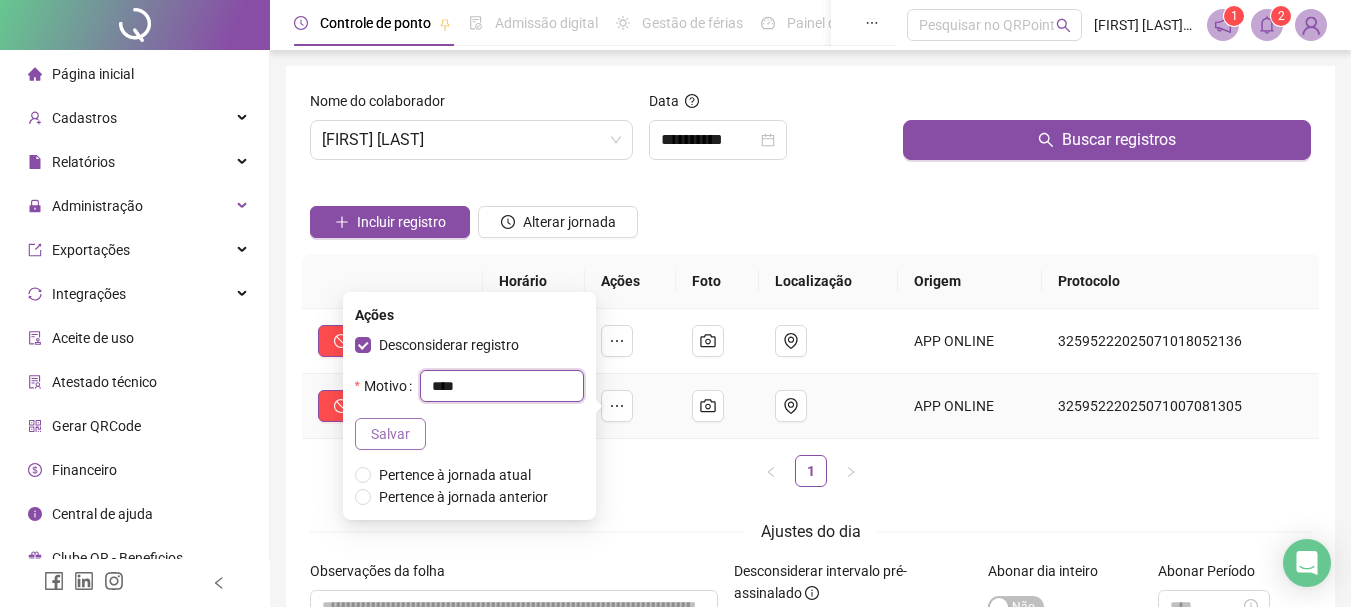 type on "****" 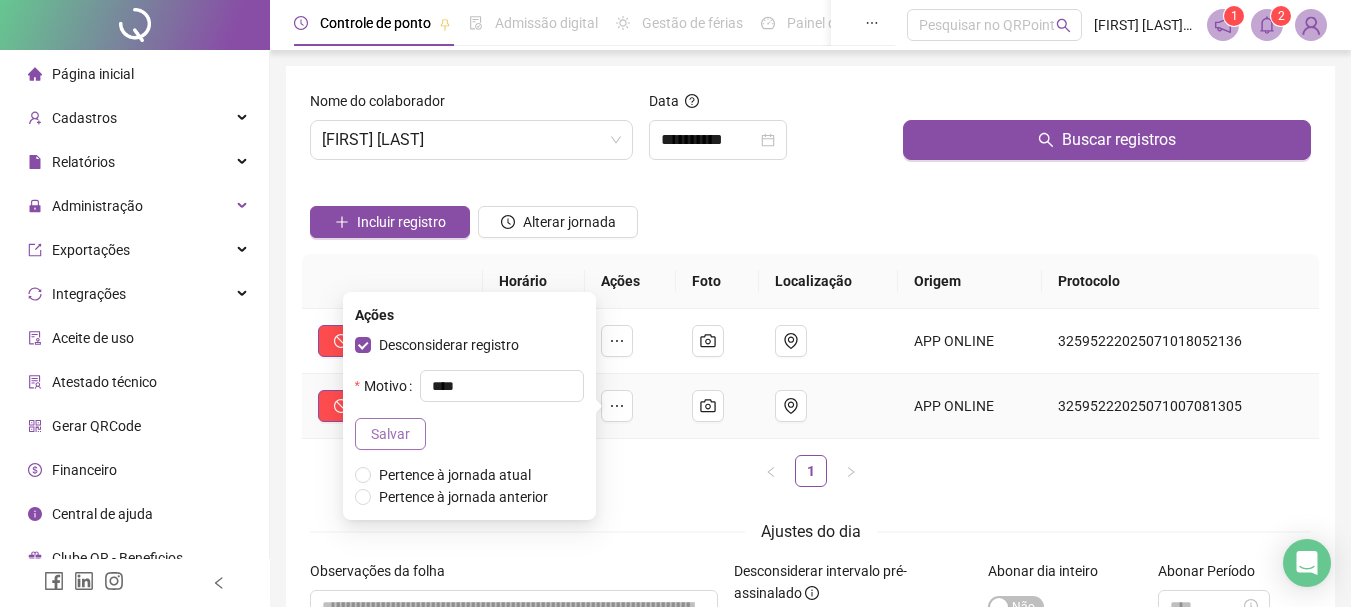 click on "Salvar" at bounding box center (390, 434) 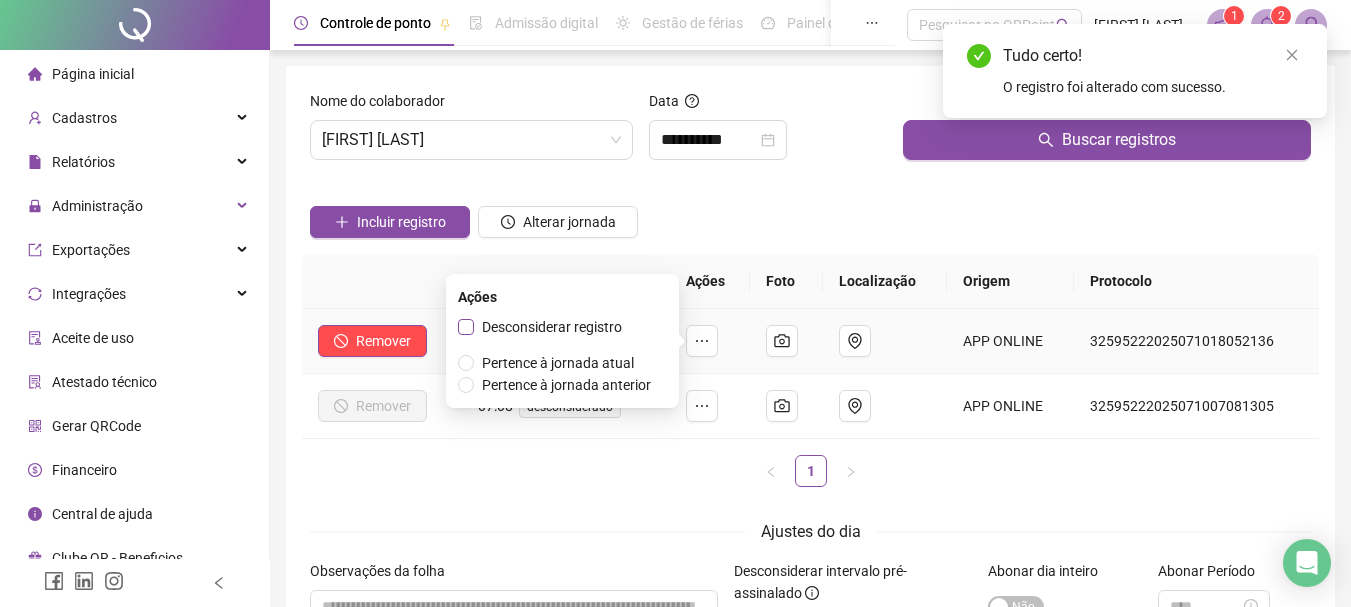 click on "Desconsiderar registro" at bounding box center (552, 327) 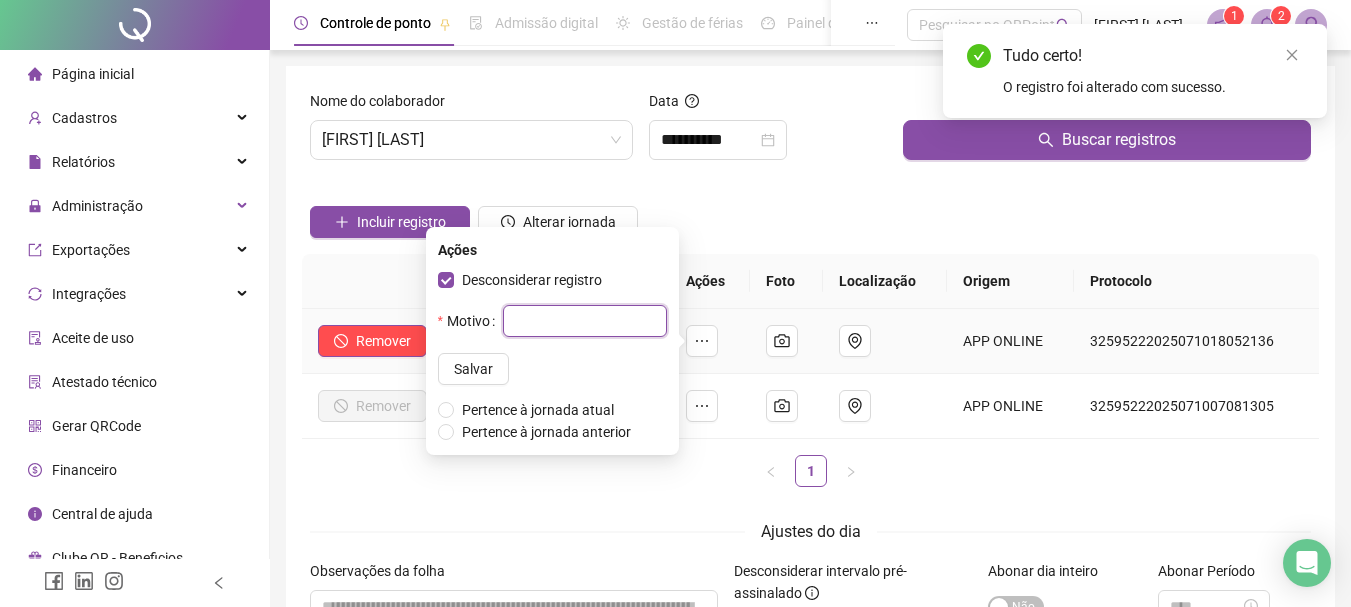 click at bounding box center (585, 321) 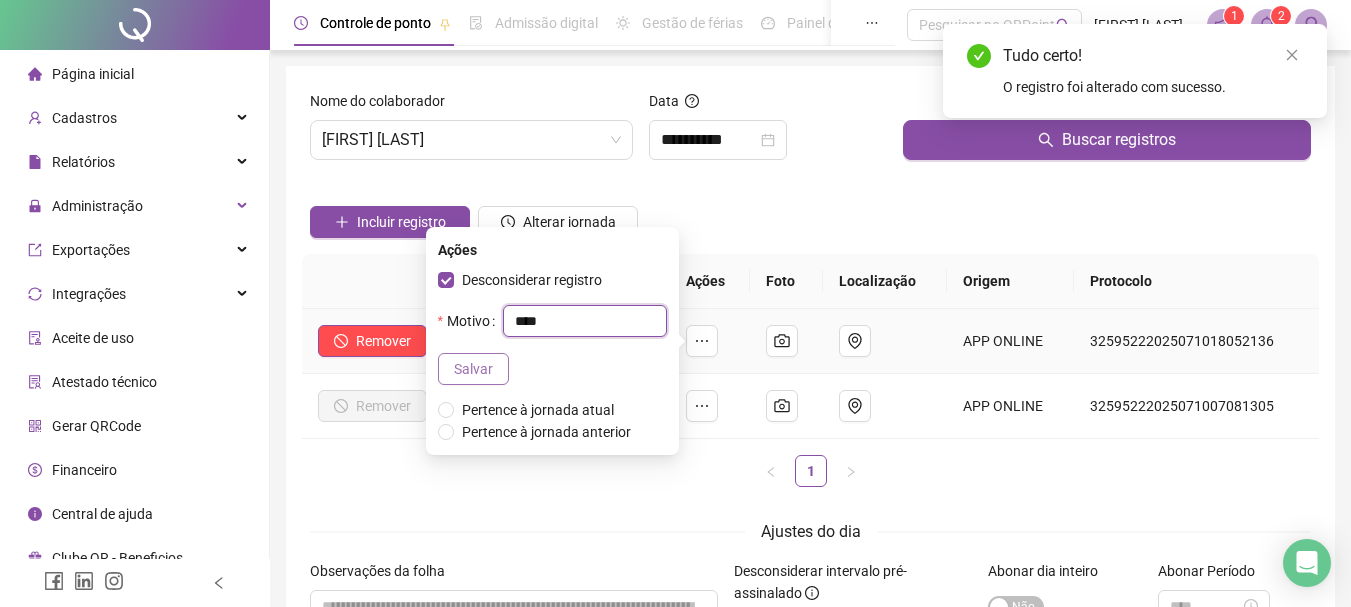 type on "****" 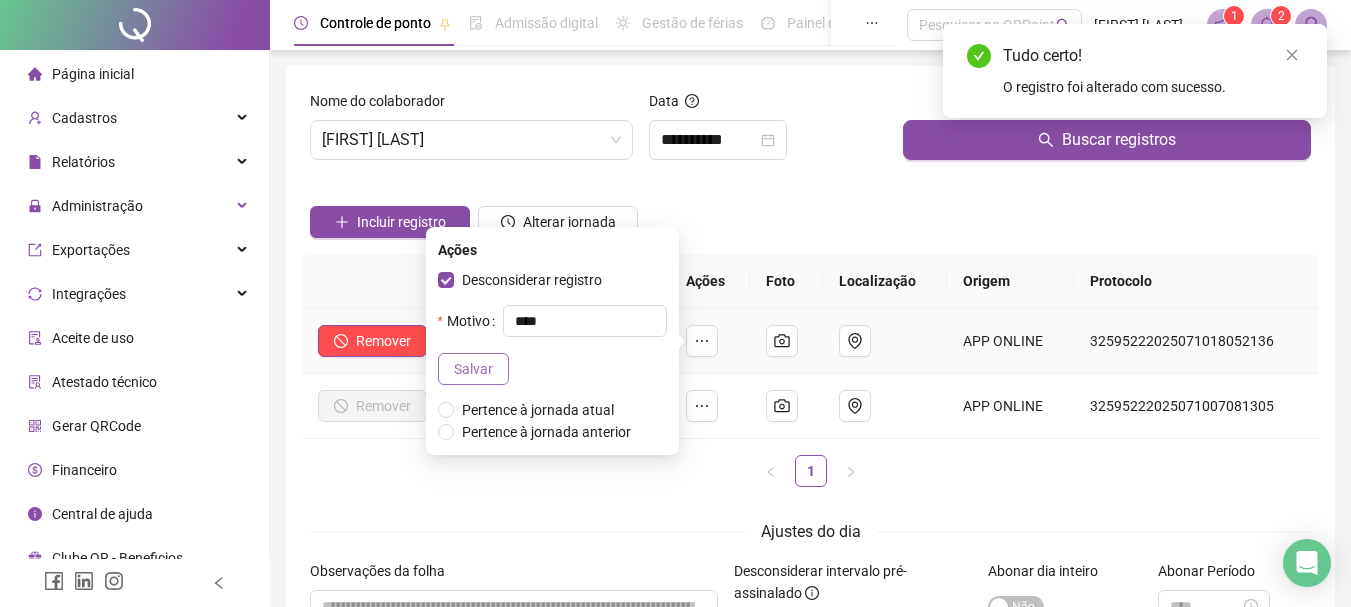 click on "Salvar" at bounding box center (473, 369) 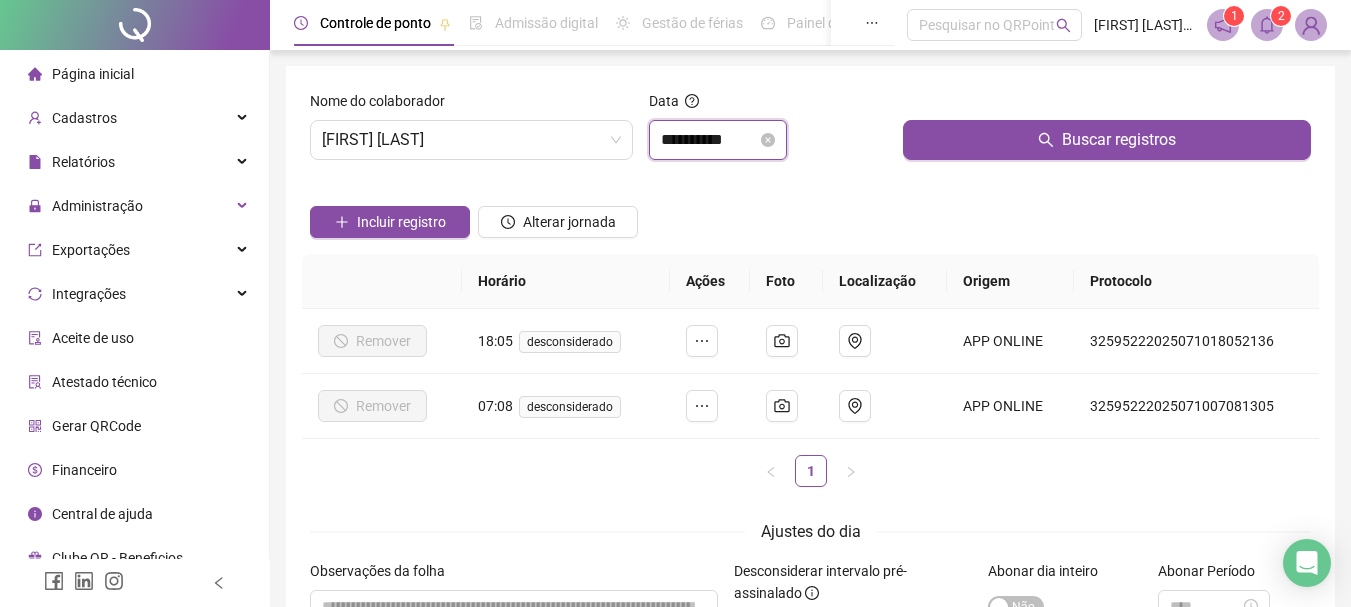 click on "**********" at bounding box center [709, 140] 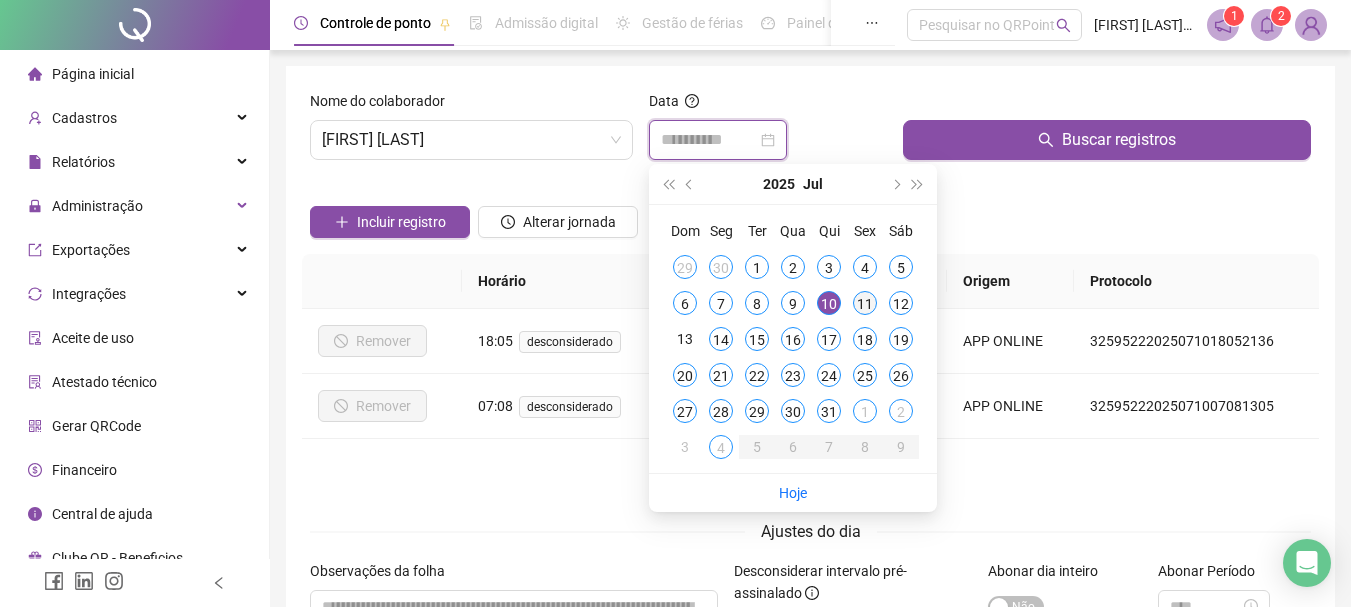type on "**********" 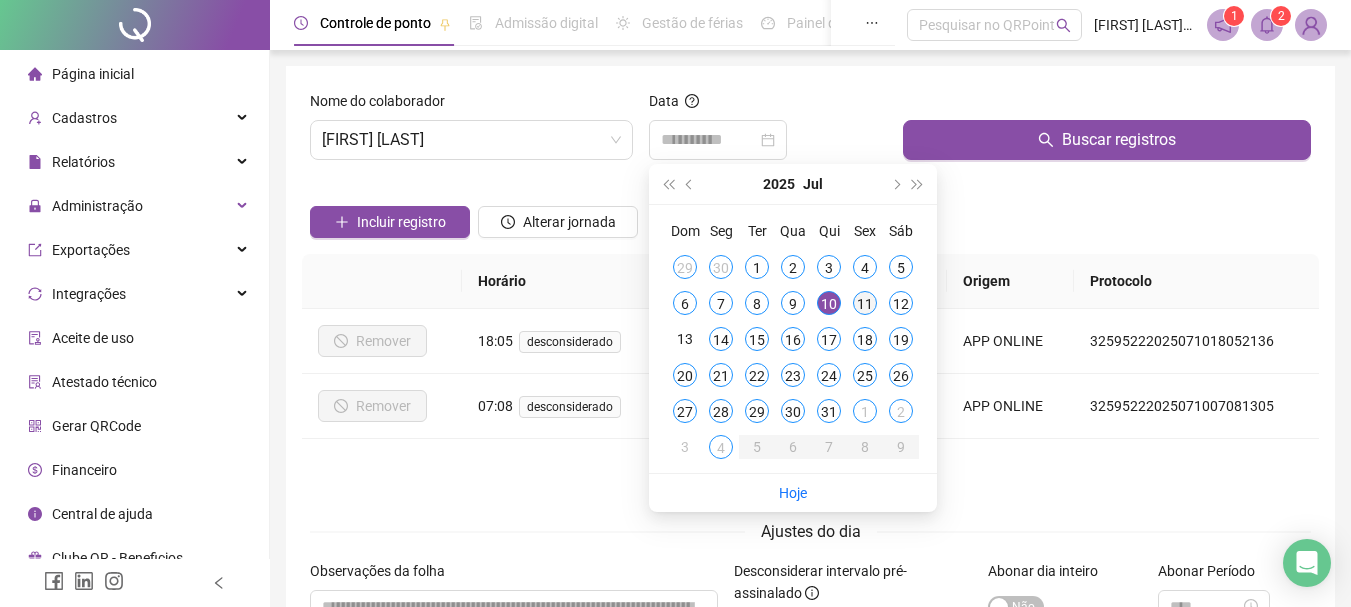 click on "11" at bounding box center (865, 303) 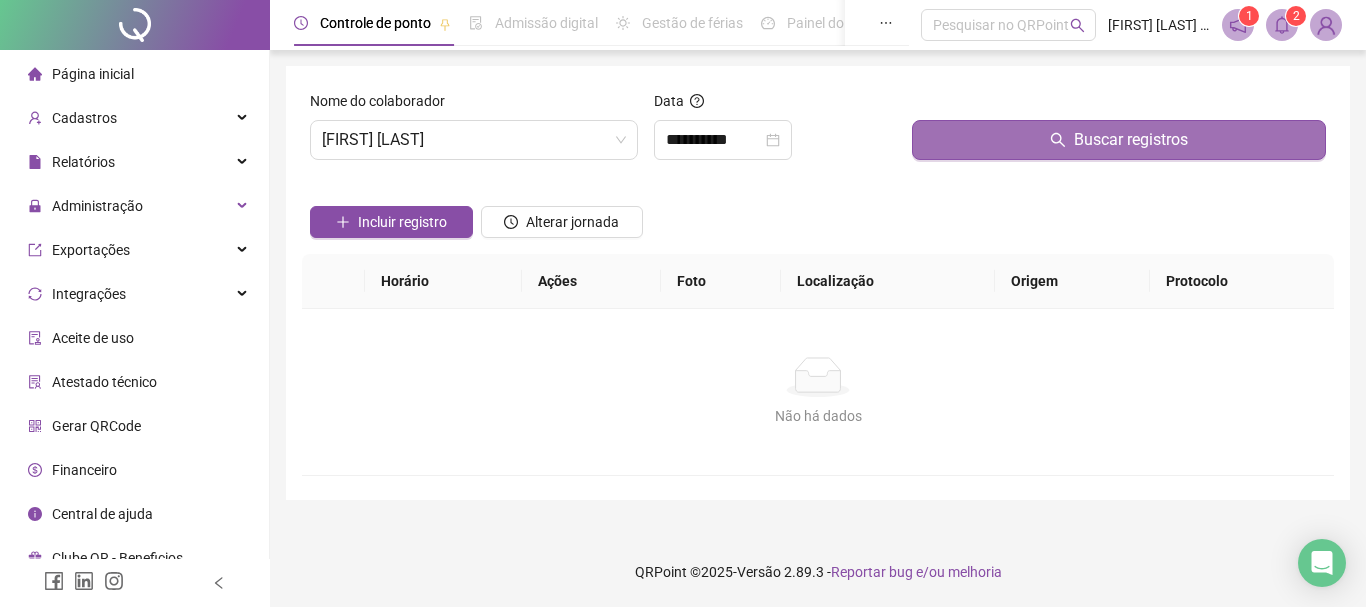 click on "Buscar registros" at bounding box center [1119, 140] 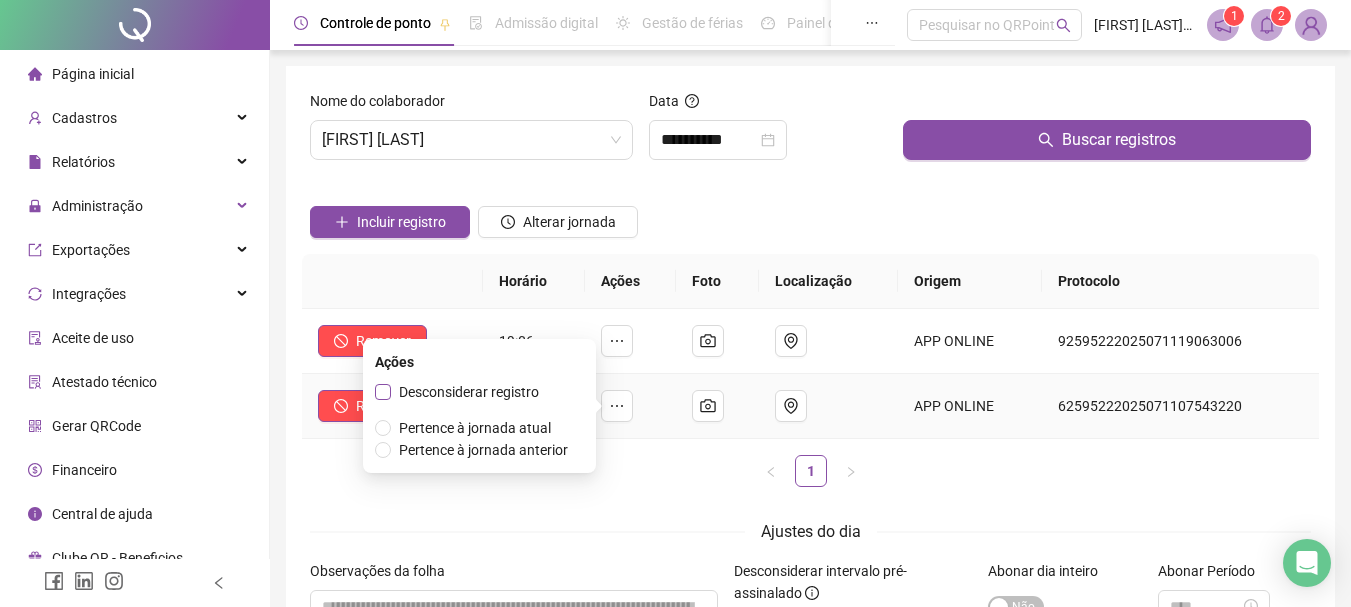 click on "Desconsiderar registro" at bounding box center (469, 392) 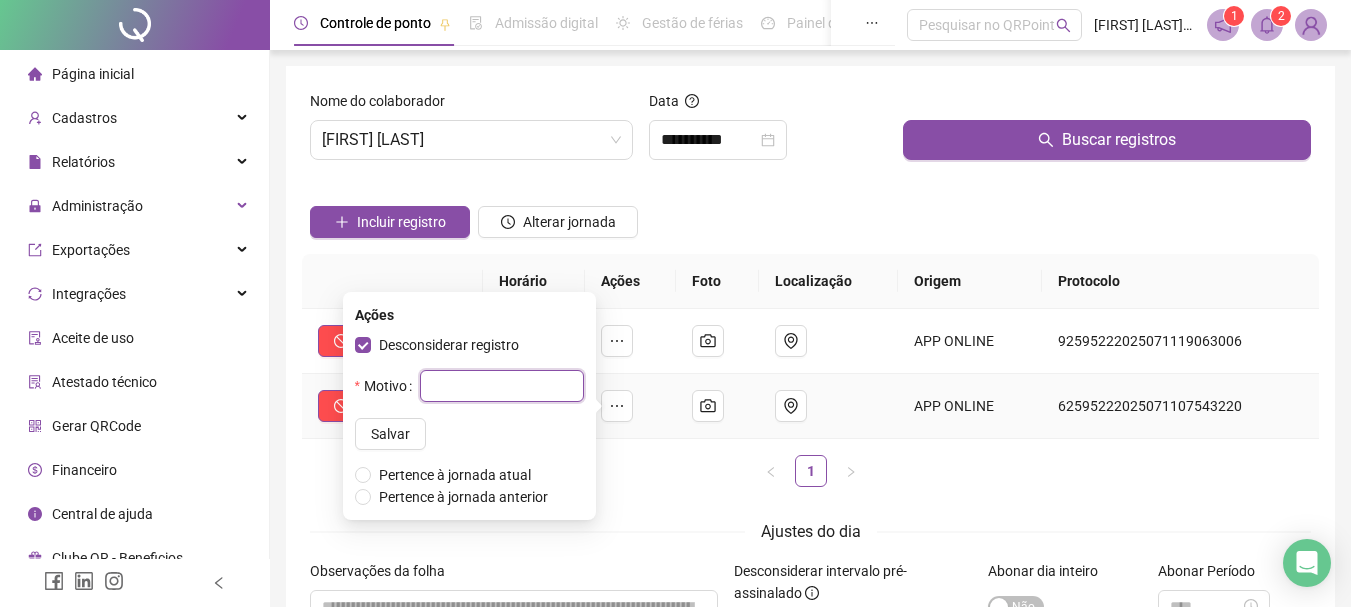click at bounding box center [502, 386] 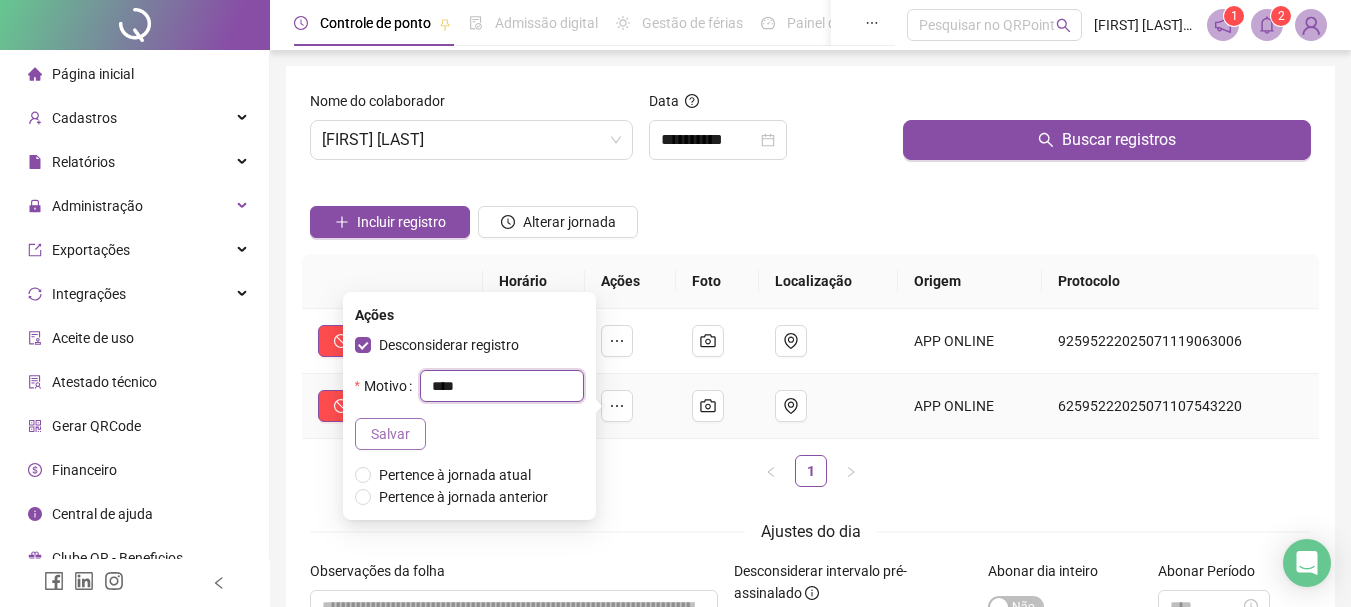 type on "****" 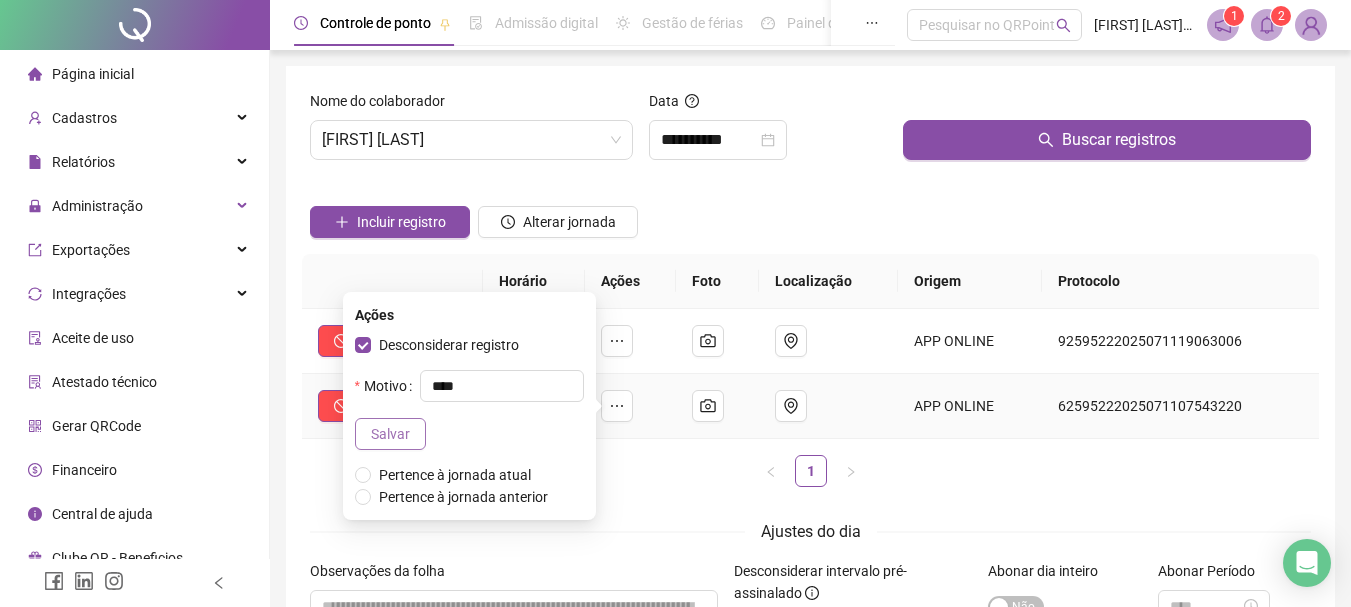 click on "Salvar" at bounding box center [390, 434] 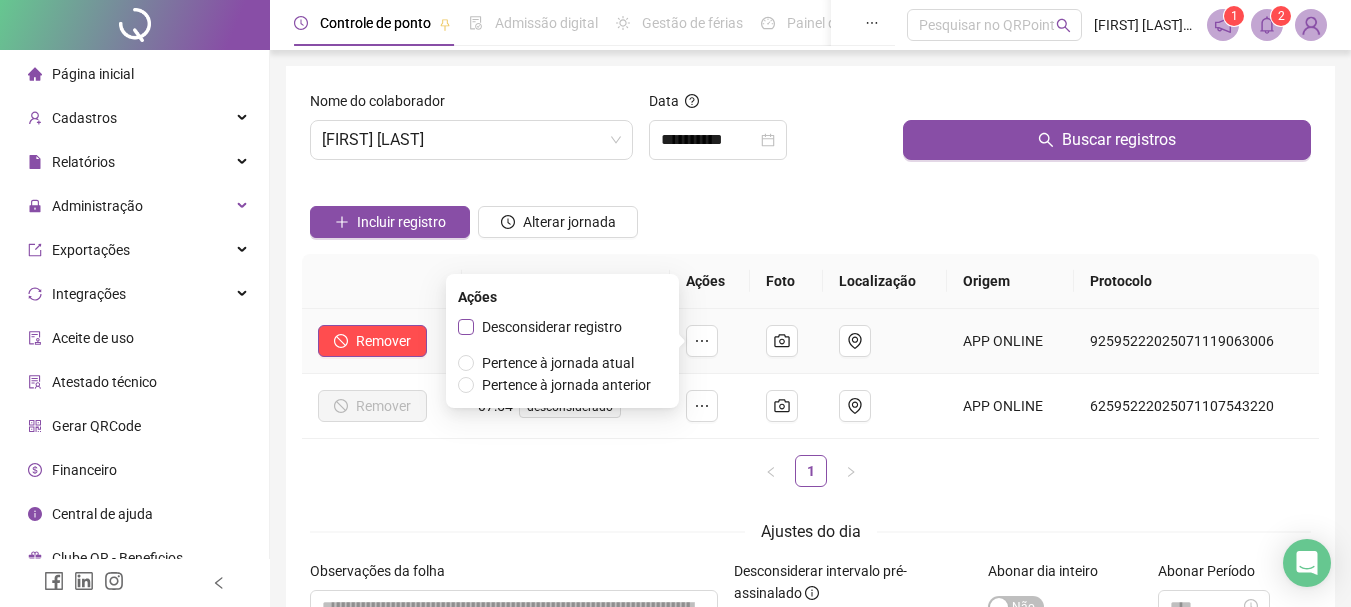 click on "Desconsiderar registro" at bounding box center (552, 327) 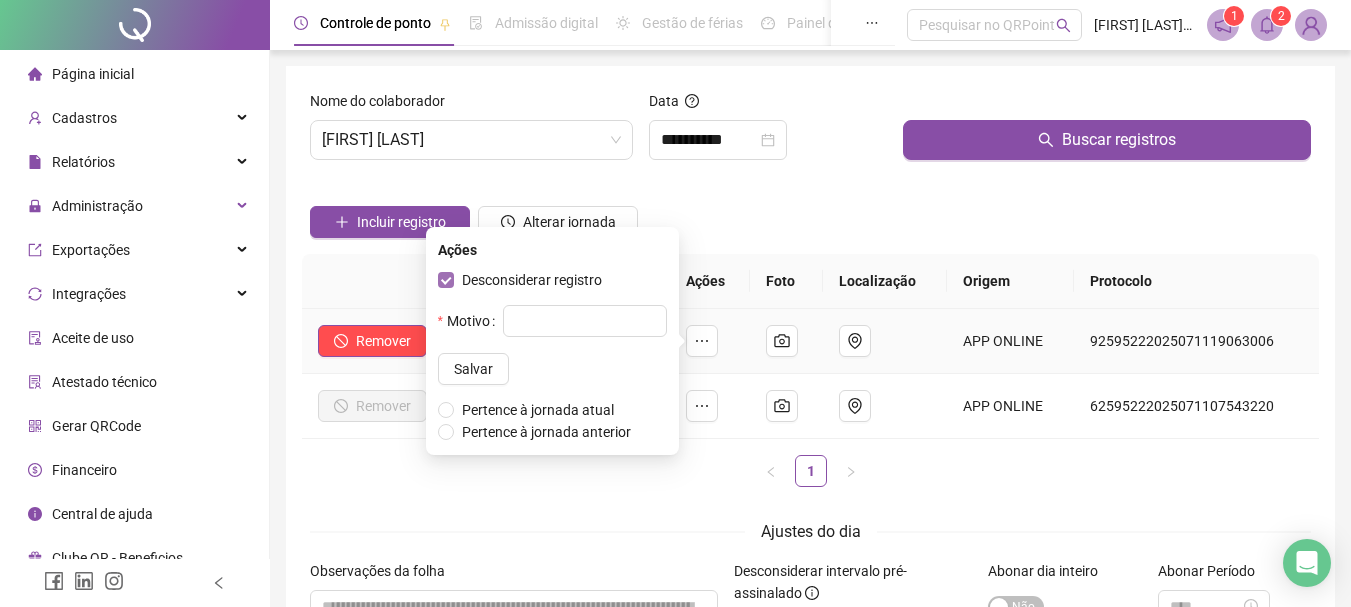 click on "Motivo Salvar" at bounding box center [552, 345] 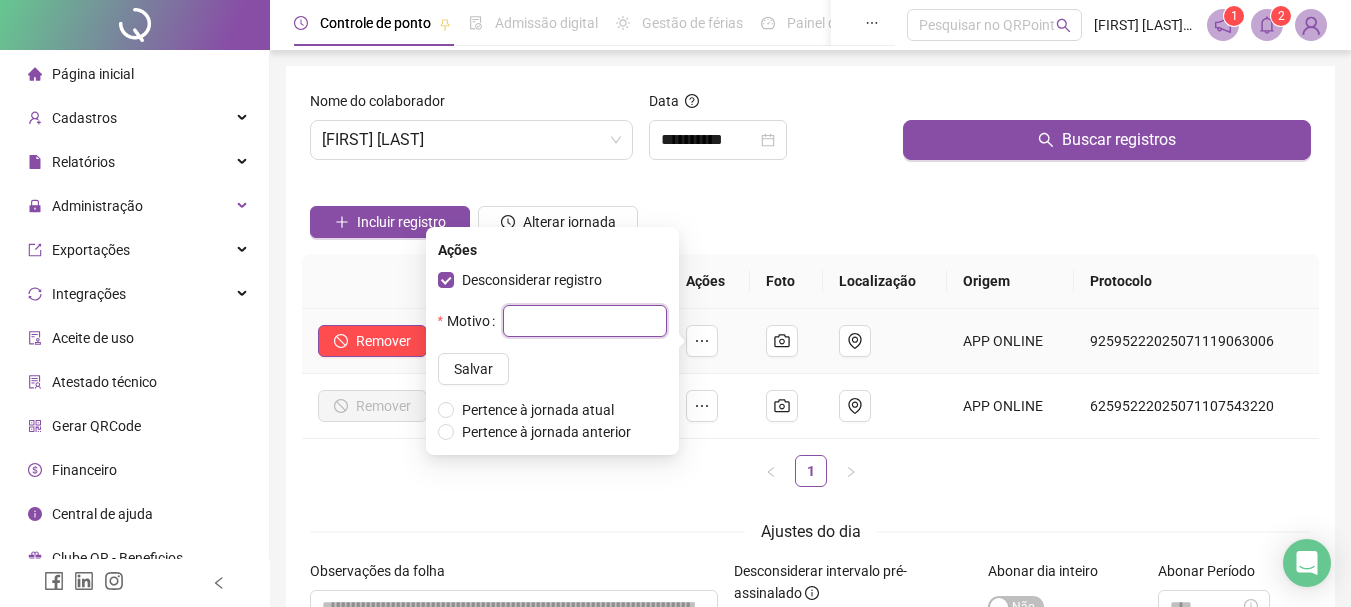 click at bounding box center [585, 321] 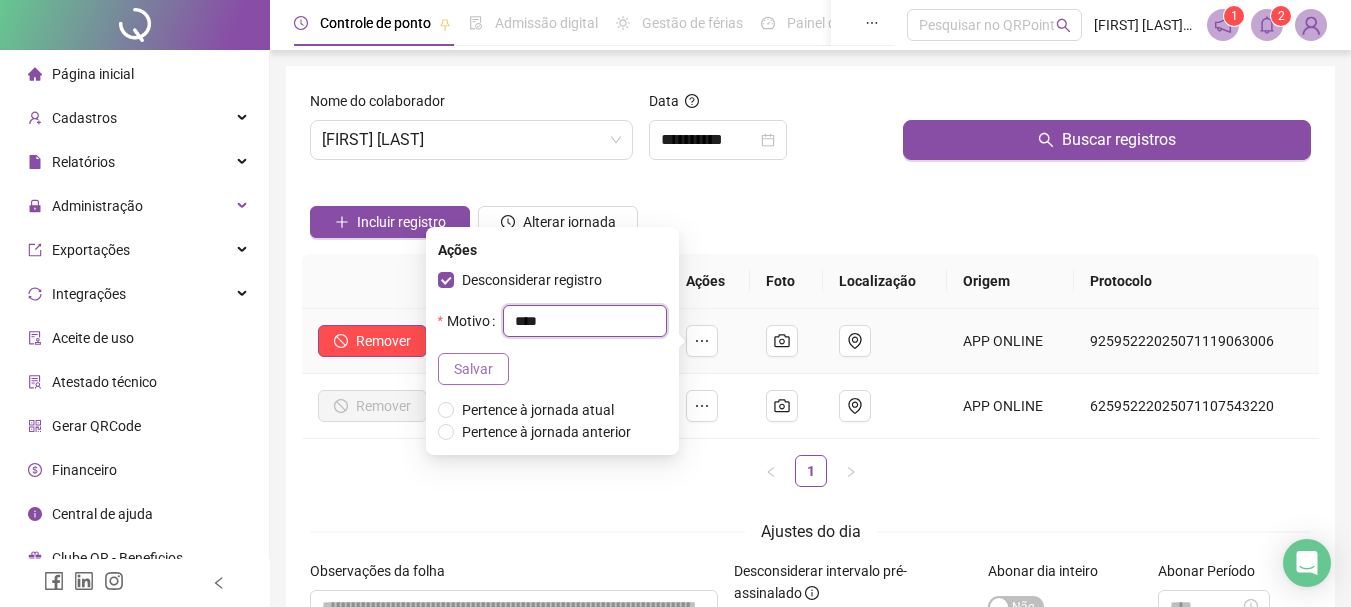 type on "****" 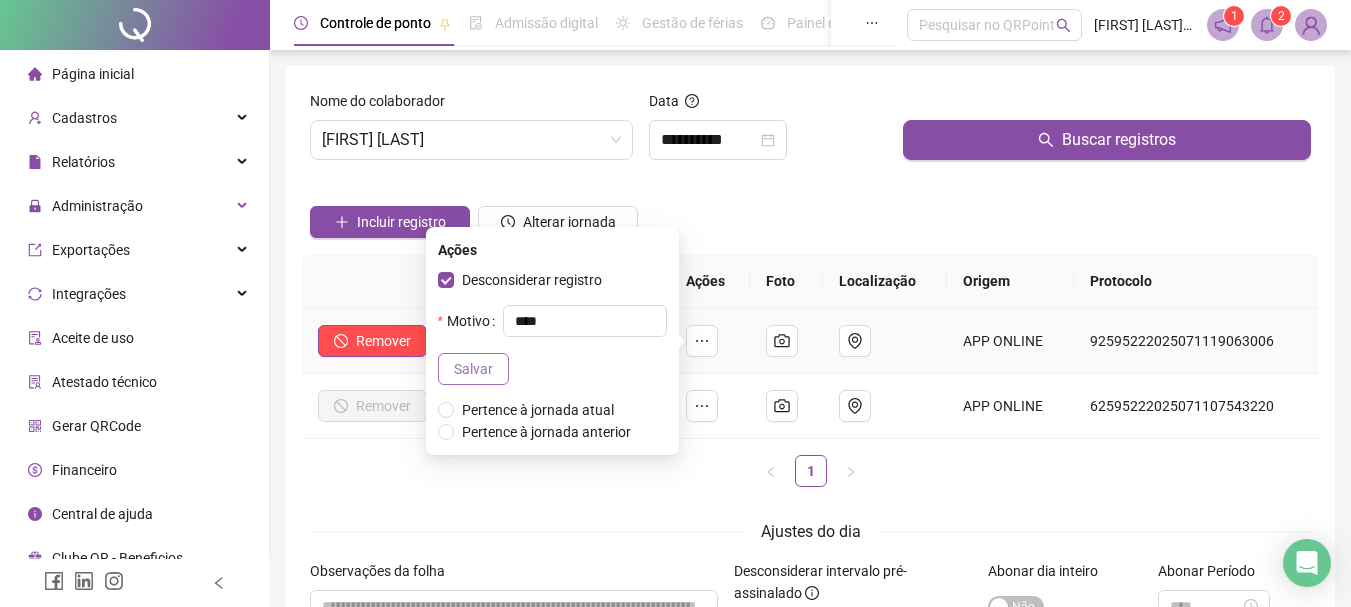 click on "Salvar" at bounding box center [473, 369] 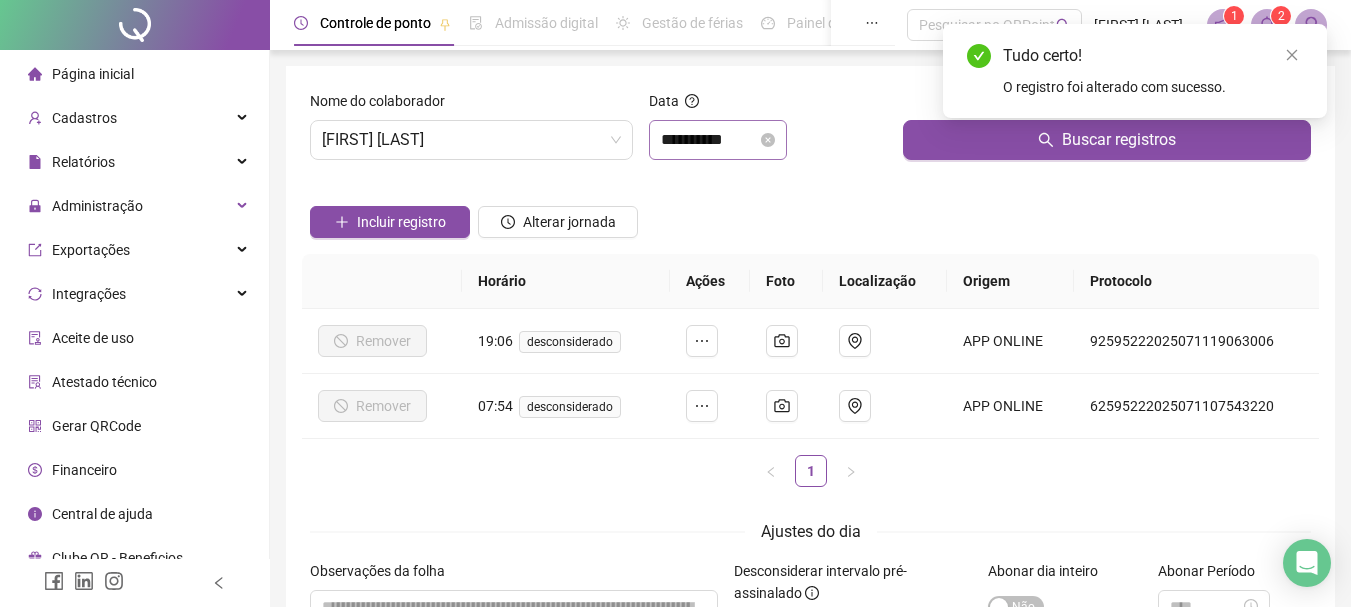 click on "**********" at bounding box center (718, 140) 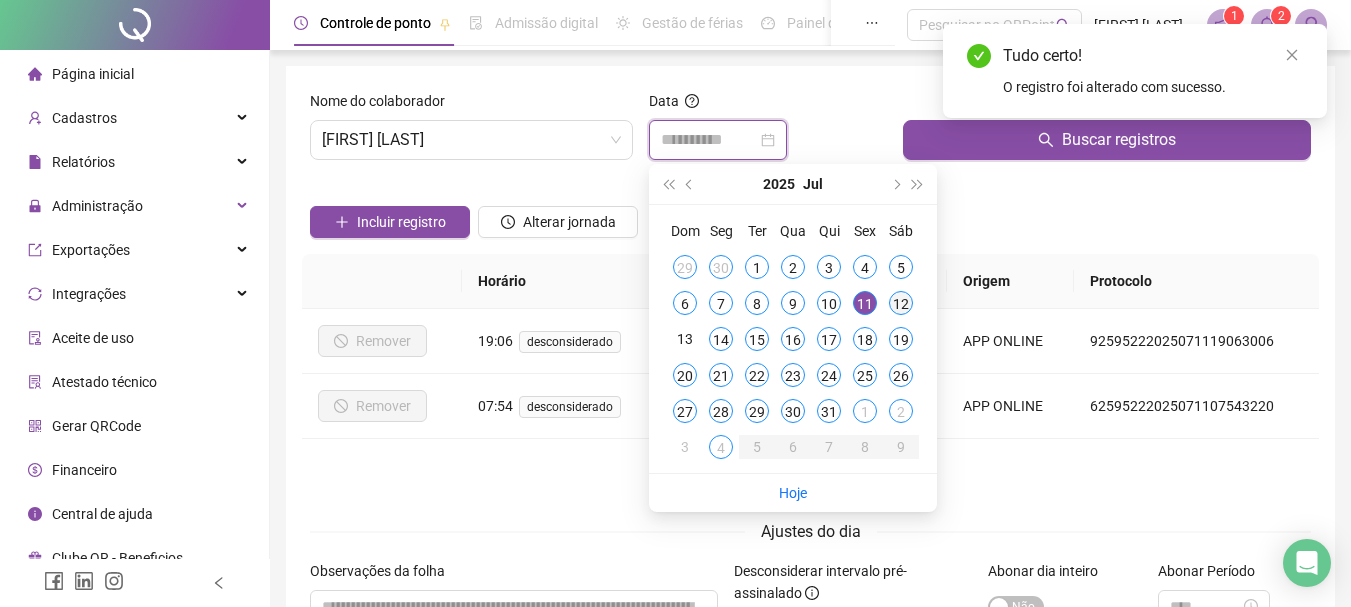 type on "**********" 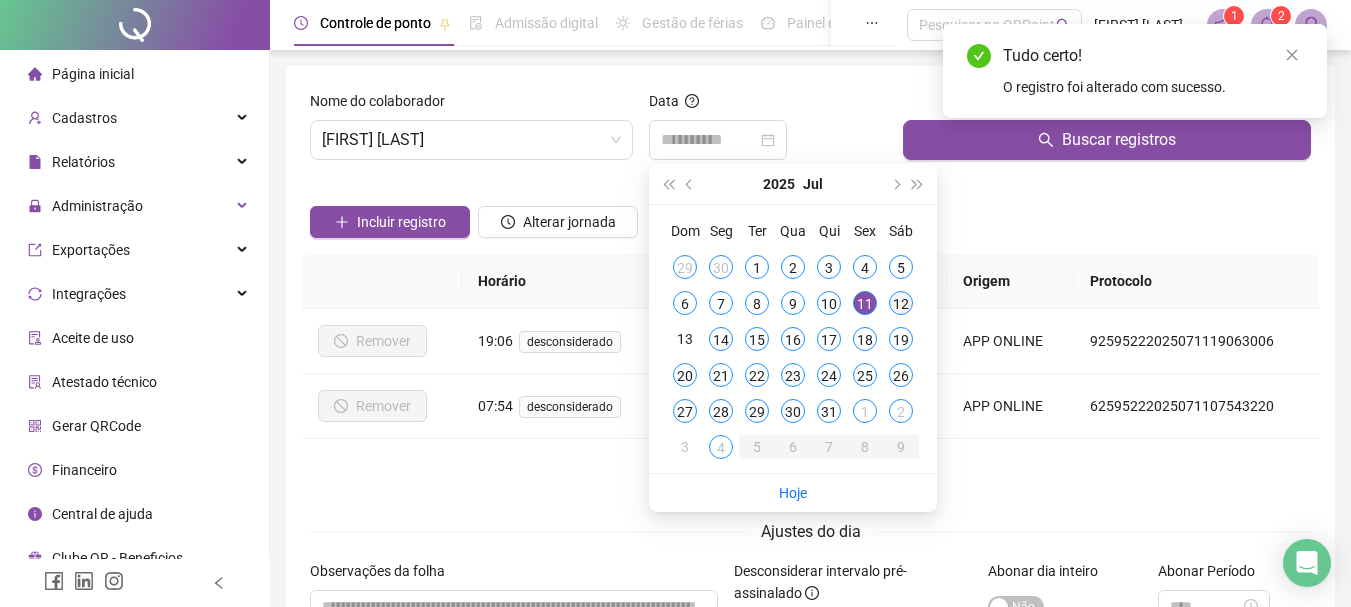 click on "12" at bounding box center [901, 303] 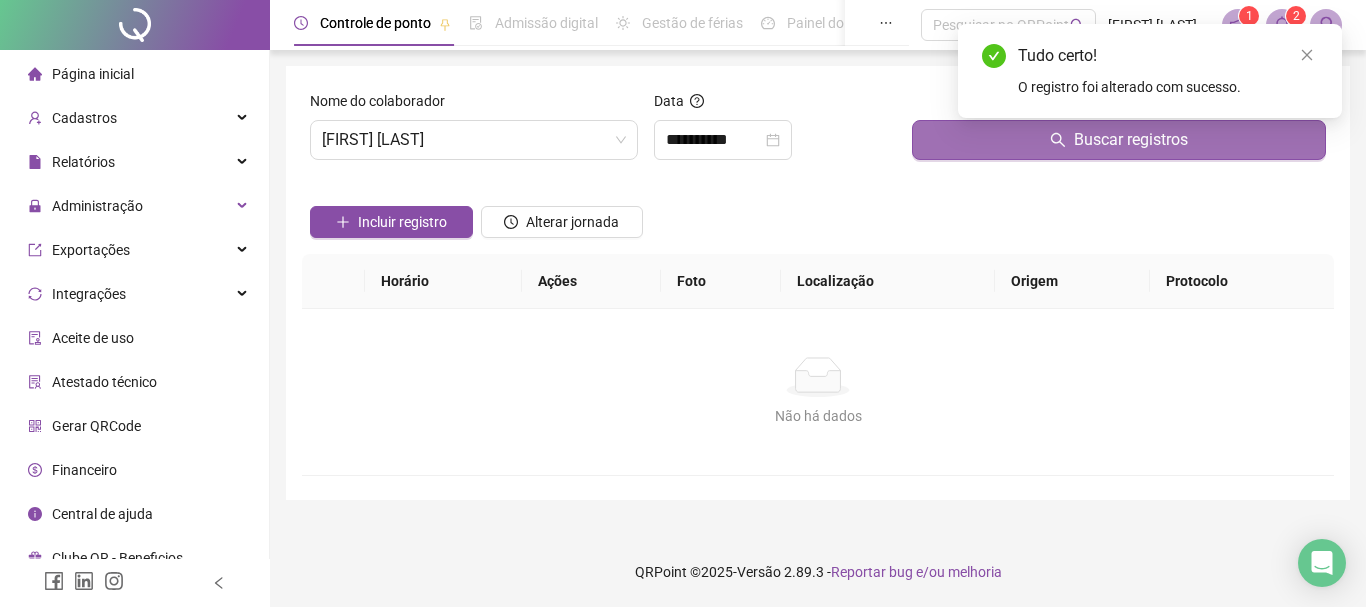 click on "Buscar registros" at bounding box center [1119, 140] 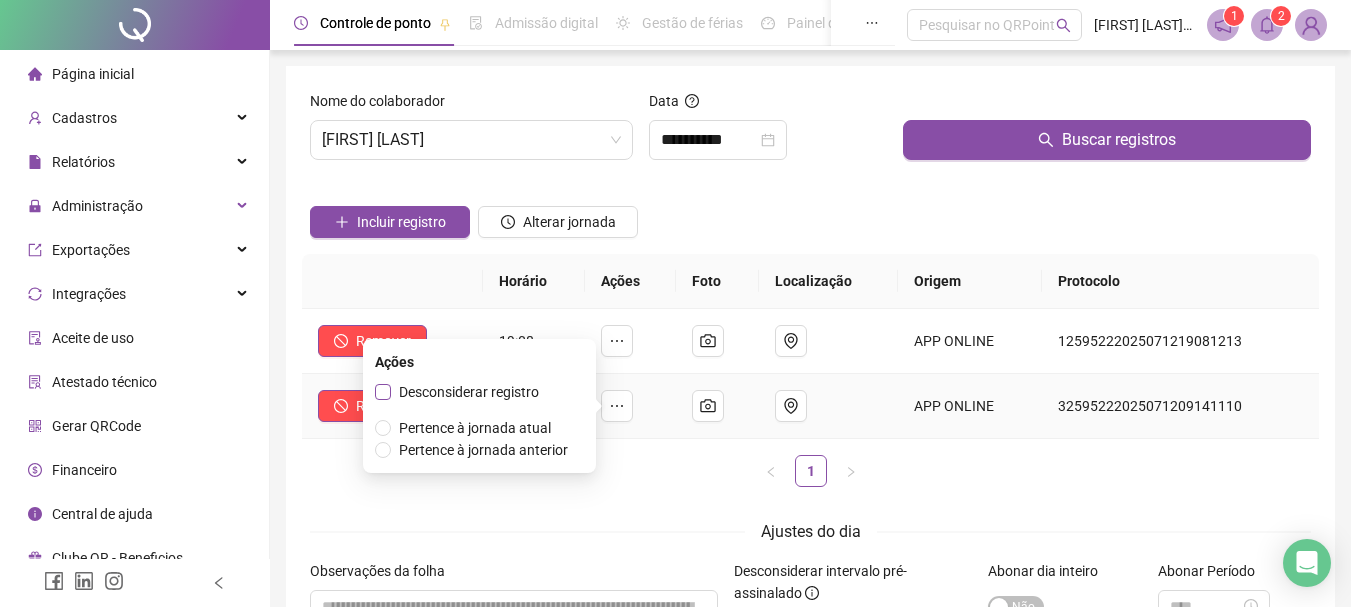 click on "Desconsiderar registro" at bounding box center [469, 392] 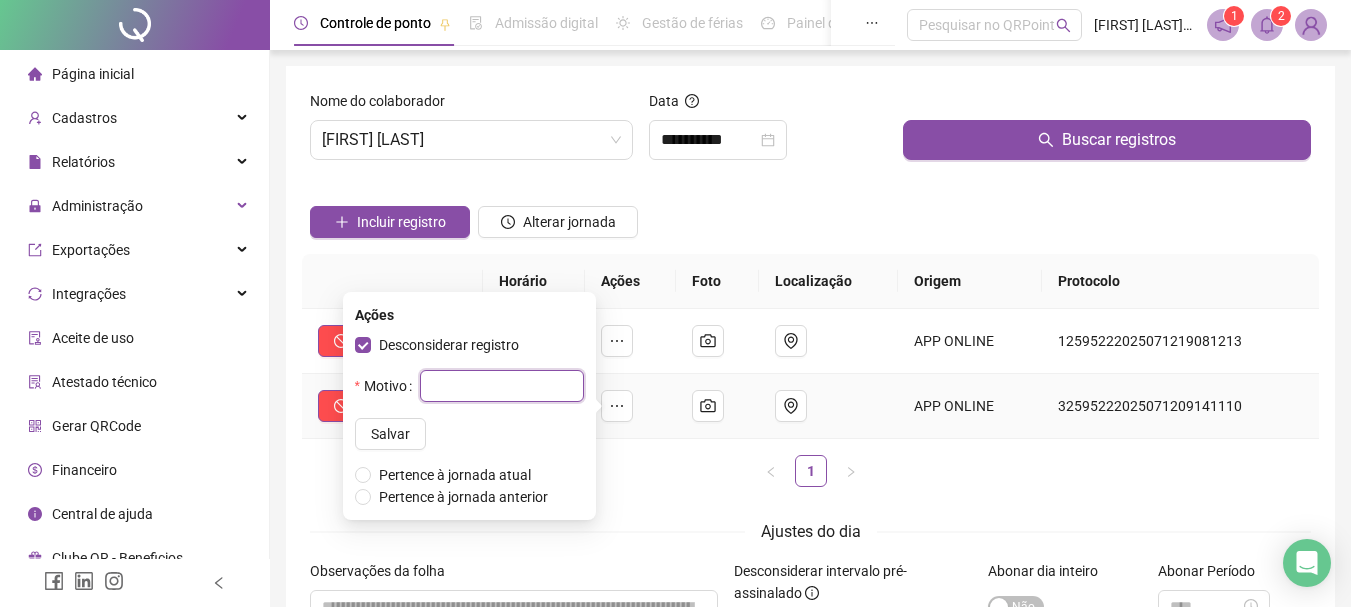 click at bounding box center [502, 386] 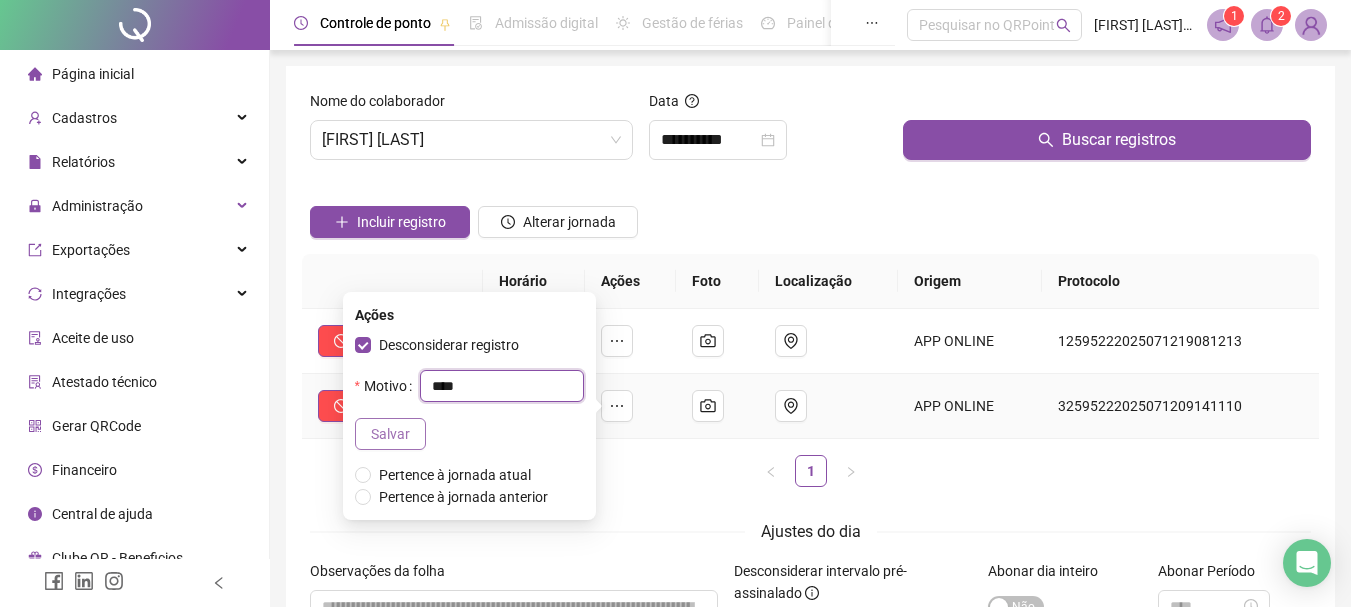 type on "****" 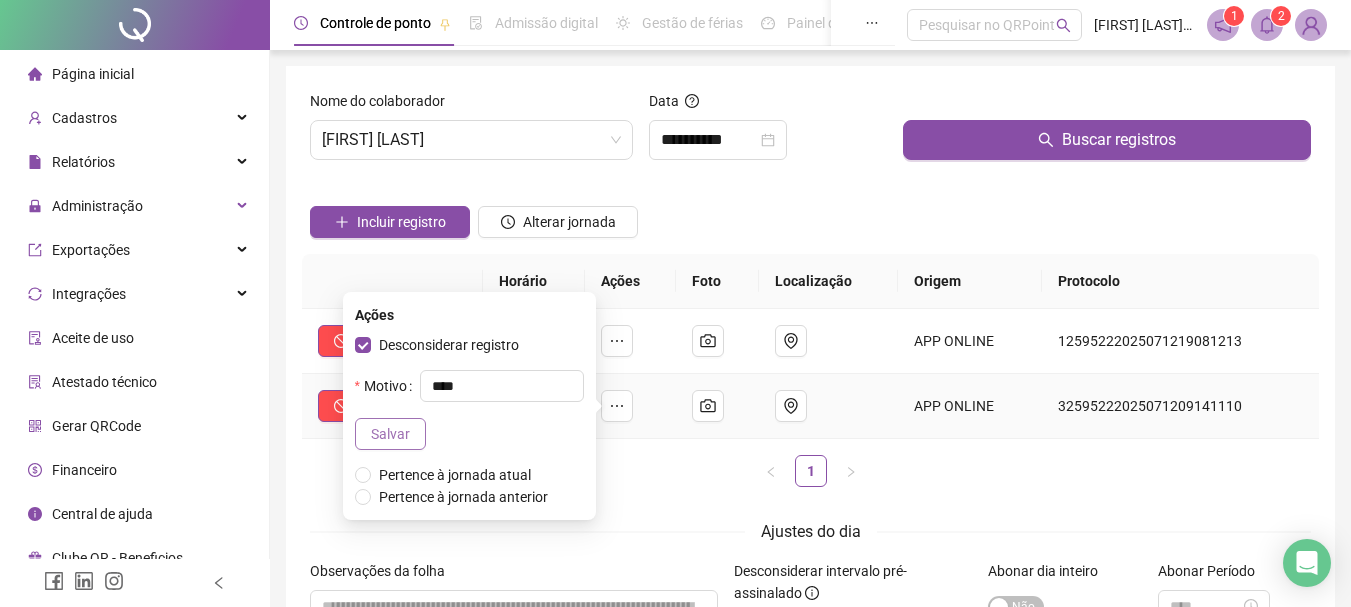 click on "Salvar" at bounding box center (390, 434) 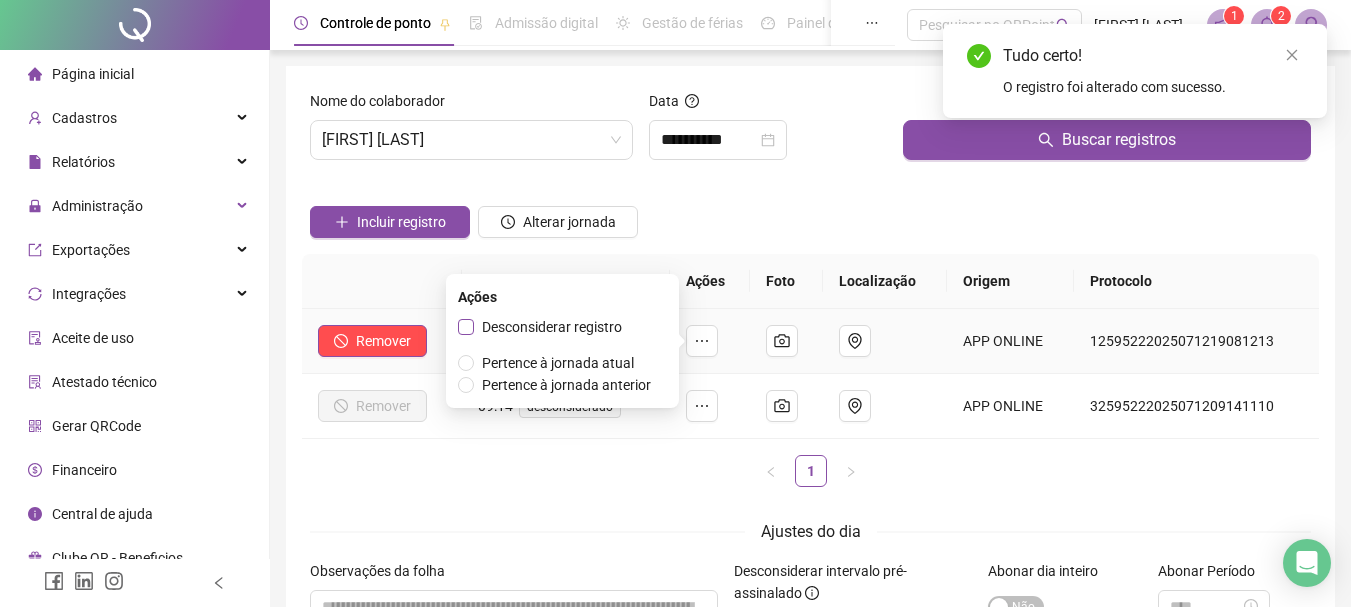drag, startPoint x: 595, startPoint y: 321, endPoint x: 586, endPoint y: 328, distance: 11.401754 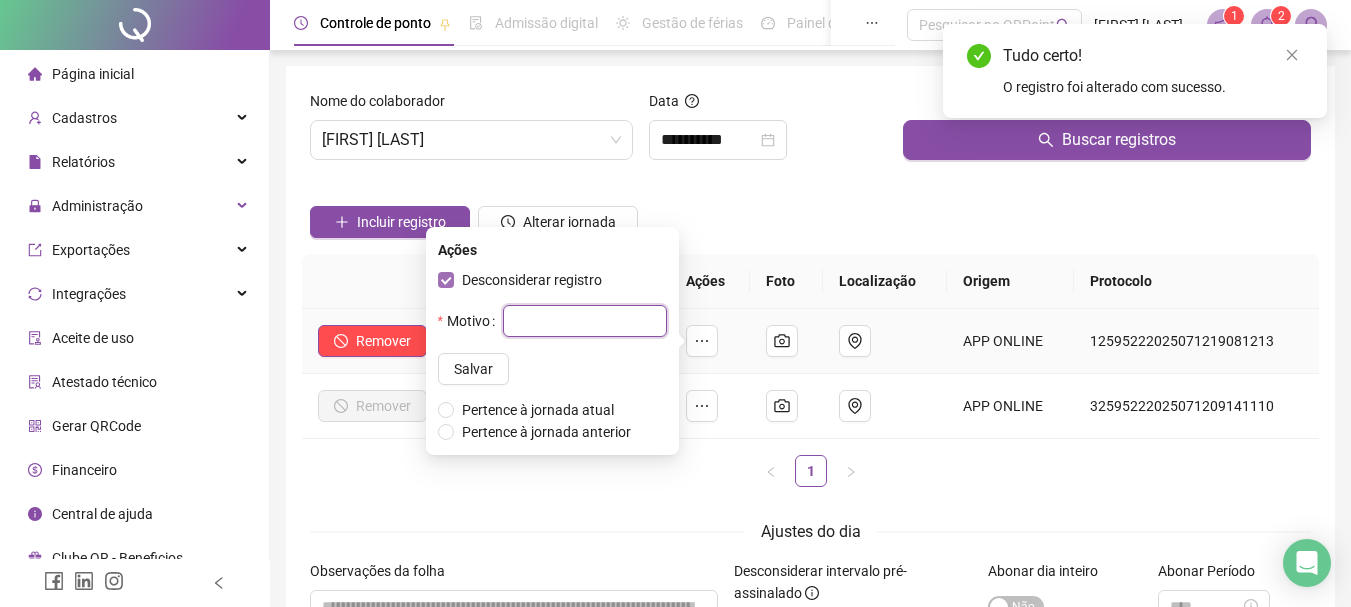 click at bounding box center (585, 321) 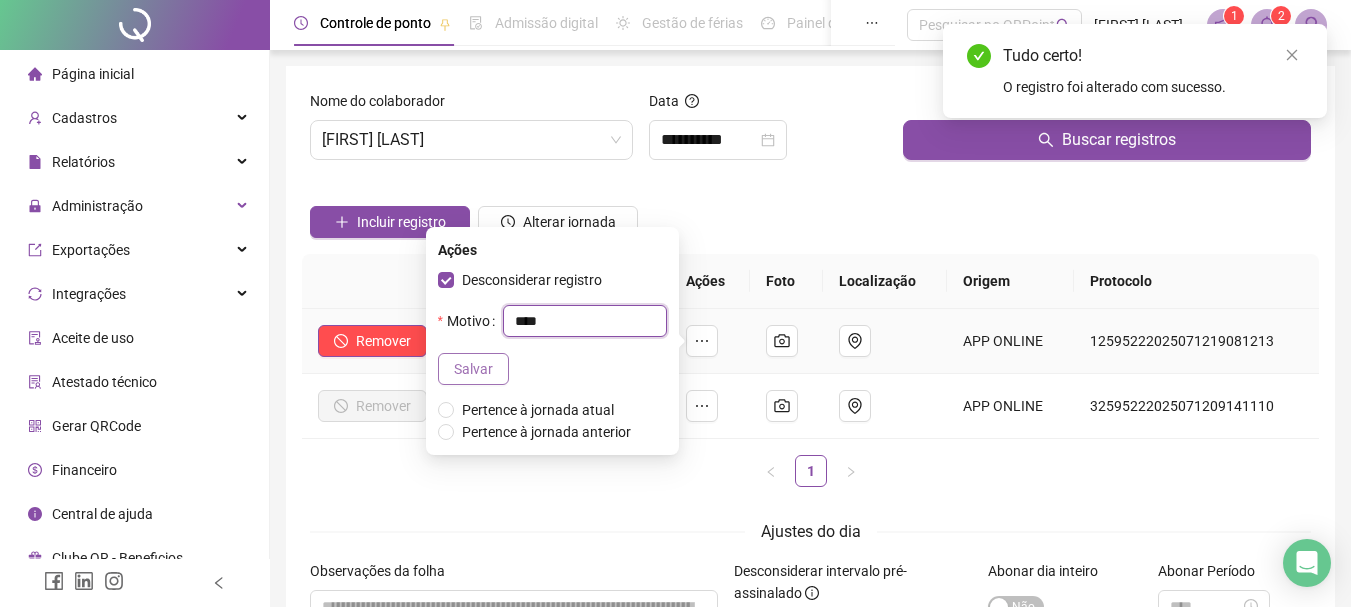 type on "****" 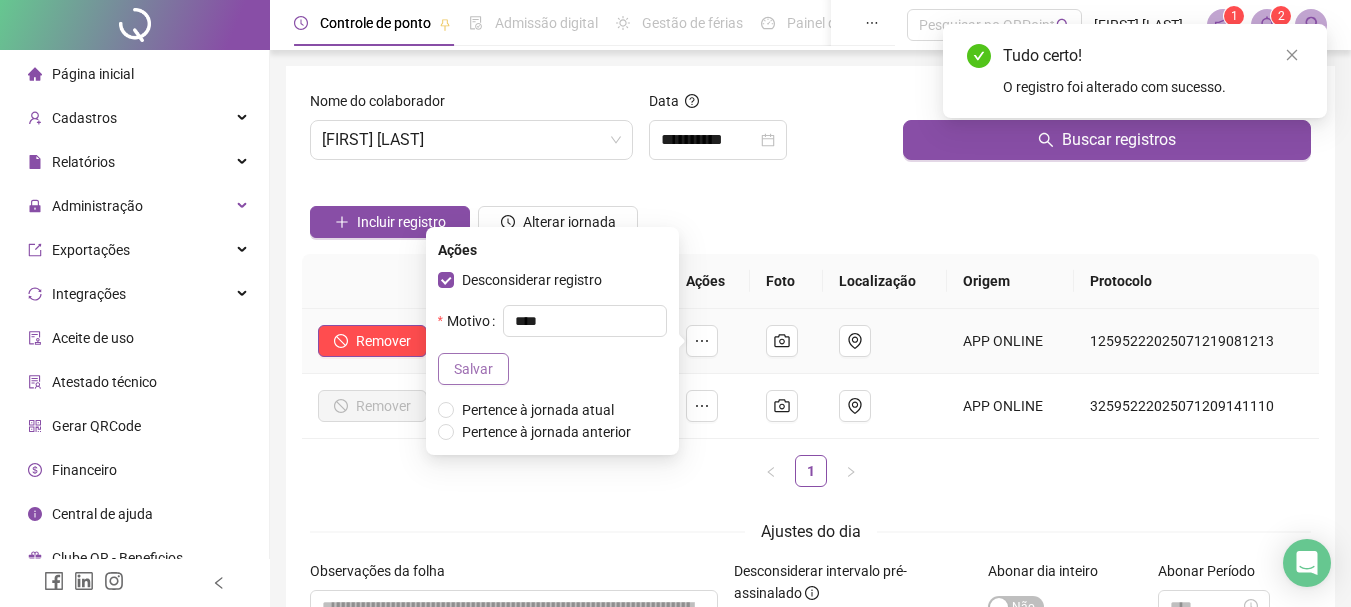 click on "Salvar" at bounding box center (473, 369) 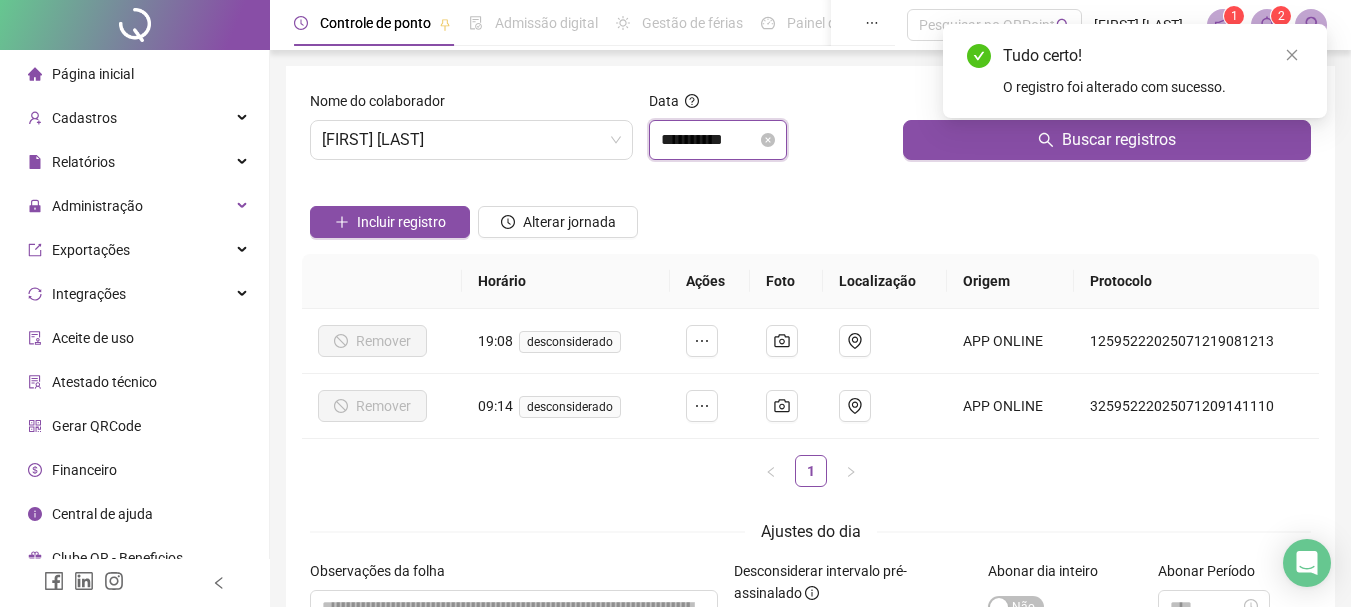 click on "**********" at bounding box center [709, 140] 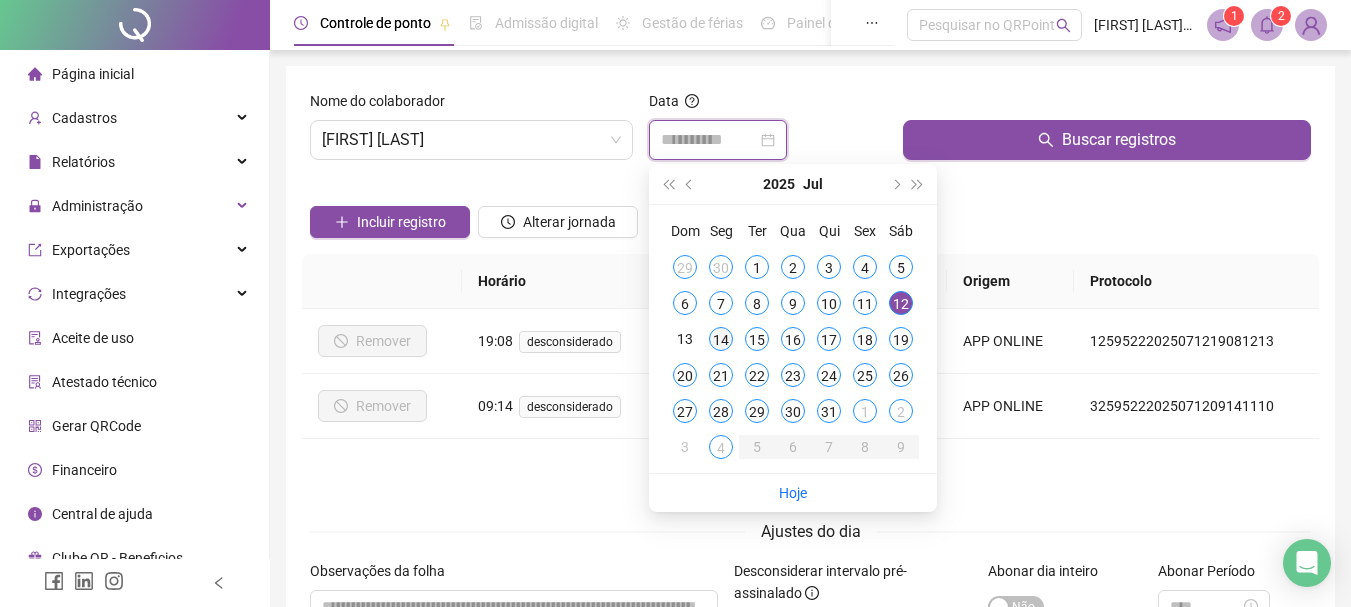 type on "**********" 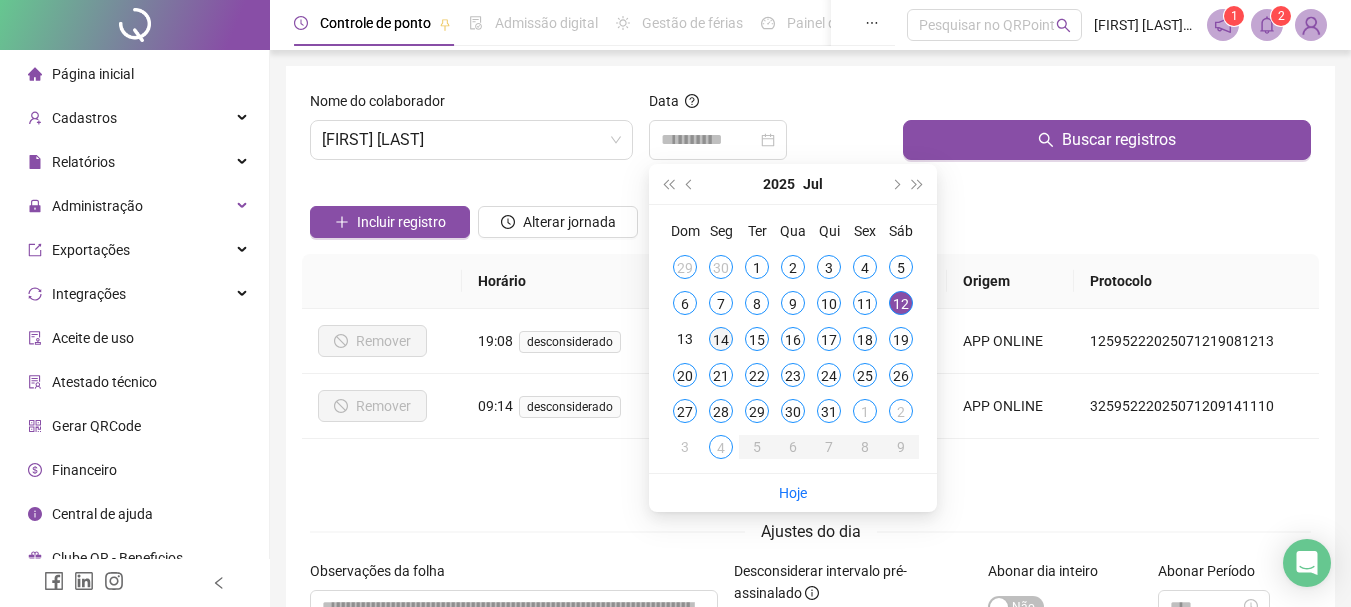 click on "14" at bounding box center (721, 339) 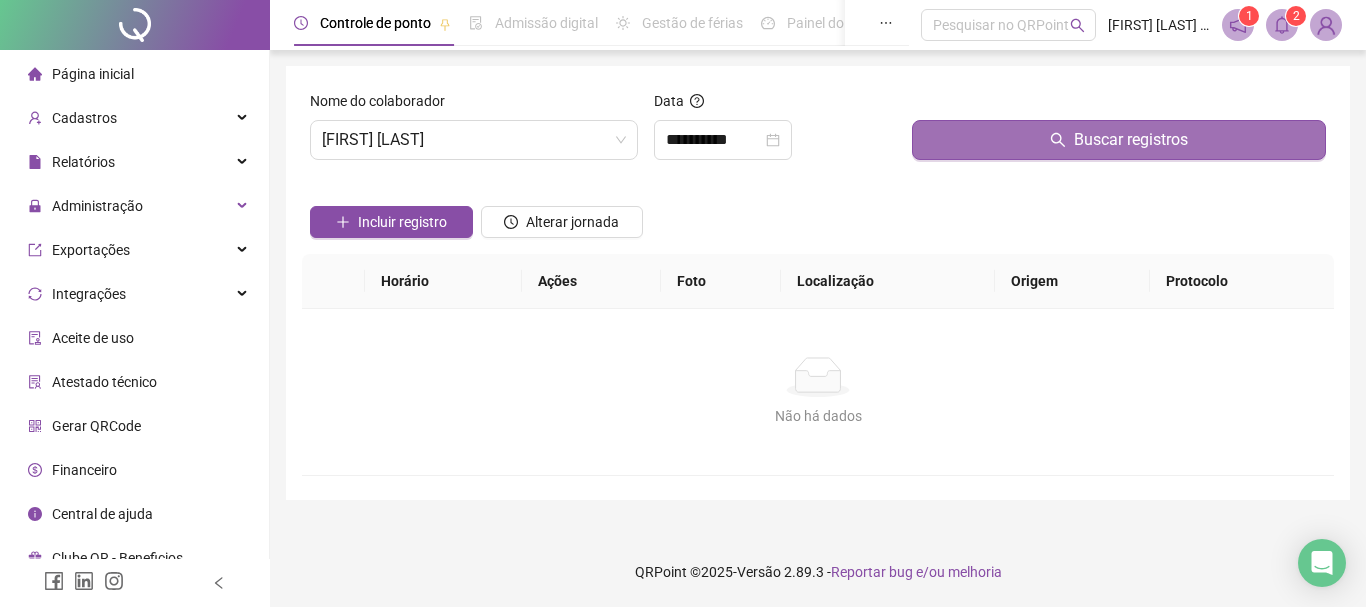 click on "Buscar registros" at bounding box center (1119, 140) 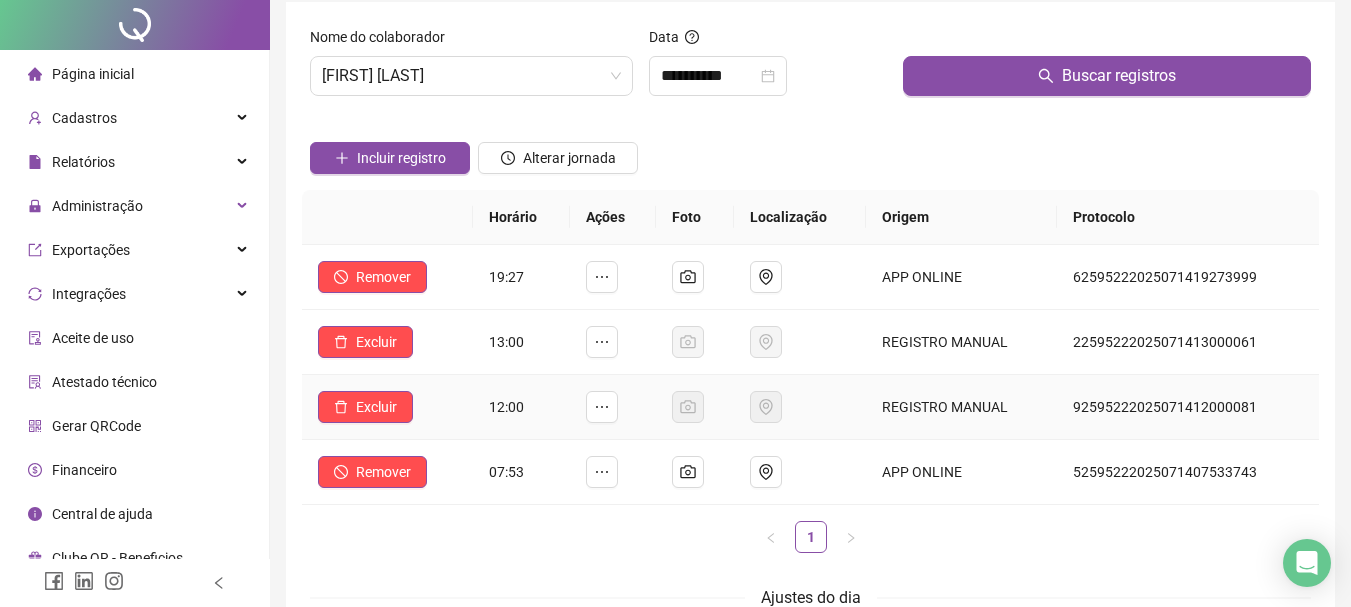 scroll, scrollTop: 100, scrollLeft: 0, axis: vertical 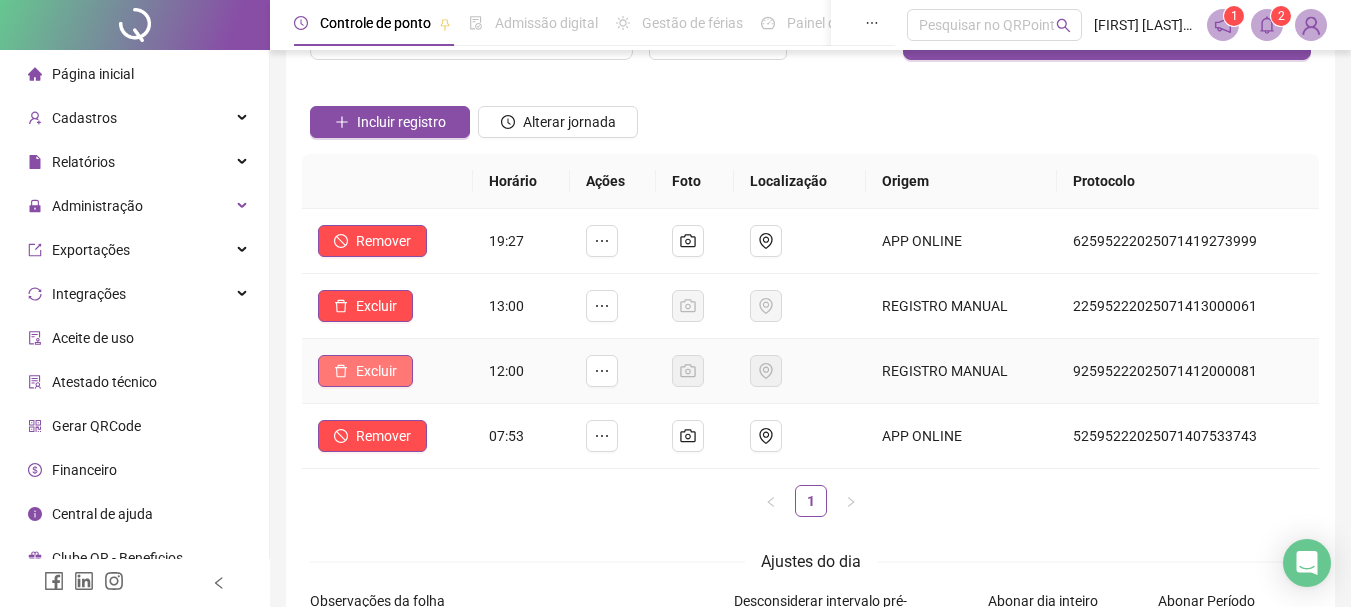 click on "Excluir" at bounding box center [376, 371] 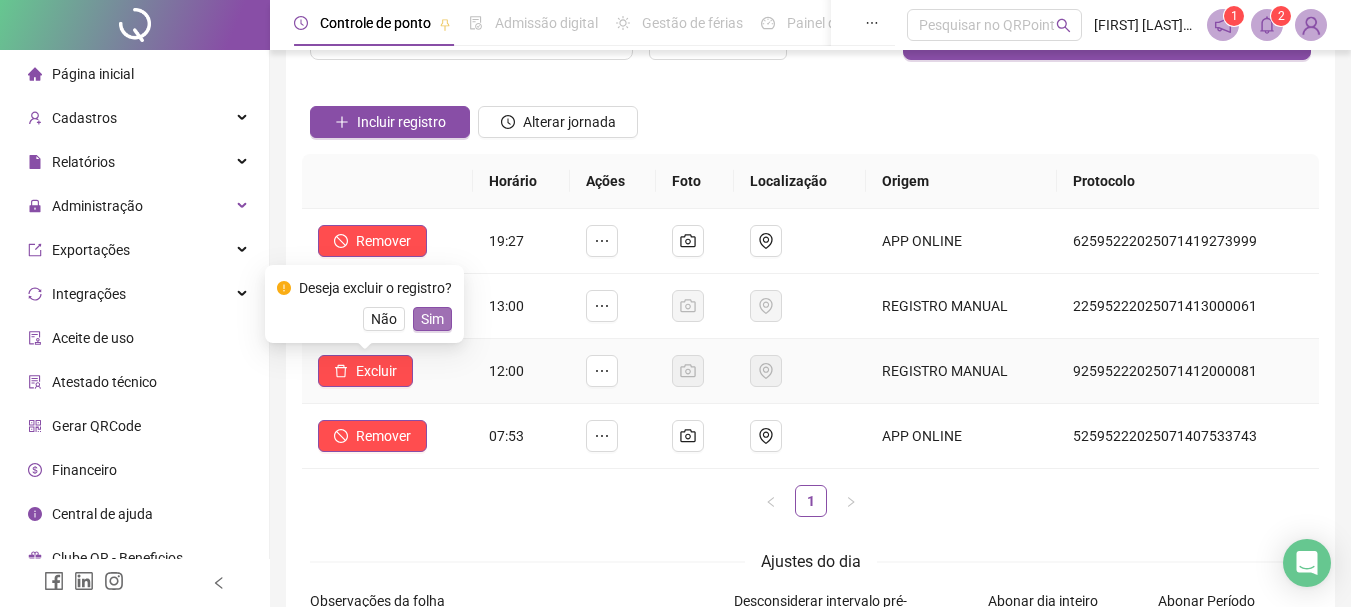 click on "Deseja excluir o registro? Não Sim" at bounding box center (364, 304) 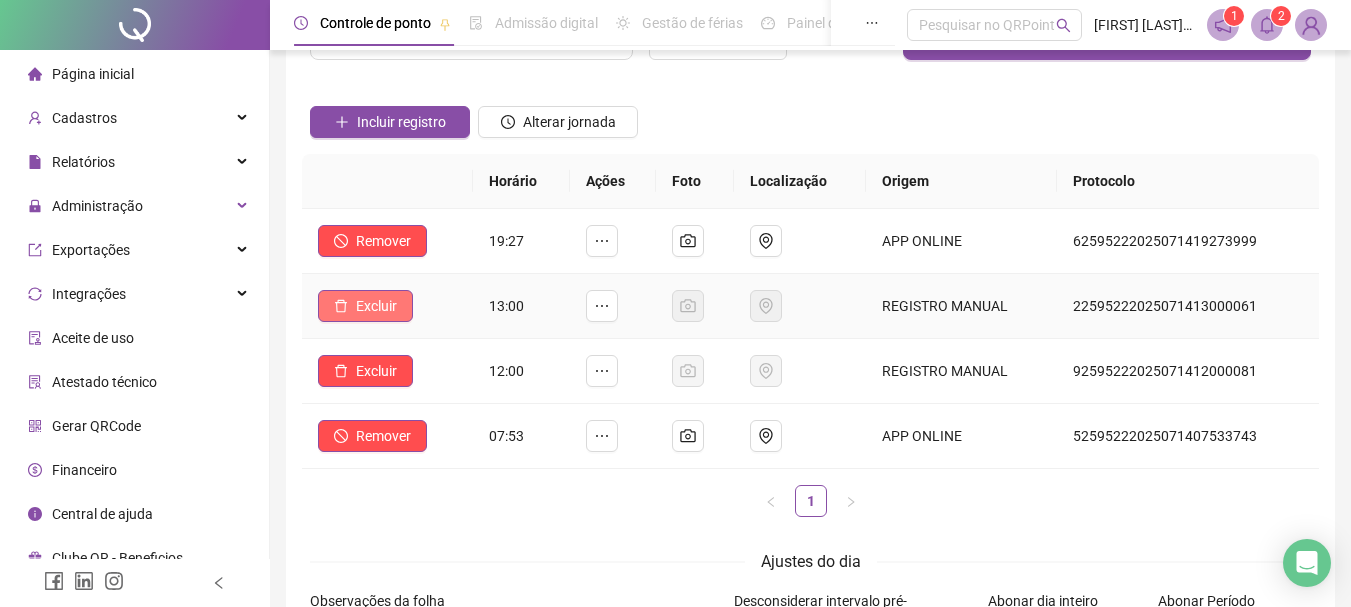 click on "Excluir" at bounding box center [376, 306] 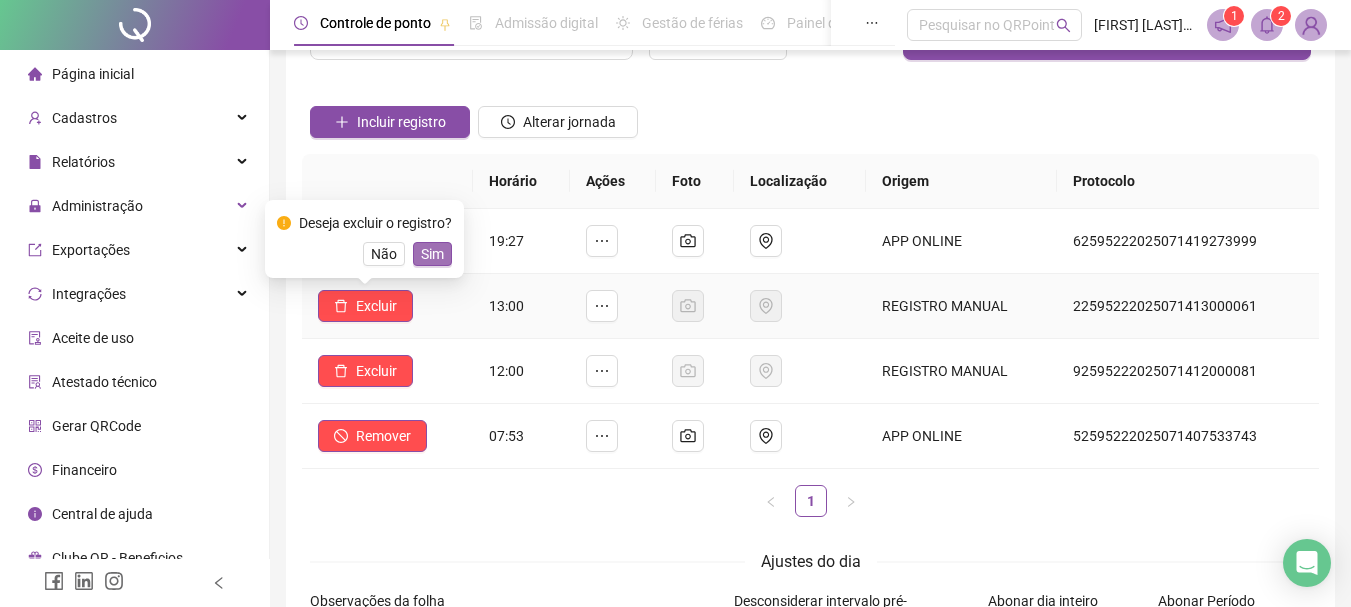 click on "Sim" at bounding box center [432, 254] 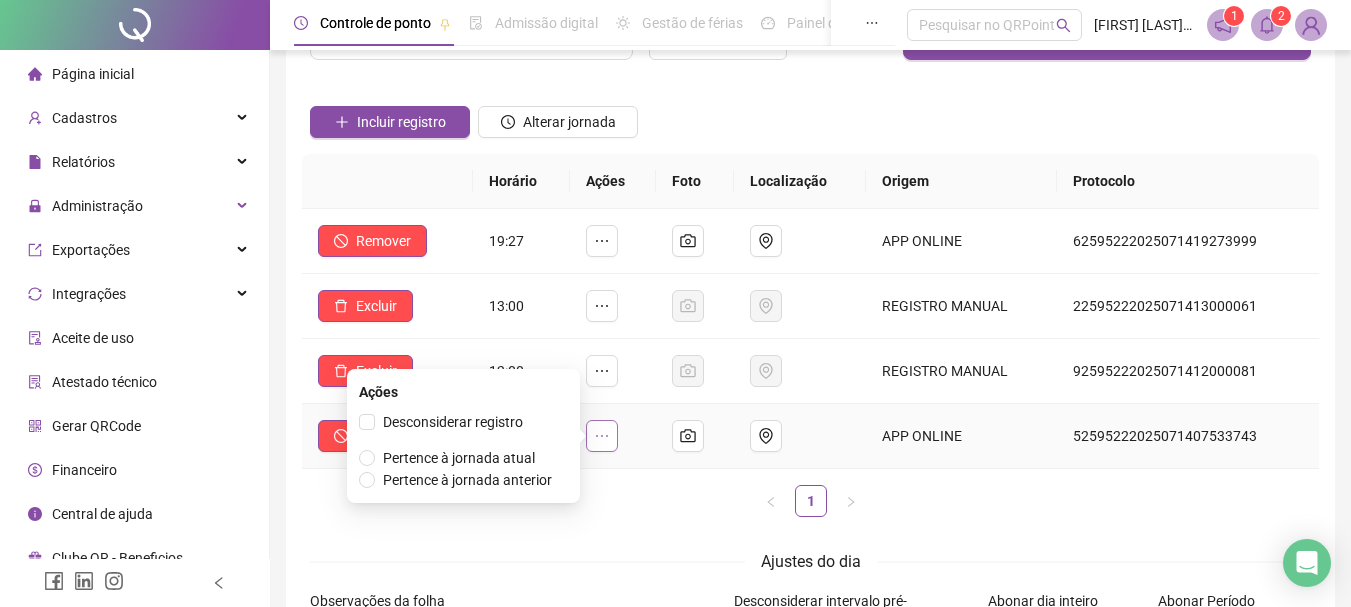 click at bounding box center (602, 436) 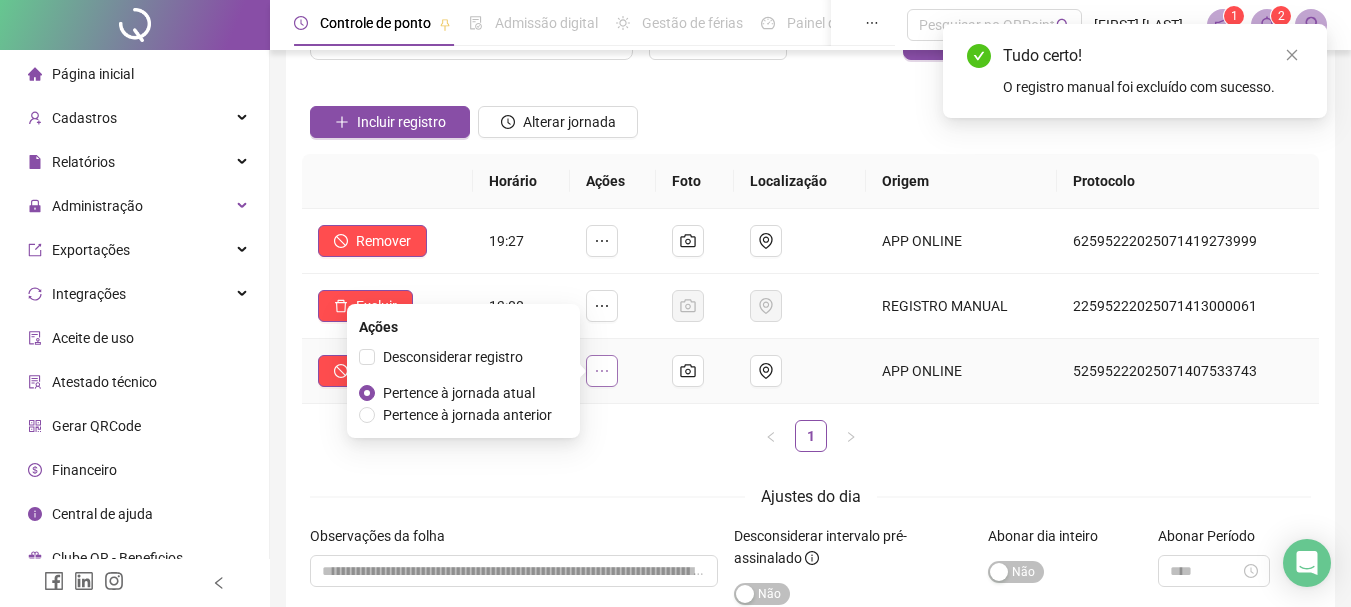 click 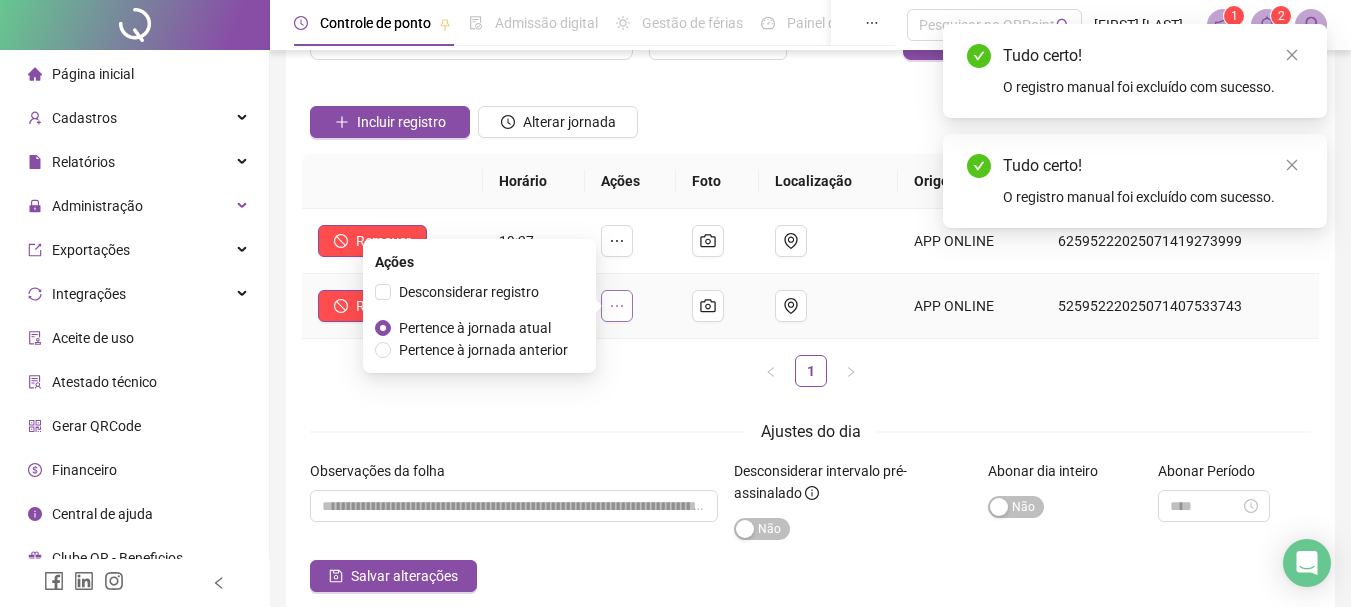 click 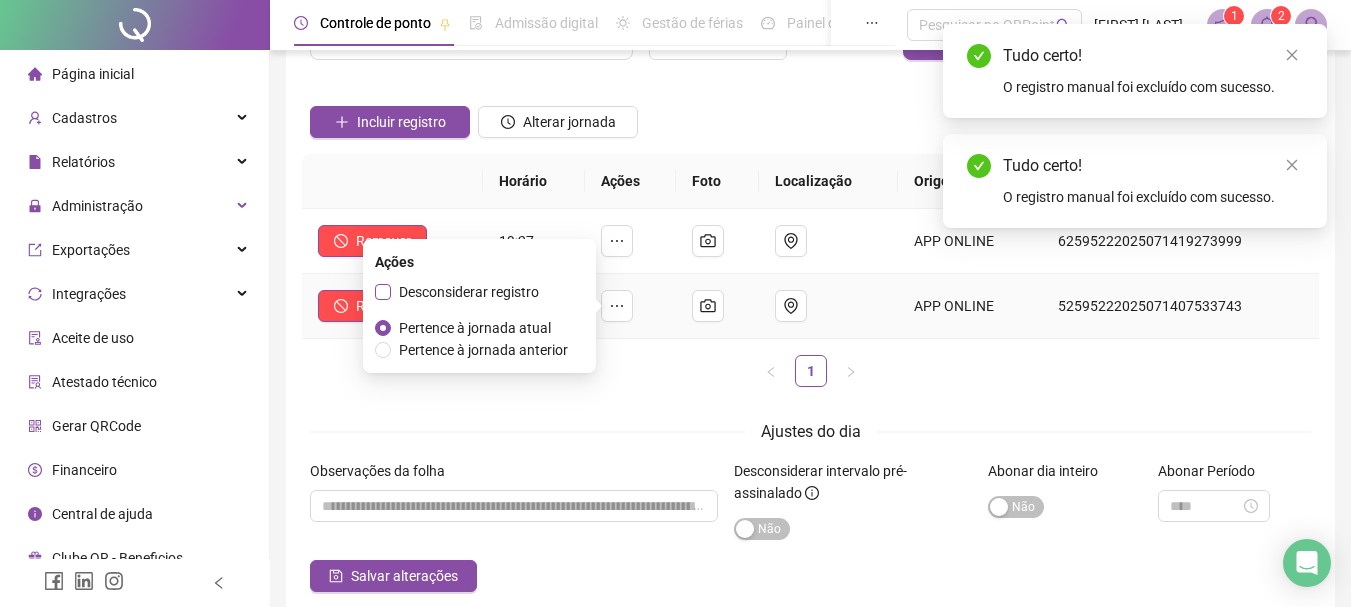 click on "Desconsiderar registro" at bounding box center (469, 292) 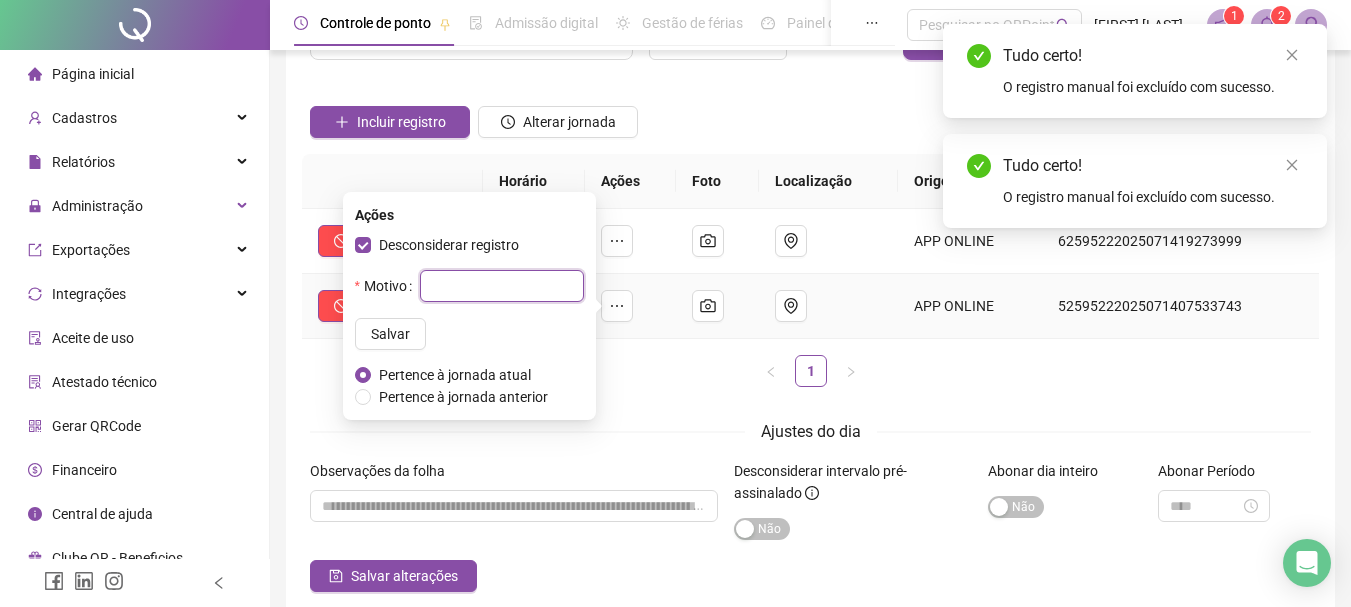 click at bounding box center [502, 286] 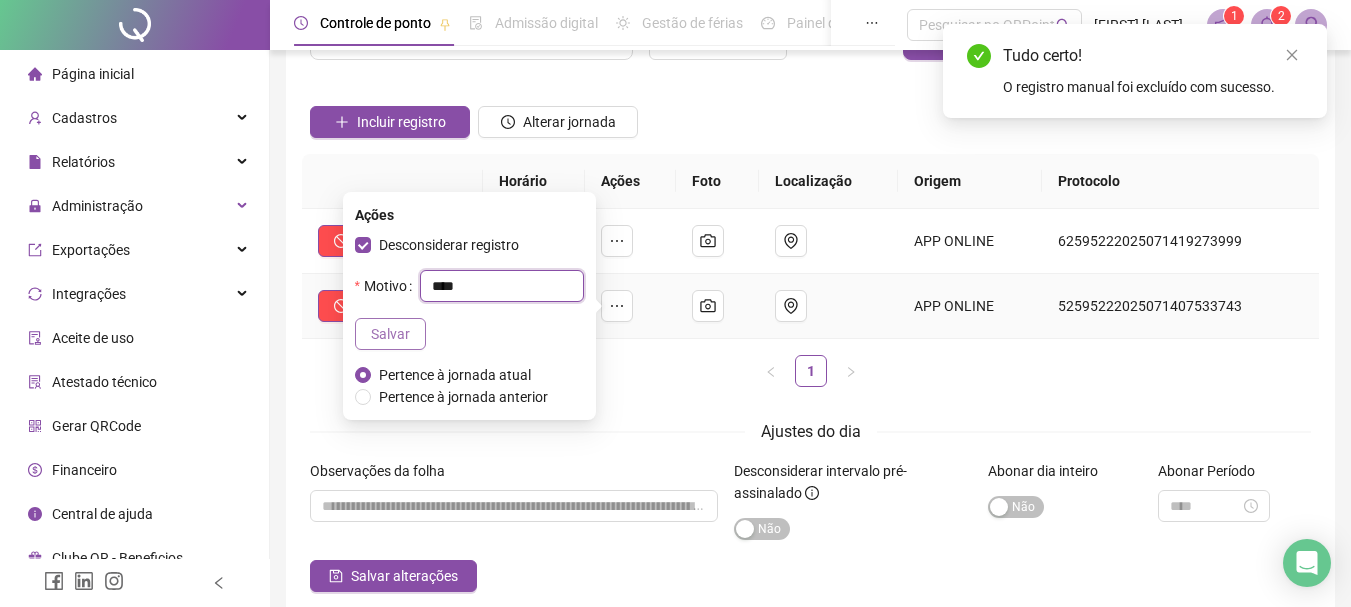 type on "****" 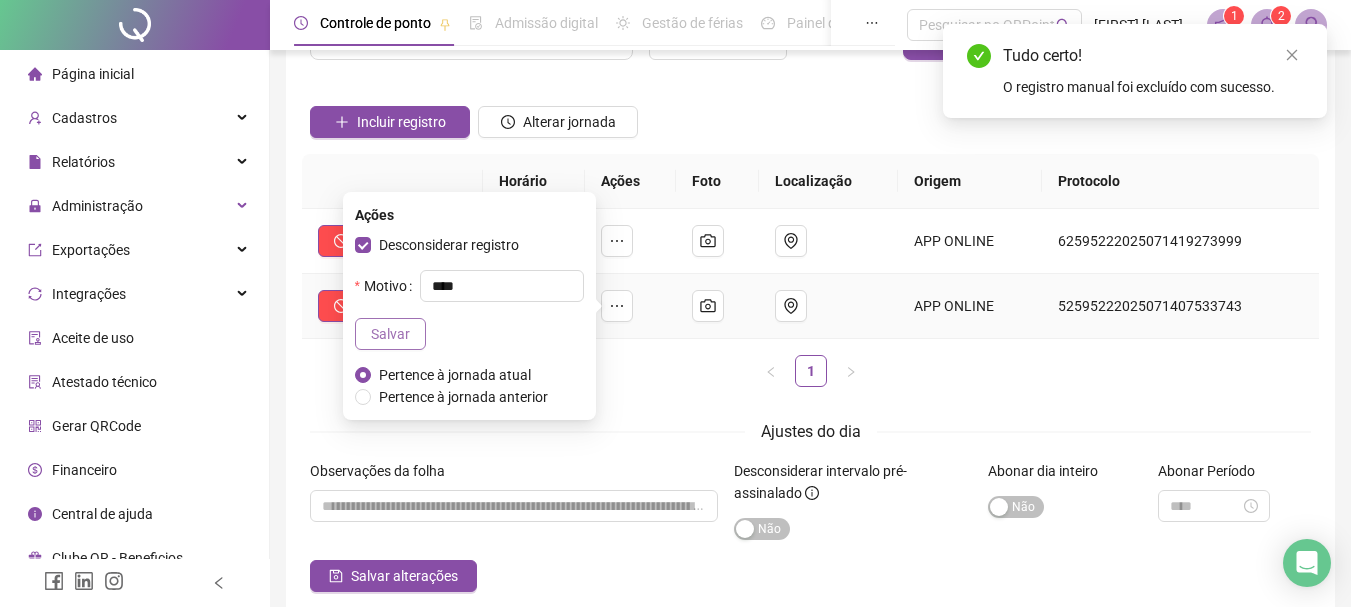 click on "Salvar" at bounding box center [390, 334] 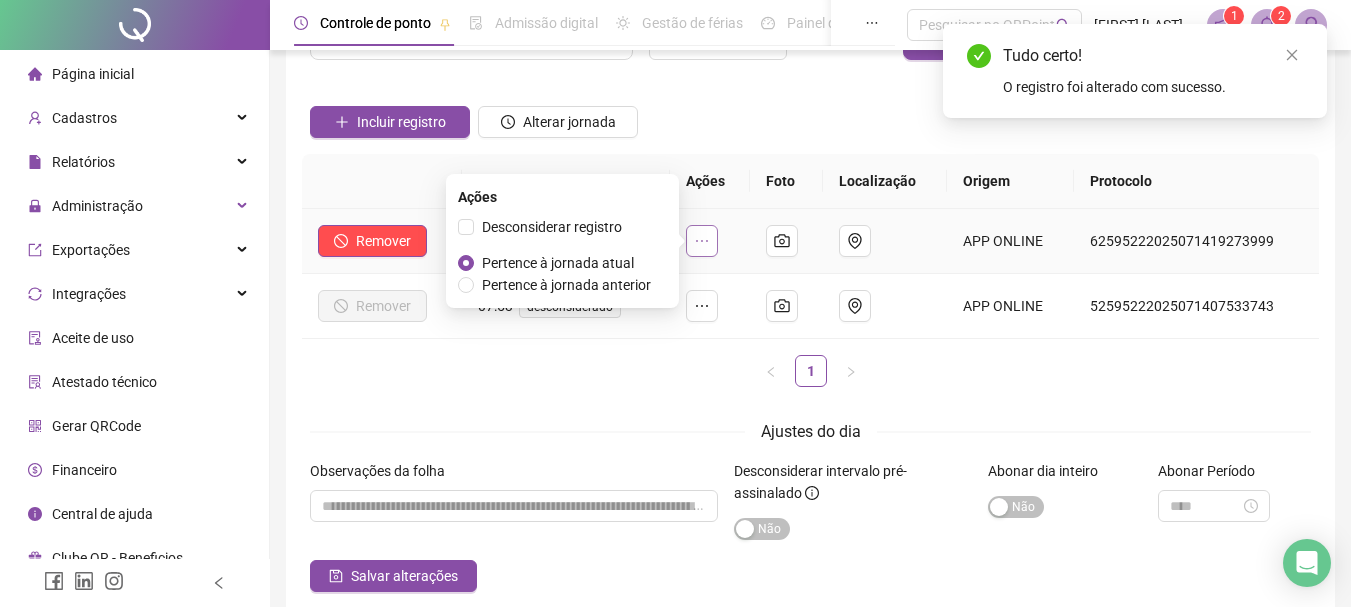 click 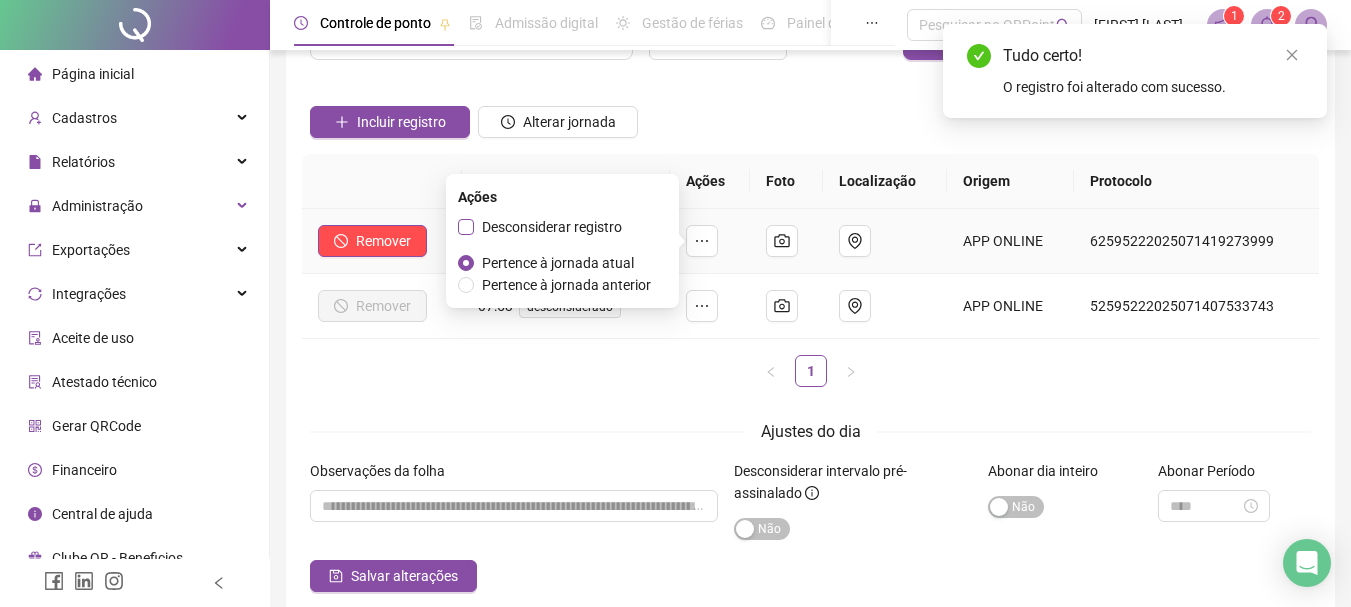 click on "Desconsiderar registro" at bounding box center [552, 227] 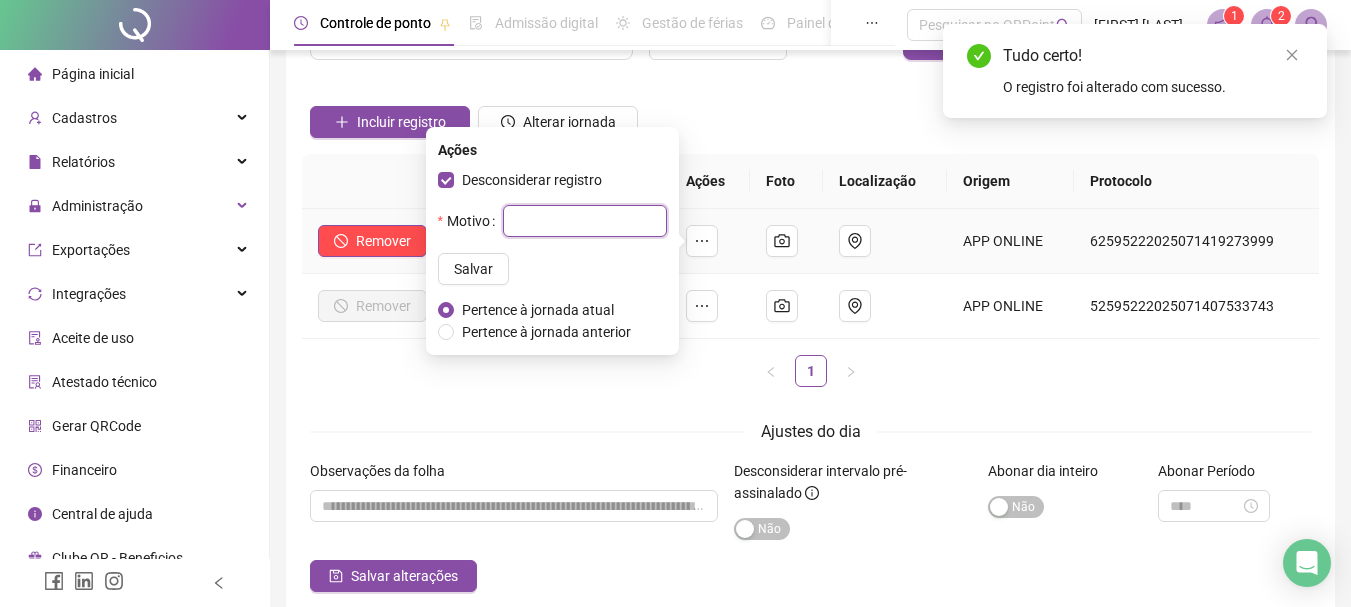 click at bounding box center (585, 221) 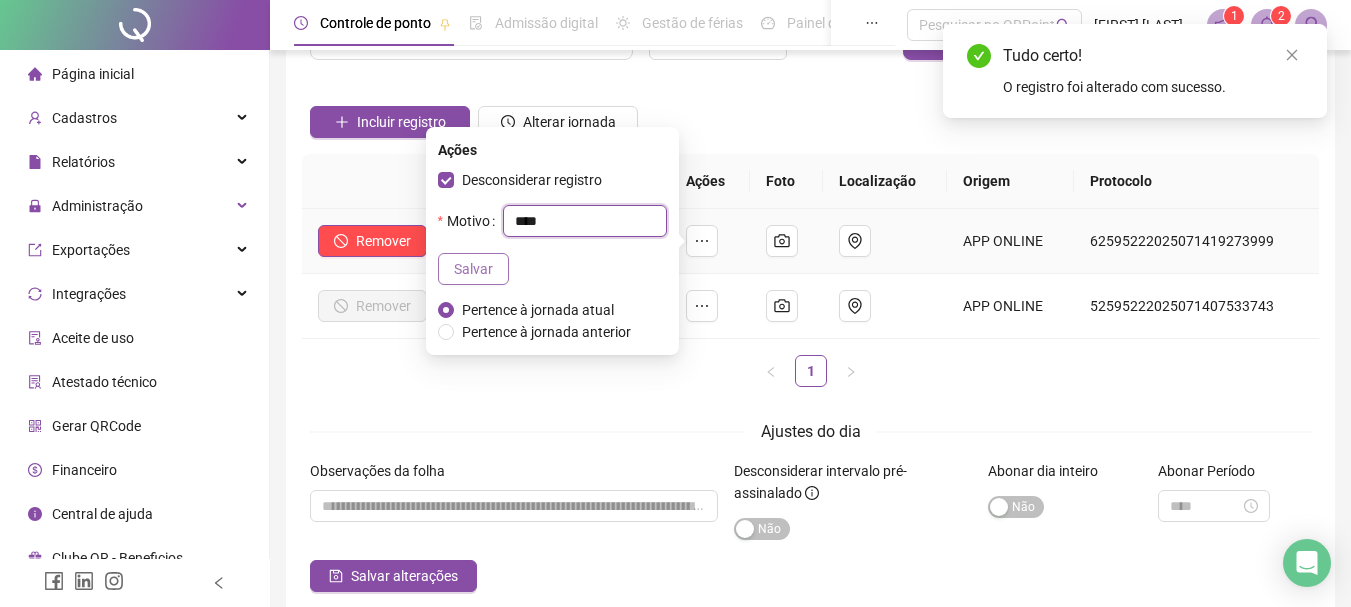 type on "****" 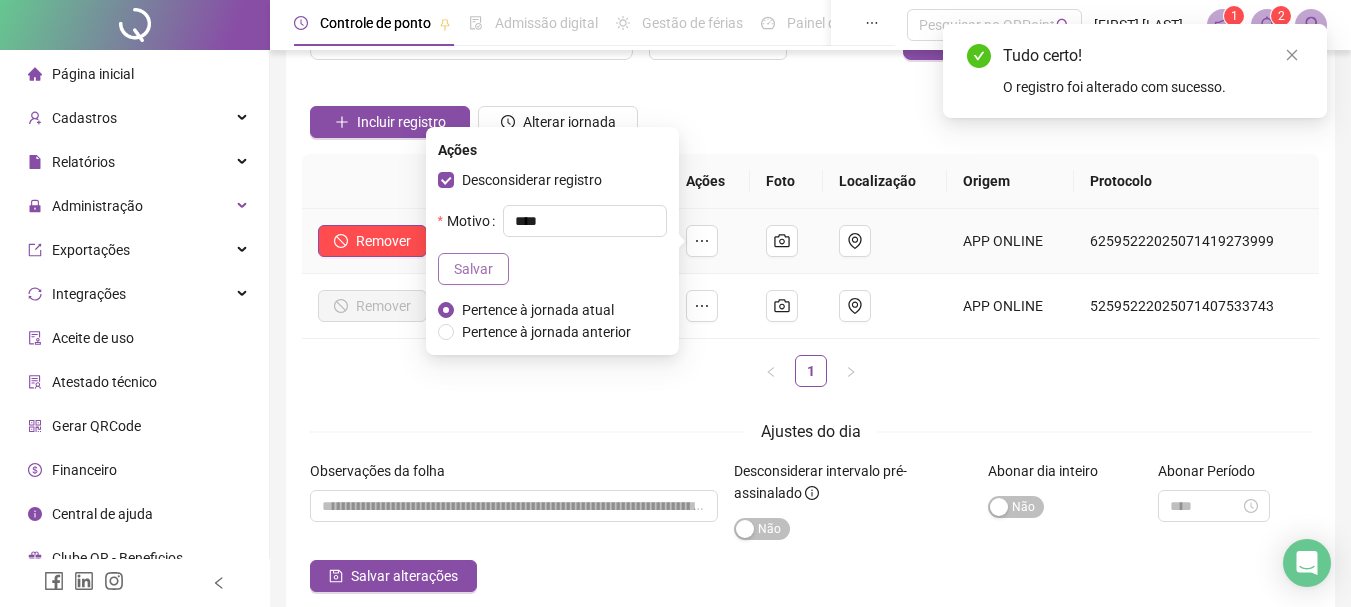 click on "Salvar" at bounding box center (473, 269) 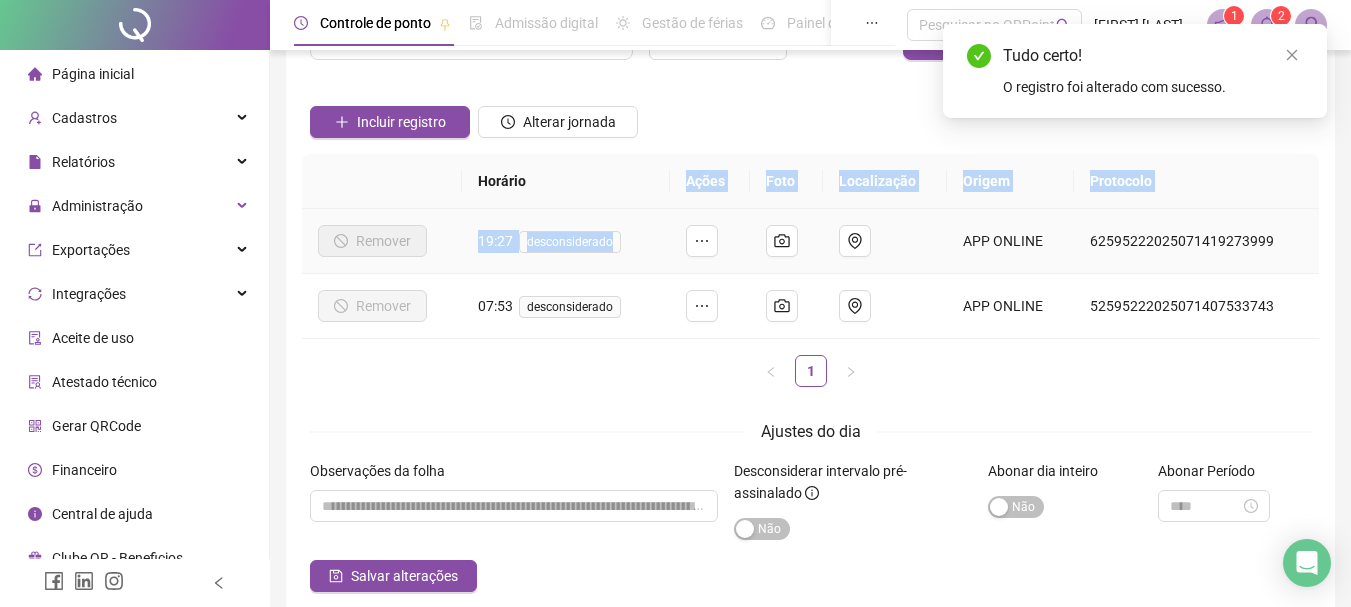 click on "Horário Ações Foto Localização Origem Protocolo               Remover 19:27    desconsiderado APP ONLINE [NUMBER] Remover 07:53    desconsiderado APP ONLINE [NUMBER]" at bounding box center (810, 246) 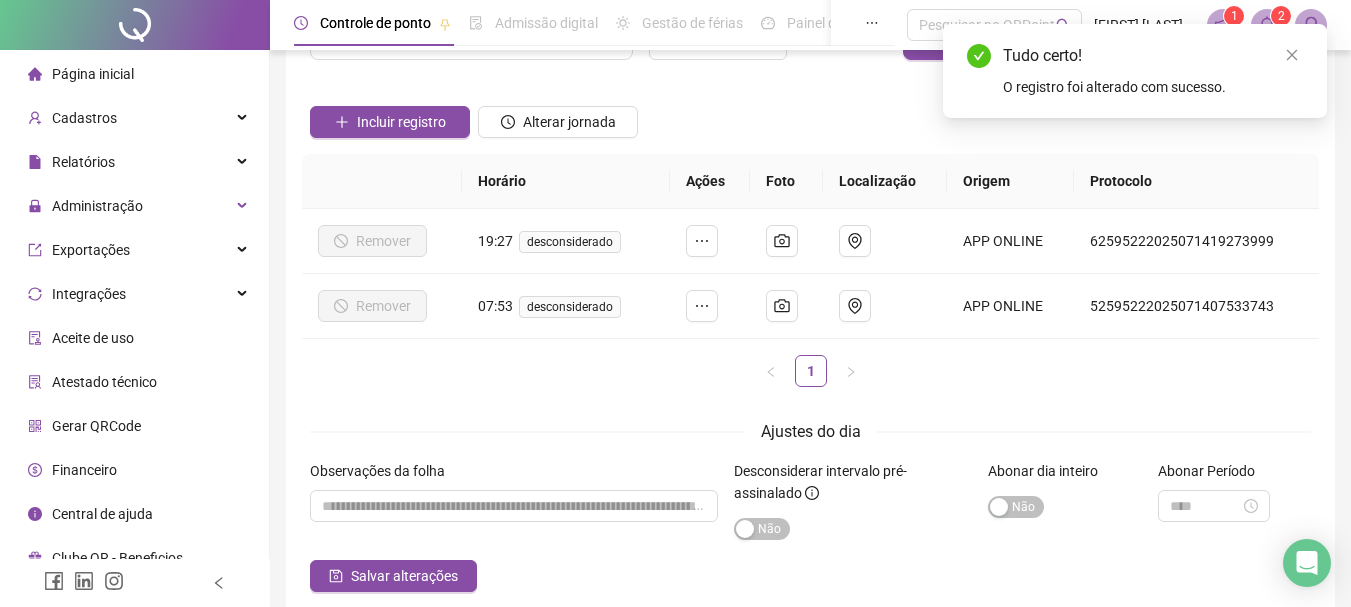 click on "Incluir registro   Alterar jornada" at bounding box center (810, 115) 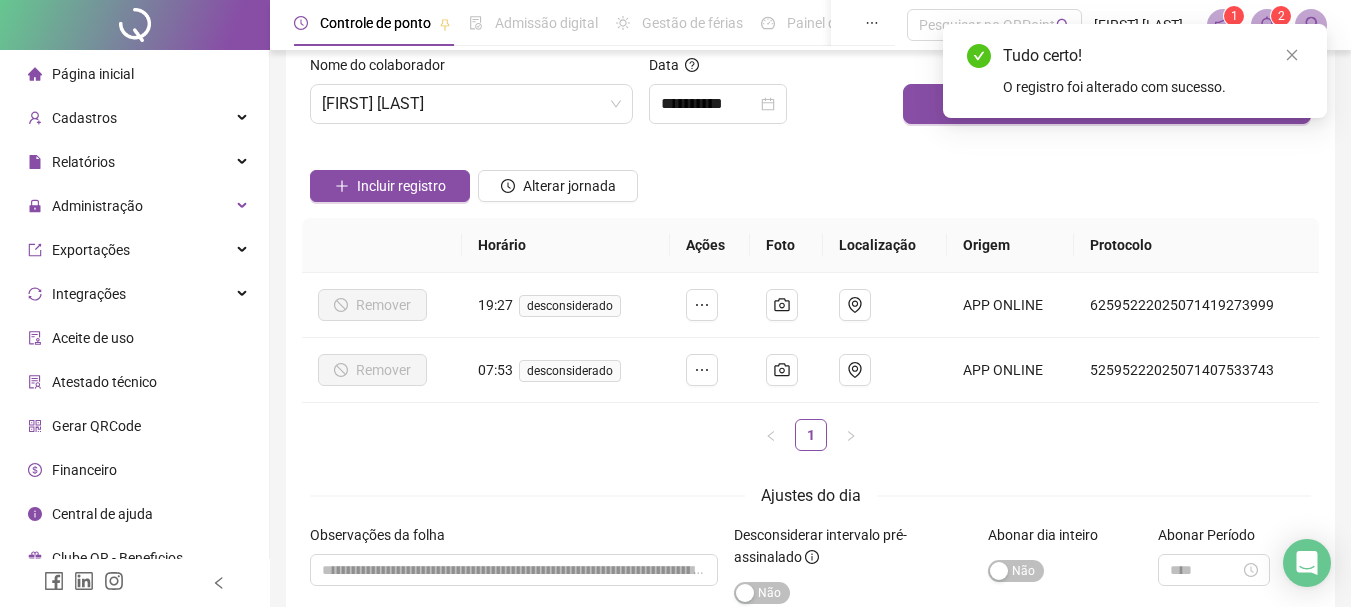 scroll, scrollTop: 0, scrollLeft: 0, axis: both 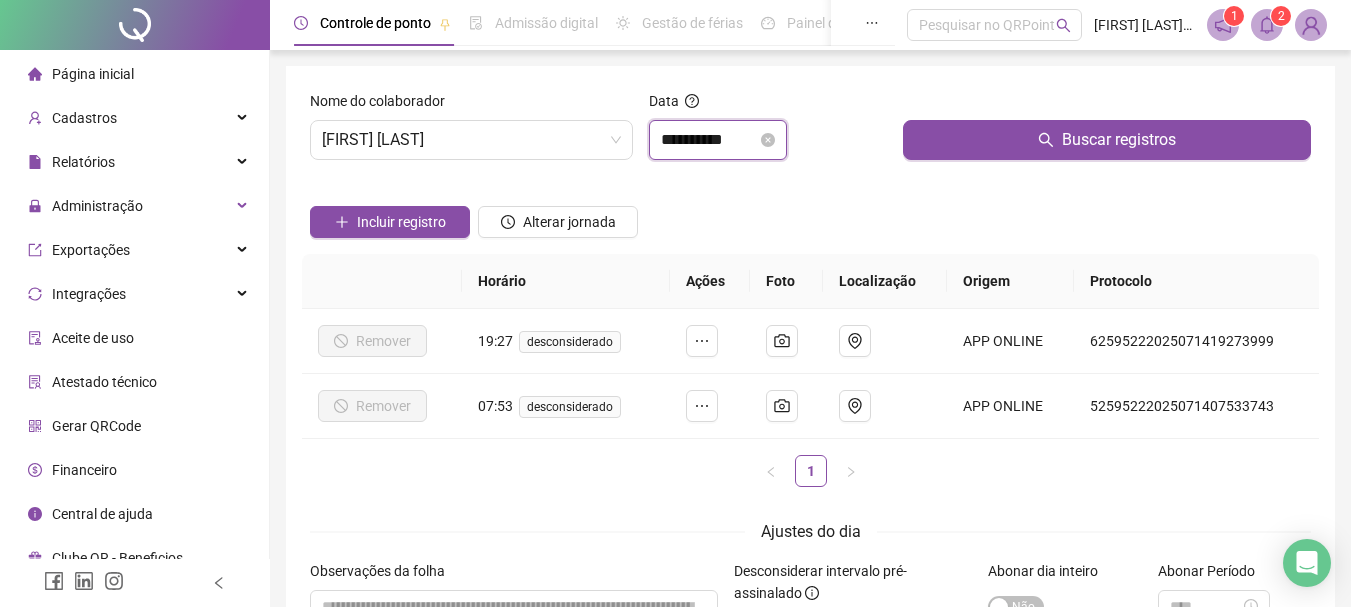 click on "**********" at bounding box center (709, 140) 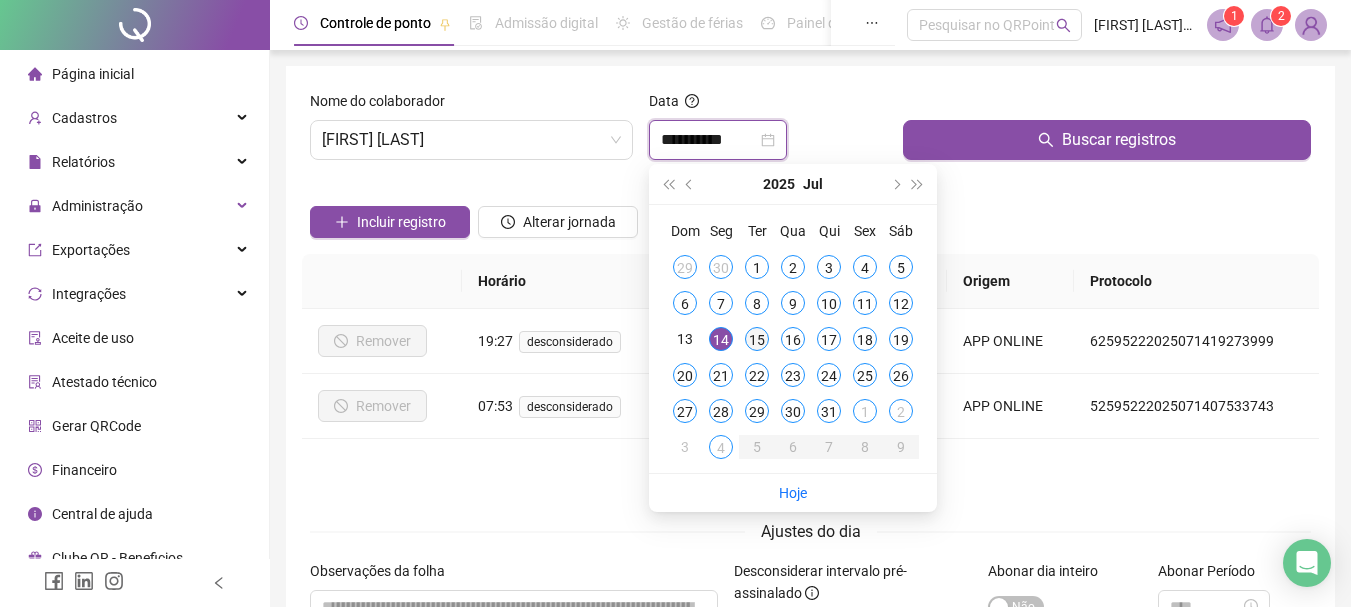 type on "**********" 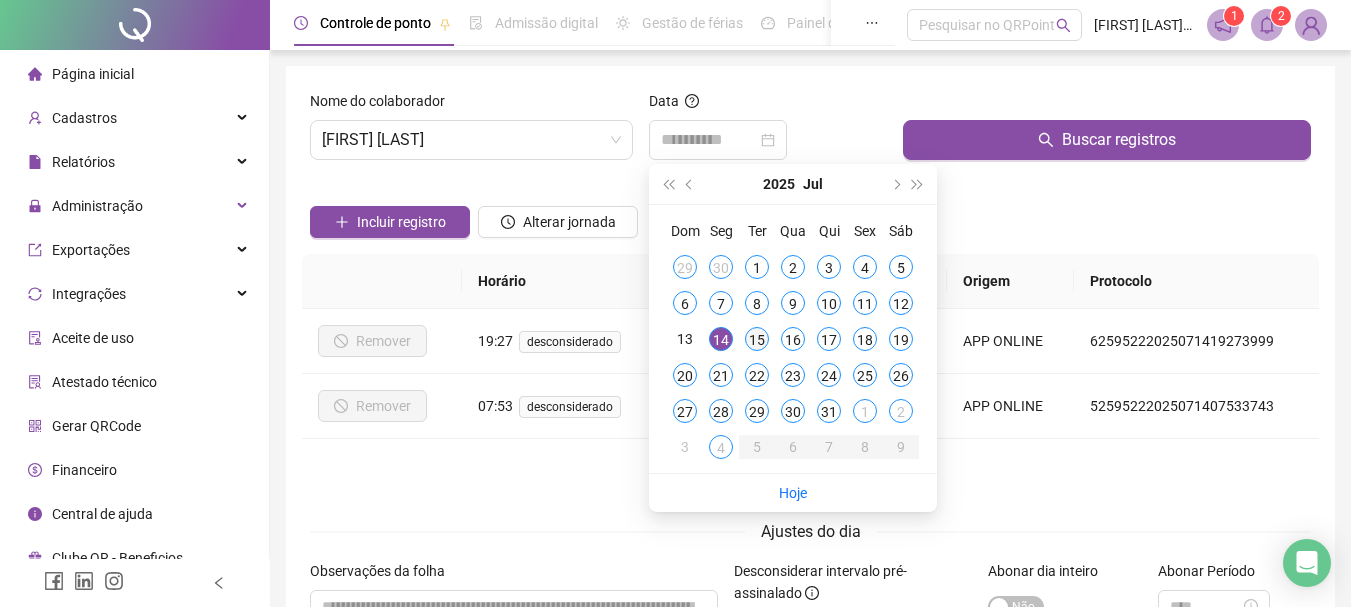 click on "15" at bounding box center (757, 339) 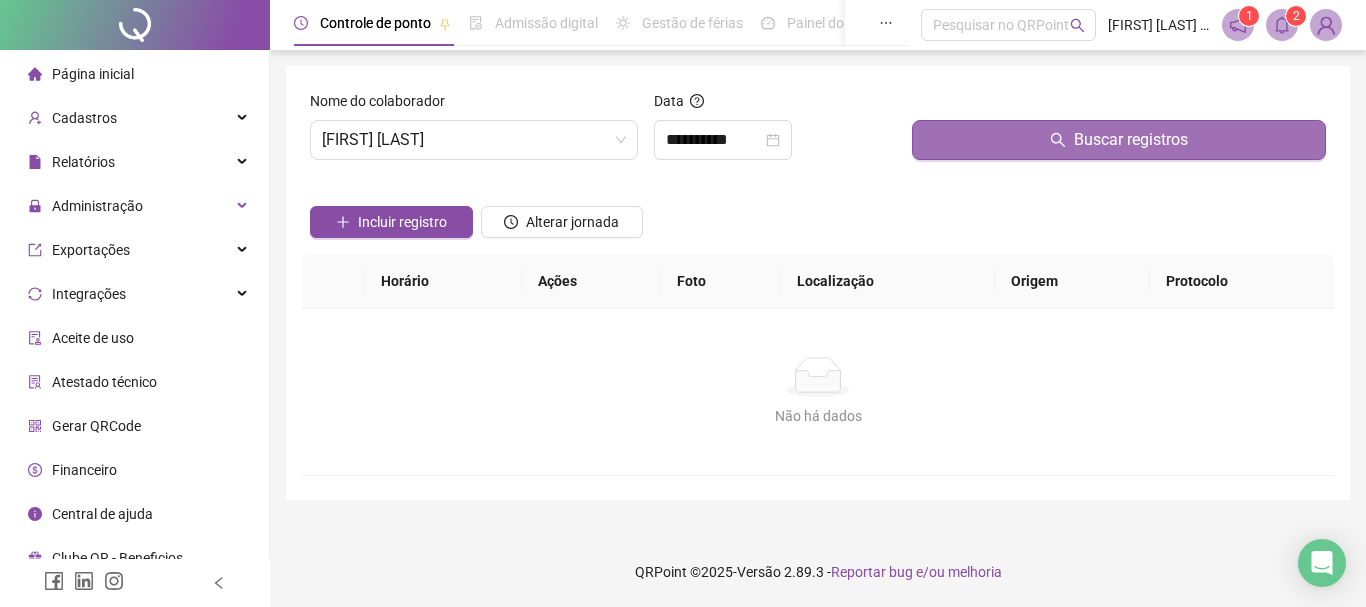 click on "Buscar registros" at bounding box center [1119, 140] 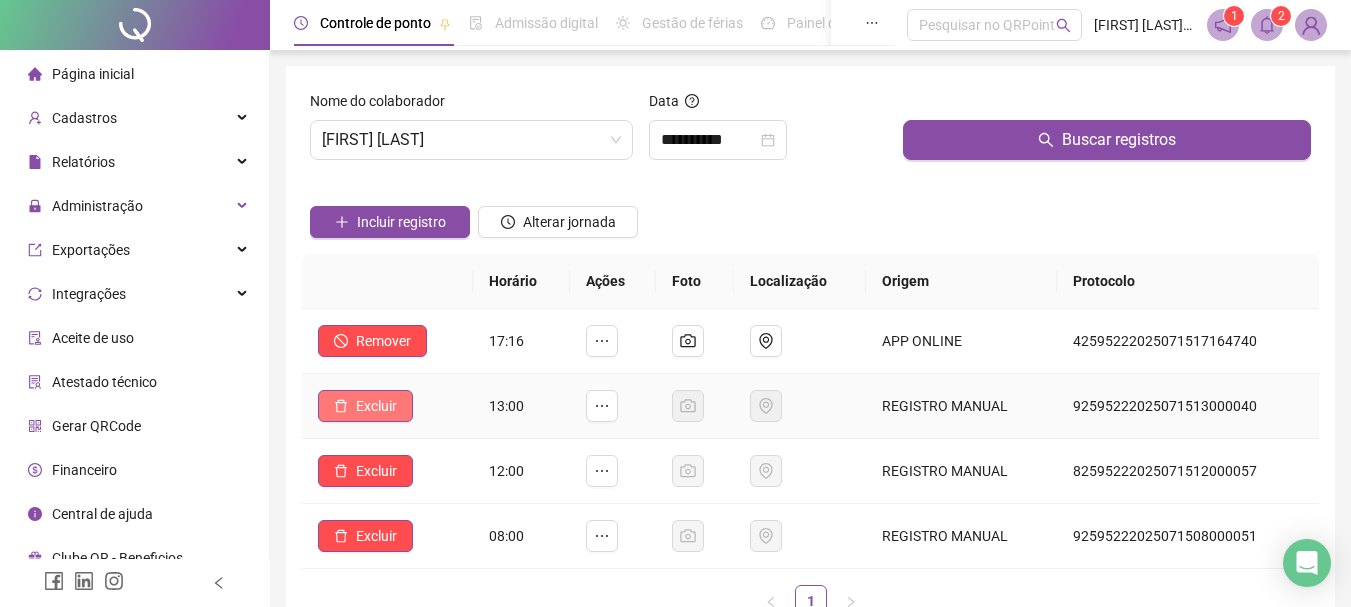 click on "Excluir" at bounding box center [376, 406] 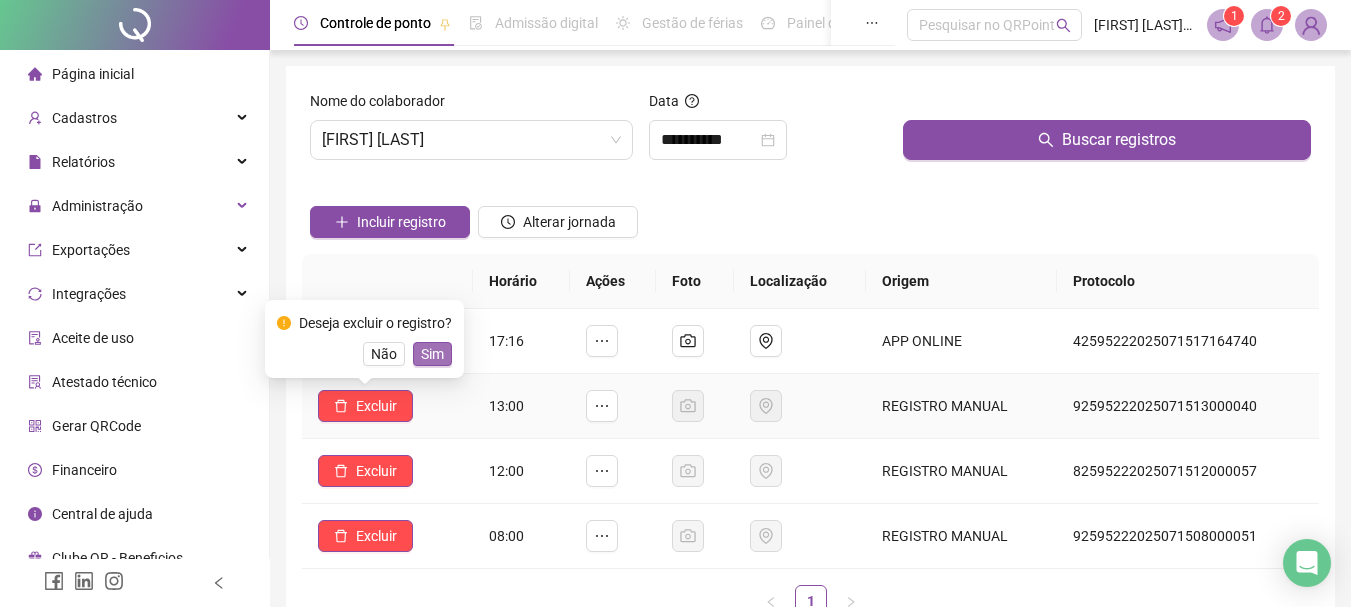 click on "Sim" at bounding box center [432, 354] 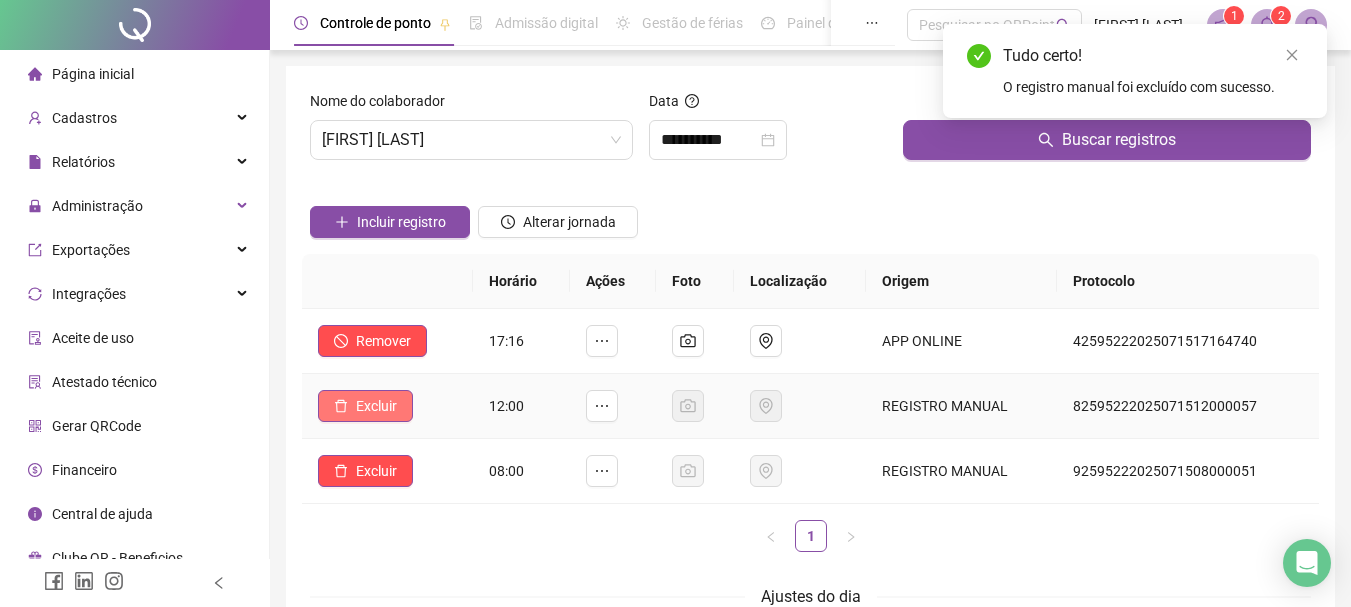 click on "Excluir" at bounding box center (376, 406) 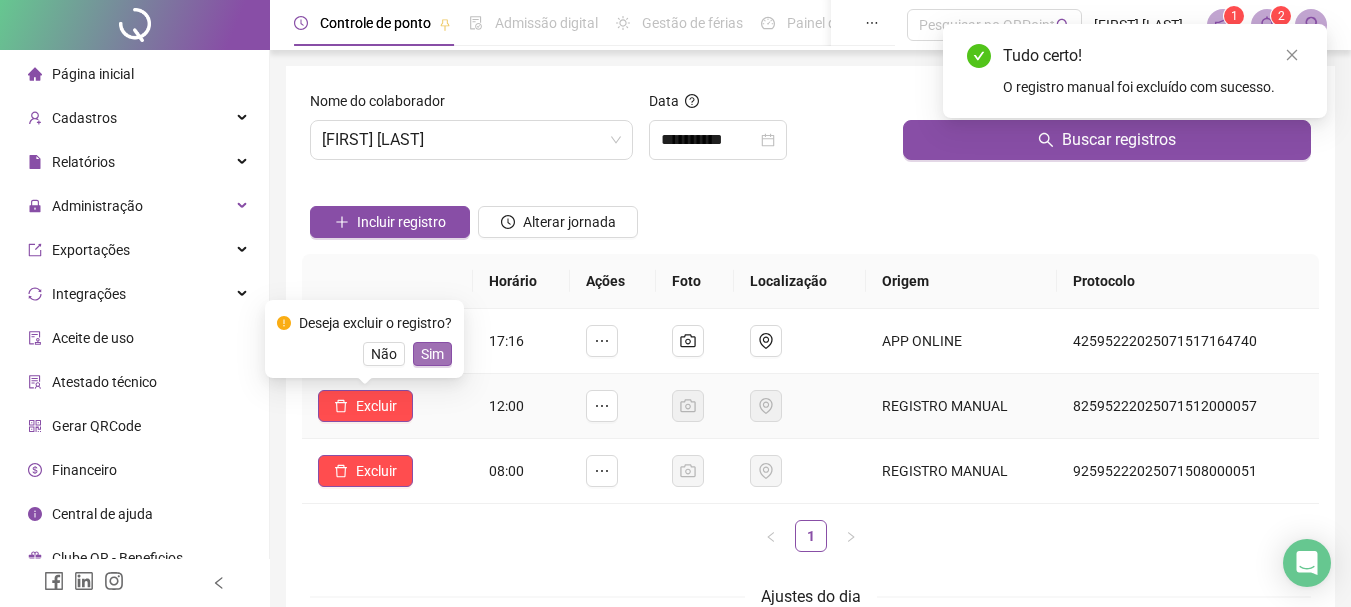 click on "Sim" at bounding box center (432, 354) 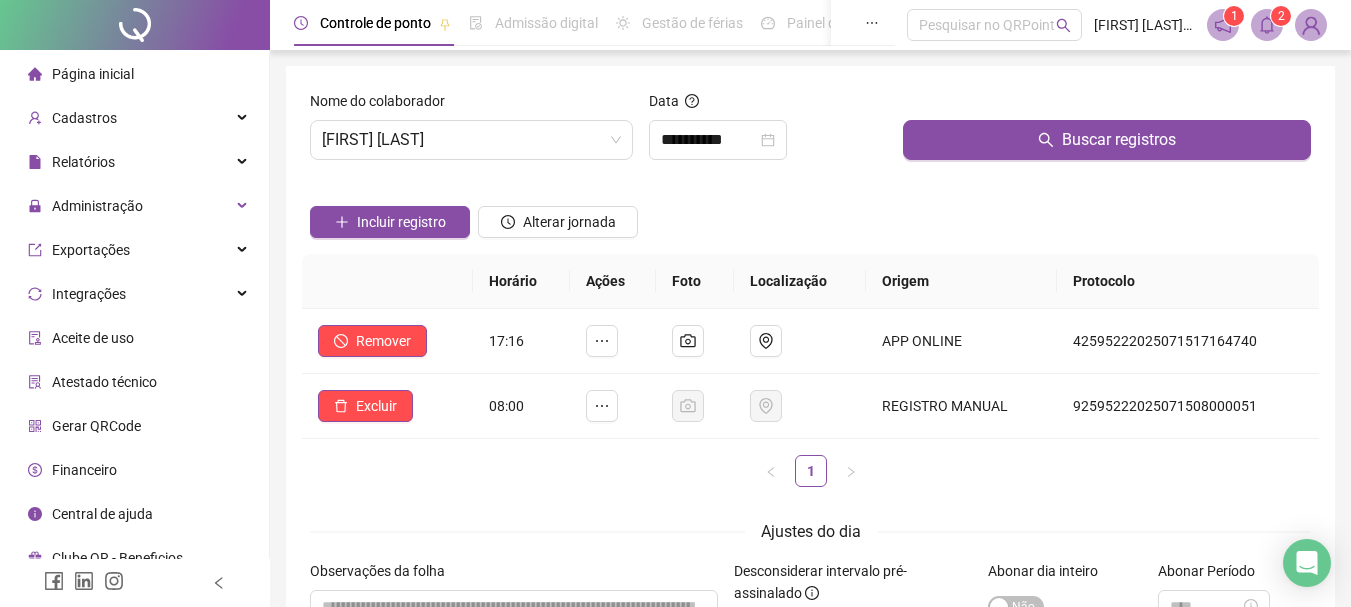click on "Incluir registro   Alterar jornada" at bounding box center (810, 215) 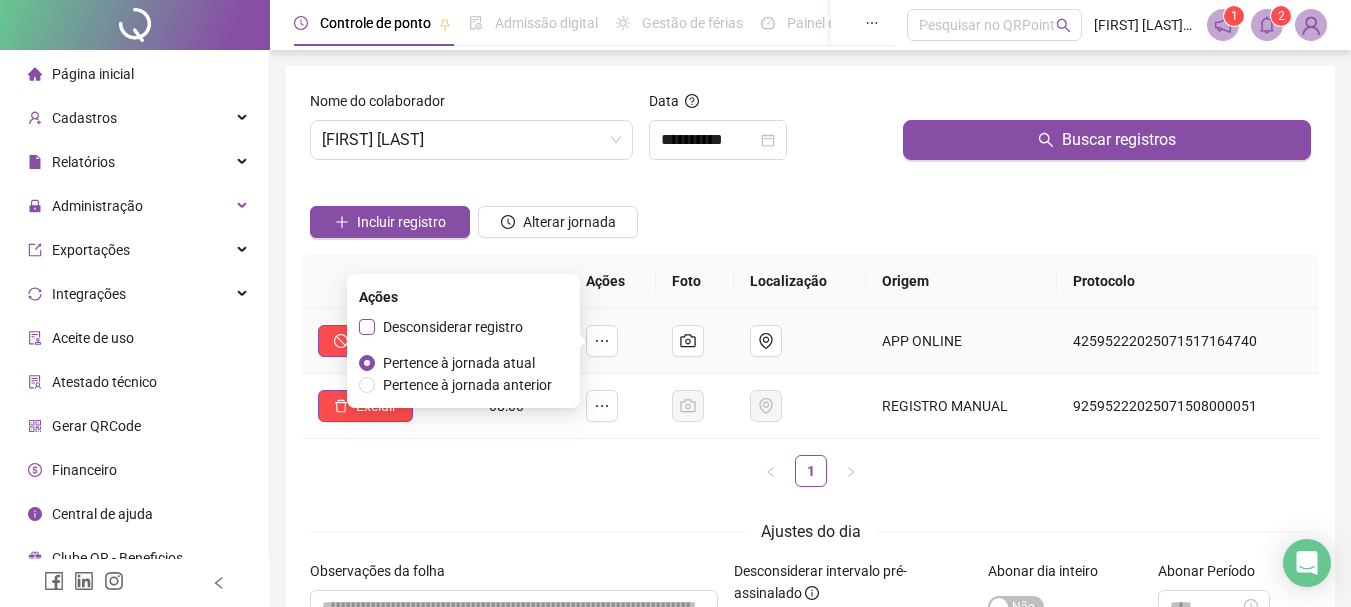 click on "Desconsiderar registro" at bounding box center (453, 327) 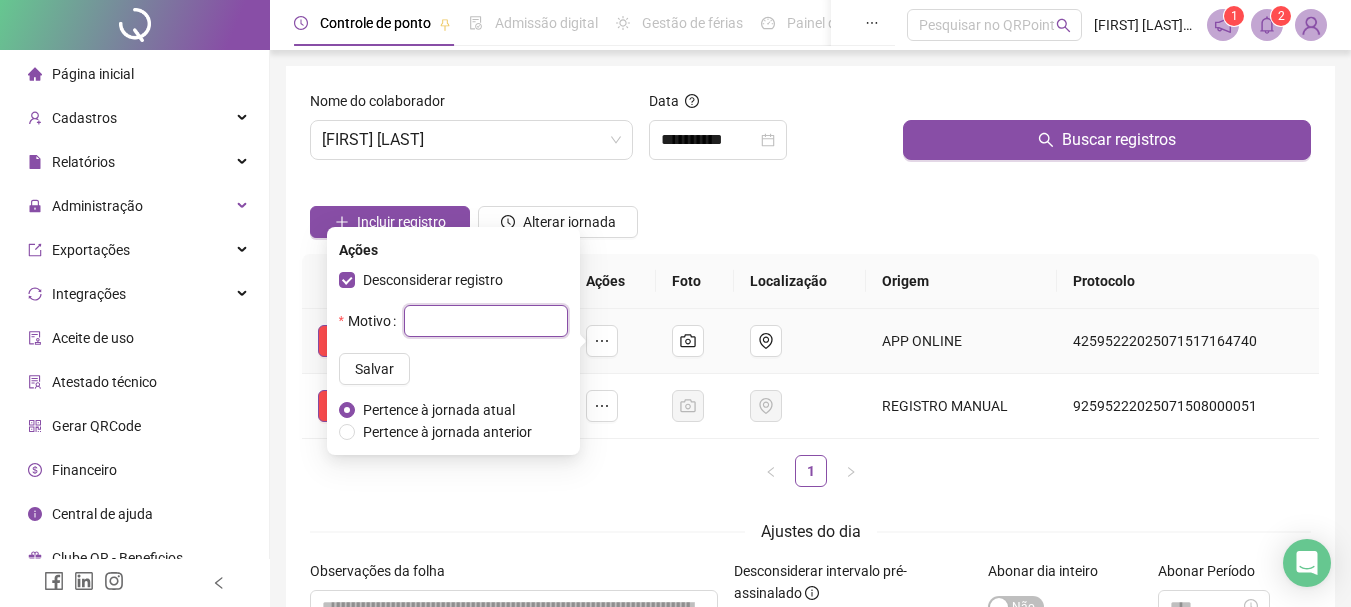 click at bounding box center (486, 321) 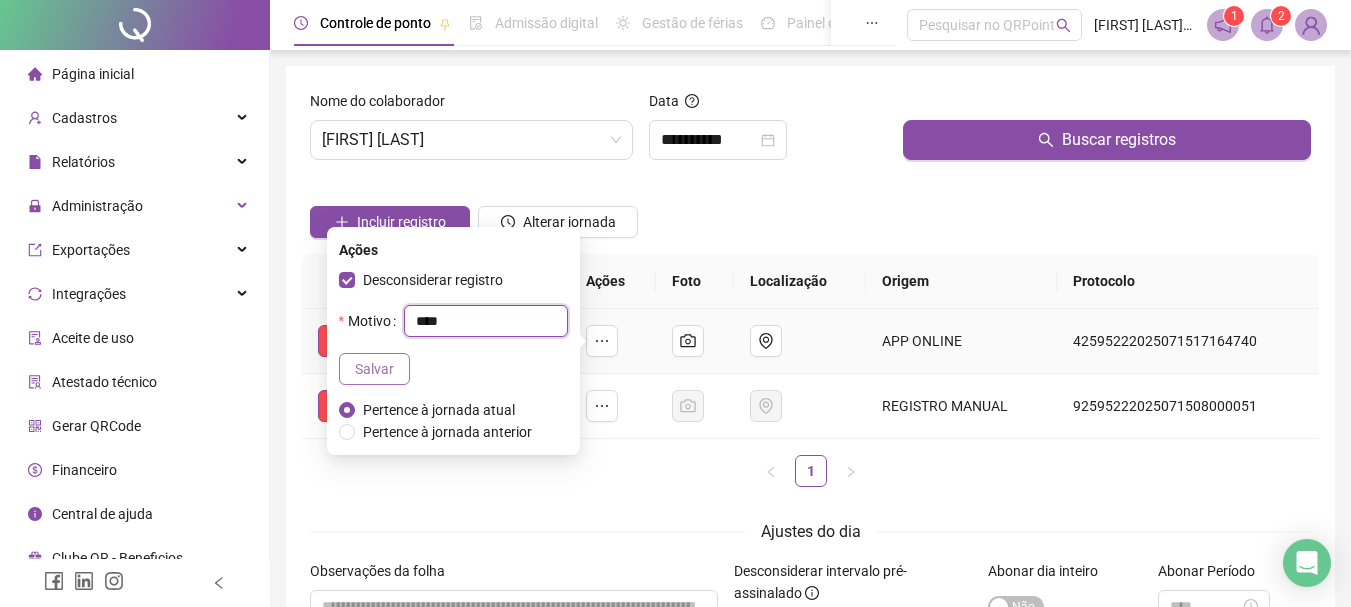 type on "****" 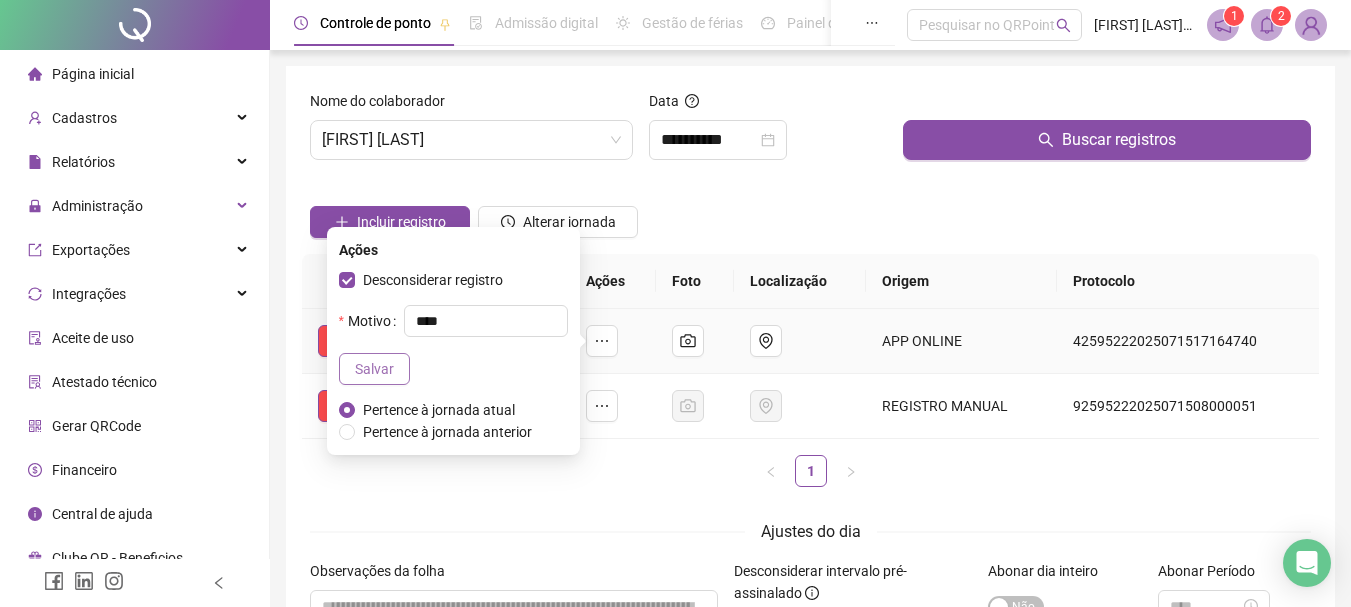 click on "Salvar" at bounding box center (374, 369) 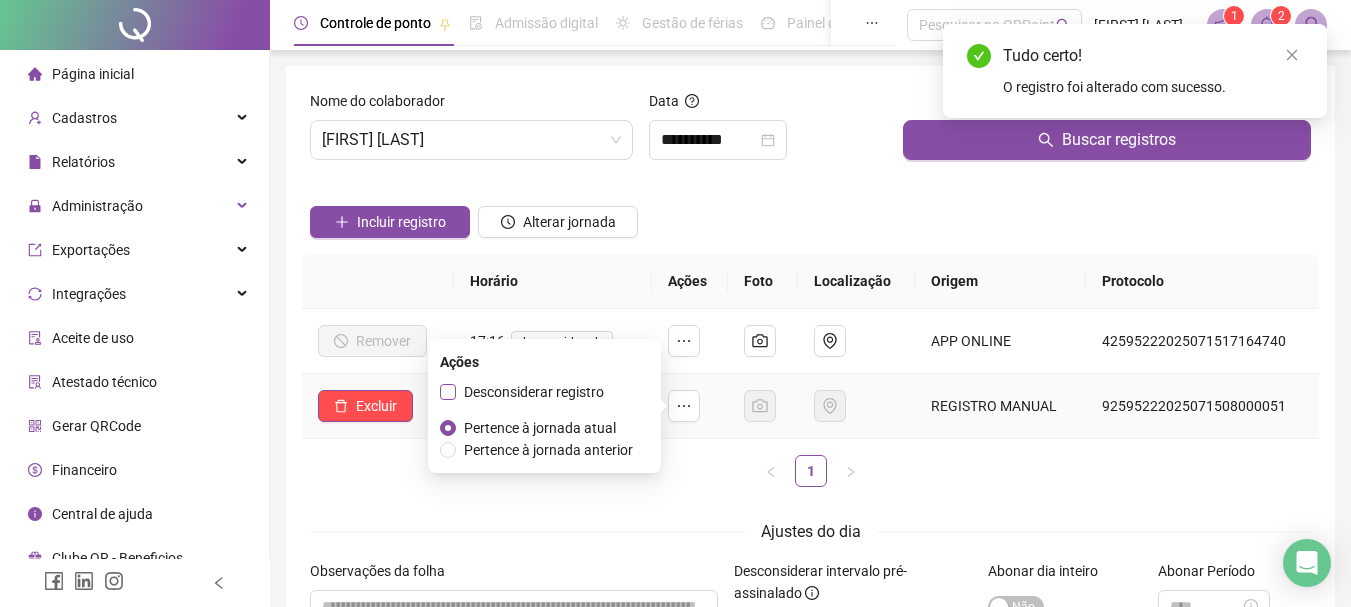click on "Desconsiderar registro" at bounding box center [534, 392] 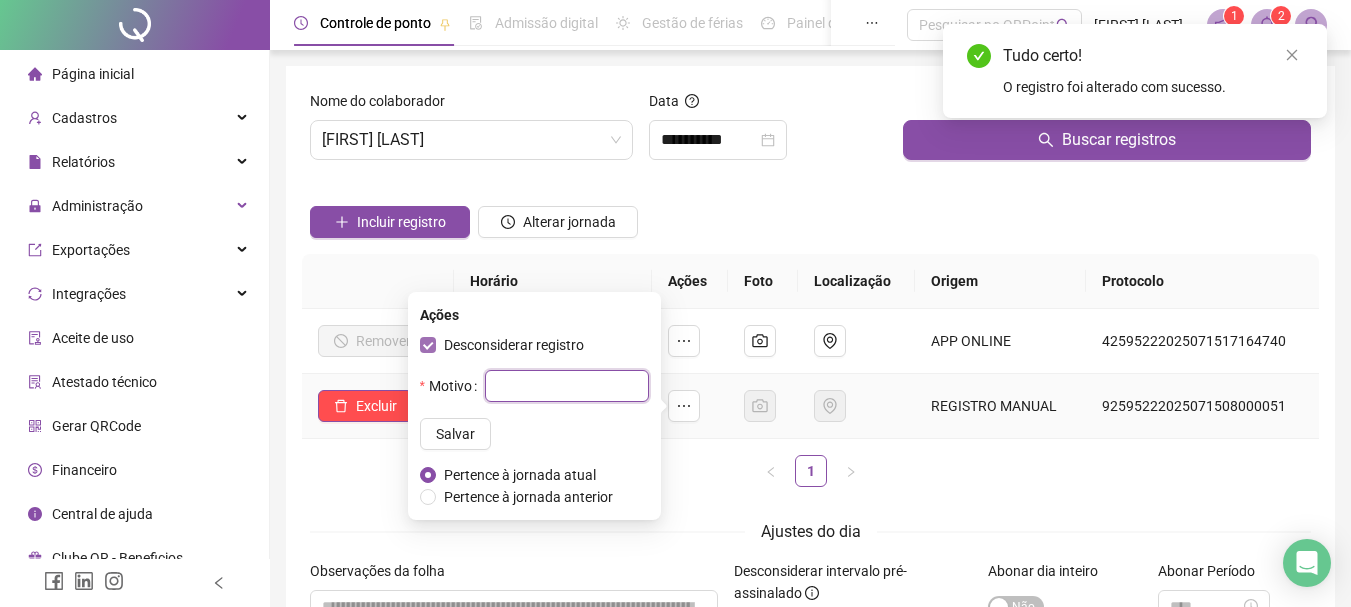 click at bounding box center (567, 386) 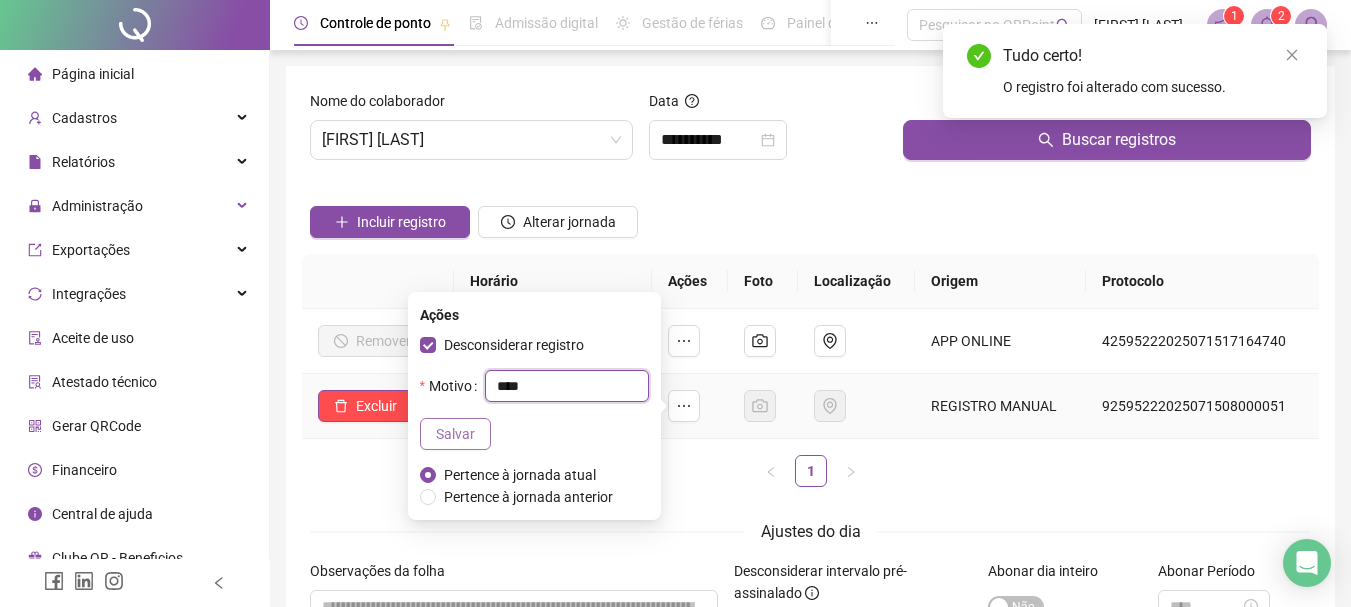 type on "****" 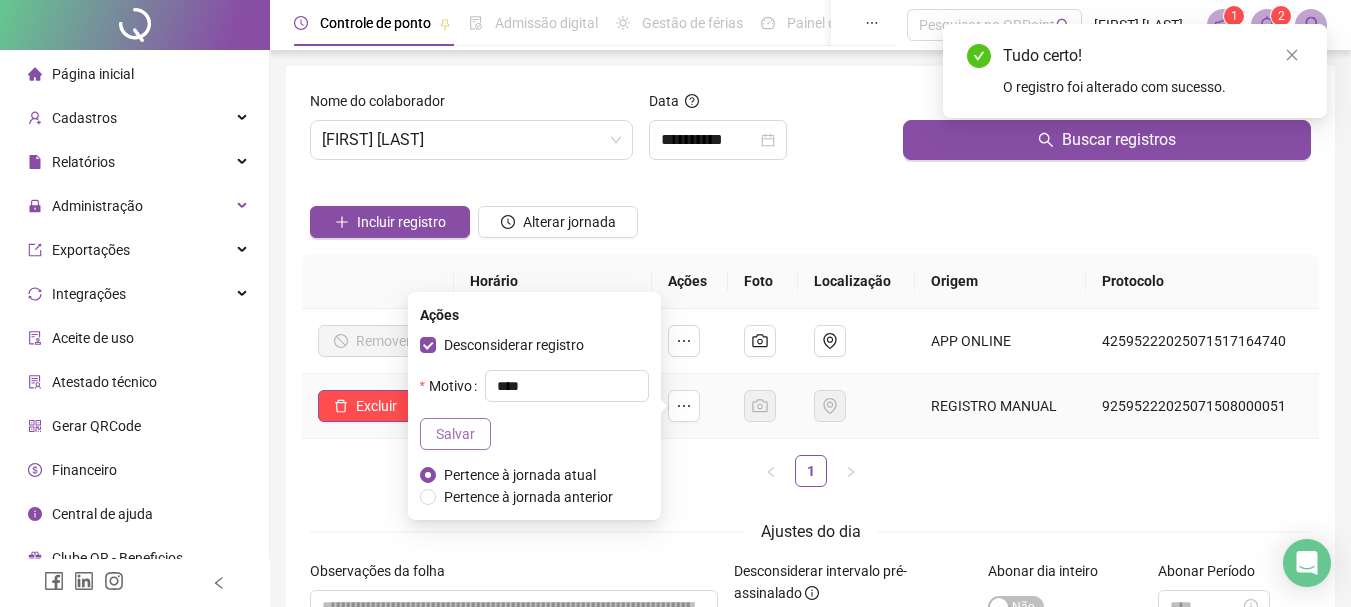 click on "Salvar" at bounding box center [455, 434] 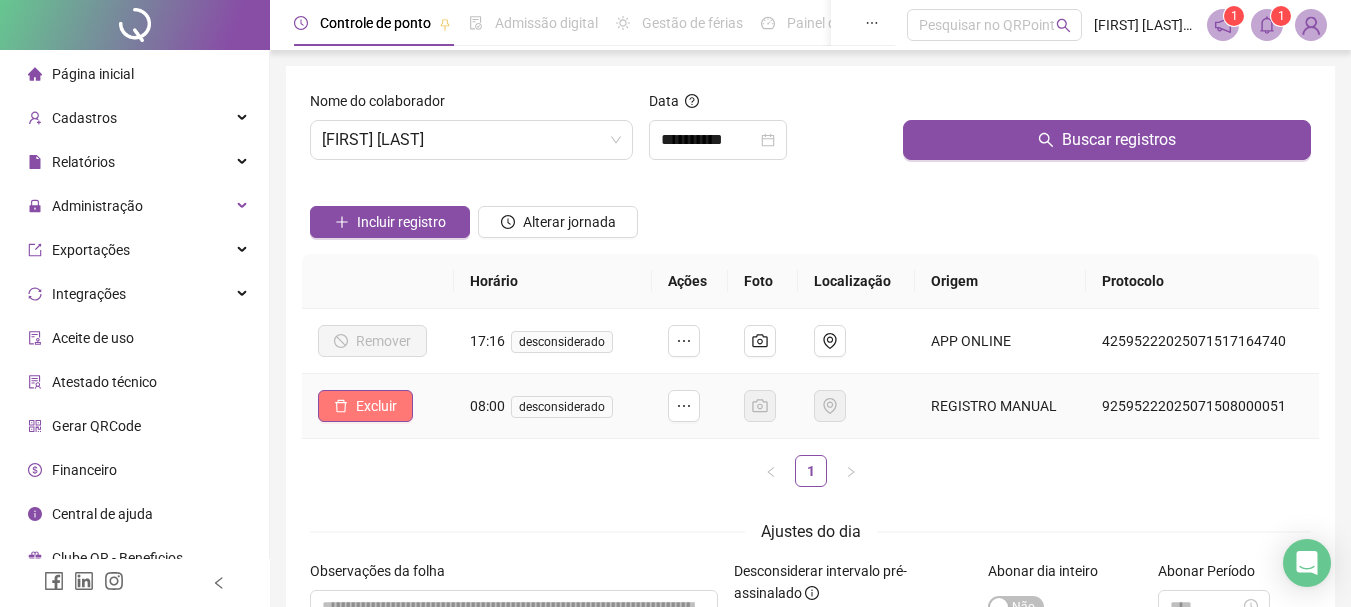 click on "Excluir" at bounding box center (376, 406) 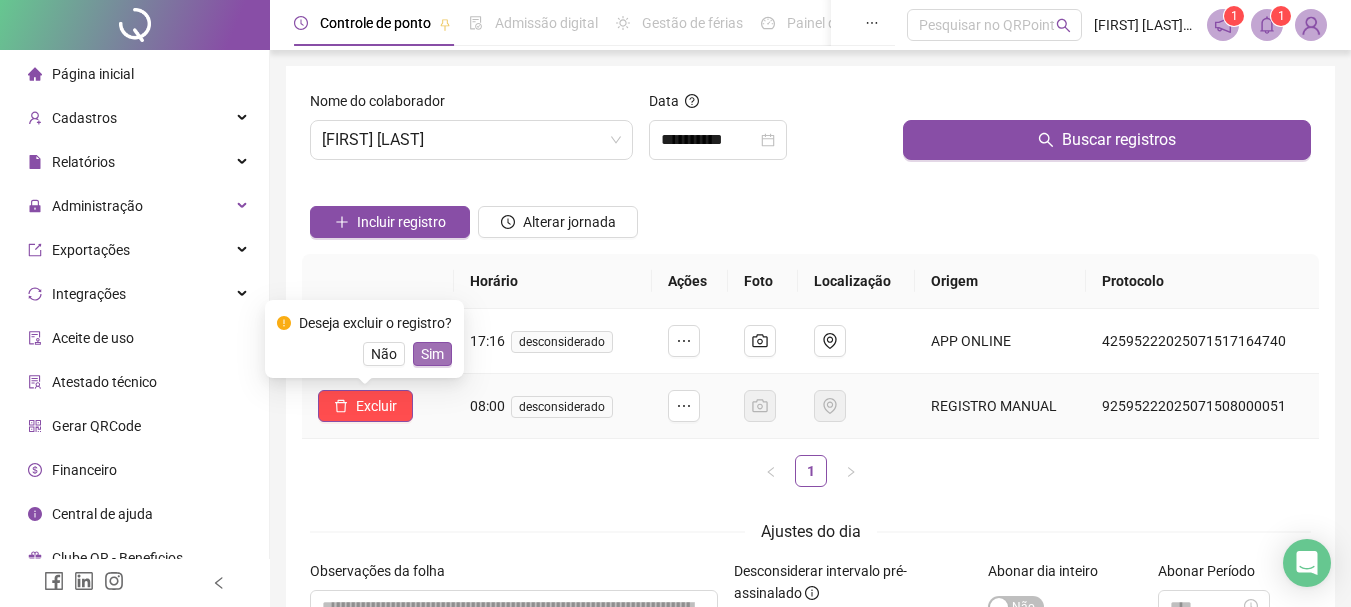 click on "Sim" at bounding box center (432, 354) 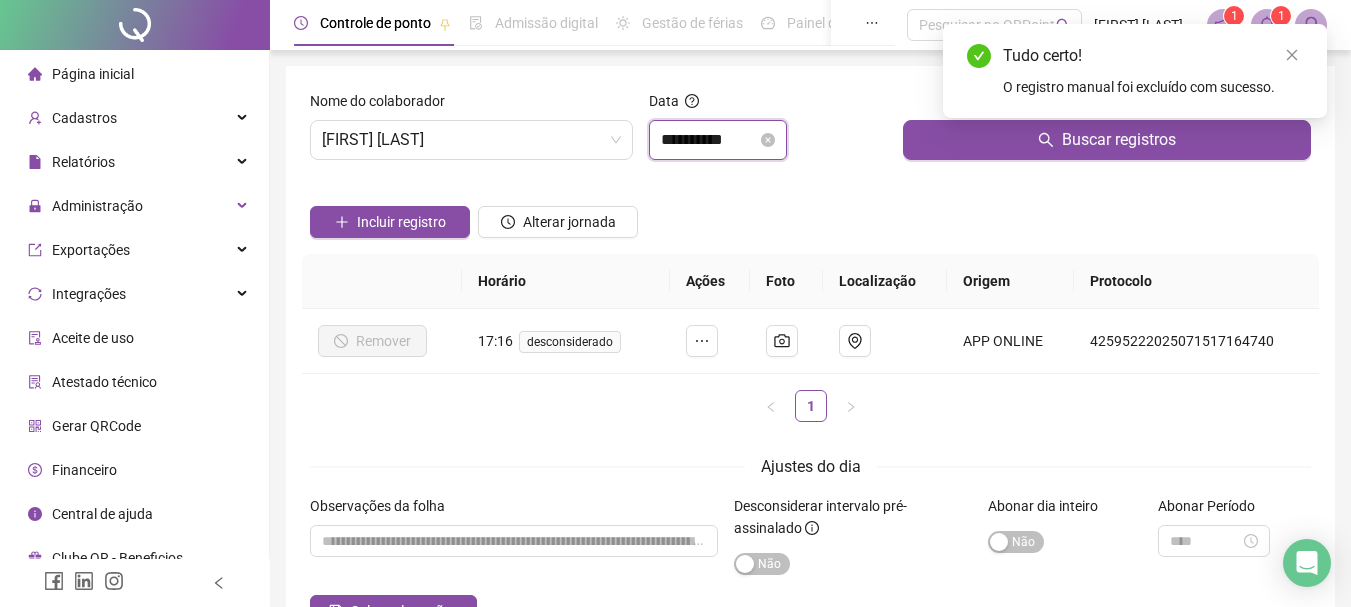 click on "**********" at bounding box center (709, 140) 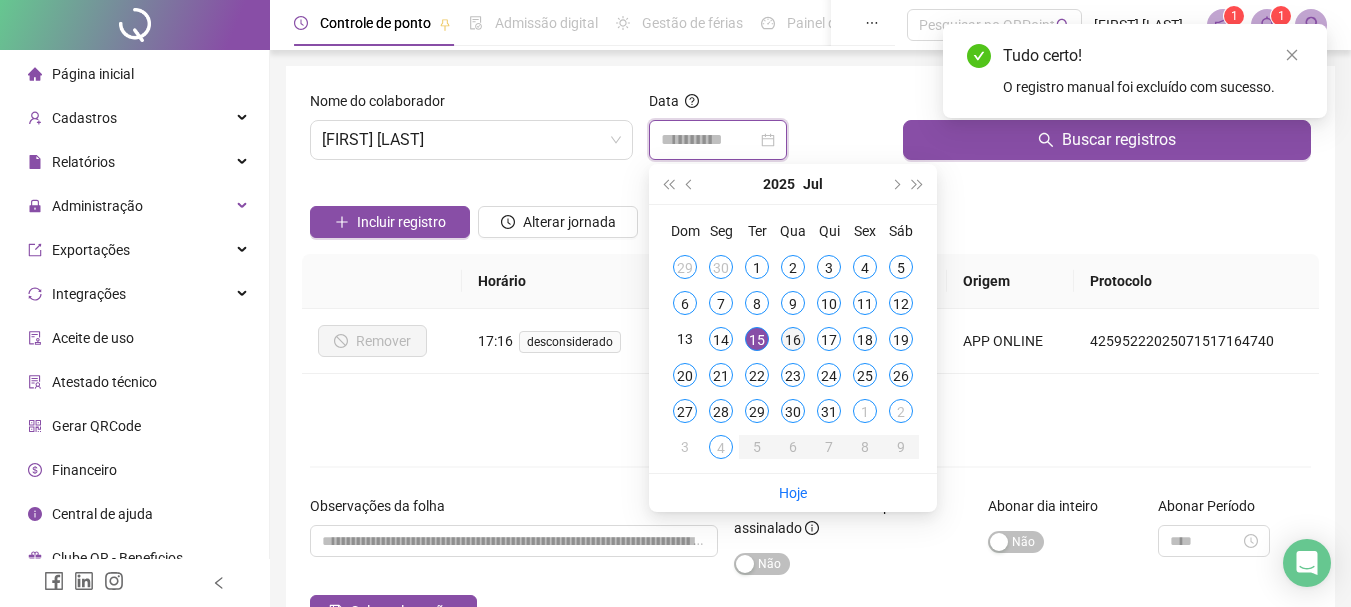 type on "**********" 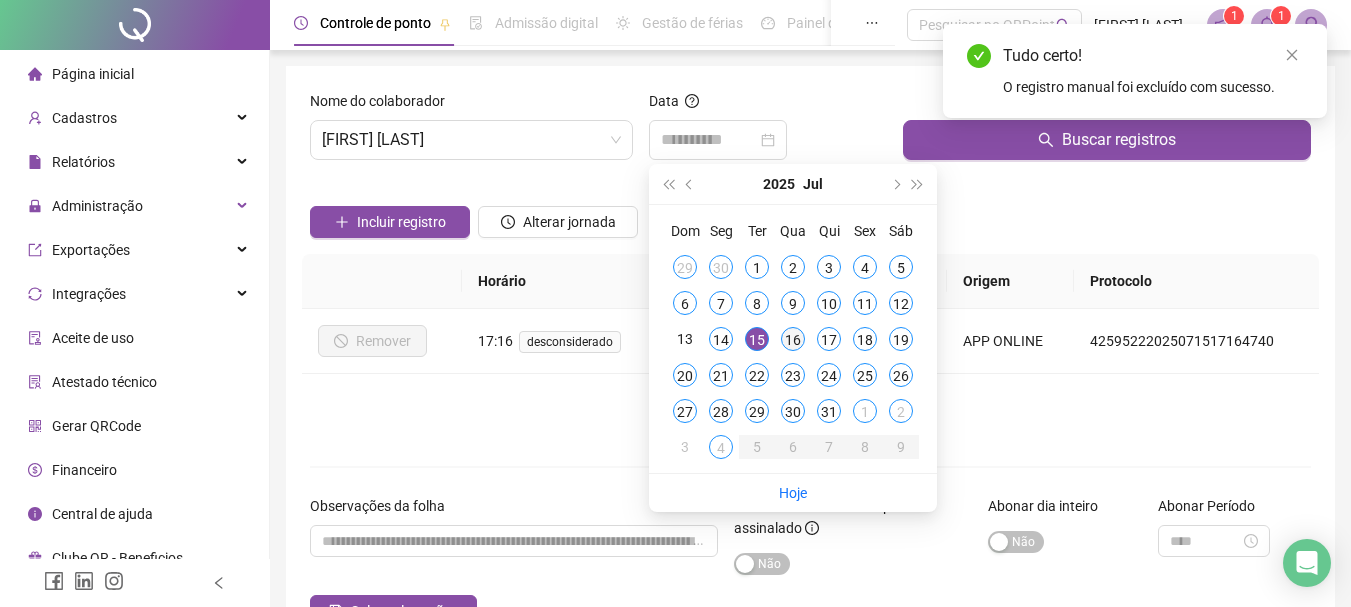click on "16" at bounding box center [793, 339] 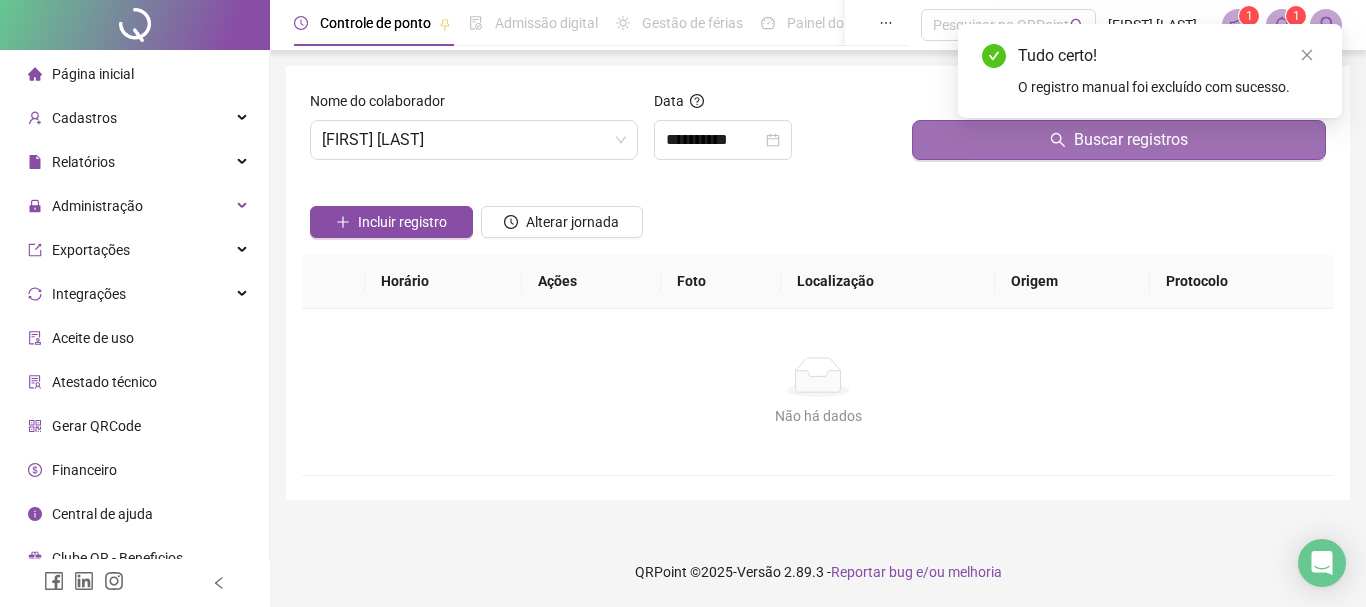 click on "Buscar registros" at bounding box center [1119, 140] 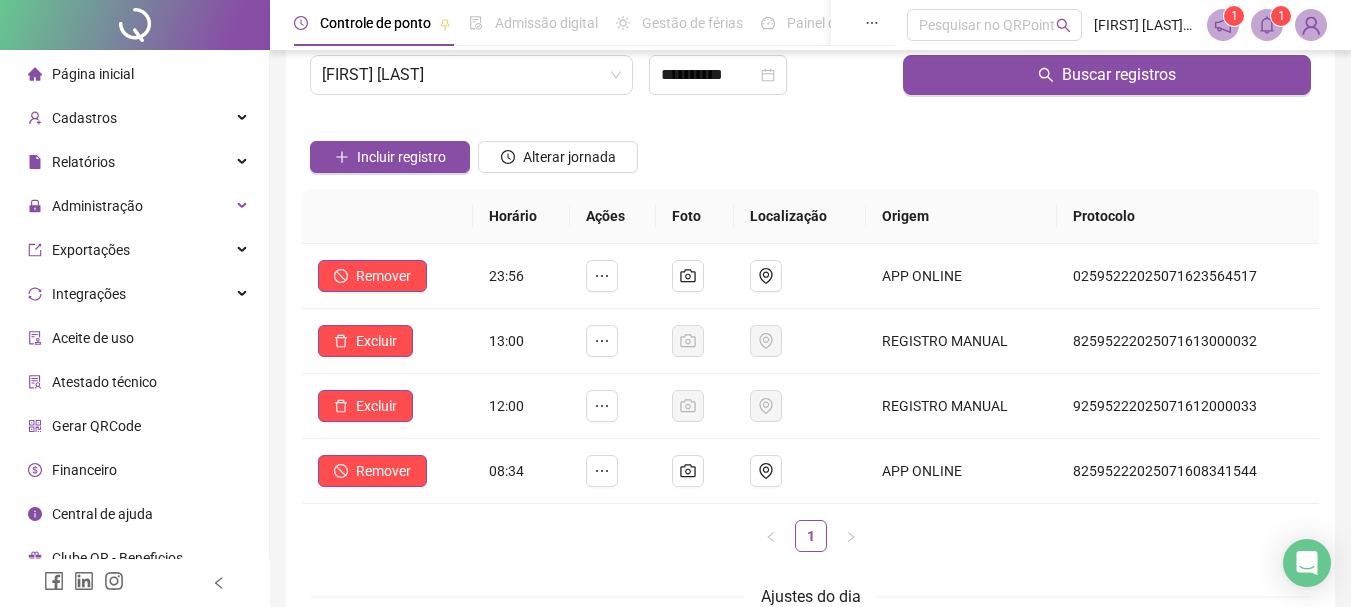 scroll, scrollTop: 100, scrollLeft: 0, axis: vertical 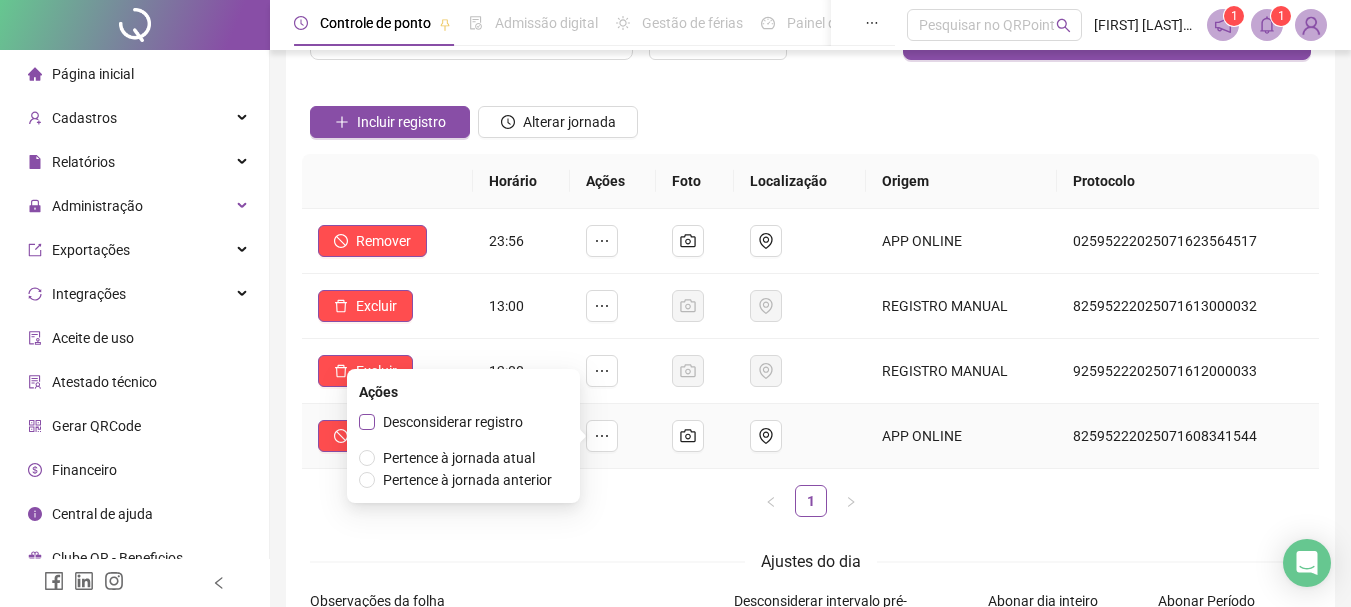 click on "Desconsiderar registro" at bounding box center [453, 422] 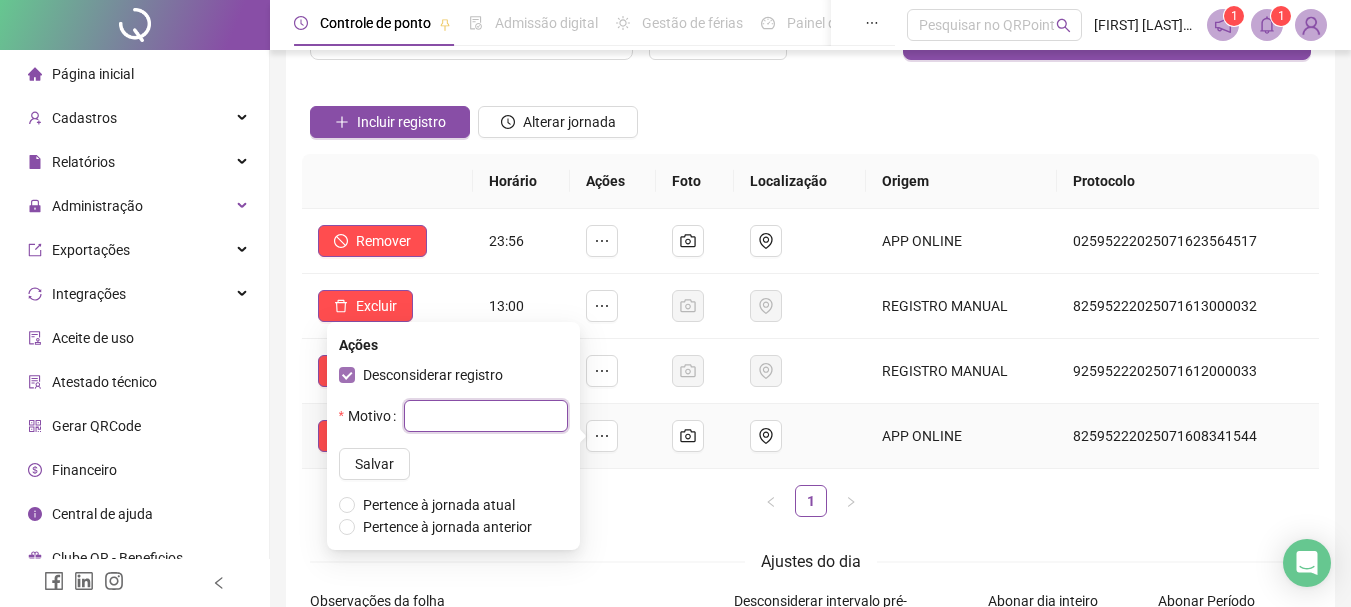click at bounding box center [486, 416] 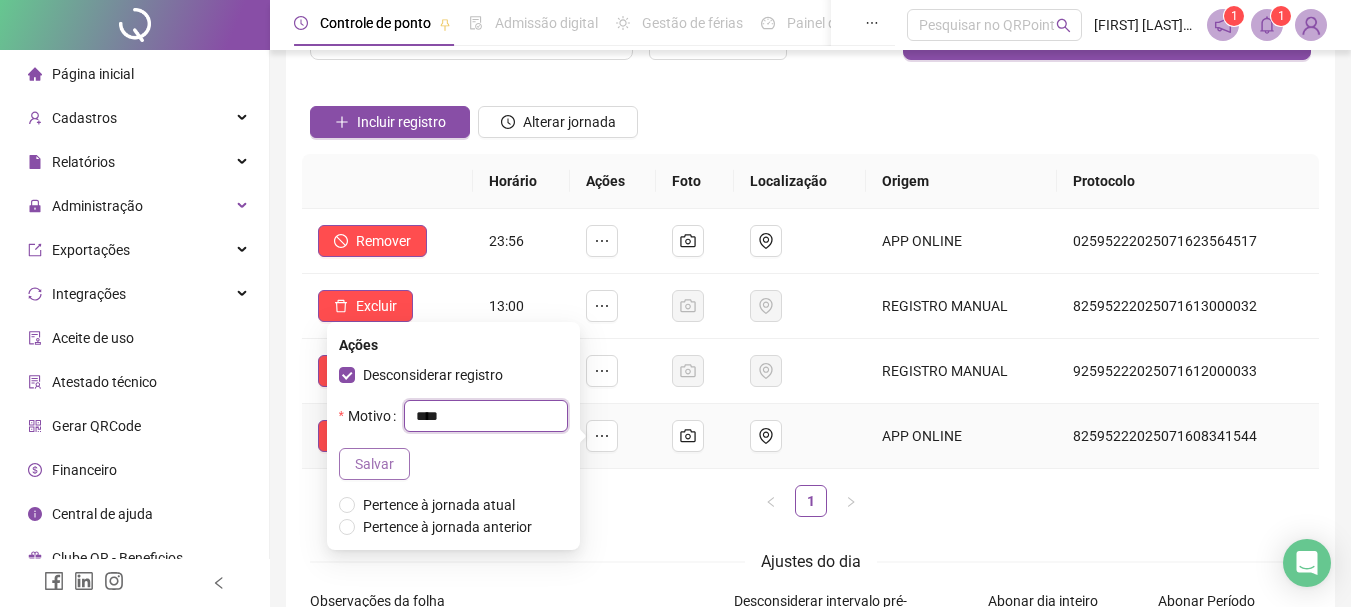 type on "****" 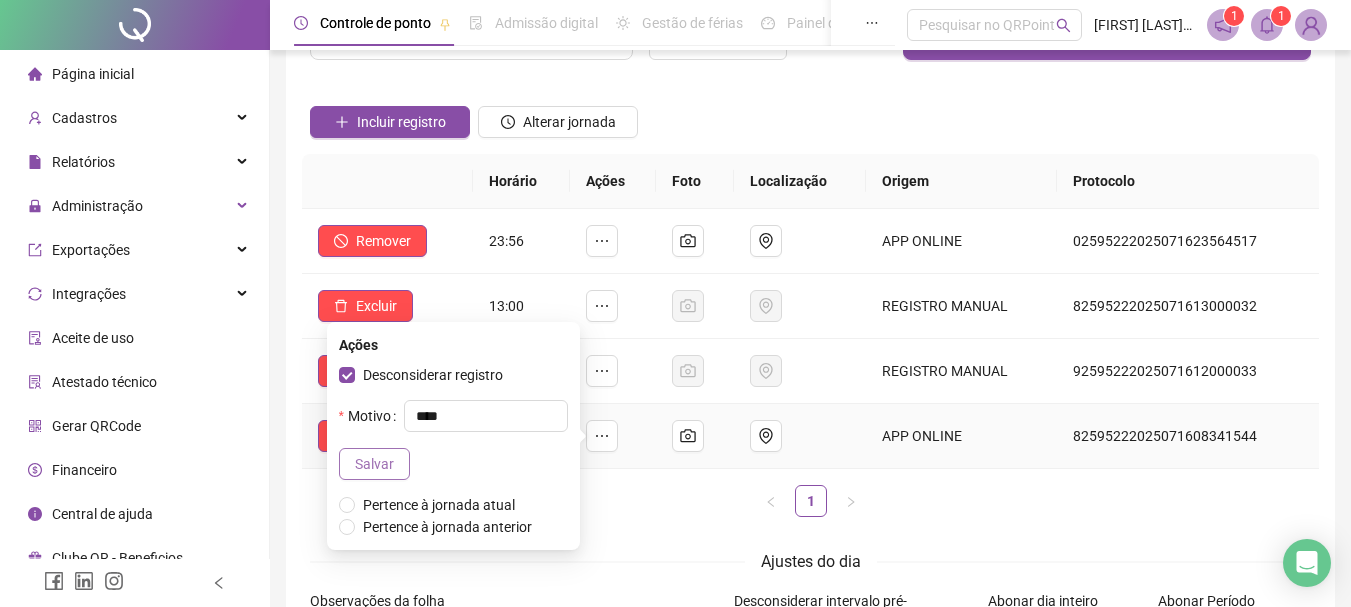 click on "Salvar" at bounding box center [374, 464] 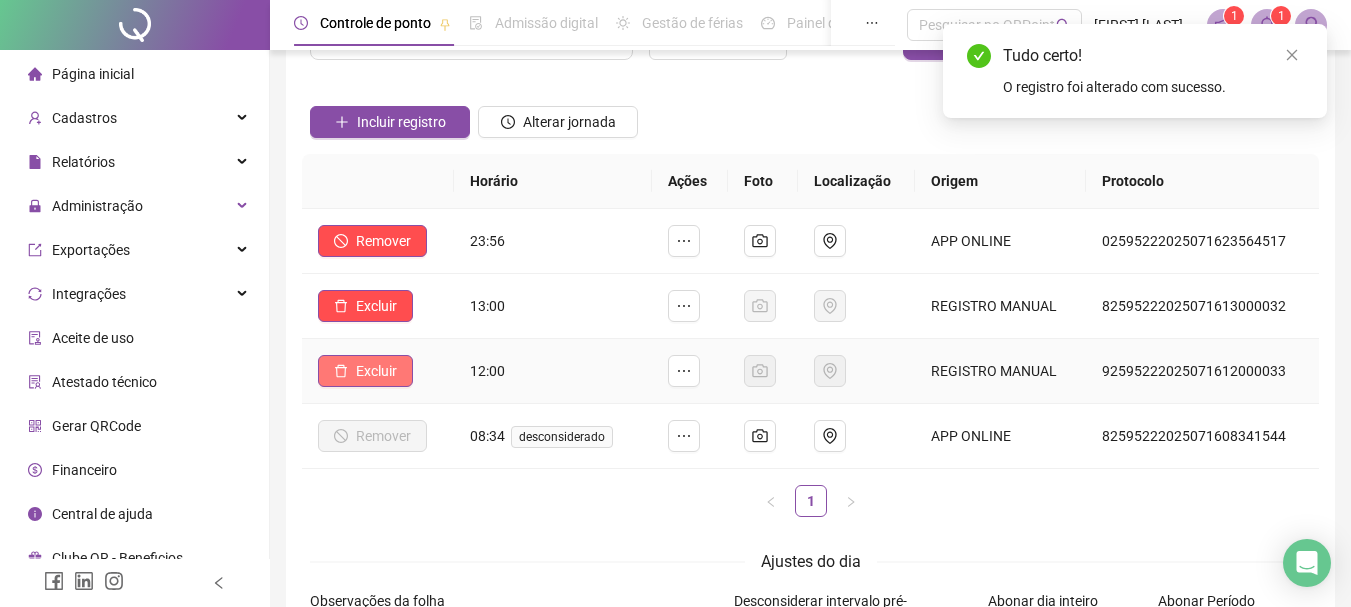click on "Excluir" at bounding box center (376, 371) 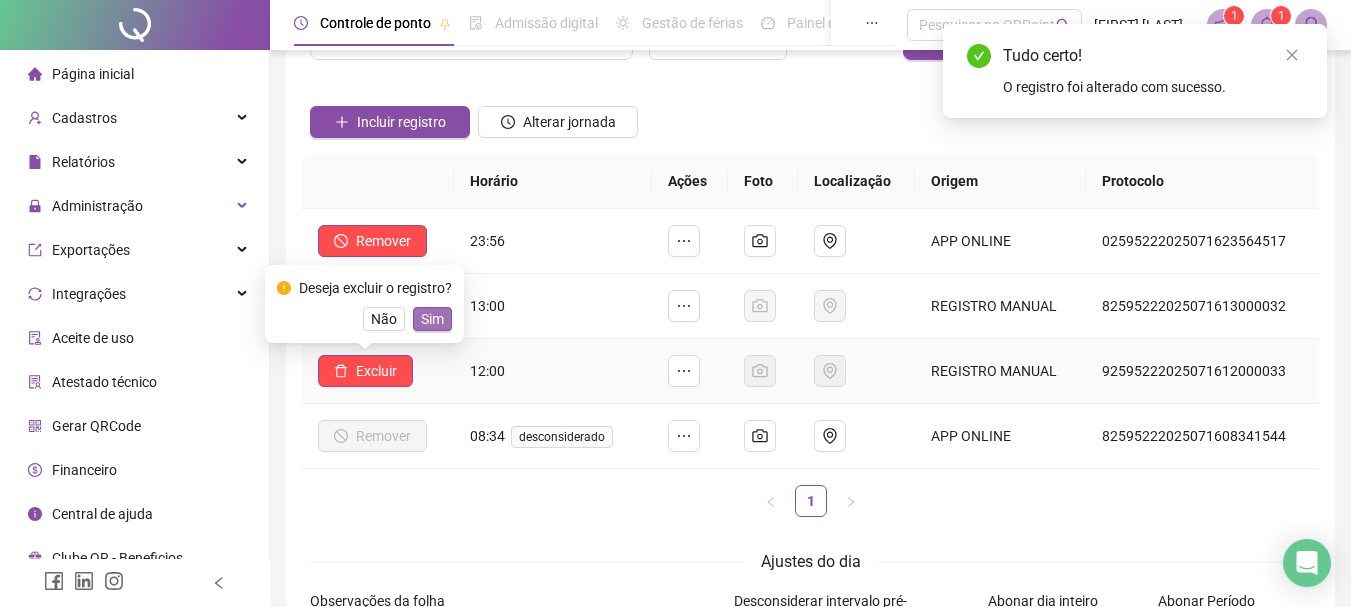 click on "Sim" at bounding box center (432, 319) 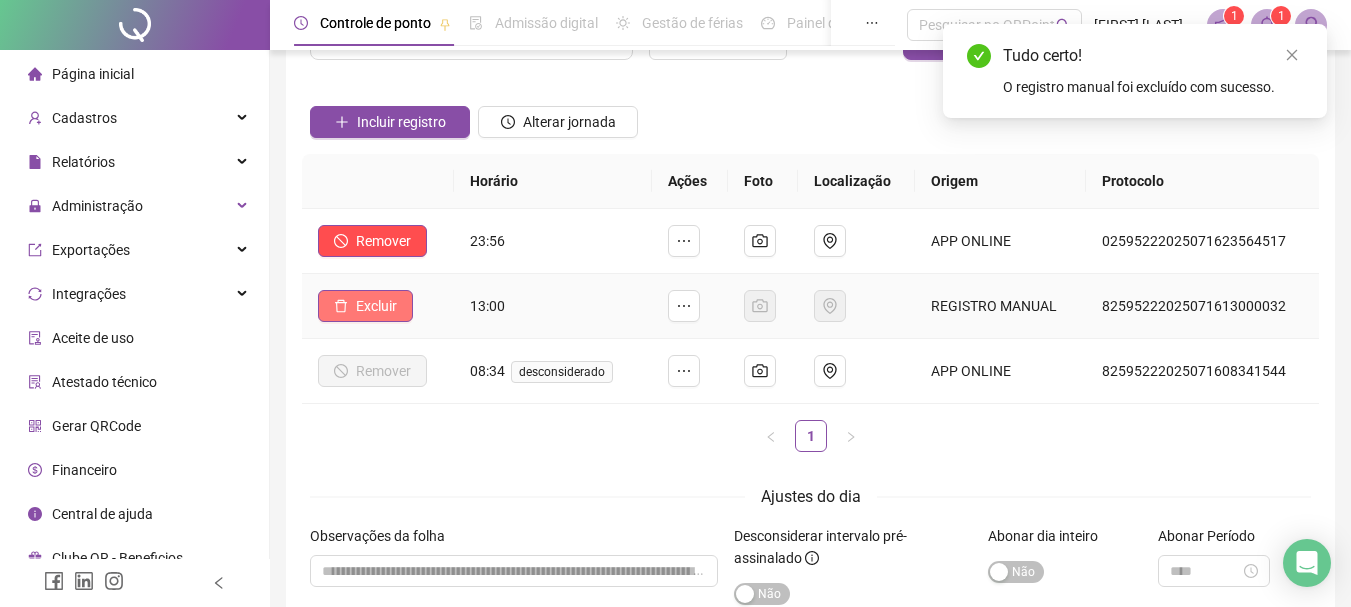 click on "Excluir" at bounding box center [376, 306] 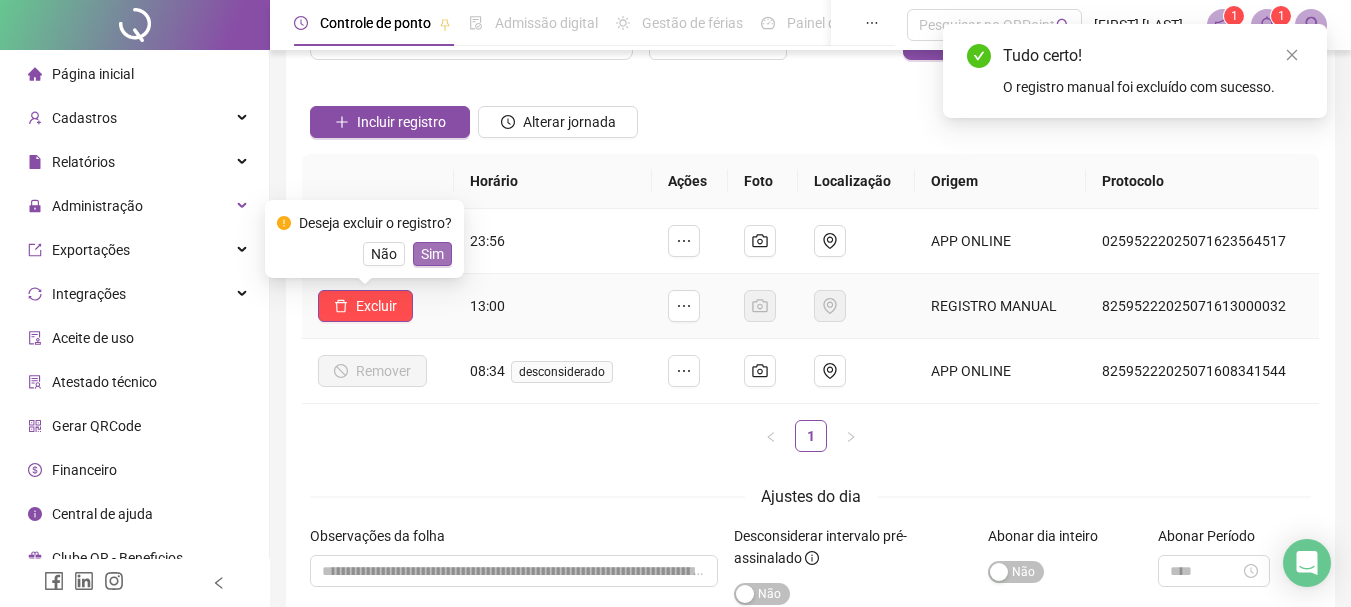 click on "Sim" at bounding box center (432, 254) 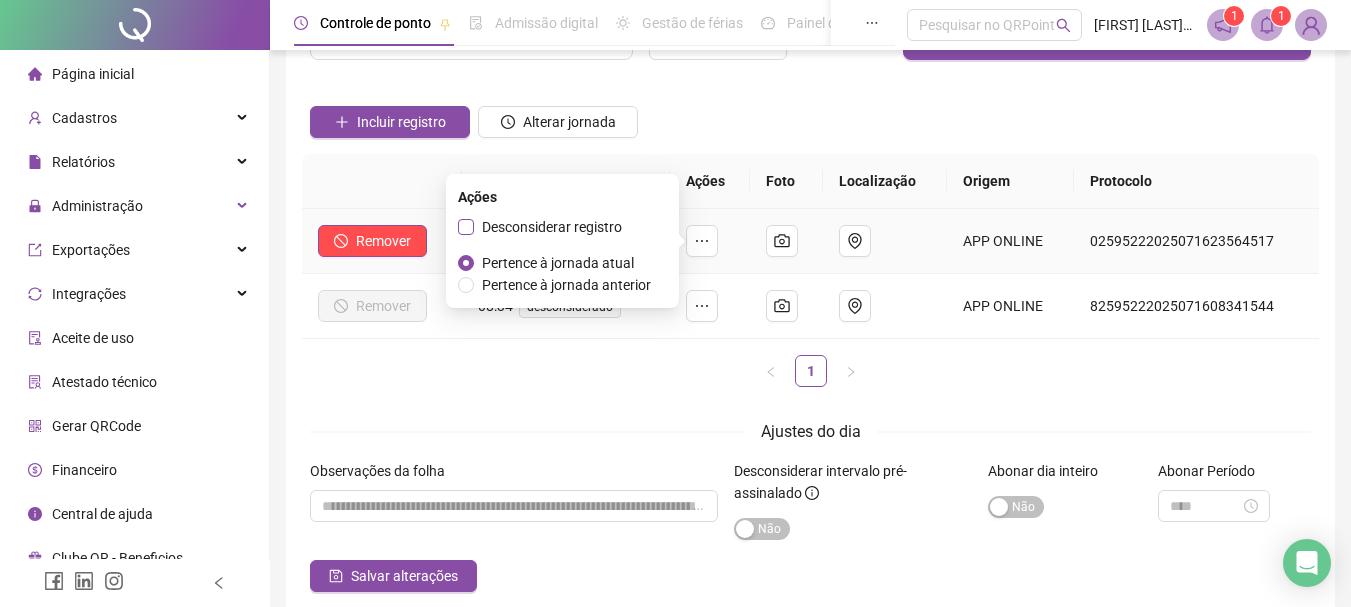 click on "Desconsiderar registro" at bounding box center [552, 227] 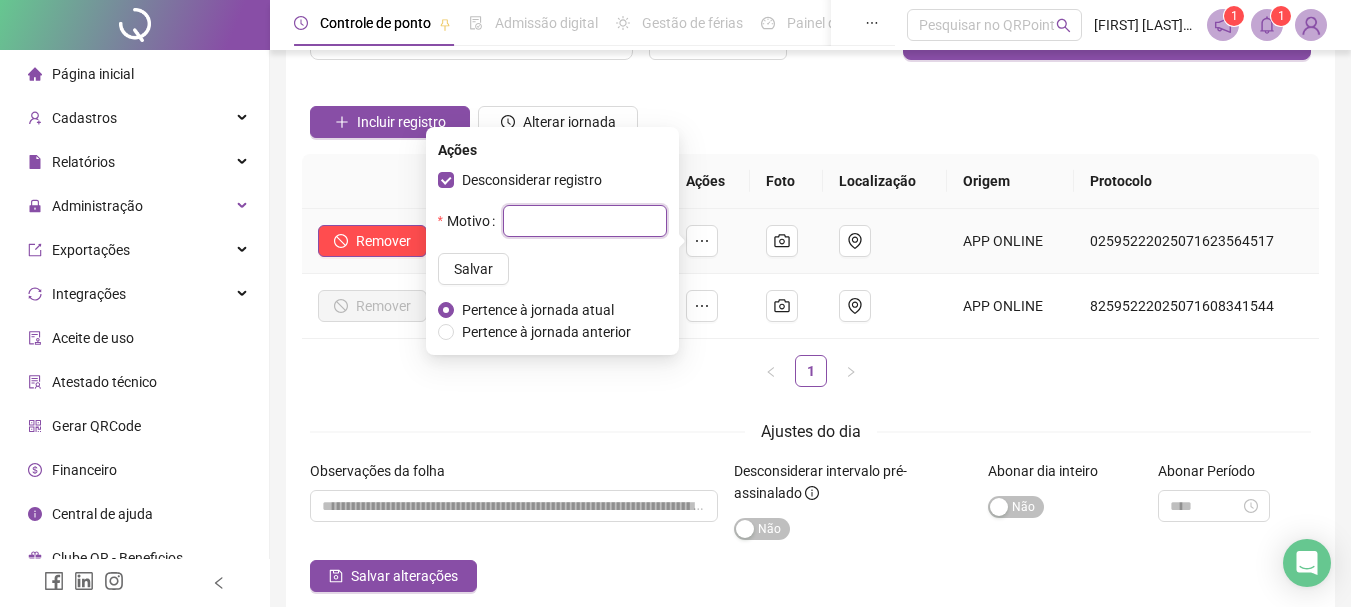 click at bounding box center [585, 221] 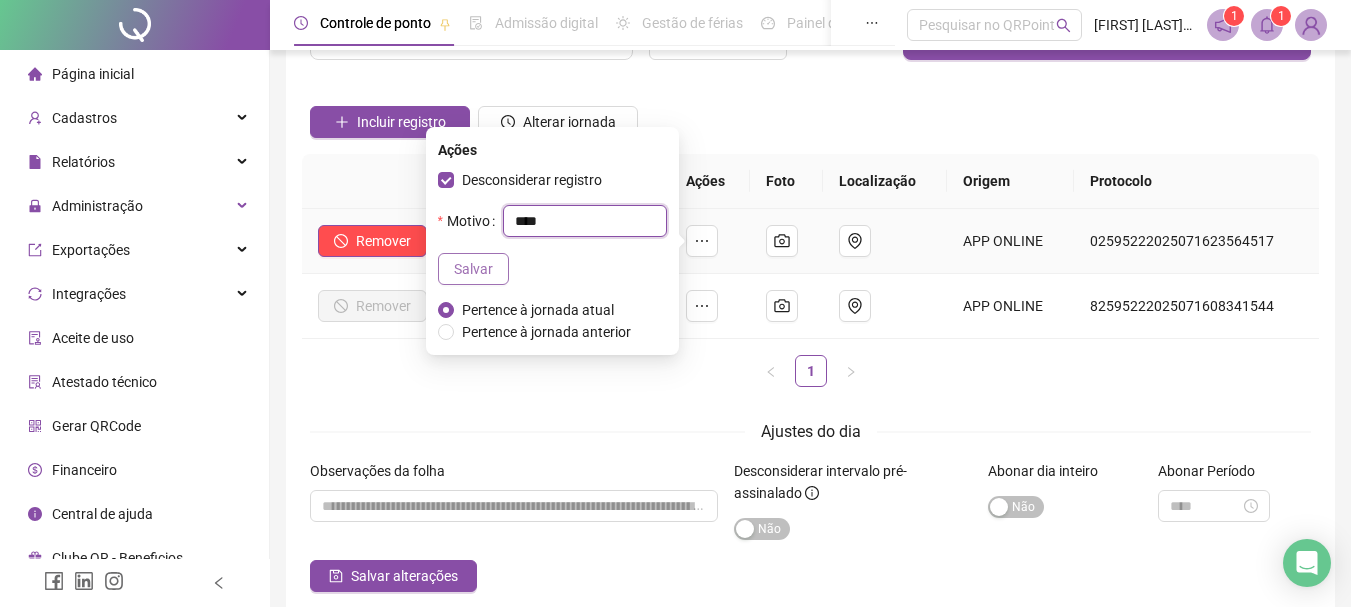 type on "****" 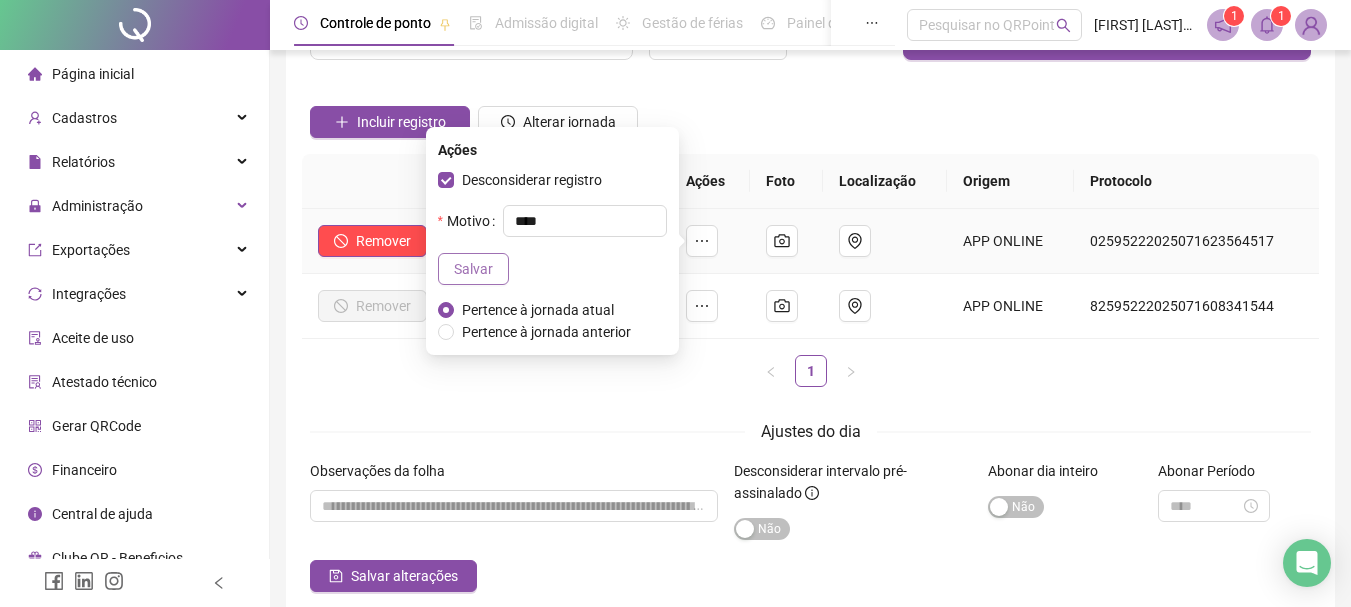 click on "Salvar" at bounding box center (473, 269) 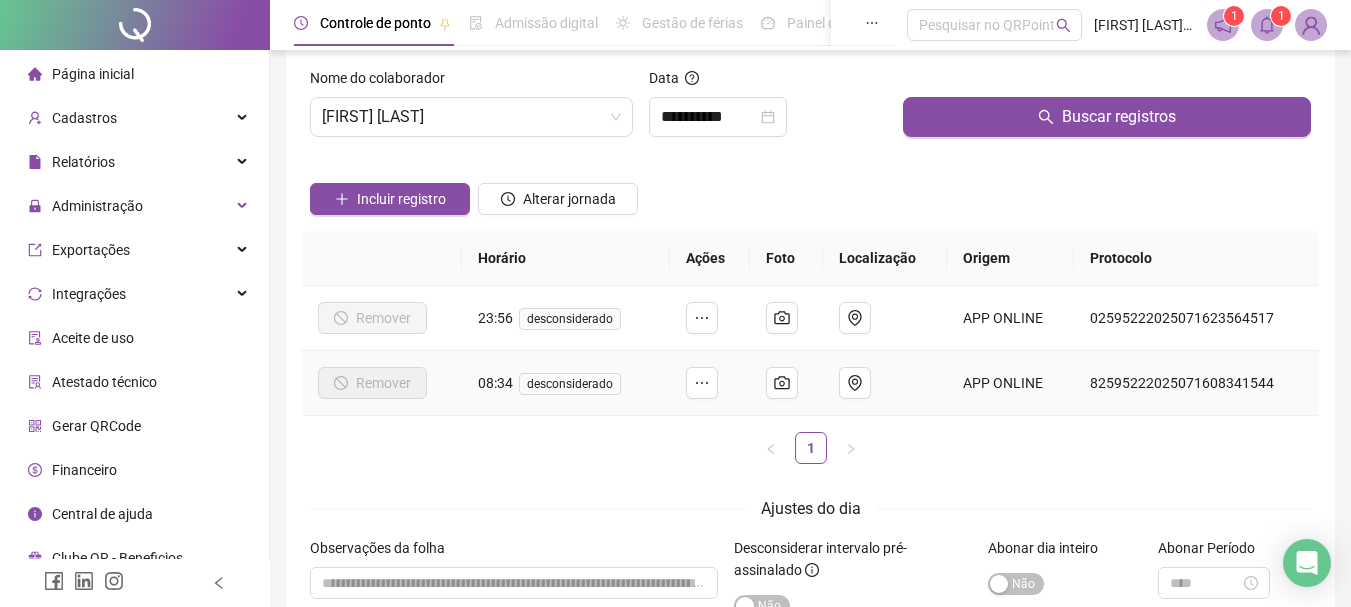 scroll, scrollTop: 0, scrollLeft: 0, axis: both 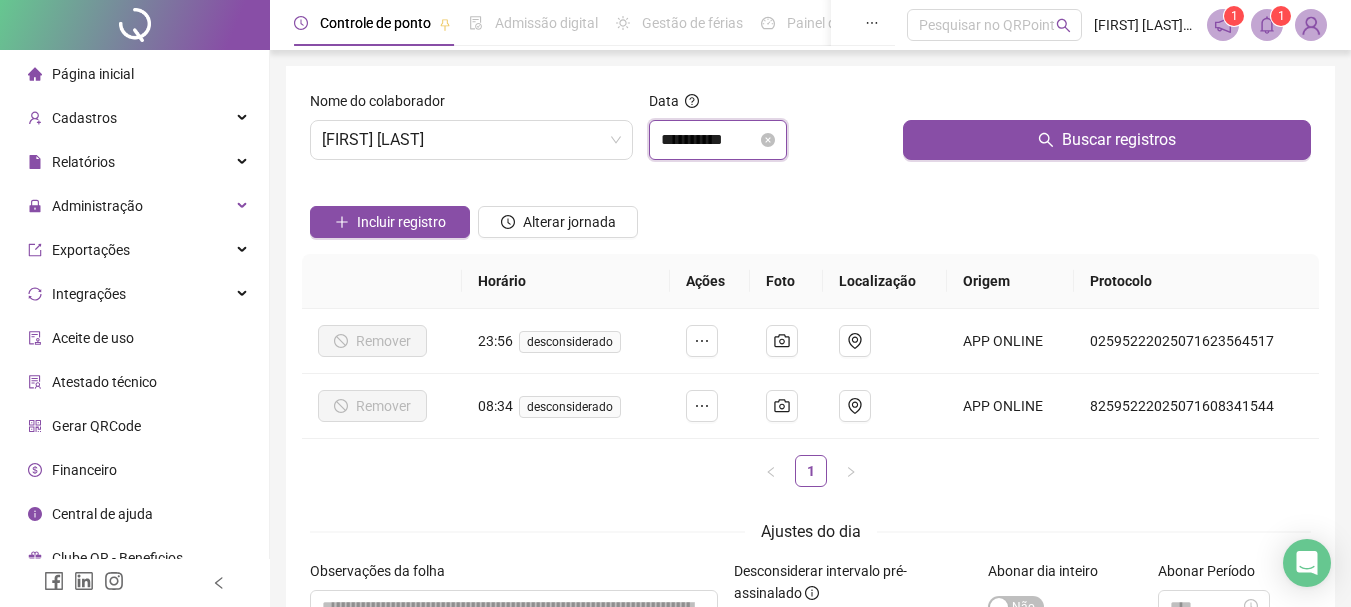 click on "**********" at bounding box center (709, 140) 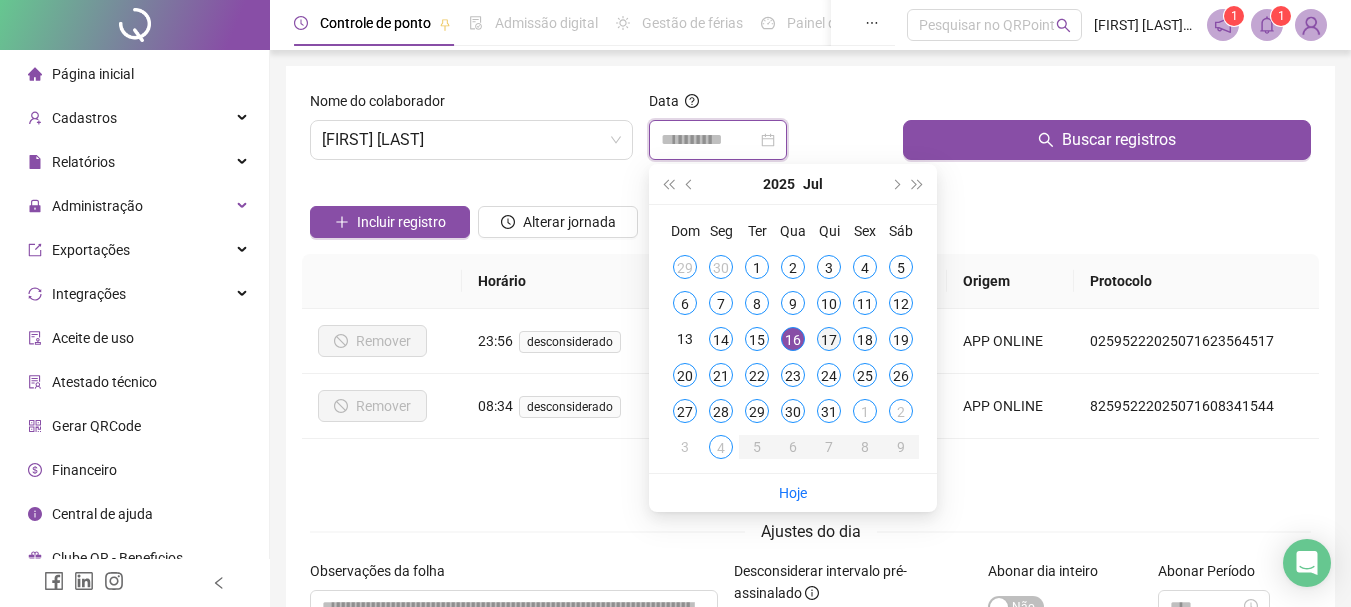 type on "**********" 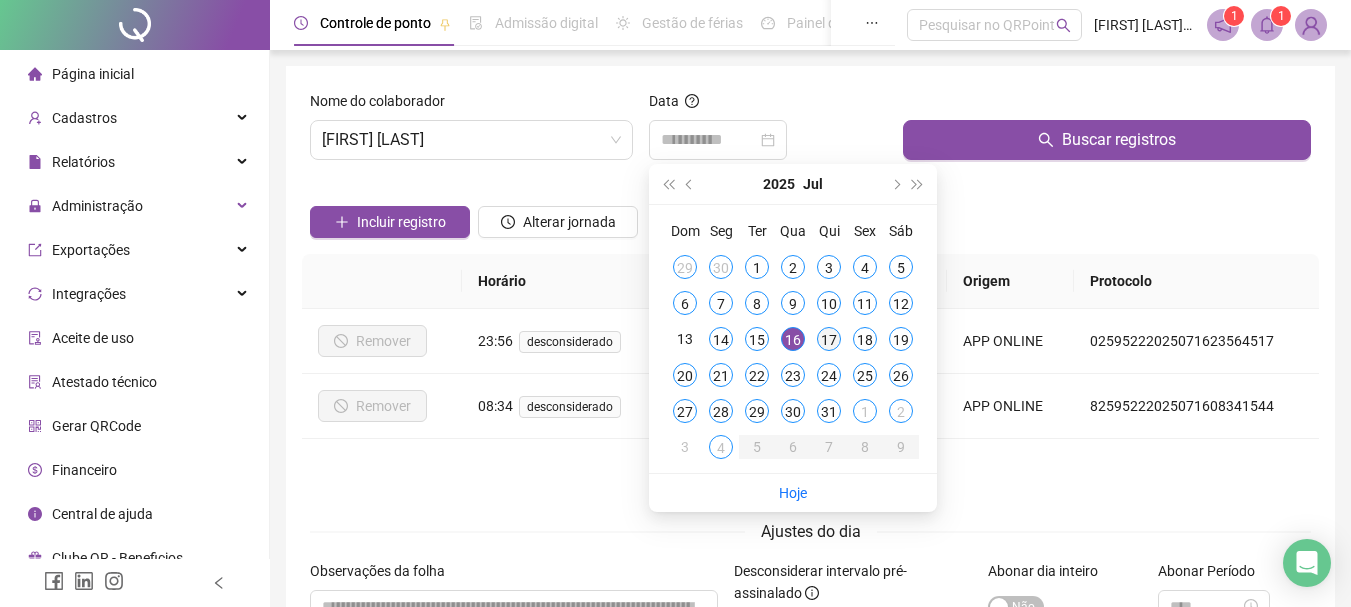 click on "17" at bounding box center (829, 339) 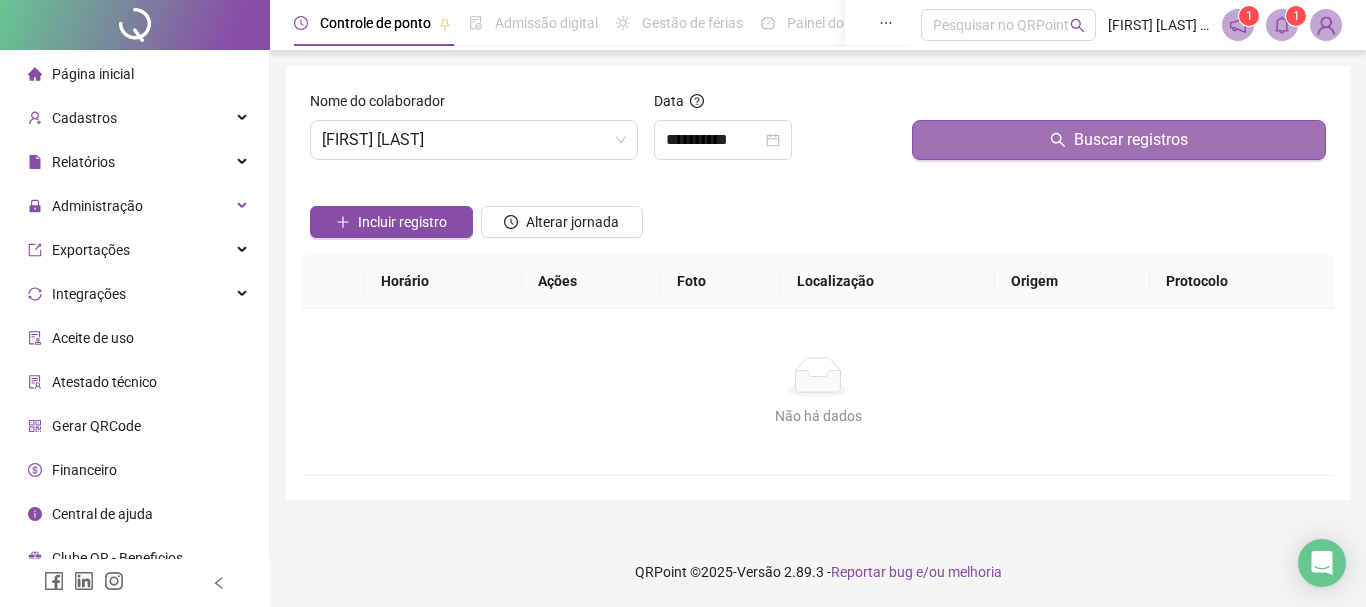 click on "Buscar registros" at bounding box center [1119, 140] 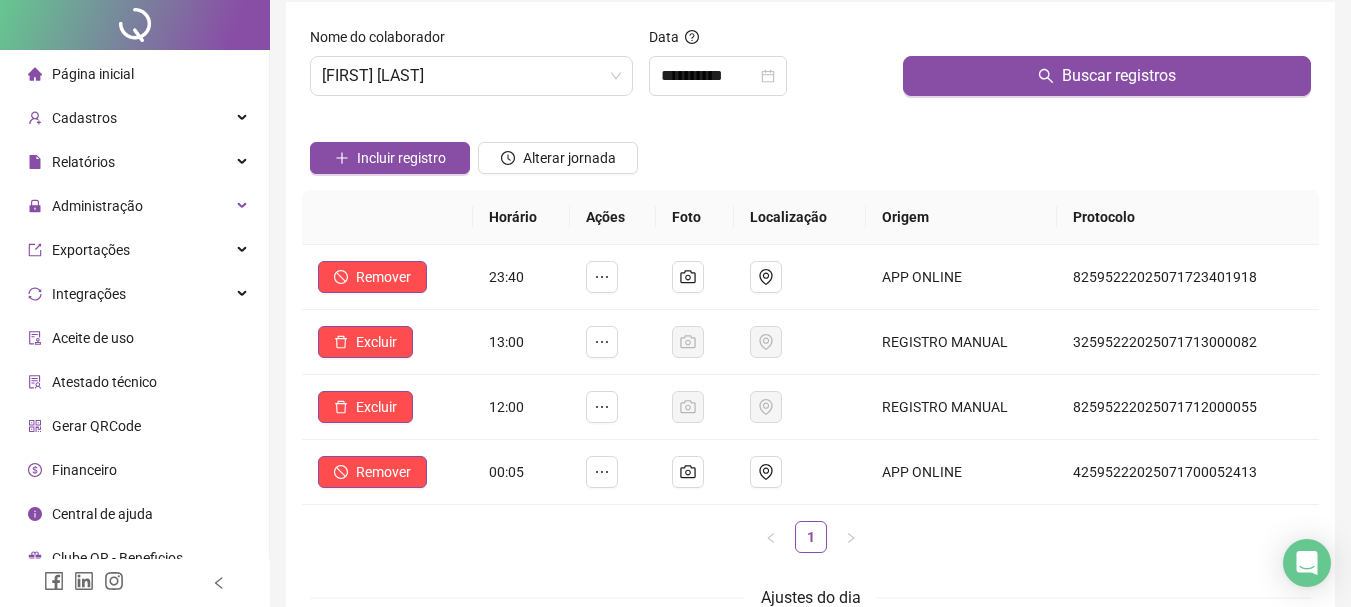 scroll, scrollTop: 100, scrollLeft: 0, axis: vertical 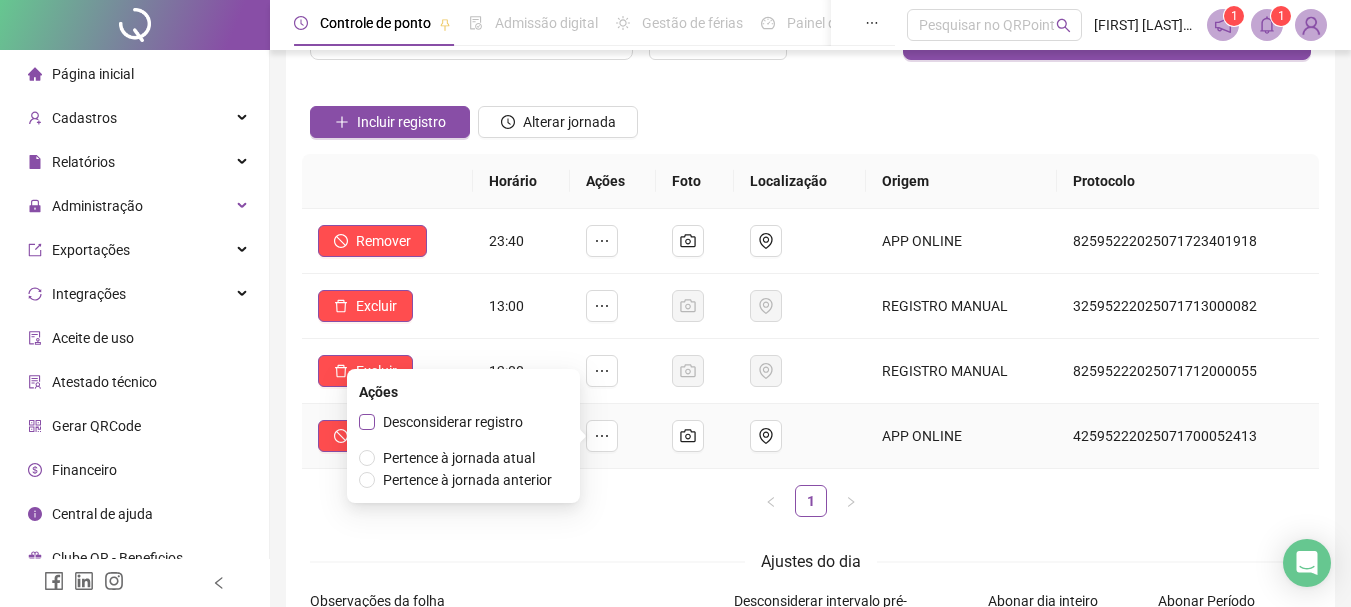 click on "Desconsiderar registro" at bounding box center (453, 422) 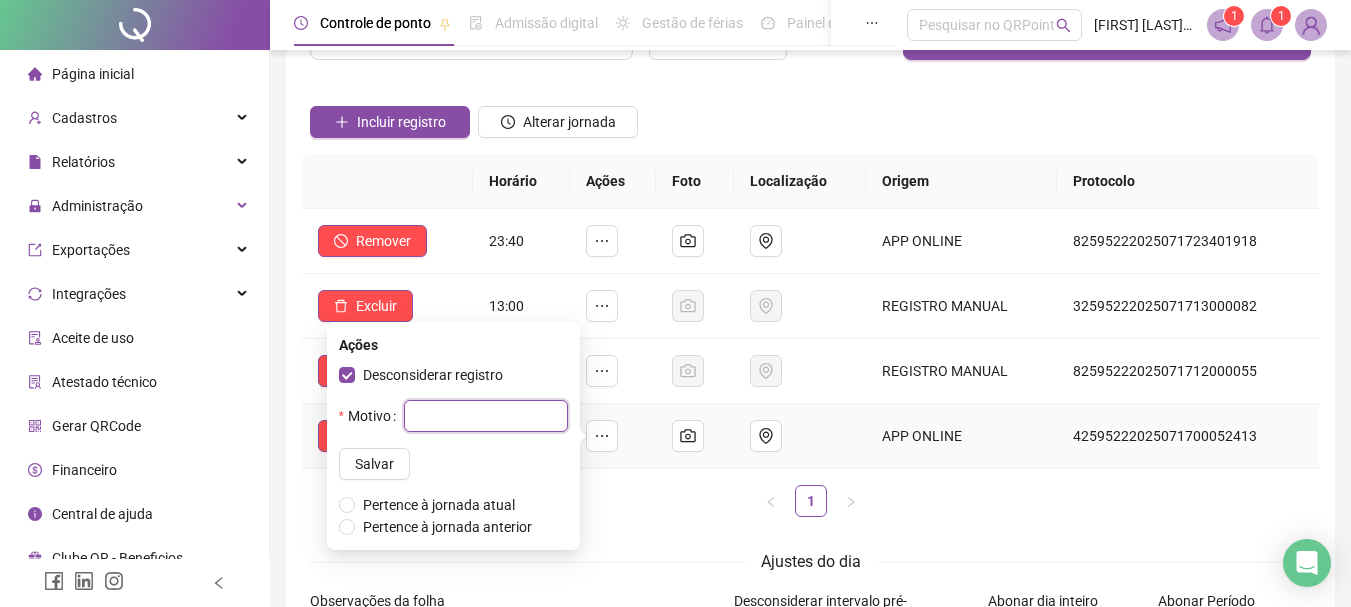 click at bounding box center [486, 416] 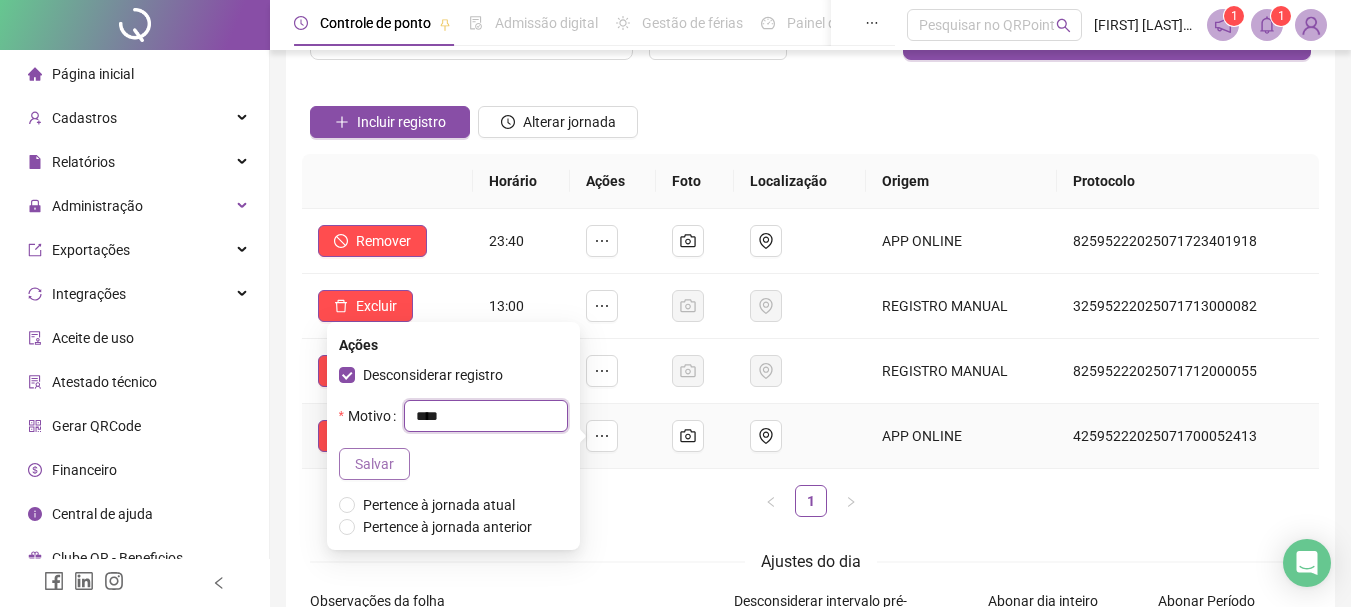 type on "****" 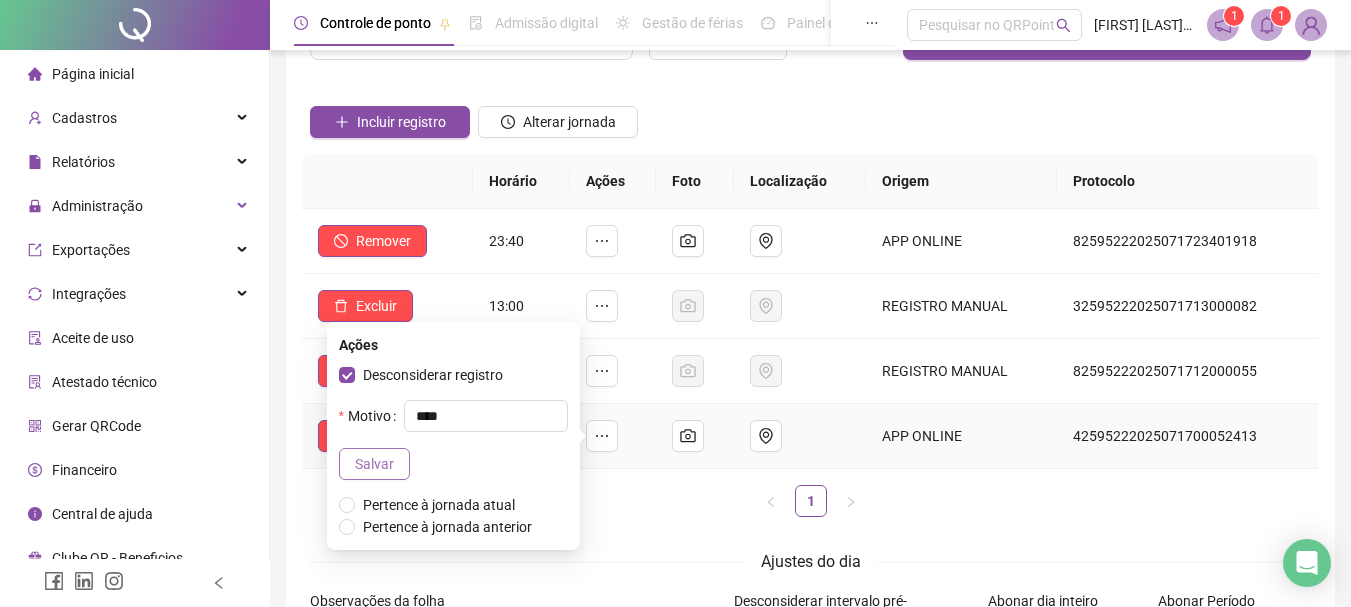click on "Salvar" at bounding box center [374, 464] 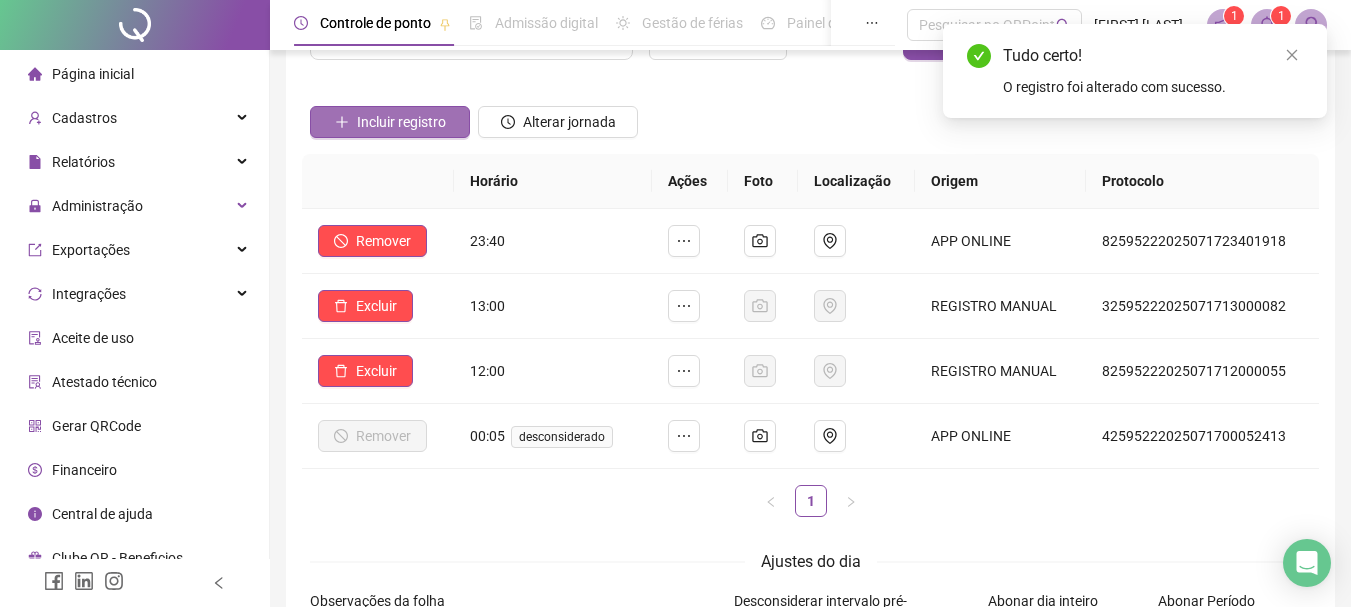 click on "Incluir registro" at bounding box center [401, 122] 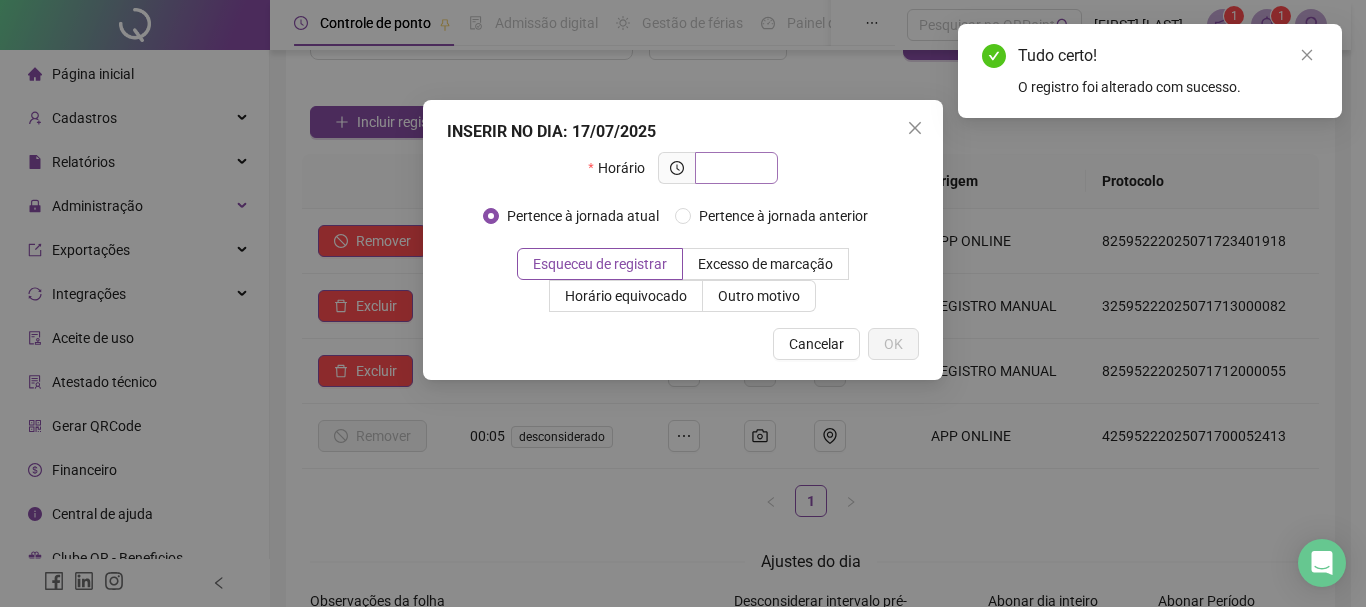click at bounding box center (734, 168) 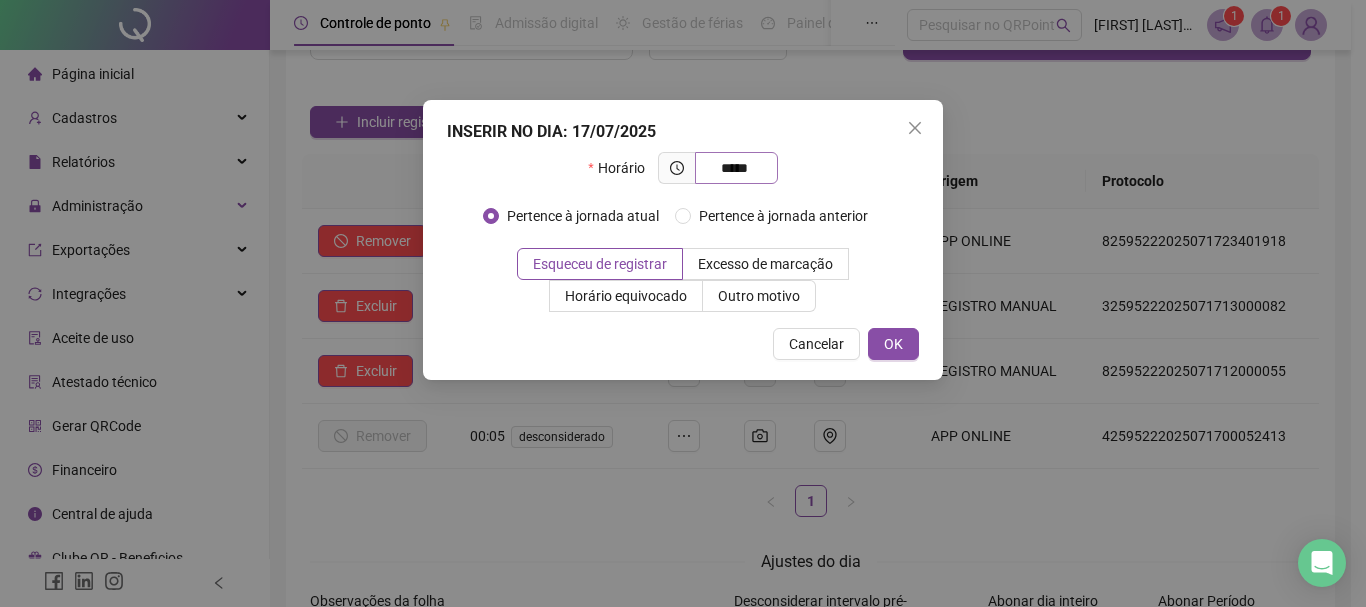 type on "*****" 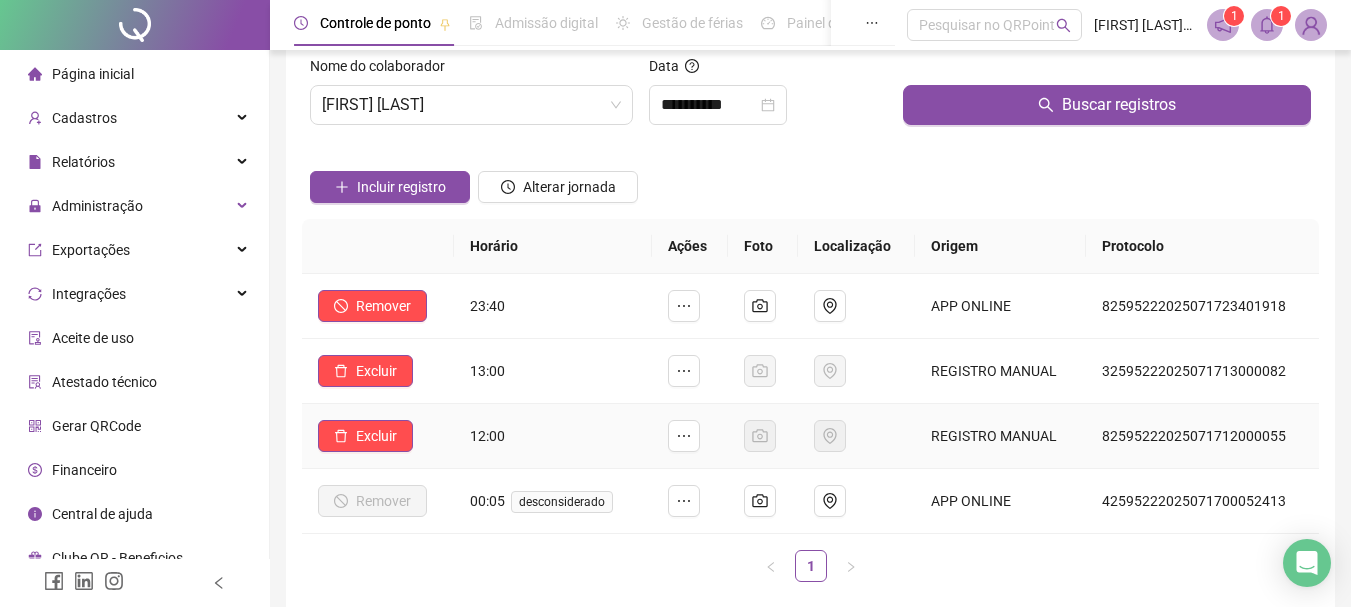 scroll, scrollTop: 0, scrollLeft: 0, axis: both 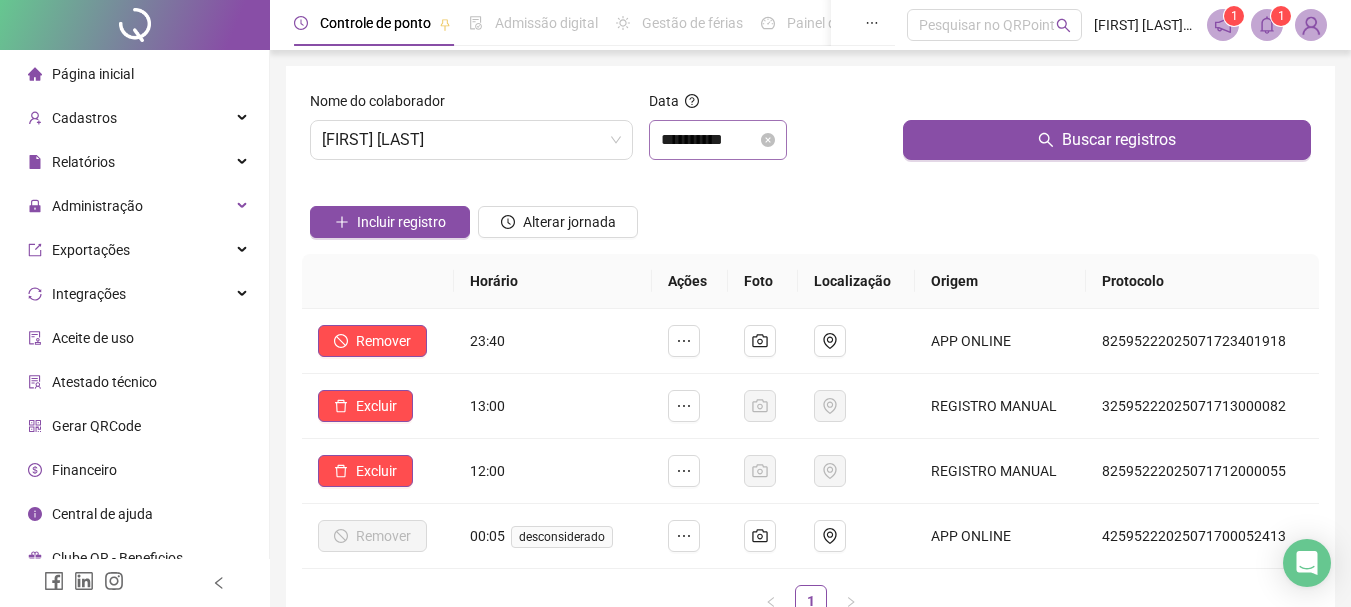 click on "**********" at bounding box center (718, 140) 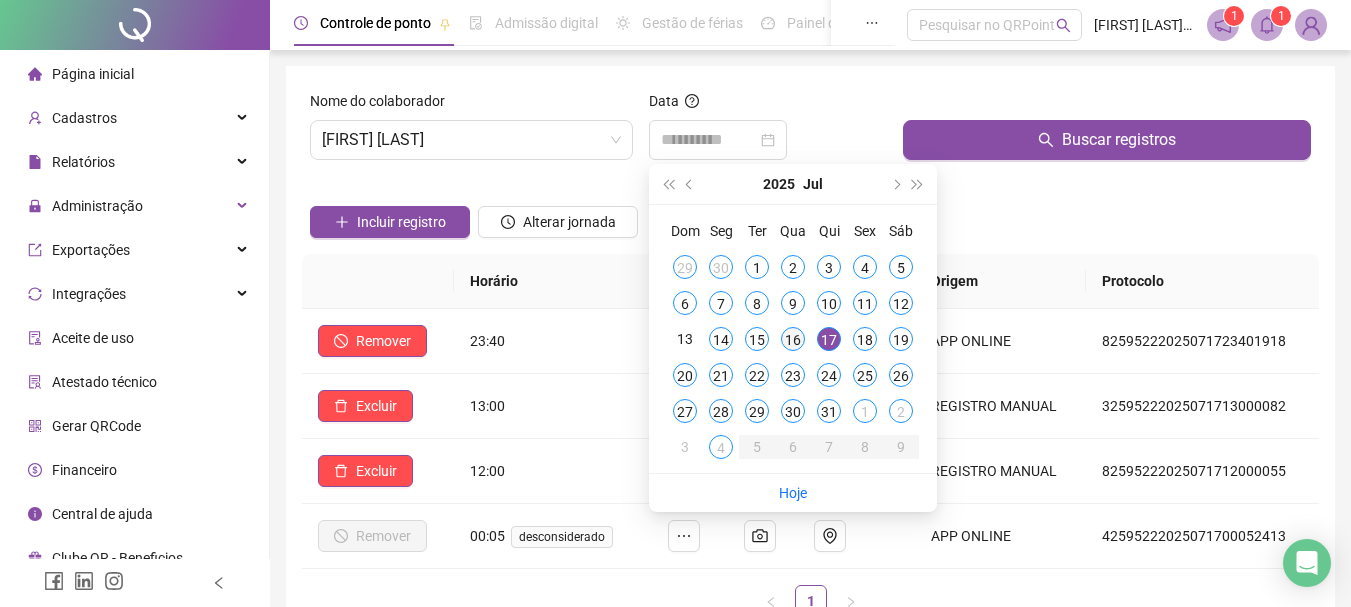 click on "16" at bounding box center [793, 339] 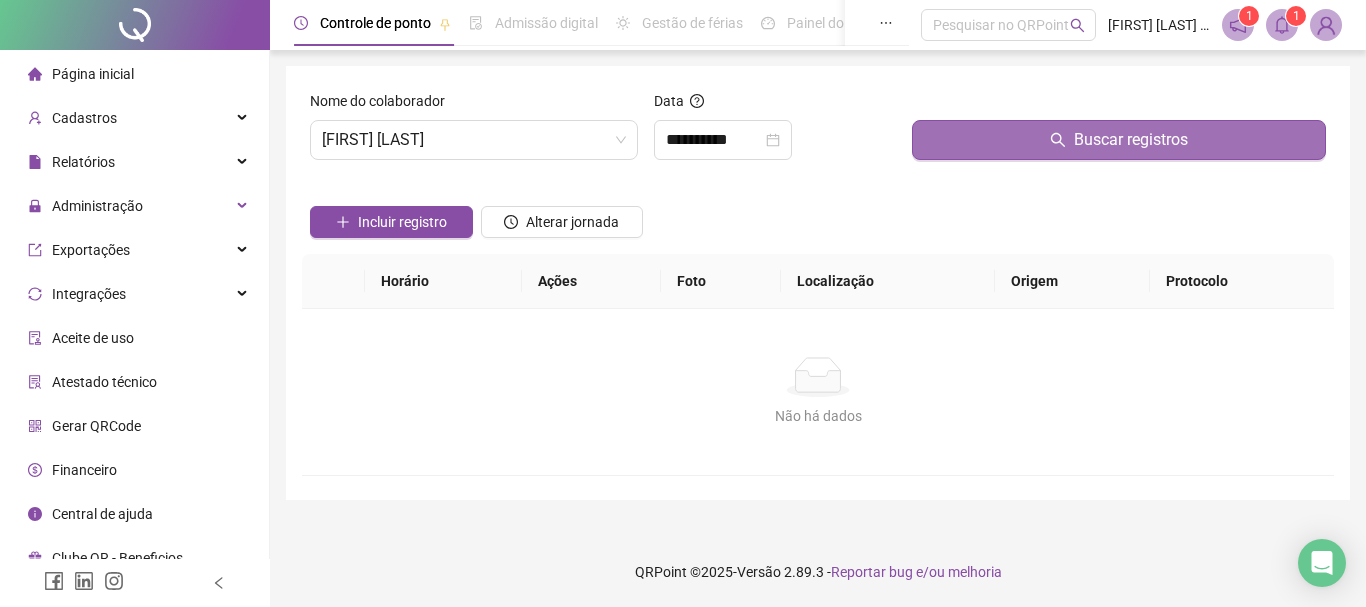 click on "Buscar registros" at bounding box center [1119, 140] 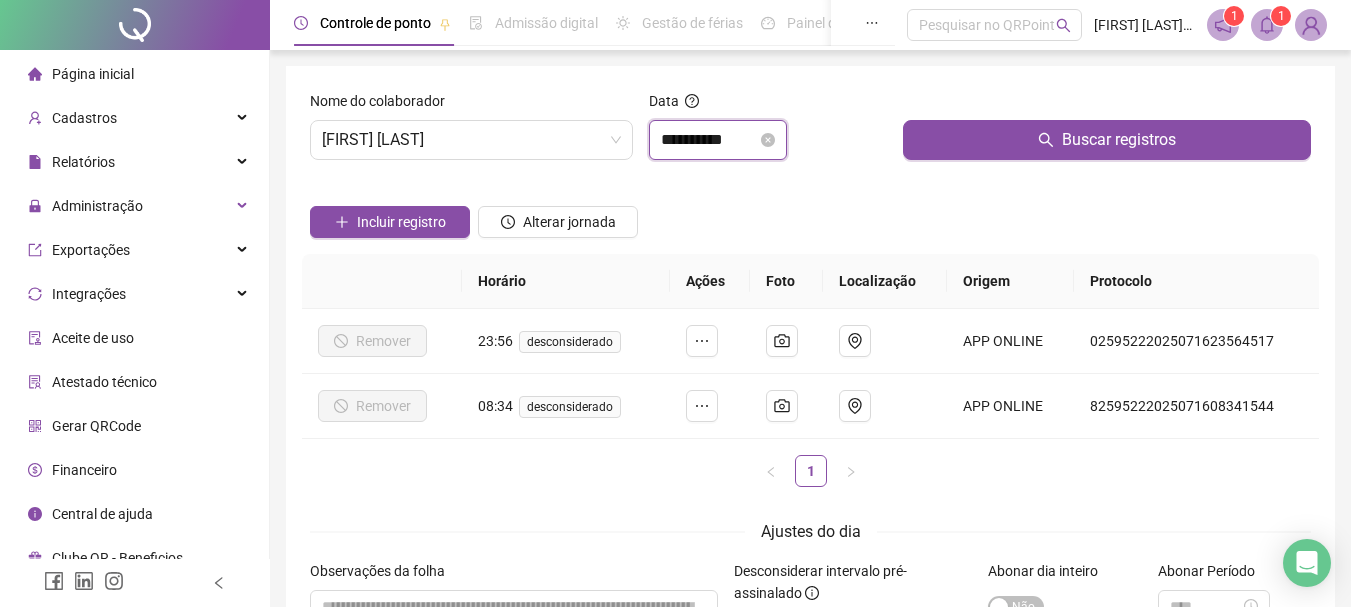 click on "**********" at bounding box center [709, 140] 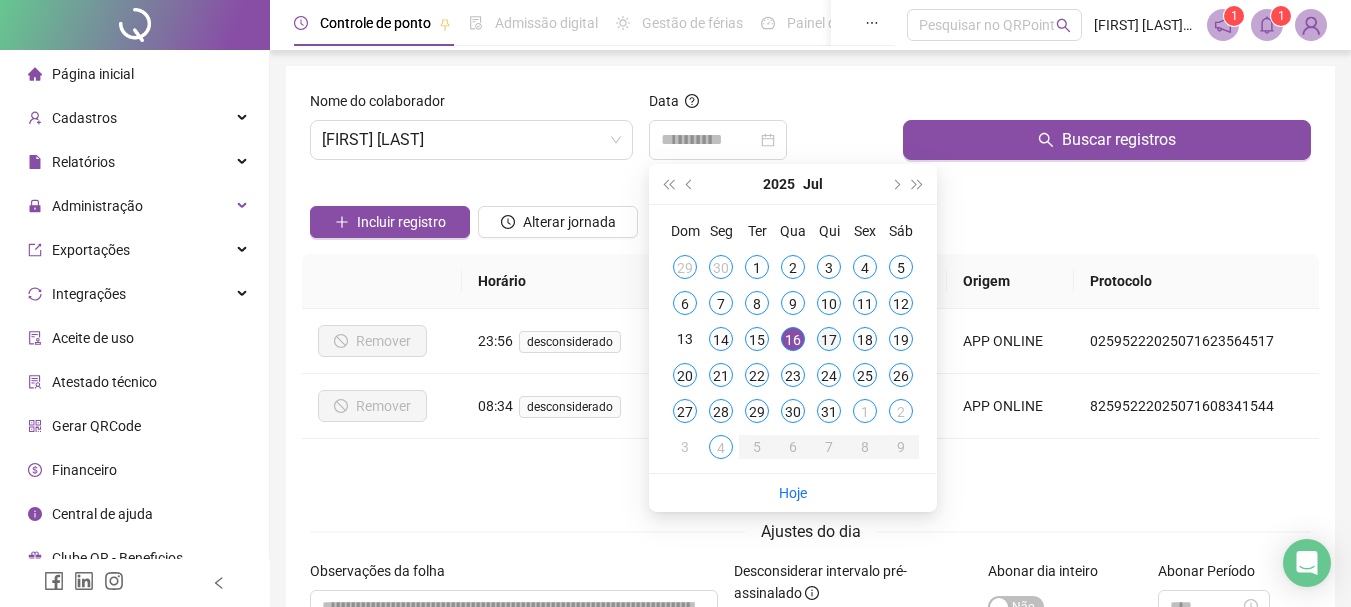 click on "17" at bounding box center [829, 339] 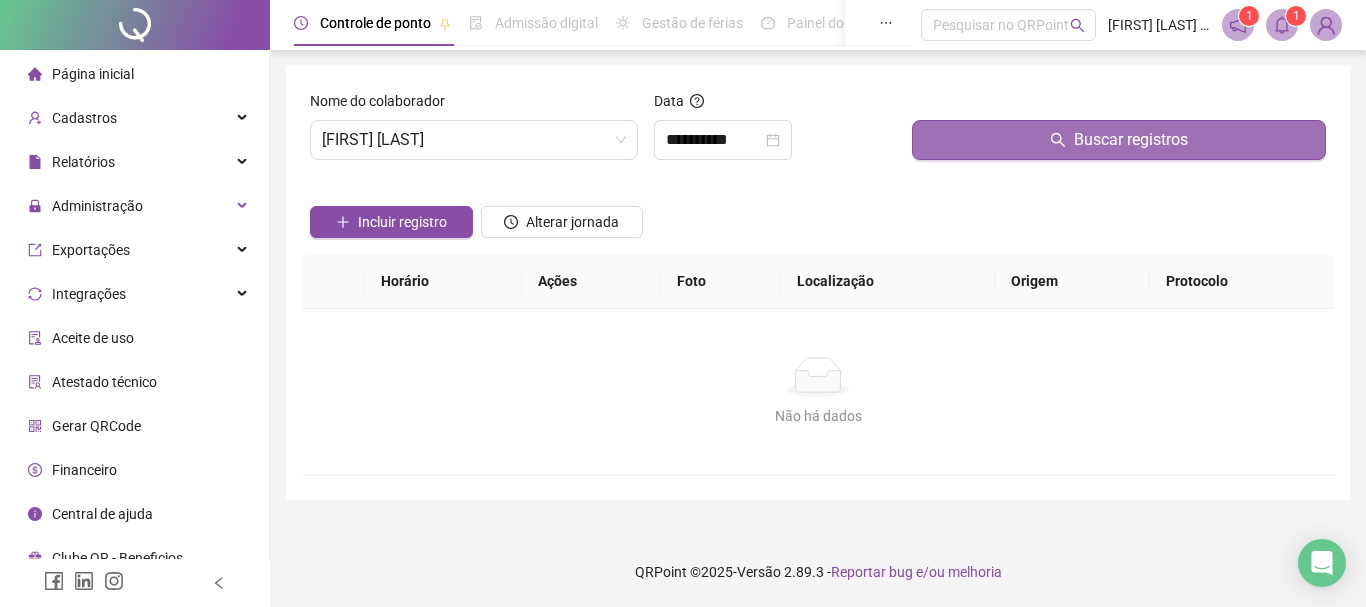 click on "Buscar registros" at bounding box center [1119, 140] 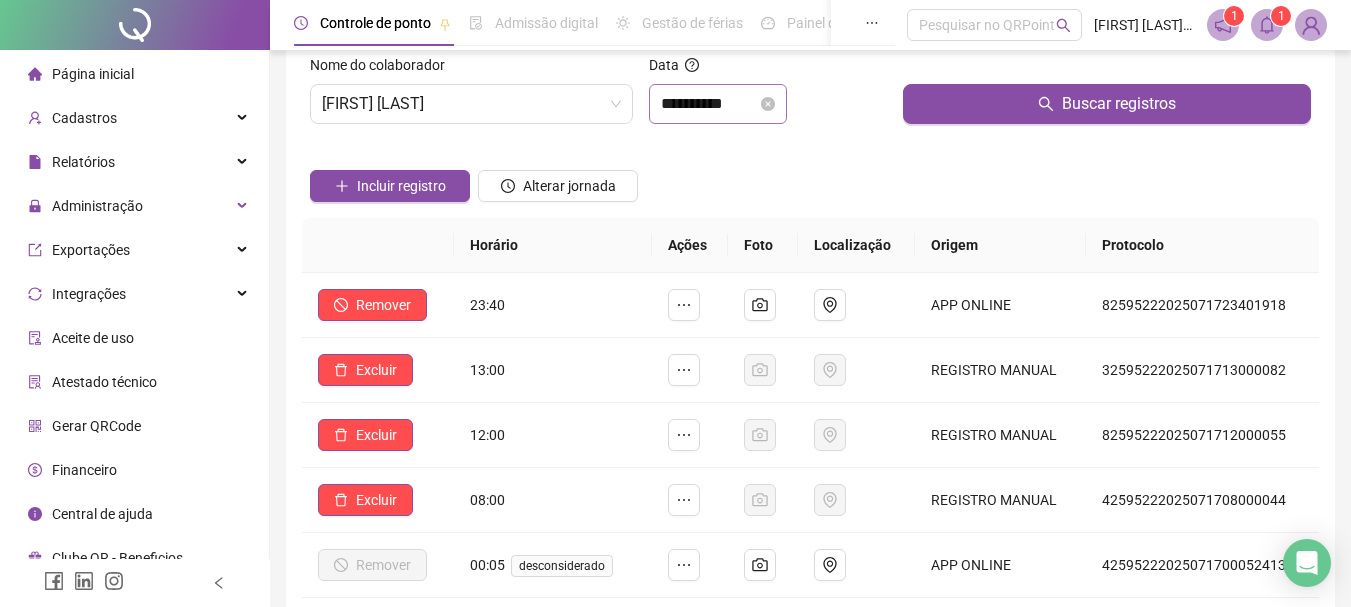 scroll, scrollTop: 0, scrollLeft: 0, axis: both 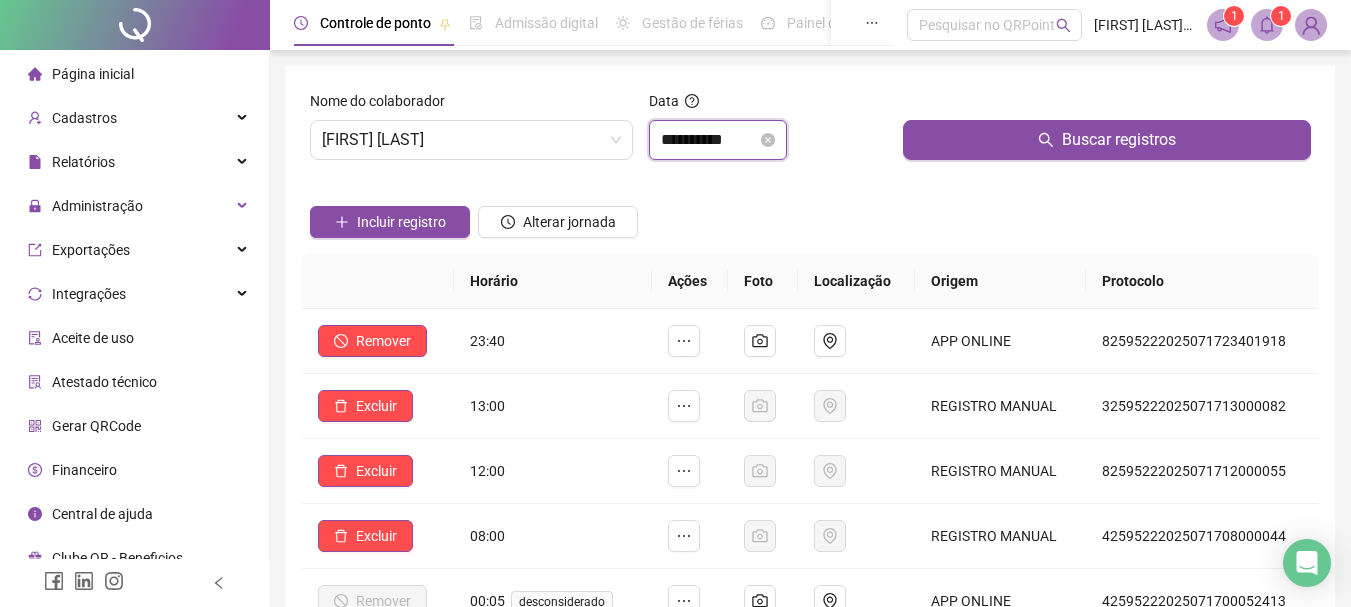 click on "**********" at bounding box center [709, 140] 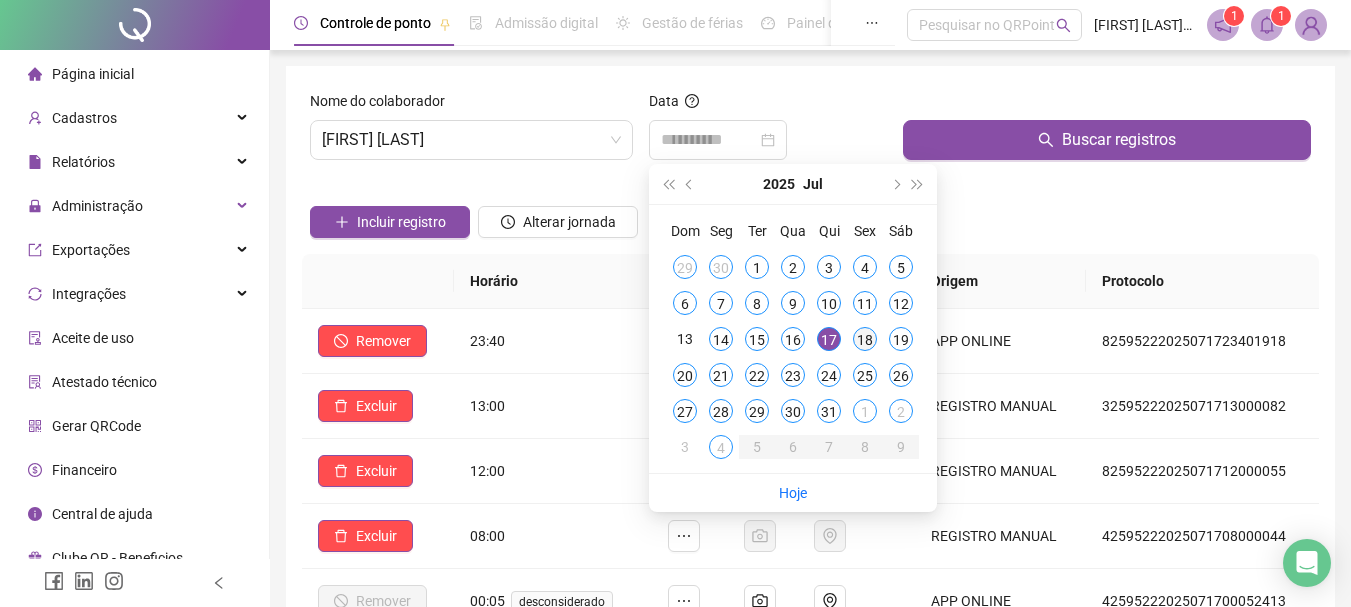click on "18" at bounding box center [865, 339] 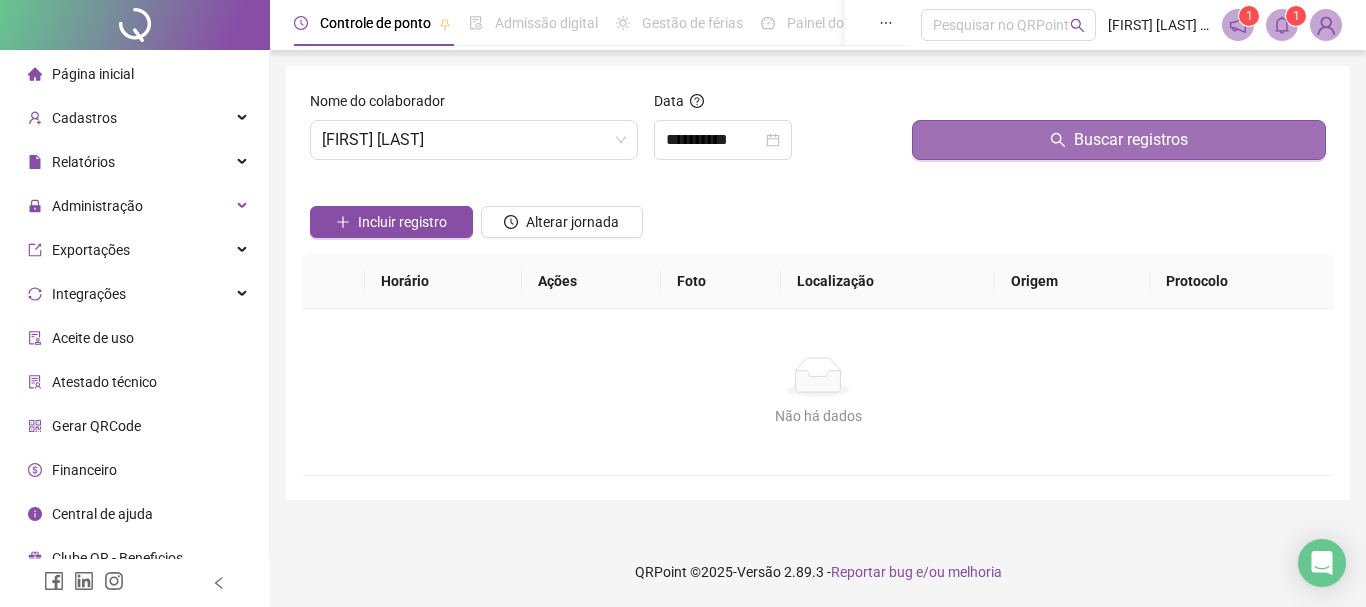 click on "Buscar registros" at bounding box center (1119, 140) 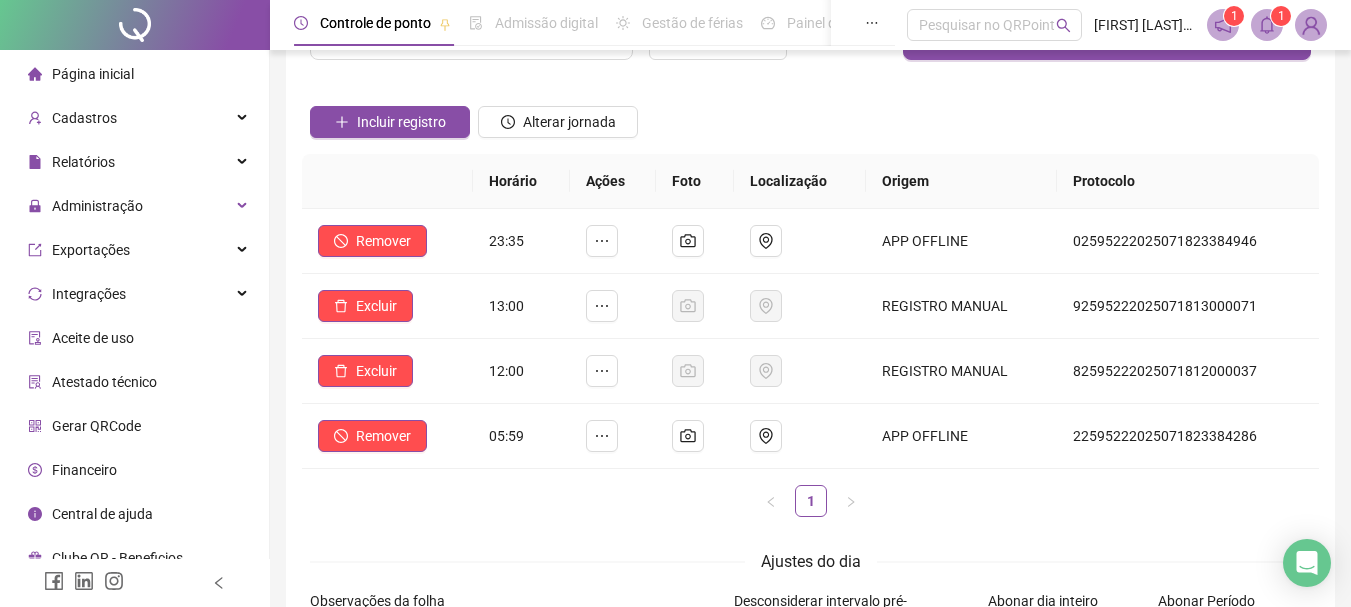 scroll, scrollTop: 0, scrollLeft: 0, axis: both 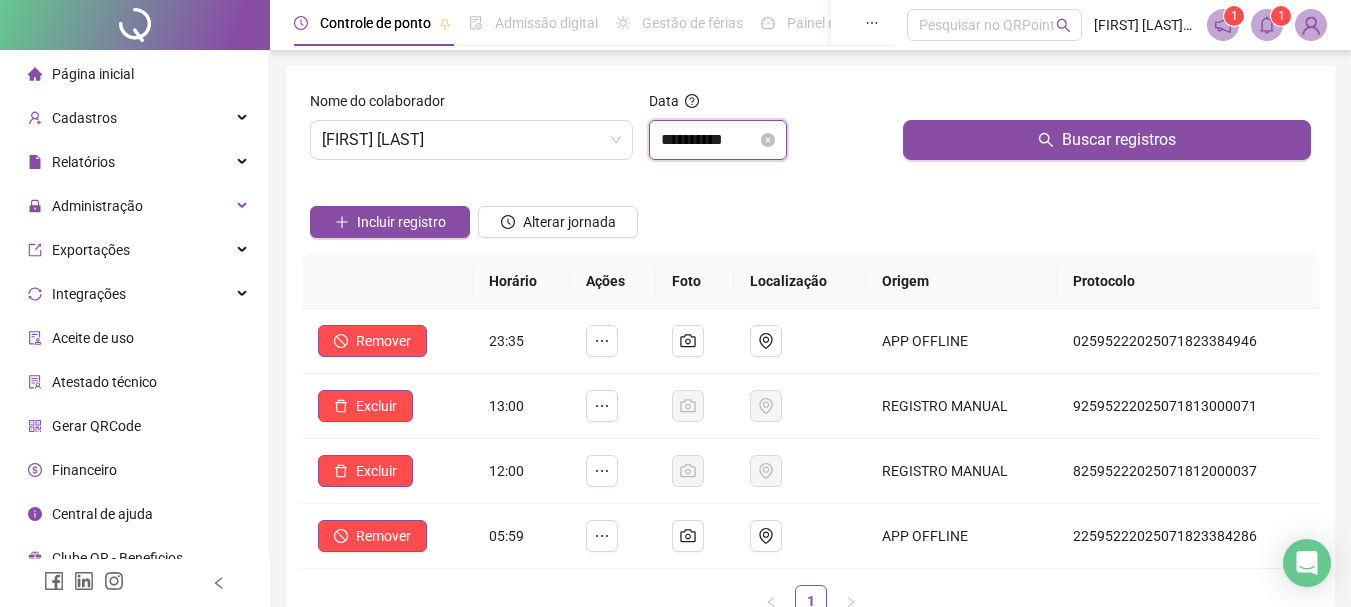 click on "**********" at bounding box center (709, 140) 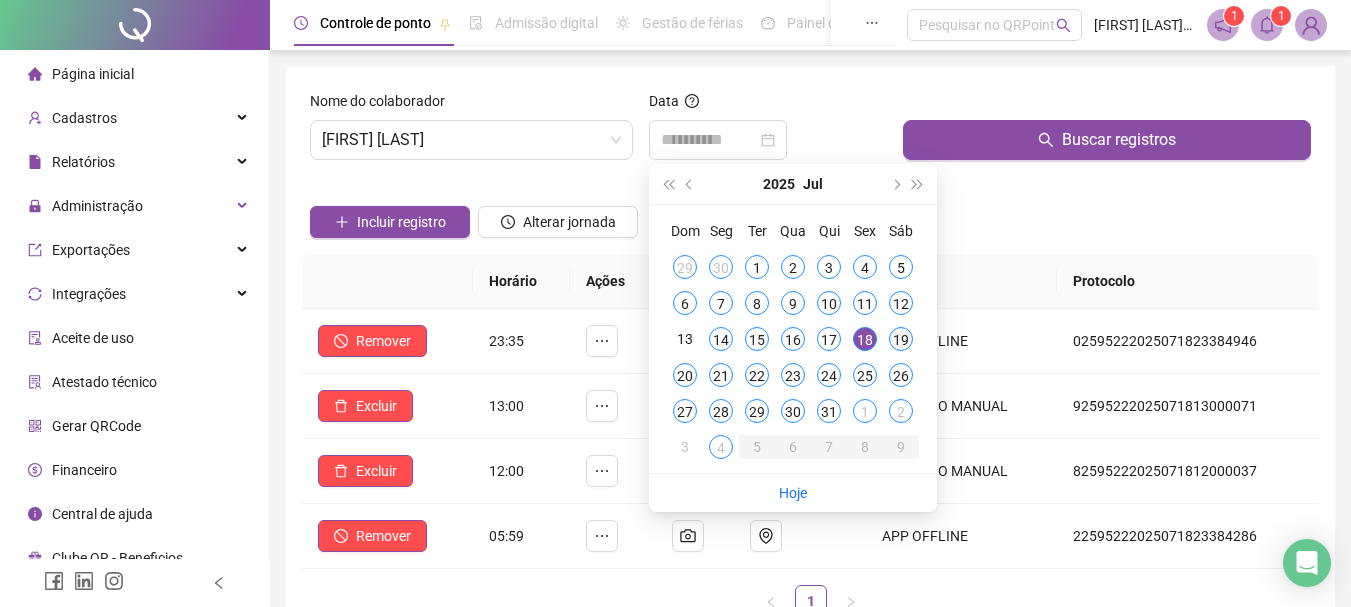 click on "19" at bounding box center (901, 339) 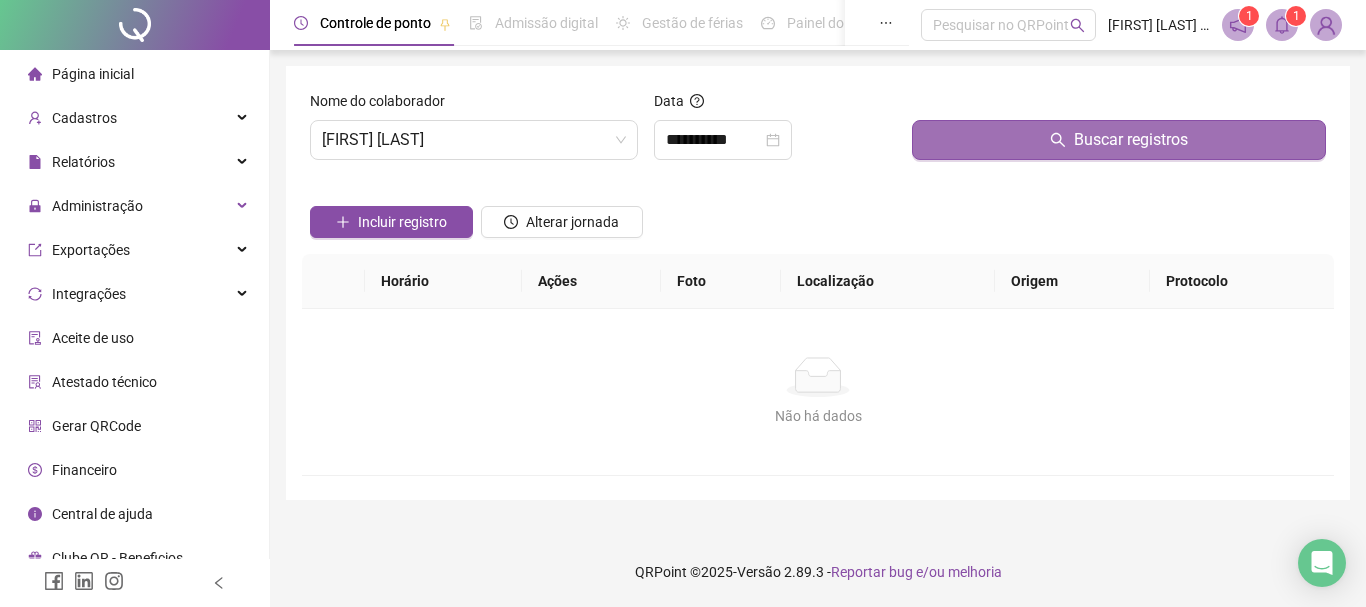 click on "Buscar registros" at bounding box center [1119, 140] 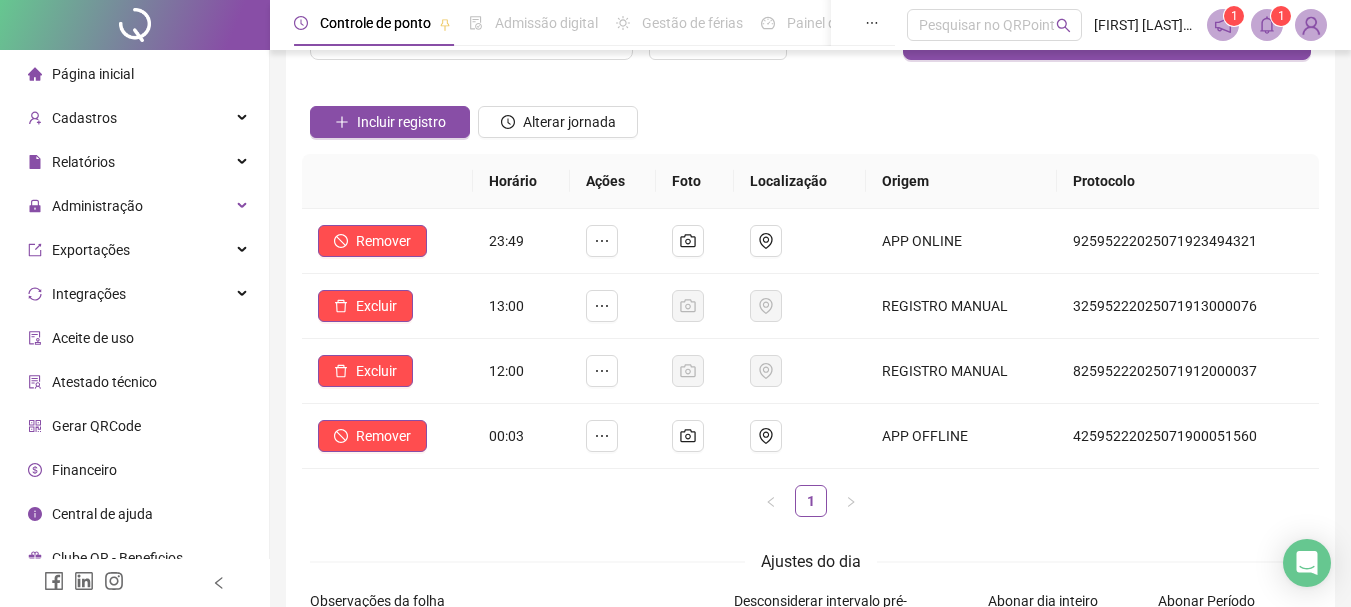 scroll, scrollTop: 0, scrollLeft: 0, axis: both 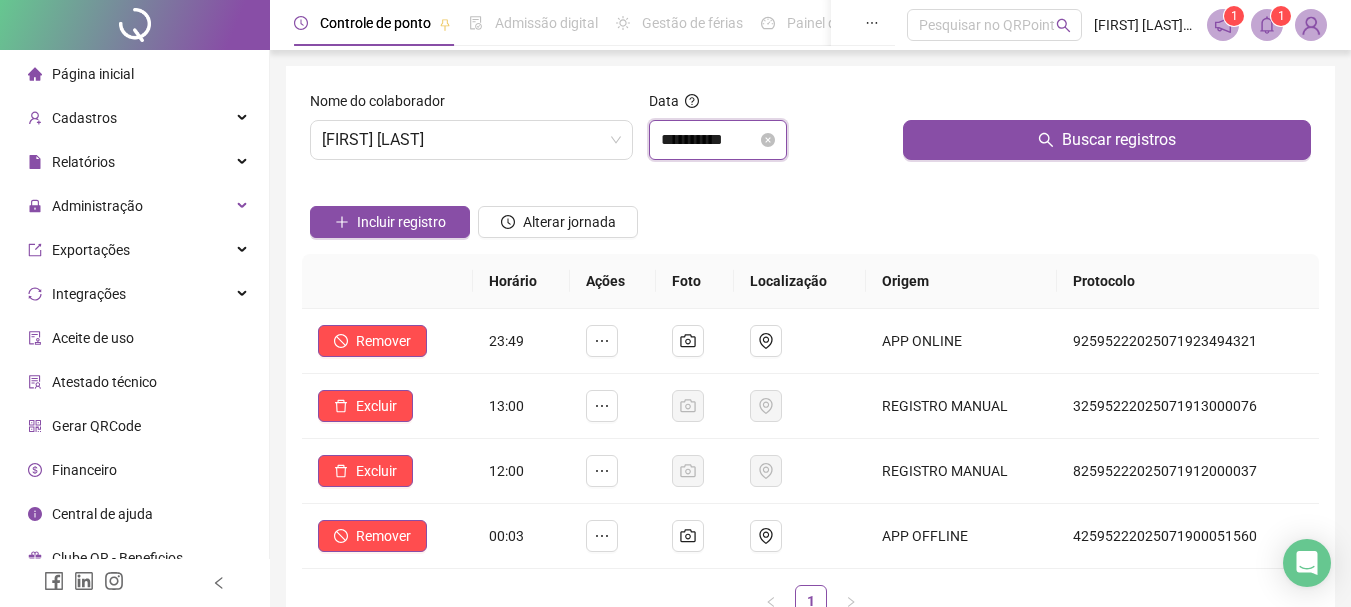 click on "**********" at bounding box center (709, 140) 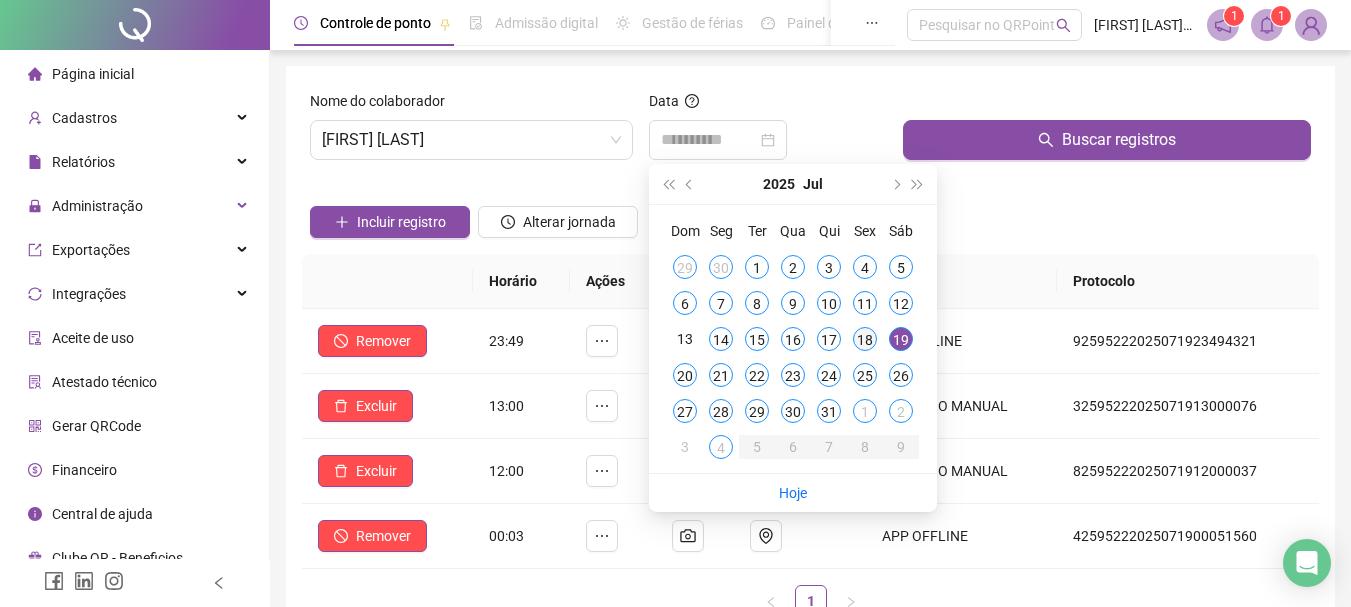 click on "18" at bounding box center (865, 339) 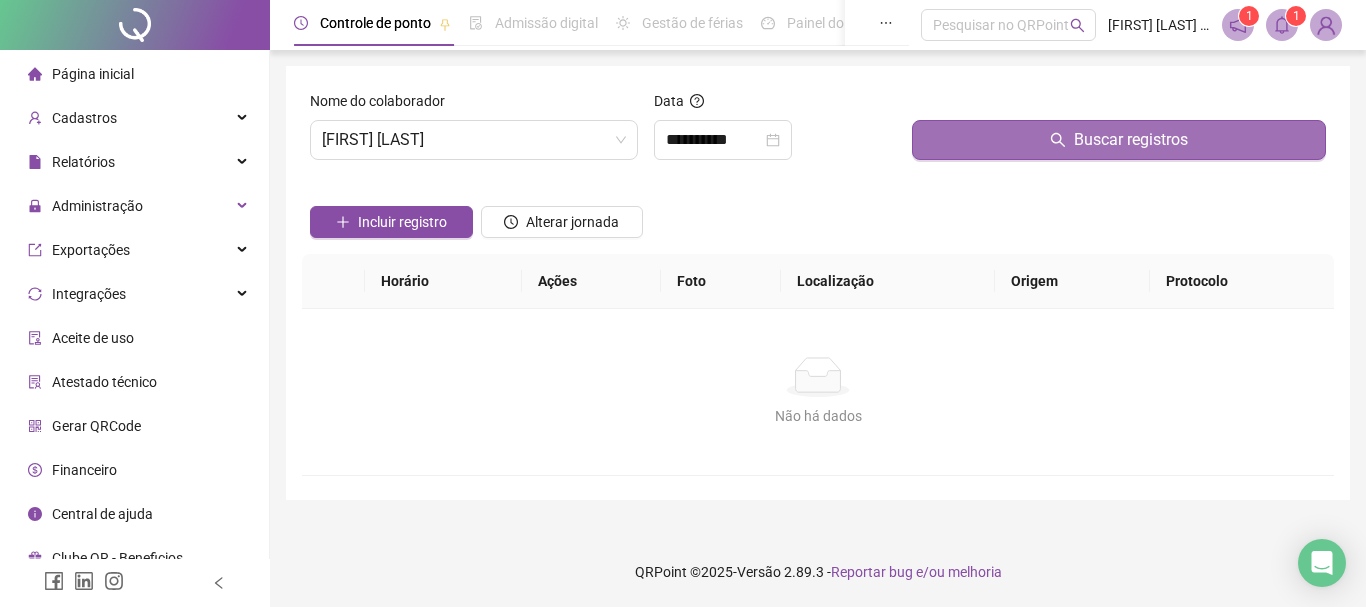 click on "Buscar registros" at bounding box center (1119, 140) 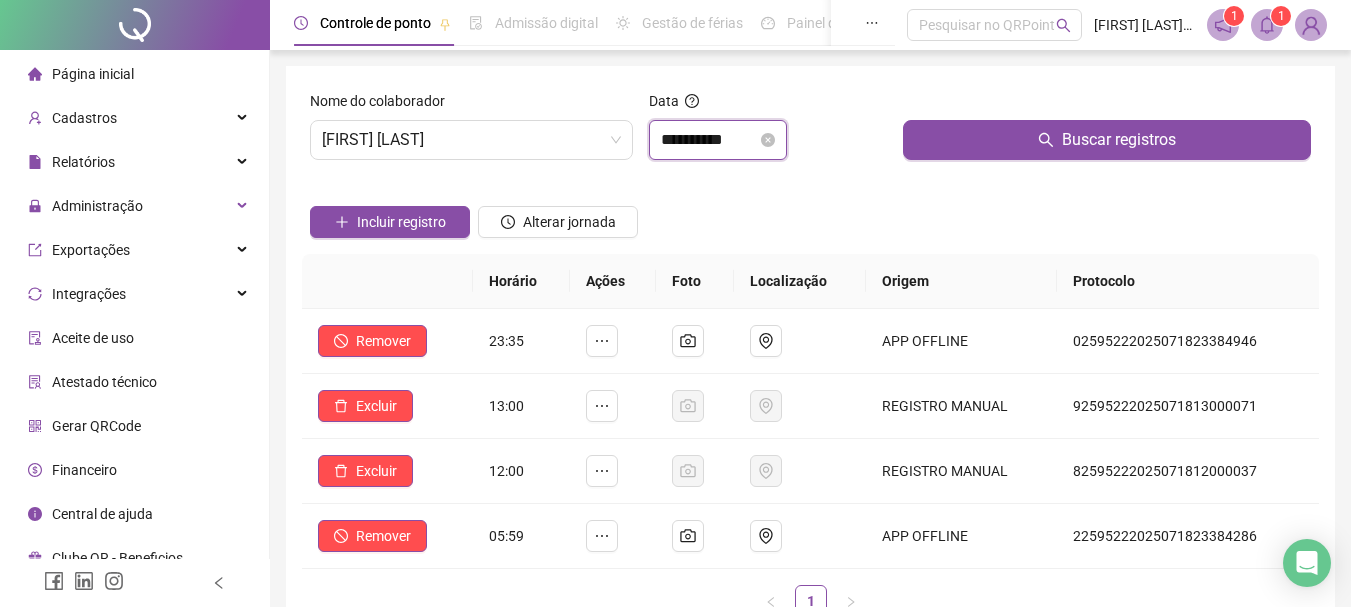 click on "**********" at bounding box center [709, 140] 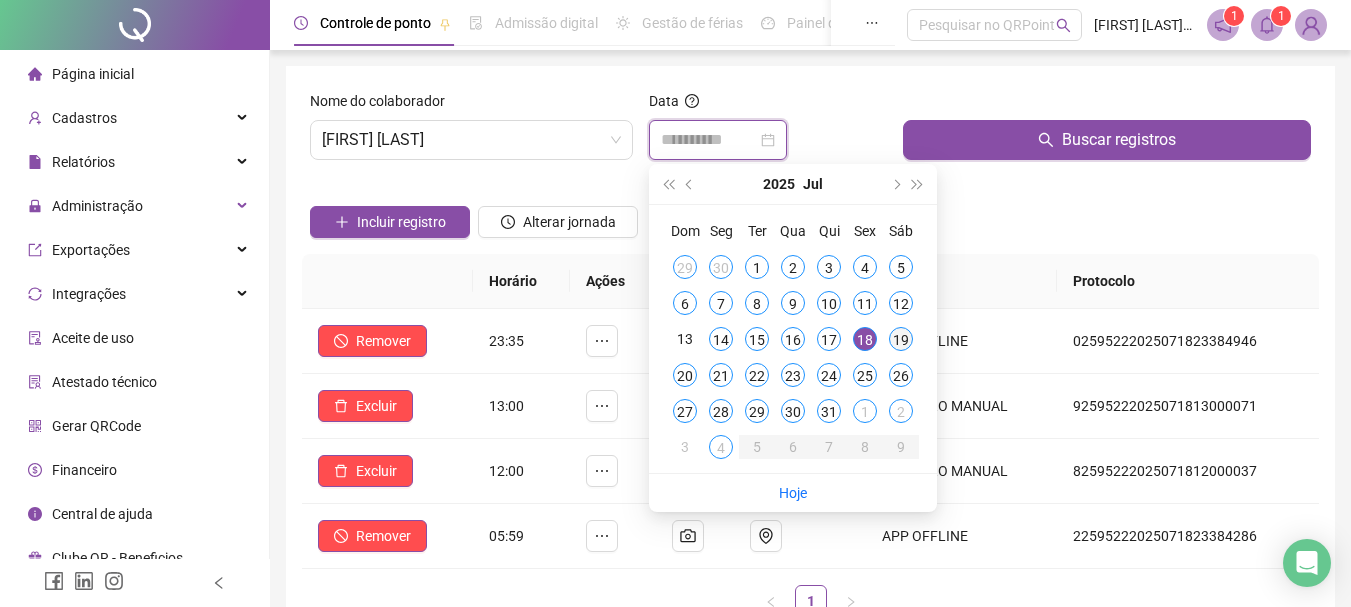 type on "**********" 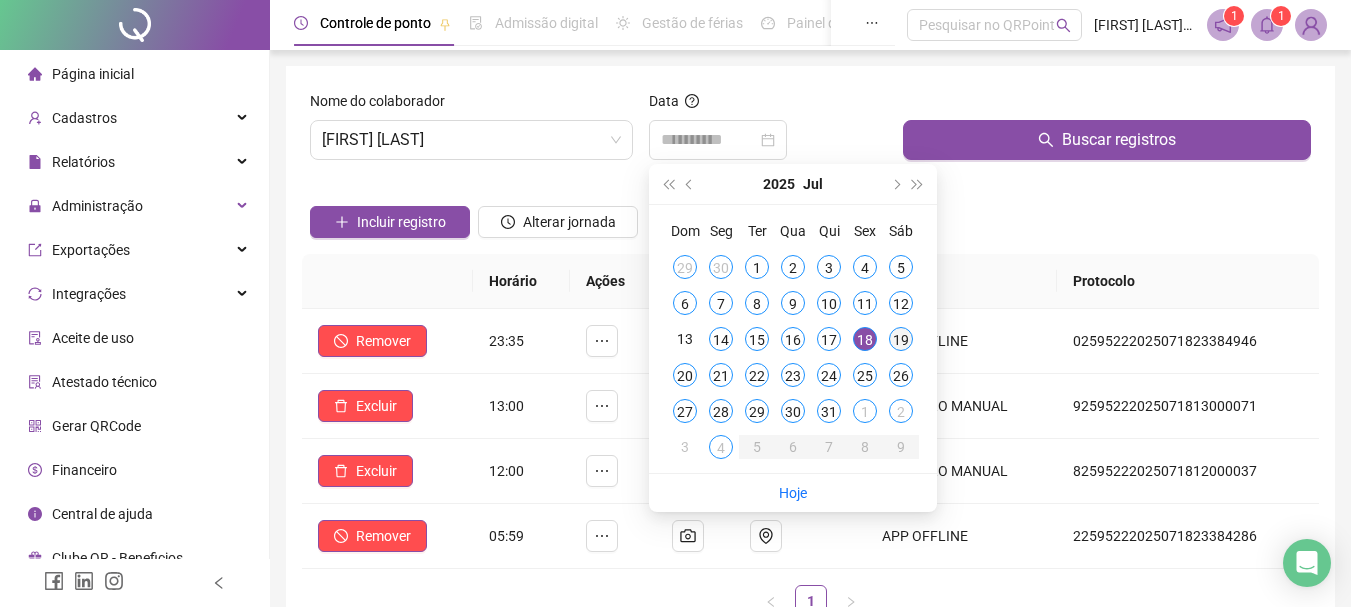 click on "19" at bounding box center [901, 339] 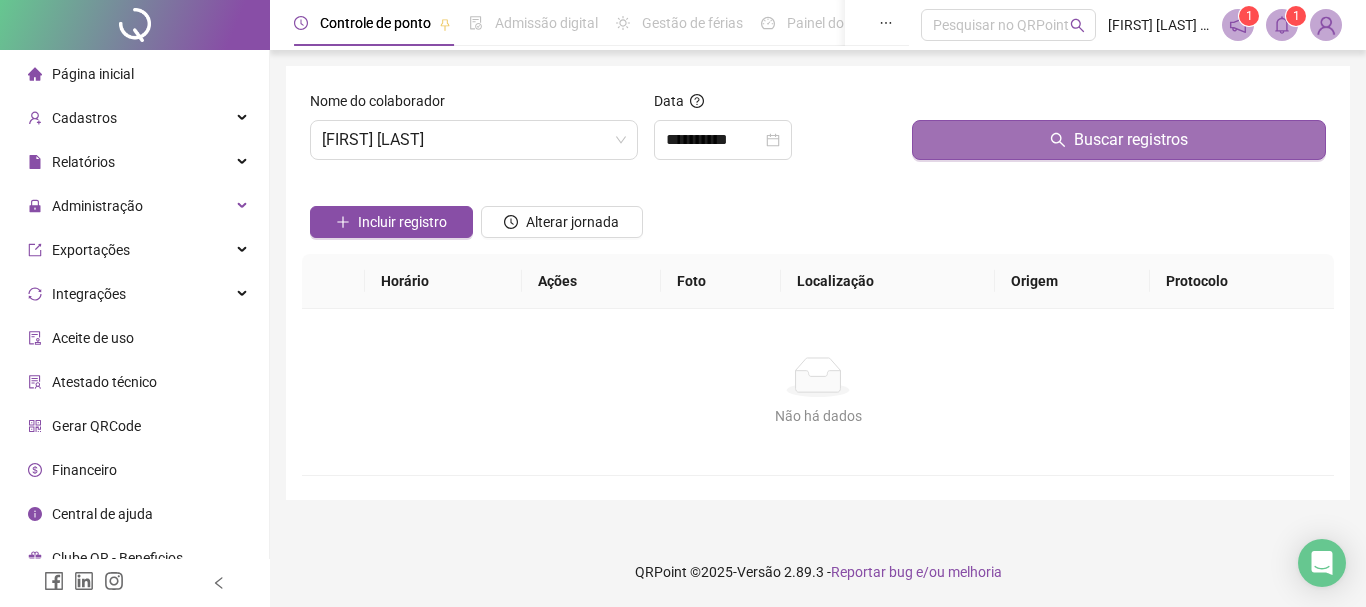 click on "Buscar registros" at bounding box center (1119, 140) 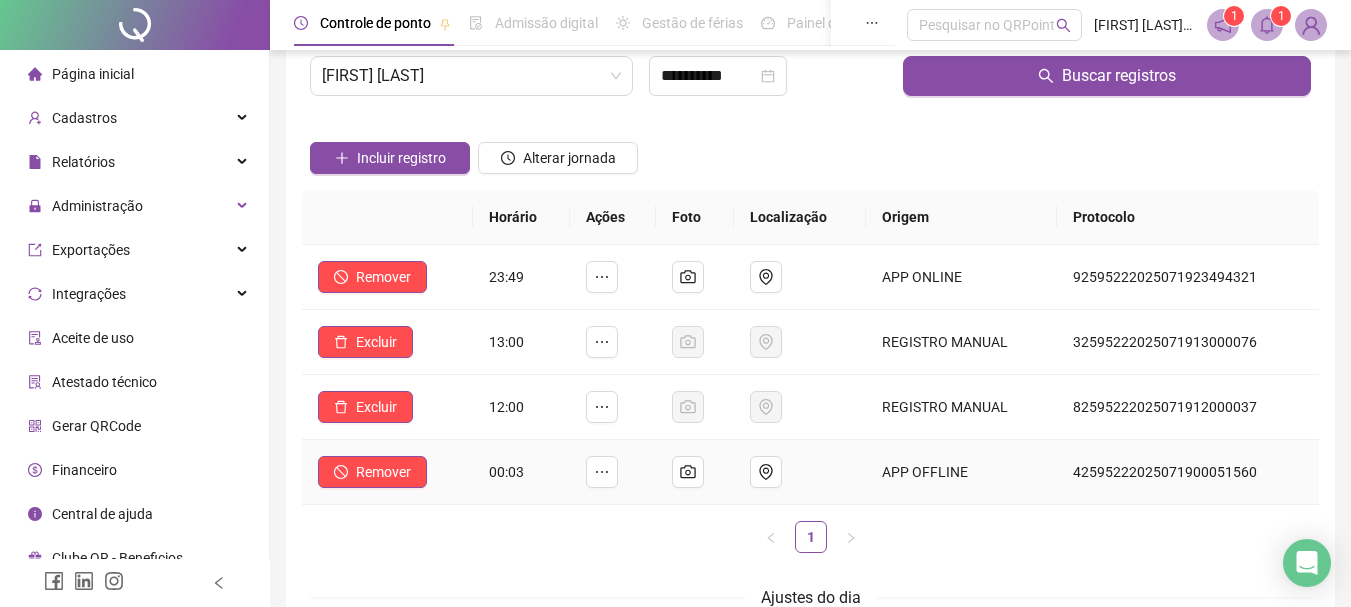 scroll, scrollTop: 100, scrollLeft: 0, axis: vertical 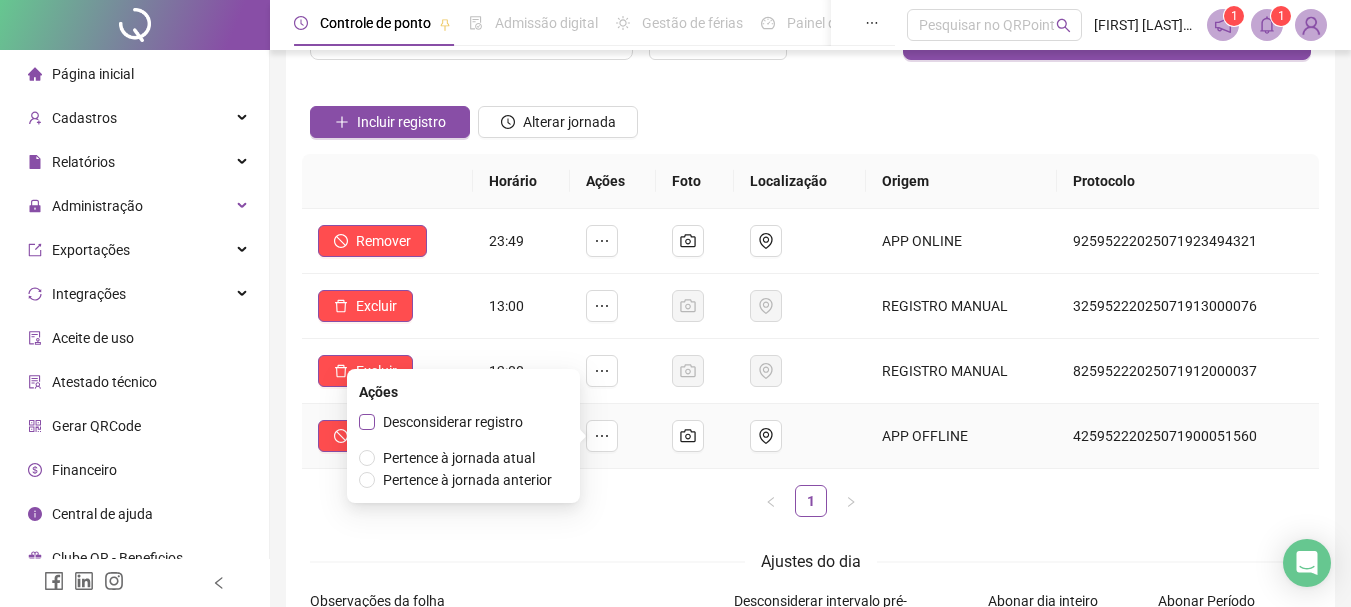 click on "Desconsiderar registro" at bounding box center [453, 422] 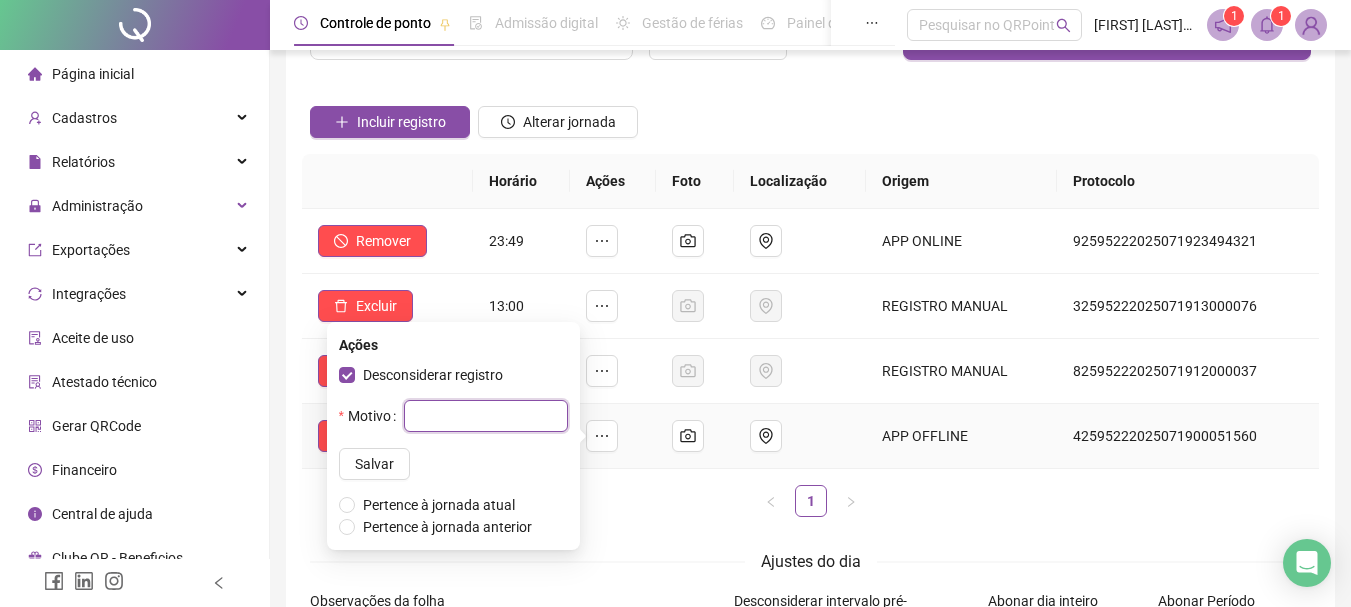 click at bounding box center [486, 416] 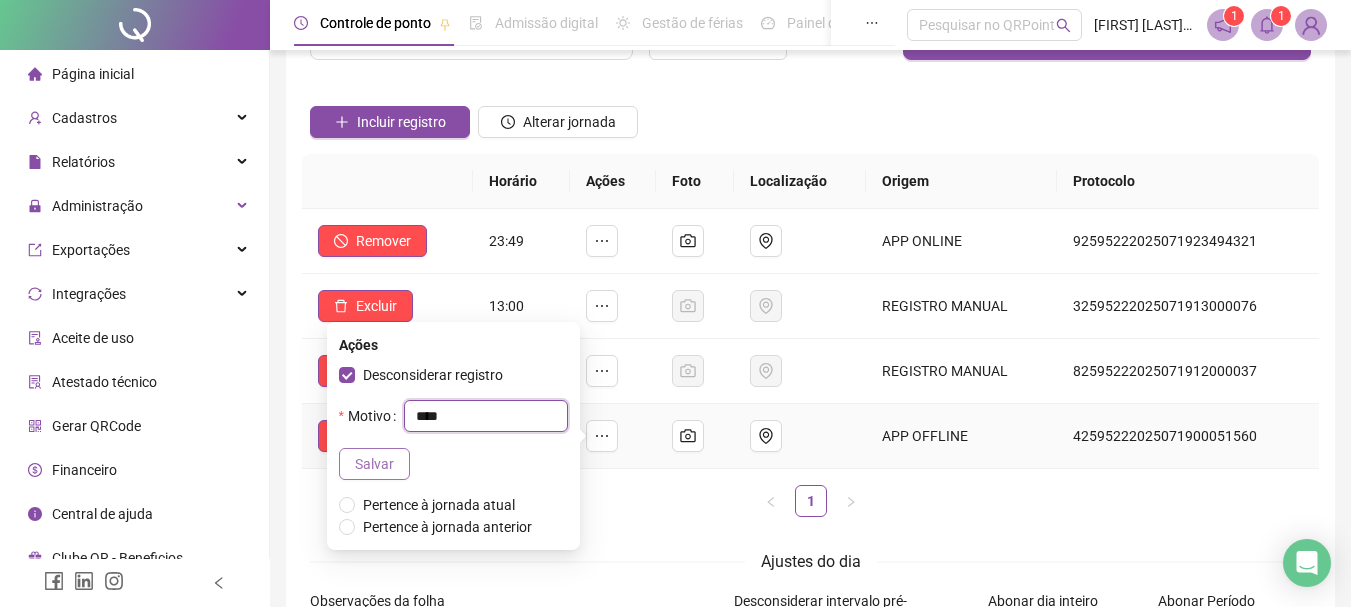 type on "****" 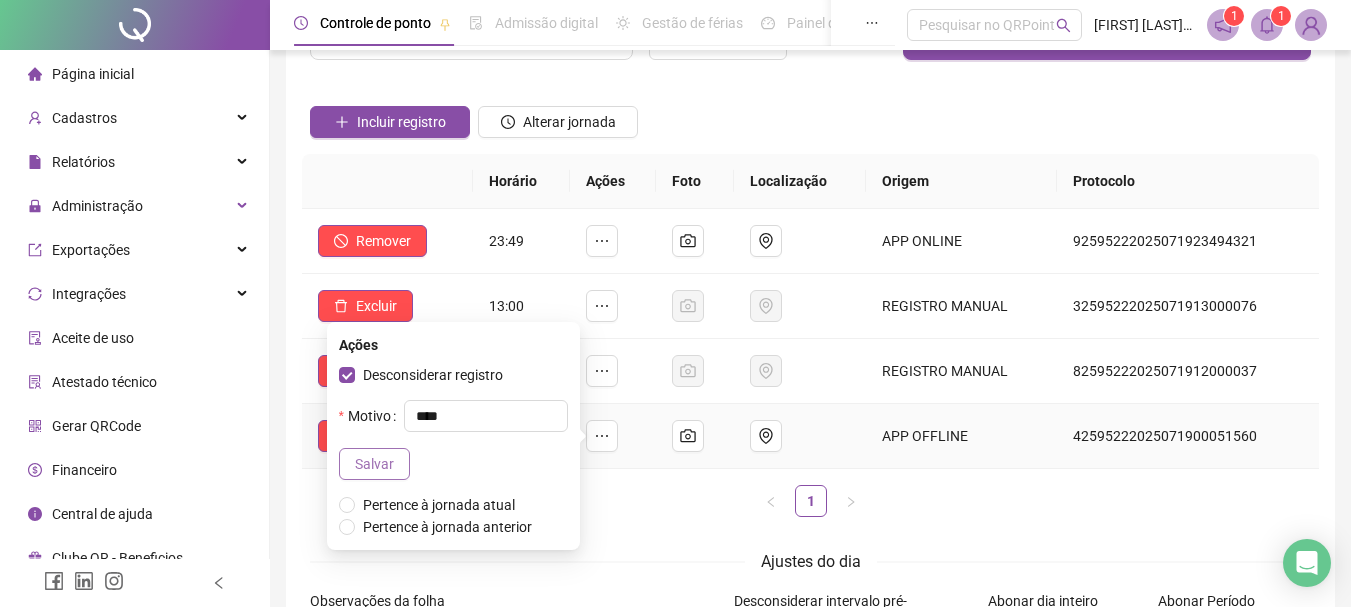 click on "Salvar" at bounding box center [374, 464] 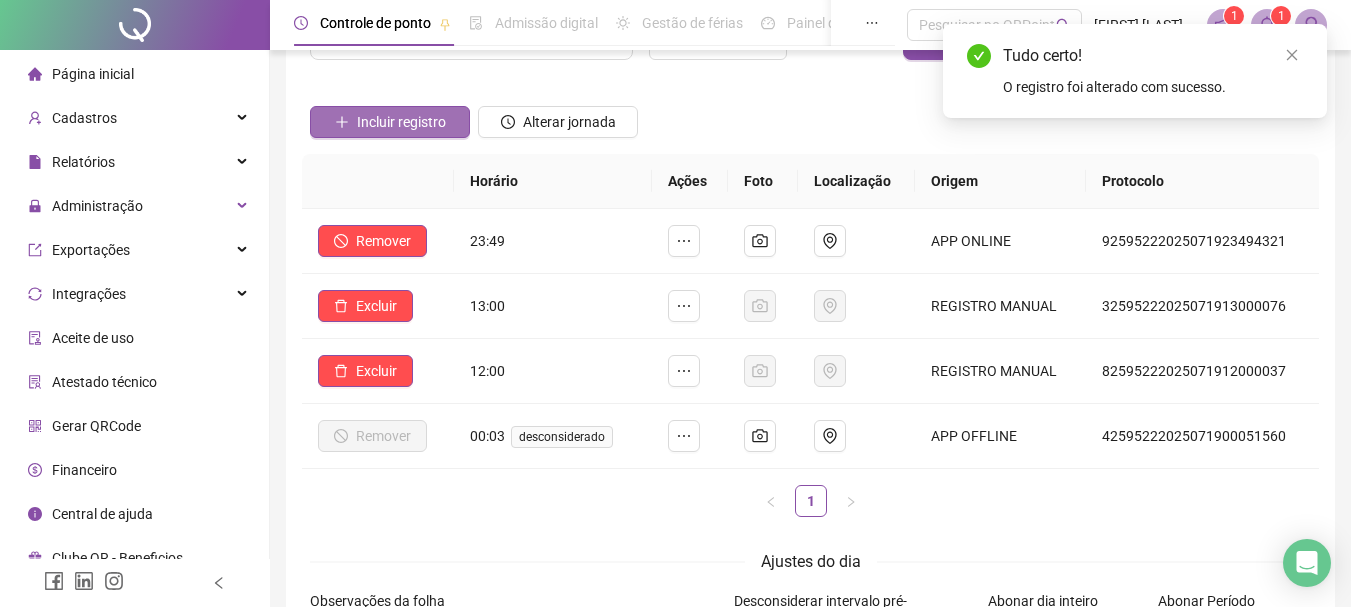 click on "Incluir registro" at bounding box center (401, 122) 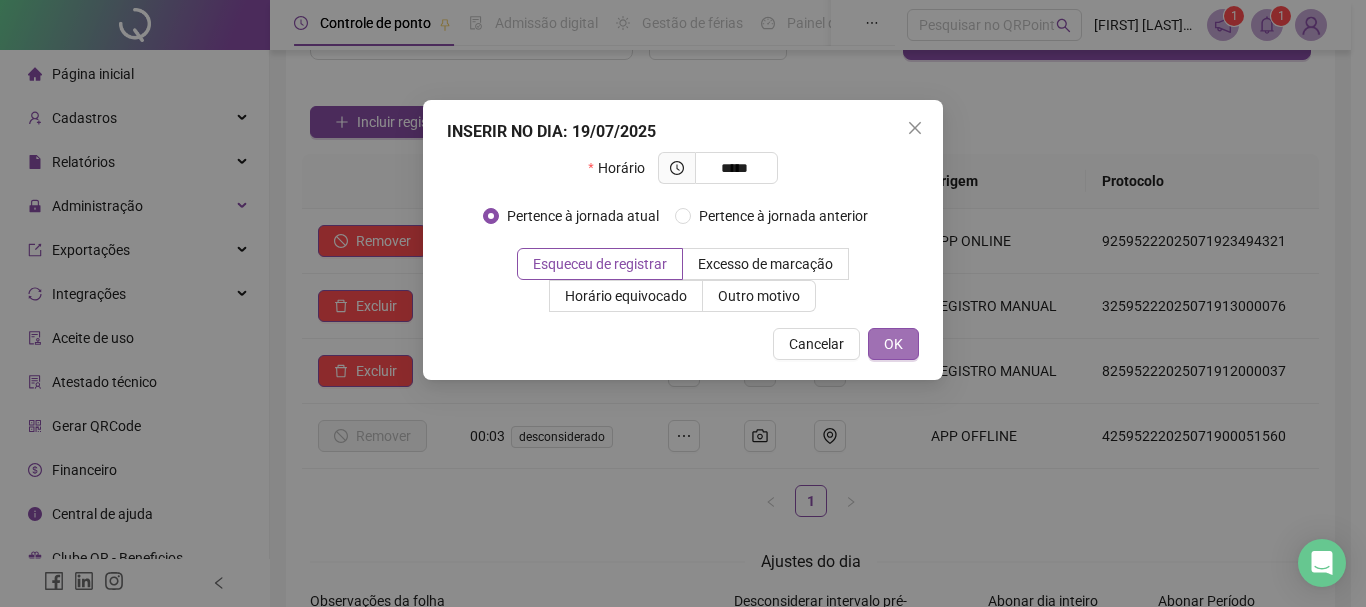 type on "*****" 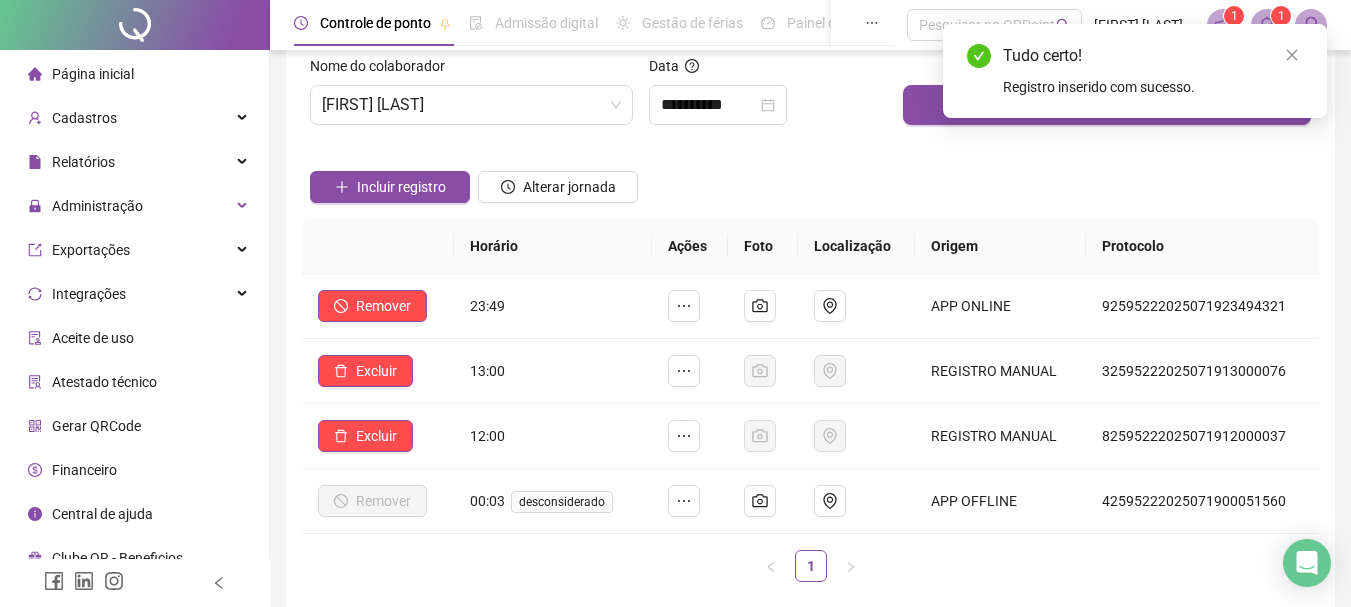 scroll, scrollTop: 0, scrollLeft: 0, axis: both 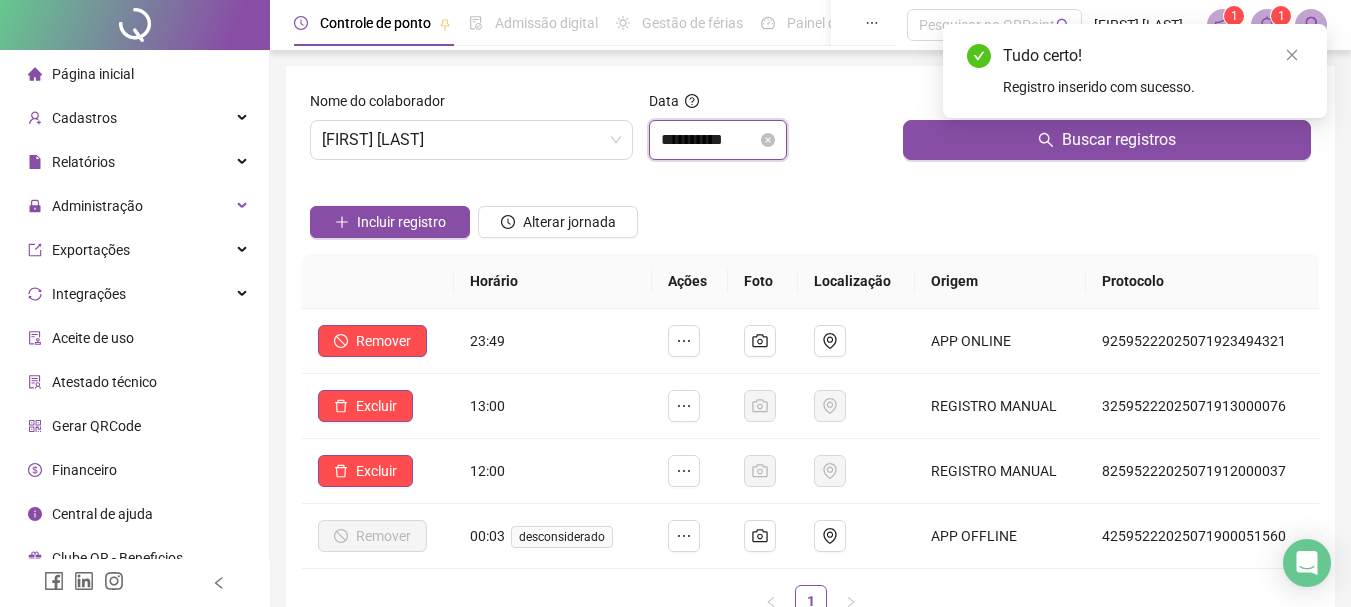 click on "**********" at bounding box center (709, 140) 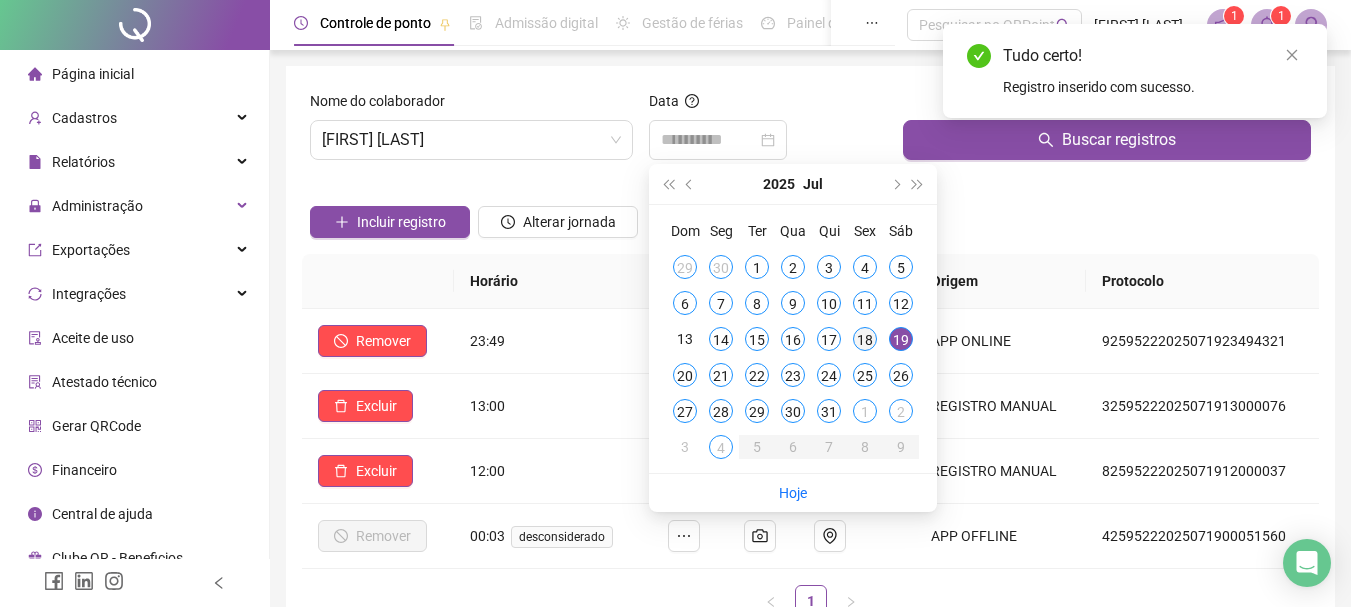 click on "18" at bounding box center (865, 339) 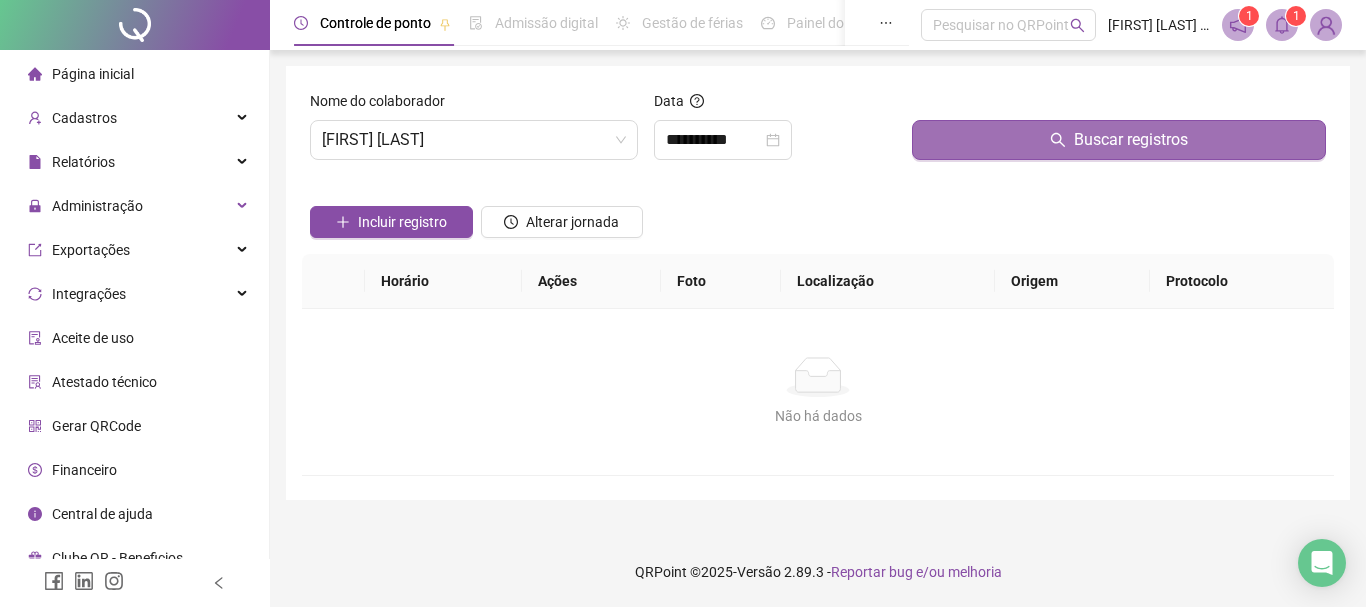 click on "Buscar registros" at bounding box center (1119, 140) 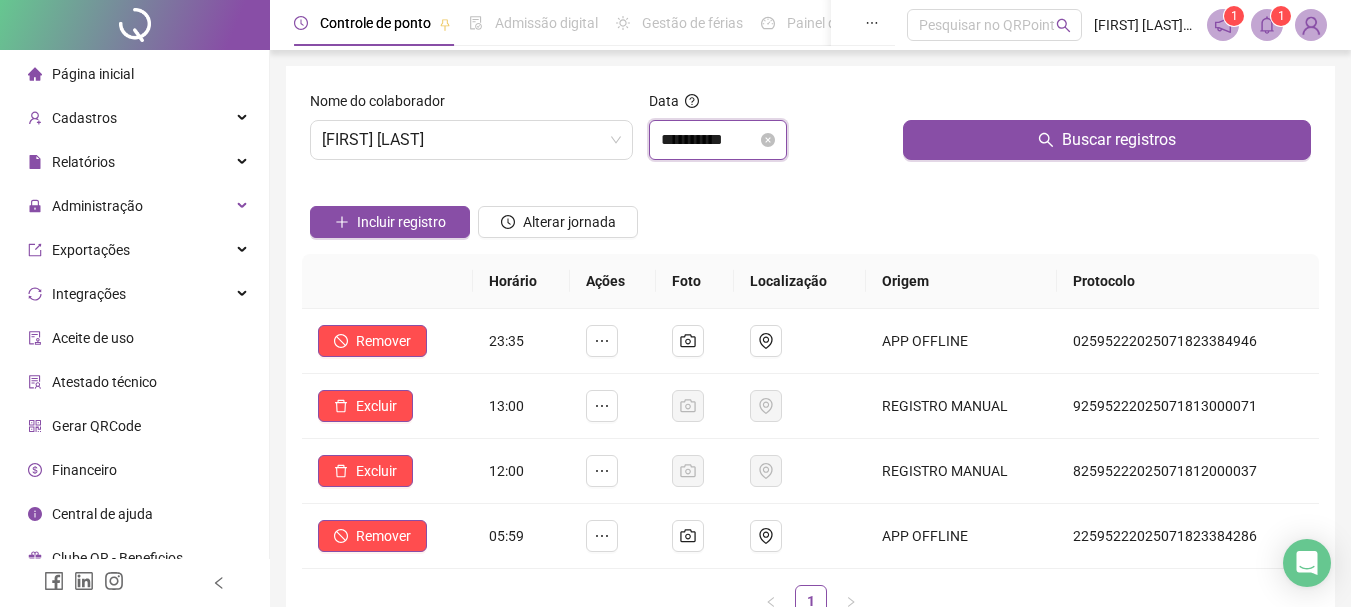 click on "**********" at bounding box center [709, 140] 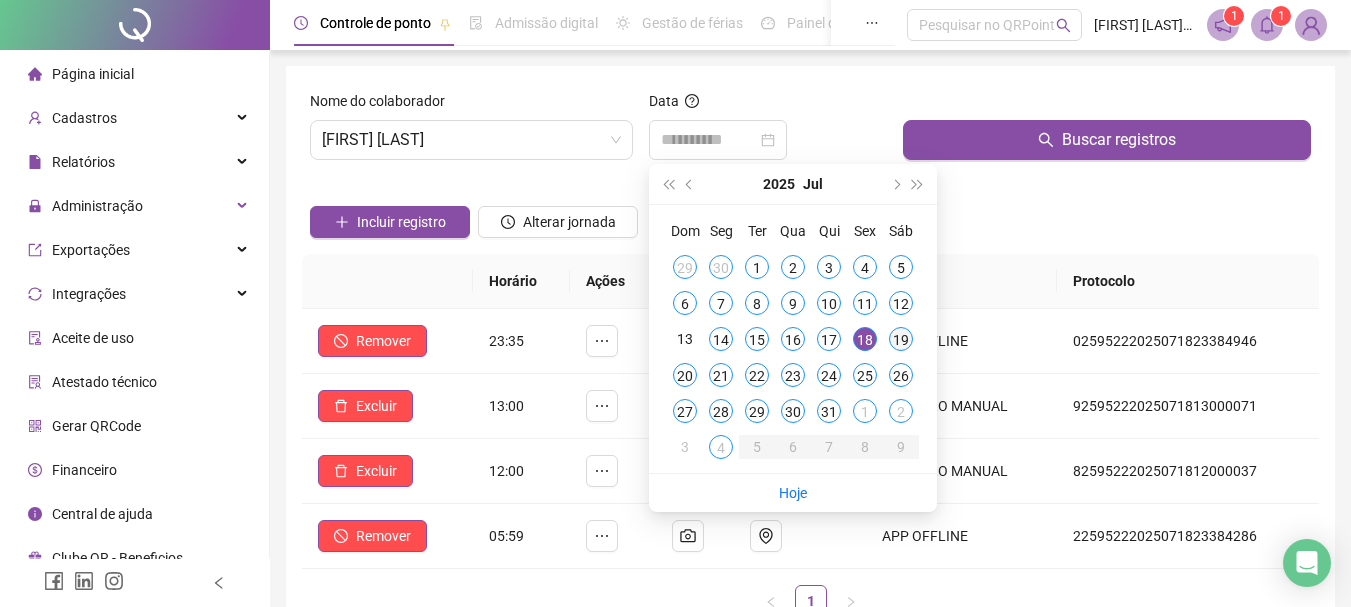 click on "19" at bounding box center (901, 339) 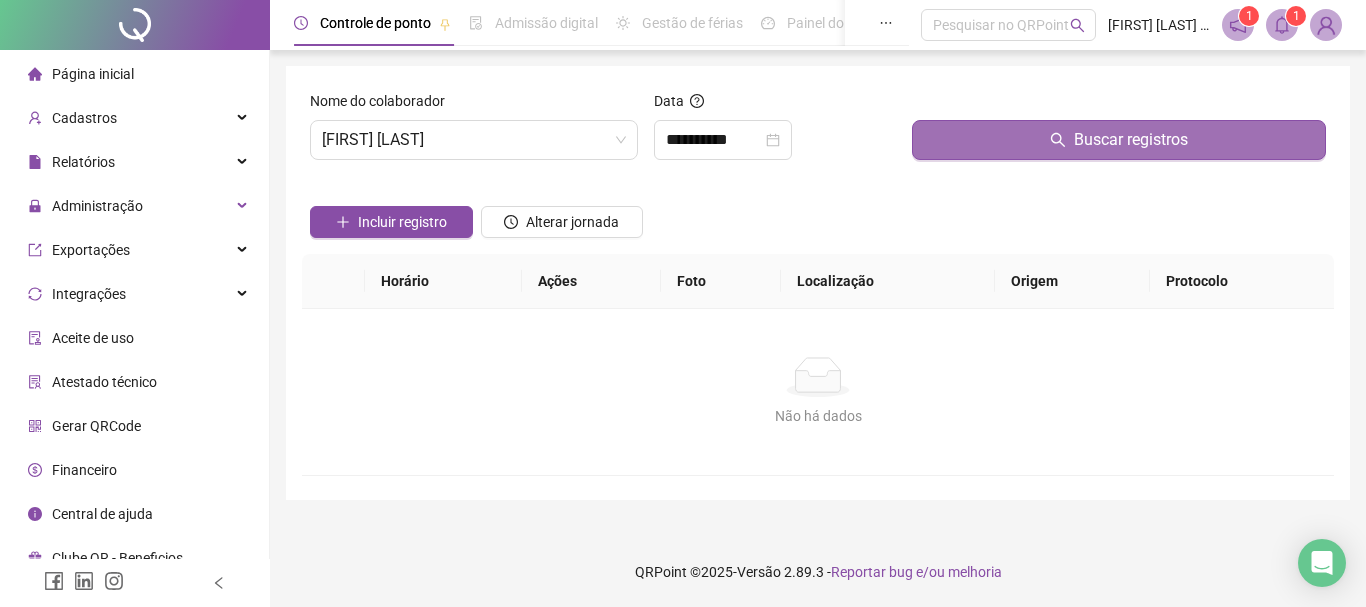 click on "Buscar registros" at bounding box center [1119, 140] 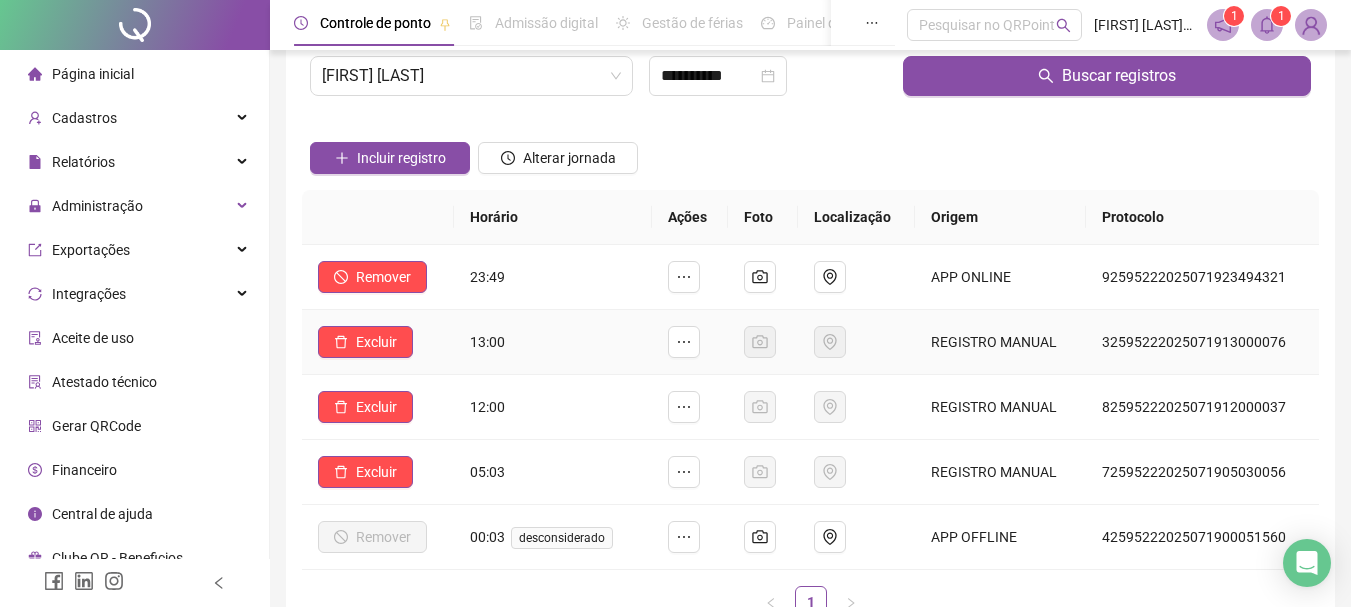 scroll, scrollTop: 0, scrollLeft: 0, axis: both 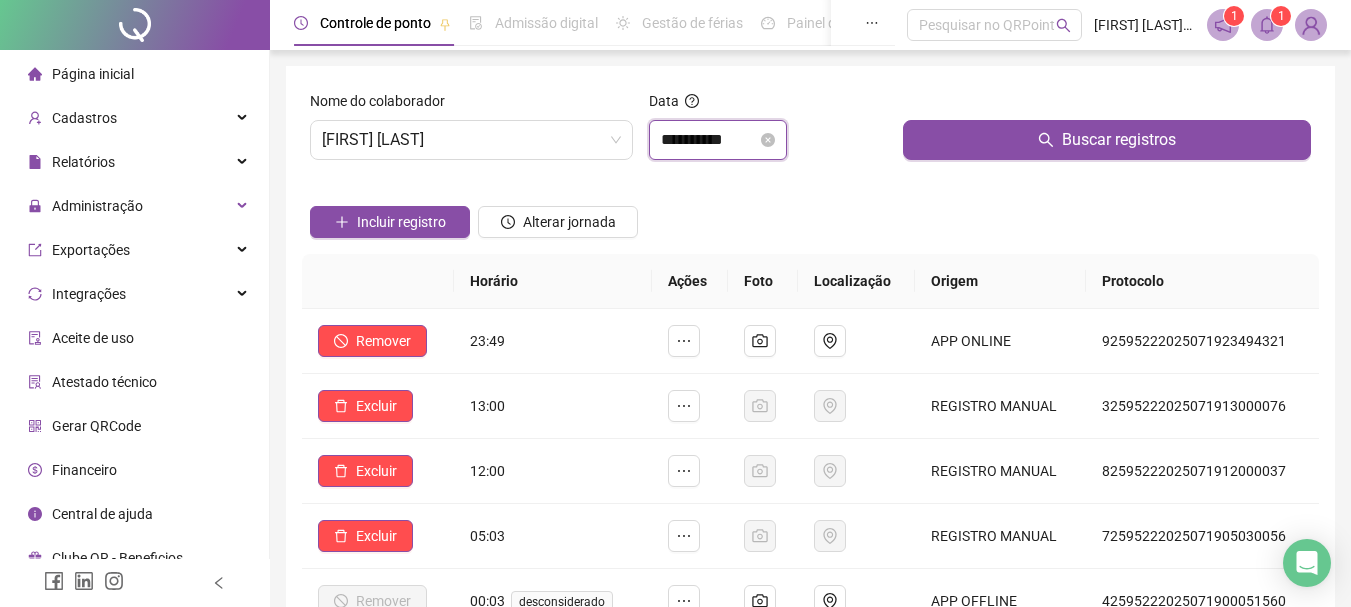 click on "**********" at bounding box center [709, 140] 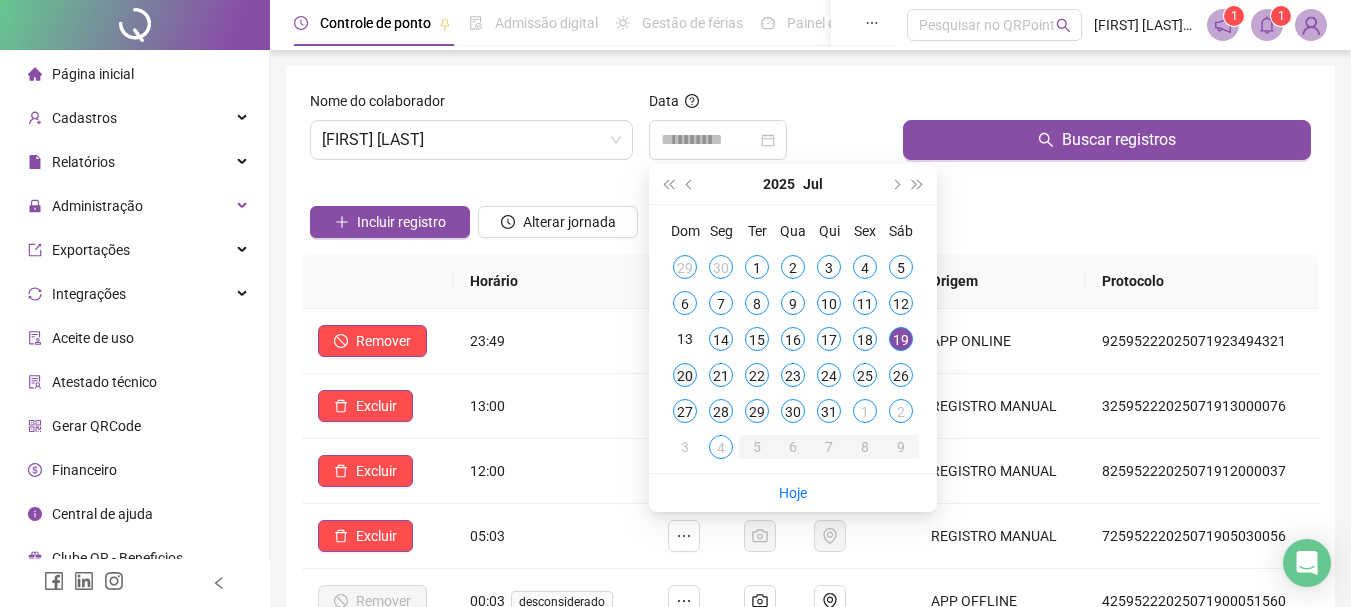 click on "20" at bounding box center [685, 375] 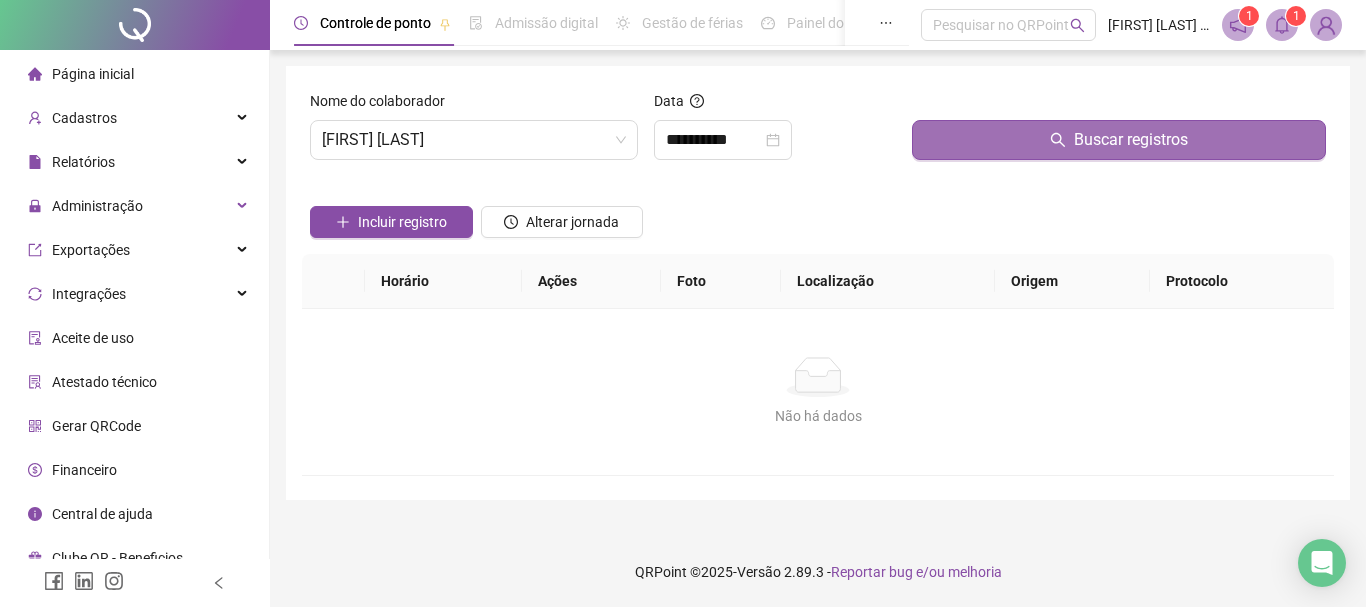 click on "Buscar registros" at bounding box center (1119, 140) 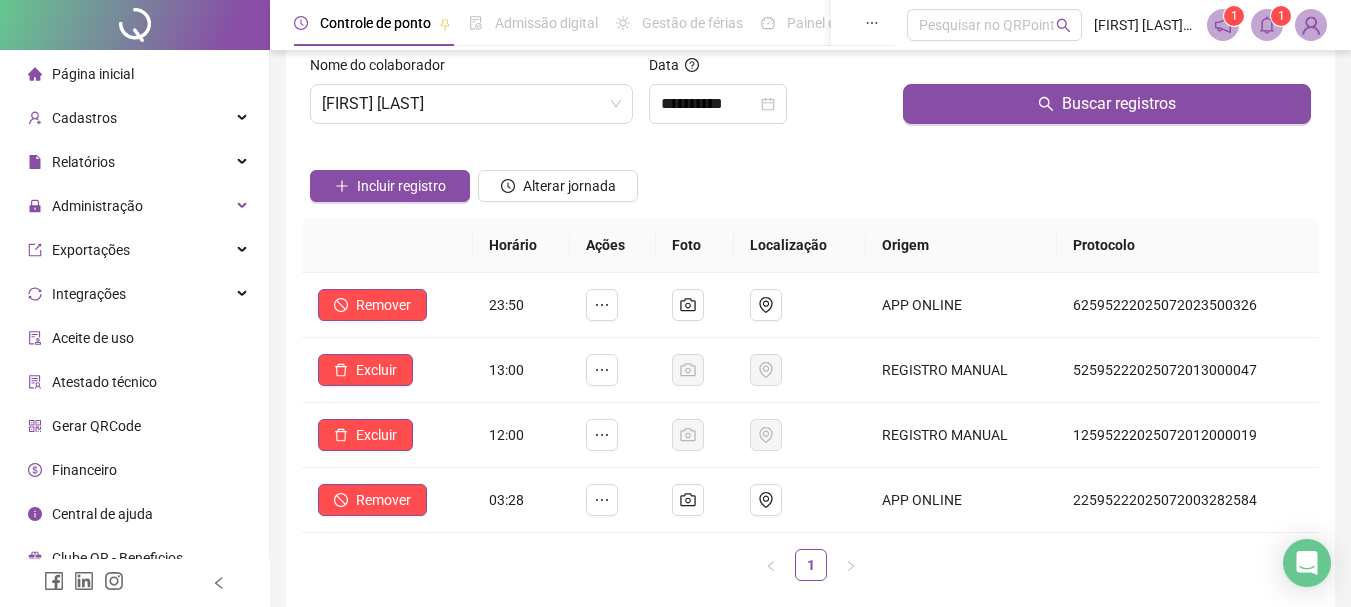 scroll, scrollTop: 0, scrollLeft: 0, axis: both 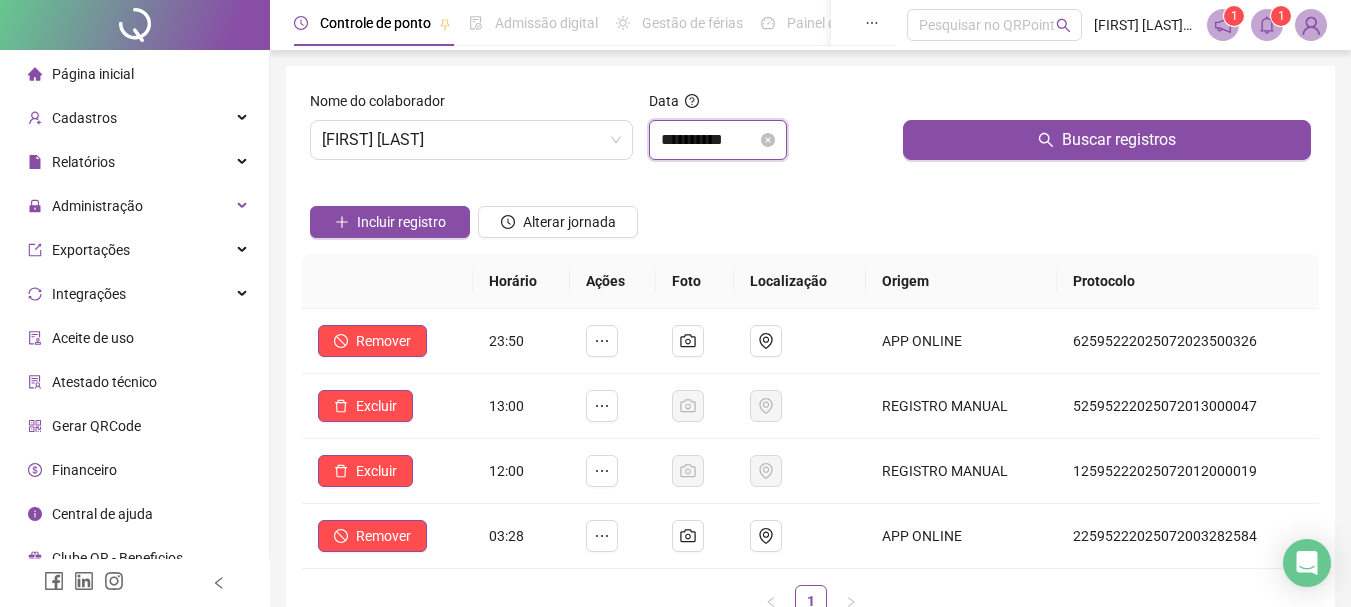 click on "**********" at bounding box center (709, 140) 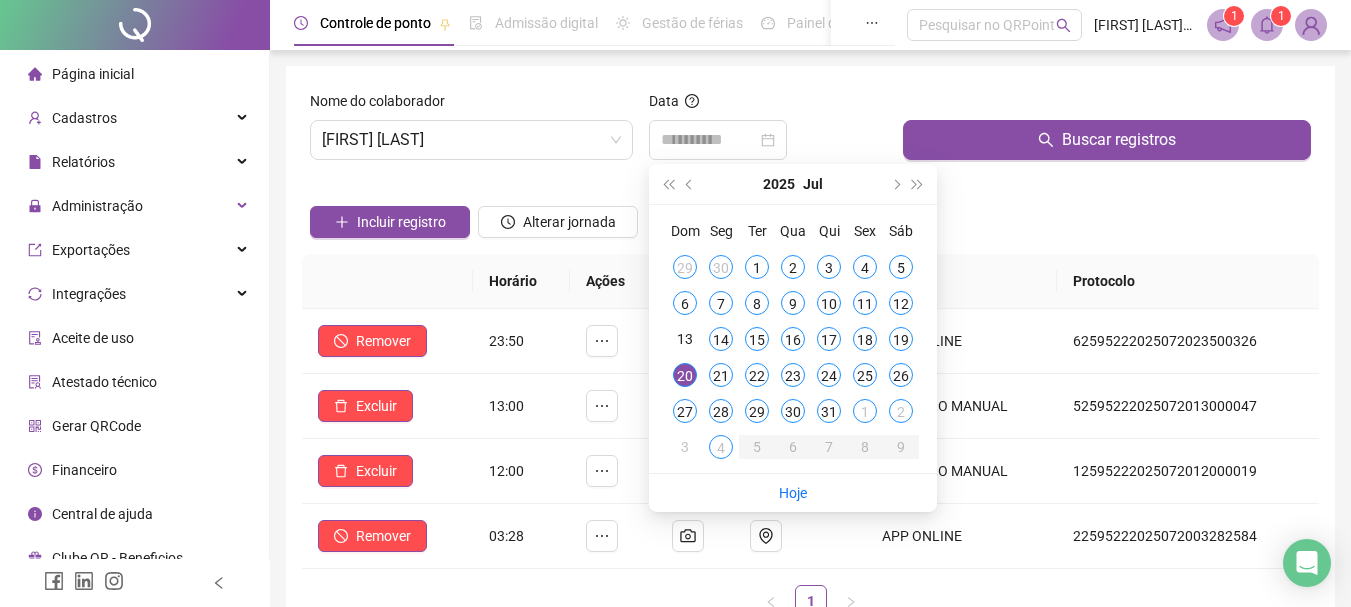 click on "20" at bounding box center [685, 375] 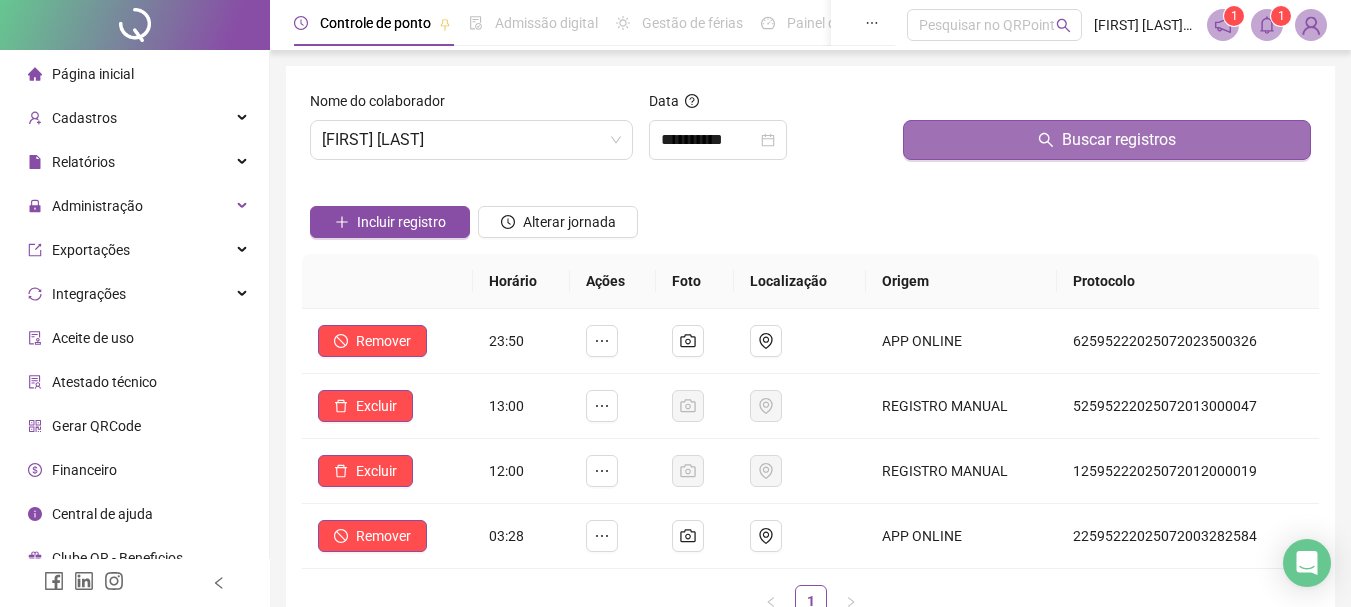 click on "Buscar registros" at bounding box center [1107, 140] 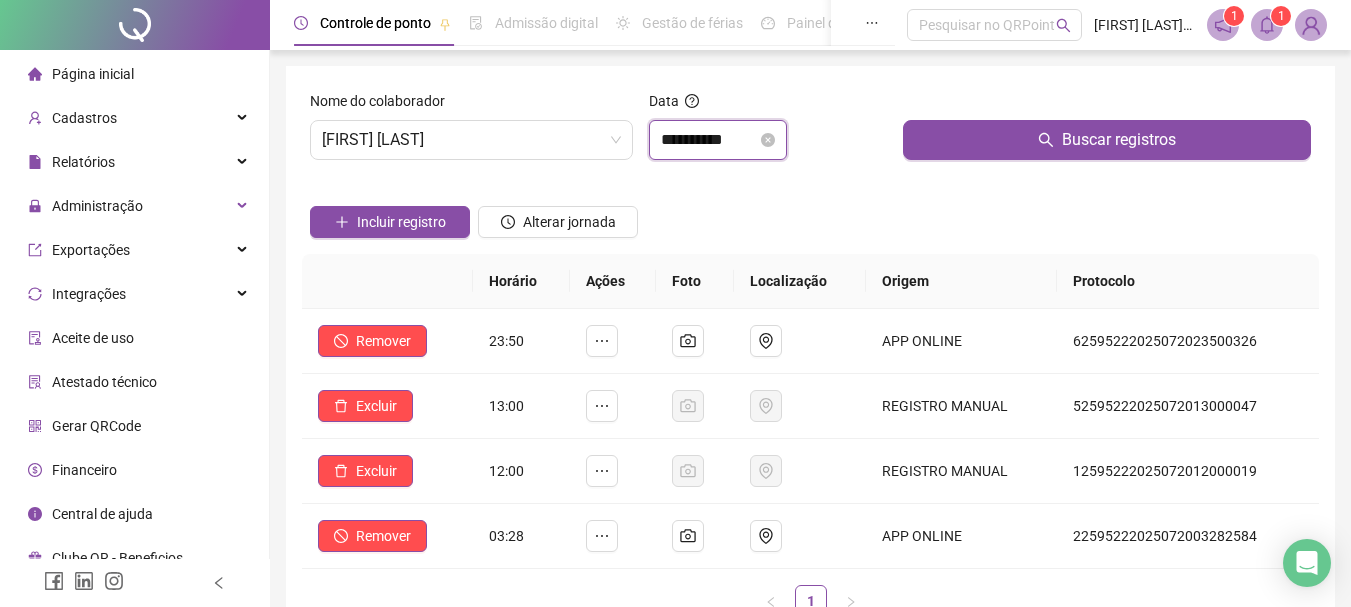 click on "**********" at bounding box center (709, 140) 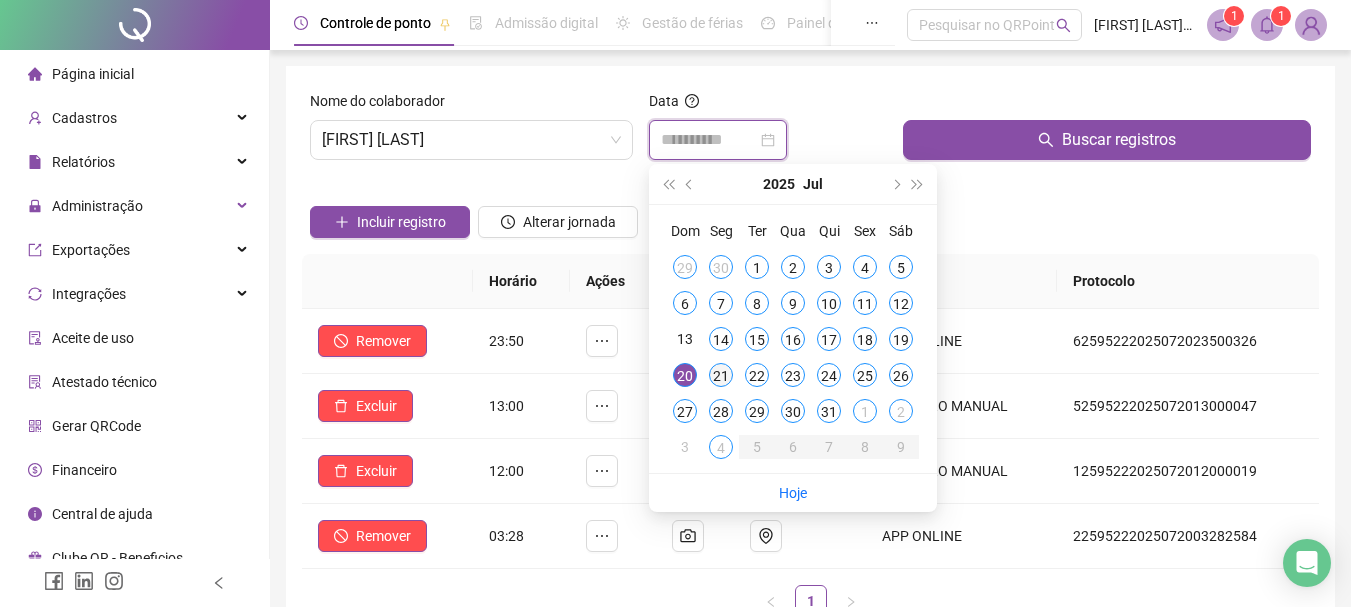 type on "**********" 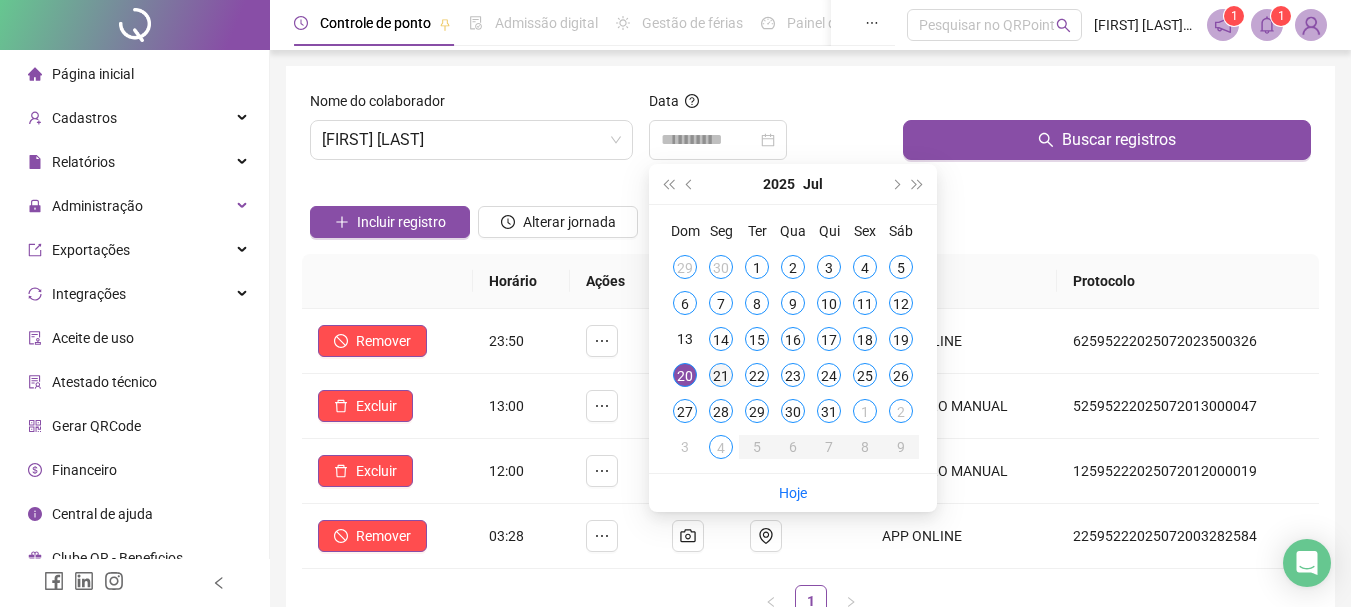click on "21" at bounding box center (721, 375) 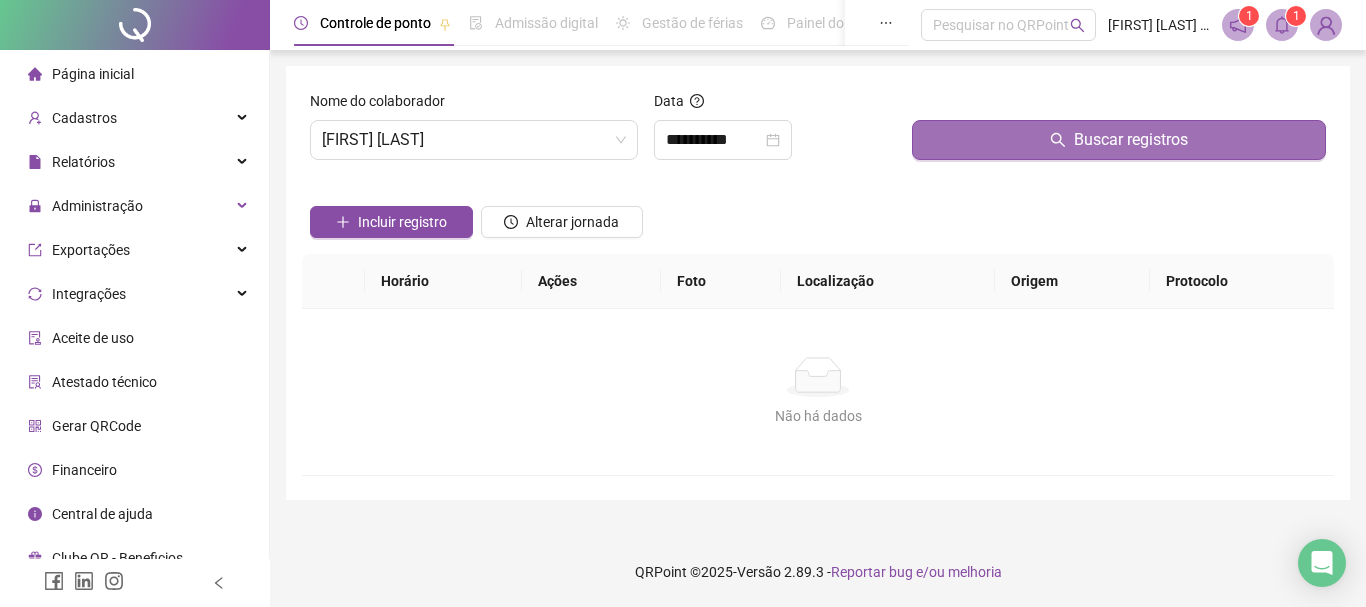 click on "Buscar registros" at bounding box center [1119, 140] 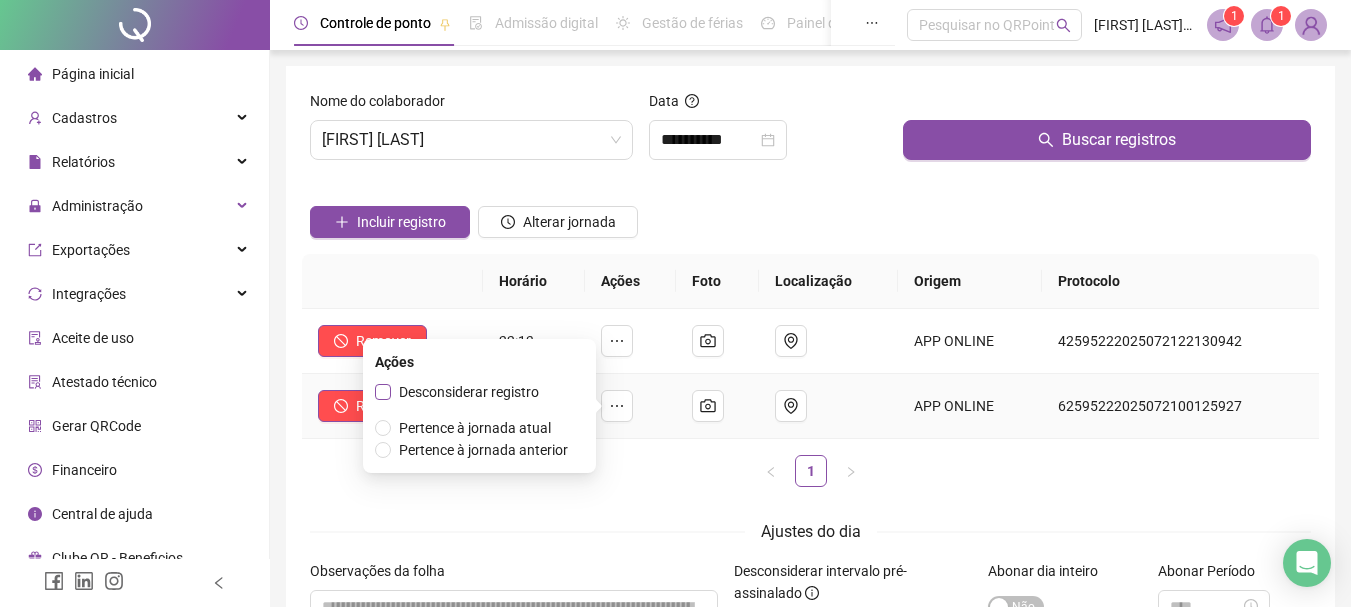 click on "Desconsiderar registro" at bounding box center [469, 392] 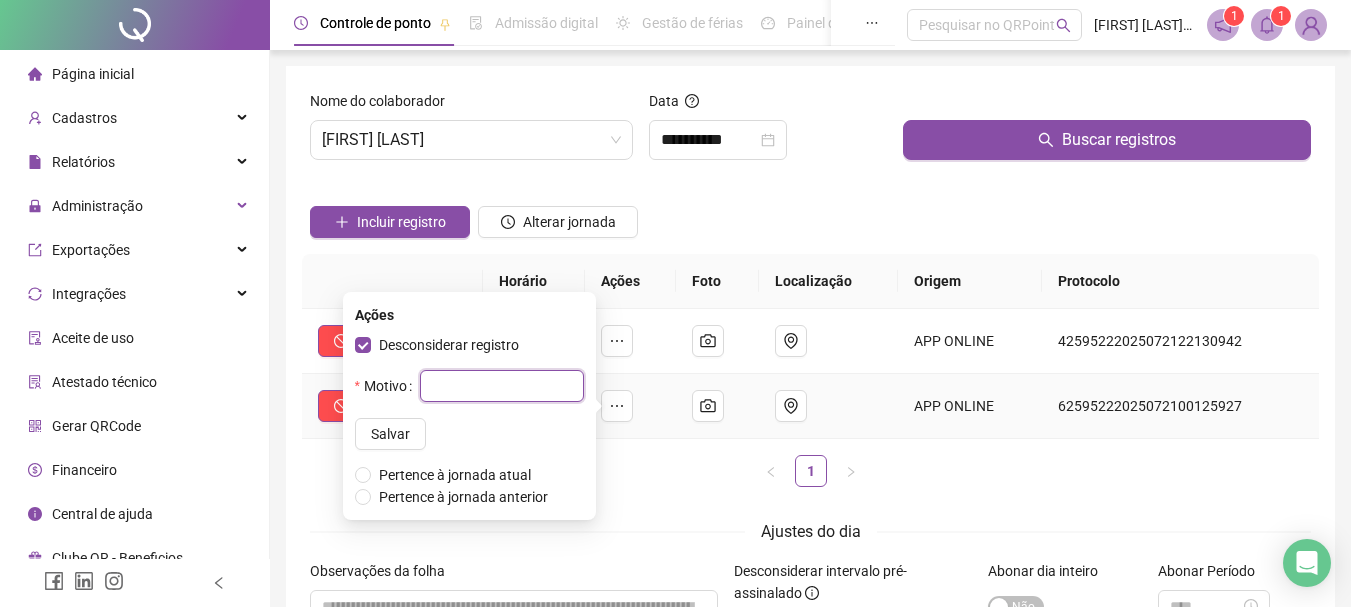 click at bounding box center [502, 386] 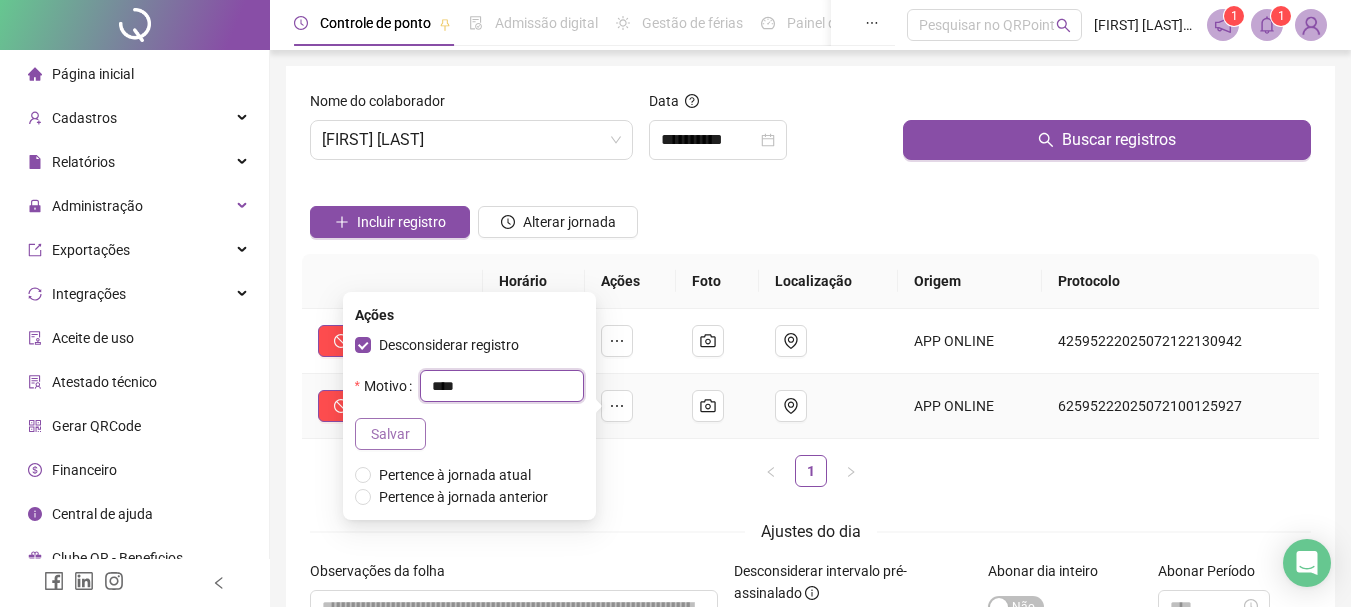 type on "****" 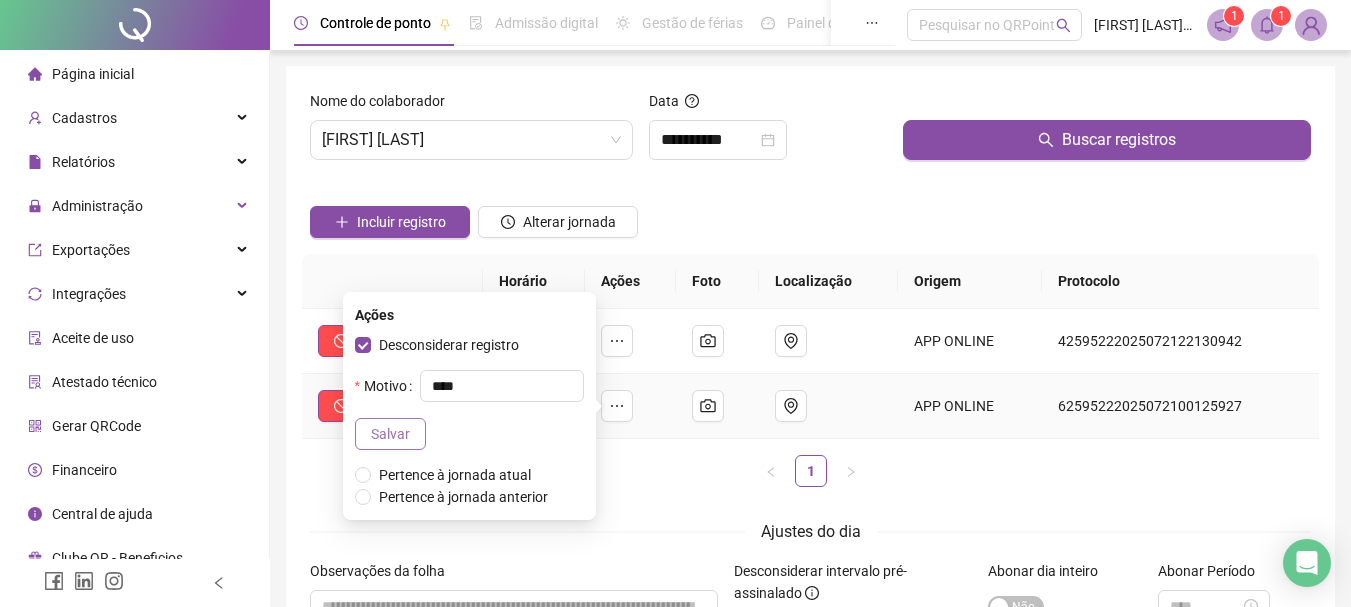 click on "Salvar" at bounding box center (390, 434) 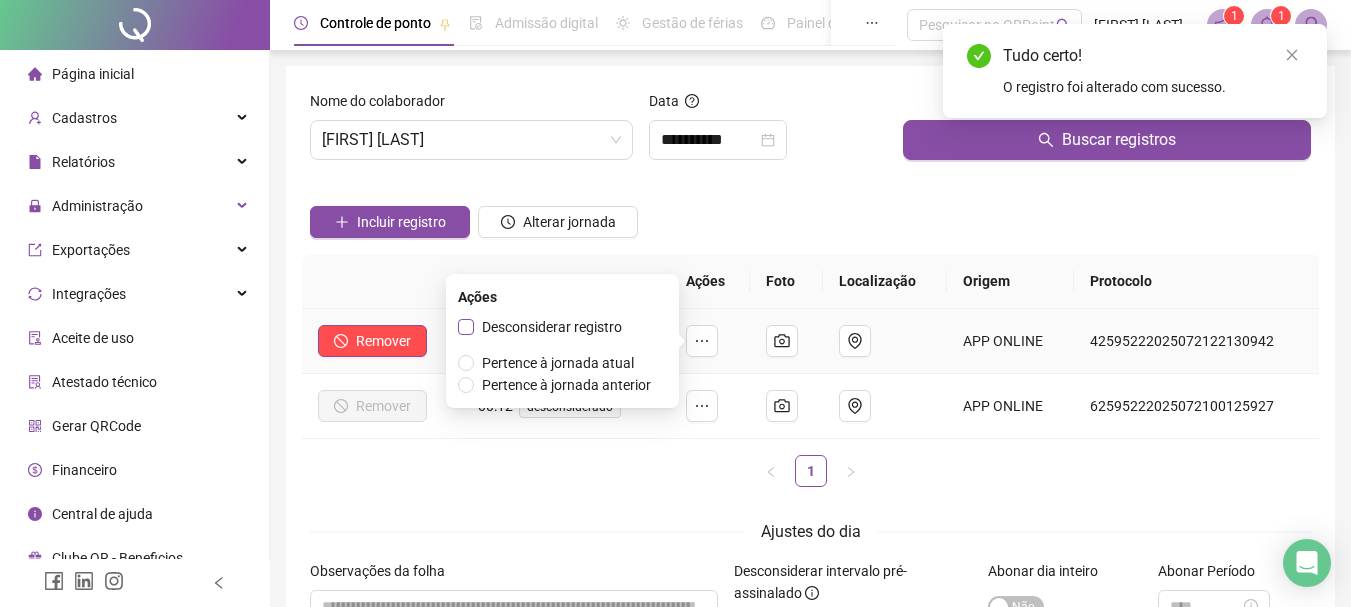 click on "Desconsiderar registro" at bounding box center [552, 327] 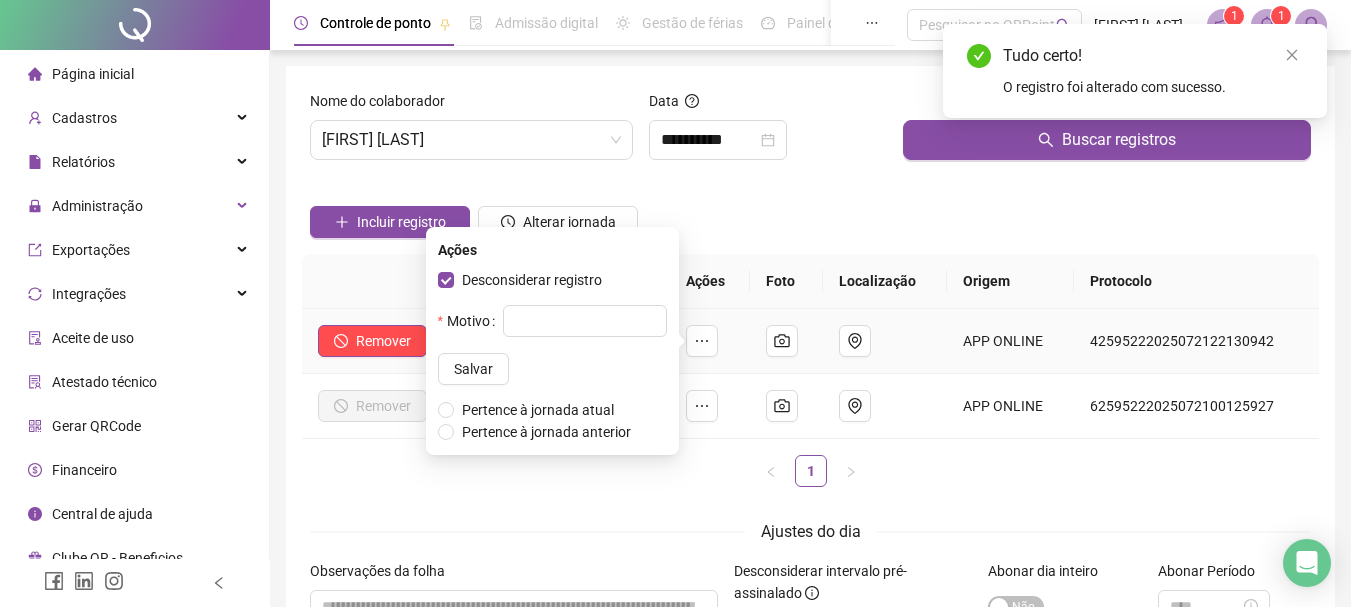click on "Motivo Salvar" at bounding box center [552, 345] 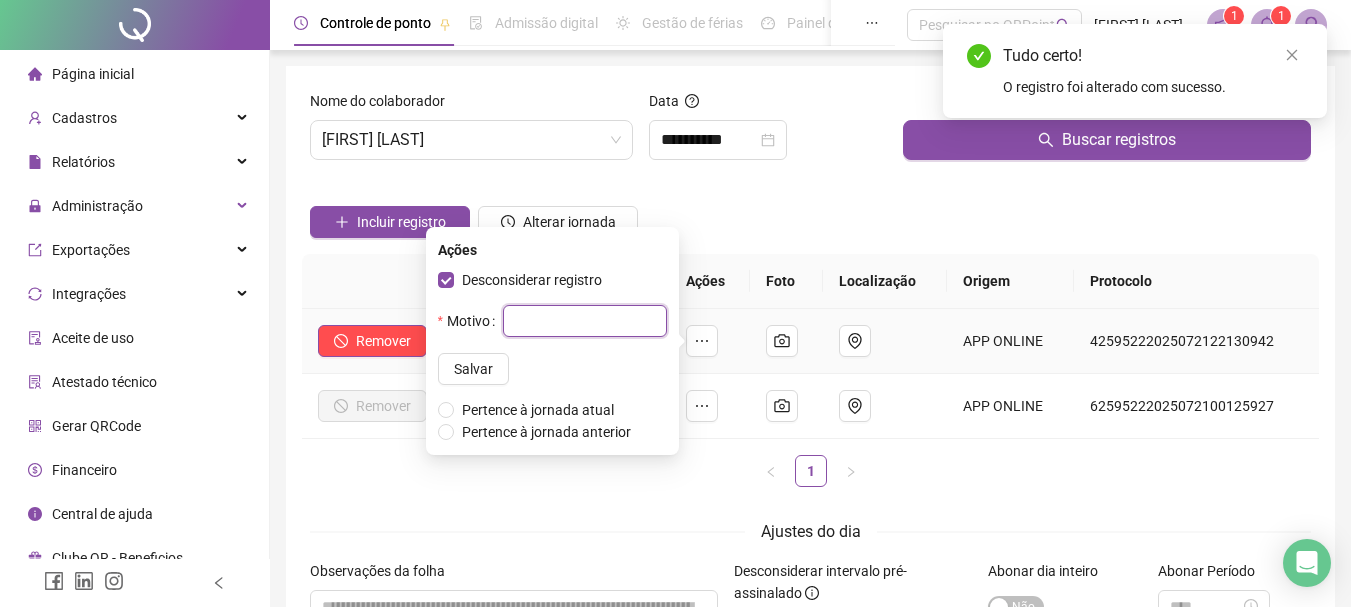 click at bounding box center [585, 321] 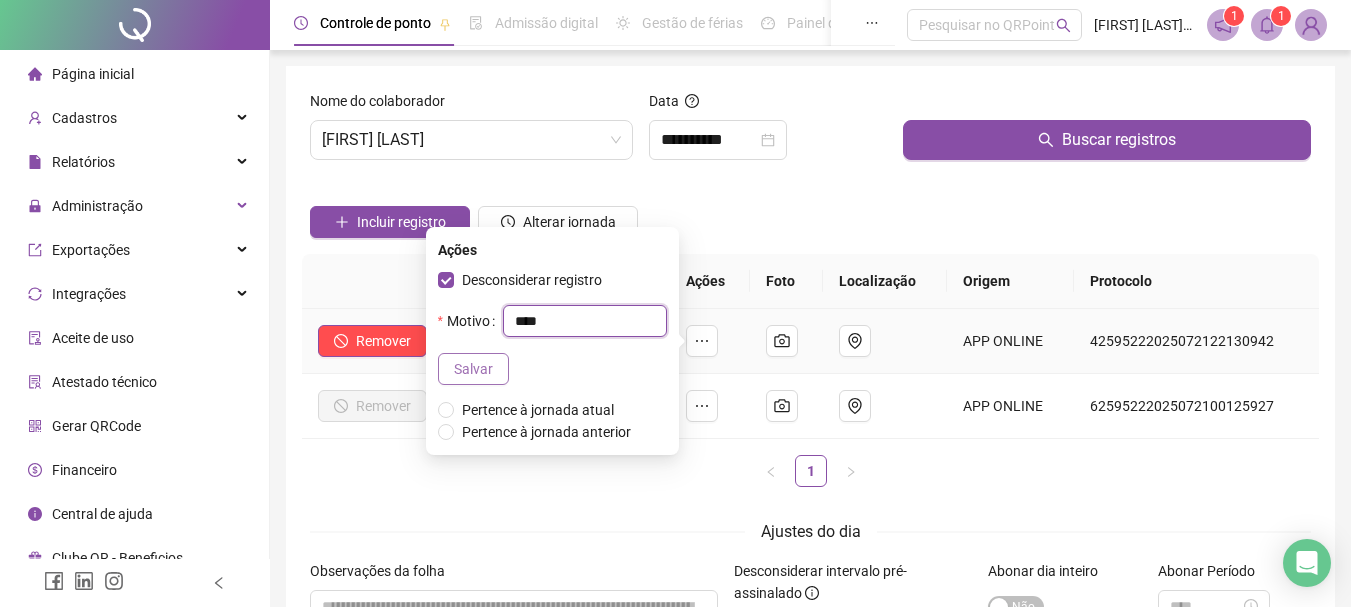 type on "****" 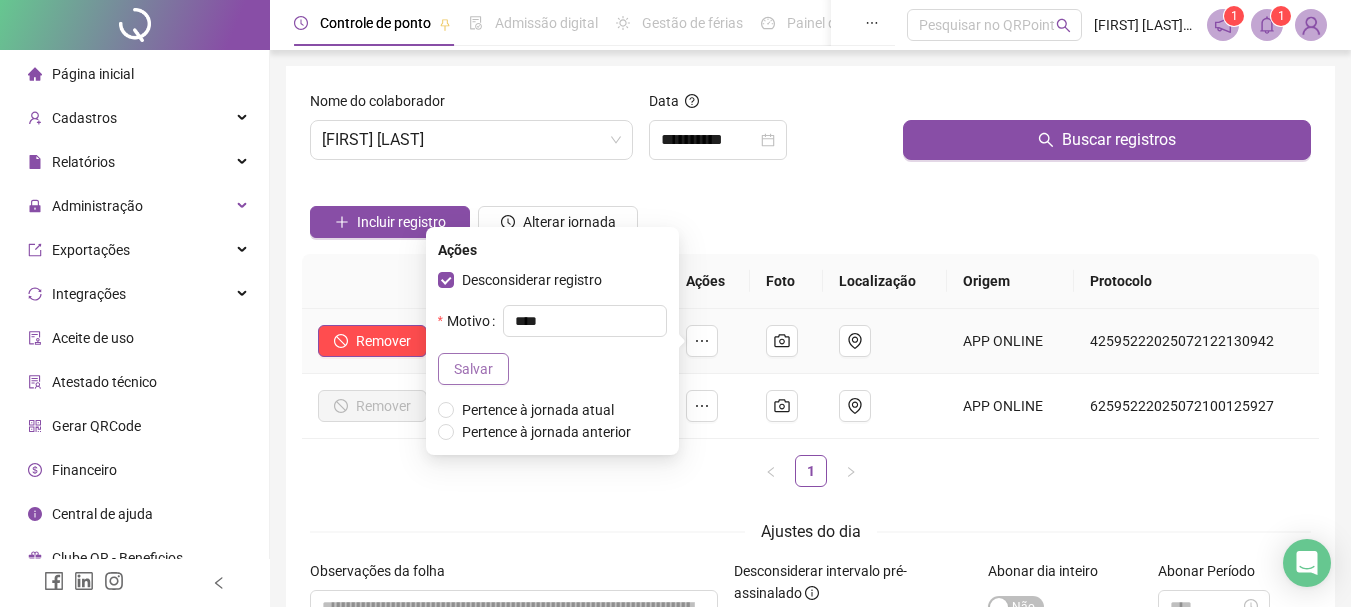 click on "Salvar" at bounding box center (473, 369) 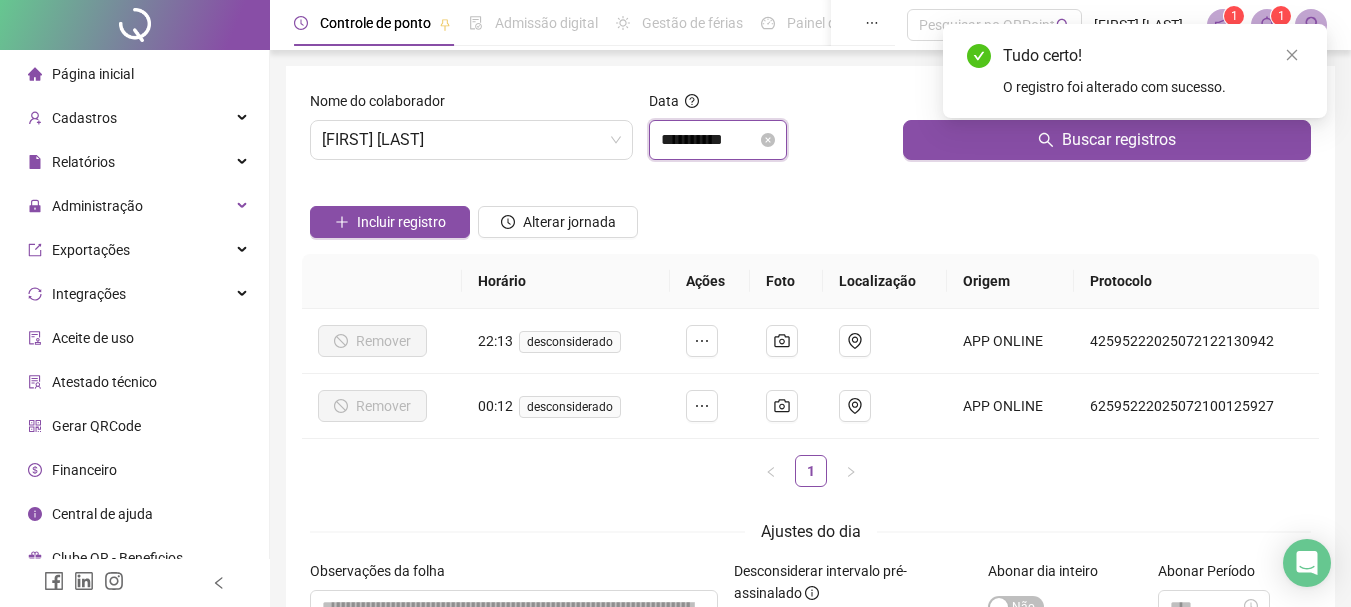 click on "**********" at bounding box center (709, 140) 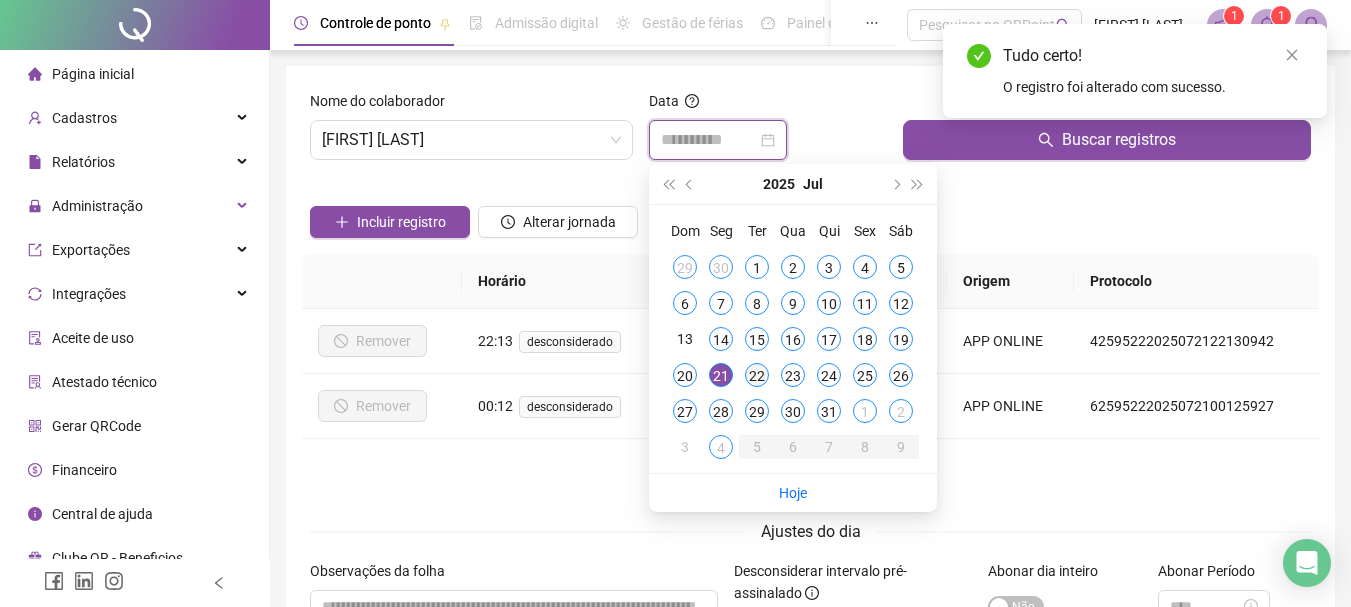 type on "**********" 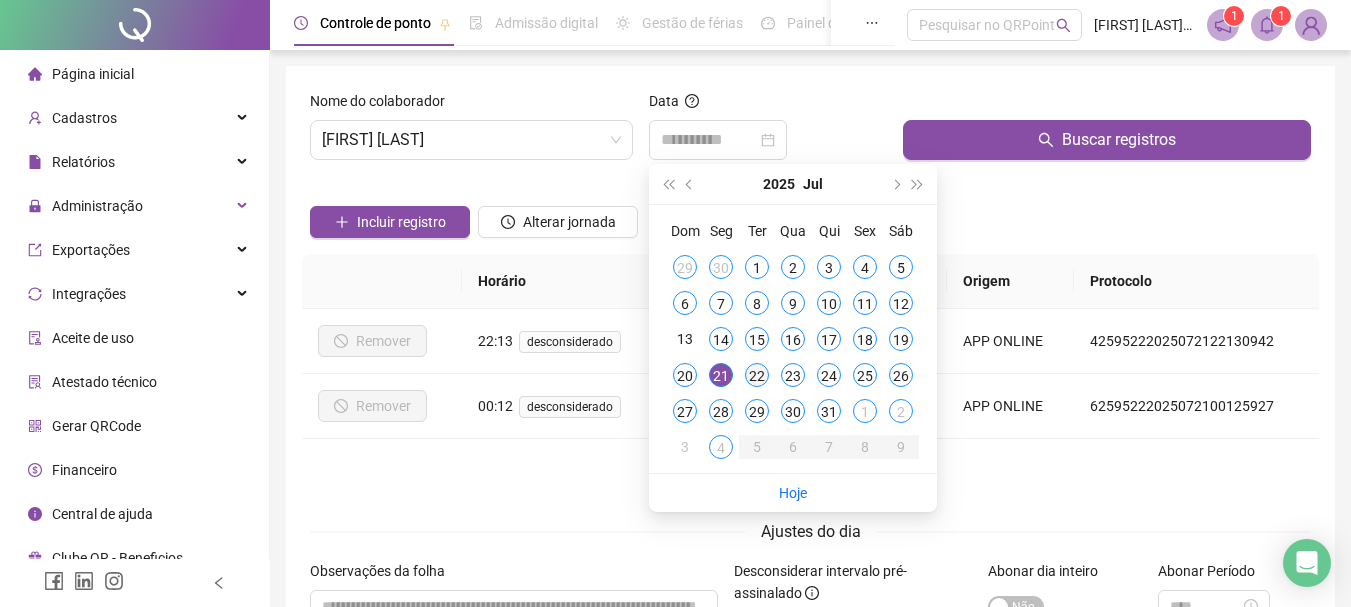 click on "22" at bounding box center (757, 375) 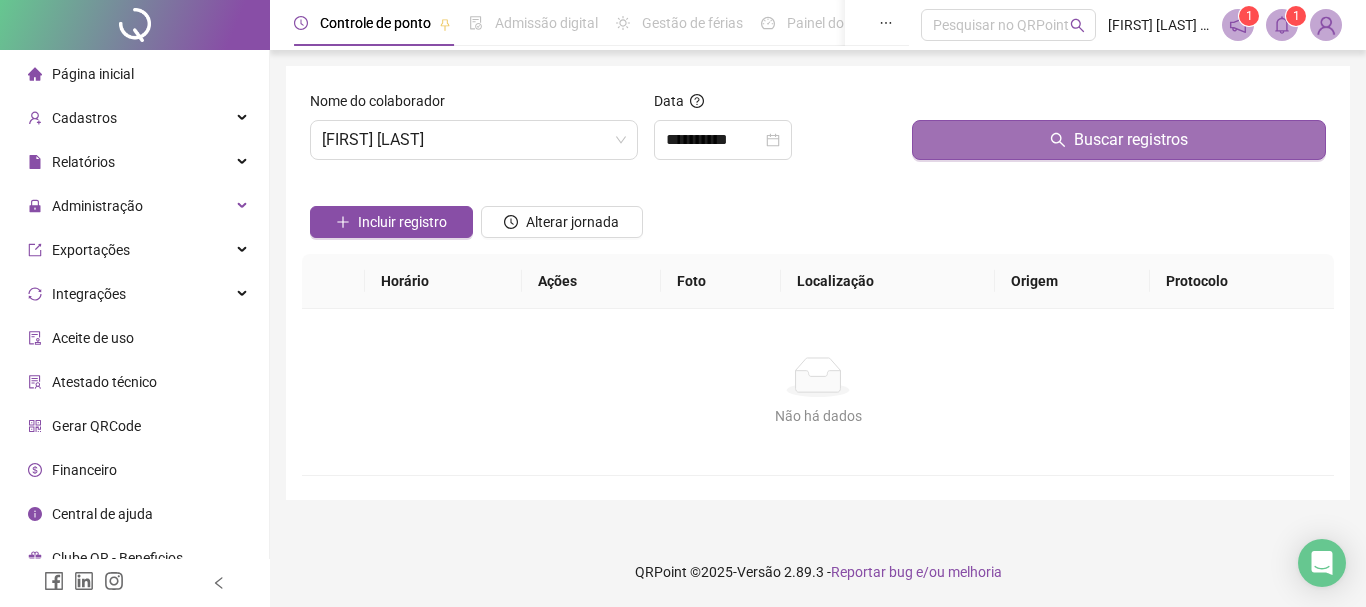 click on "Buscar registros" at bounding box center [1119, 140] 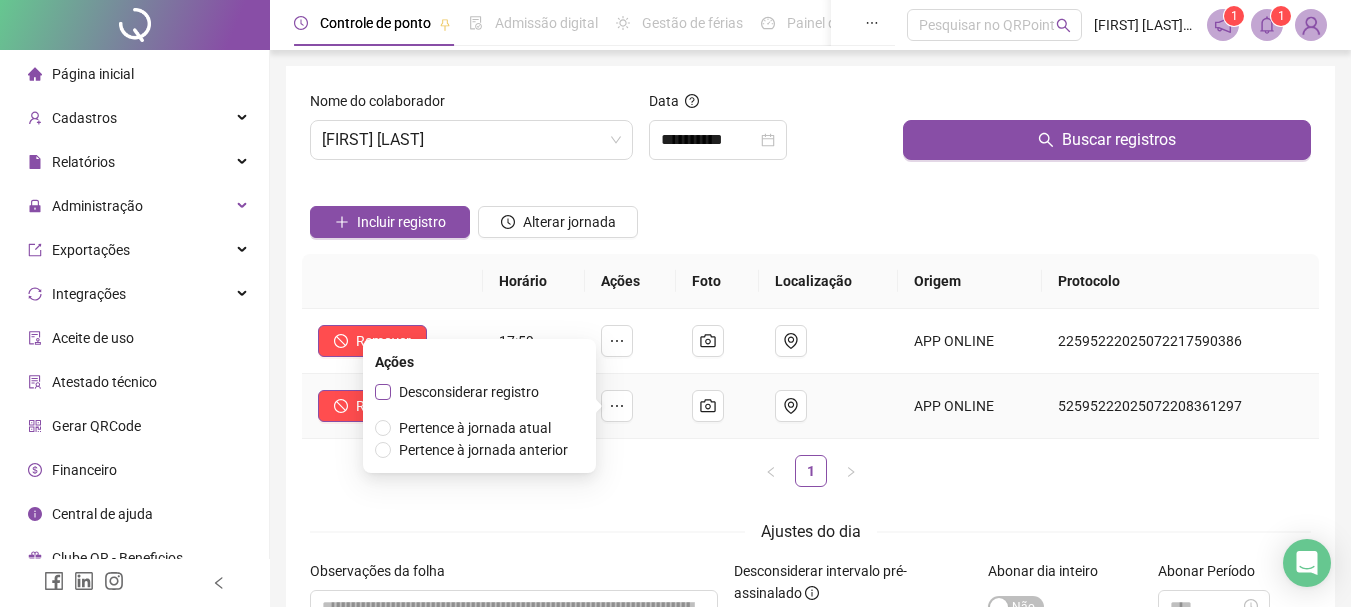 click on "Desconsiderar registro" at bounding box center (469, 392) 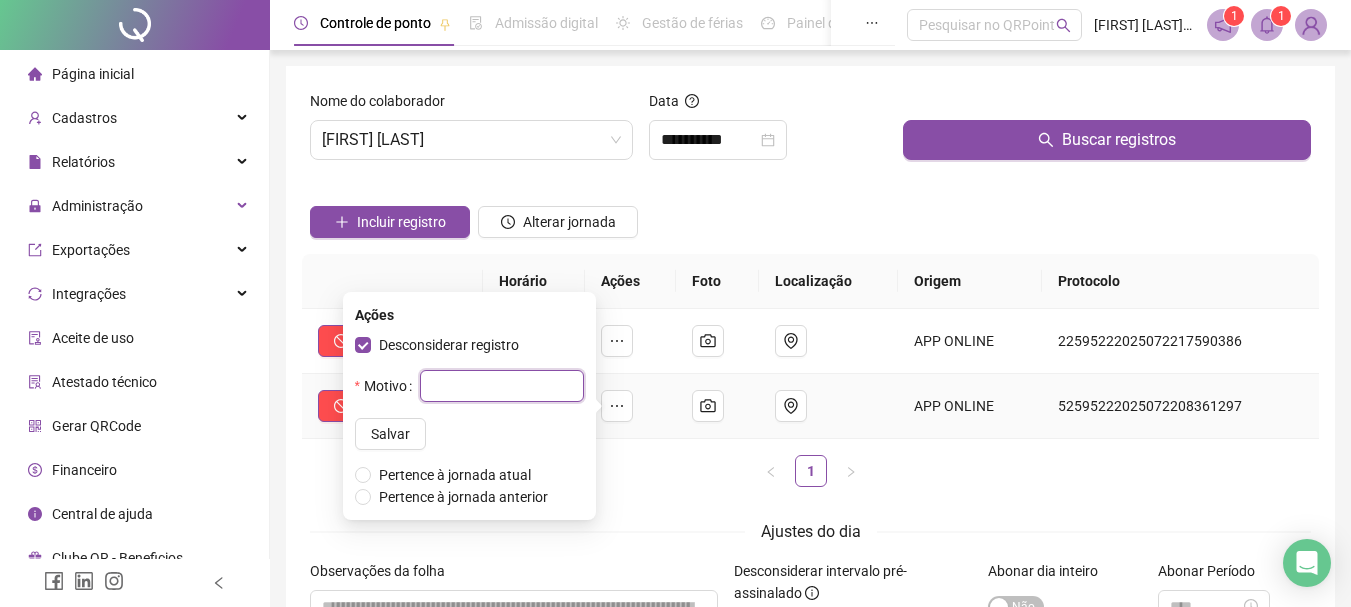 click at bounding box center (502, 386) 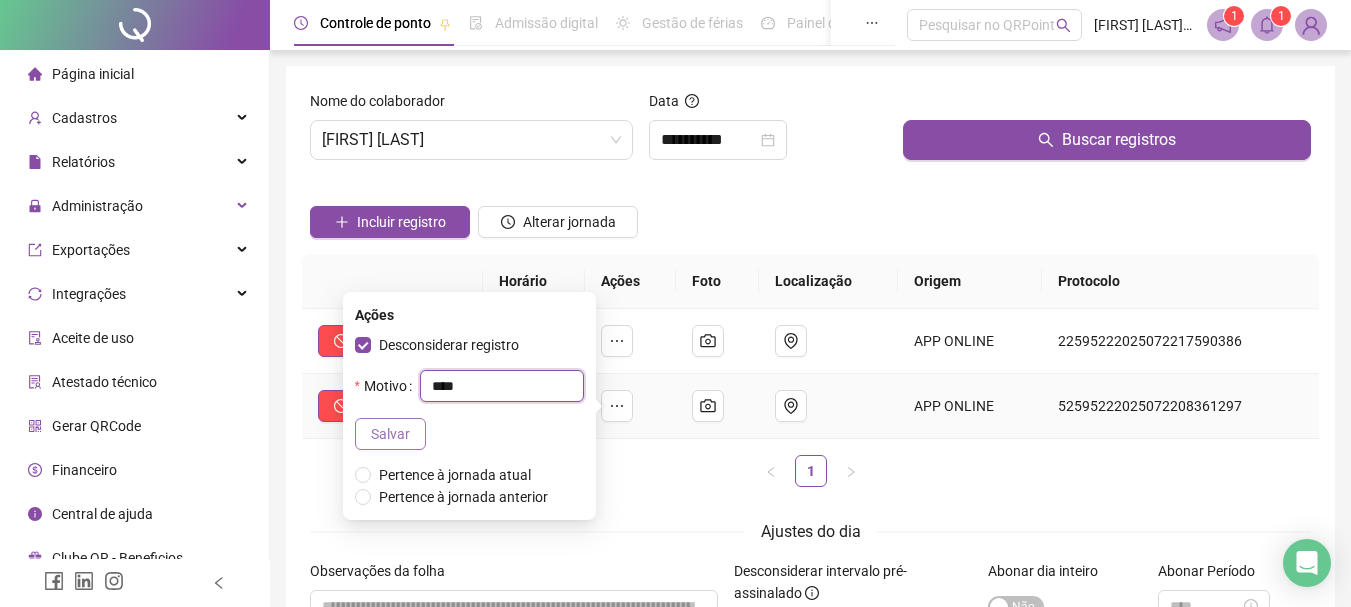 type on "****" 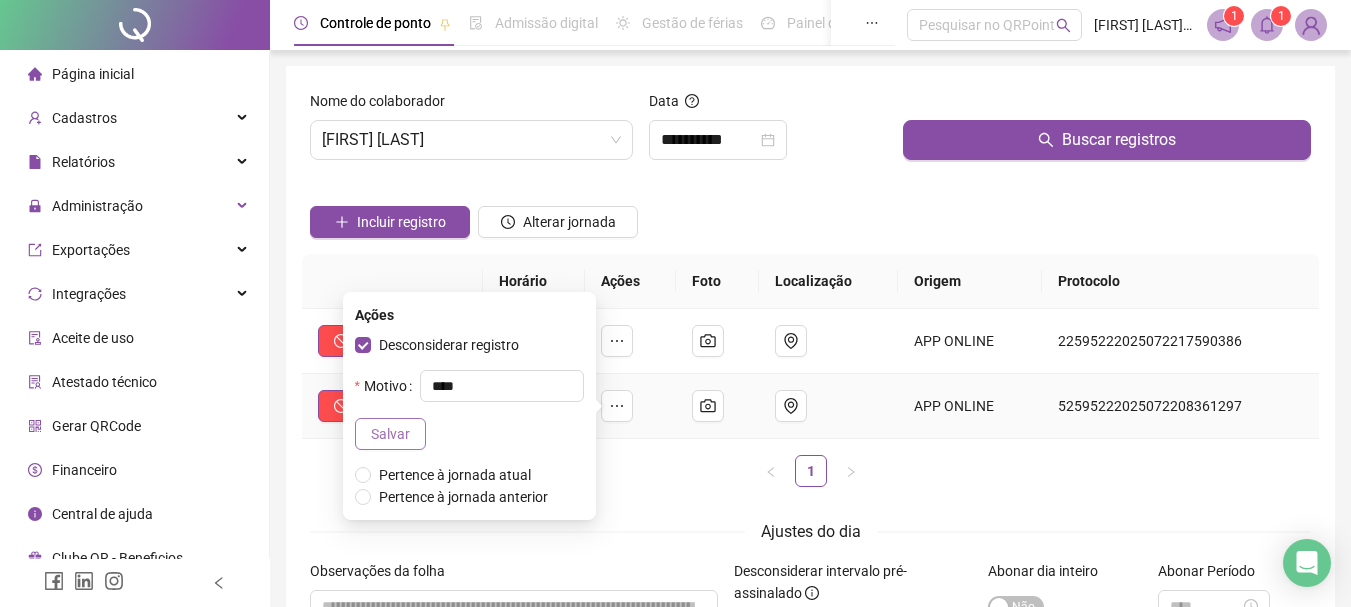 click on "Salvar" at bounding box center (390, 434) 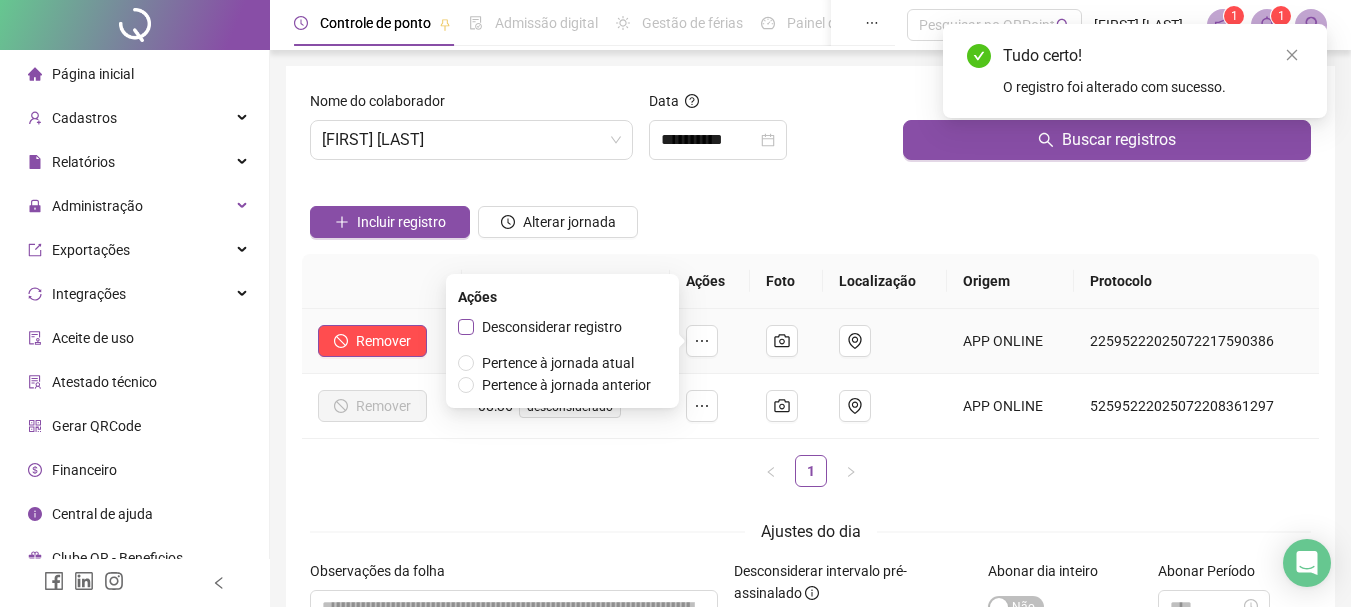 click on "Desconsiderar registro" at bounding box center (552, 327) 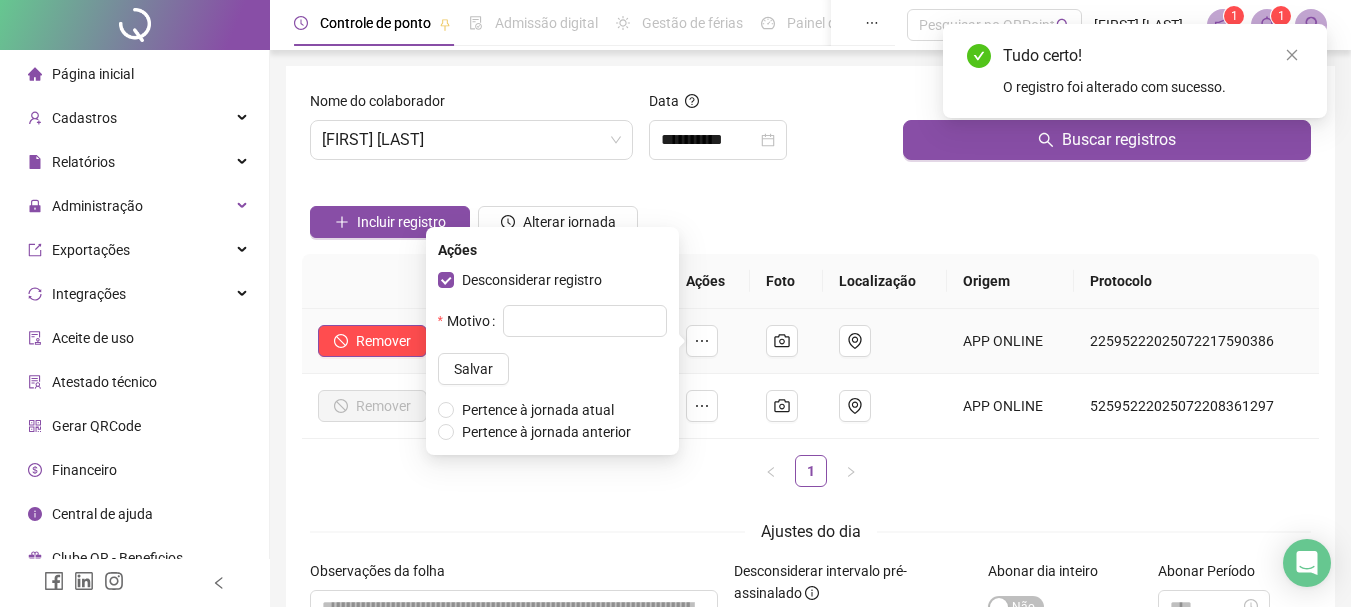 click on "Motivo Salvar" at bounding box center (552, 345) 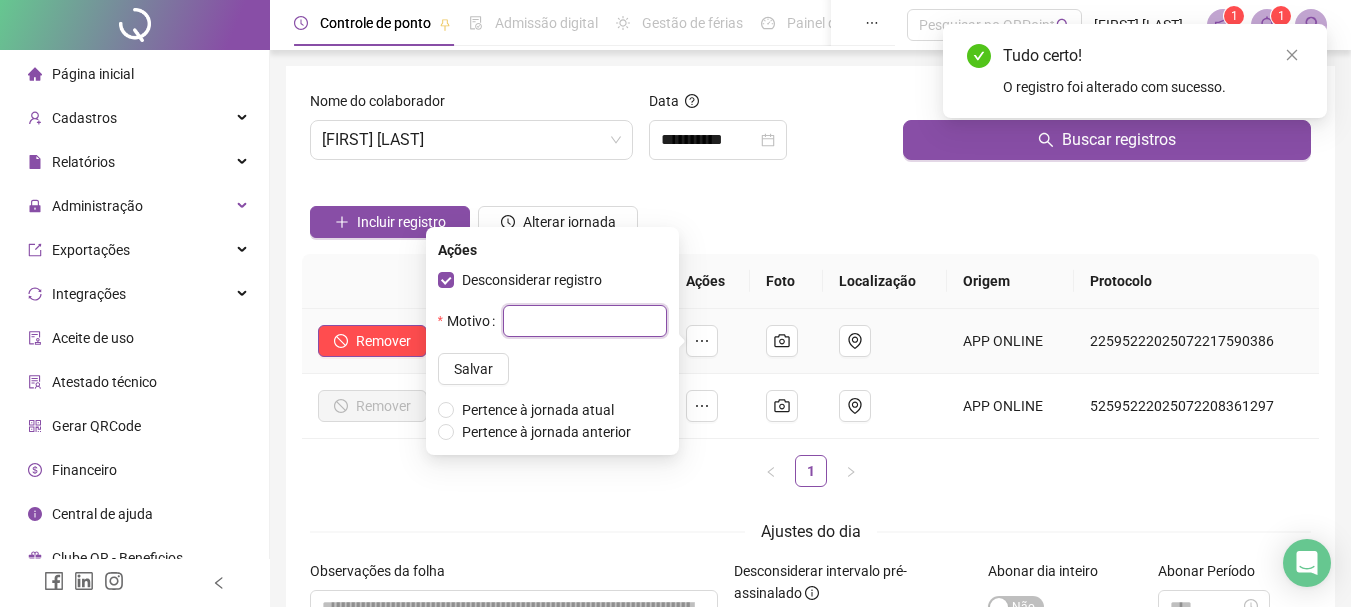 click at bounding box center (585, 321) 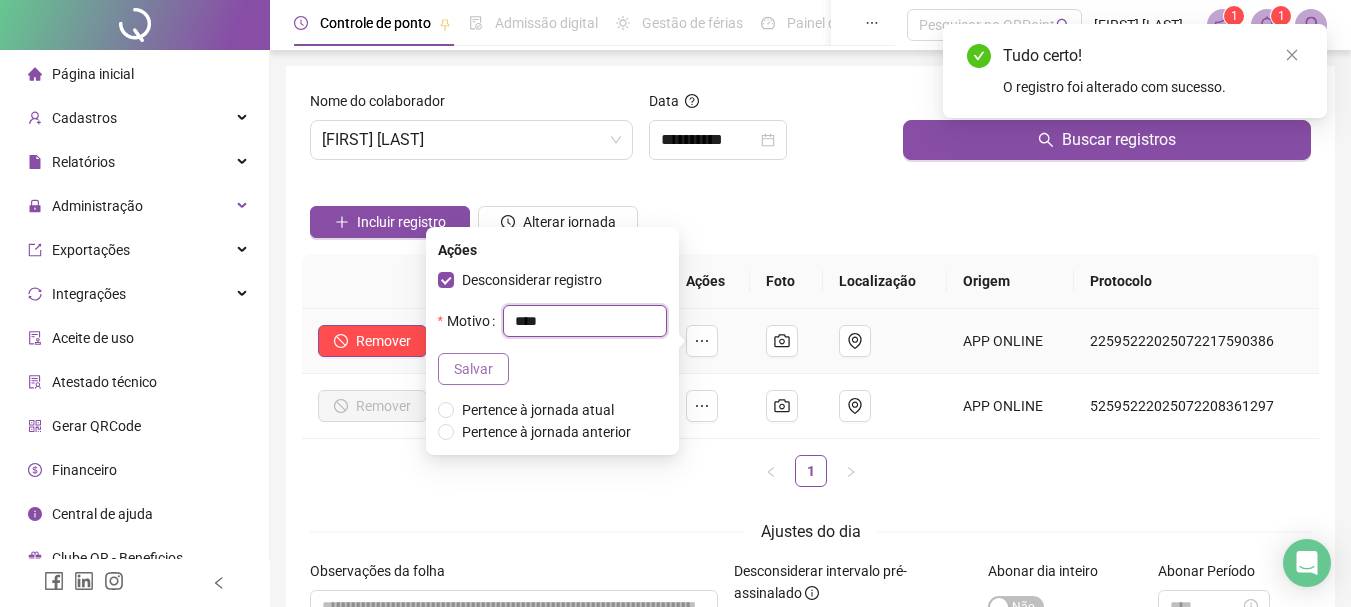 type on "****" 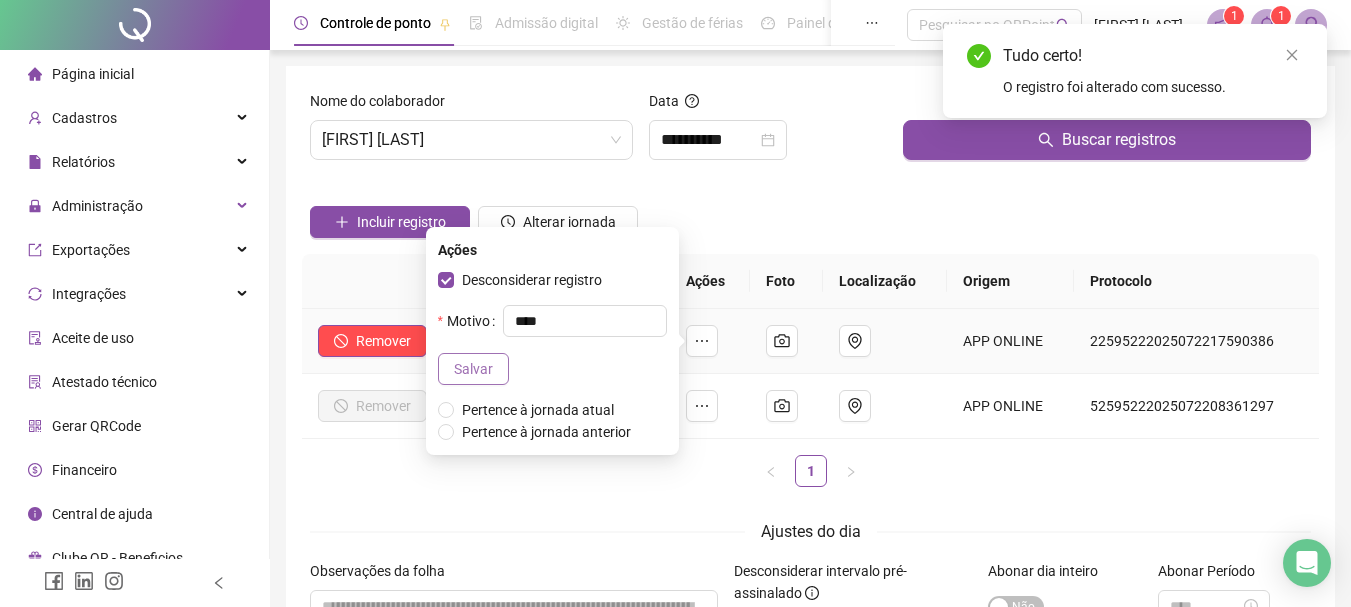 click on "Salvar" at bounding box center [473, 369] 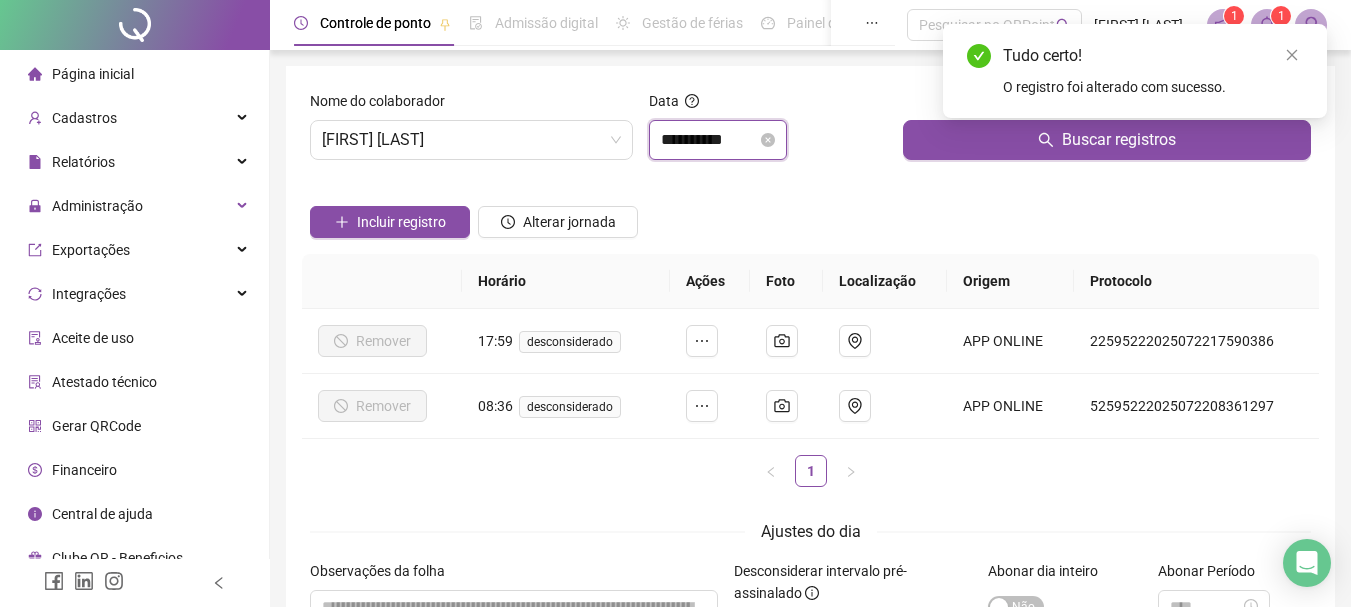 click on "**********" at bounding box center (709, 140) 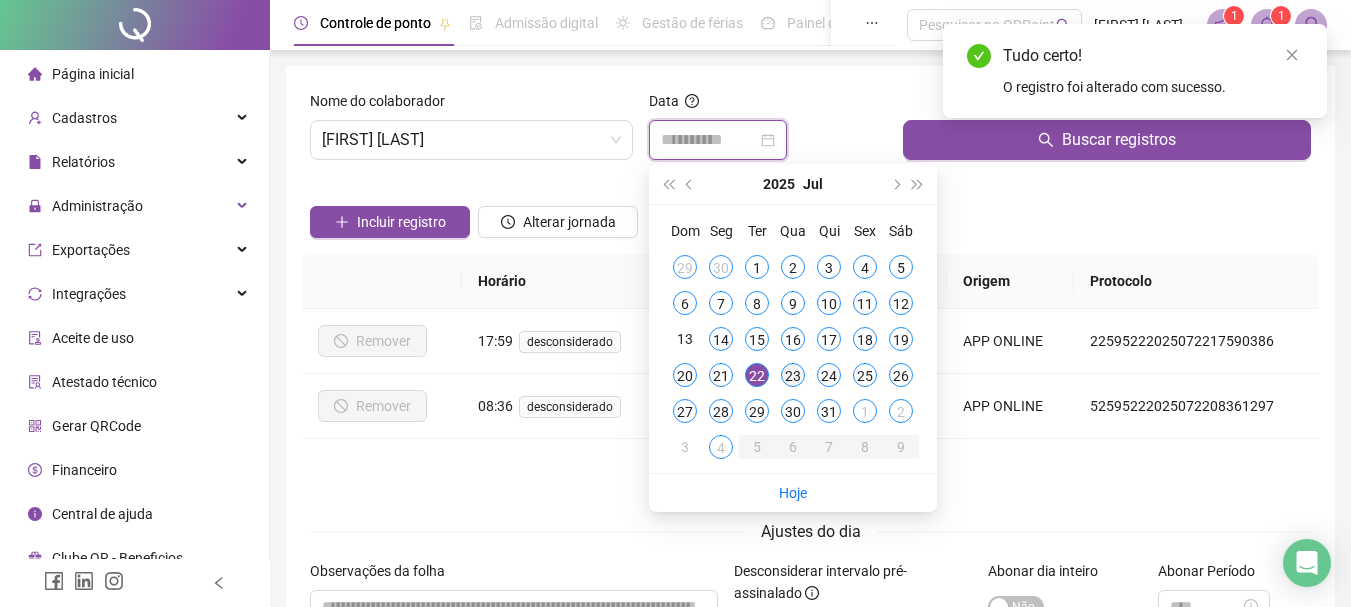 type on "**********" 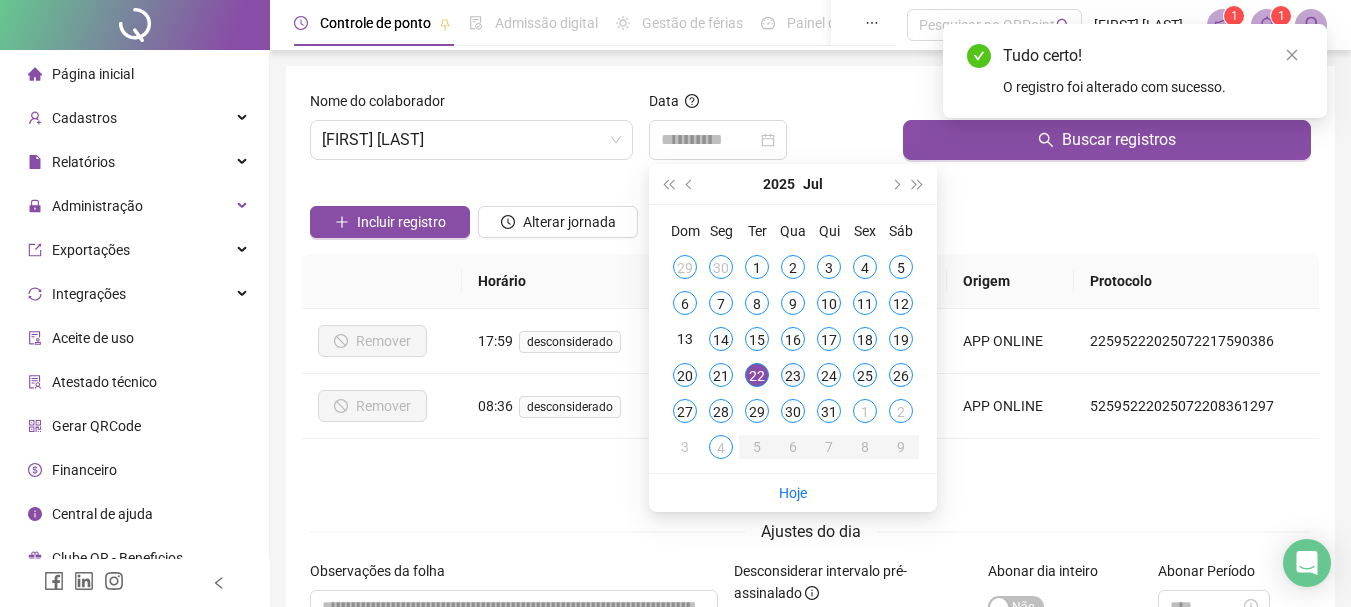 click on "23" at bounding box center [793, 375] 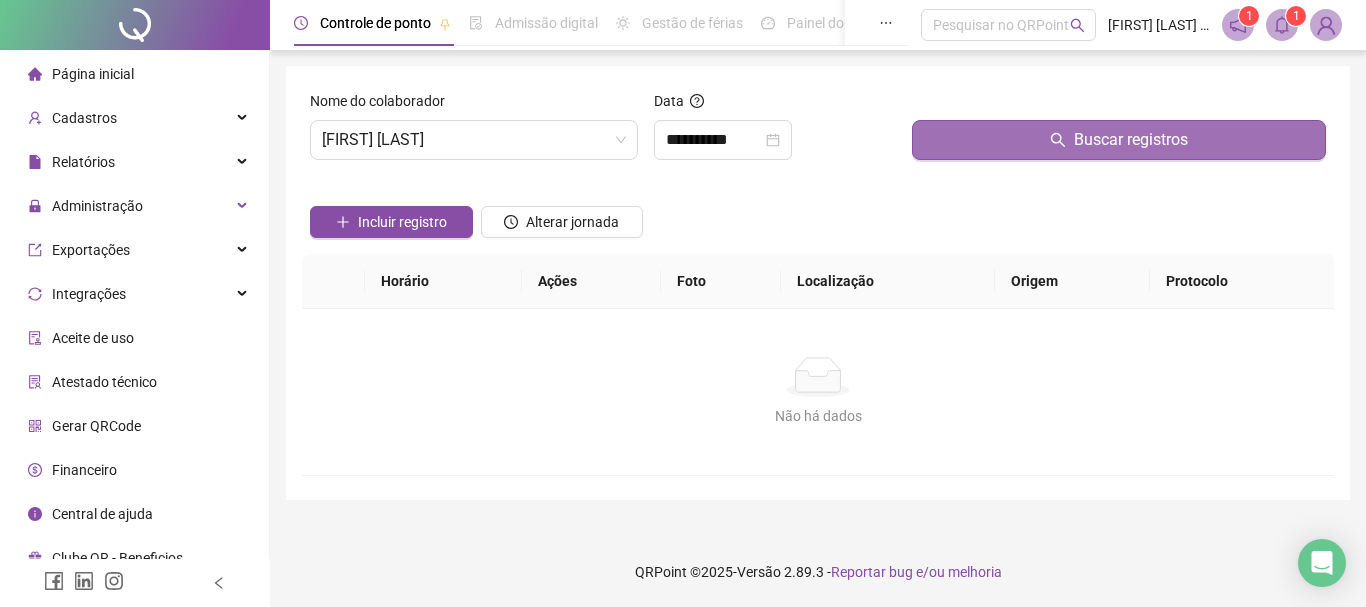 click on "Buscar registros" at bounding box center [1119, 140] 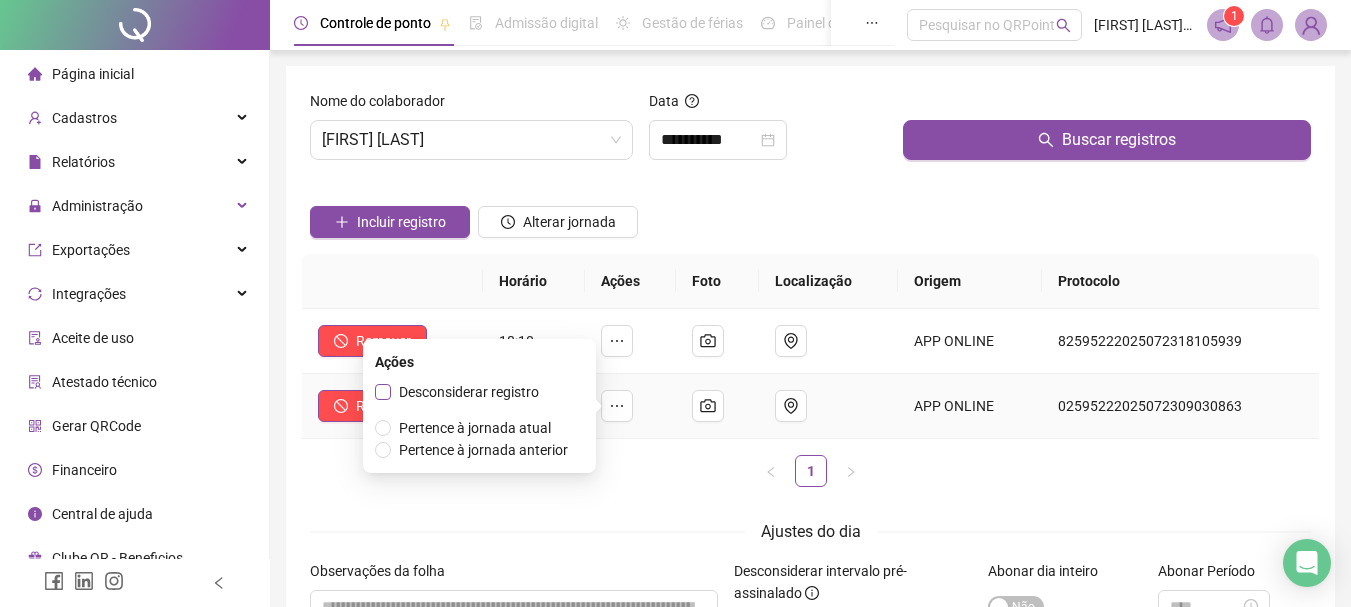 click on "Desconsiderar registro" at bounding box center (469, 392) 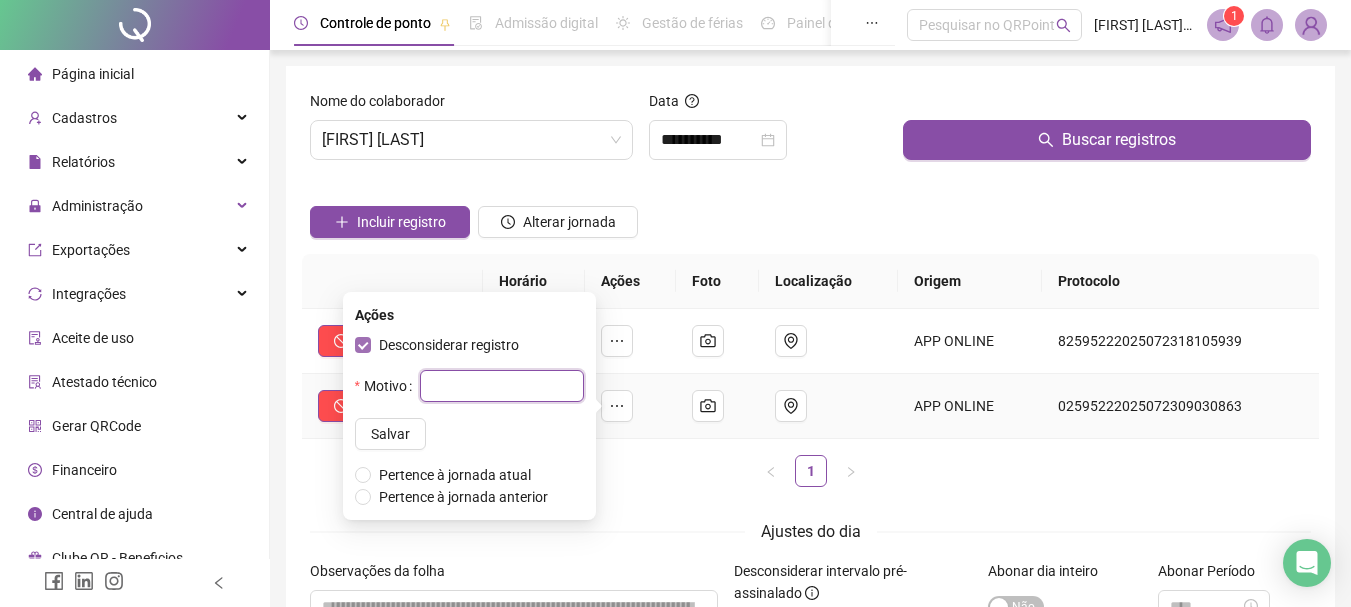 click at bounding box center [502, 386] 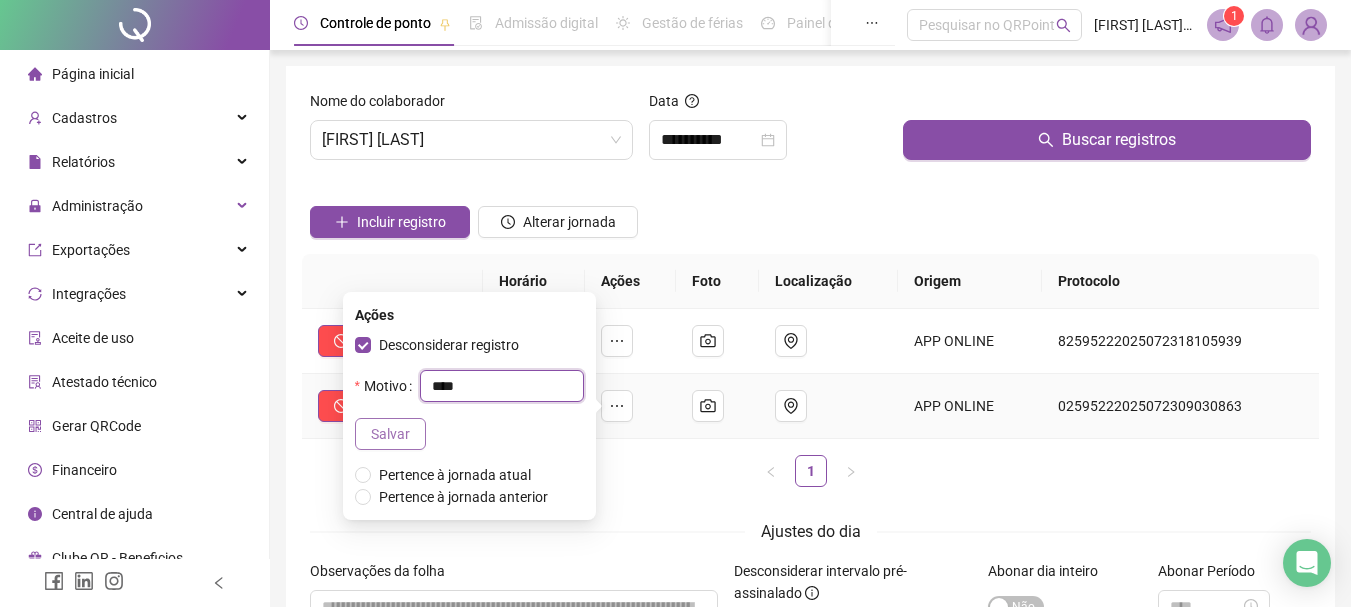type on "****" 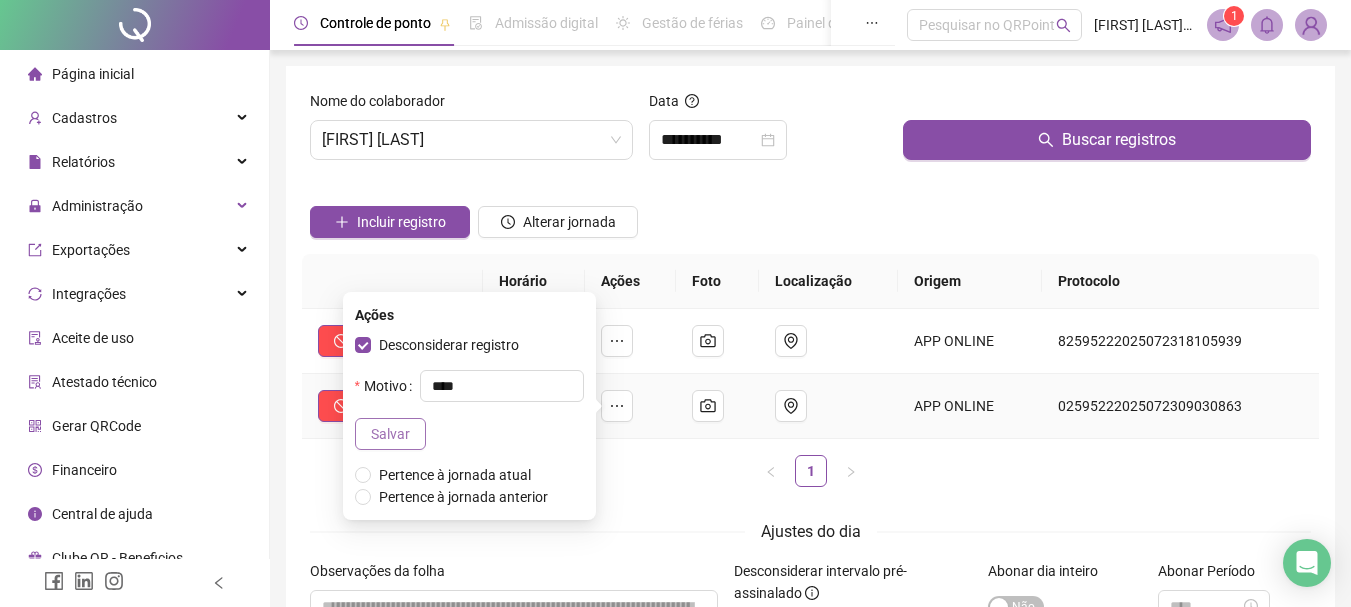click on "Salvar" at bounding box center (390, 434) 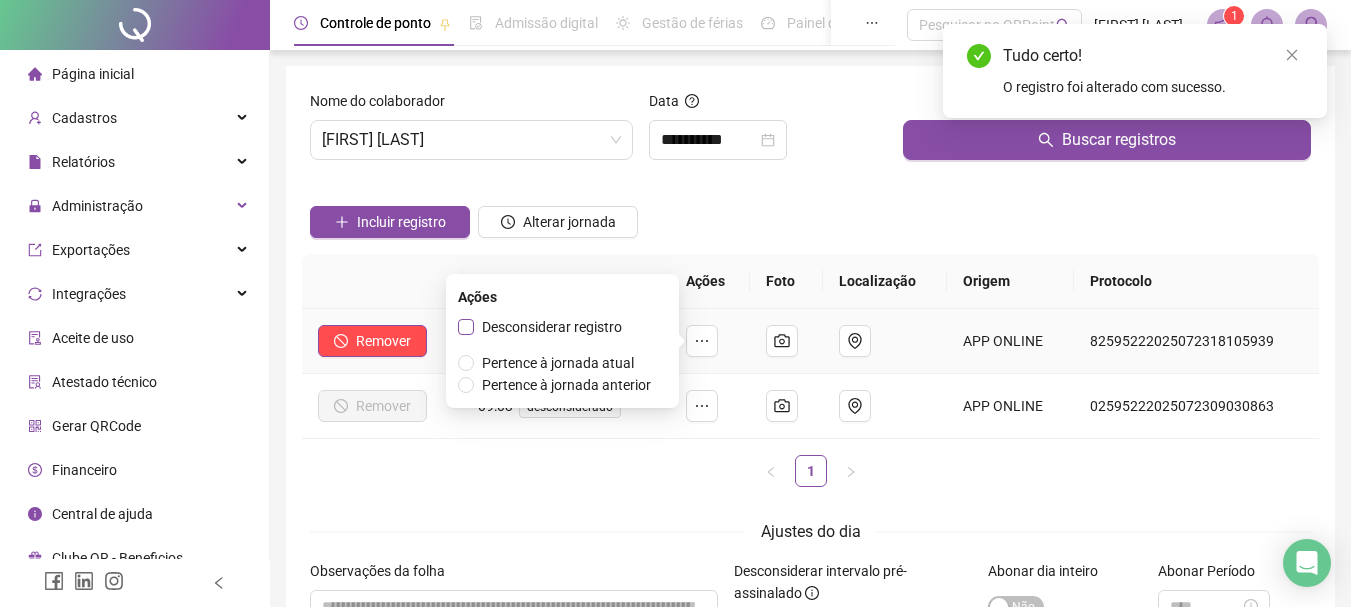 click on "Desconsiderar registro" at bounding box center (552, 327) 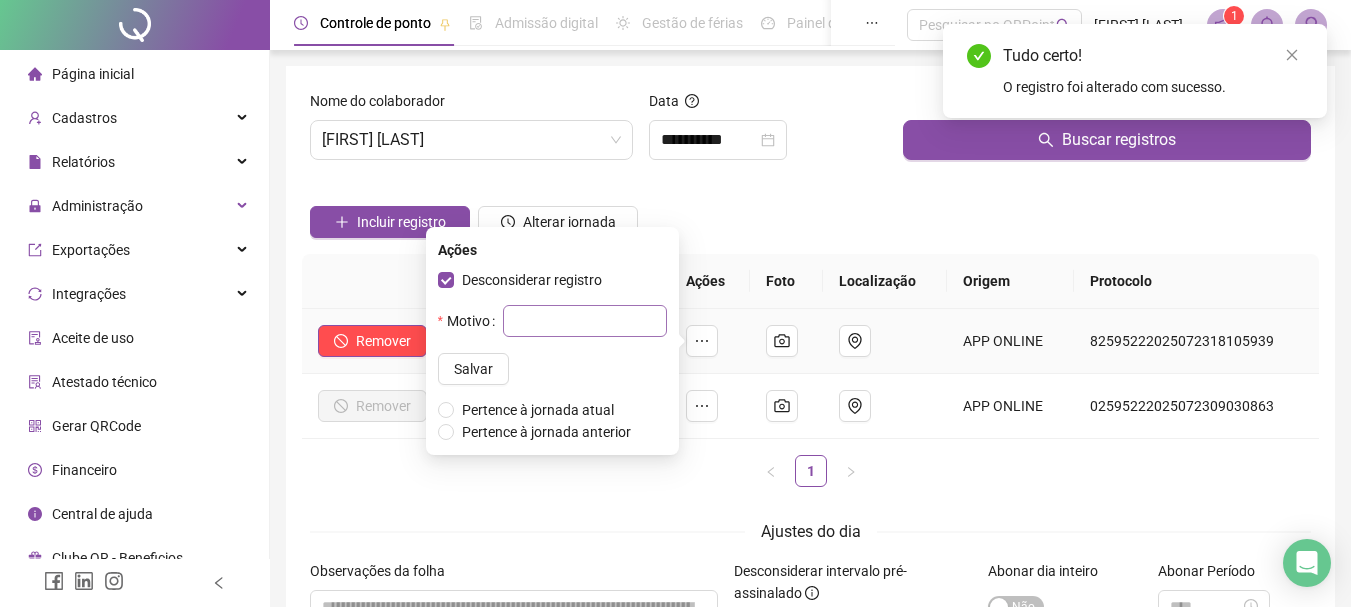click on "Motivo Salvar" at bounding box center [552, 345] 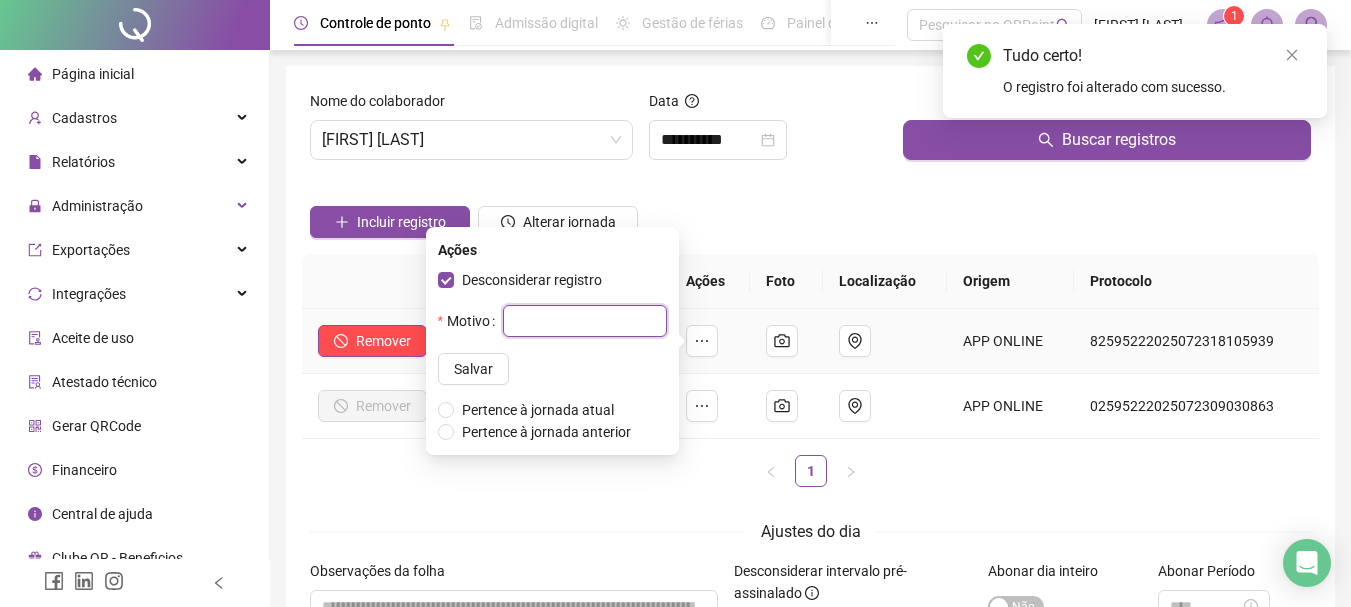 click at bounding box center [585, 321] 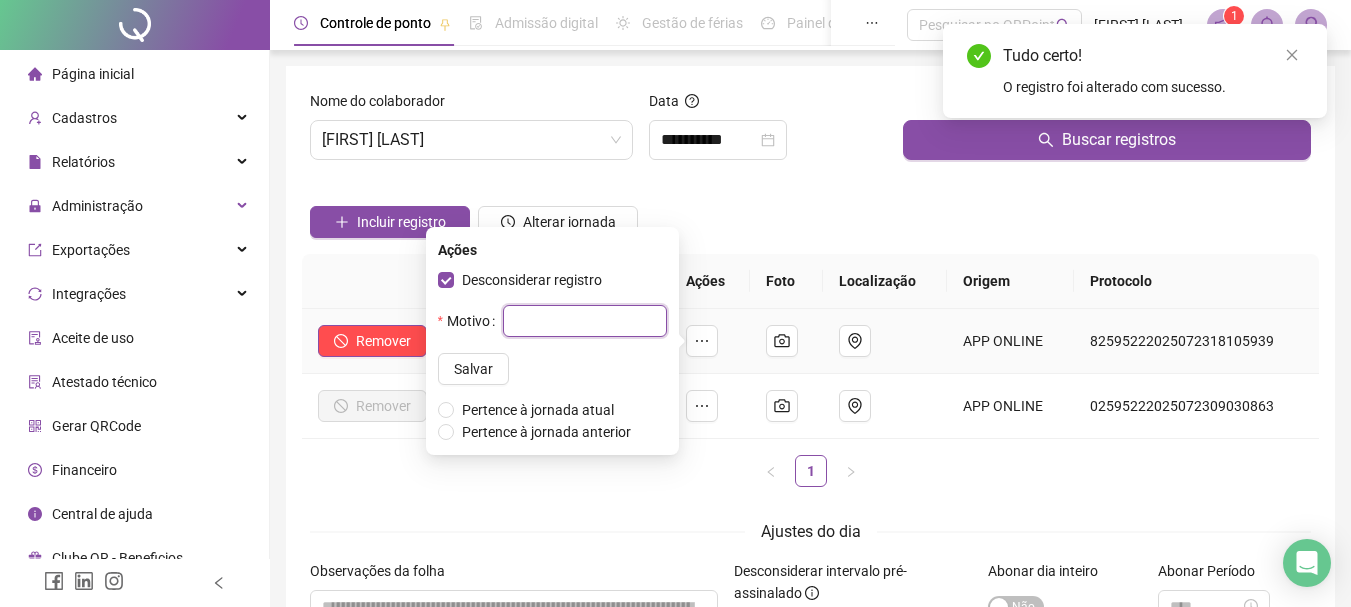 click at bounding box center (585, 321) 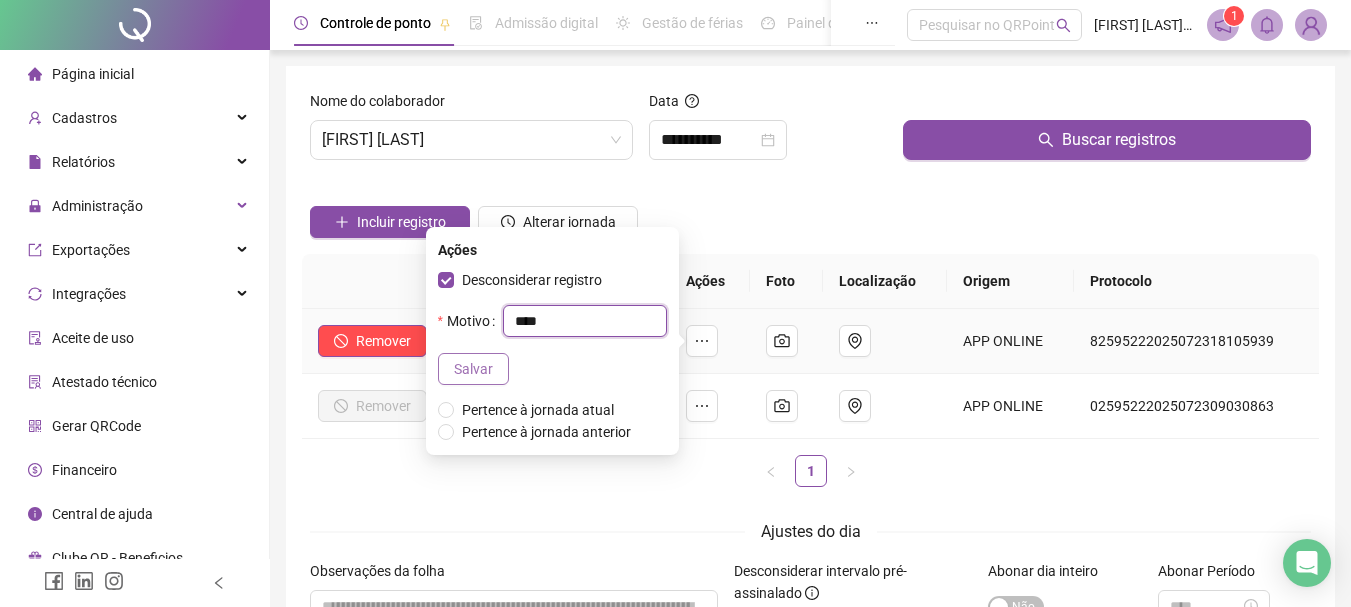 type on "****" 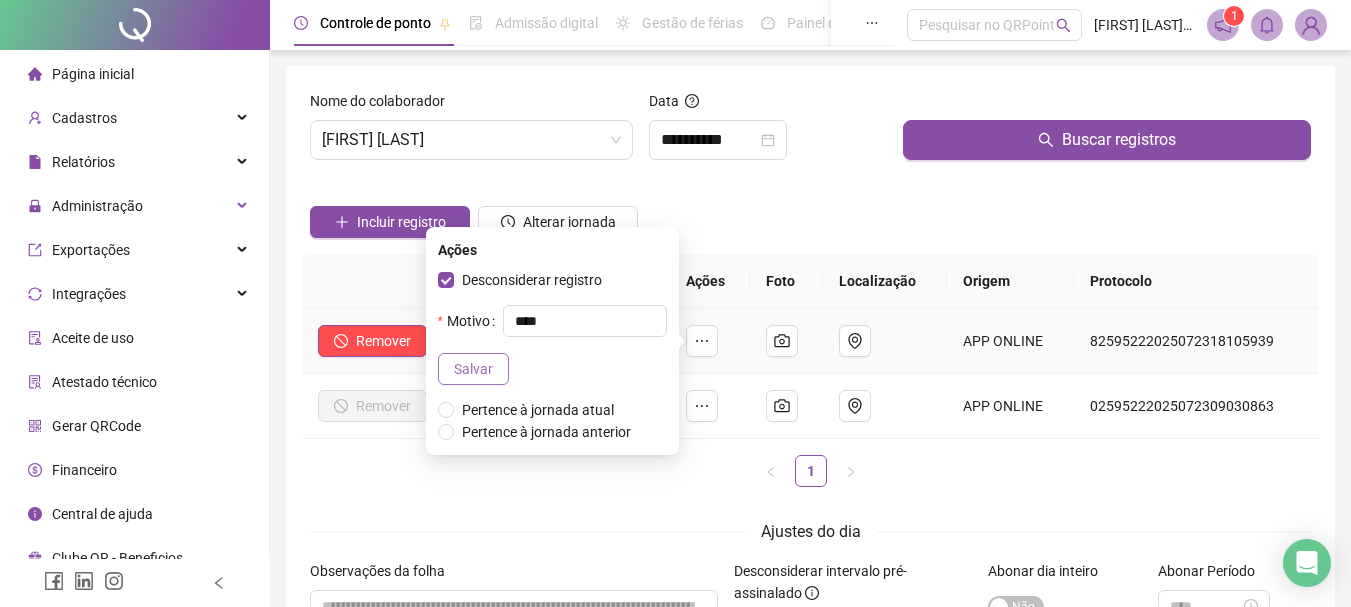 click on "Salvar" at bounding box center (473, 369) 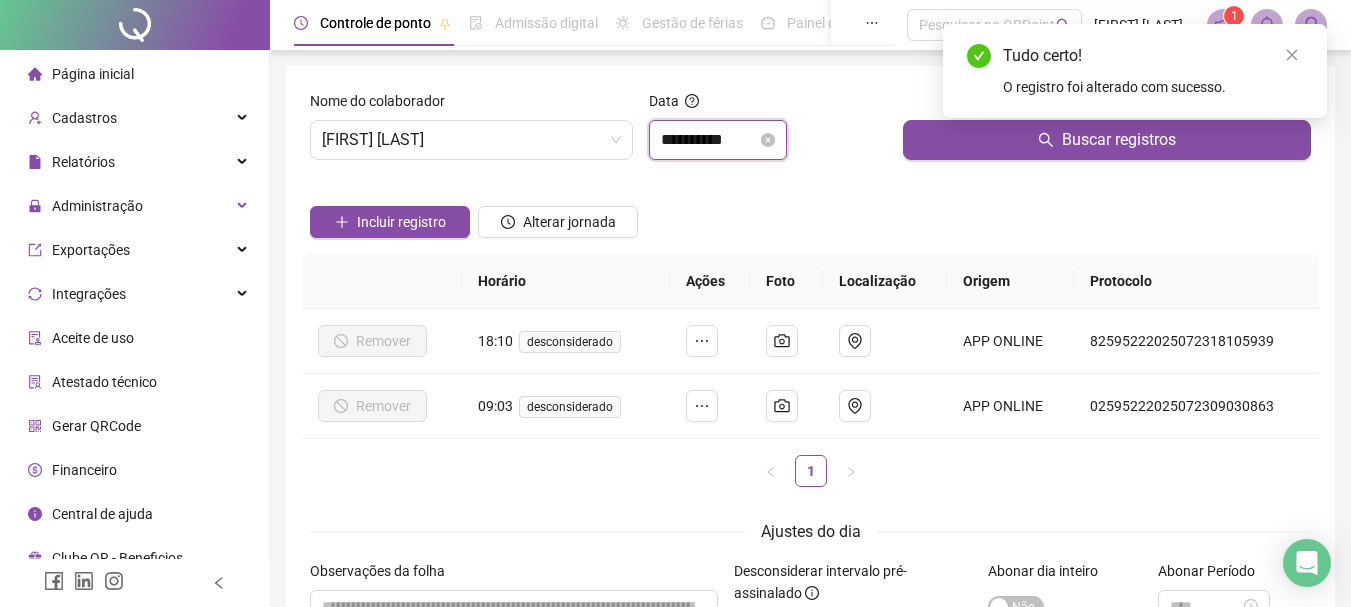 click on "**********" at bounding box center [709, 140] 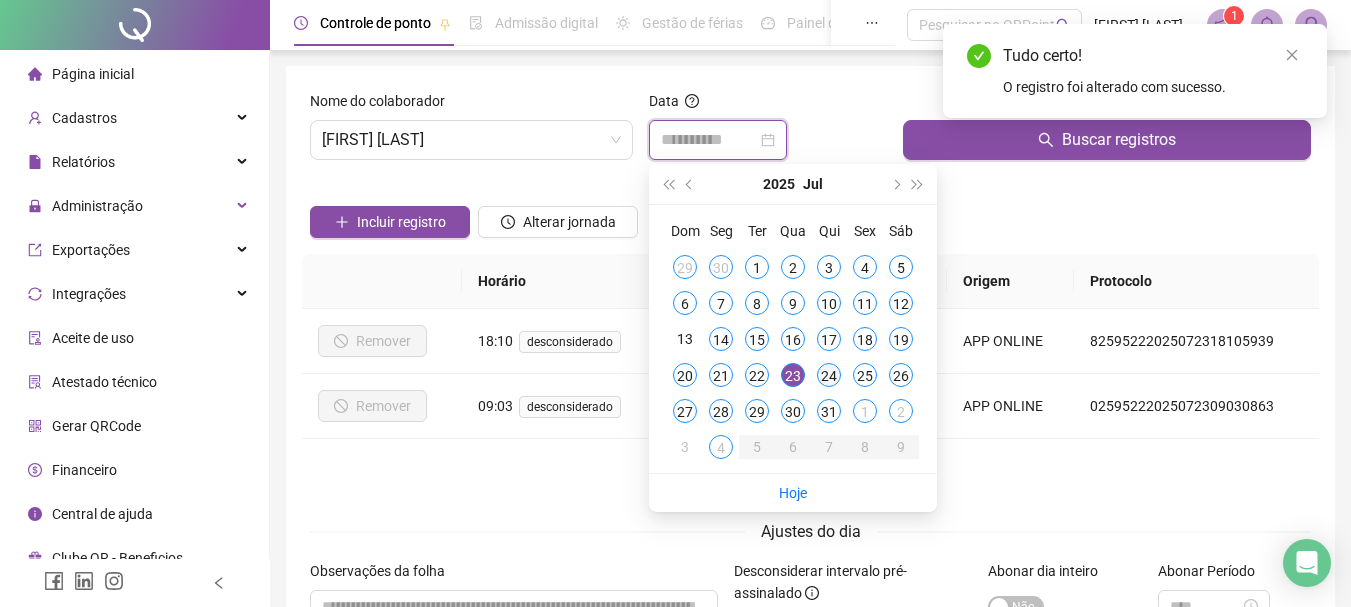 type on "**********" 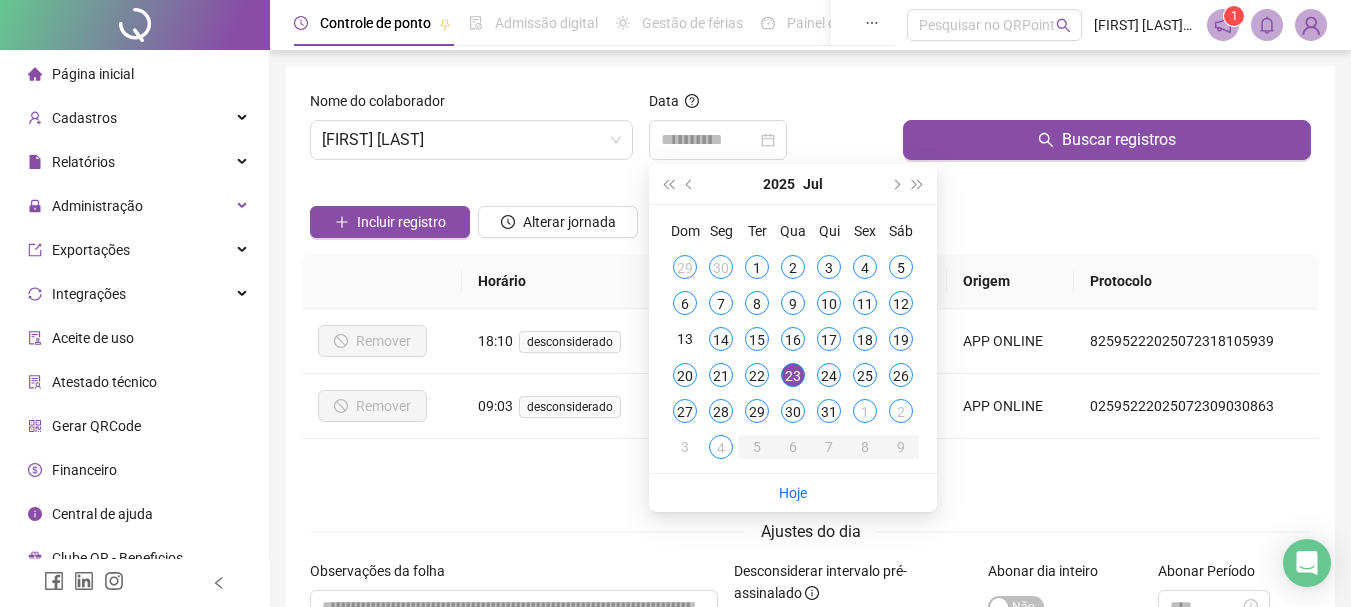 click on "24" at bounding box center (829, 375) 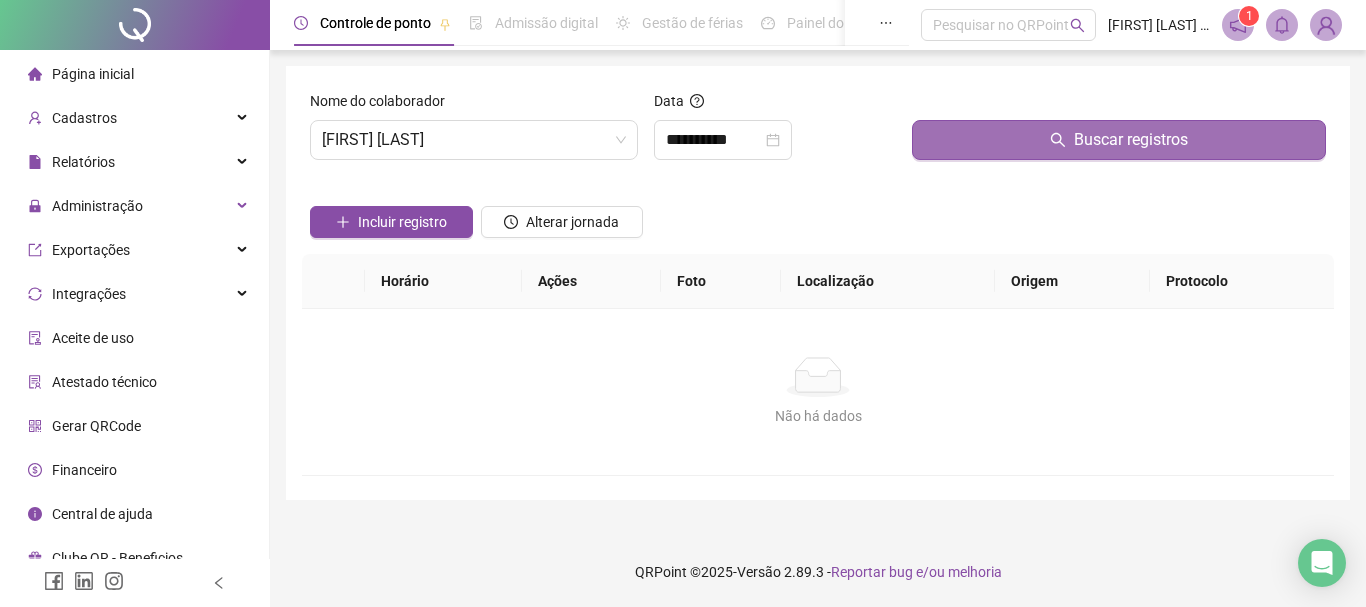 click on "Buscar registros" at bounding box center [1119, 140] 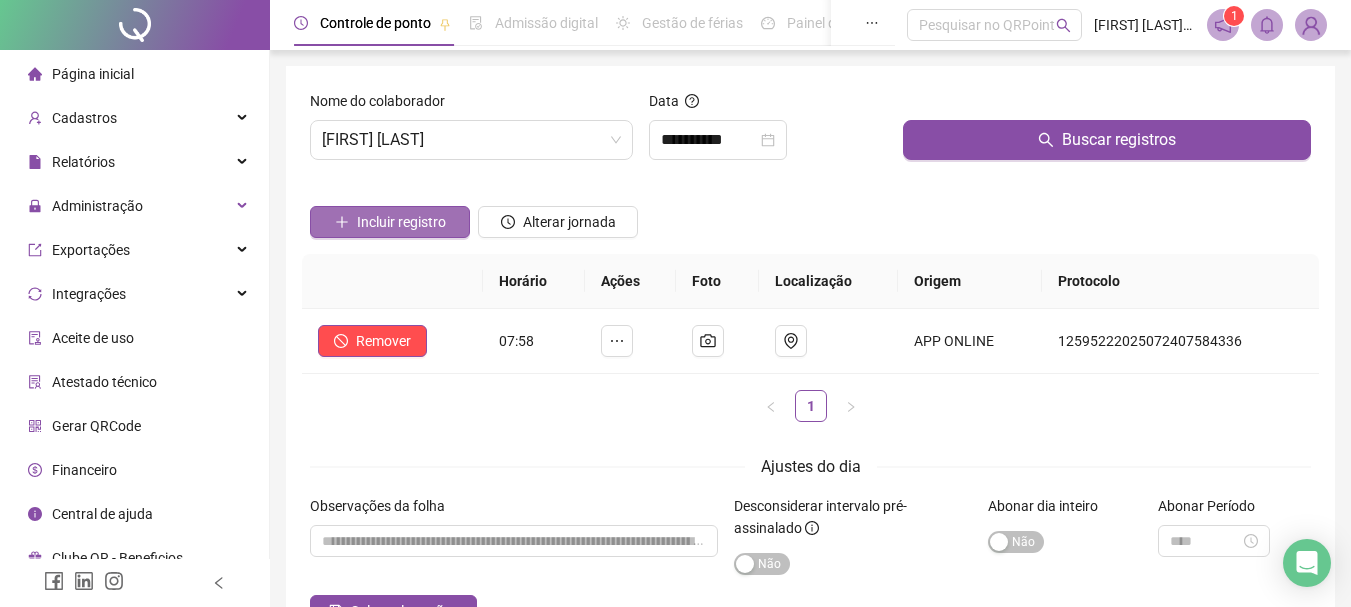 click on "Incluir registro" at bounding box center [401, 222] 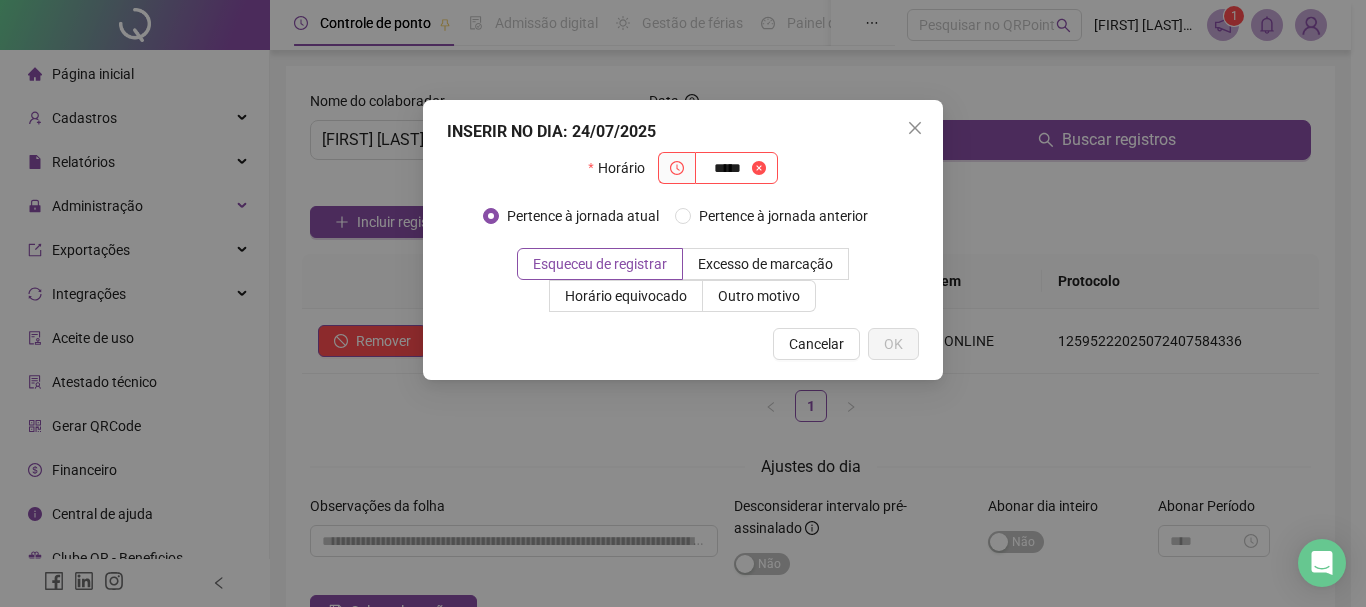 type on "*****" 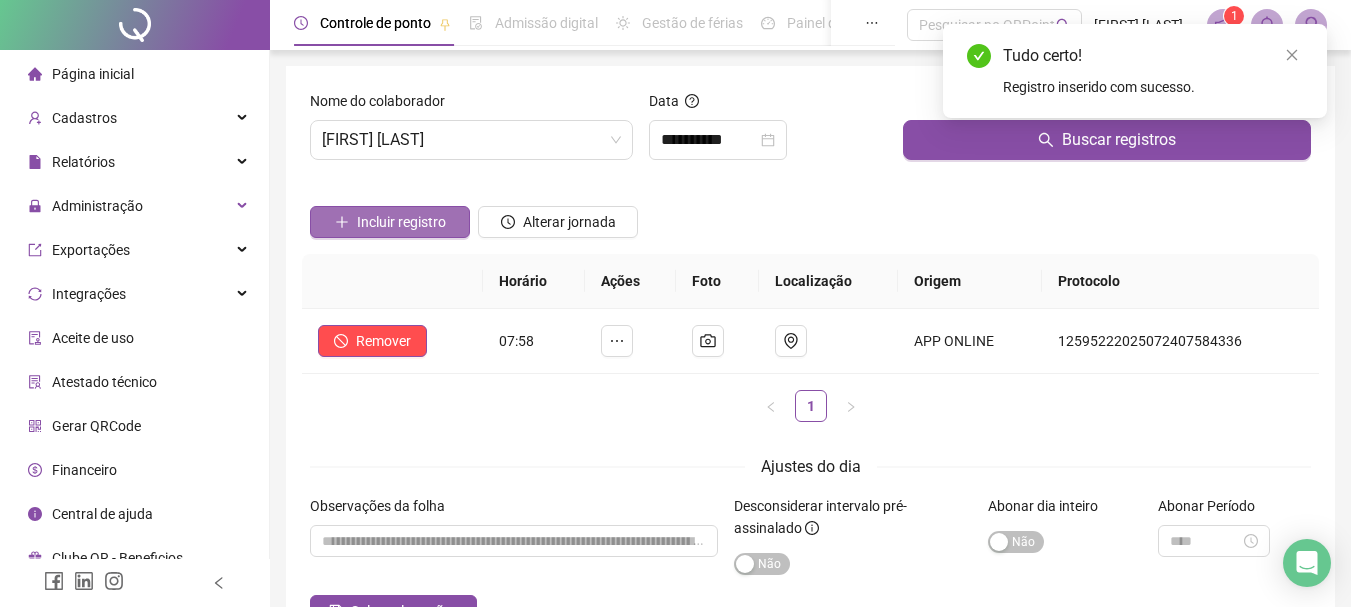 click on "Incluir registro" at bounding box center (401, 222) 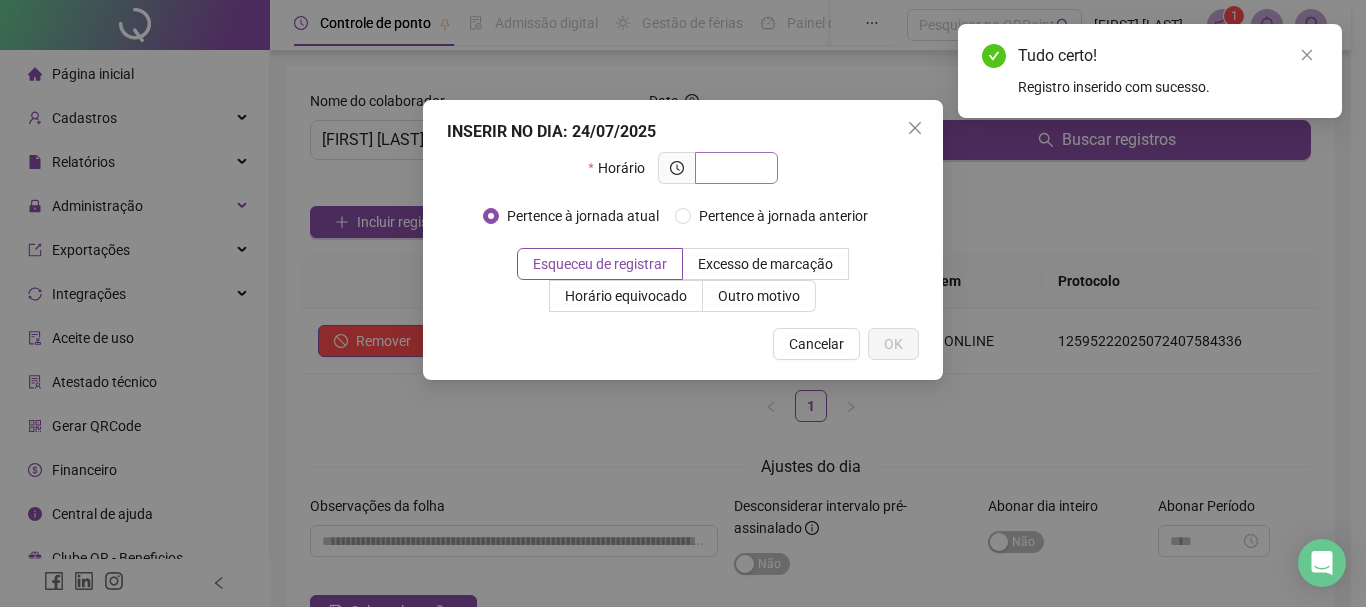 click at bounding box center (734, 168) 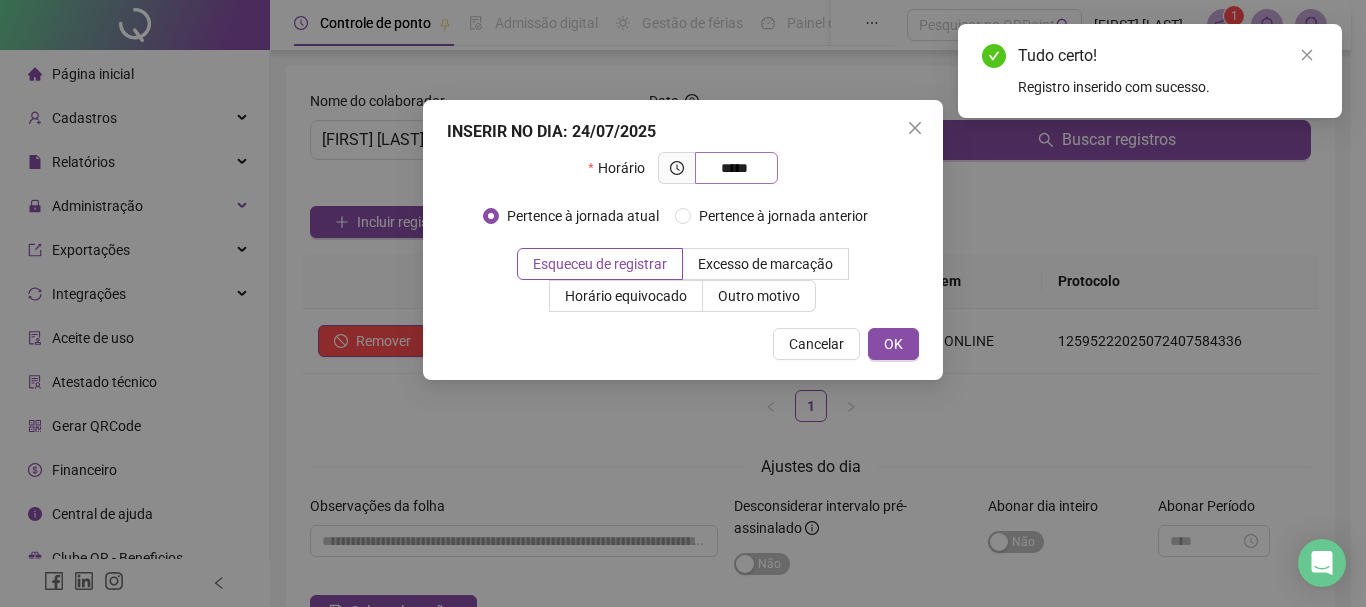 type on "*****" 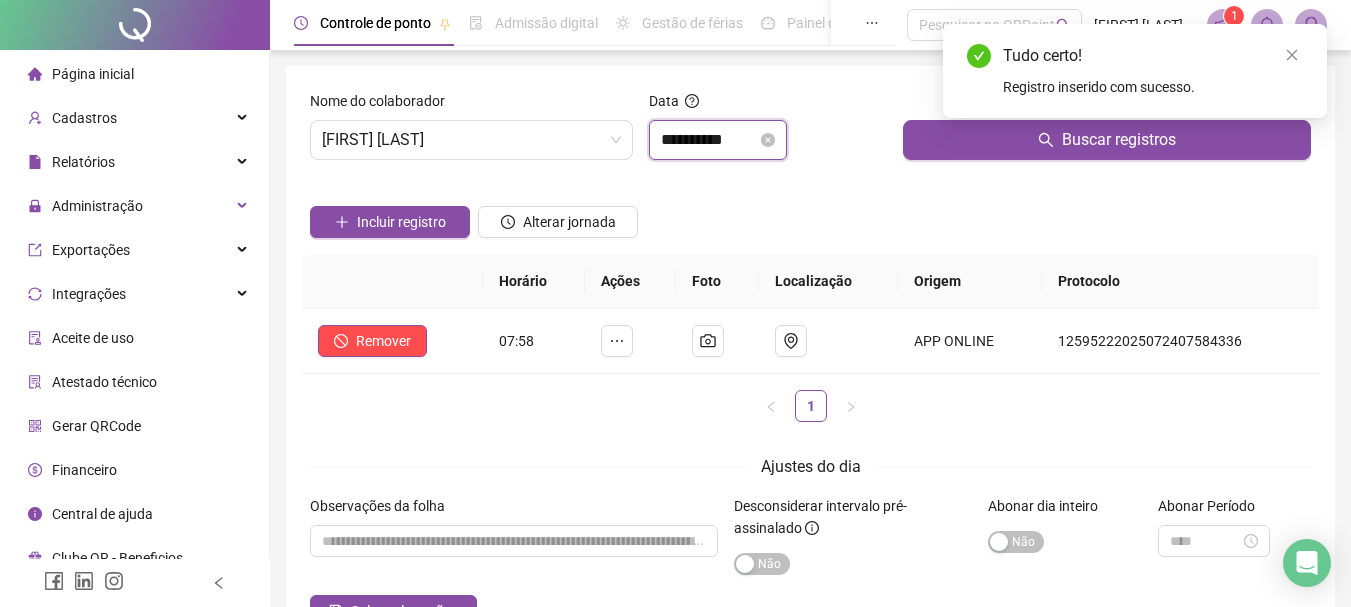 click on "**********" at bounding box center (709, 140) 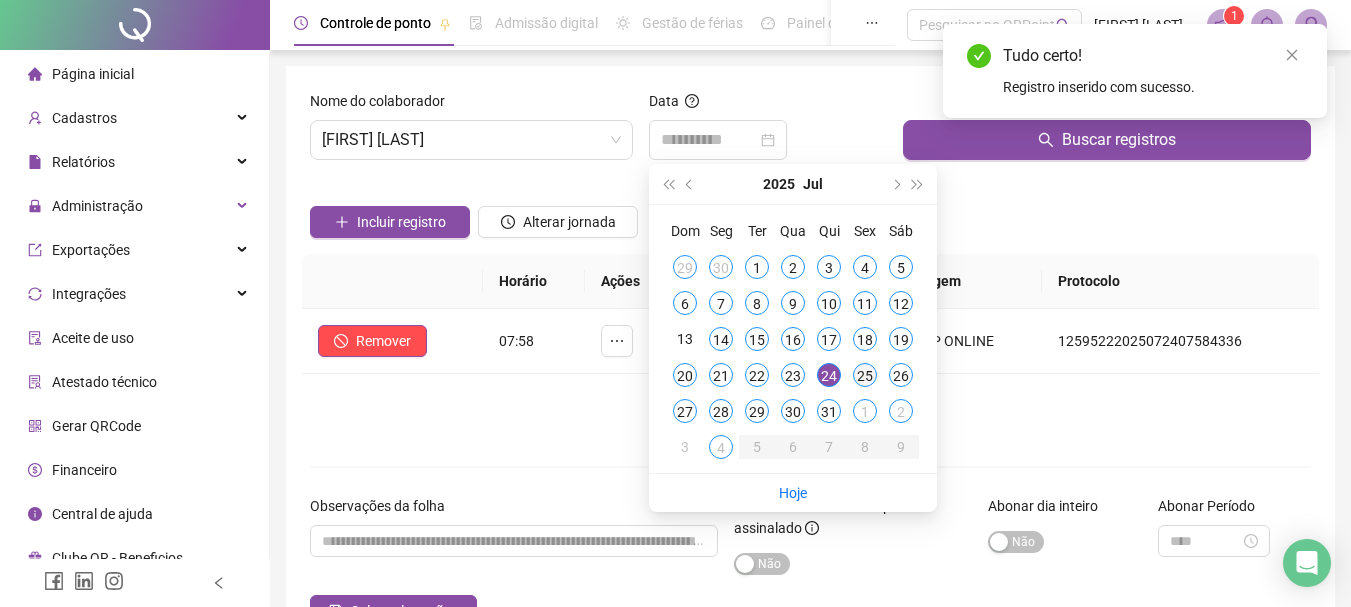 click on "25" at bounding box center [865, 375] 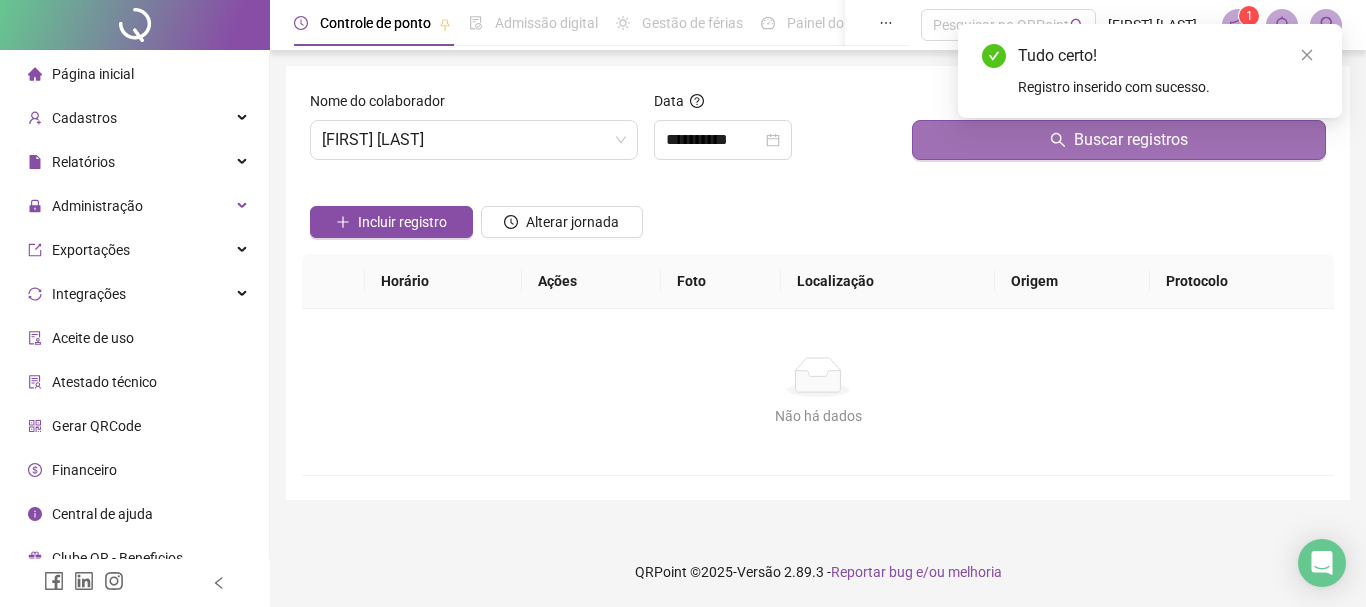 click on "Buscar registros" at bounding box center [1119, 140] 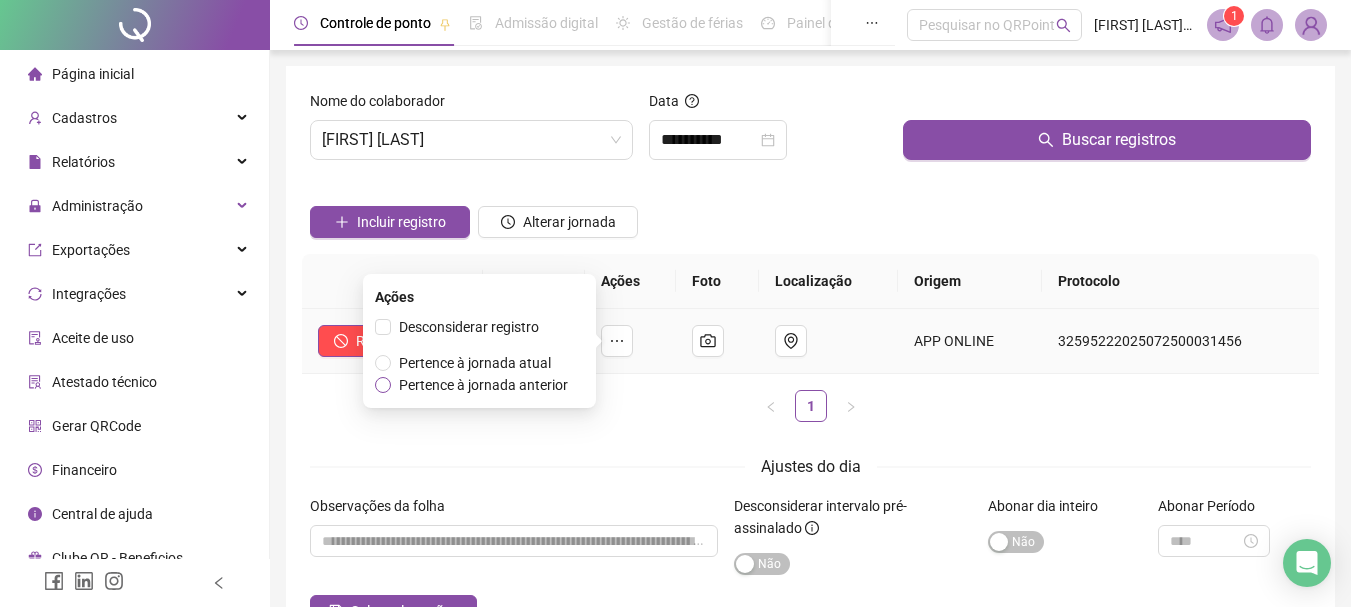 click on "Pertence à jornada anterior" at bounding box center (483, 385) 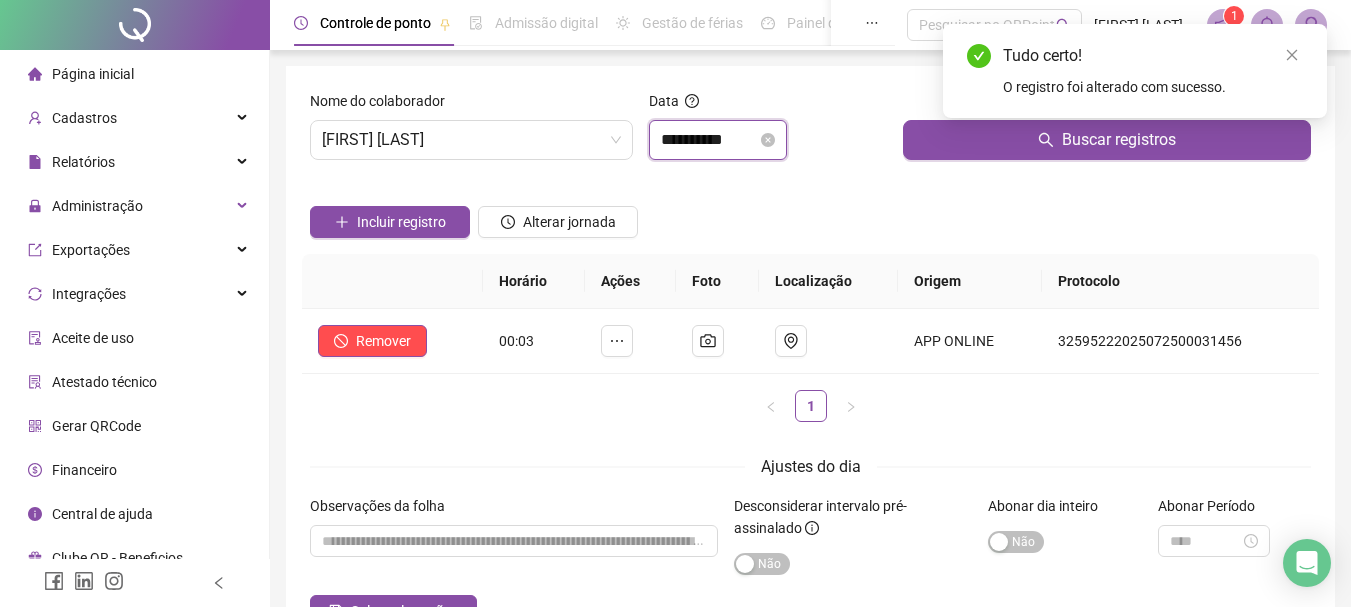click on "**********" at bounding box center [709, 140] 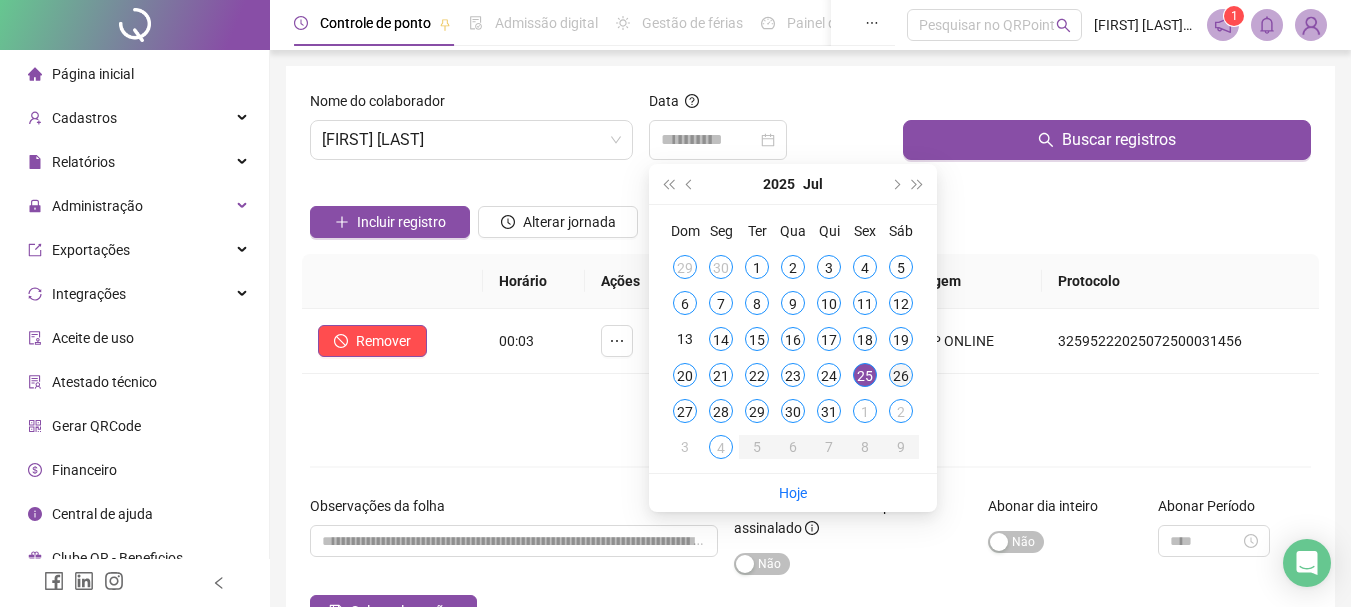click on "26" at bounding box center (901, 375) 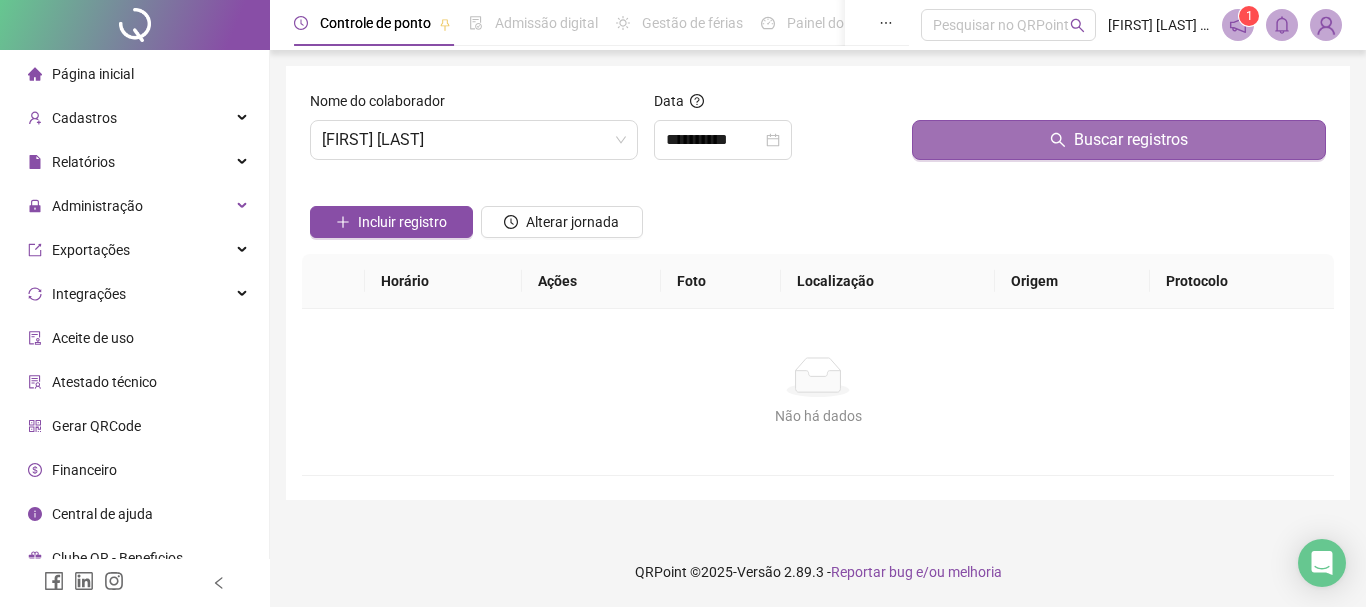 click on "Buscar registros" at bounding box center (1119, 140) 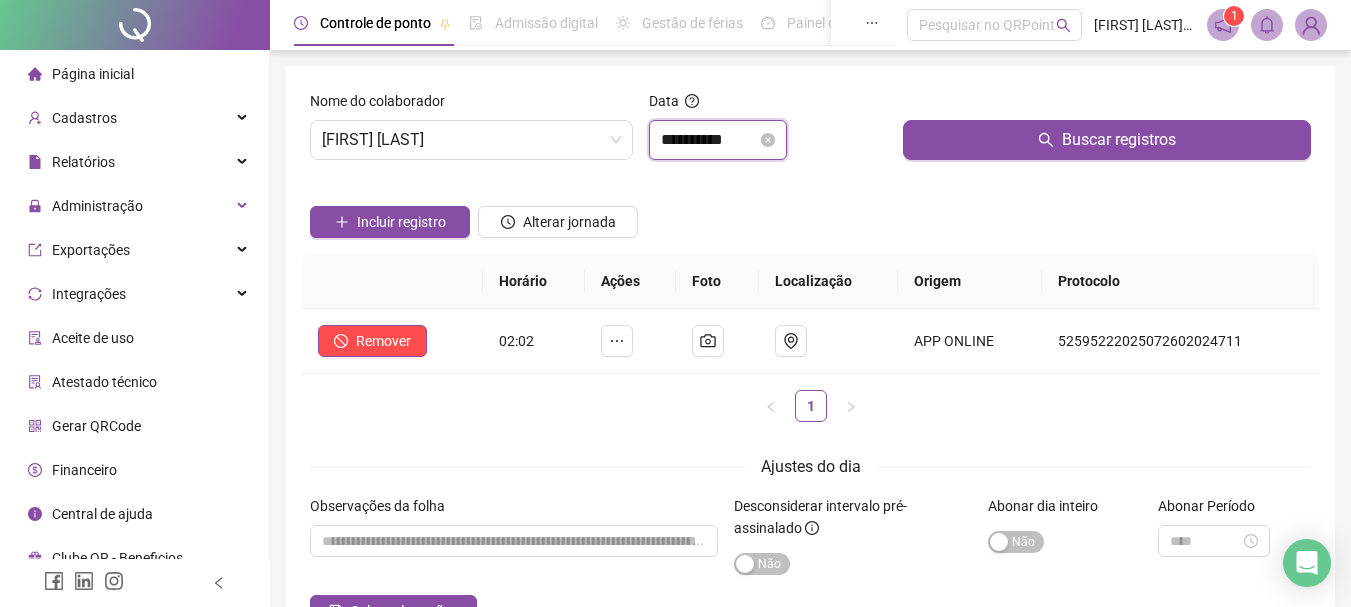 click on "**********" at bounding box center [709, 140] 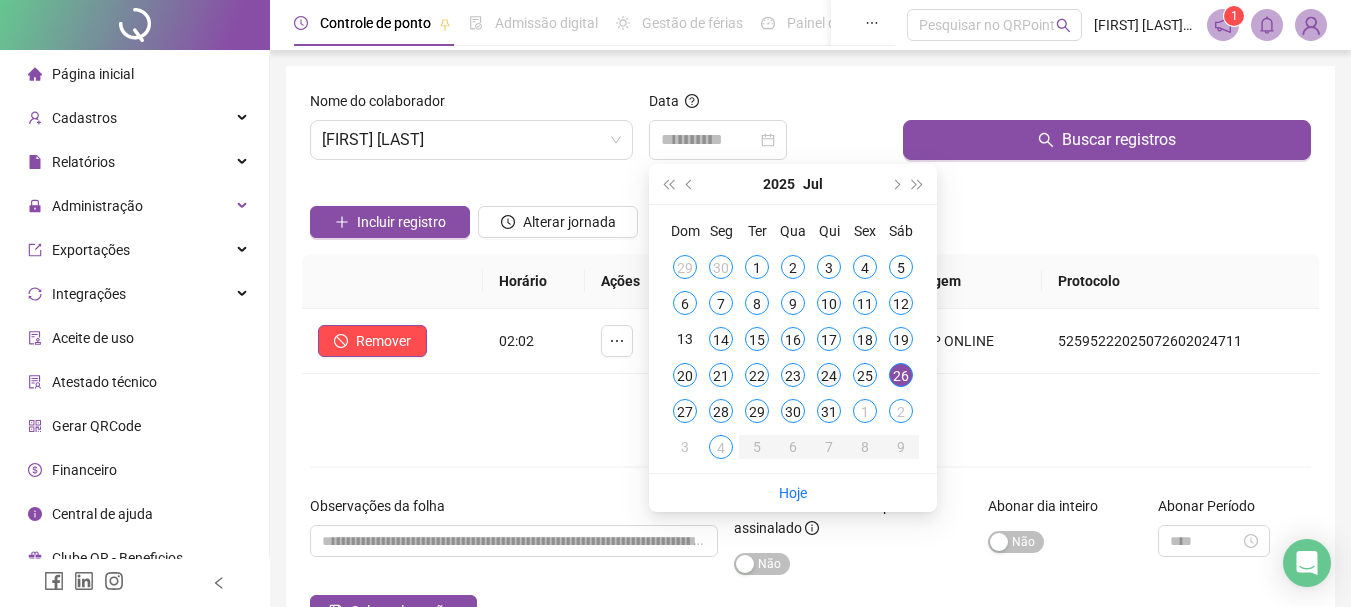 click on "24" at bounding box center (829, 375) 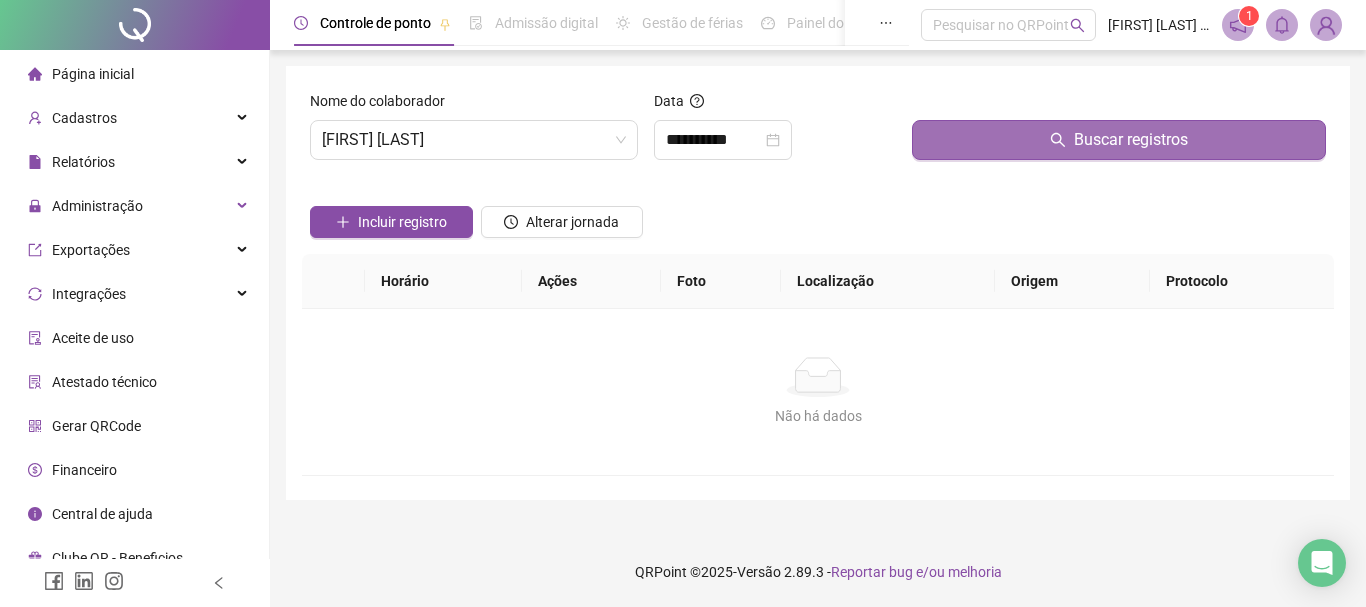 click on "Buscar registros" at bounding box center [1119, 140] 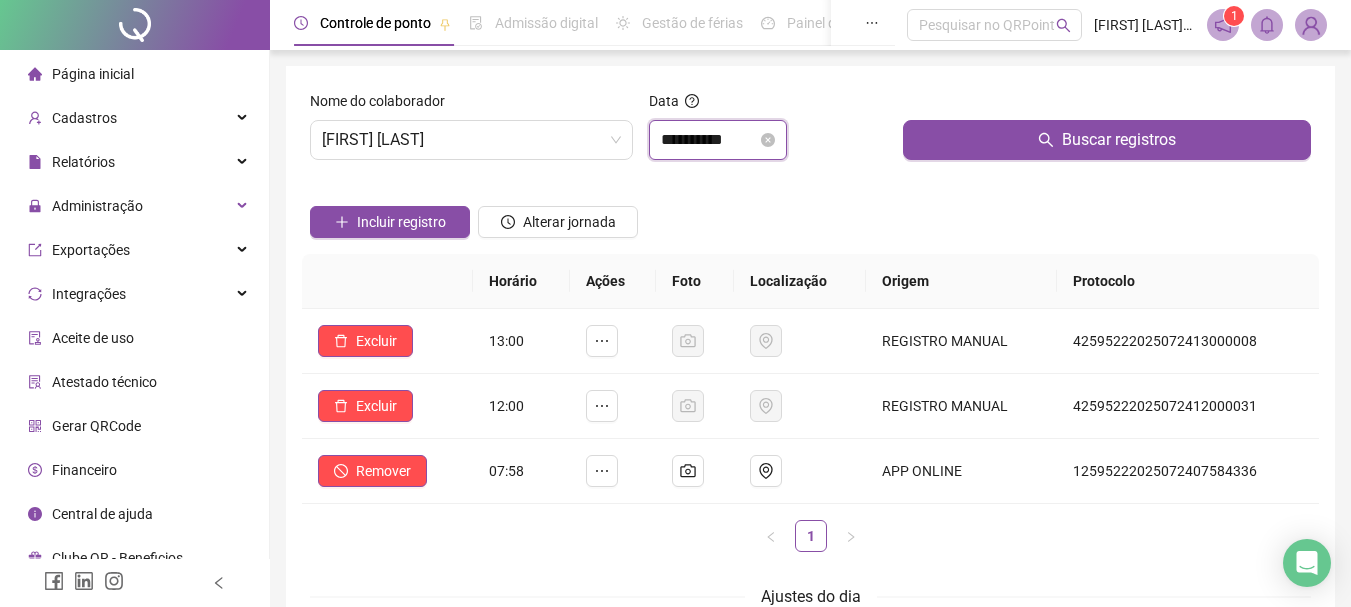 click on "**********" at bounding box center [709, 140] 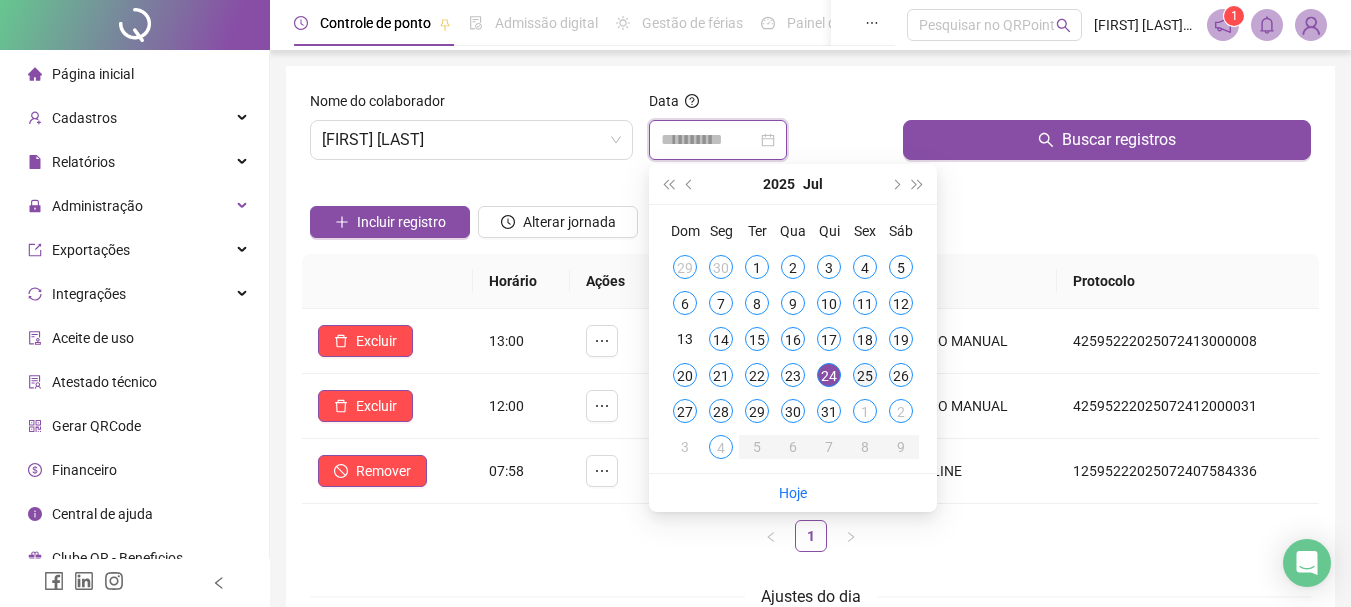 type on "**********" 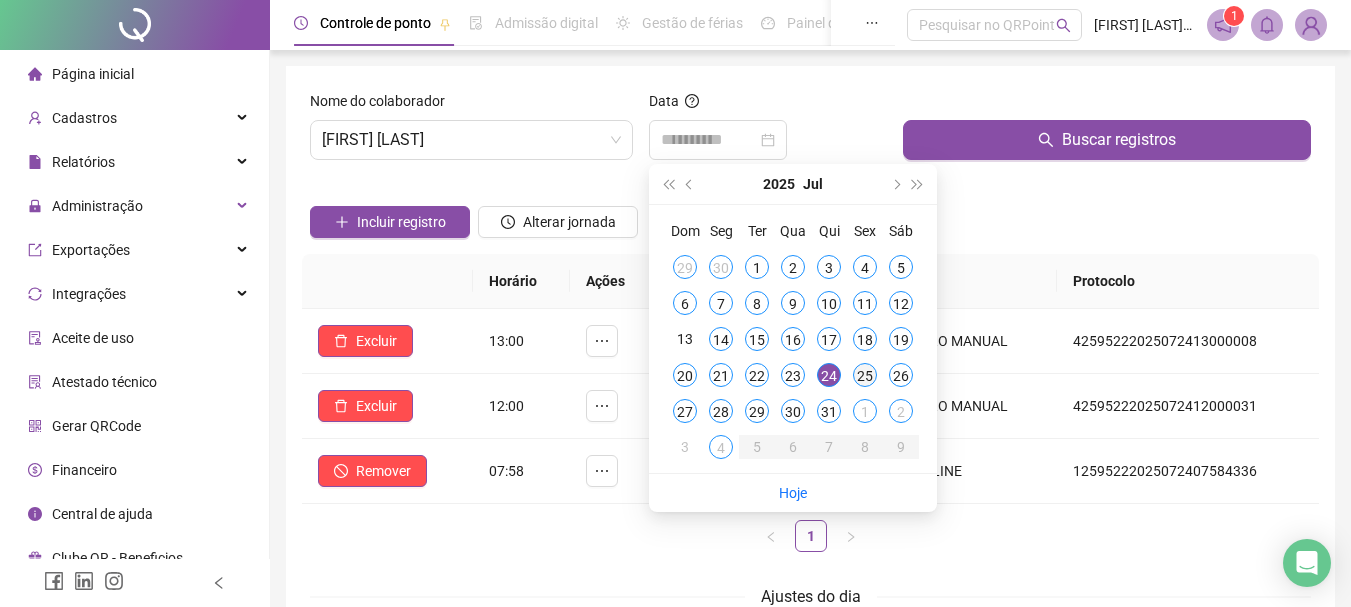 click on "25" at bounding box center (865, 375) 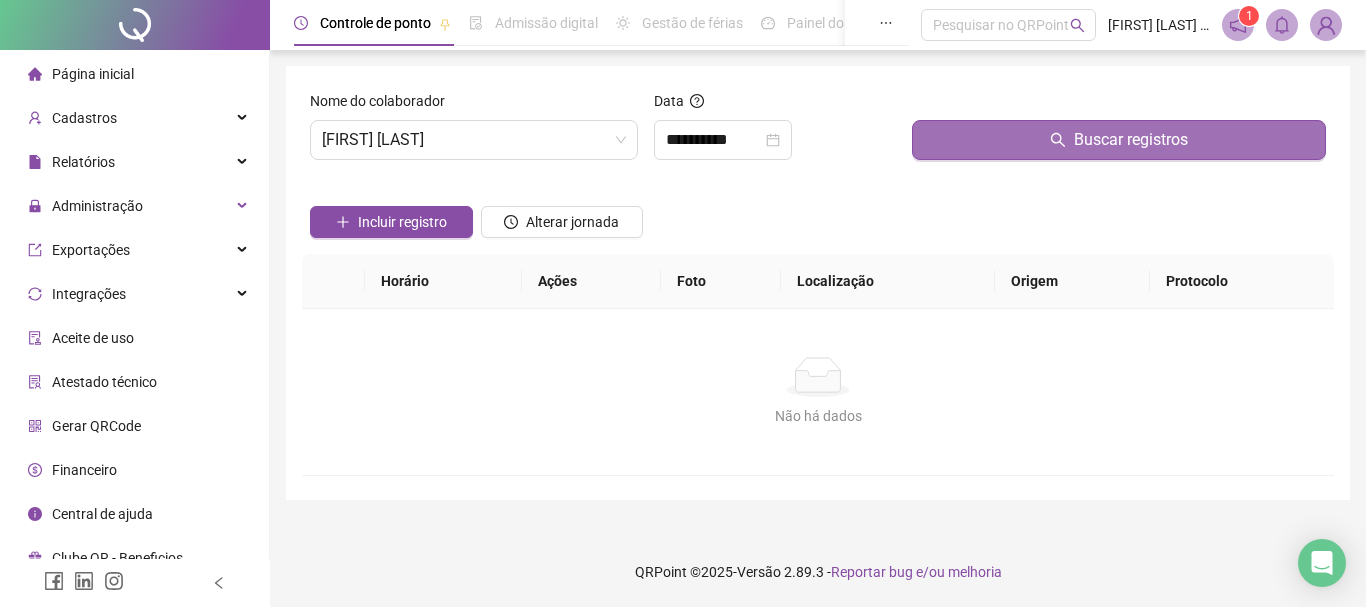 click on "Buscar registros" at bounding box center (1119, 140) 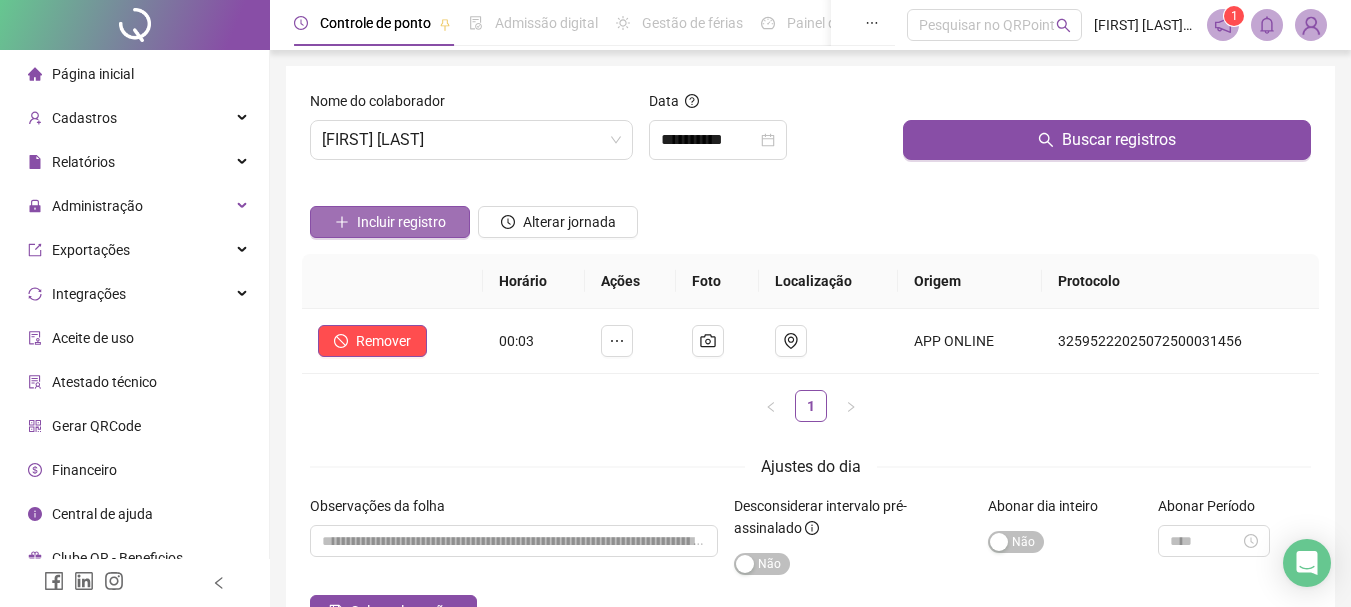 click on "Incluir registro" at bounding box center [401, 222] 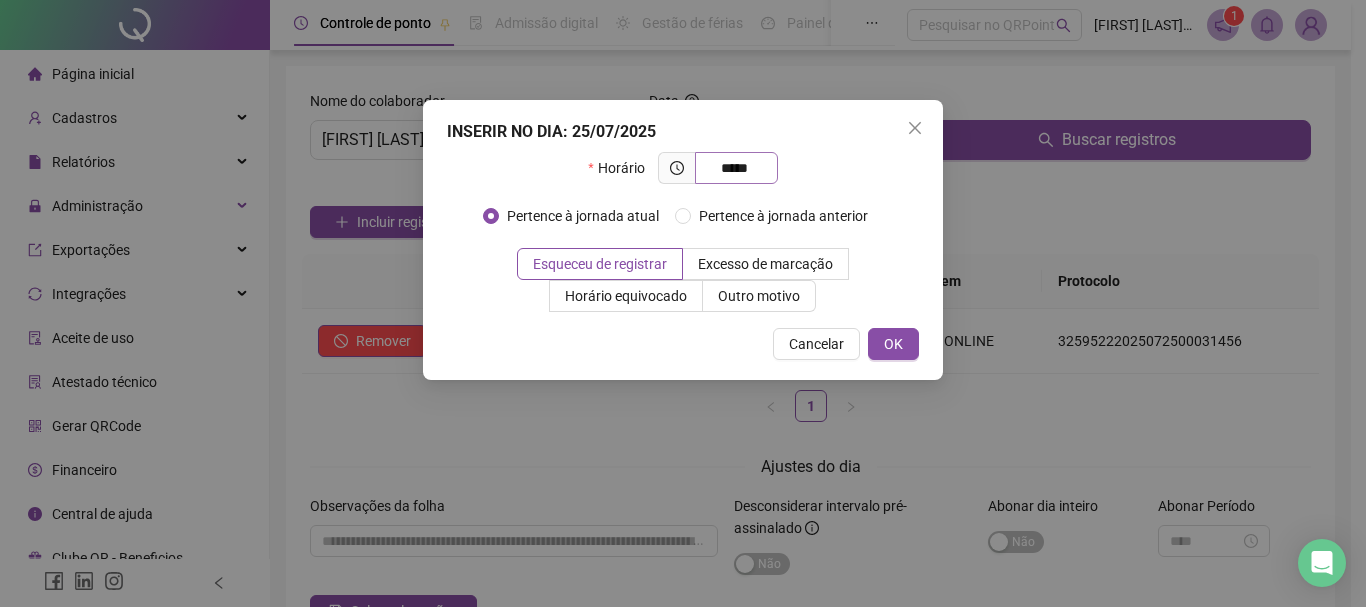 type on "*****" 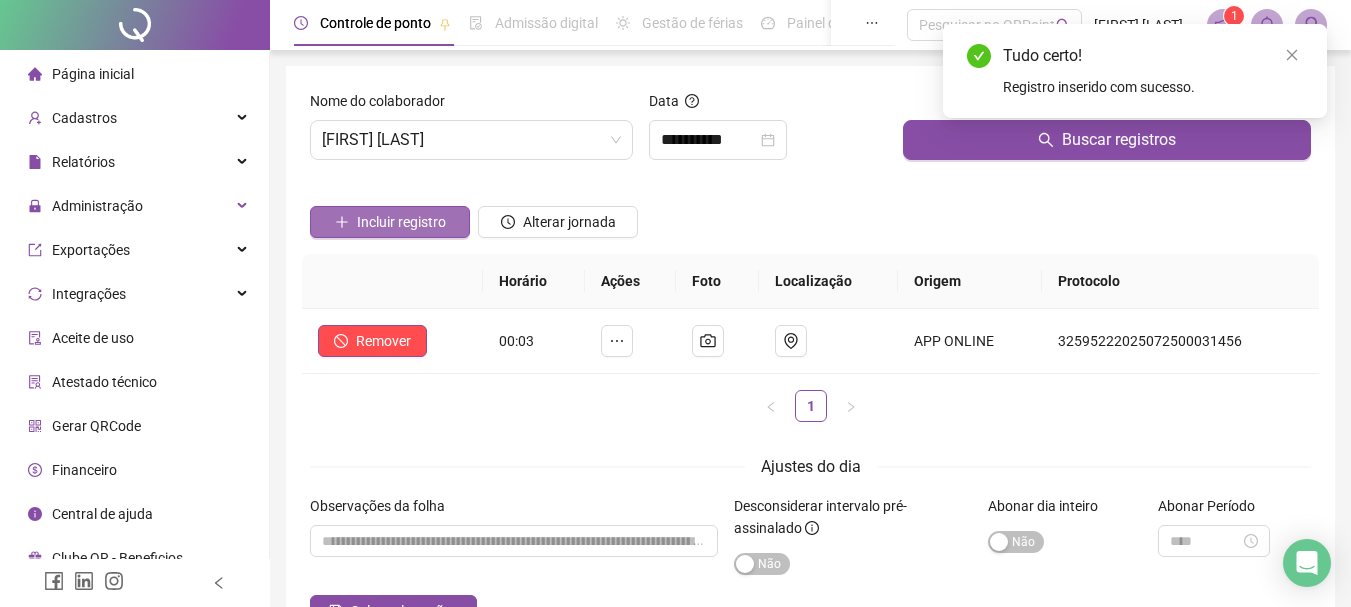 click on "Incluir registro" at bounding box center [401, 222] 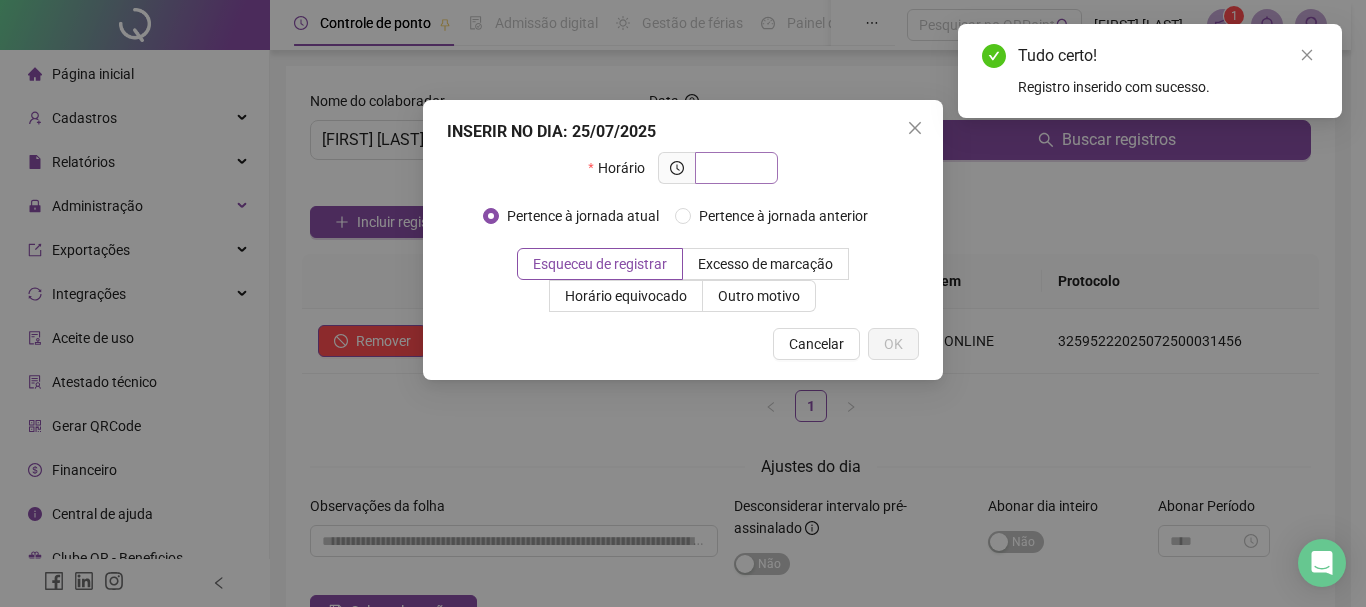 click at bounding box center [734, 168] 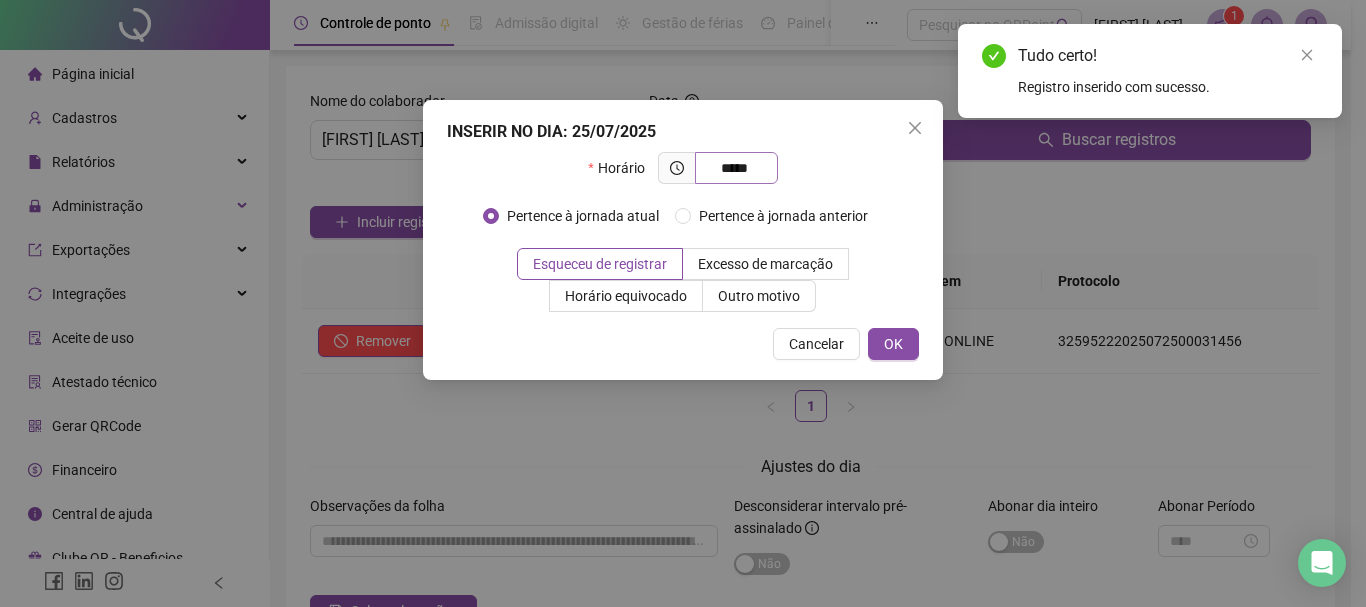 type on "*****" 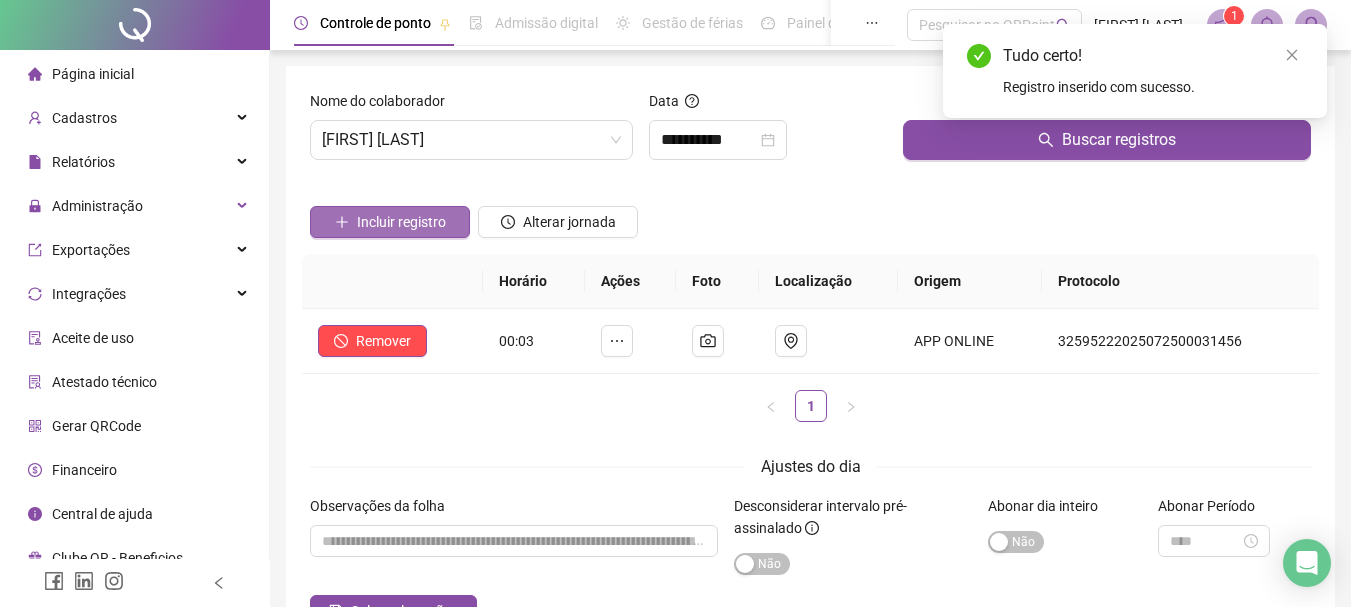 click on "Incluir registro" at bounding box center [390, 222] 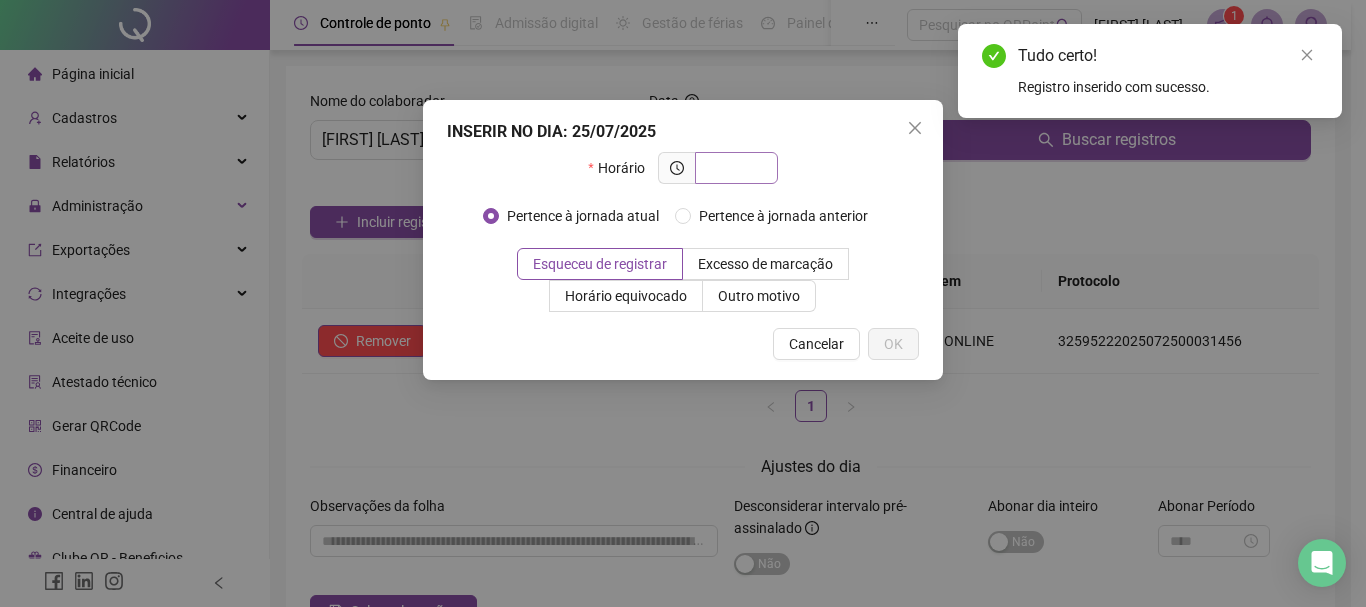click at bounding box center (736, 168) 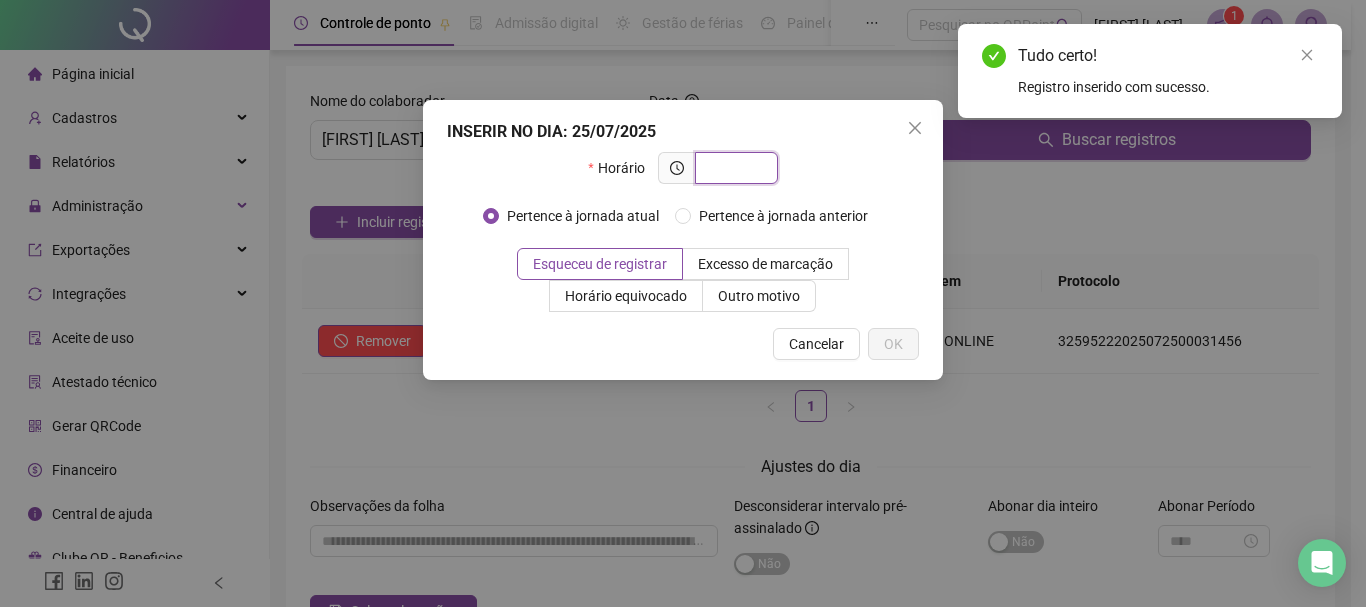 click at bounding box center (734, 168) 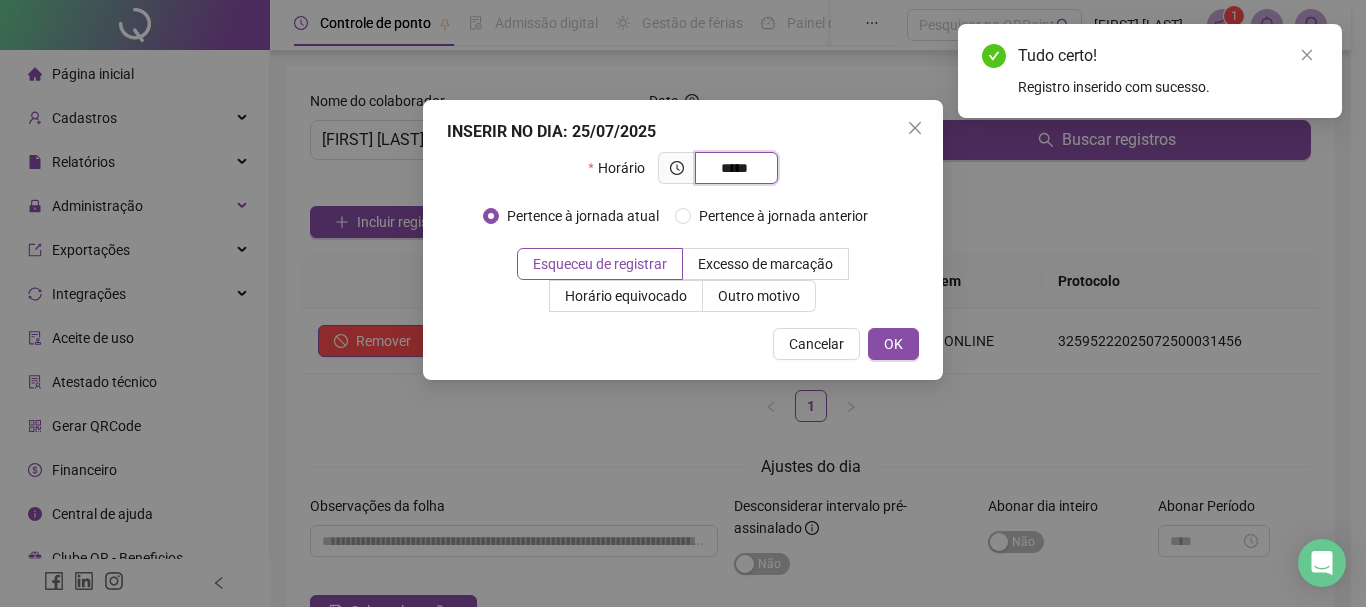 type on "*****" 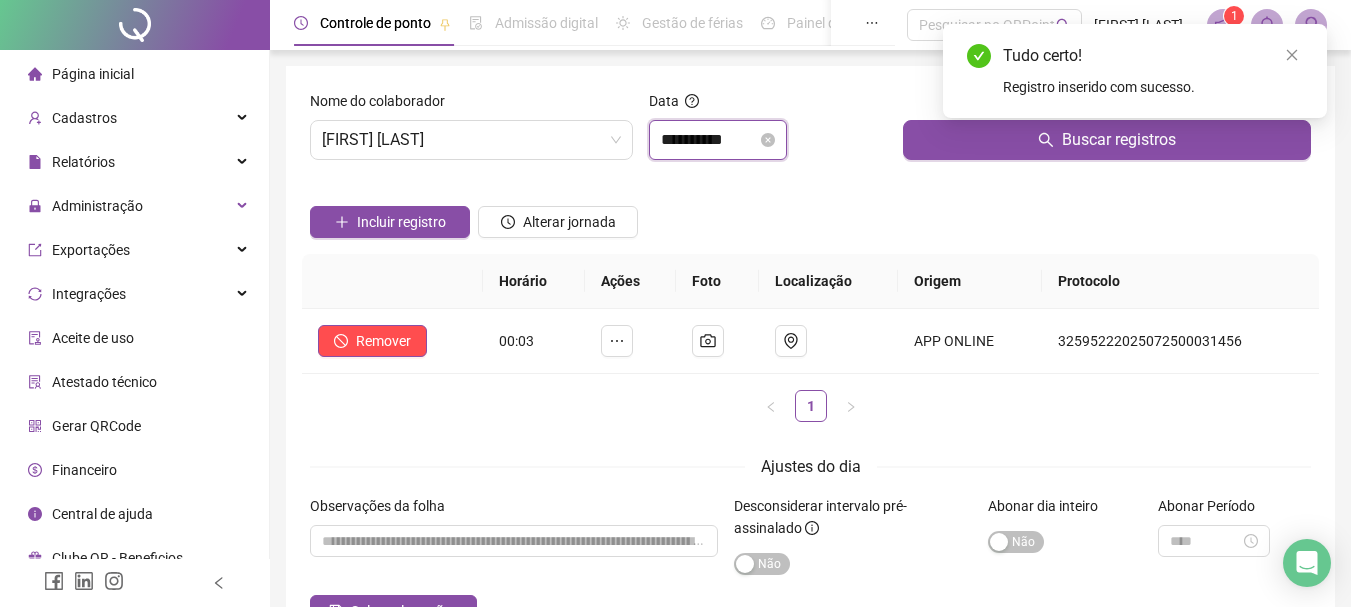 click on "**********" at bounding box center [709, 140] 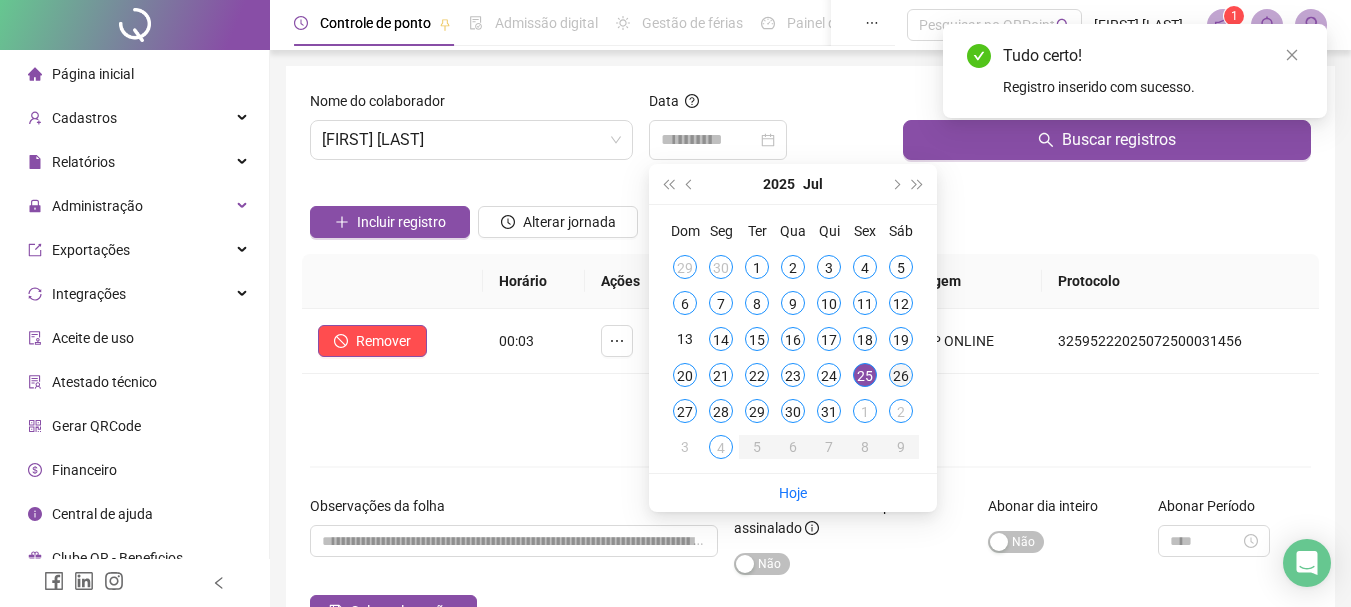 click on "26" at bounding box center (901, 375) 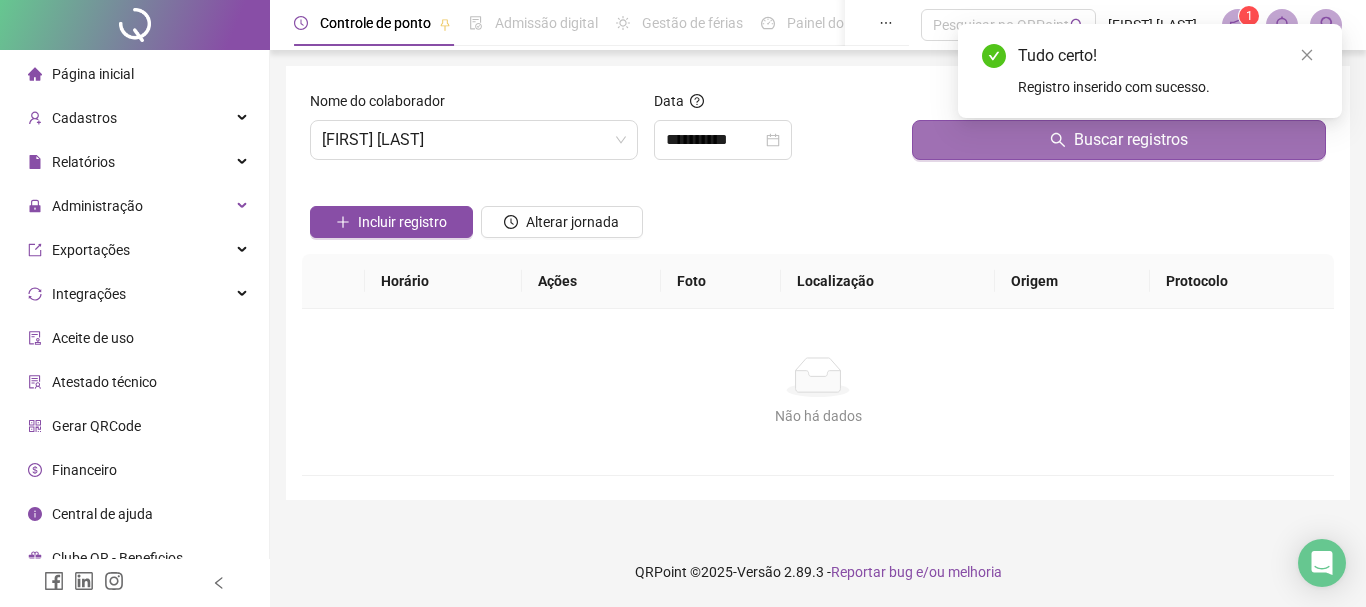 click on "Buscar registros" at bounding box center (1119, 140) 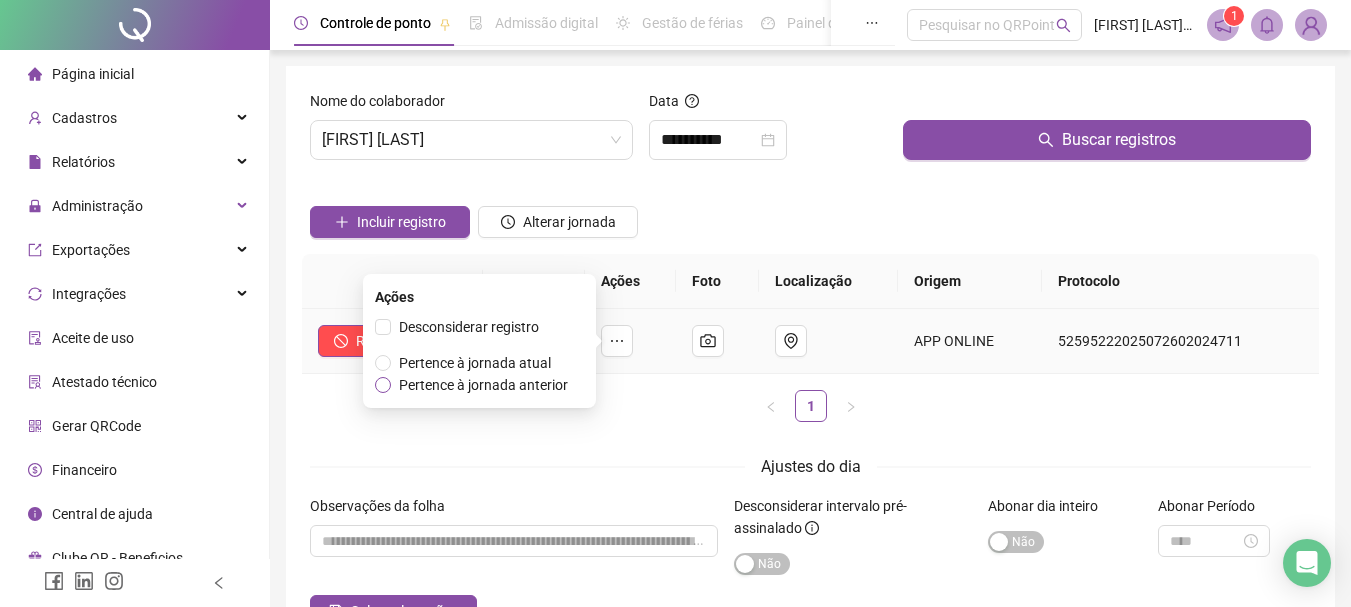 click on "Pertence à jornada anterior" at bounding box center [483, 385] 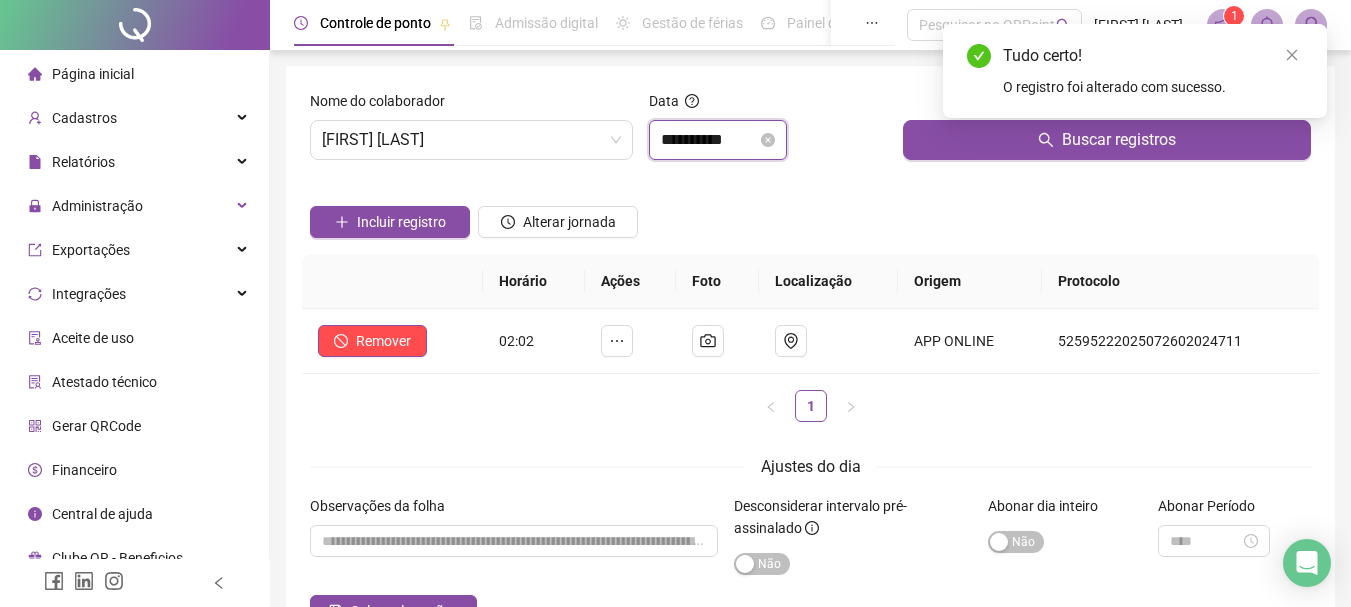 click on "**********" at bounding box center [709, 140] 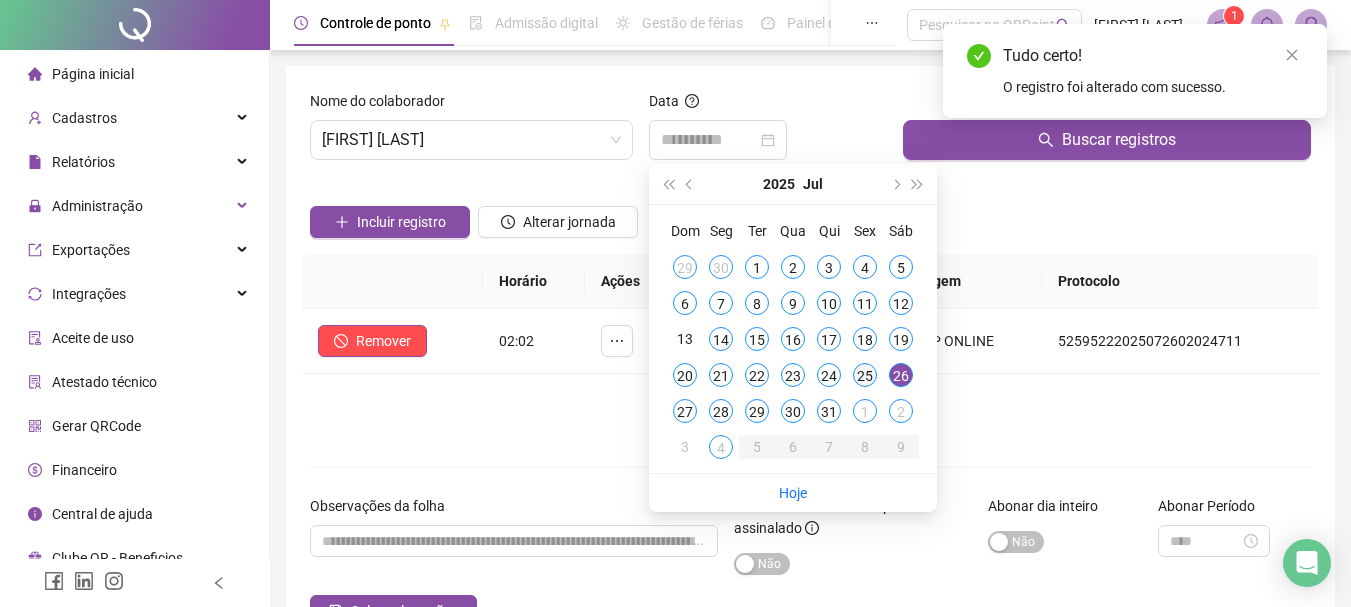click on "25" at bounding box center [865, 375] 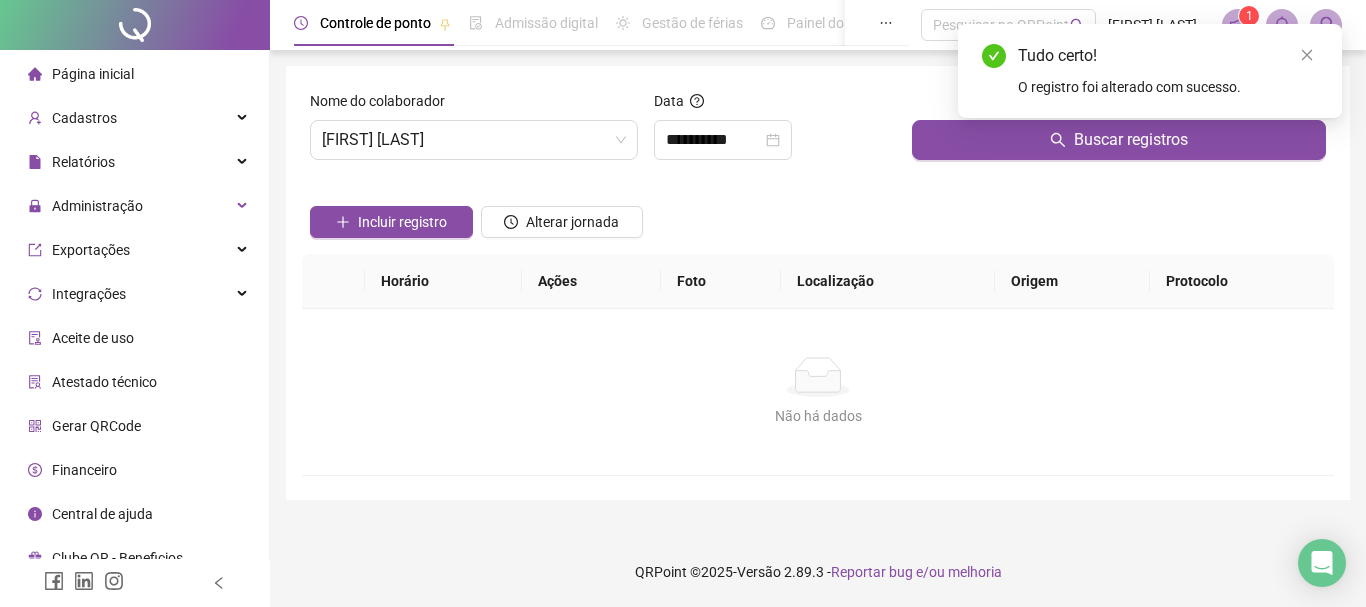 click on "Buscar registros" at bounding box center (1119, 133) 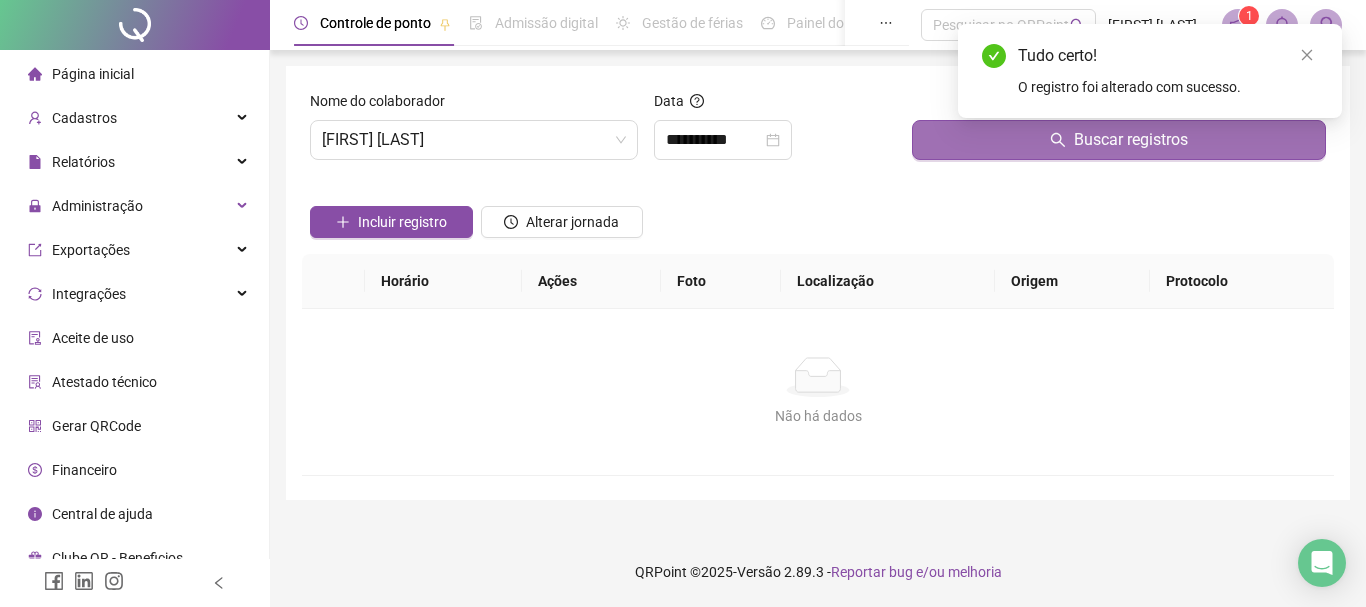 click on "Buscar registros" at bounding box center [1119, 140] 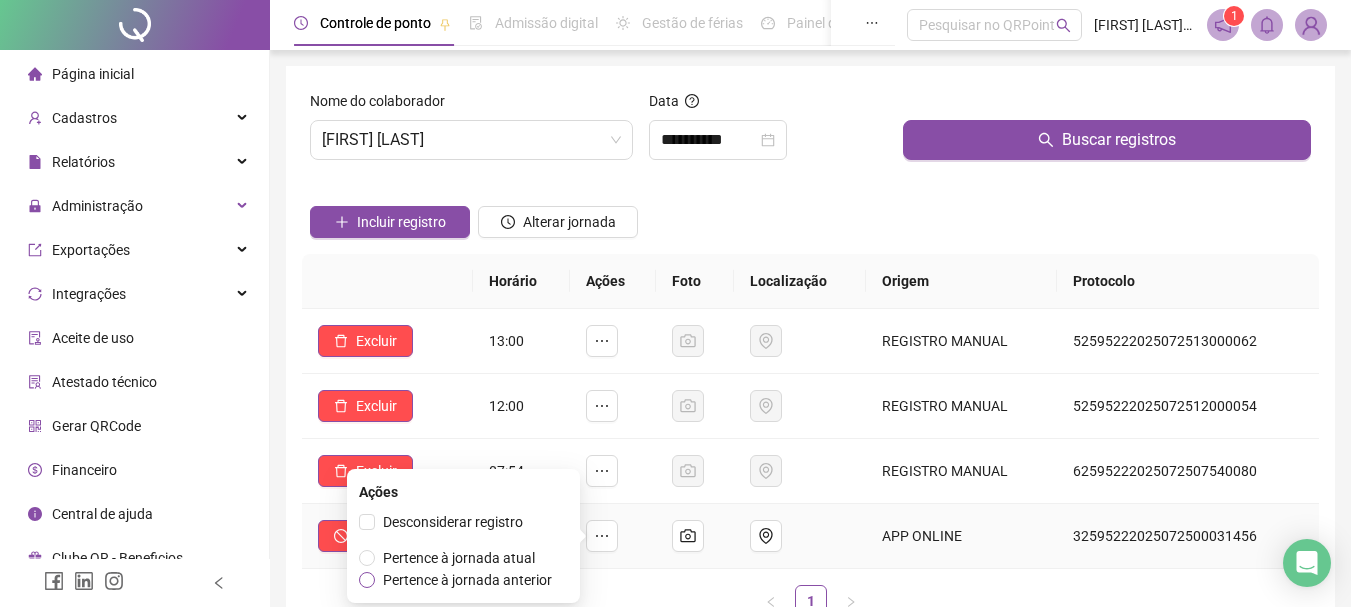 click on "Pertence à jornada anterior" at bounding box center [467, 580] 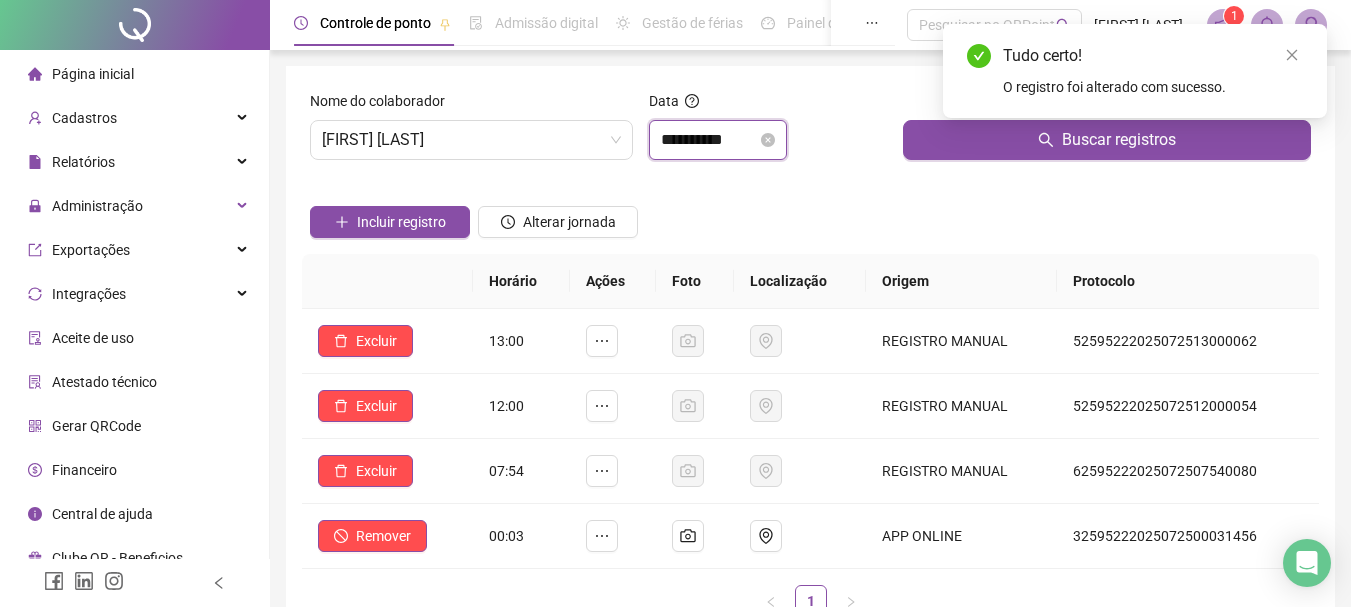 click on "**********" at bounding box center [709, 140] 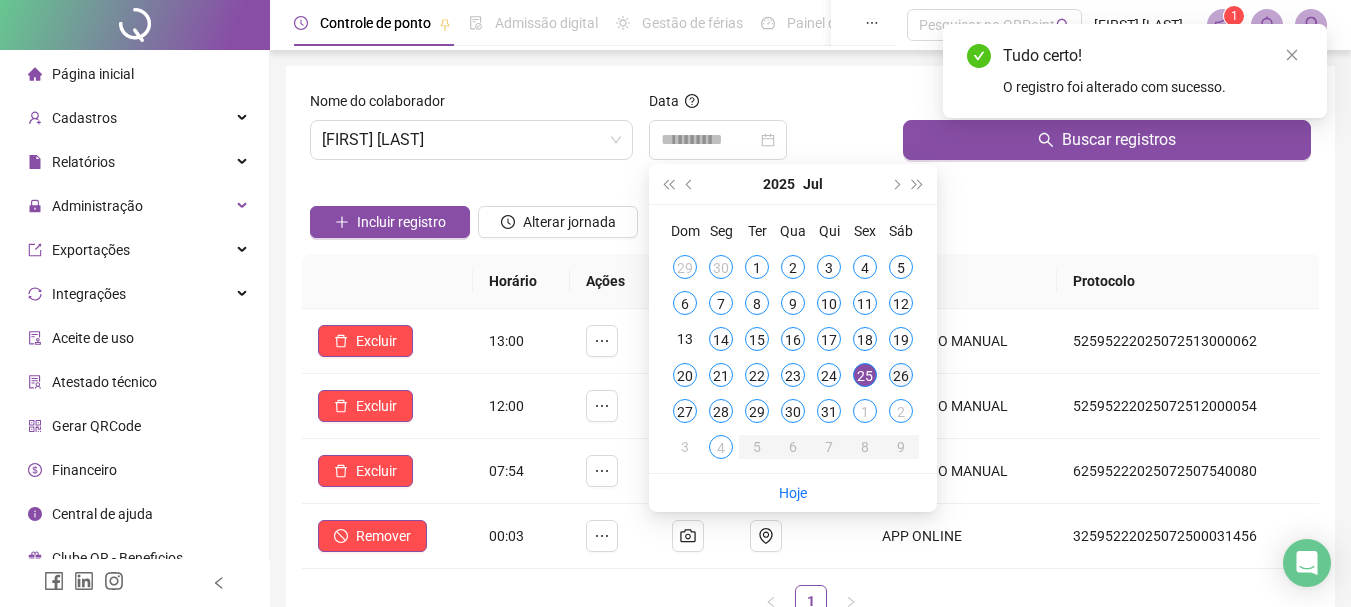 click on "26" at bounding box center [901, 375] 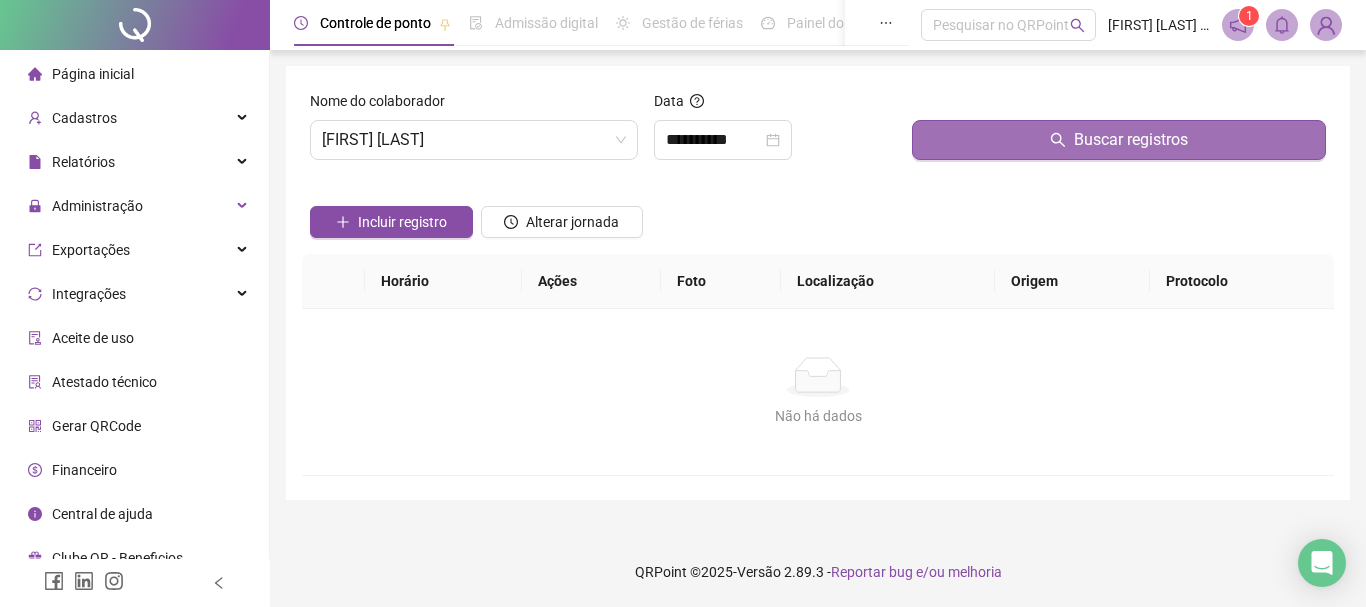 click on "Buscar registros" at bounding box center [1119, 140] 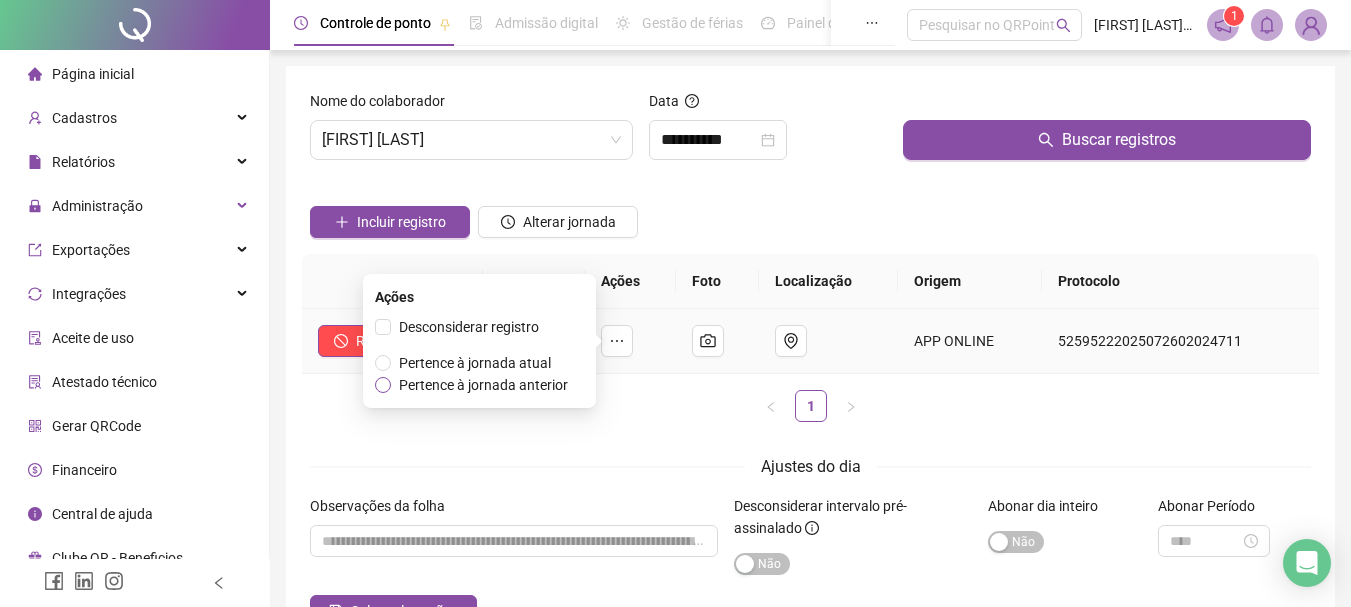 click on "Pertence à jornada anterior" at bounding box center [483, 385] 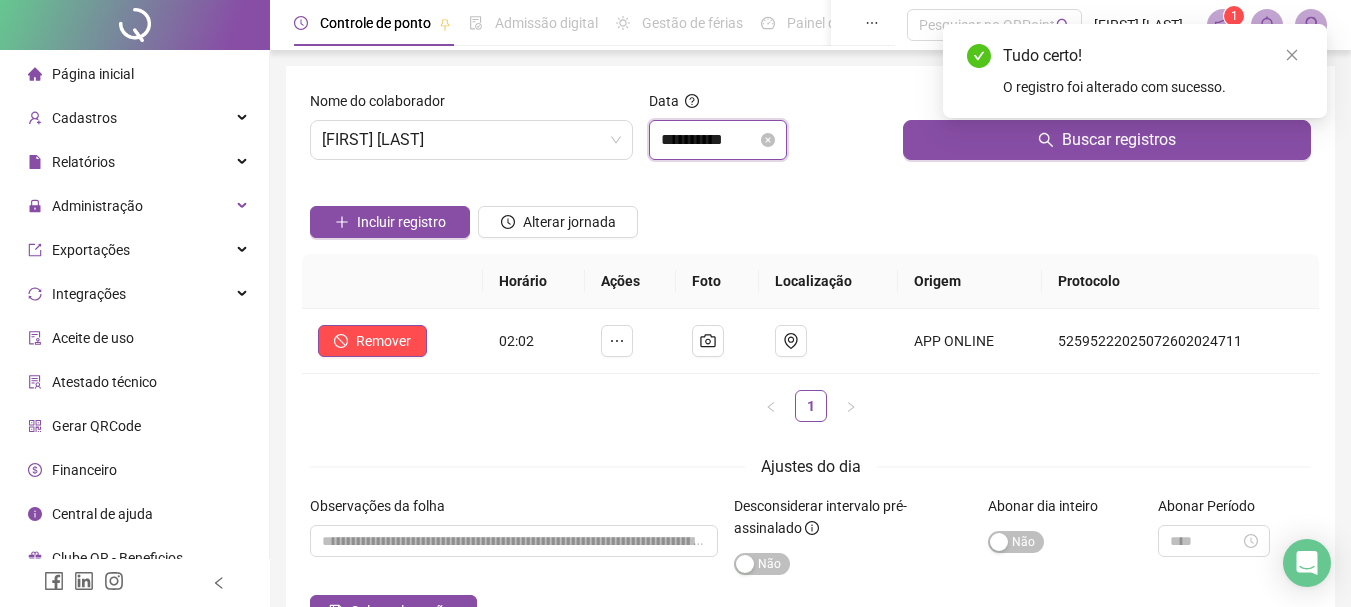 click on "**********" at bounding box center (709, 140) 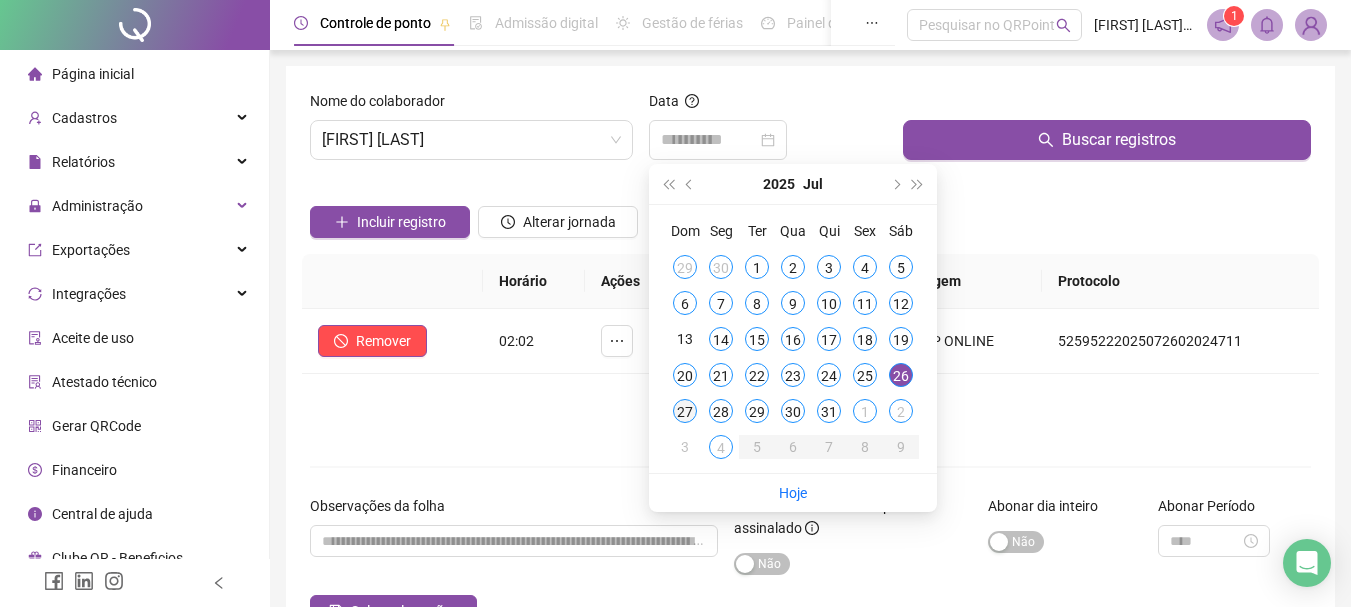 click on "27" at bounding box center (685, 411) 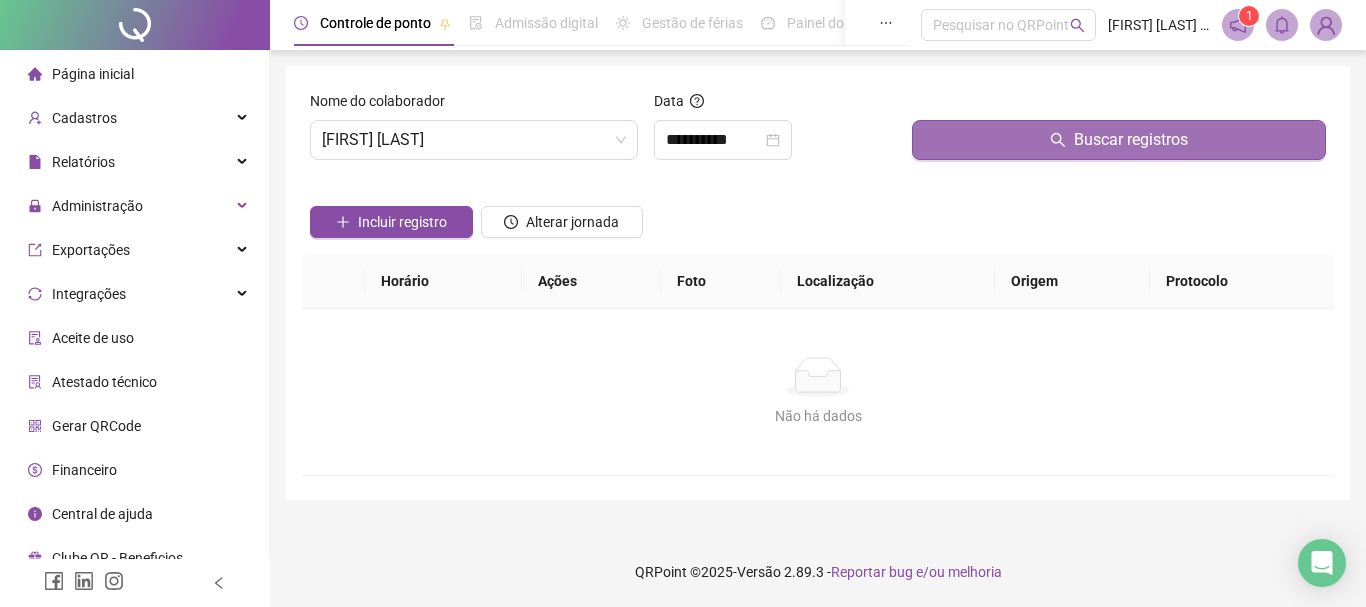 click on "Buscar registros" at bounding box center [1119, 140] 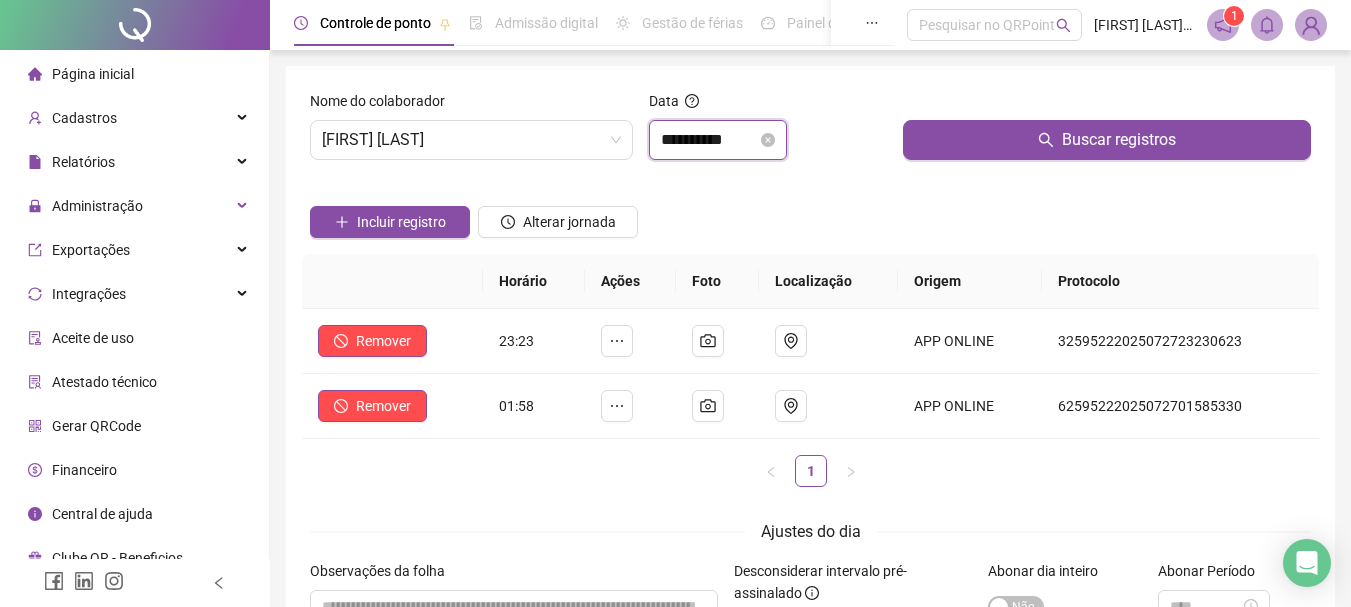 click on "**********" at bounding box center (709, 140) 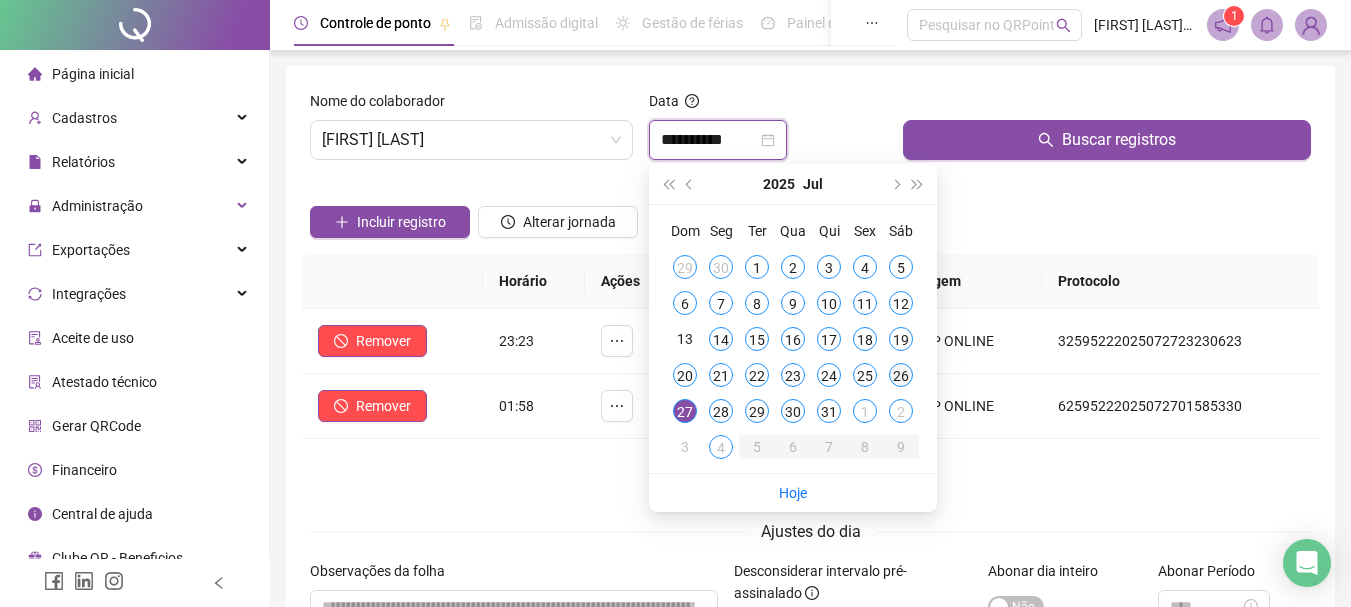 type on "**********" 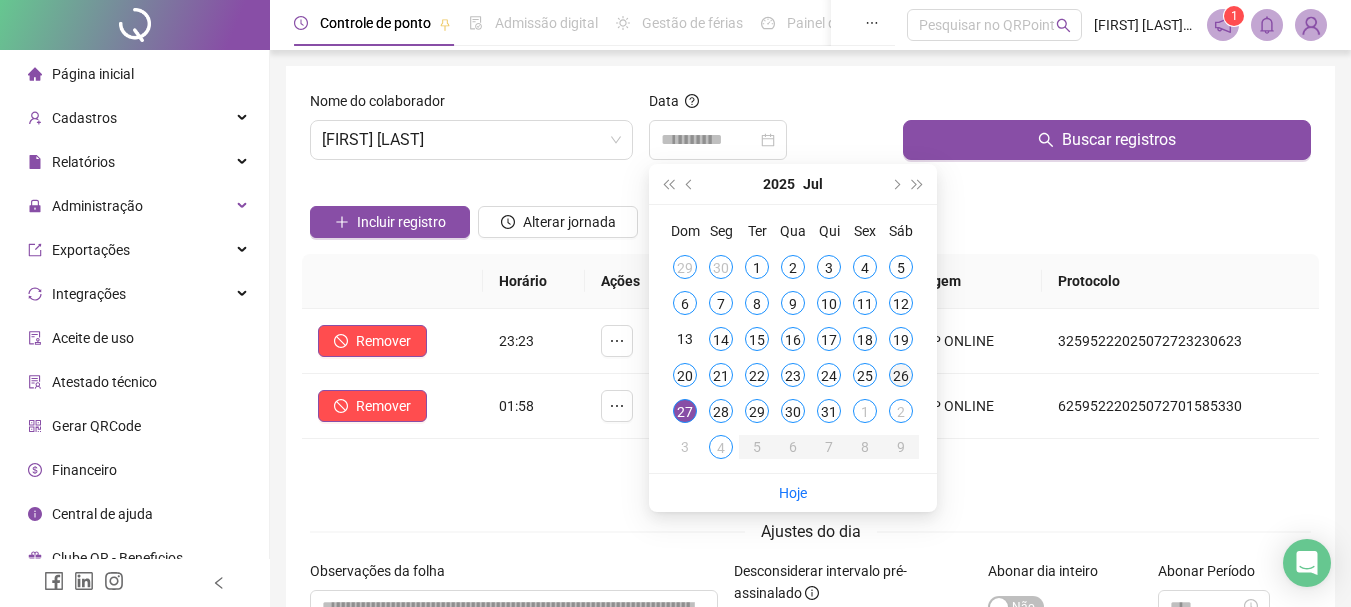 click on "26" at bounding box center [901, 375] 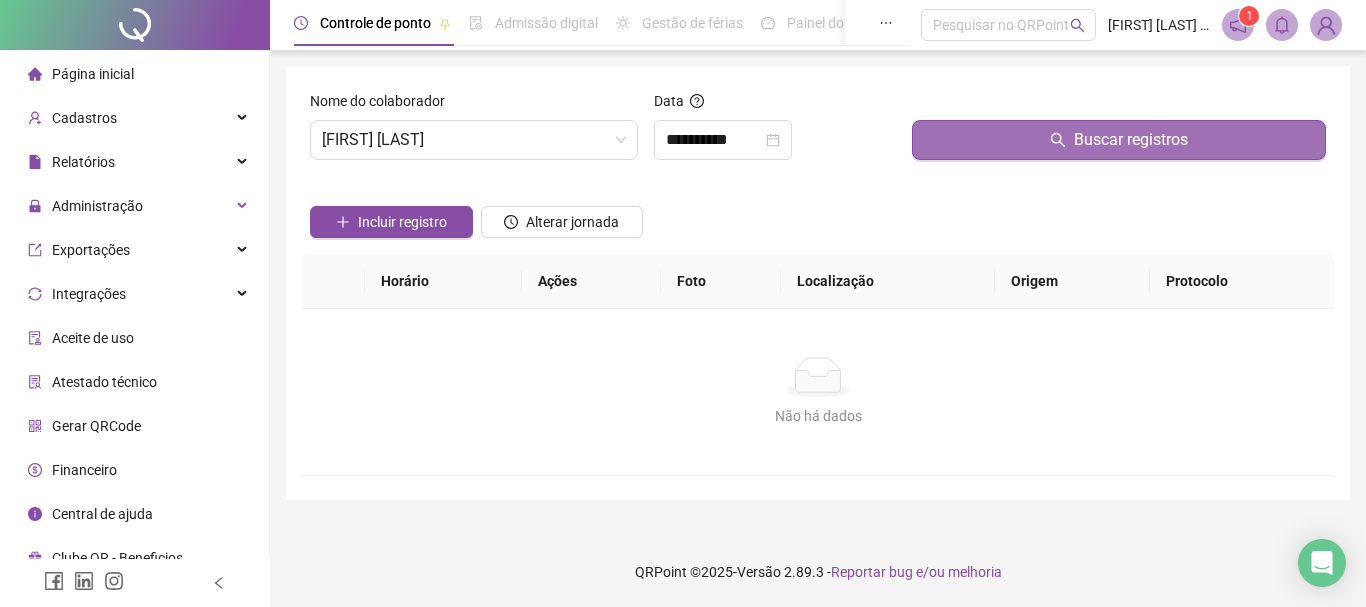 click on "Buscar registros" at bounding box center [1119, 140] 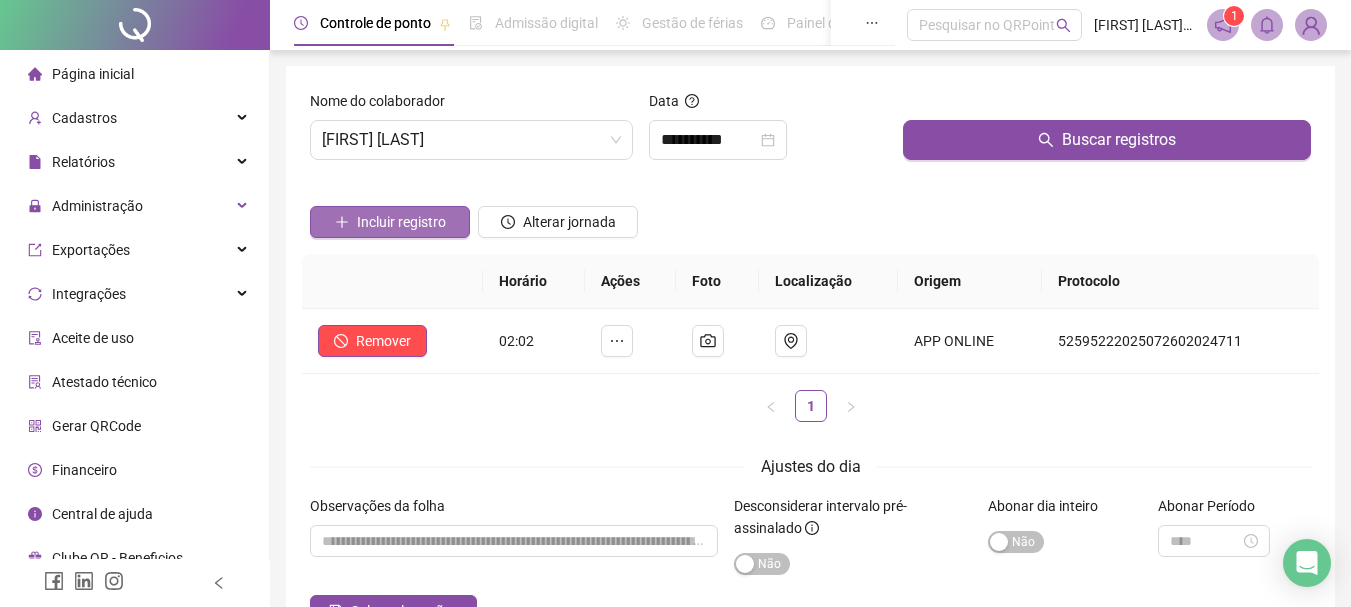 click on "Incluir registro" at bounding box center [401, 222] 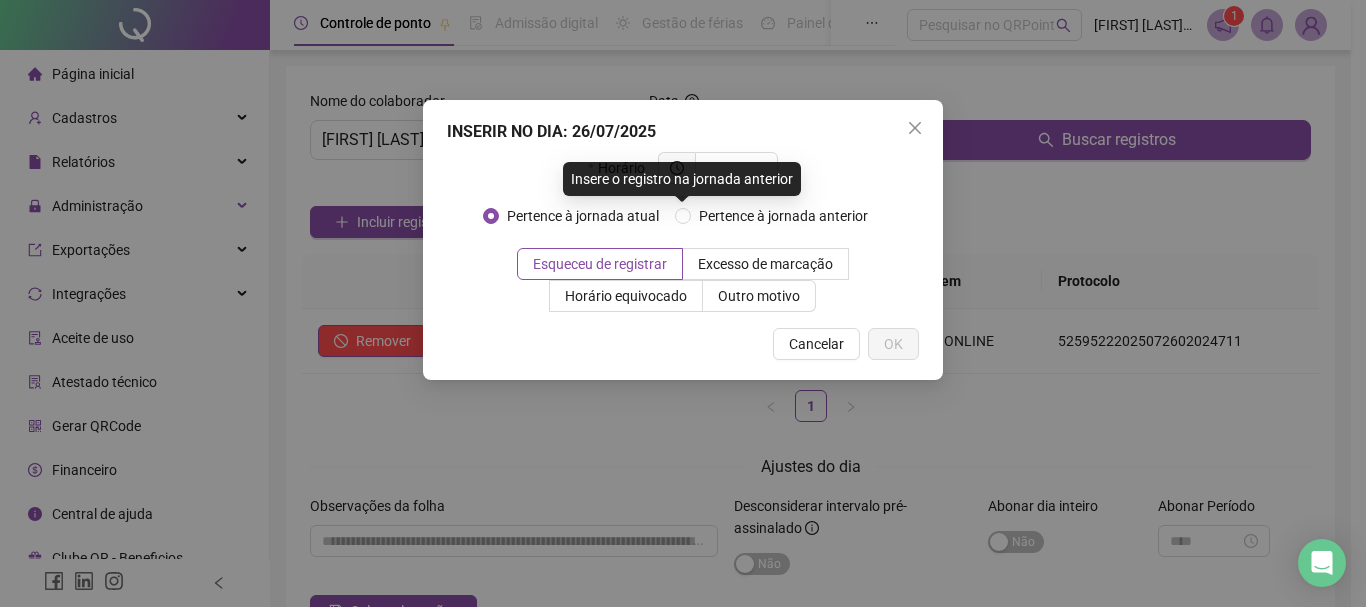 click on "Insere o registro na jornada anterior" at bounding box center [682, 179] 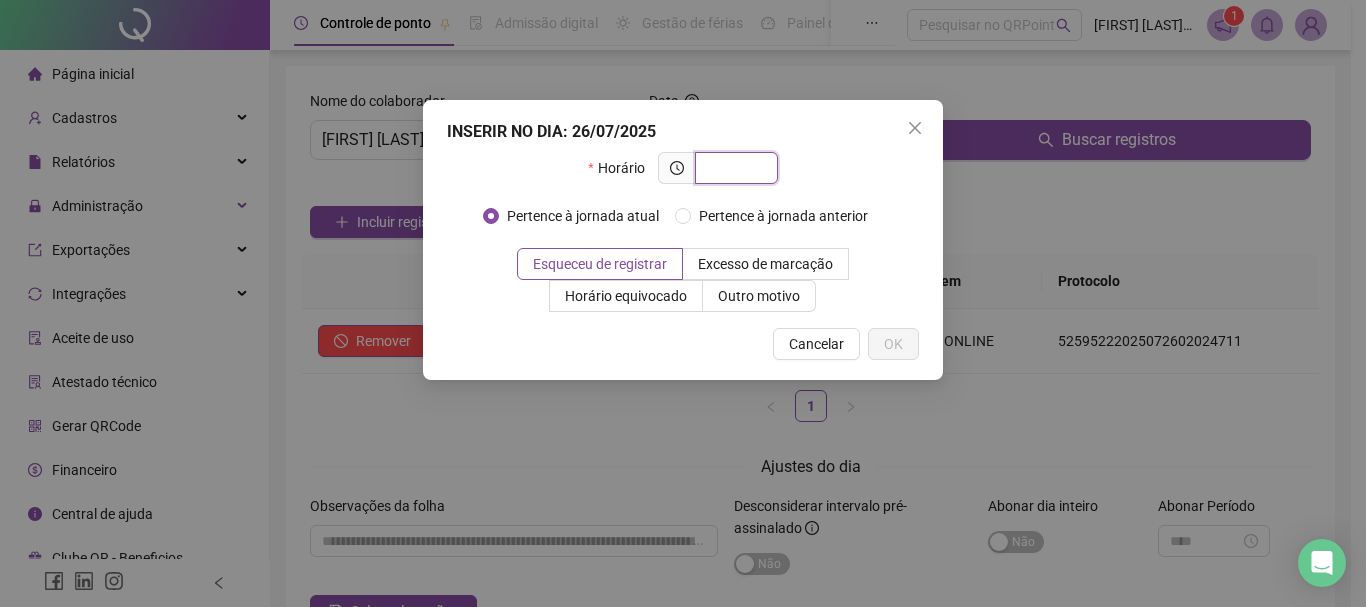 drag, startPoint x: 748, startPoint y: 164, endPoint x: 795, endPoint y: 181, distance: 49.979996 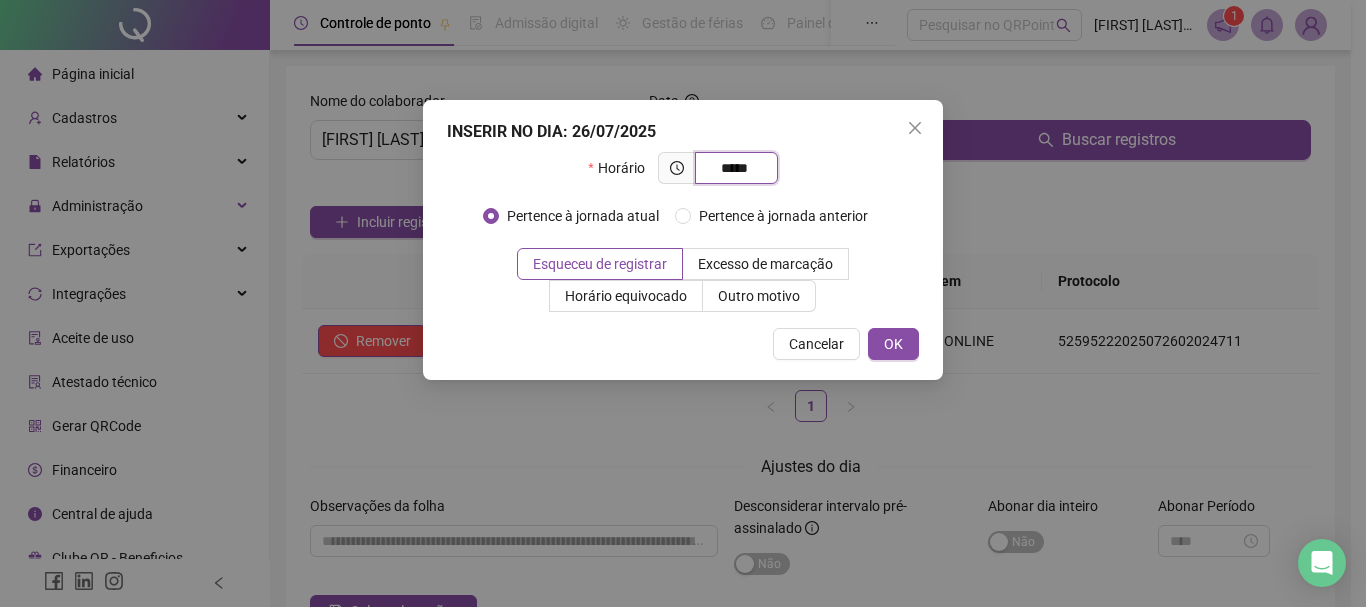 type on "*****" 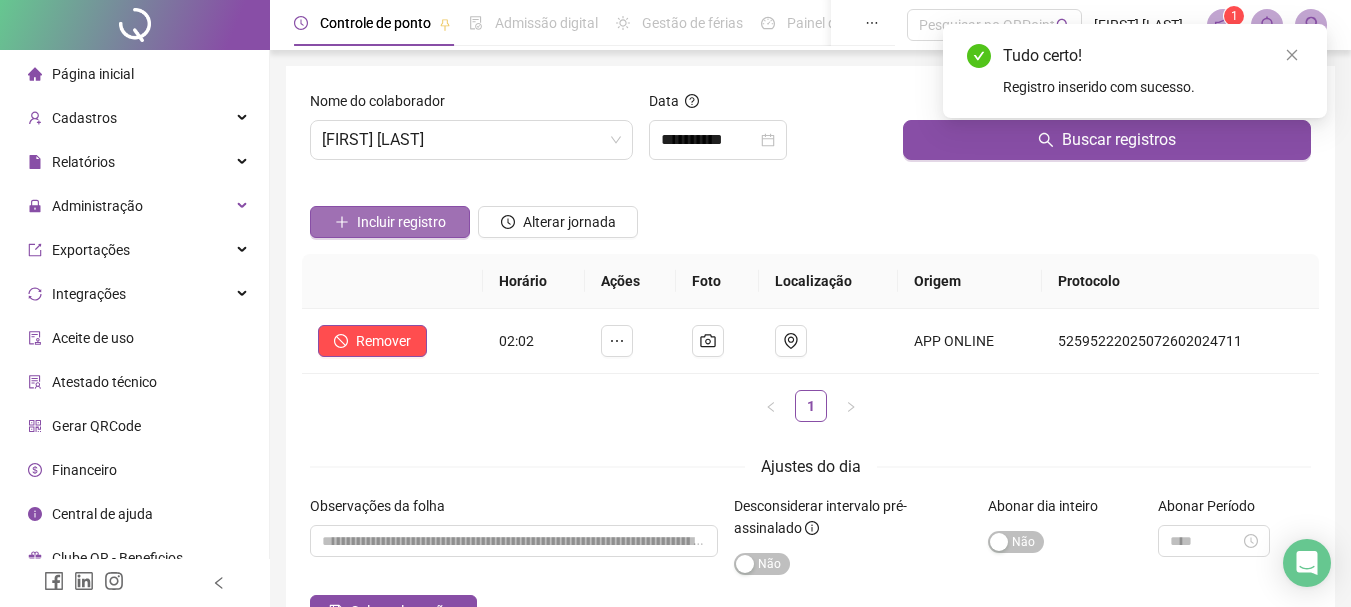 click on "Incluir registro" at bounding box center (401, 222) 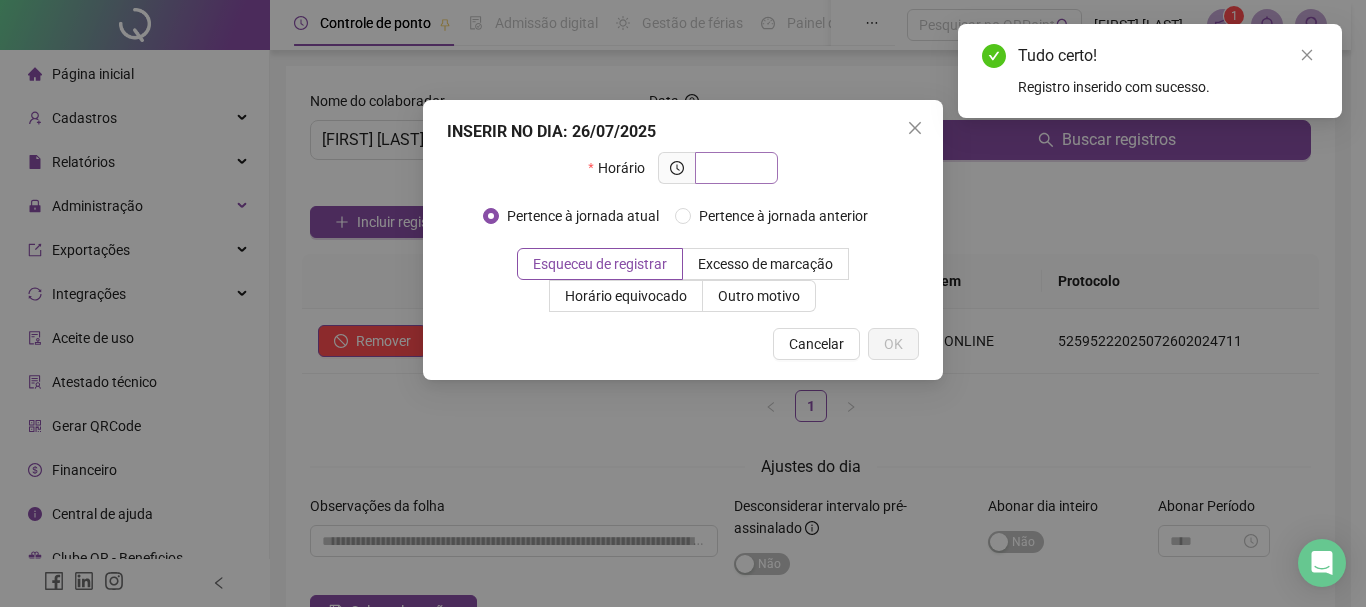 click at bounding box center [734, 168] 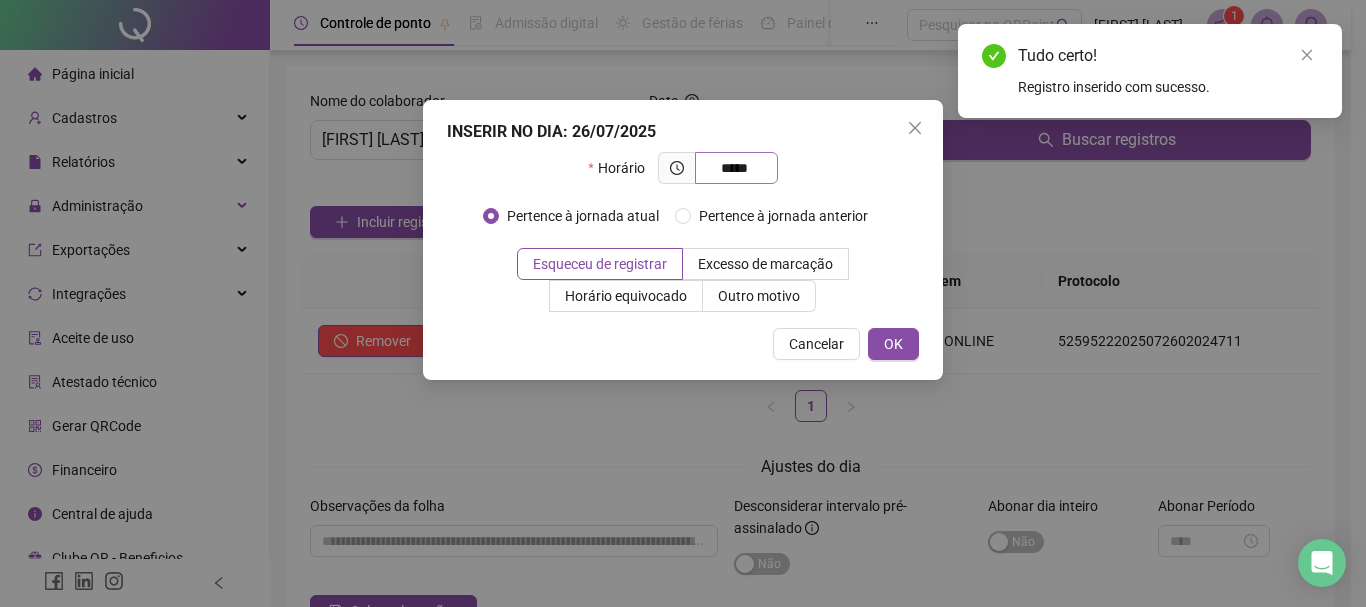 type on "*****" 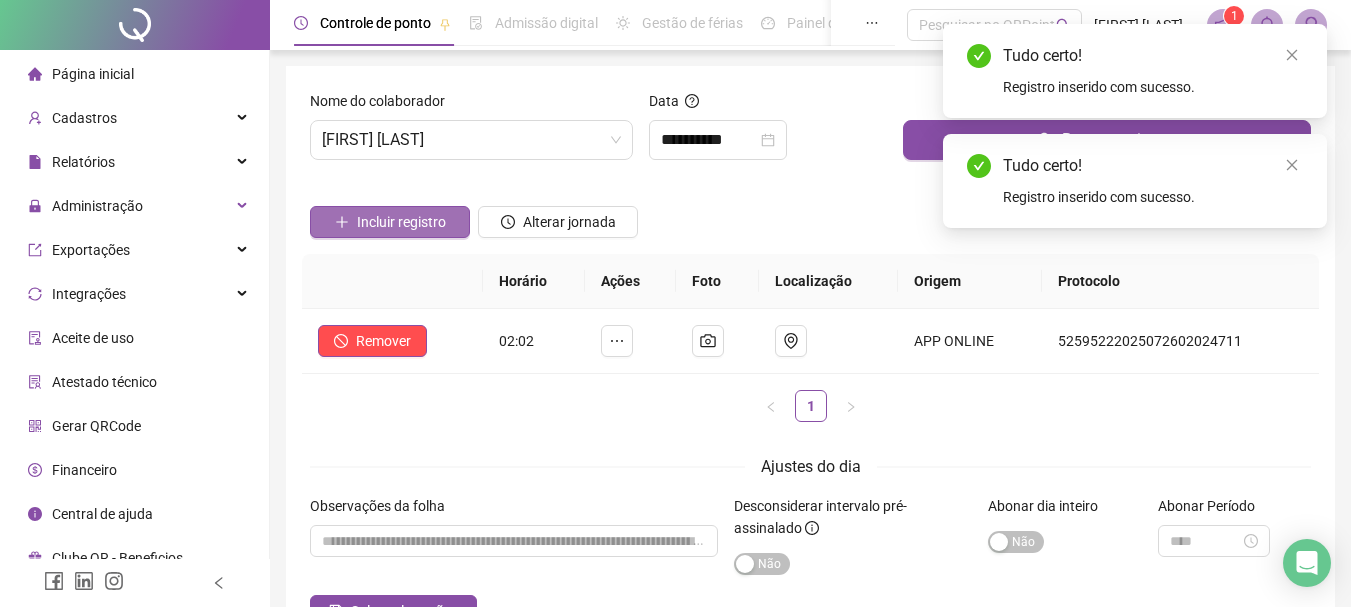 click on "Incluir registro" at bounding box center [401, 222] 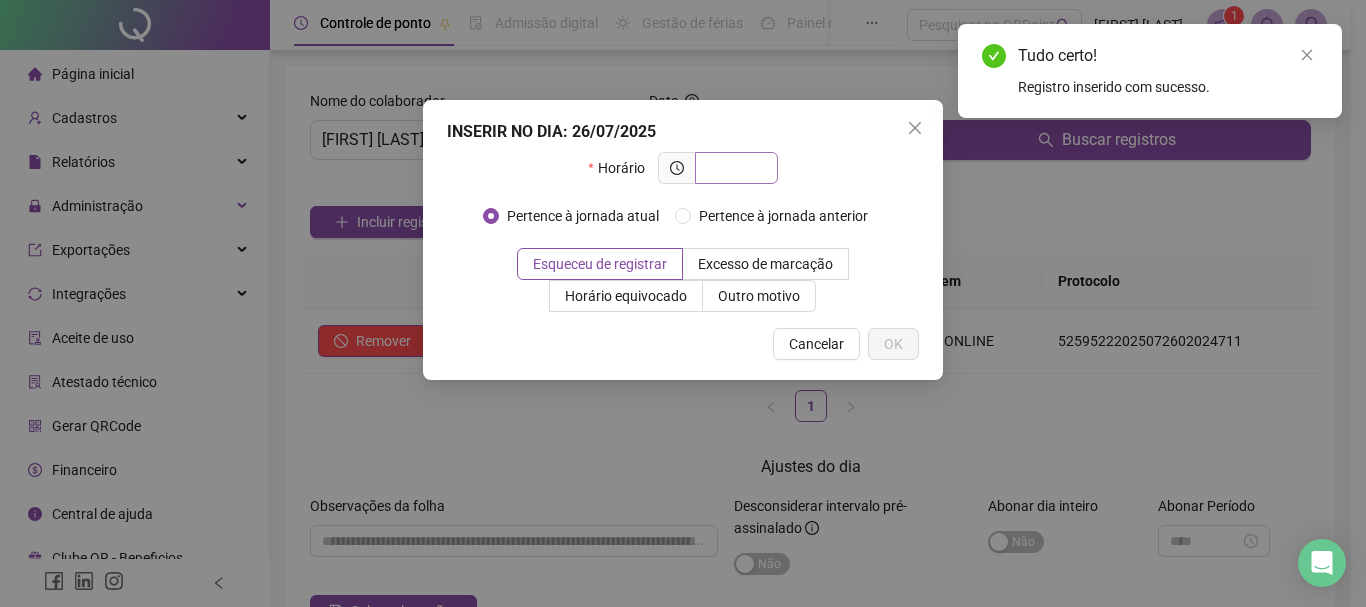 click at bounding box center (734, 168) 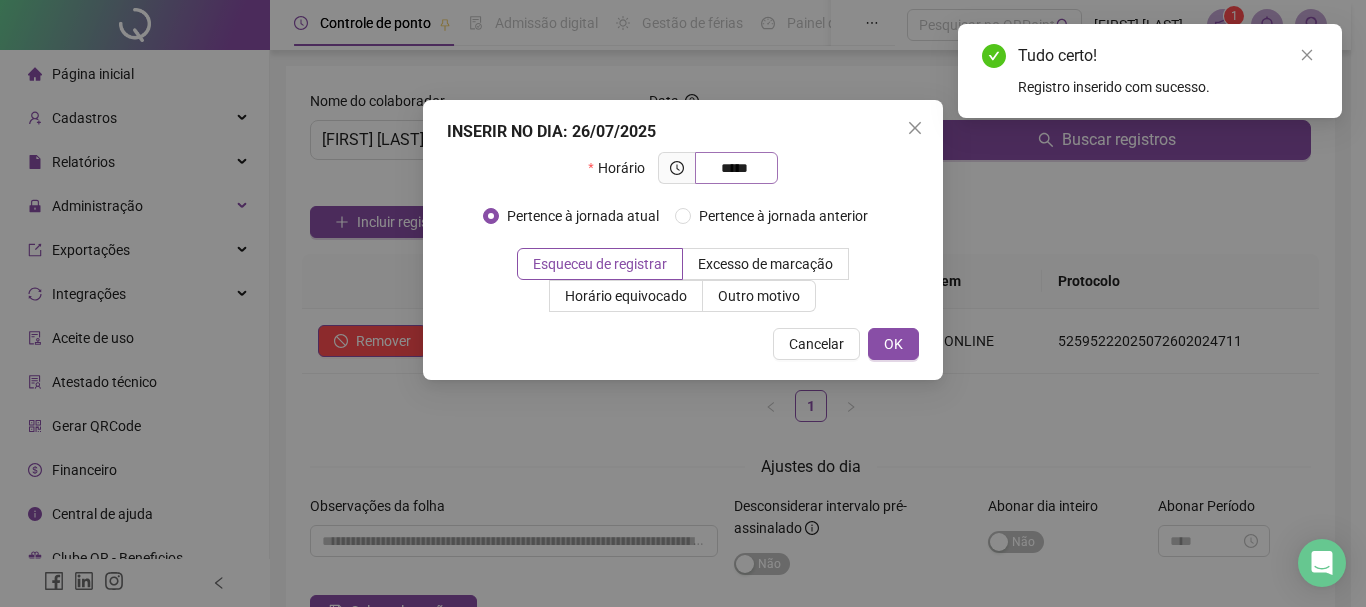type on "*****" 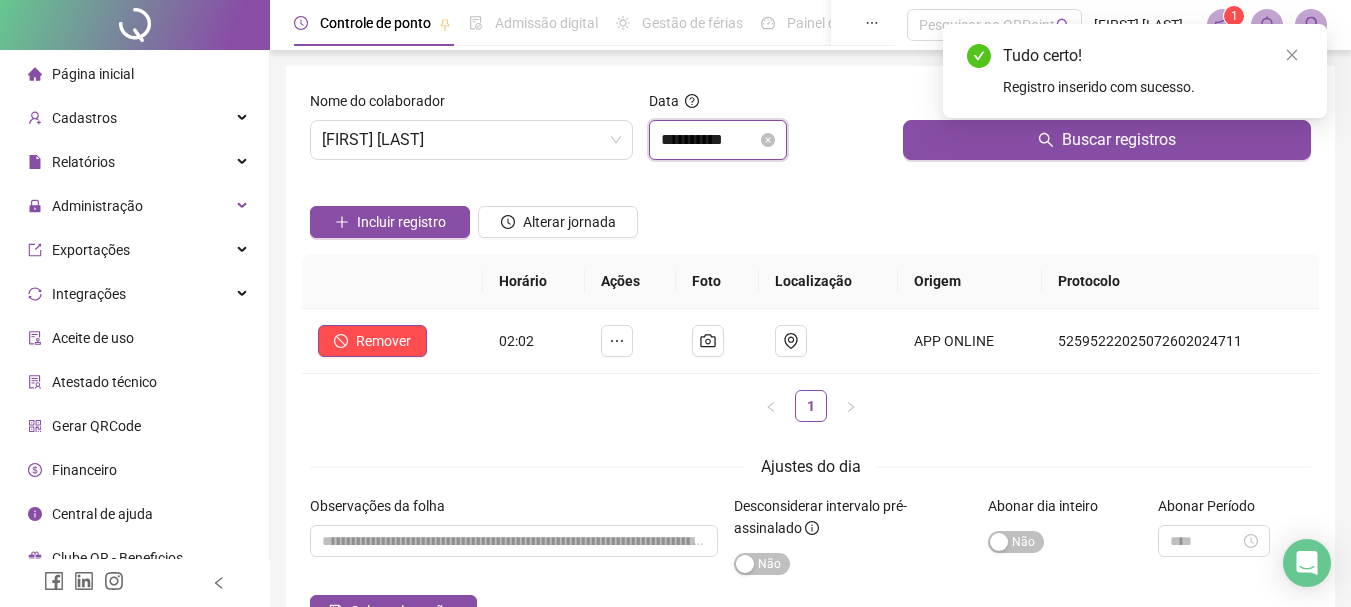 click on "**********" at bounding box center [709, 140] 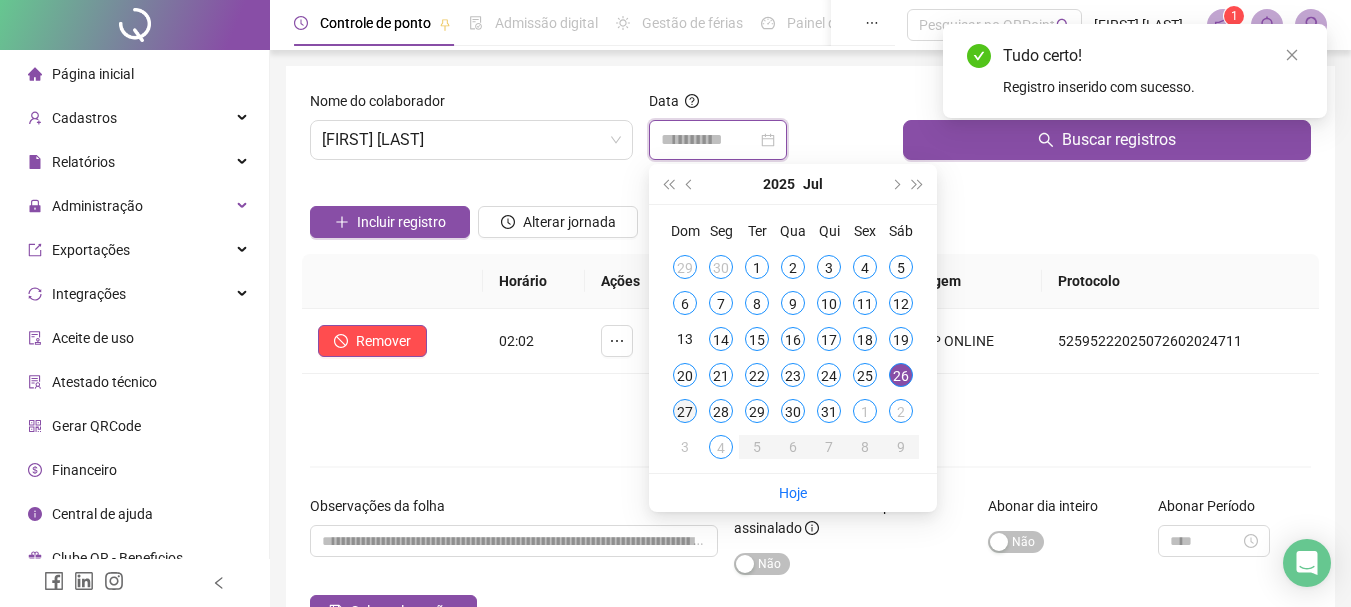 type on "**********" 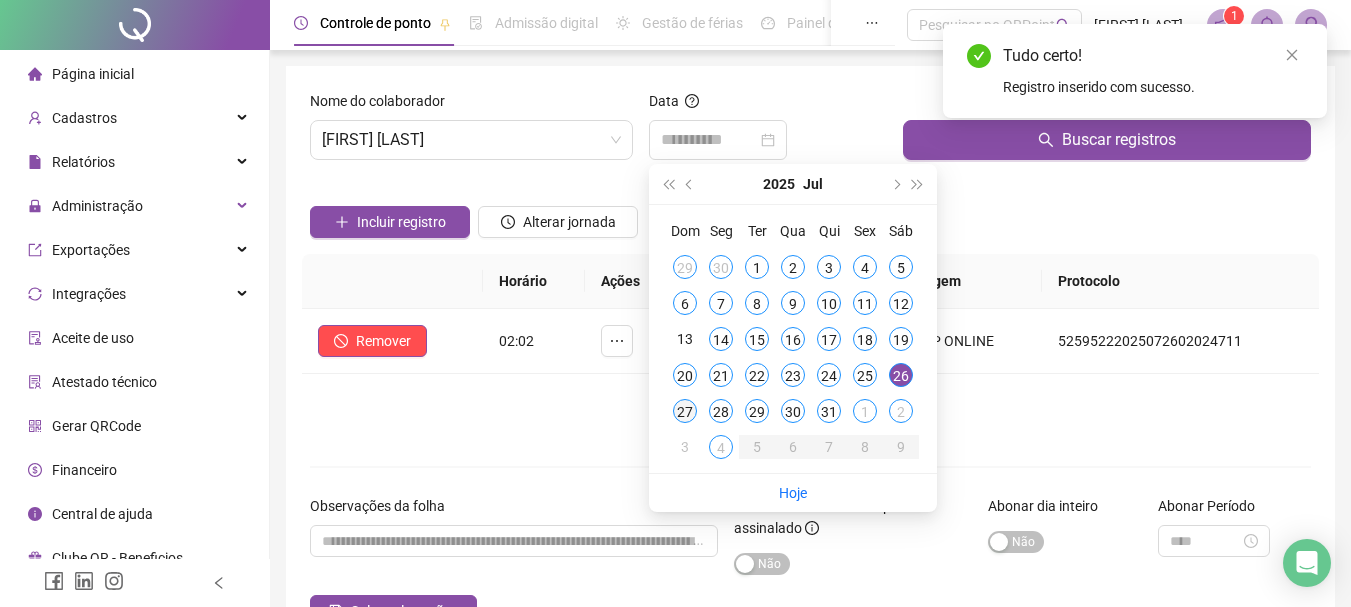 click on "27" at bounding box center (685, 411) 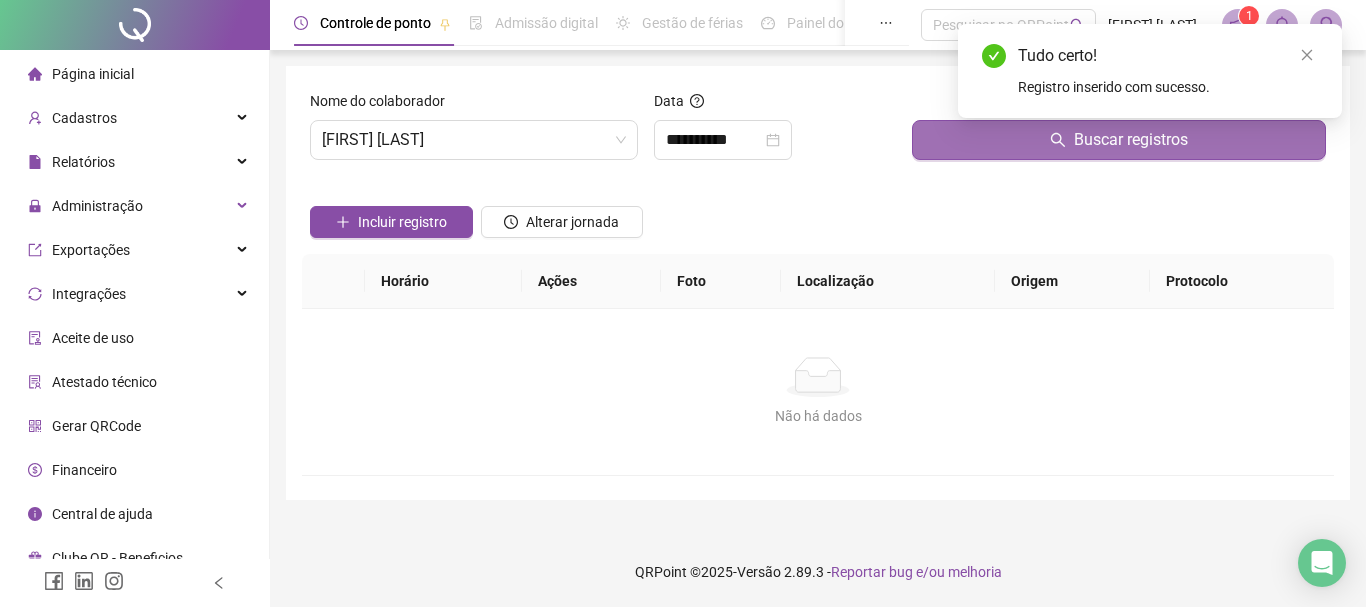 click on "Buscar registros" at bounding box center (1119, 140) 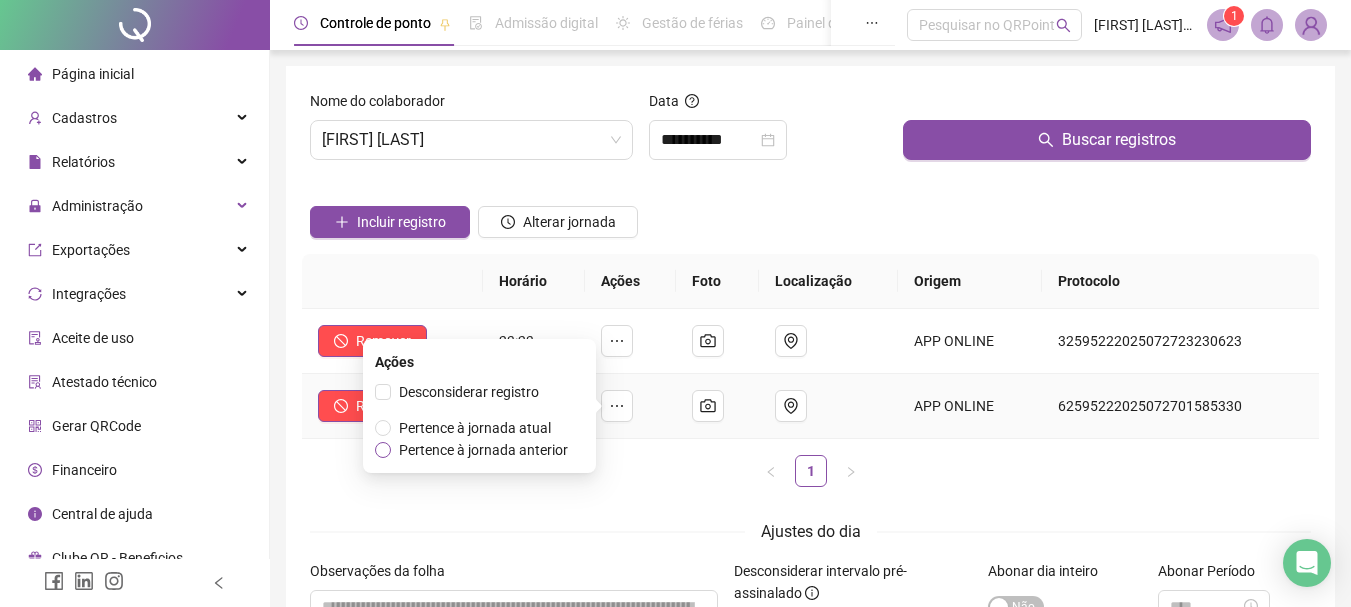 click on "Pertence à jornada anterior" at bounding box center [483, 450] 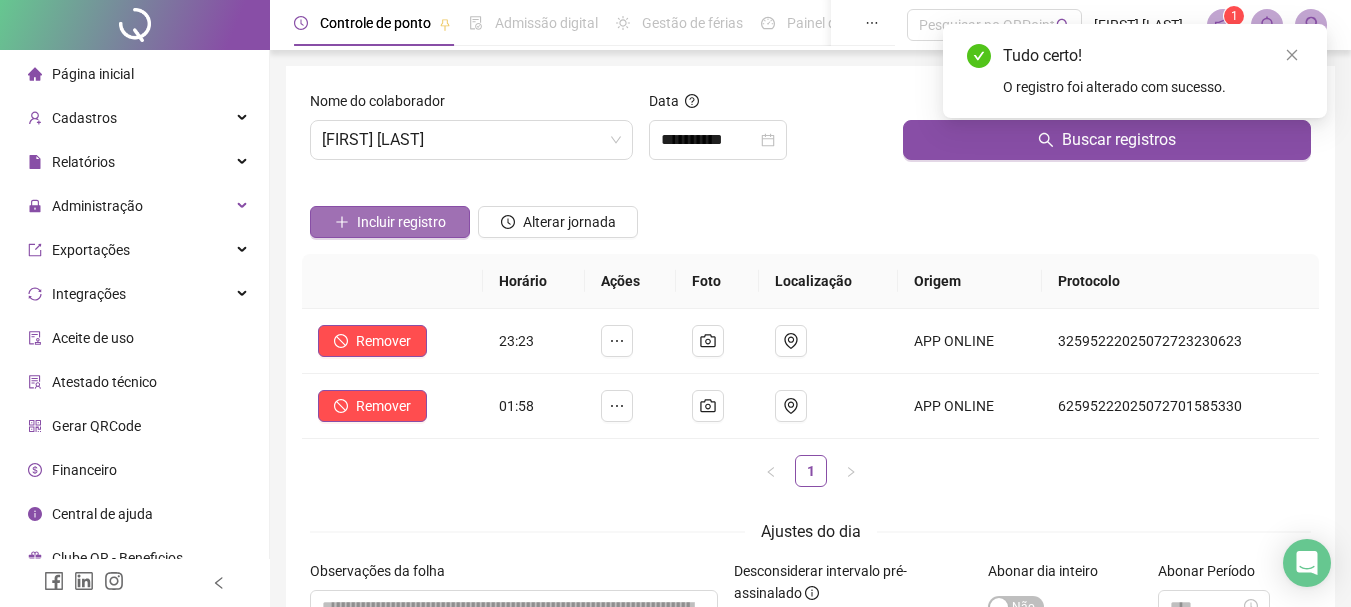 click on "Incluir registro" at bounding box center [401, 222] 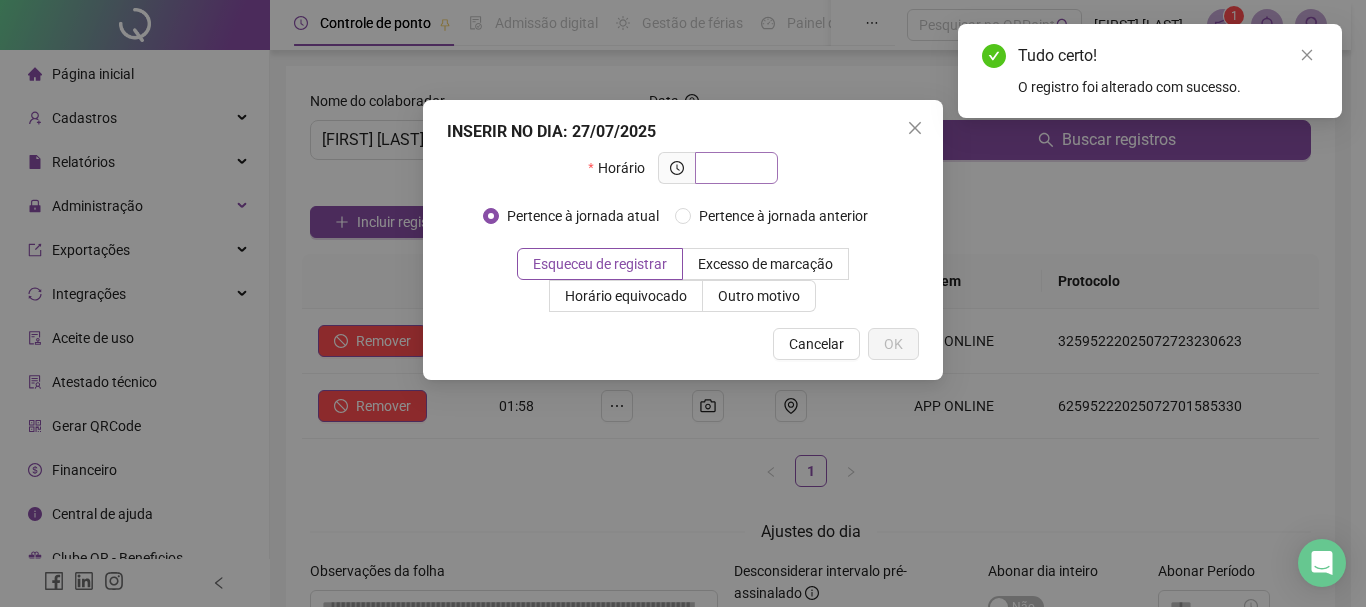 click at bounding box center [734, 168] 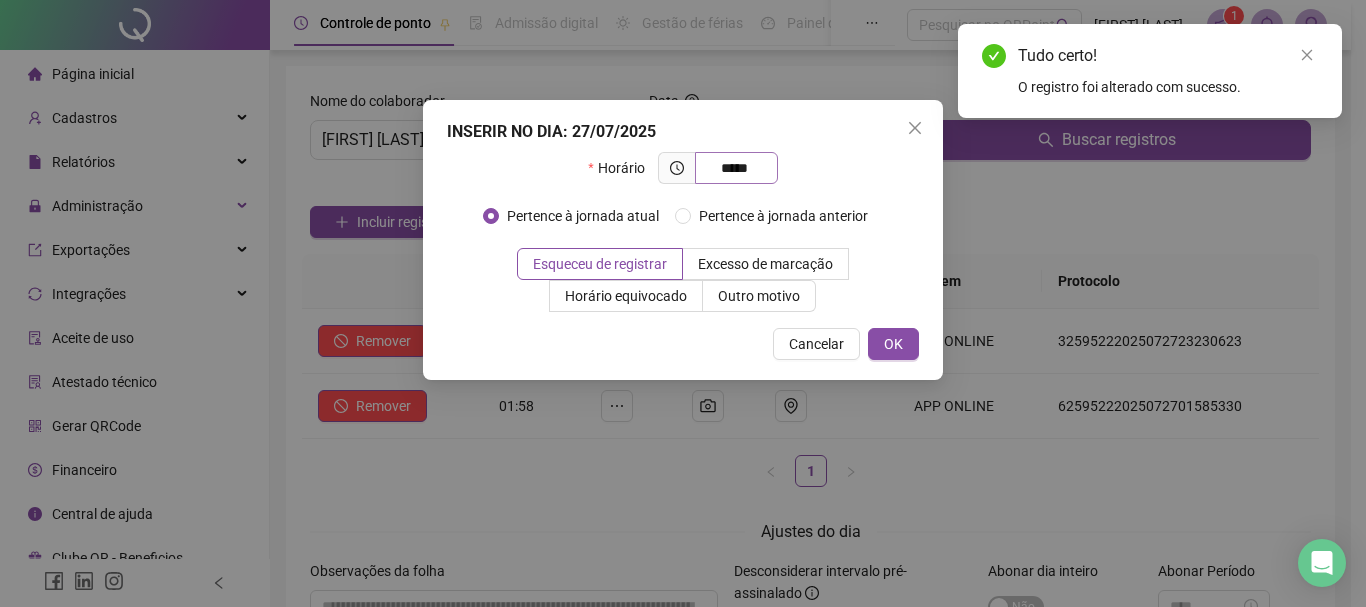 type on "*****" 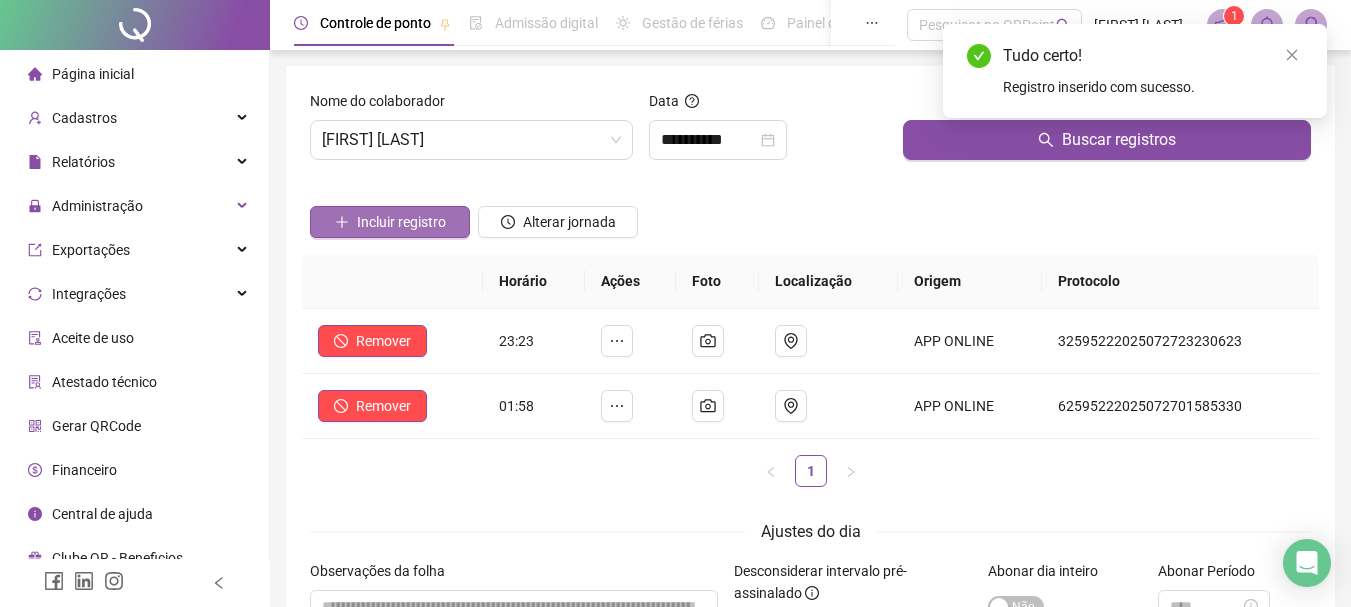 click on "Incluir registro" at bounding box center [390, 222] 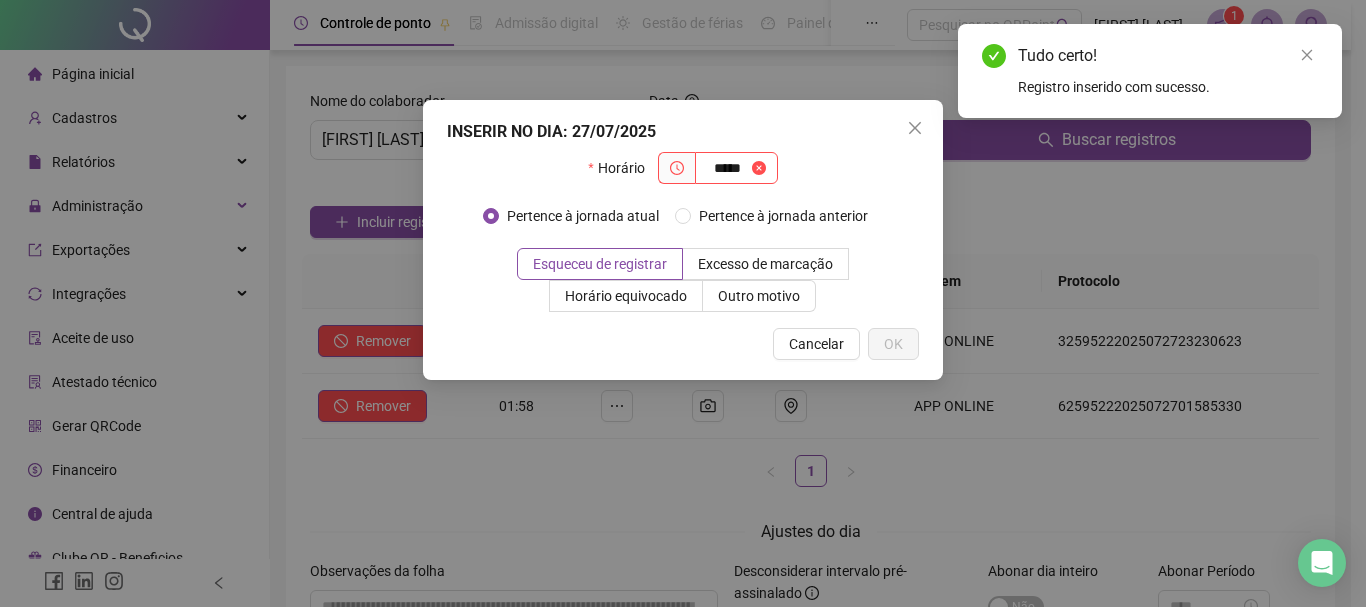 type on "*****" 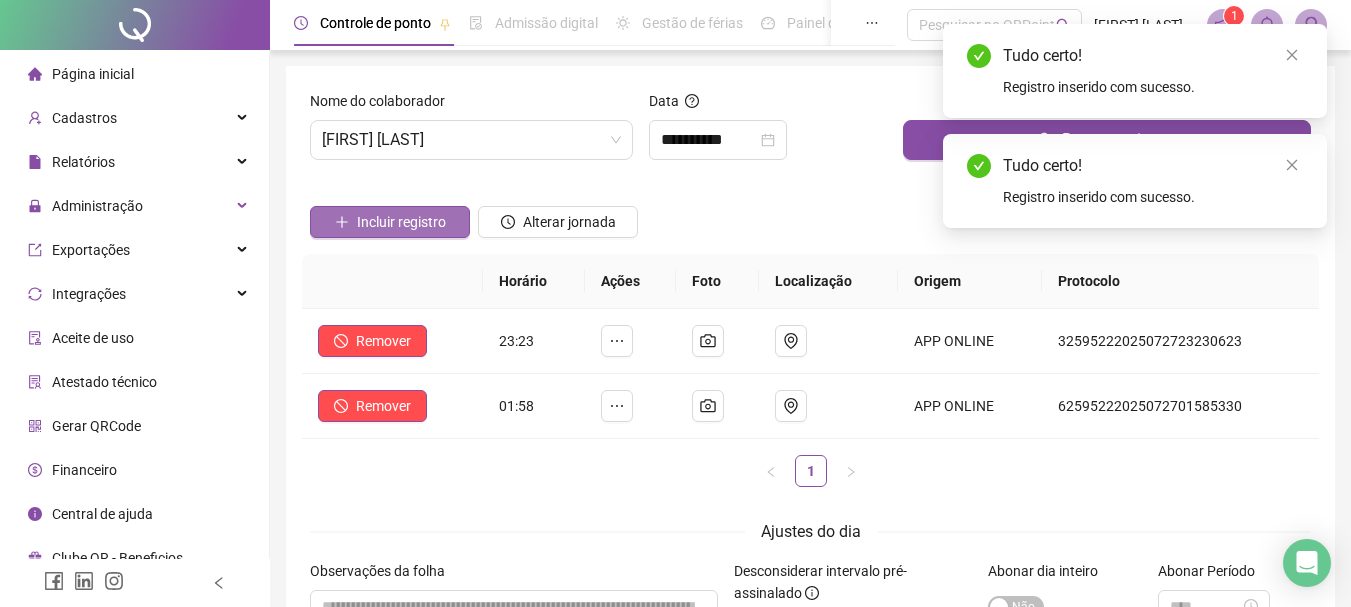 click on "Incluir registro" at bounding box center [401, 222] 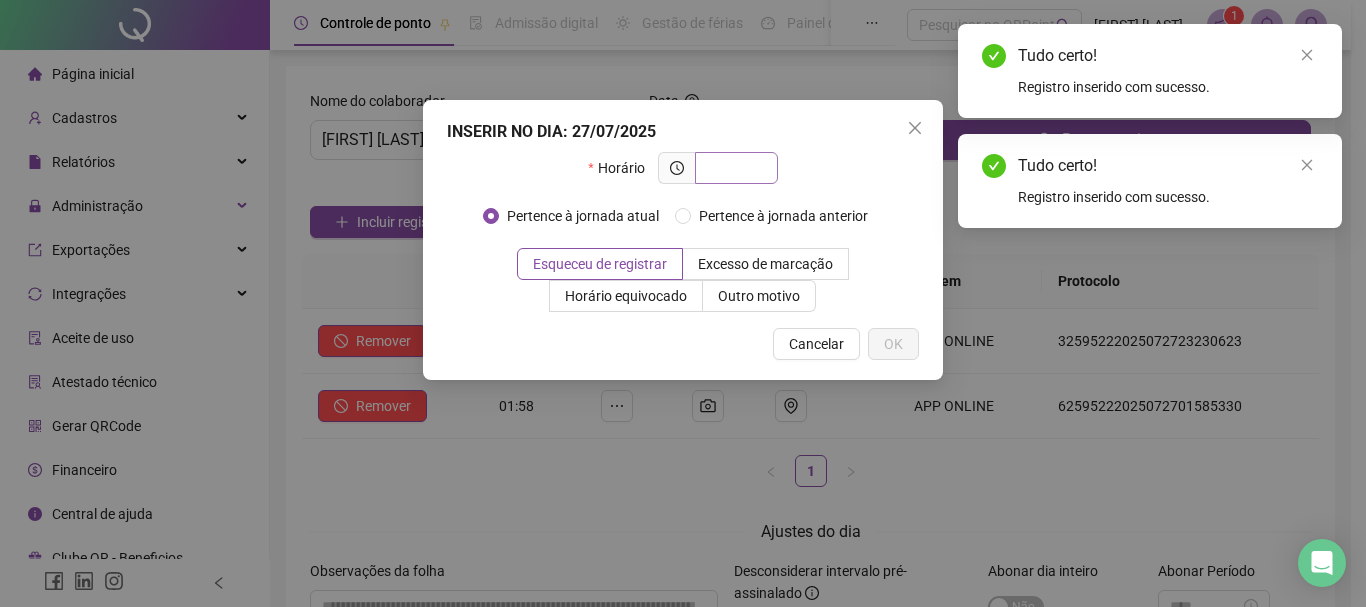 click at bounding box center (734, 168) 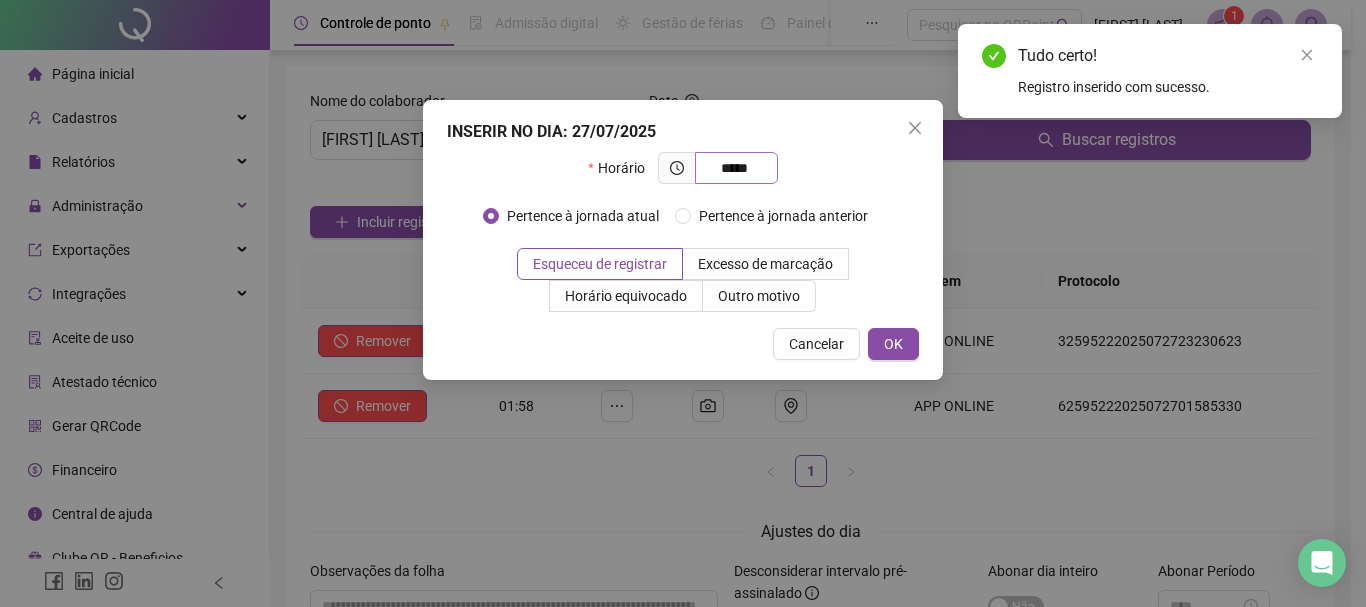 type on "*****" 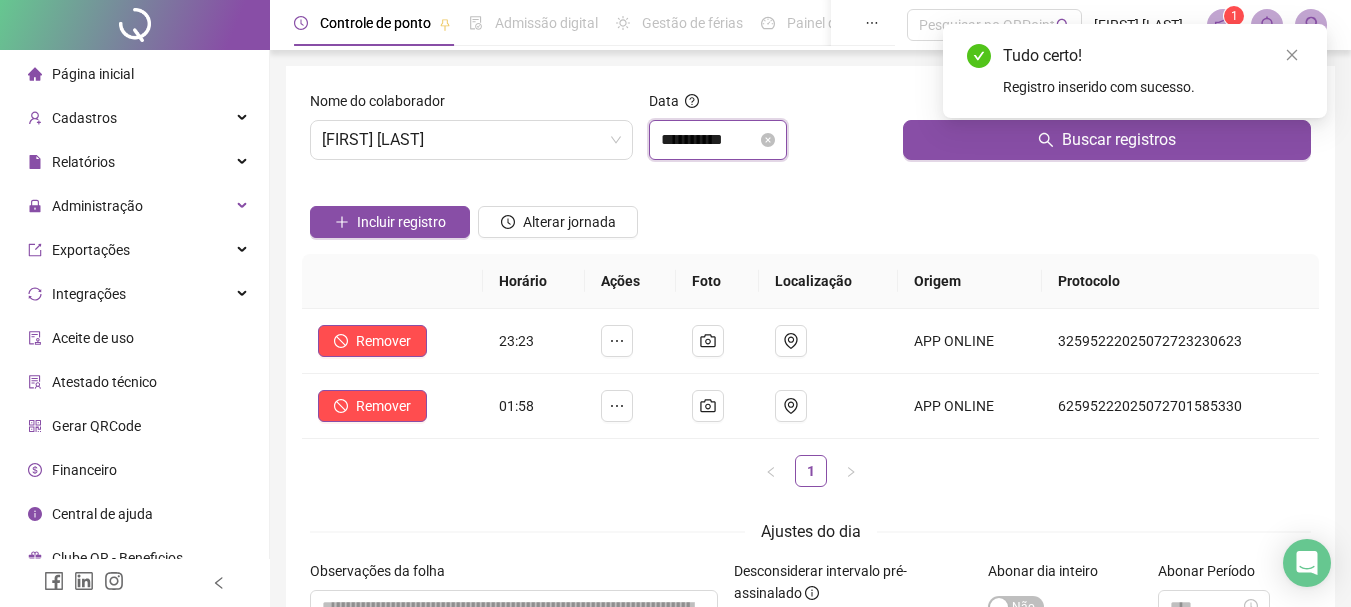 click on "**********" at bounding box center (709, 140) 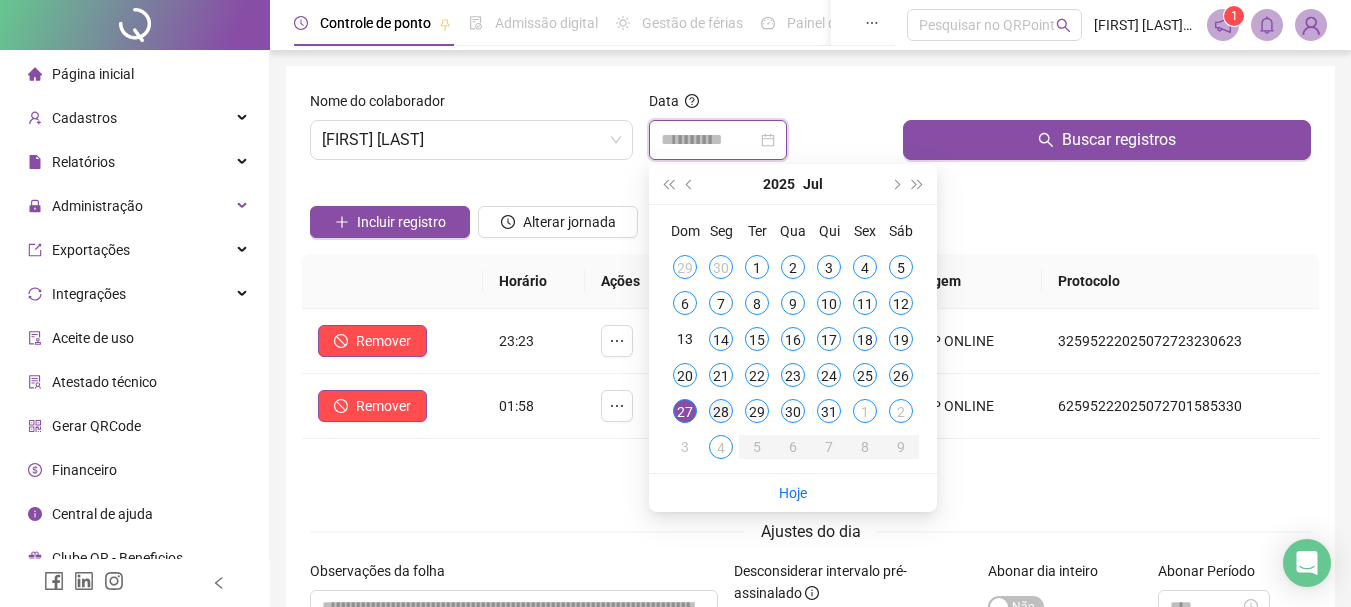 type on "**********" 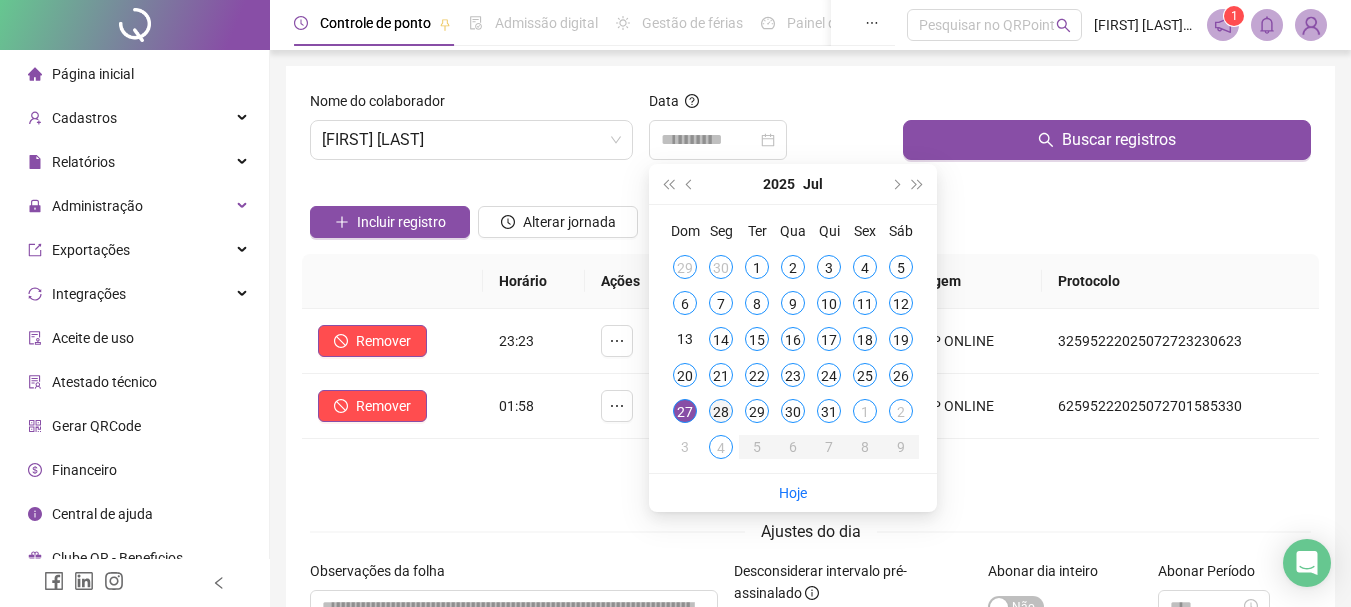 click on "28" at bounding box center (721, 411) 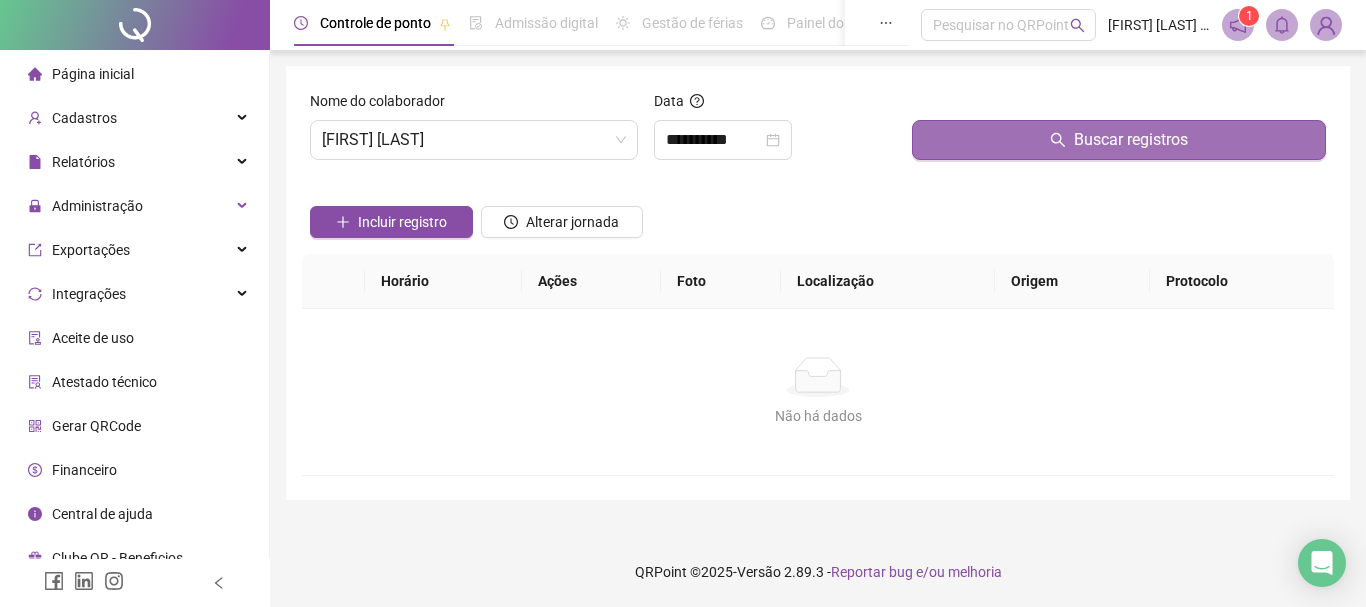 click on "Buscar registros" at bounding box center (1119, 140) 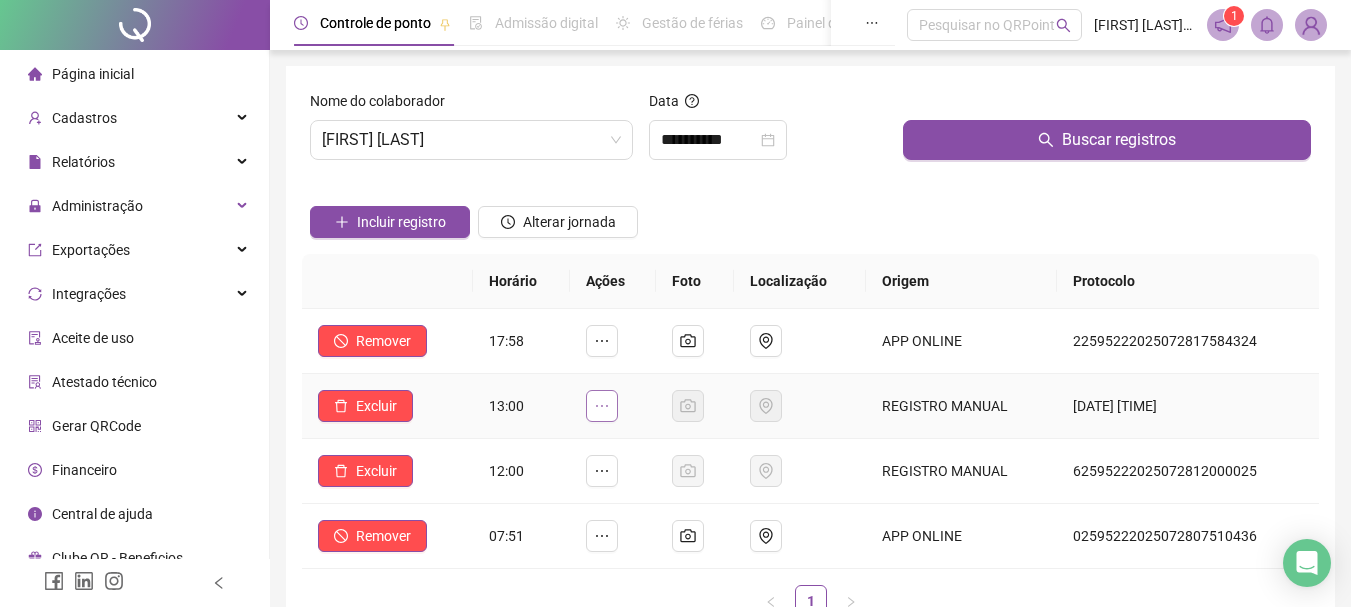 scroll, scrollTop: 100, scrollLeft: 0, axis: vertical 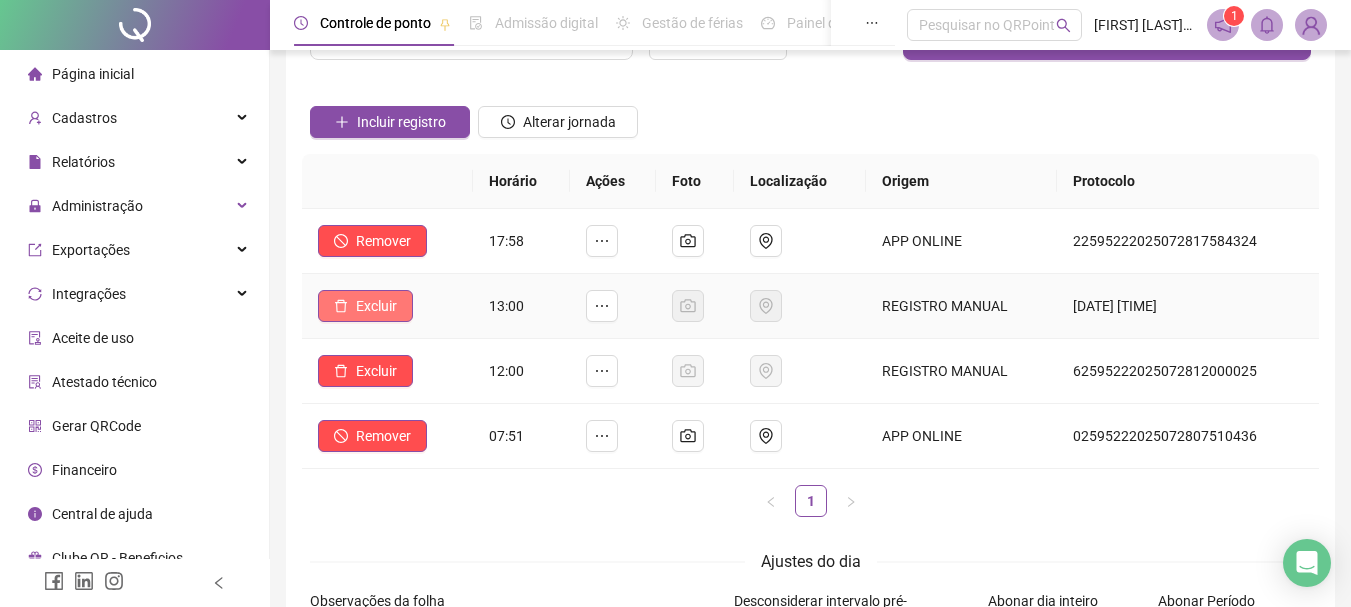 click on "Excluir" at bounding box center (376, 306) 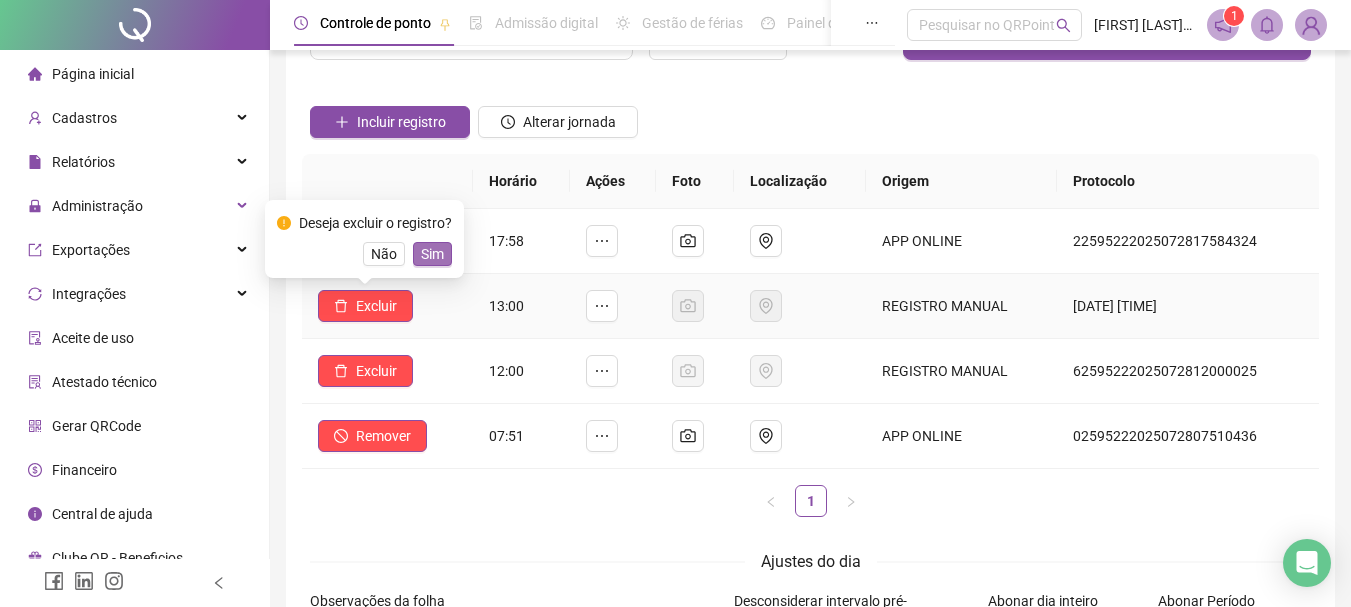 click on "Sim" at bounding box center [432, 254] 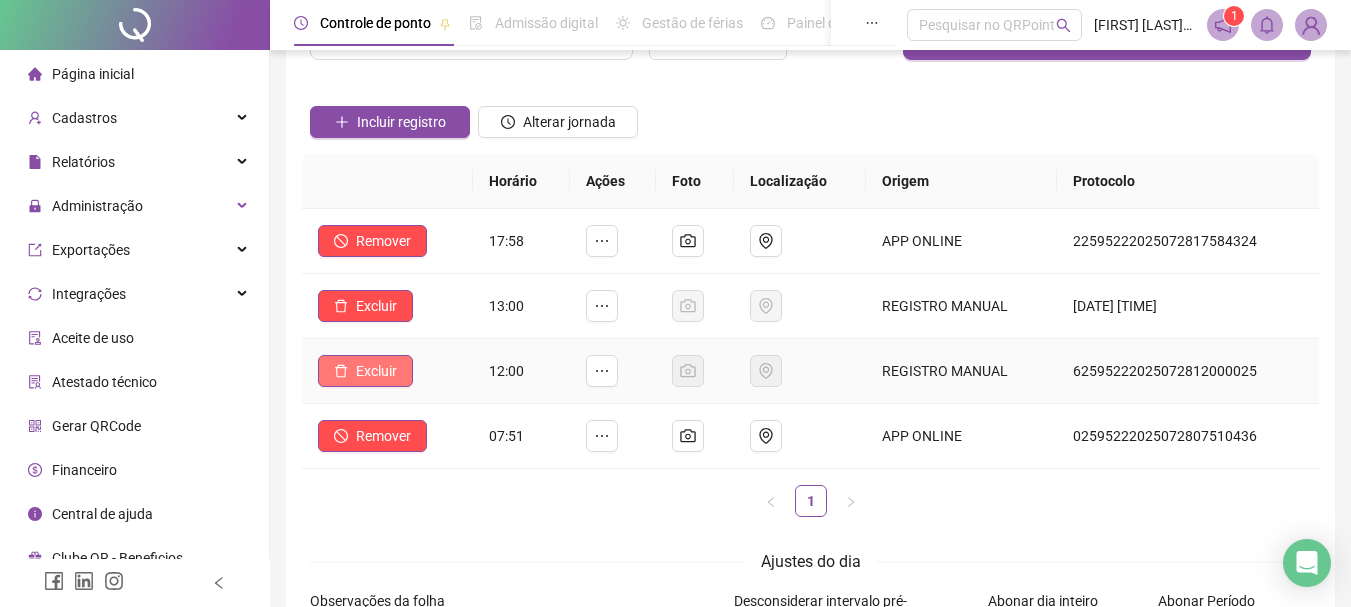 click on "Excluir" at bounding box center (376, 371) 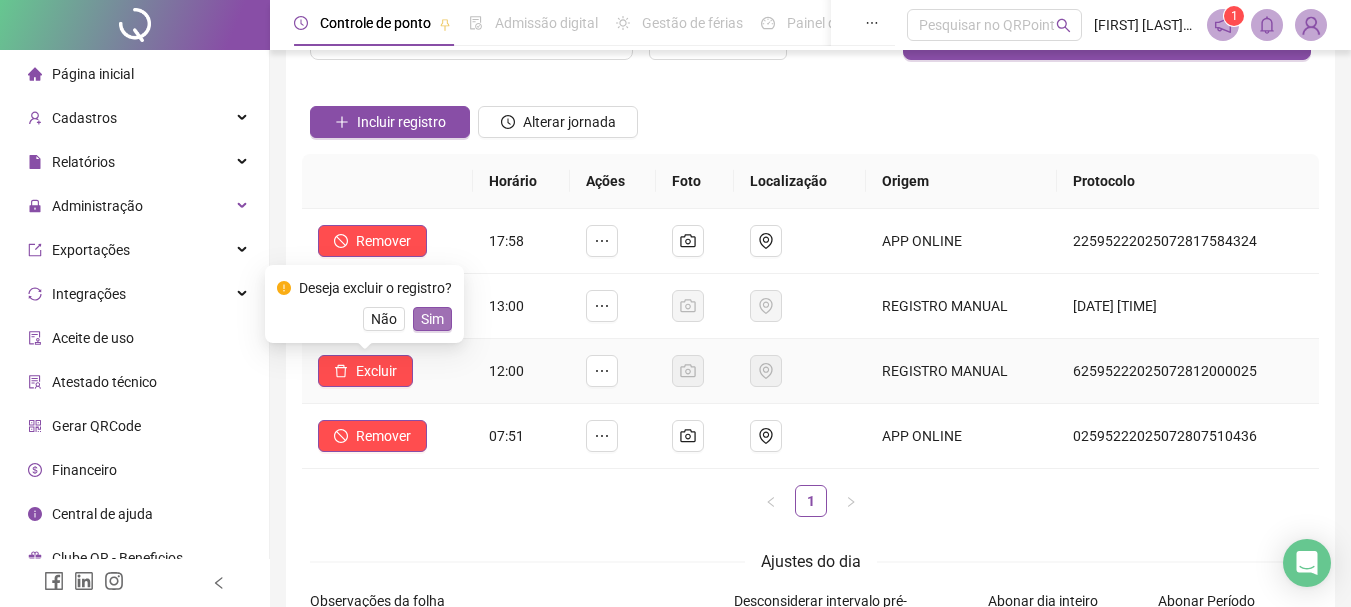 click on "Sim" at bounding box center (432, 319) 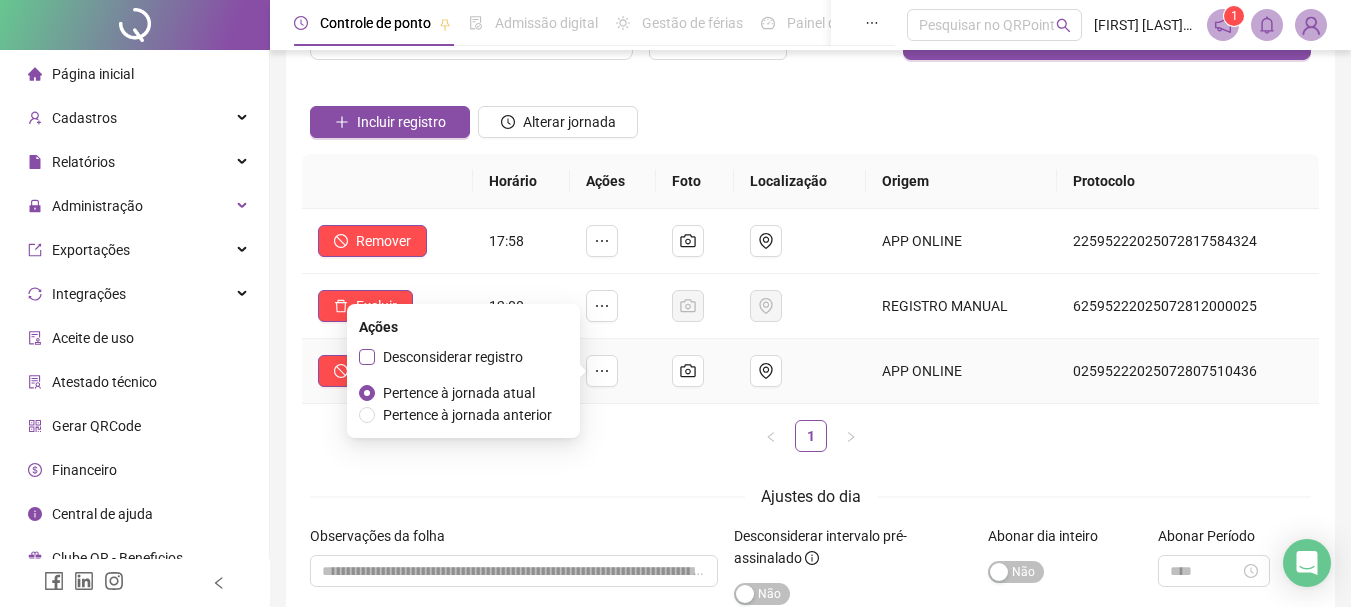 click on "Desconsiderar registro" at bounding box center [453, 357] 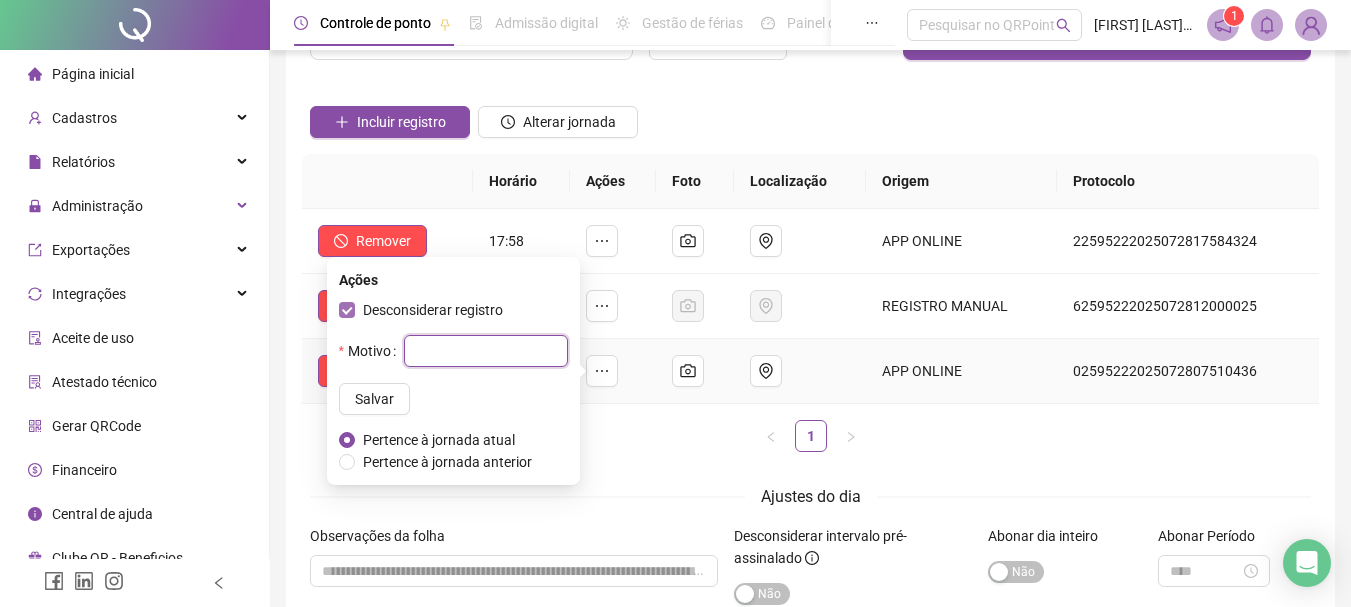 click at bounding box center (486, 351) 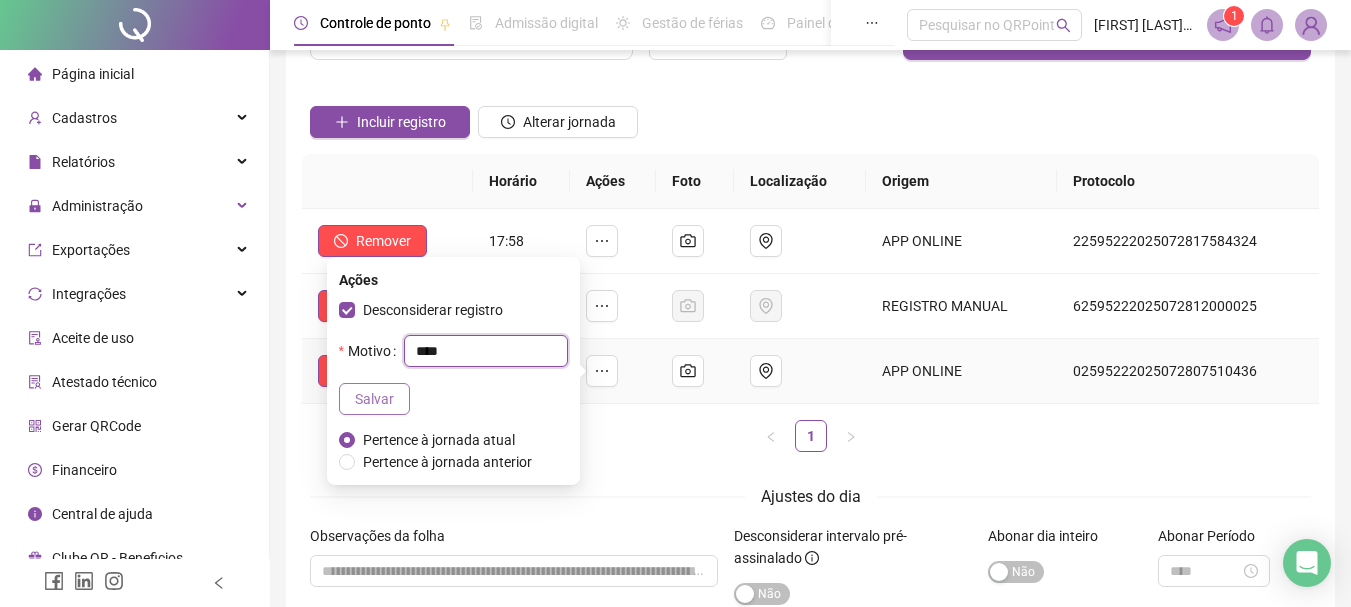 type on "****" 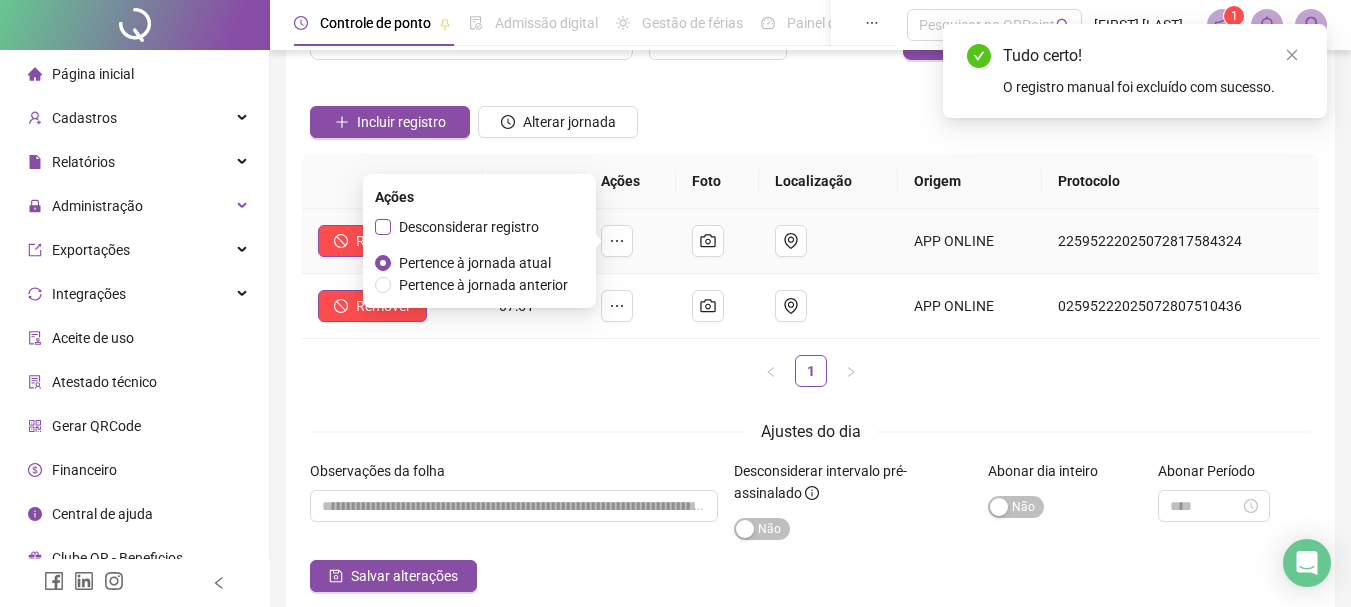 click on "Desconsiderar registro" at bounding box center [469, 227] 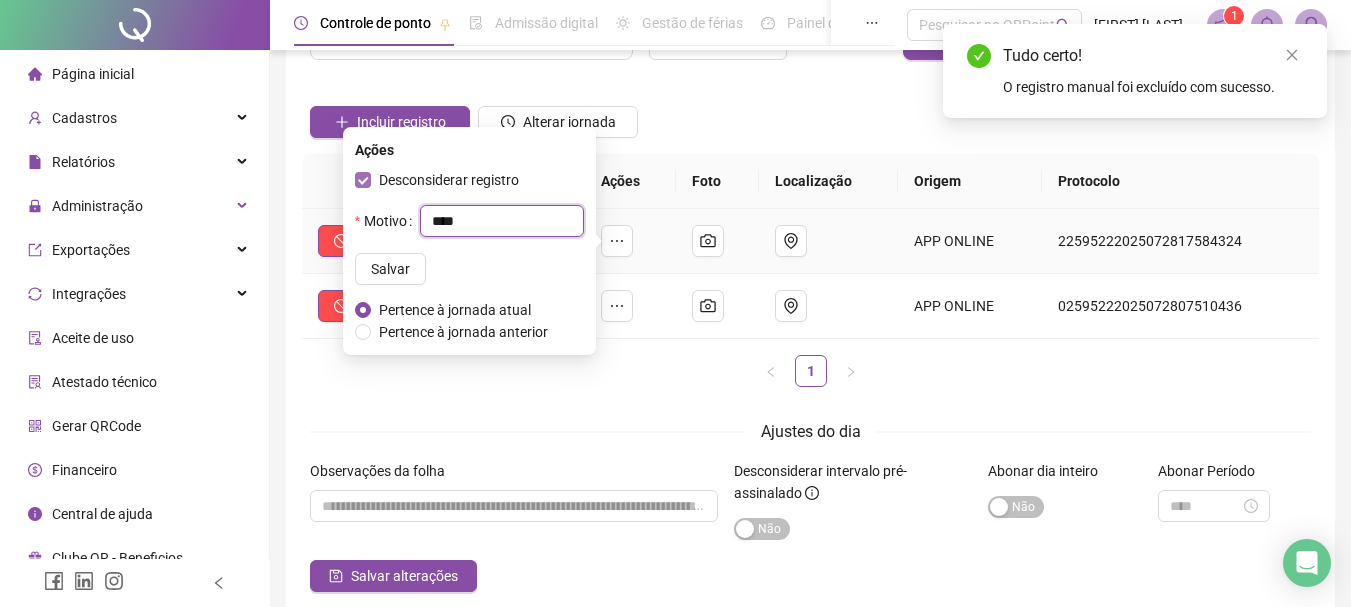 click on "****" at bounding box center (502, 221) 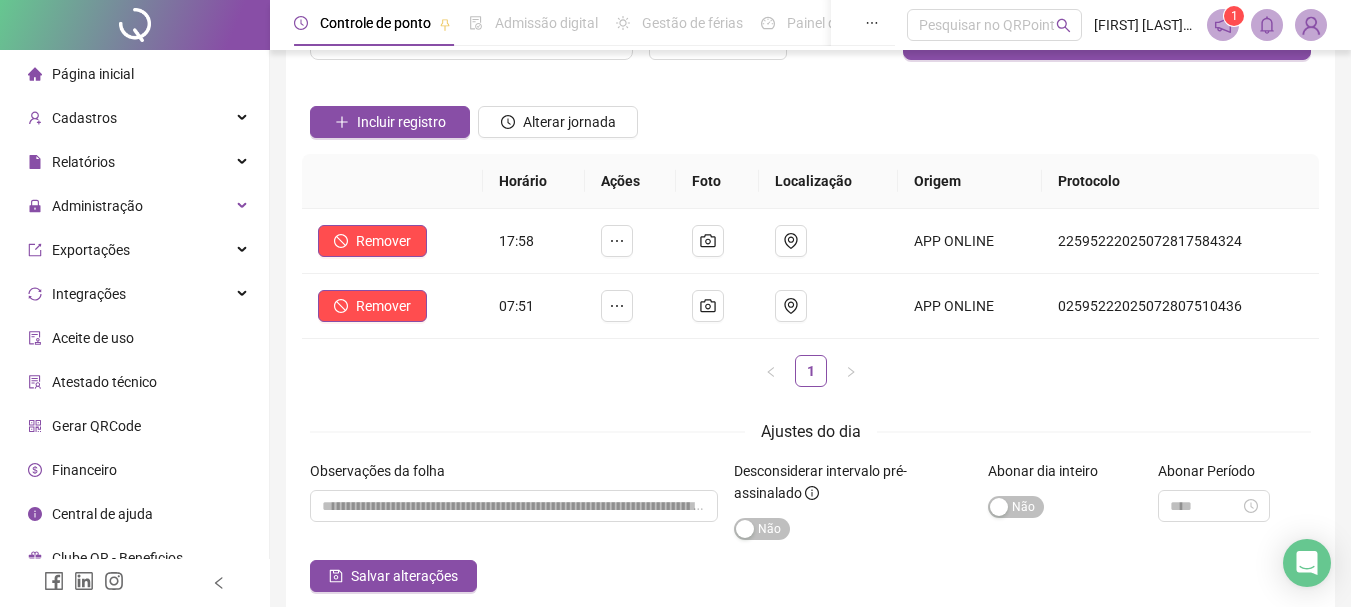 click on "1" at bounding box center [810, 371] 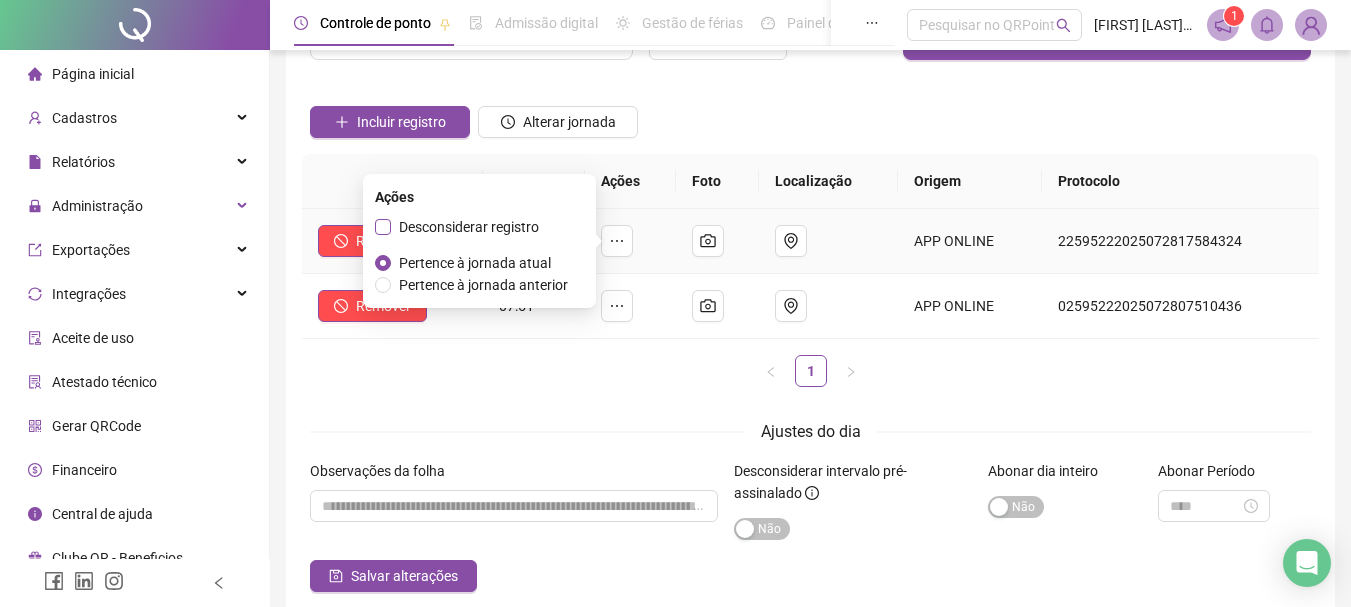 click on "Desconsiderar registro" at bounding box center [469, 227] 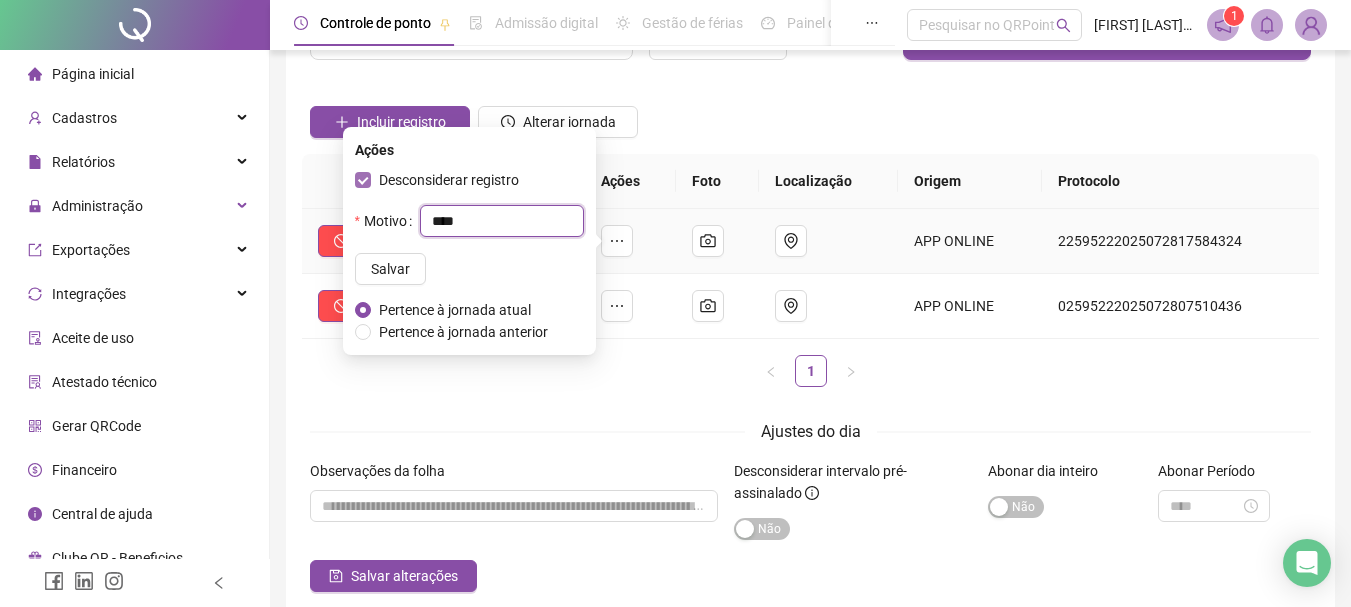 click on "****" at bounding box center (502, 221) 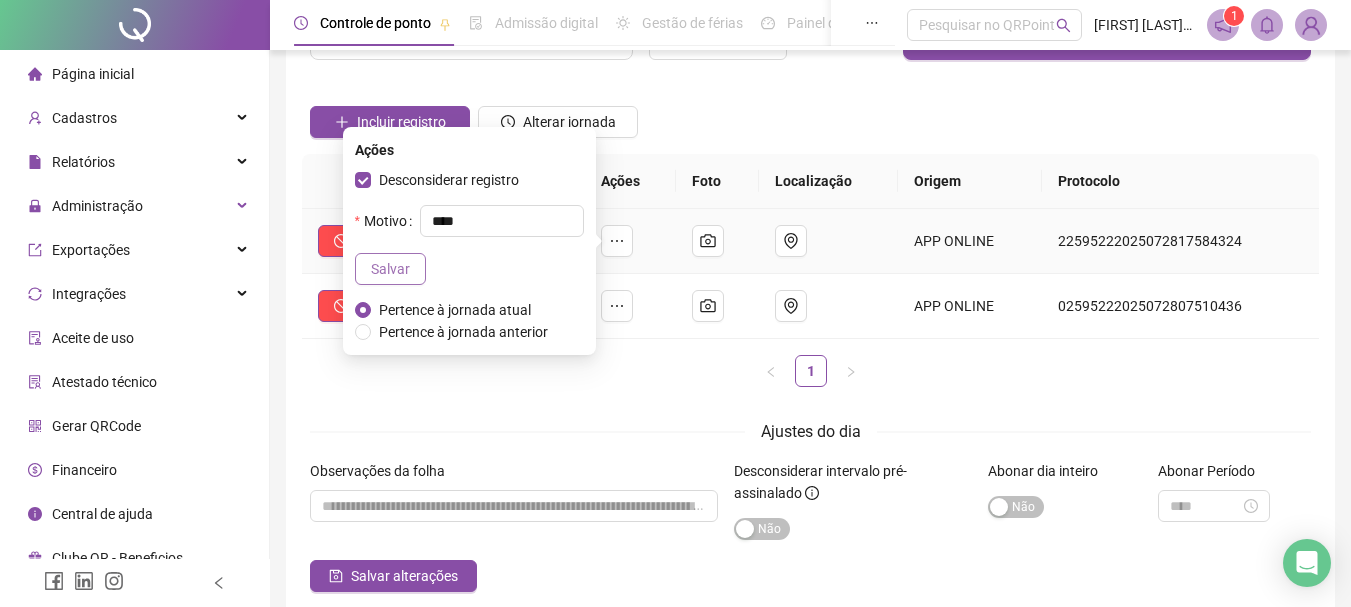 click on "Salvar" at bounding box center [390, 269] 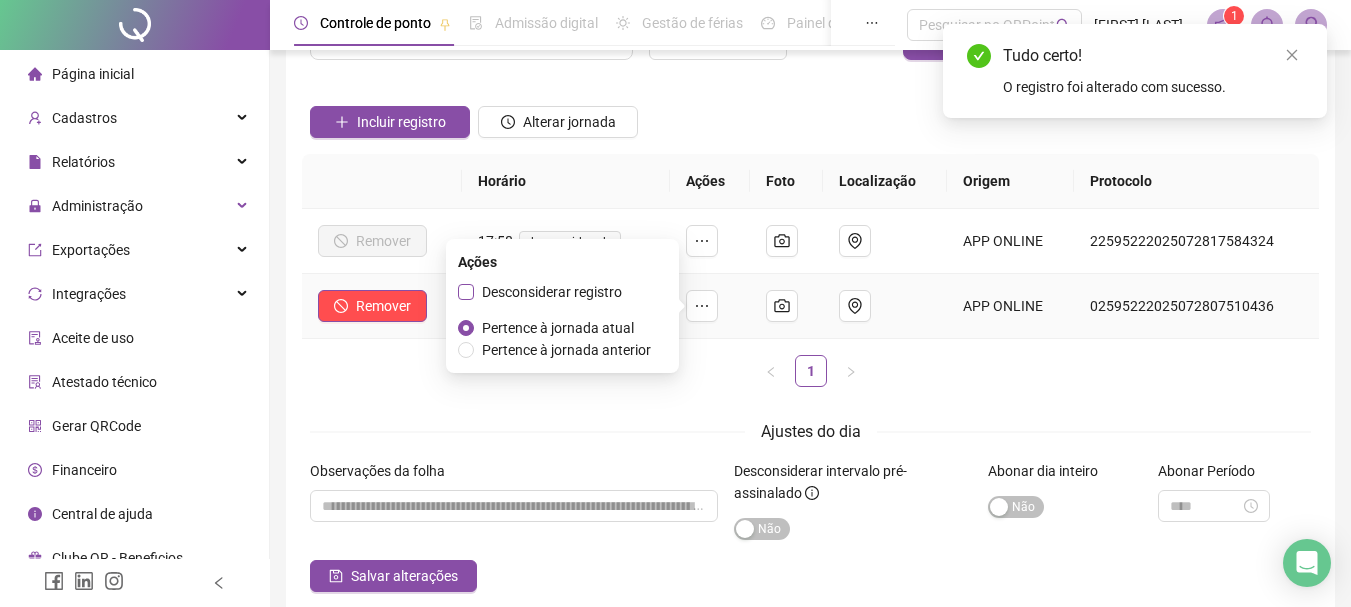 click on "Desconsiderar registro" at bounding box center [552, 292] 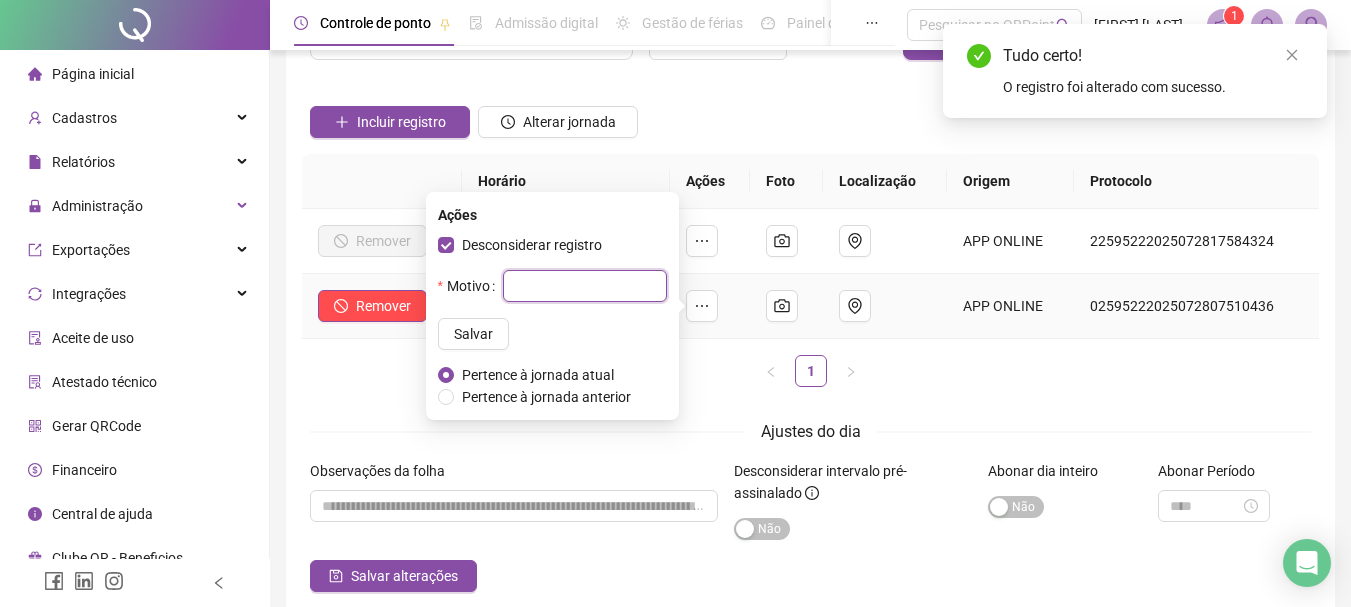 click at bounding box center [585, 286] 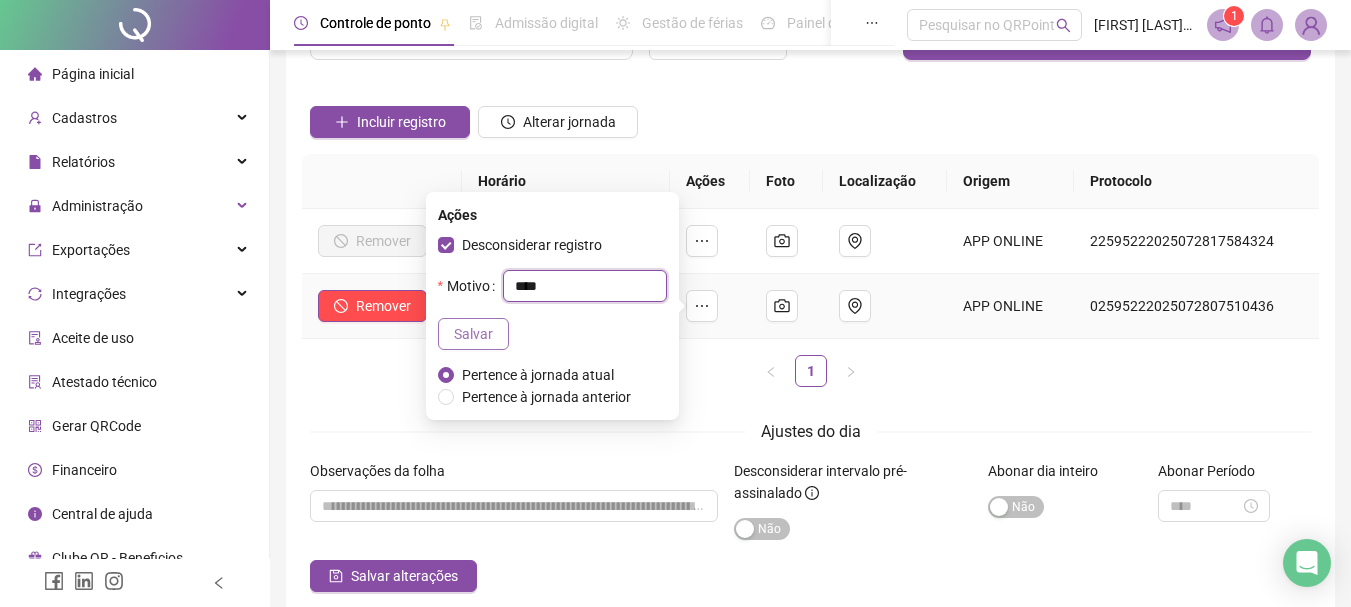 type on "****" 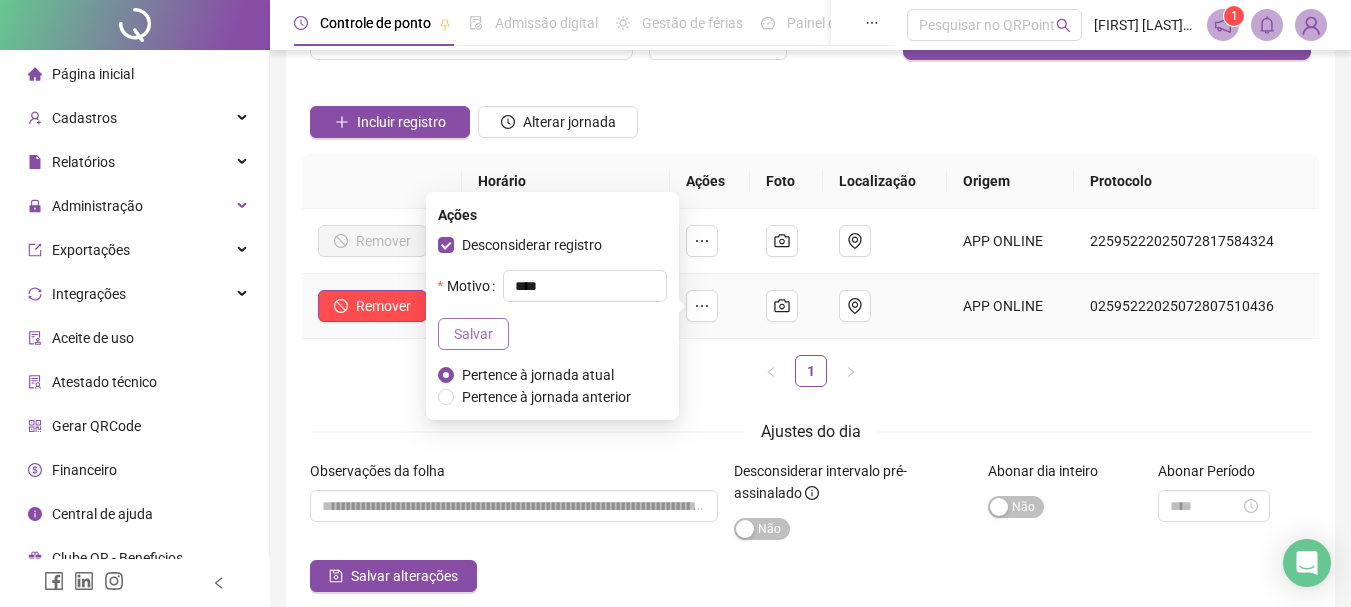 click on "Salvar" at bounding box center (473, 334) 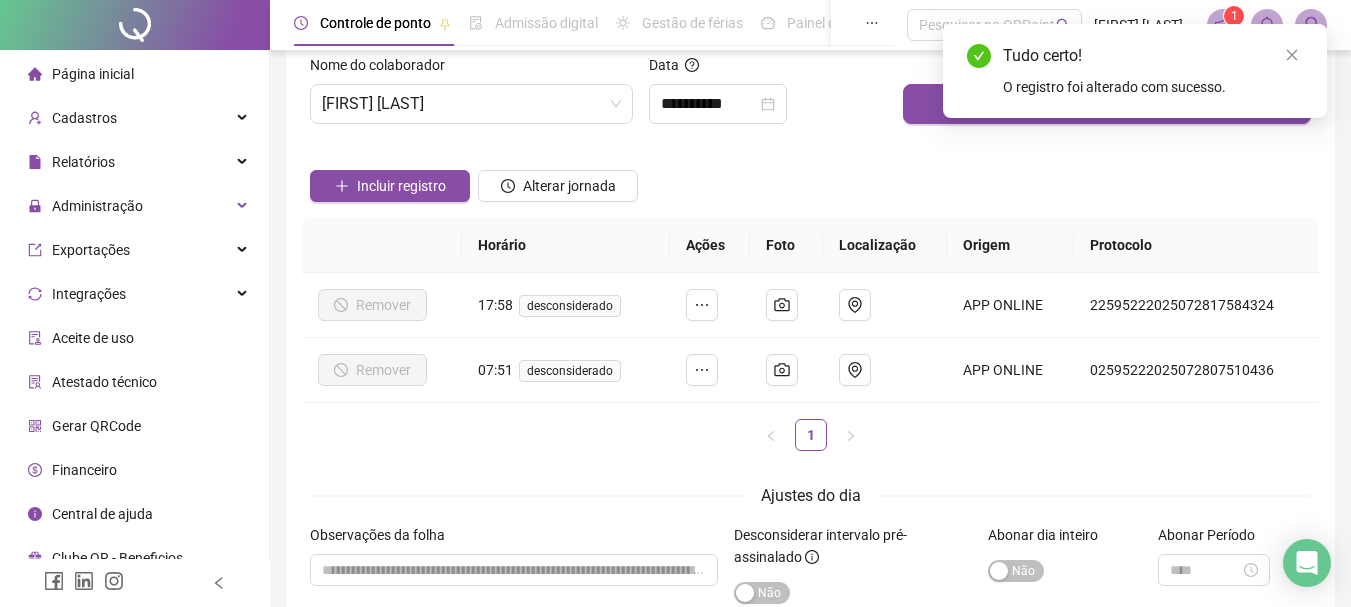 scroll, scrollTop: 0, scrollLeft: 0, axis: both 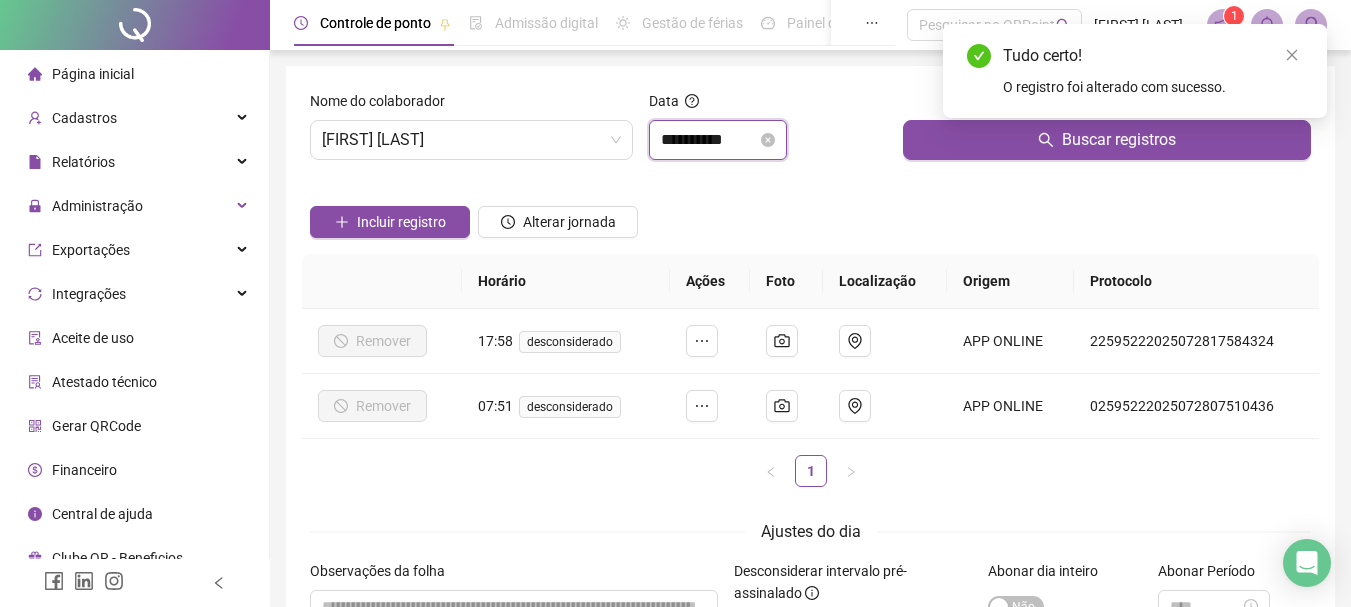 click on "**********" at bounding box center (709, 140) 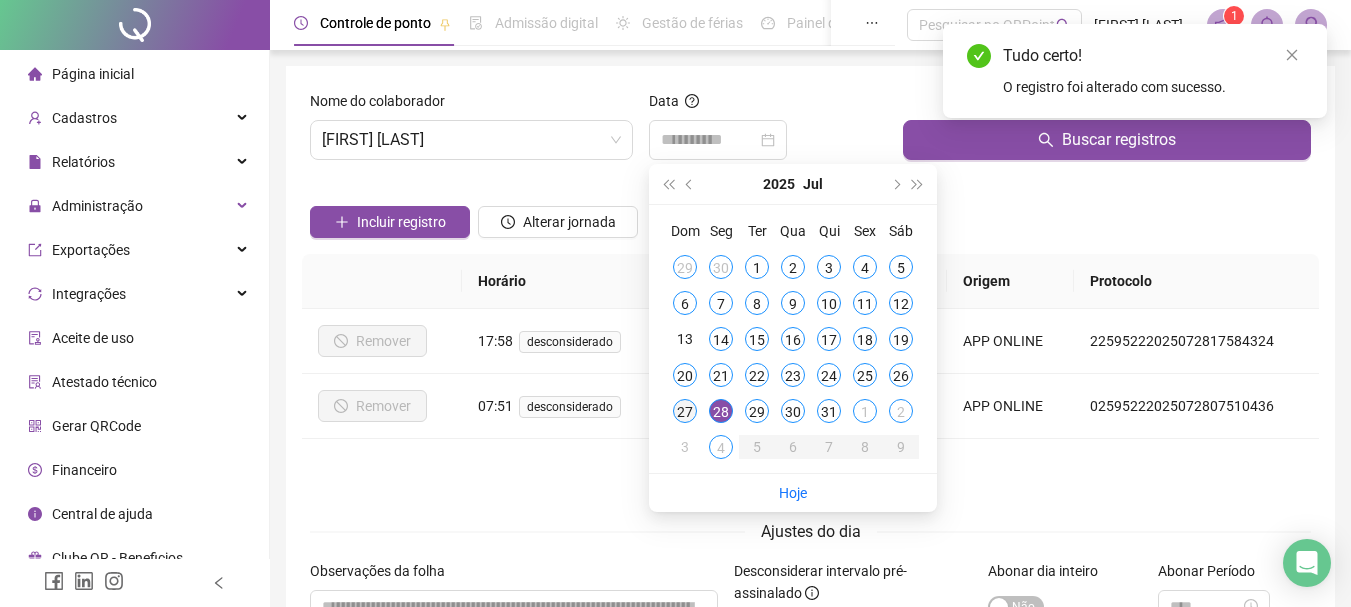 click on "27" at bounding box center (685, 411) 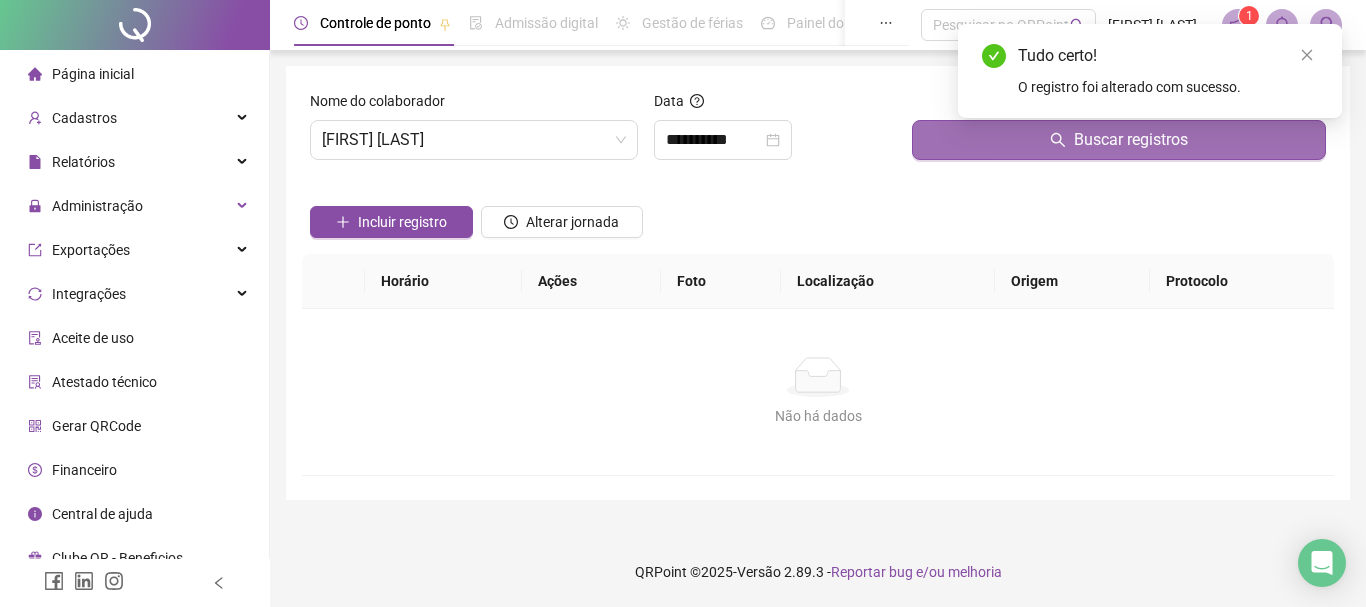 click on "Buscar registros" at bounding box center (1119, 140) 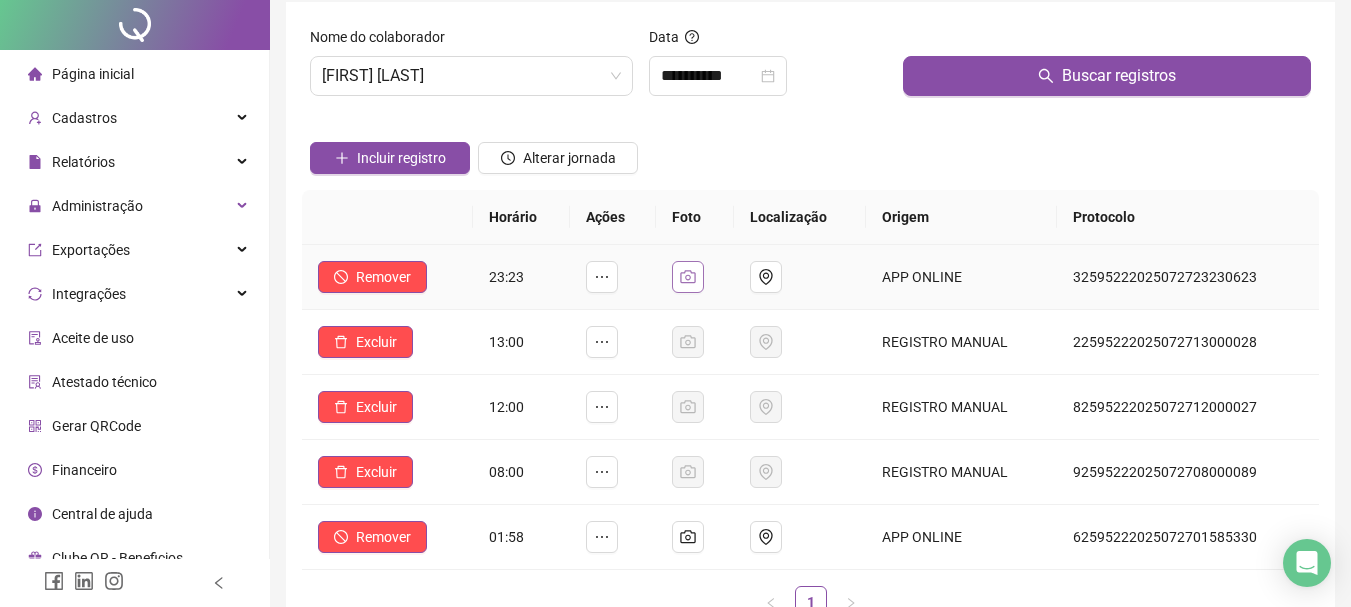 scroll, scrollTop: 100, scrollLeft: 0, axis: vertical 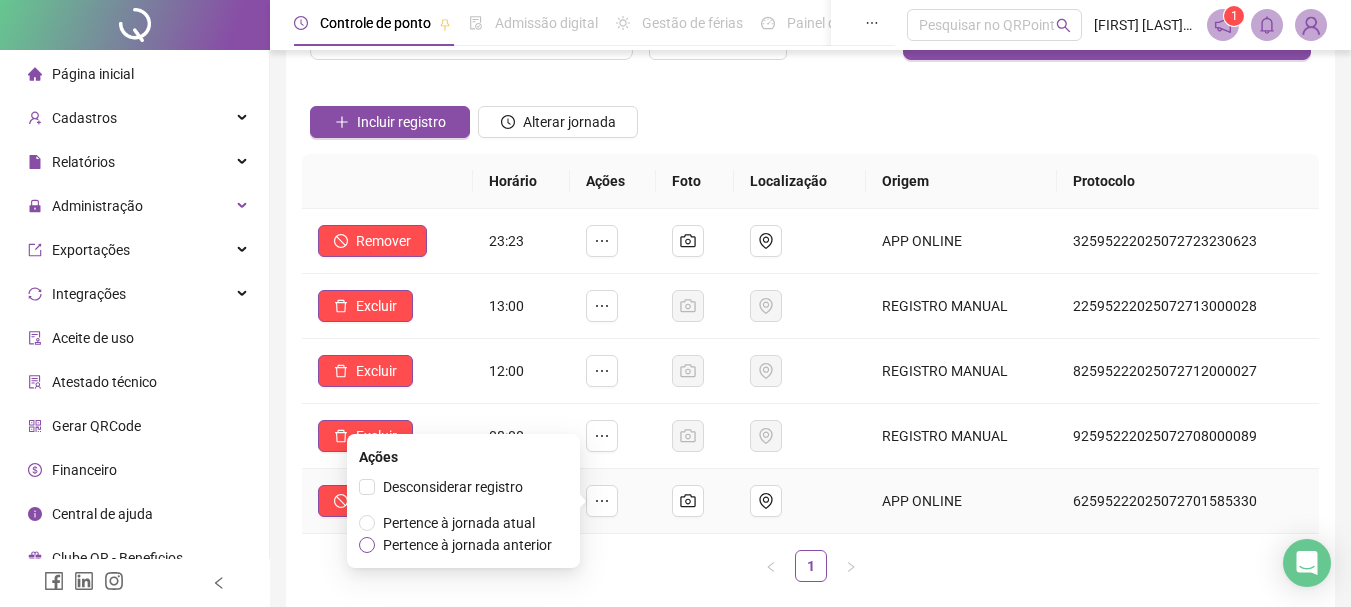 click on "Pertence à jornada anterior" at bounding box center (467, 545) 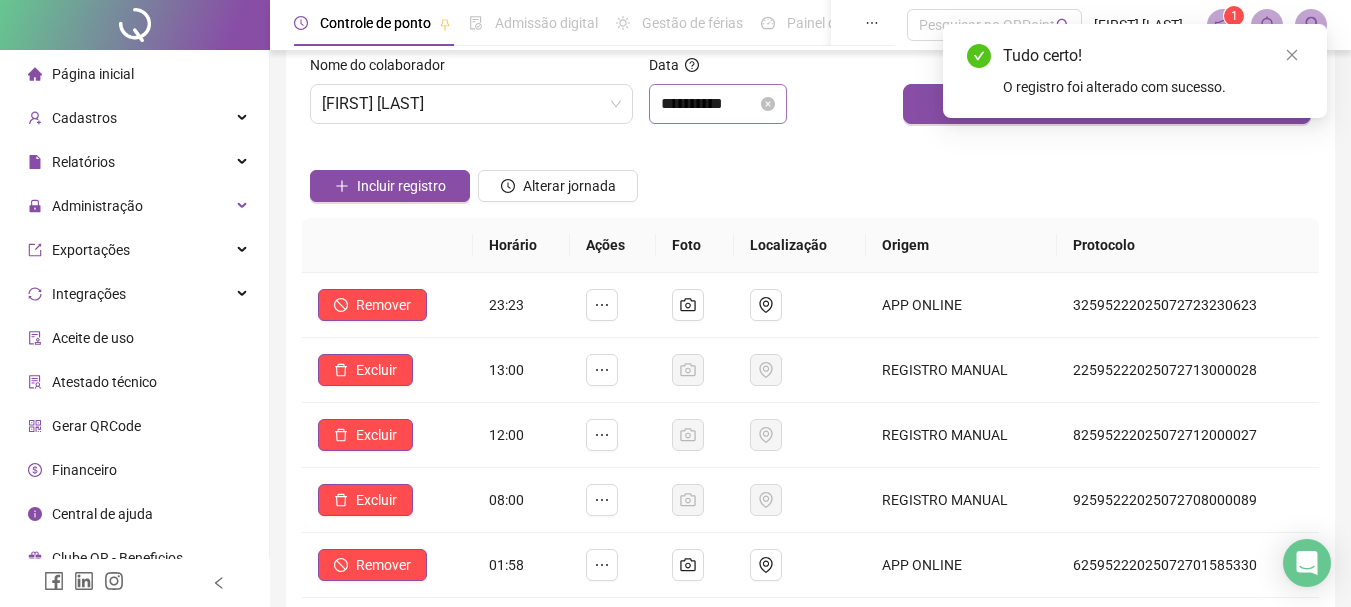 scroll, scrollTop: 0, scrollLeft: 0, axis: both 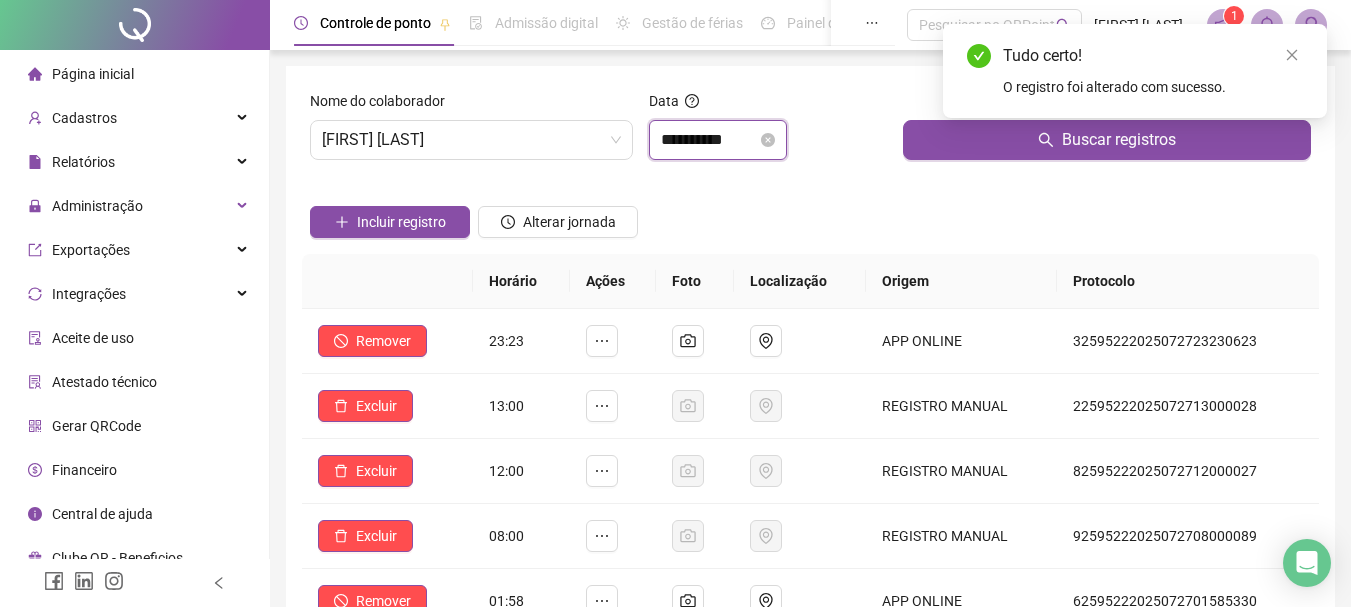 click on "**********" at bounding box center [709, 140] 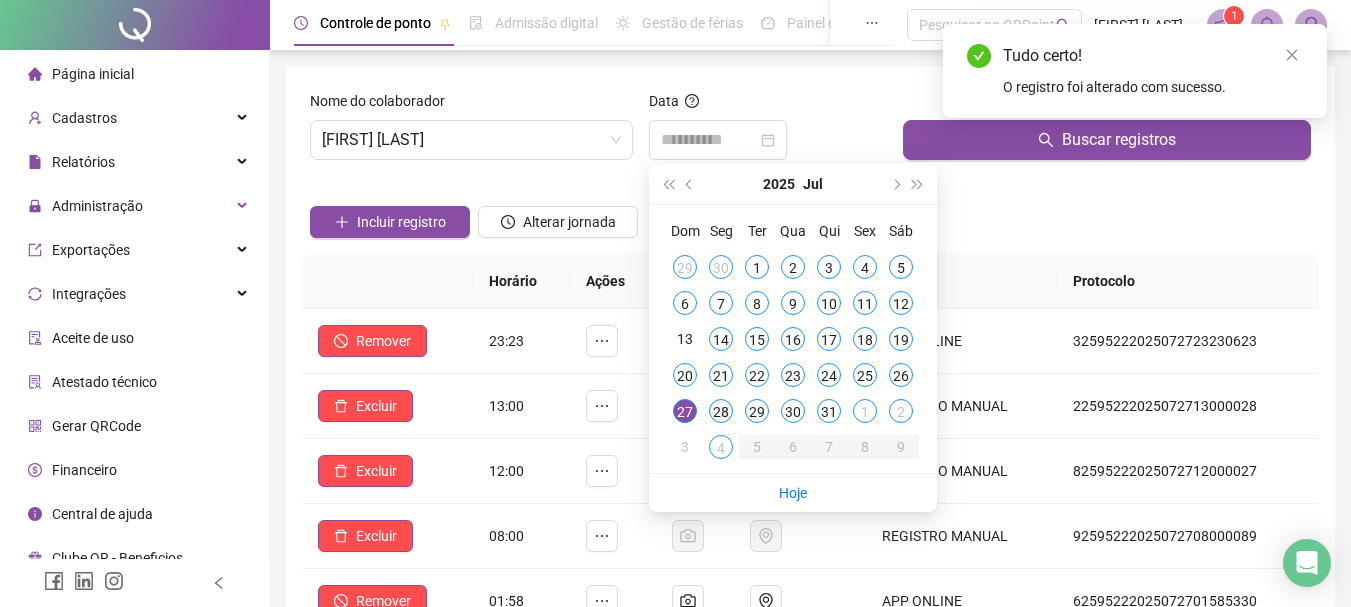 click on "28" at bounding box center [721, 411] 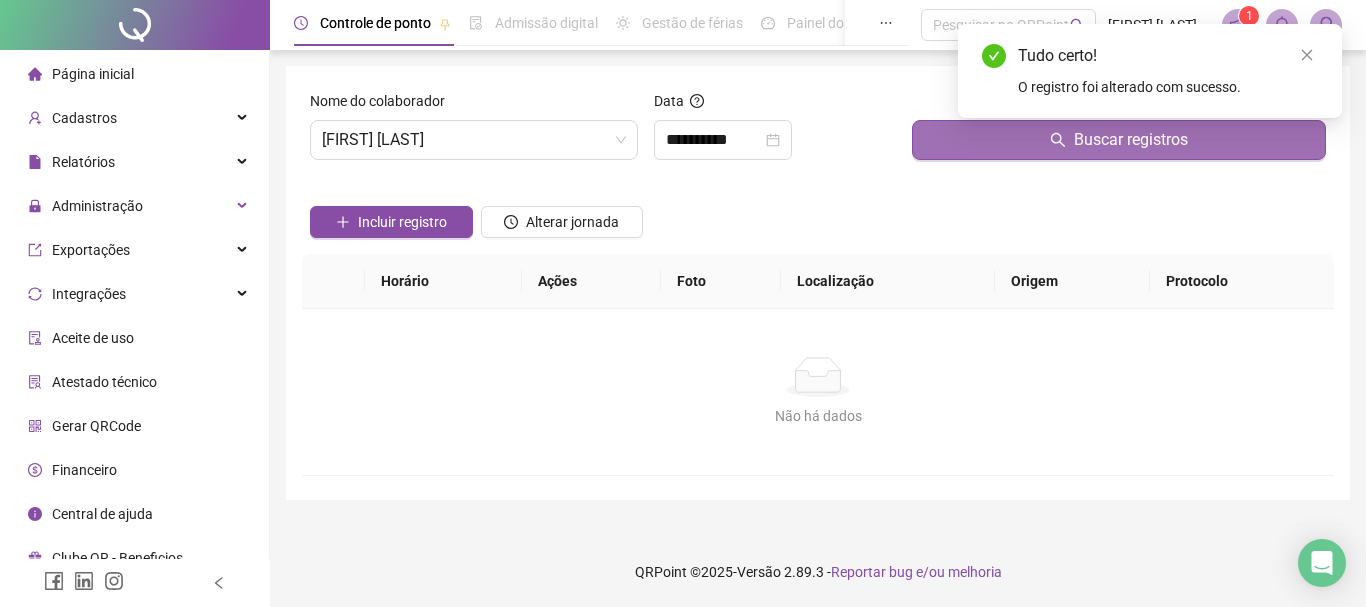 click on "Buscar registros" at bounding box center (1119, 140) 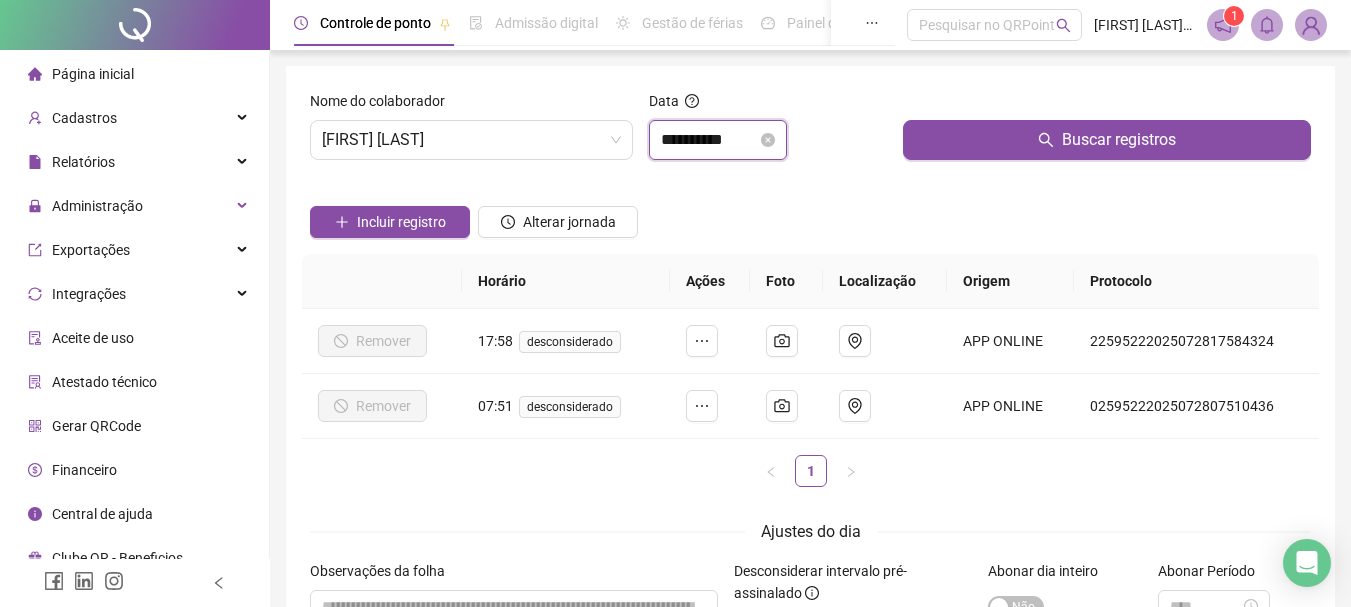 click on "**********" at bounding box center (709, 140) 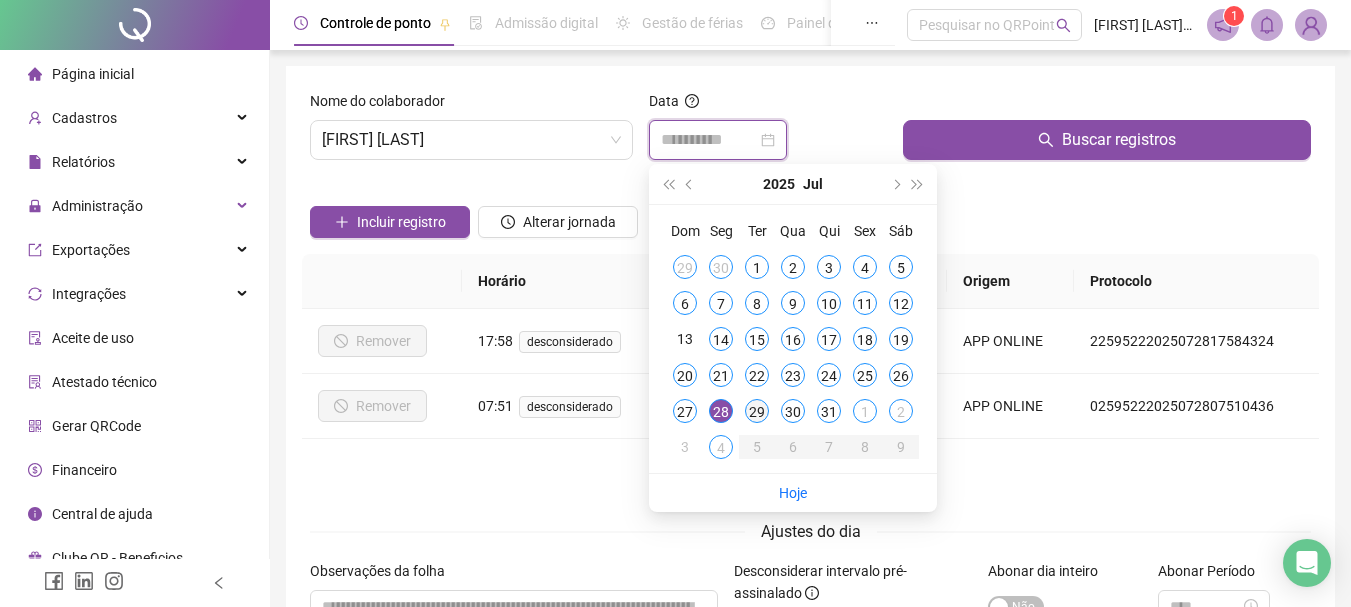 type on "**********" 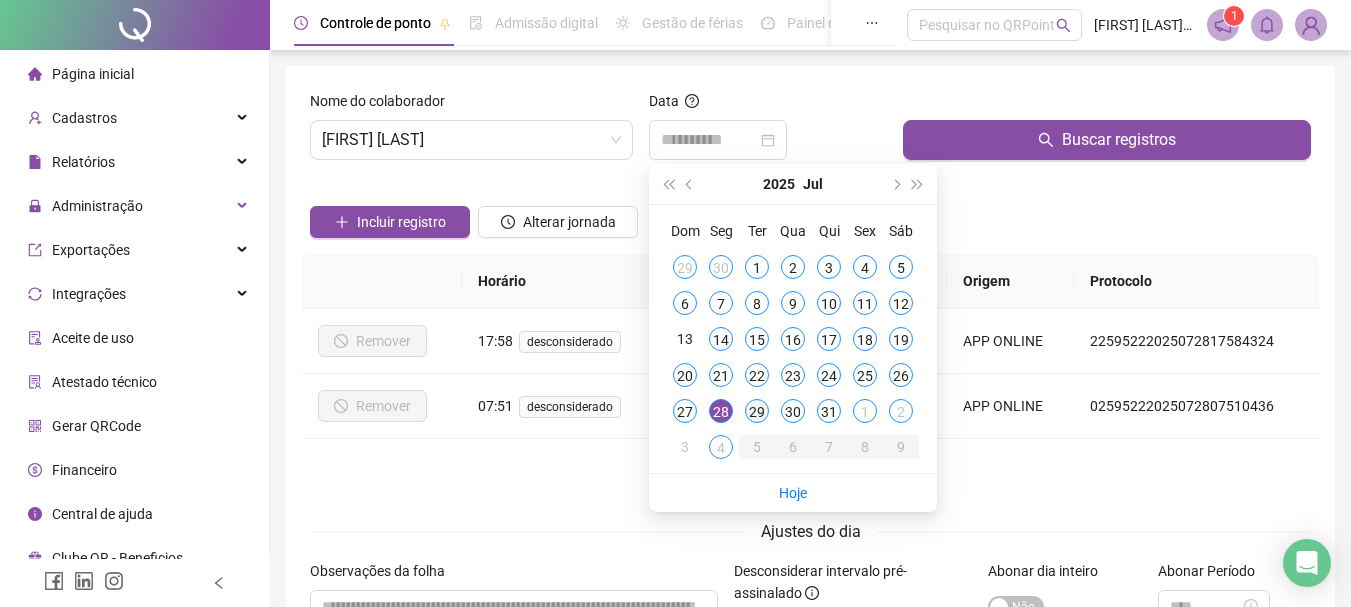 click on "29" at bounding box center (757, 411) 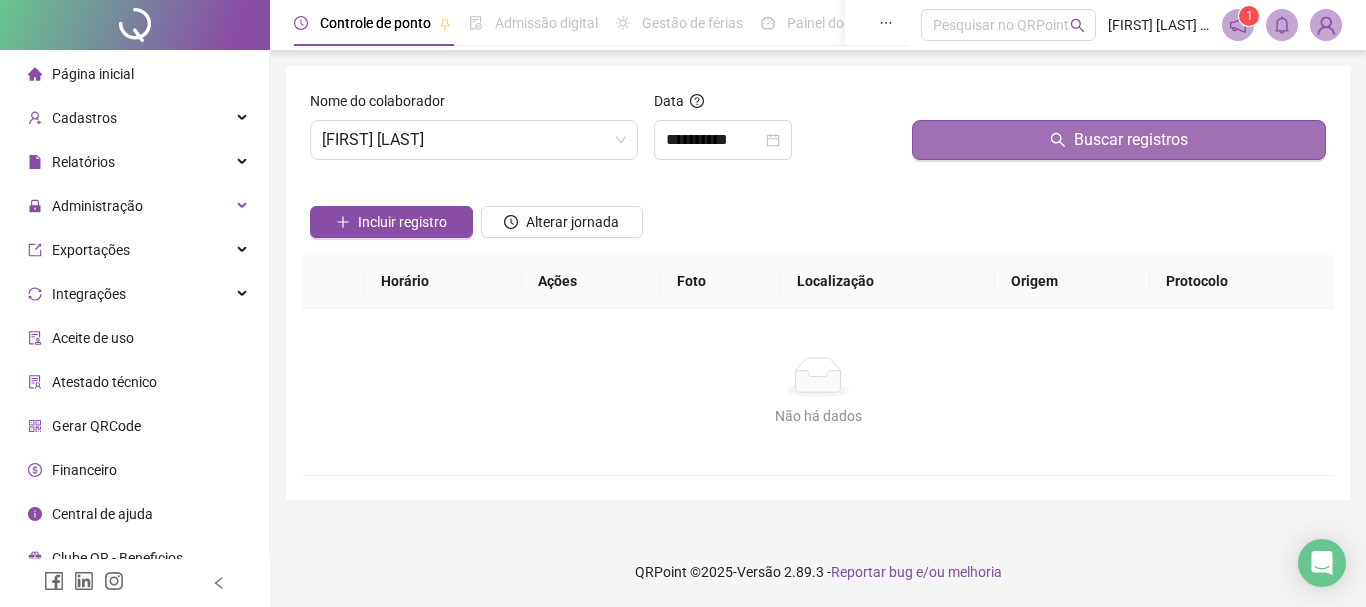 click on "Buscar registros" at bounding box center [1119, 140] 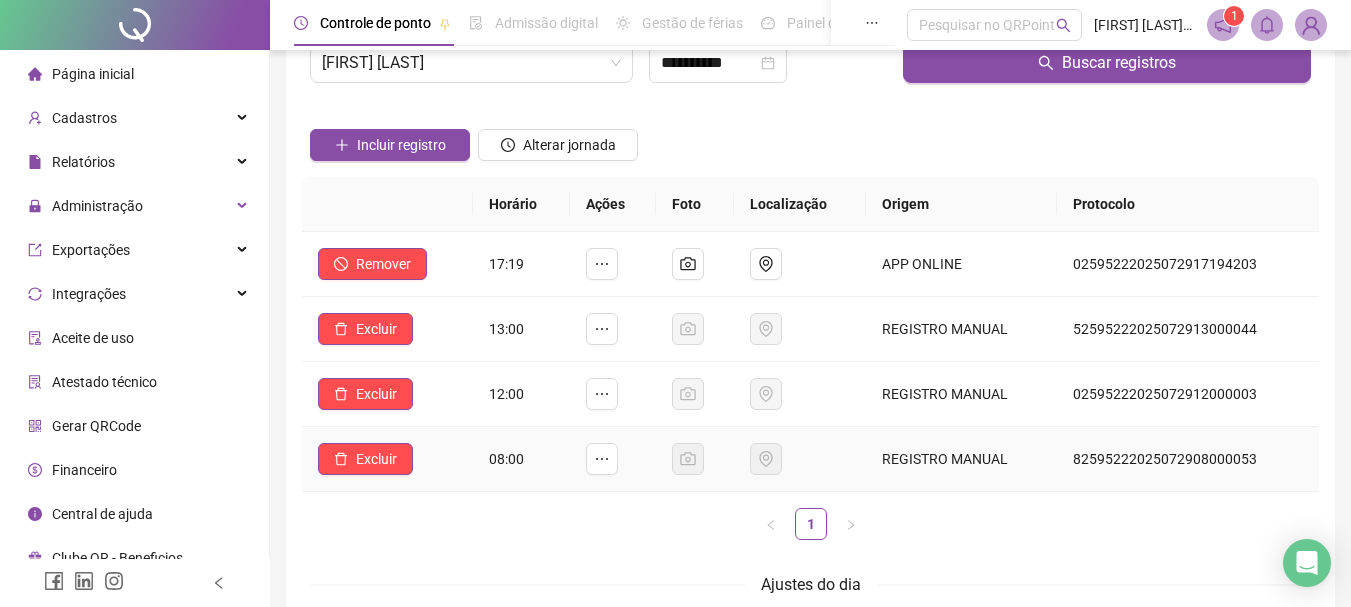 scroll, scrollTop: 100, scrollLeft: 0, axis: vertical 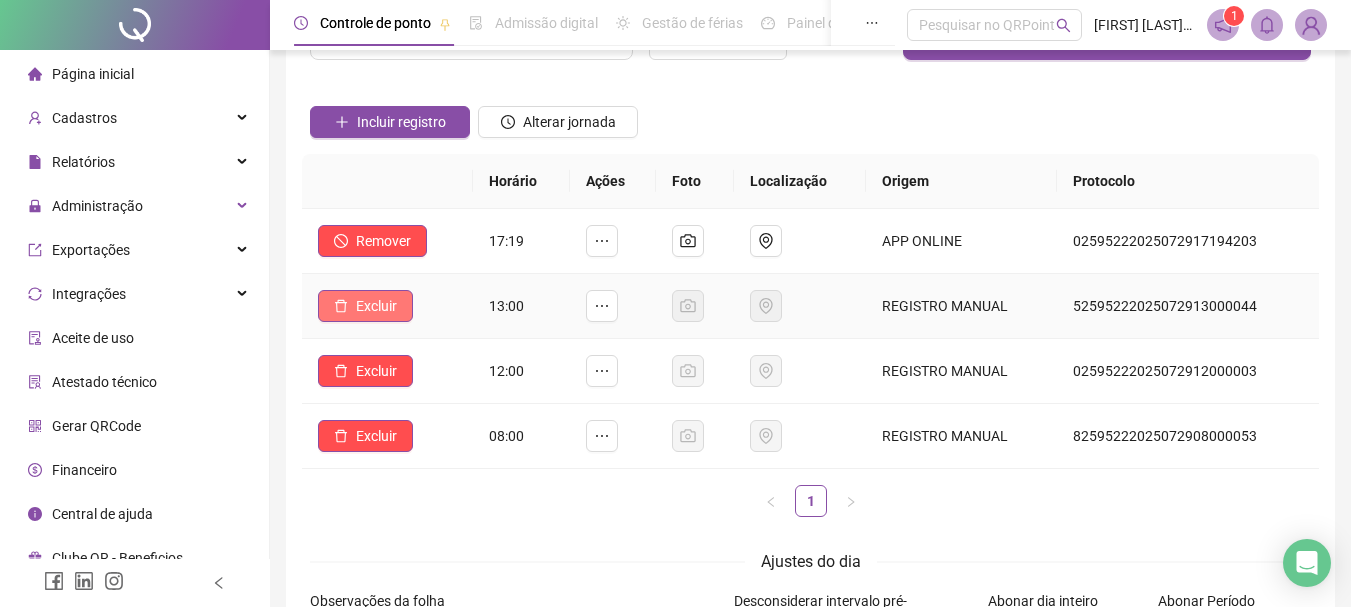 click on "Excluir" at bounding box center (365, 306) 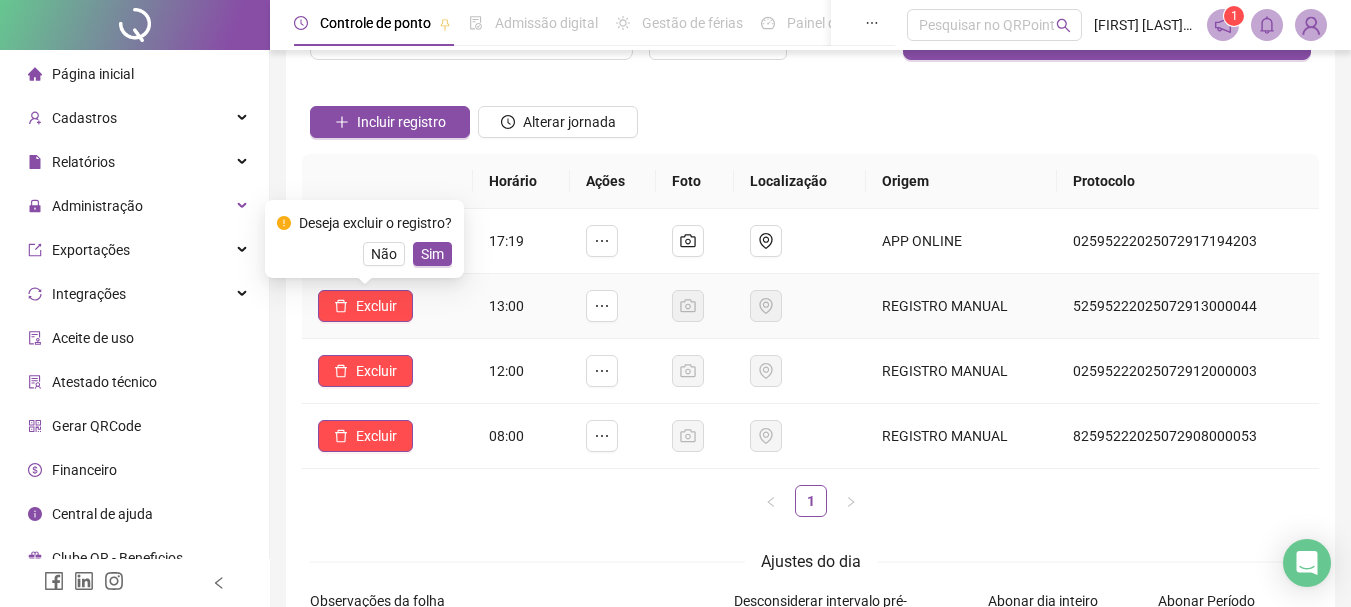 click on "Sim" at bounding box center (432, 254) 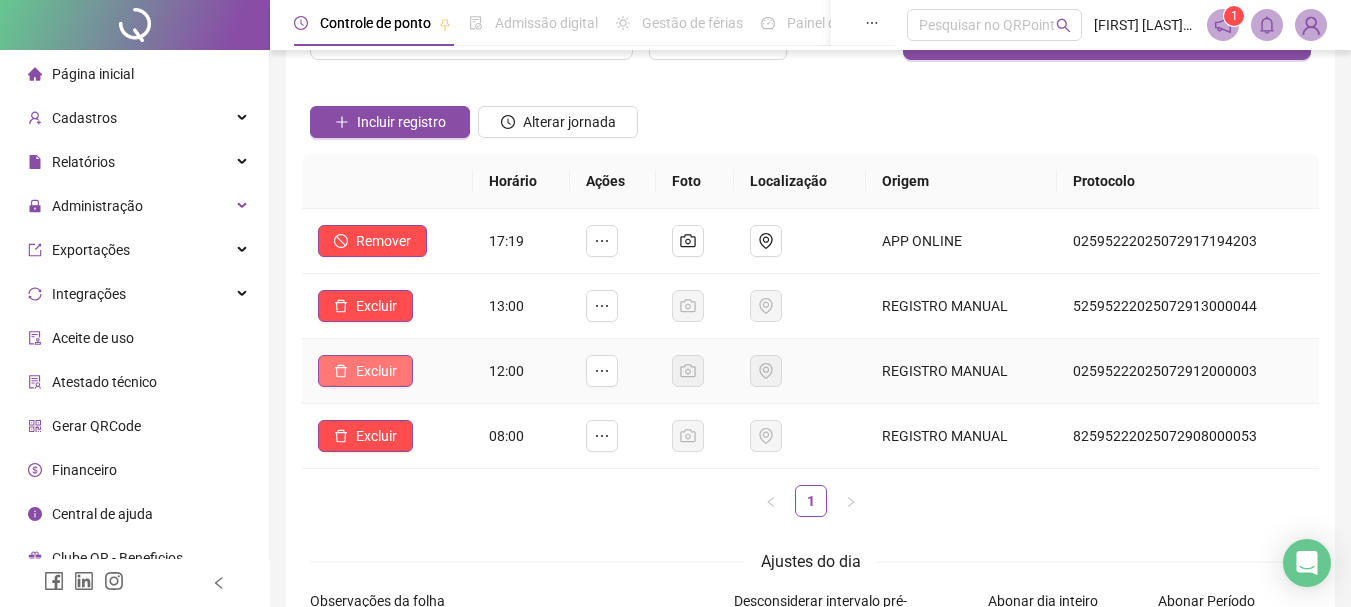 click on "Excluir" at bounding box center (376, 371) 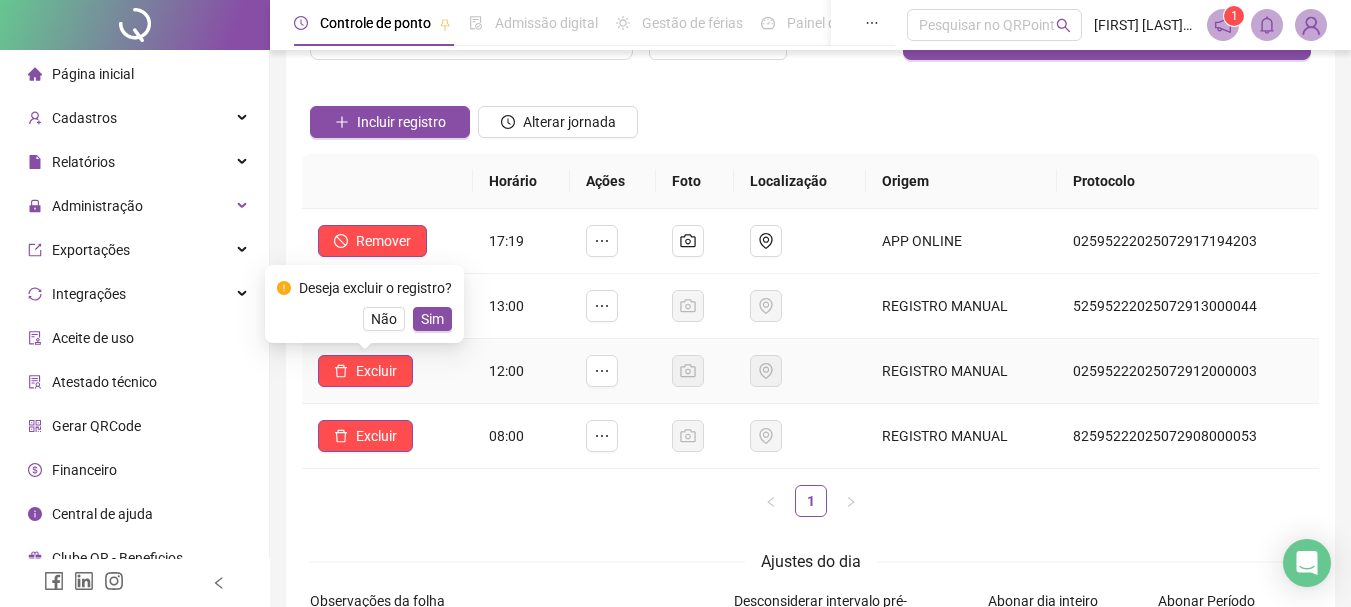 click on "Deseja excluir o registro? Não Sim" at bounding box center (364, 304) 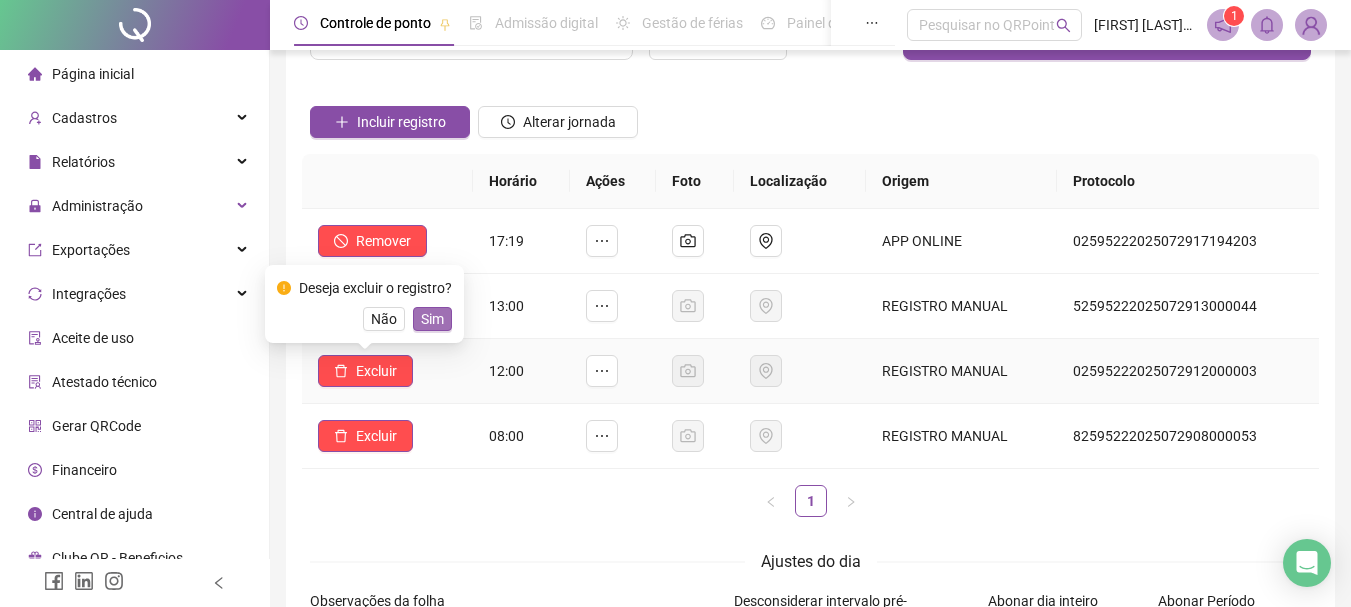 click on "Sim" at bounding box center (432, 319) 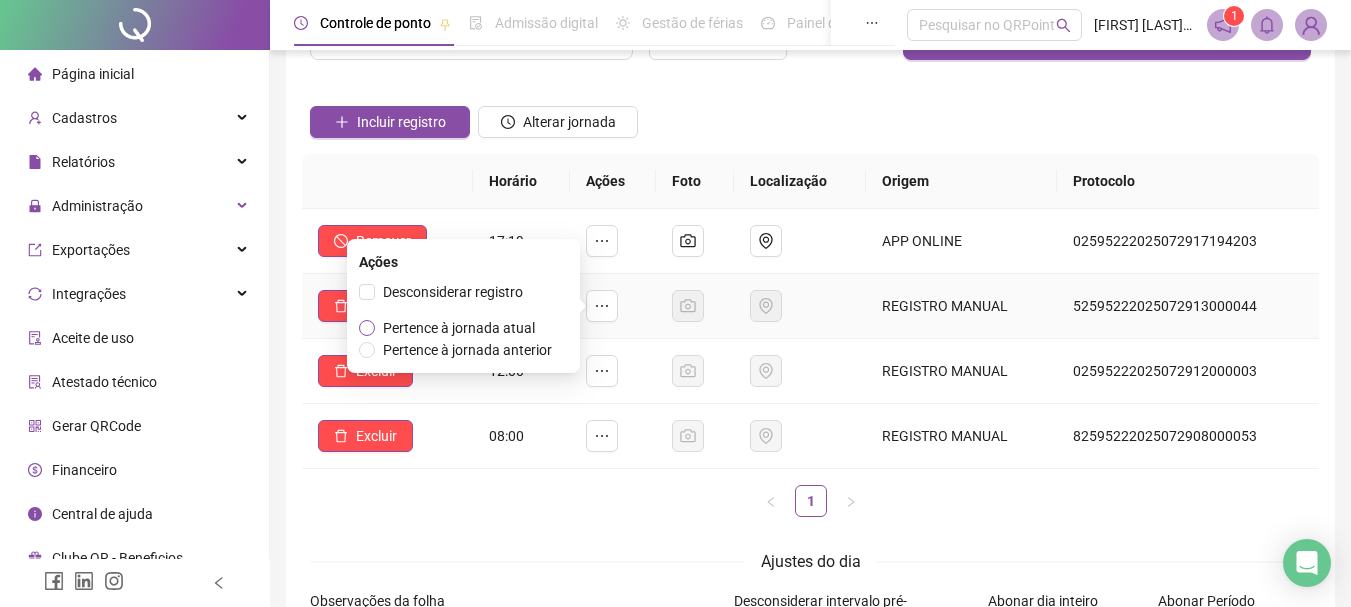 click on "Pertence à jornada atual" at bounding box center (459, 328) 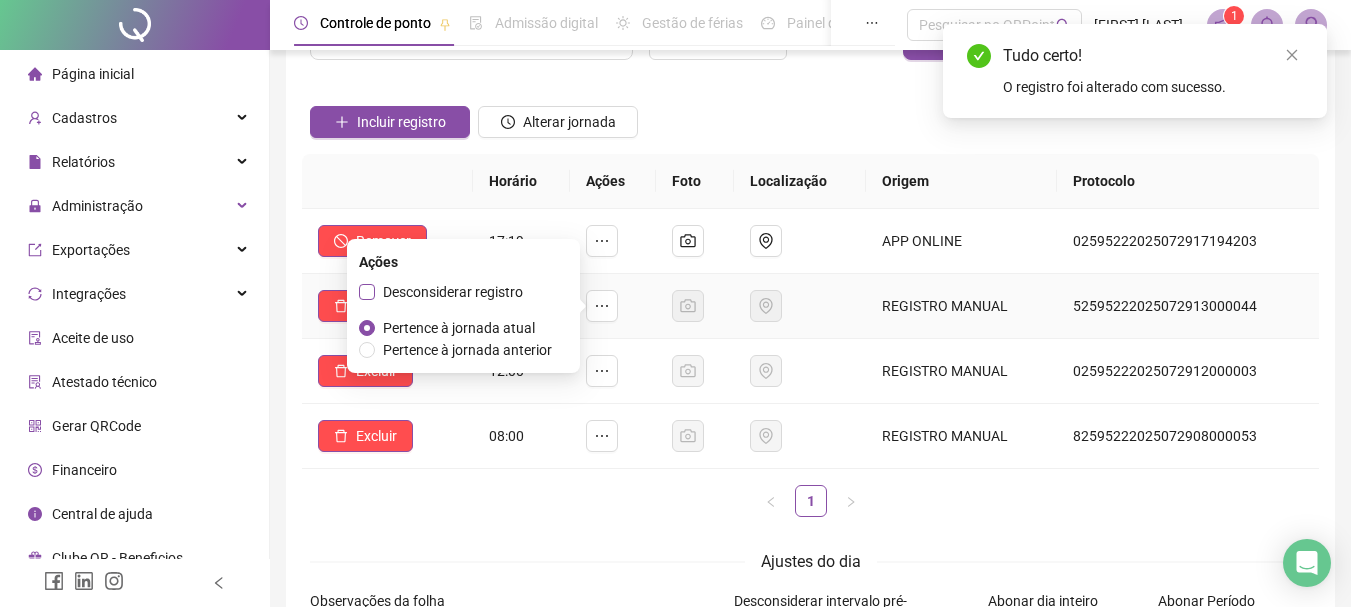 click on "Desconsiderar registro" at bounding box center (453, 292) 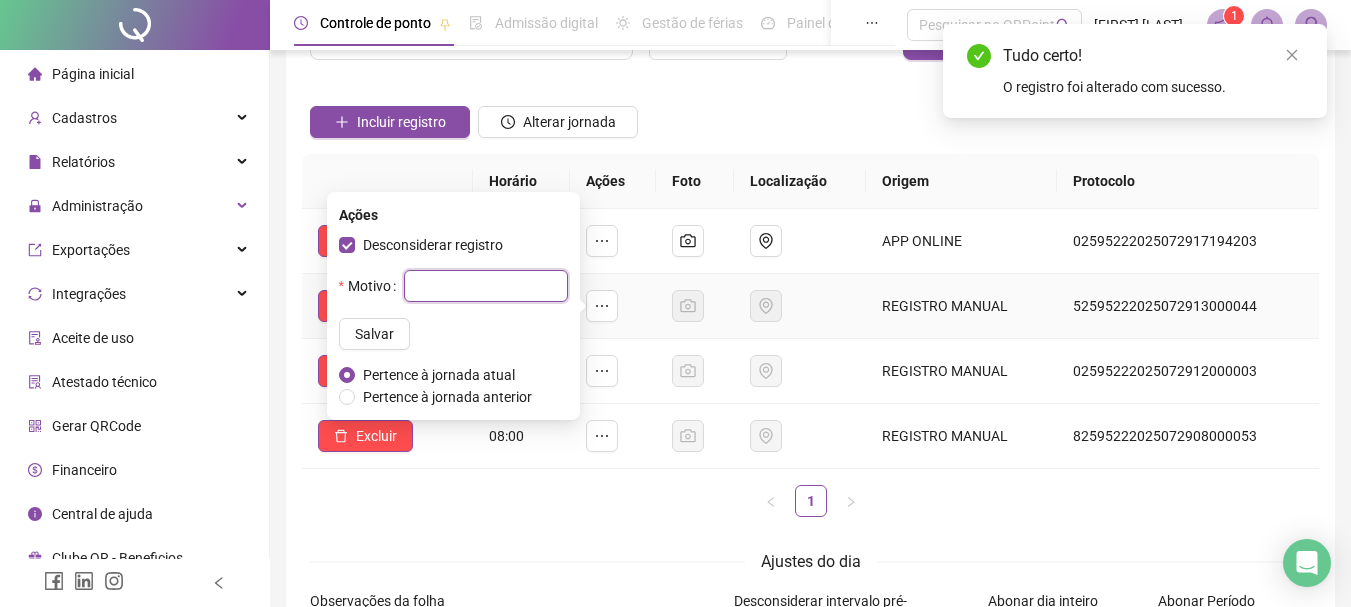 click at bounding box center (486, 286) 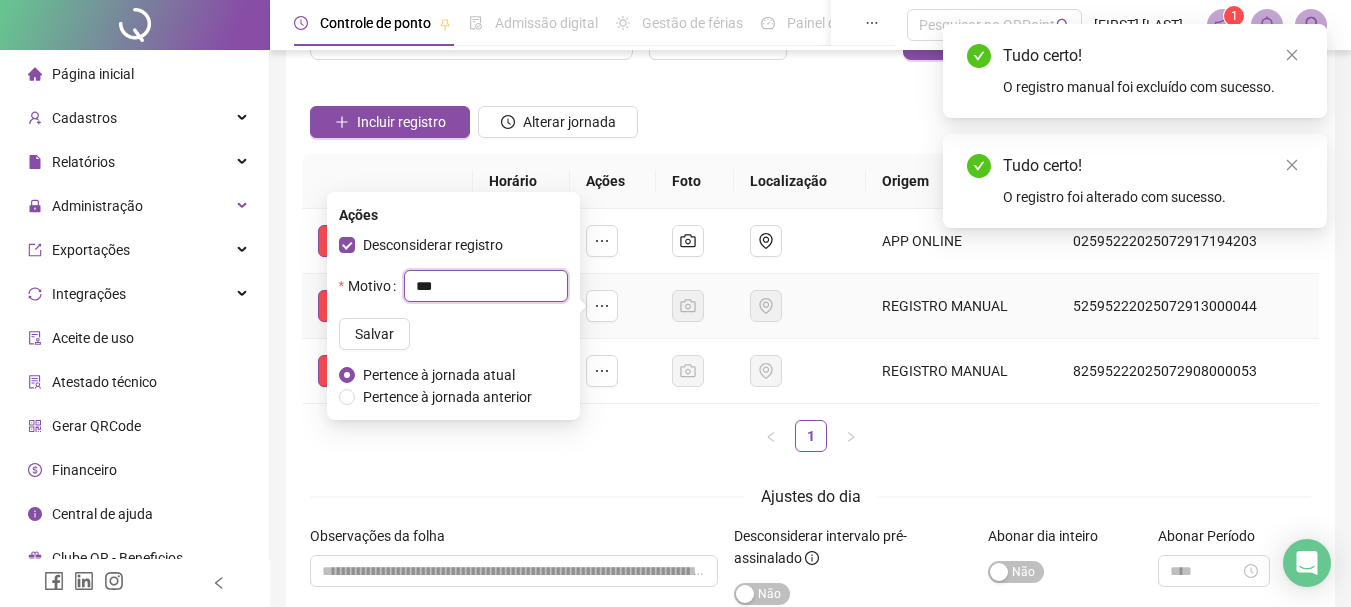 type on "****" 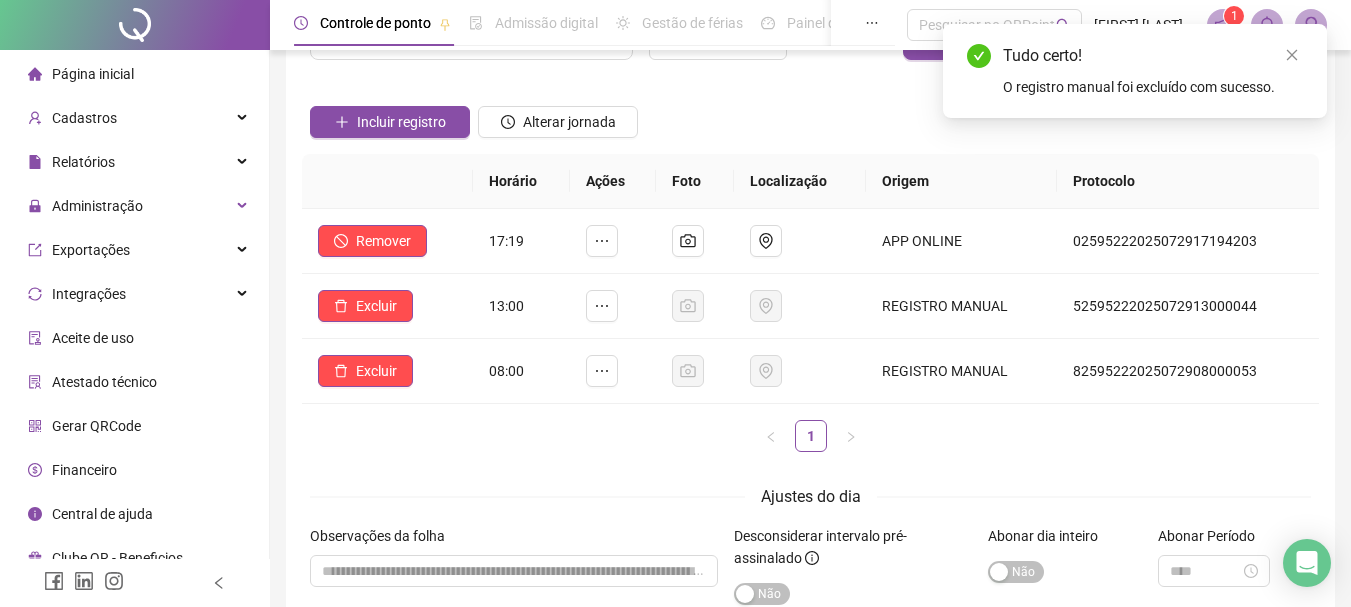 click on "Incluir registro   Alterar jornada" at bounding box center (810, 115) 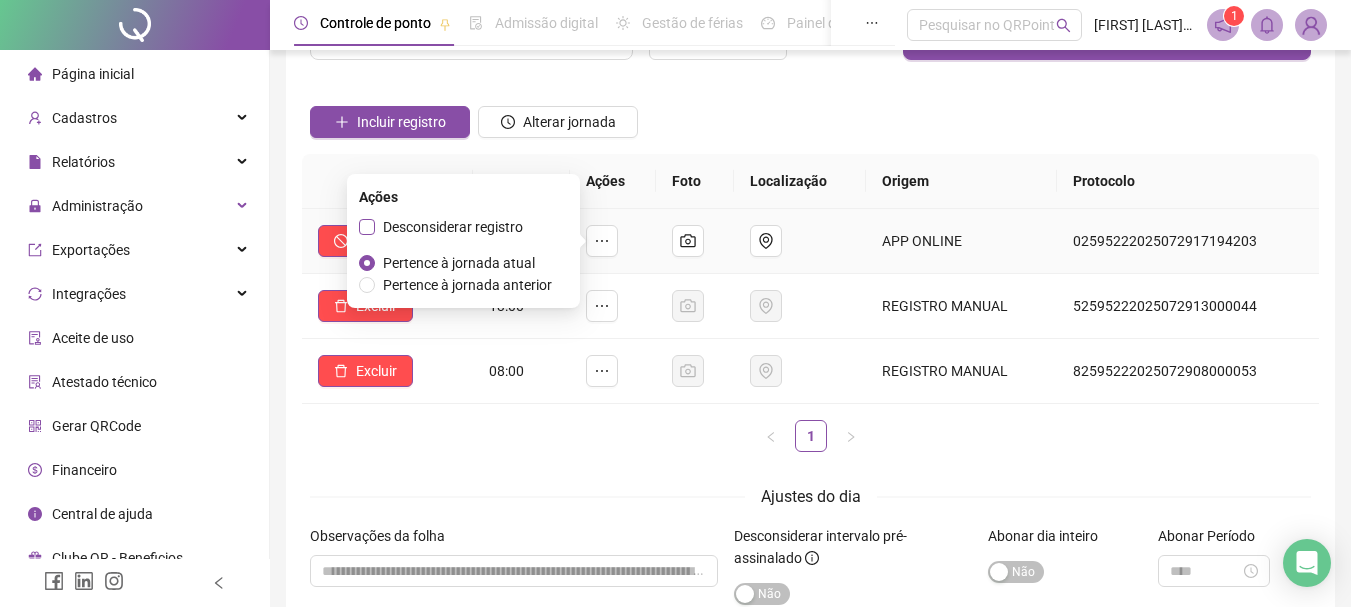 click on "Desconsiderar registro" at bounding box center (453, 227) 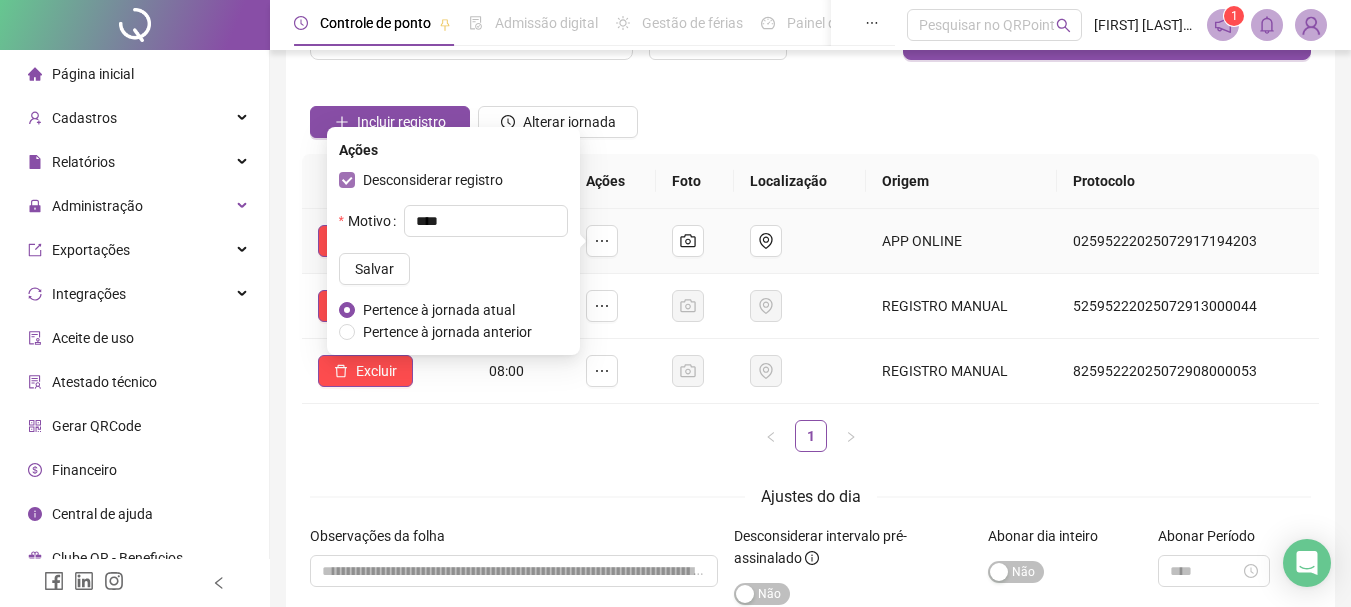 click on "****" at bounding box center [486, 221] 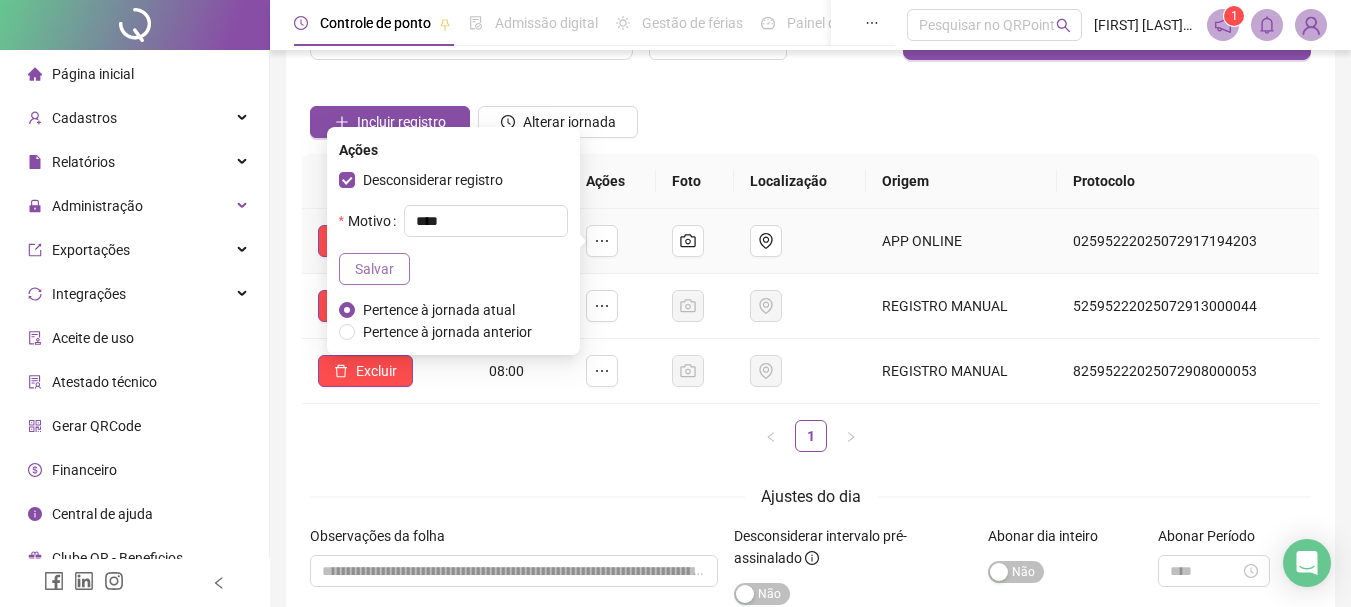 click on "Salvar" at bounding box center [374, 269] 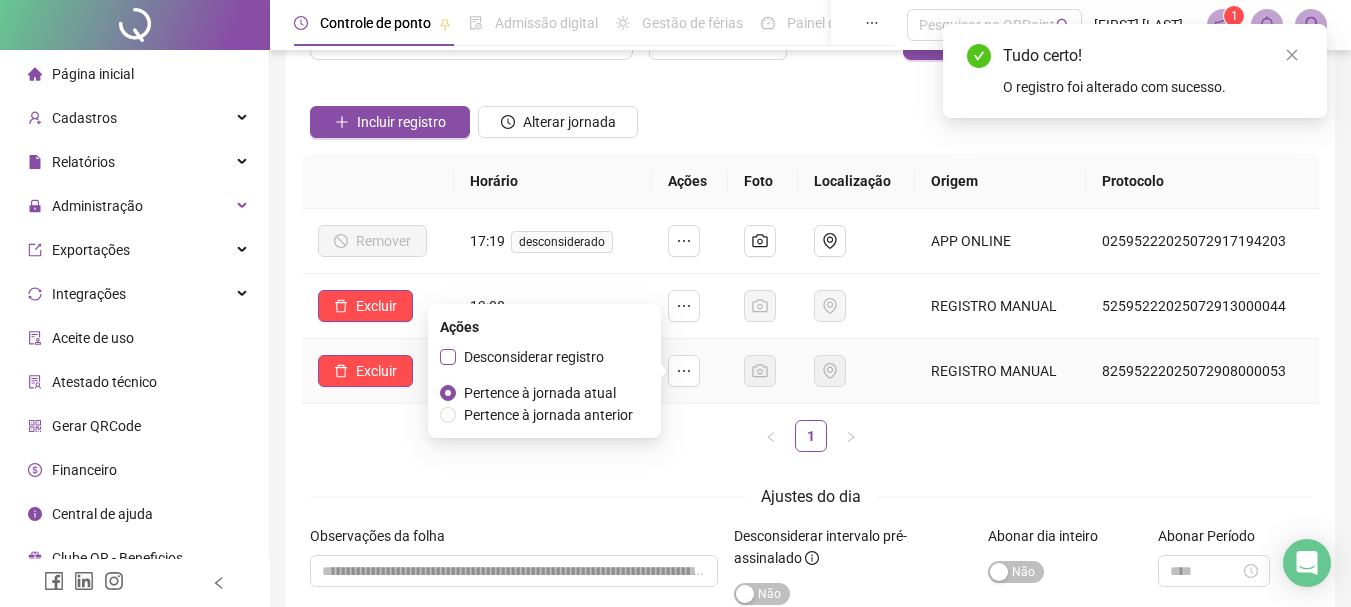 click on "Desconsiderar registro" at bounding box center [534, 357] 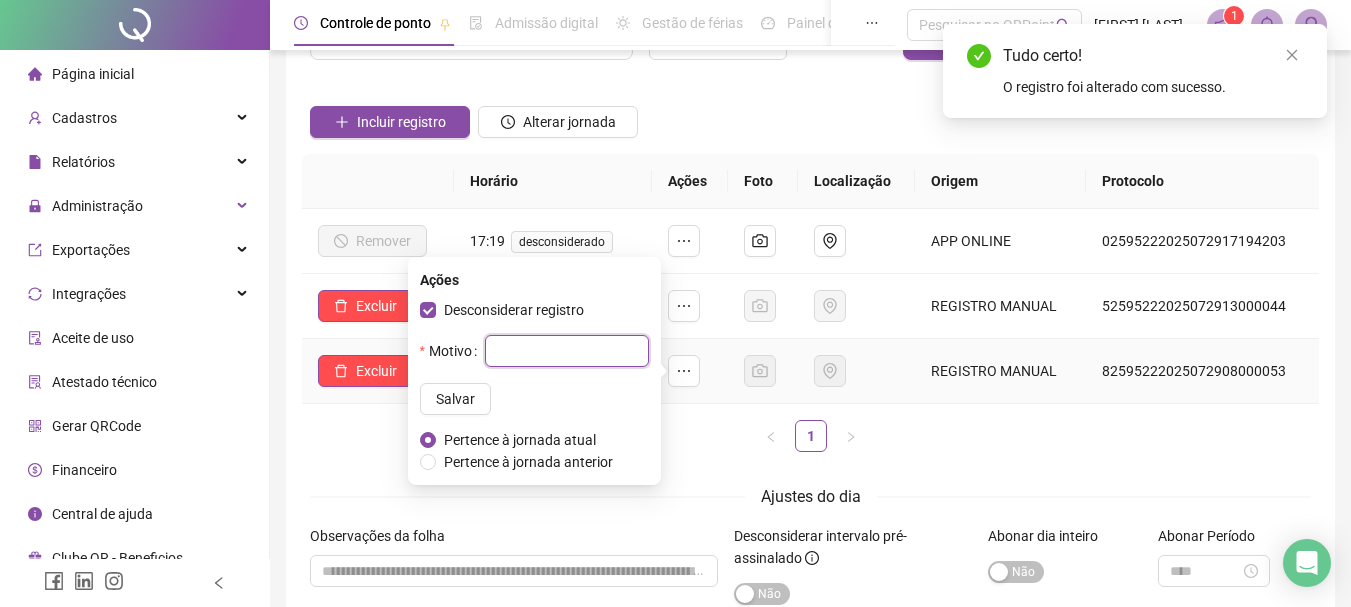 click at bounding box center (567, 351) 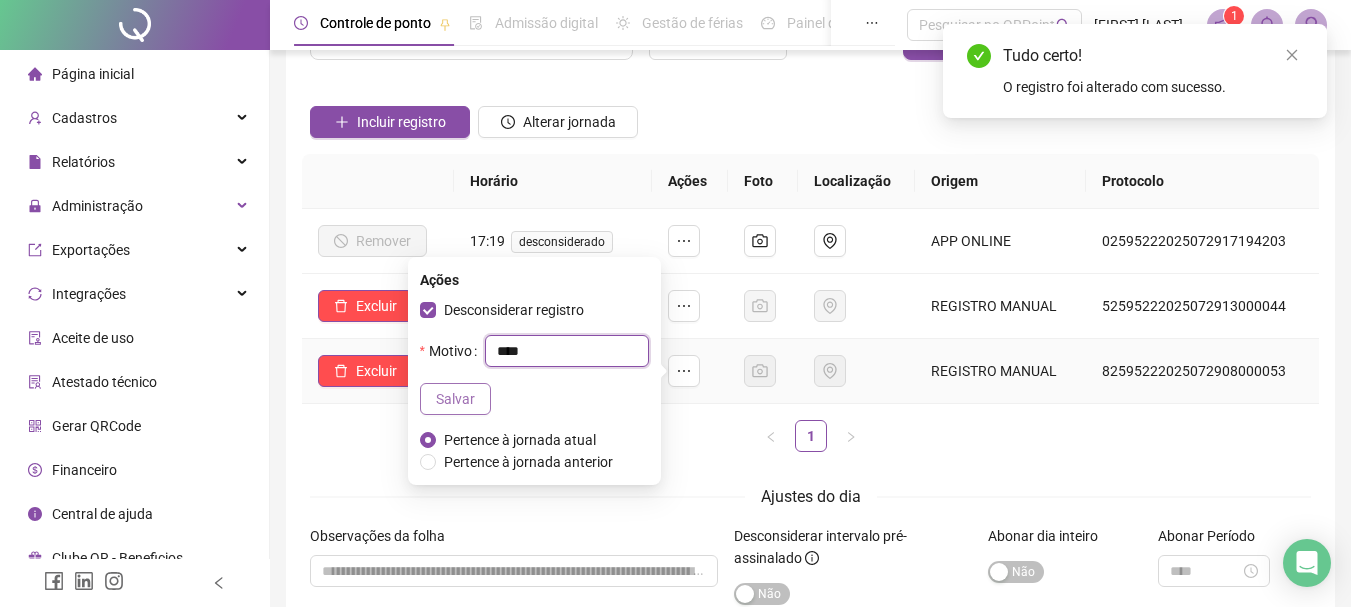 type on "****" 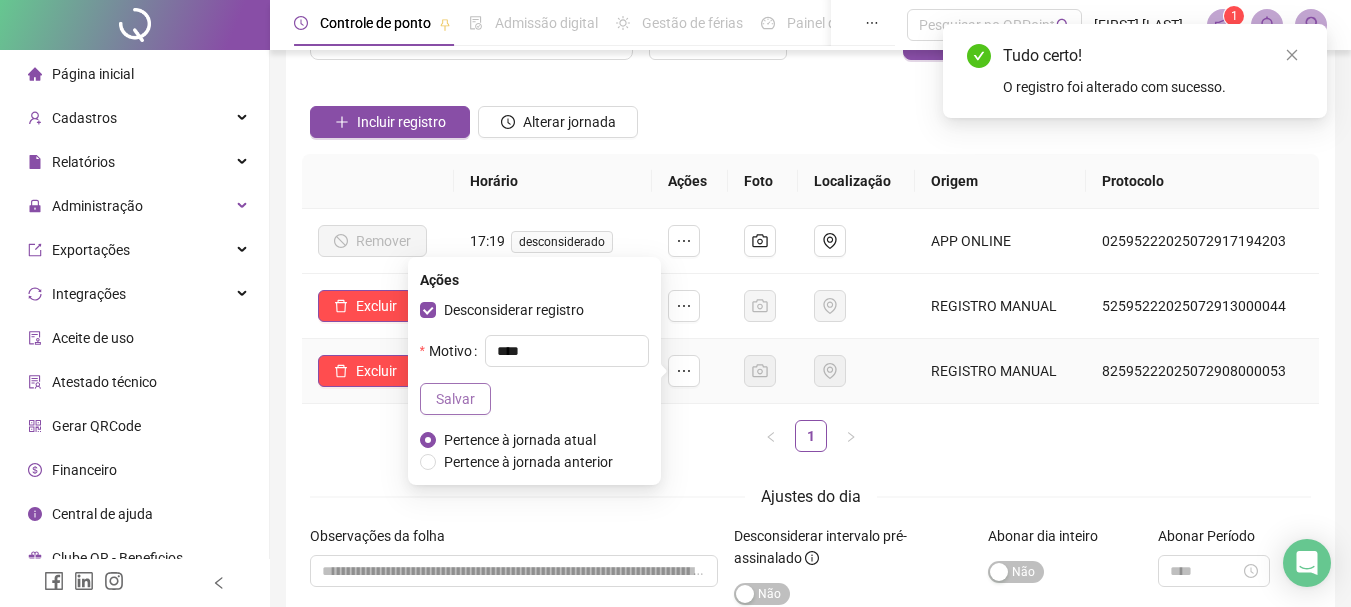 click on "Salvar" at bounding box center (455, 399) 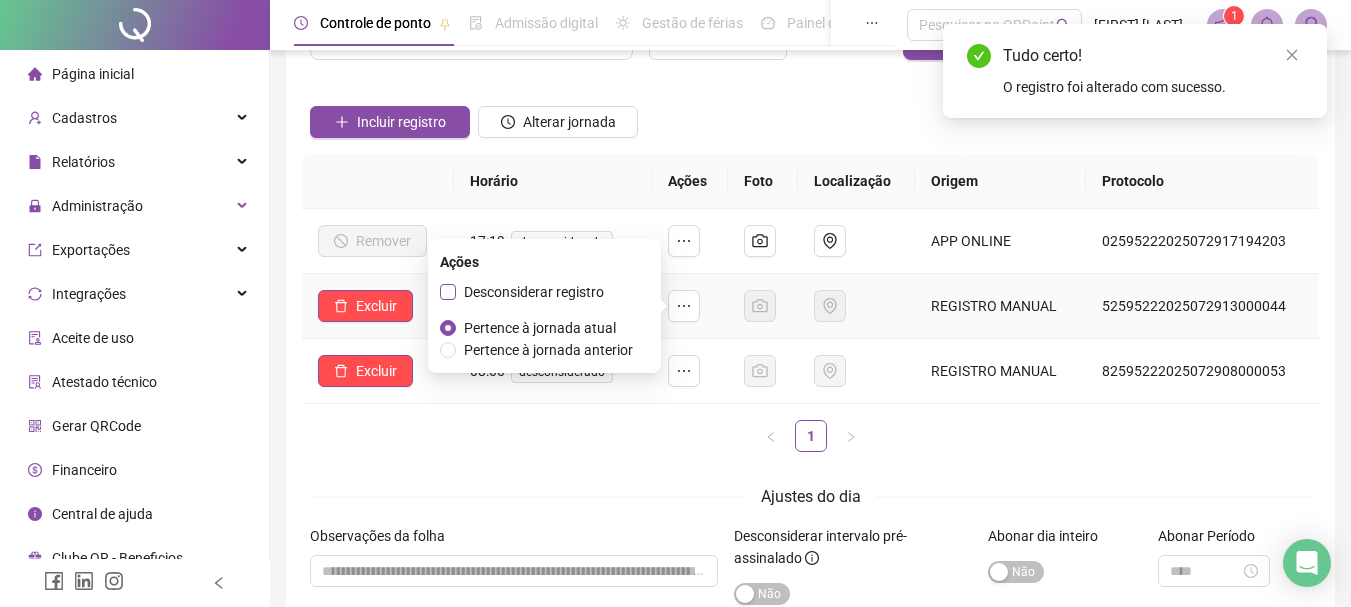 click on "Desconsiderar registro" at bounding box center (534, 292) 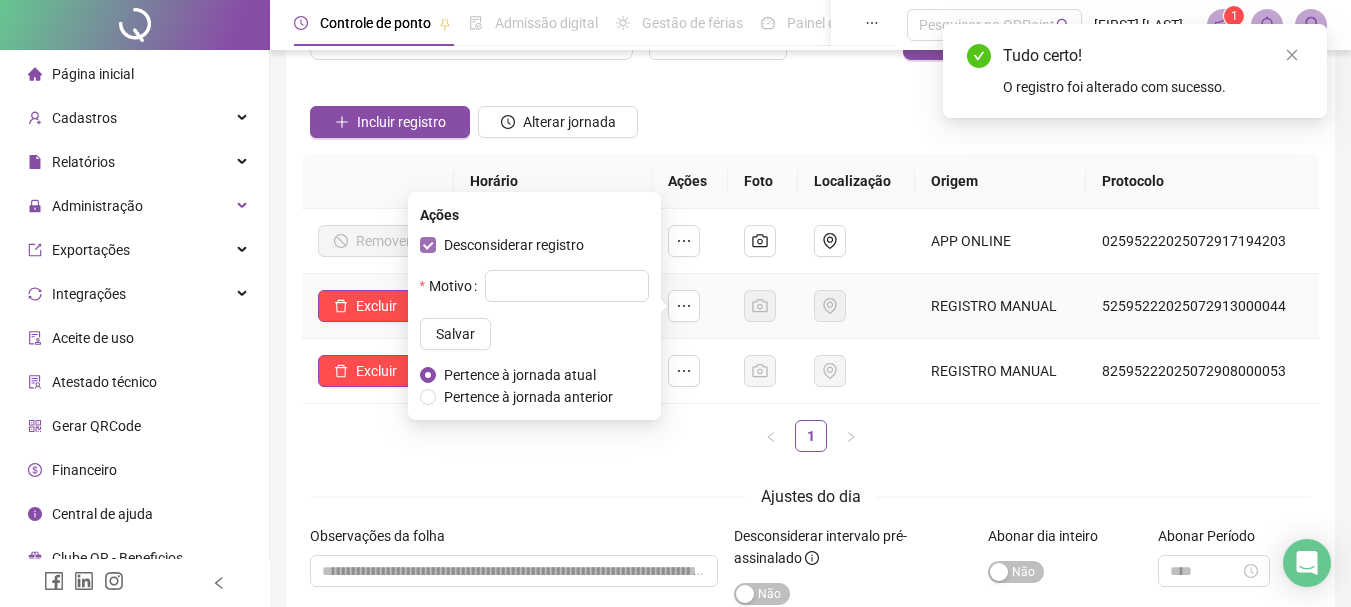 click on "Motivo Salvar" at bounding box center (534, 310) 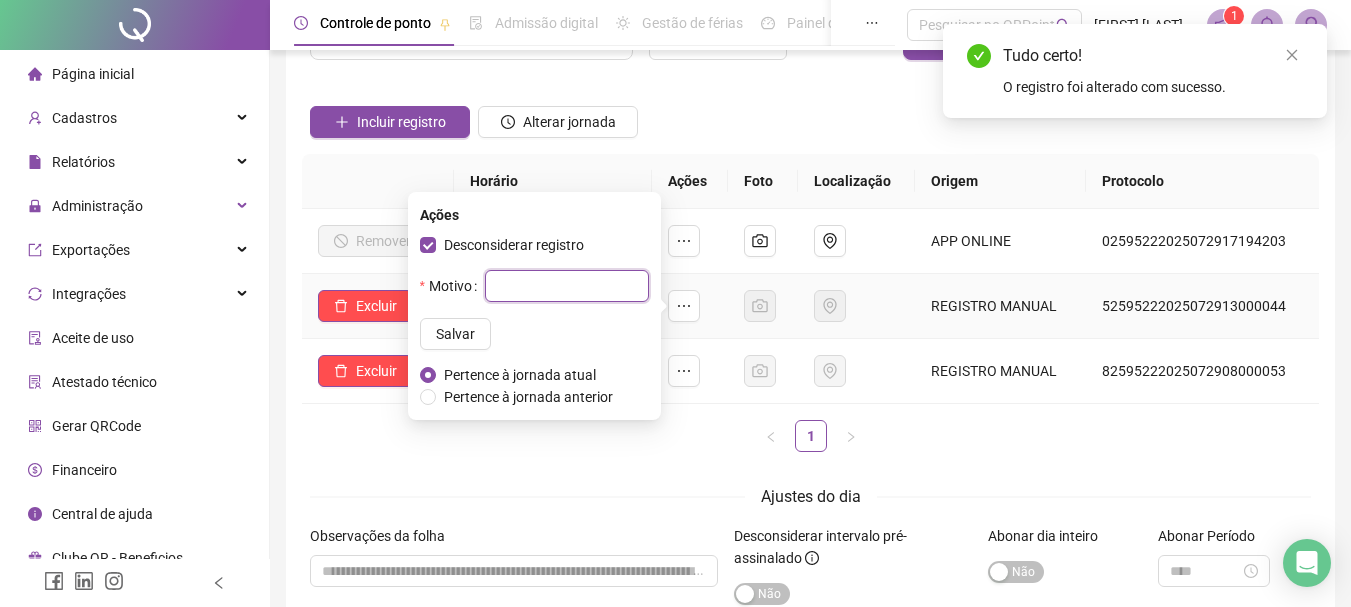 click at bounding box center (567, 286) 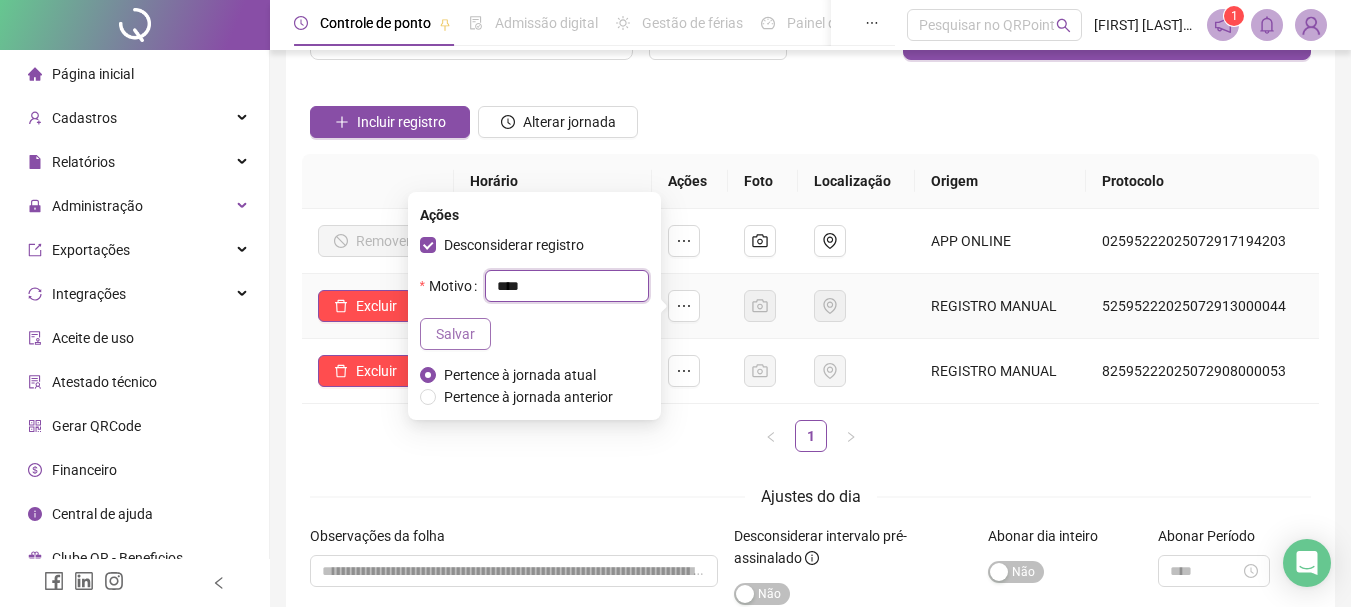 type on "****" 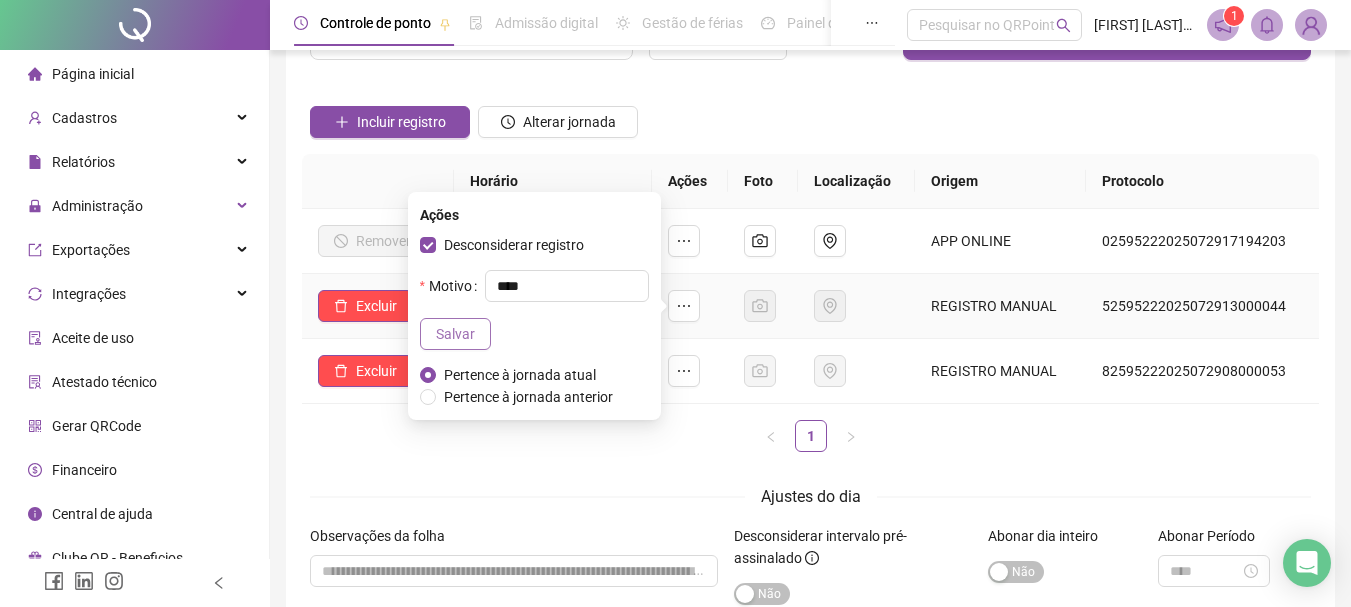 click on "Salvar" at bounding box center (455, 334) 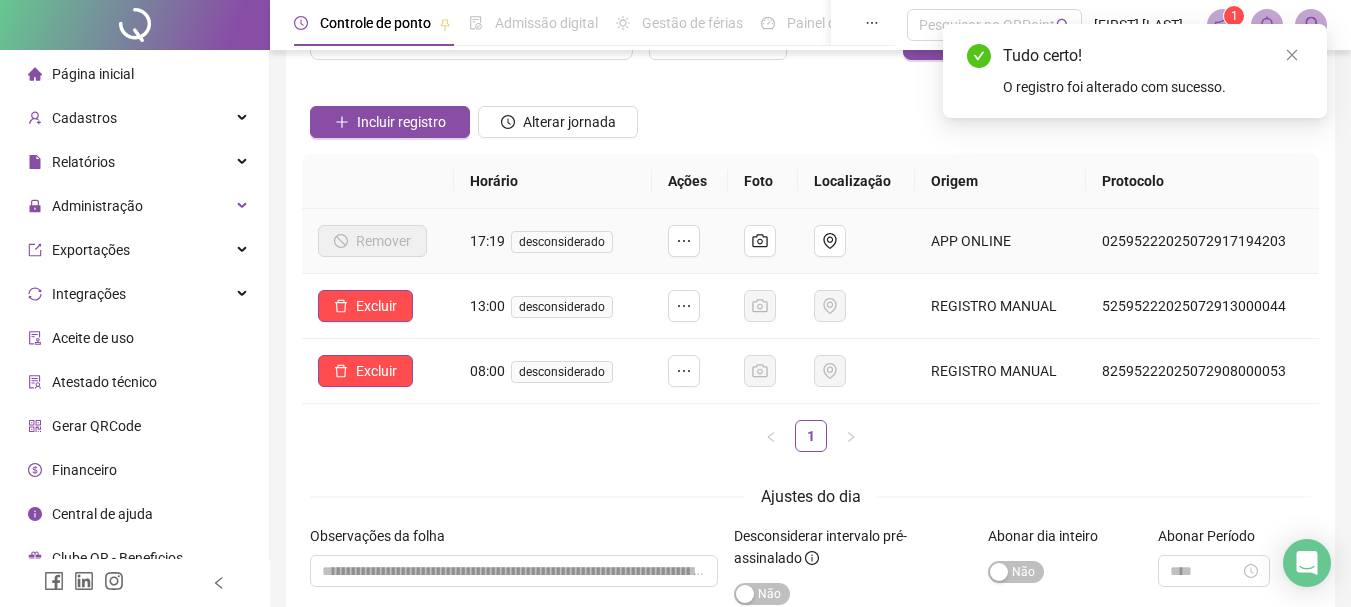 scroll, scrollTop: 0, scrollLeft: 0, axis: both 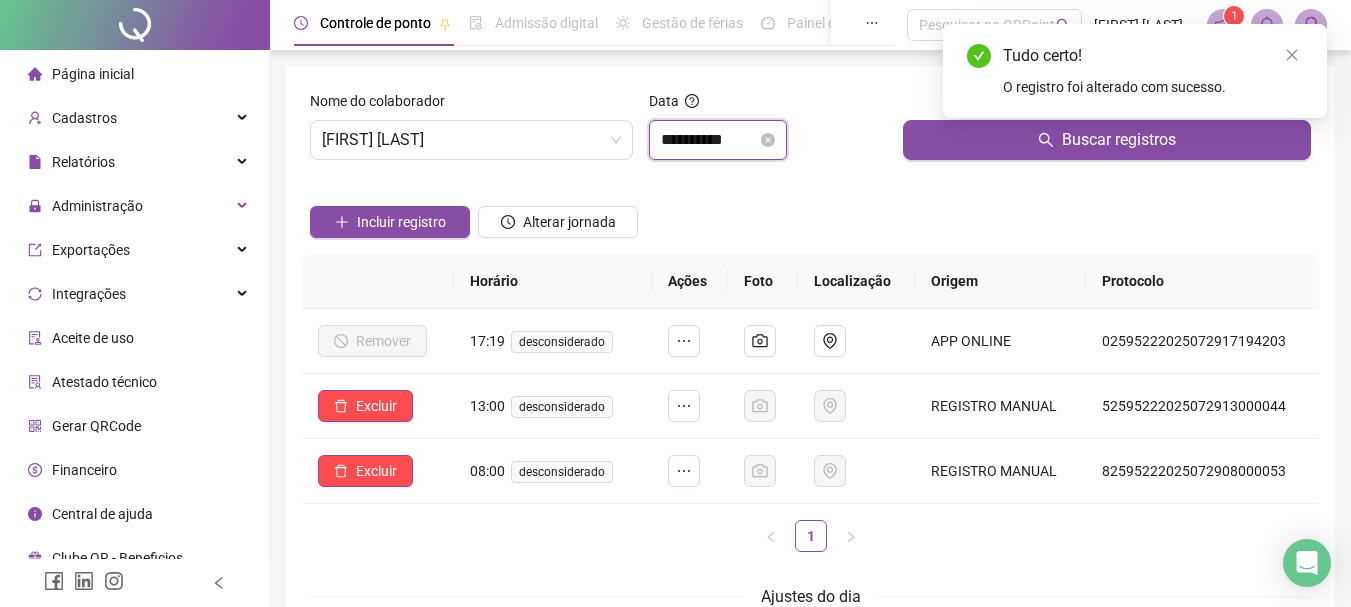 click on "**********" at bounding box center (709, 140) 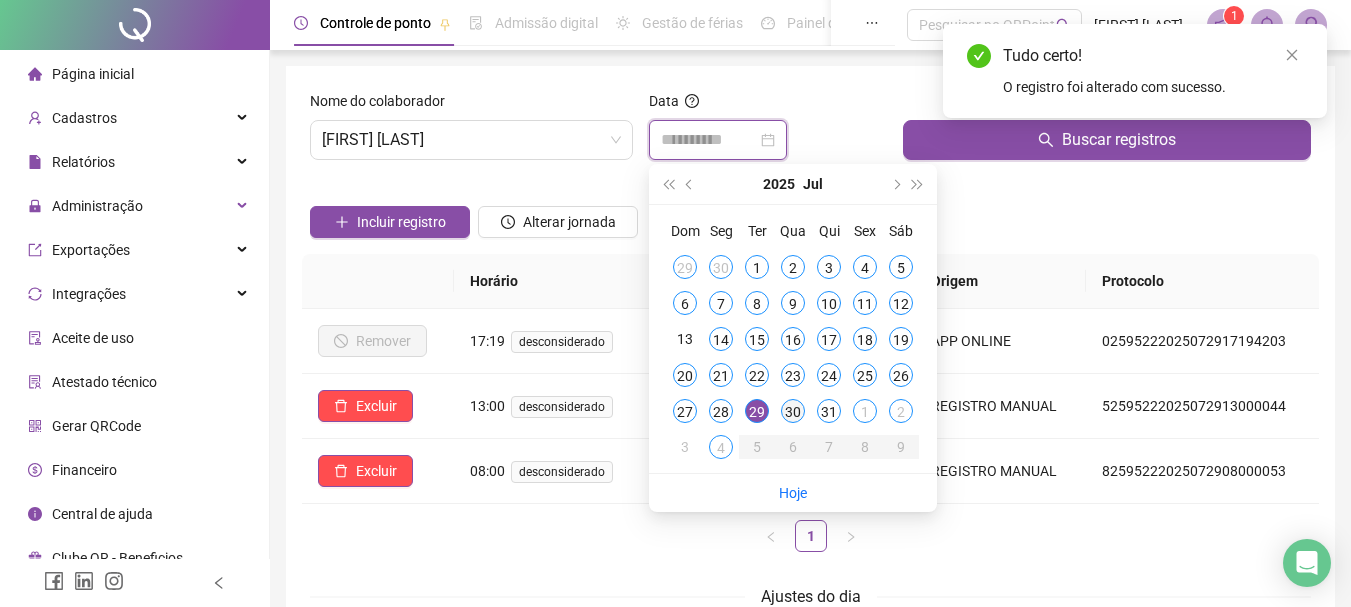 type on "**********" 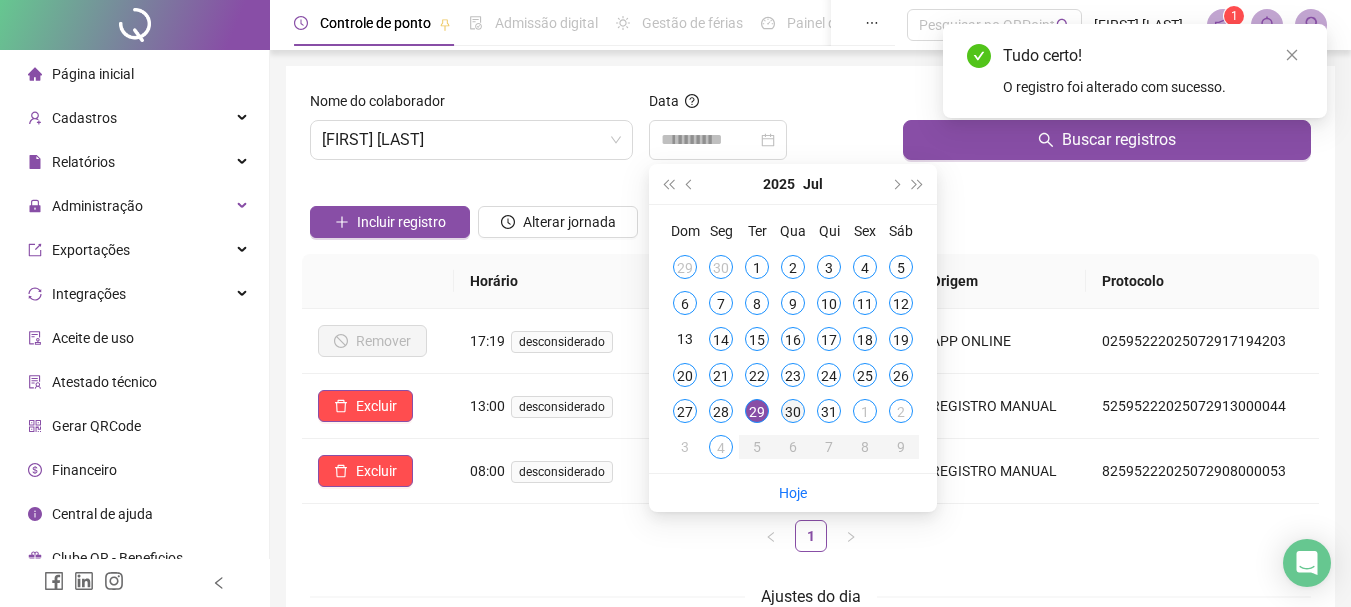 click on "30" at bounding box center [793, 411] 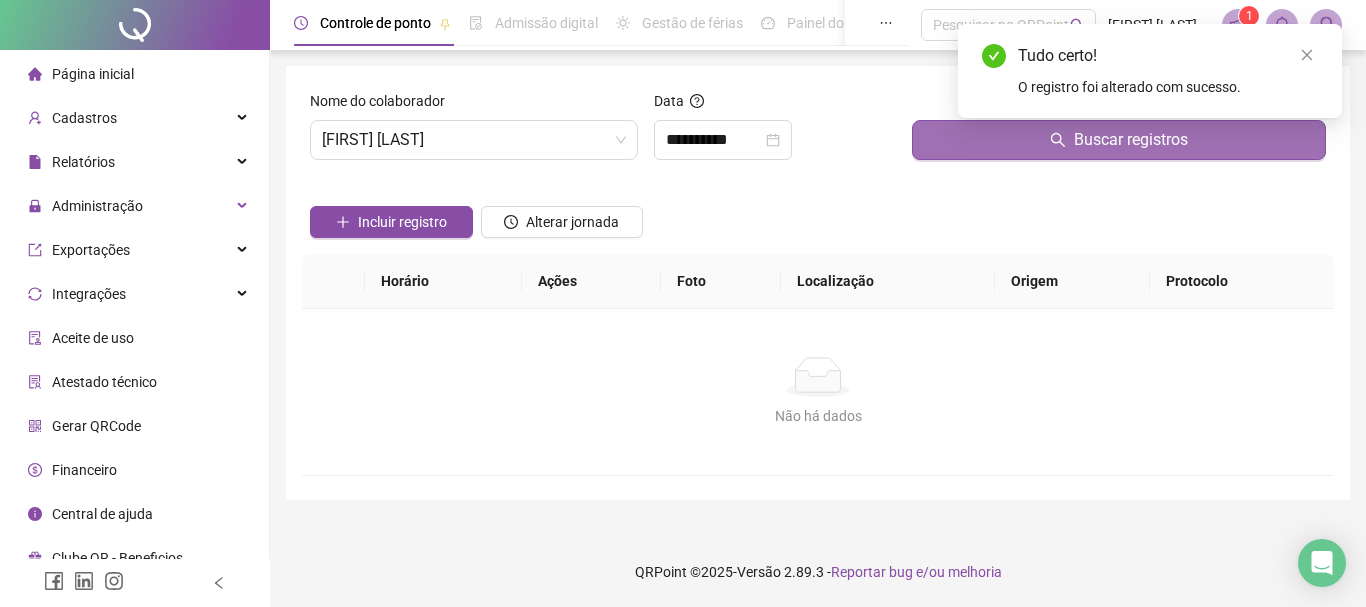 click on "Buscar registros" at bounding box center (1119, 140) 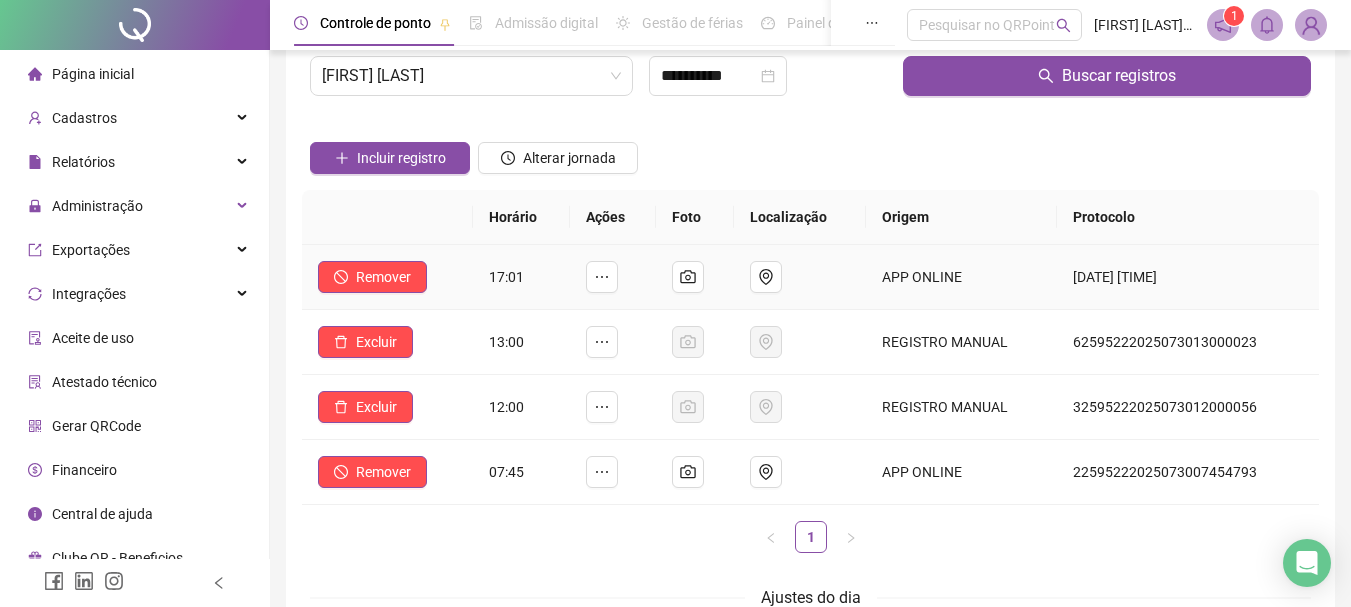 scroll, scrollTop: 100, scrollLeft: 0, axis: vertical 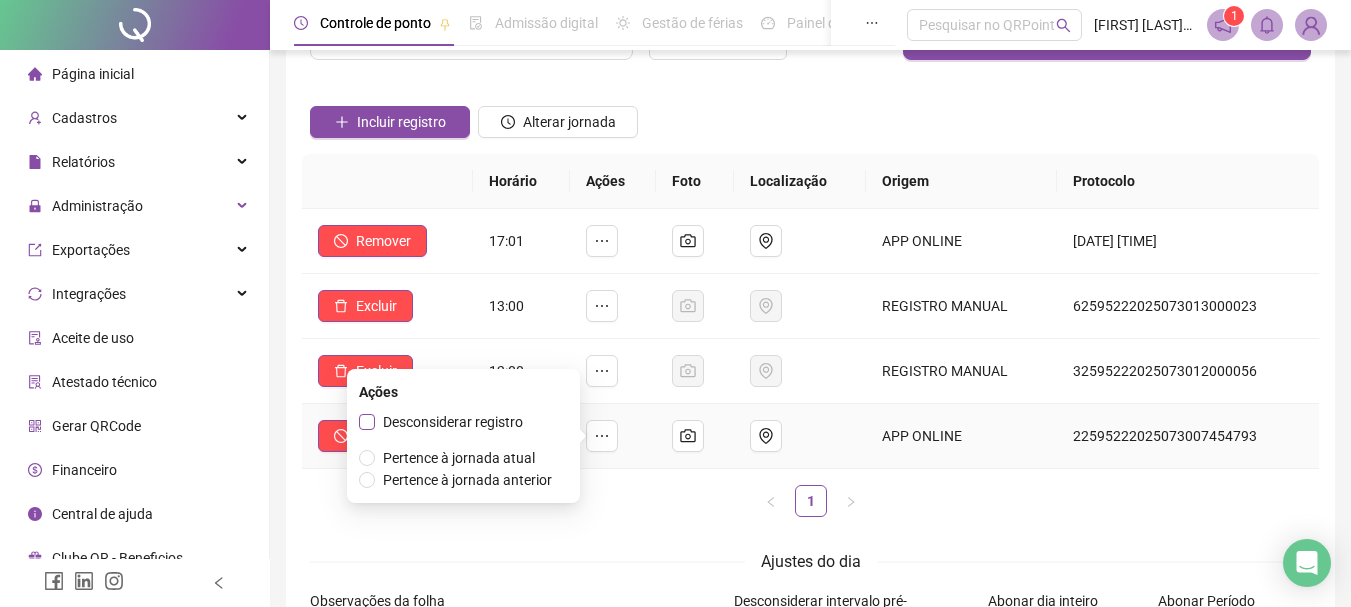 click on "Desconsiderar registro" at bounding box center (453, 422) 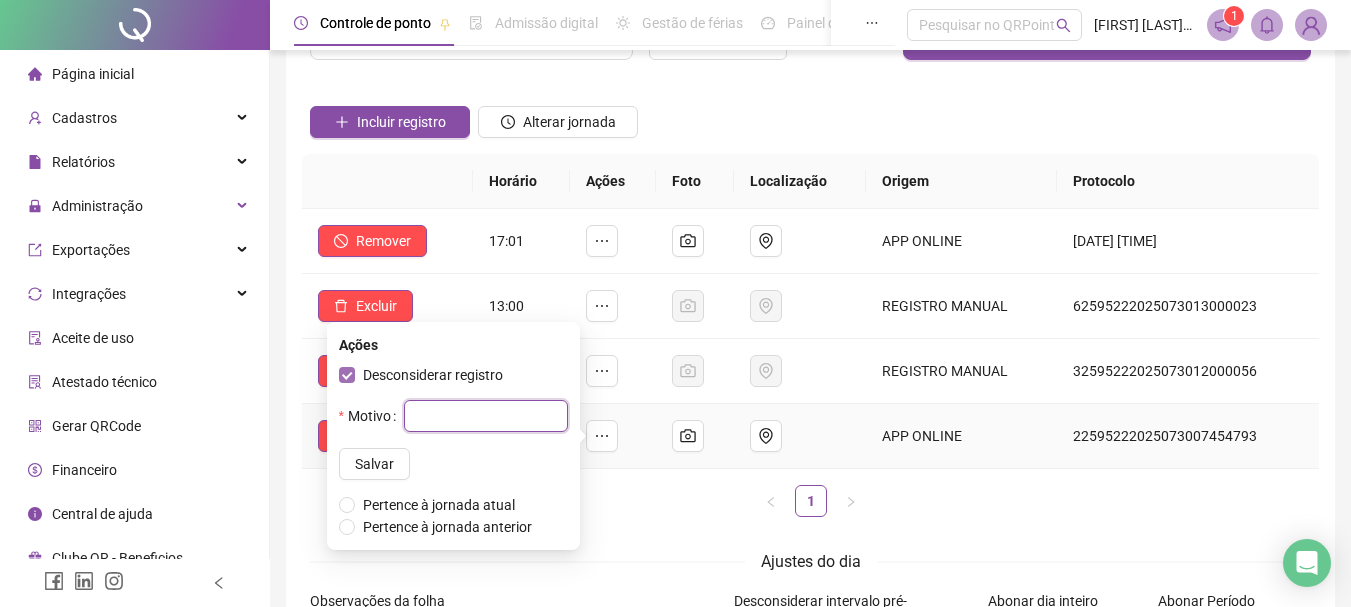 click at bounding box center (486, 416) 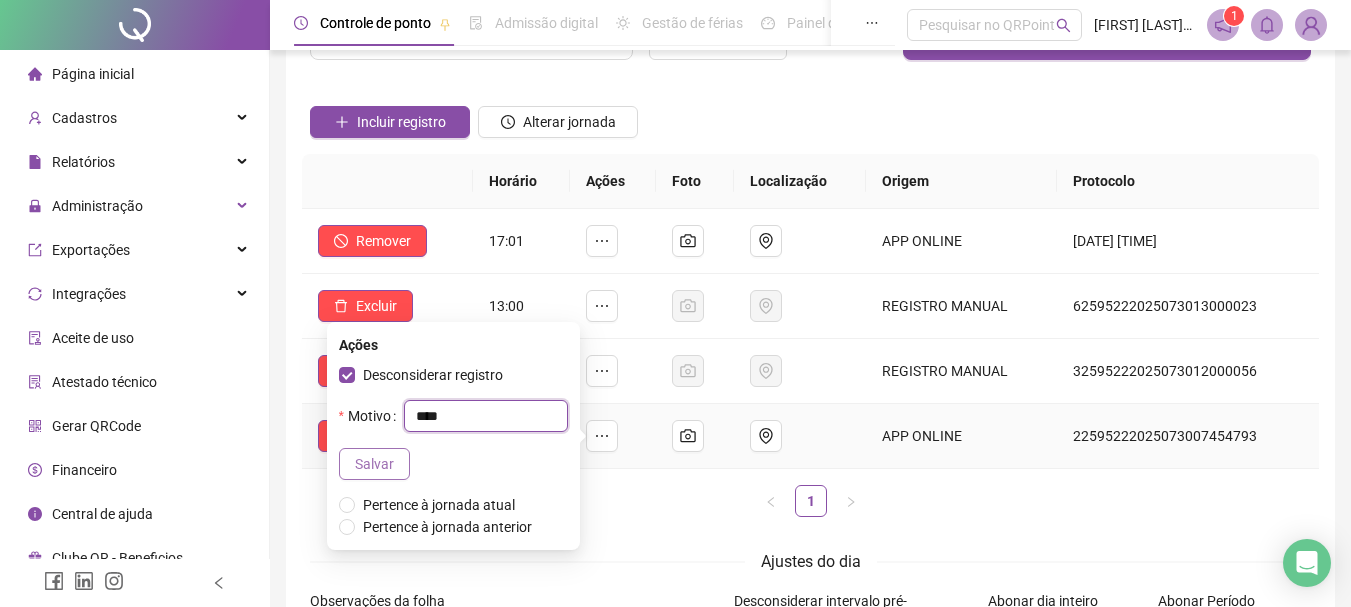 type on "****" 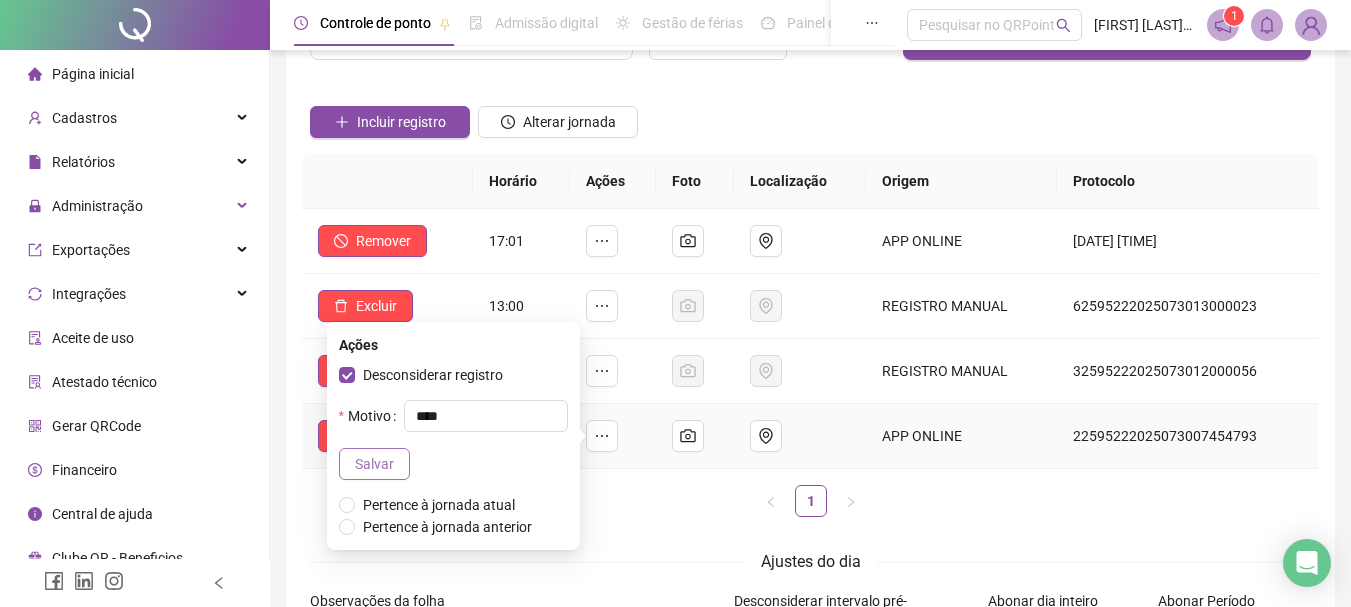 click on "Salvar" at bounding box center (374, 464) 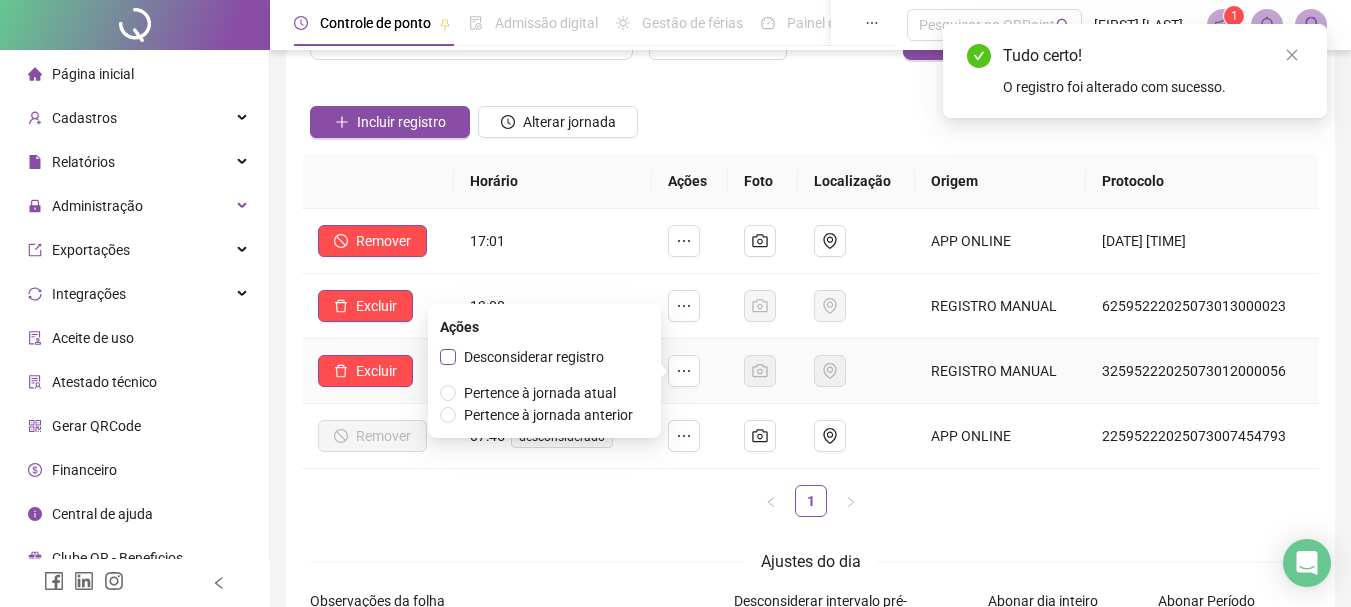 click on "Desconsiderar registro" at bounding box center (534, 357) 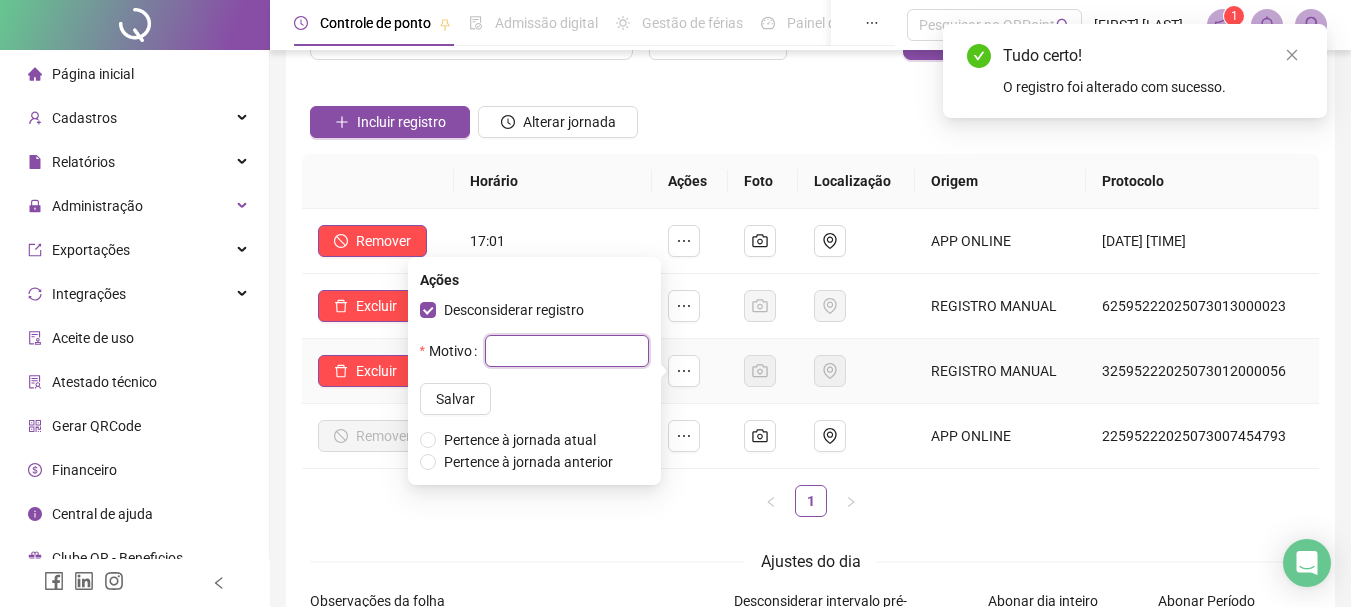 click at bounding box center (567, 351) 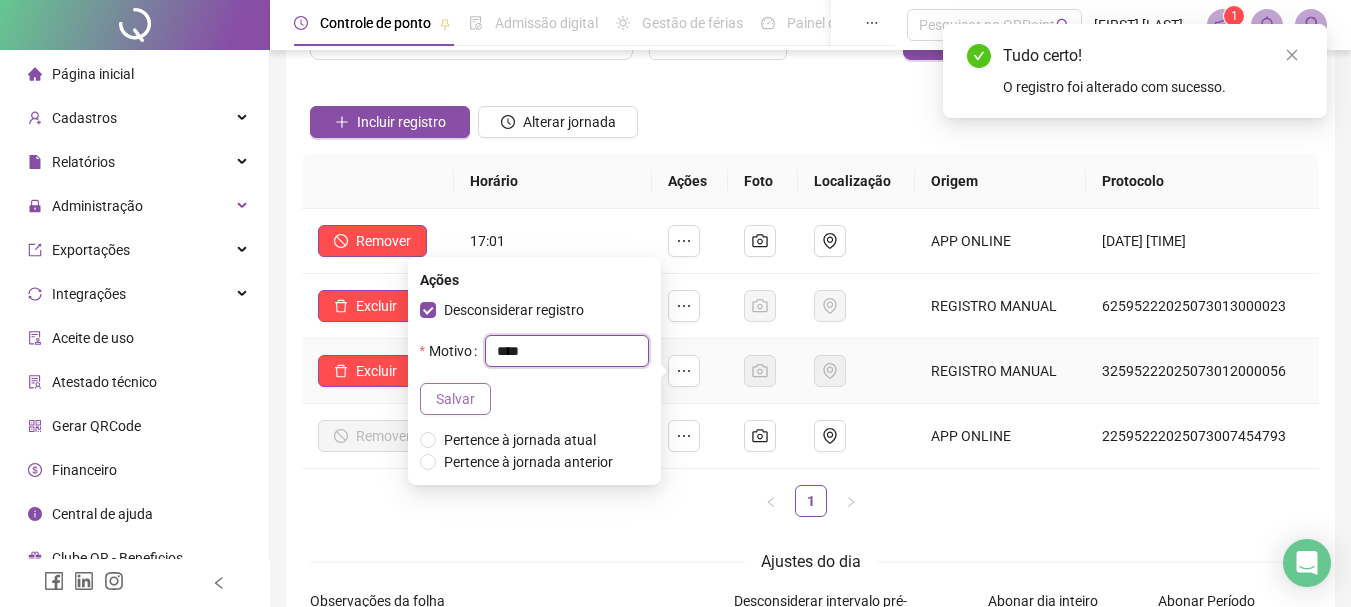 type on "****" 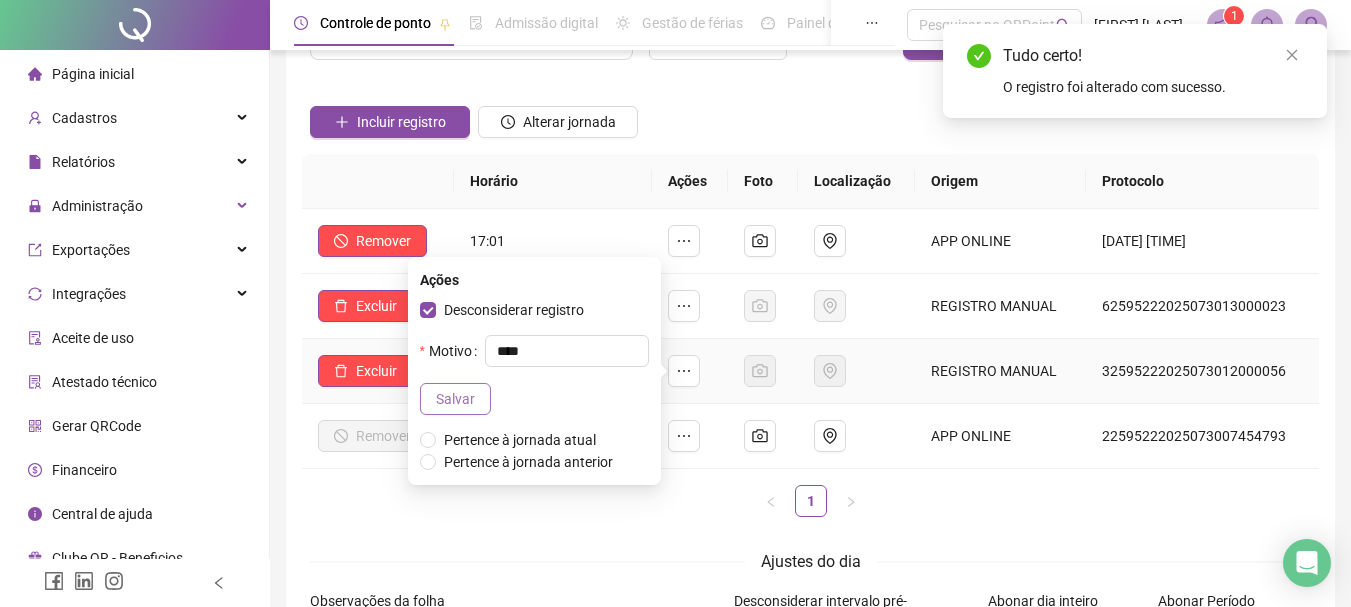 click on "Salvar" at bounding box center (455, 399) 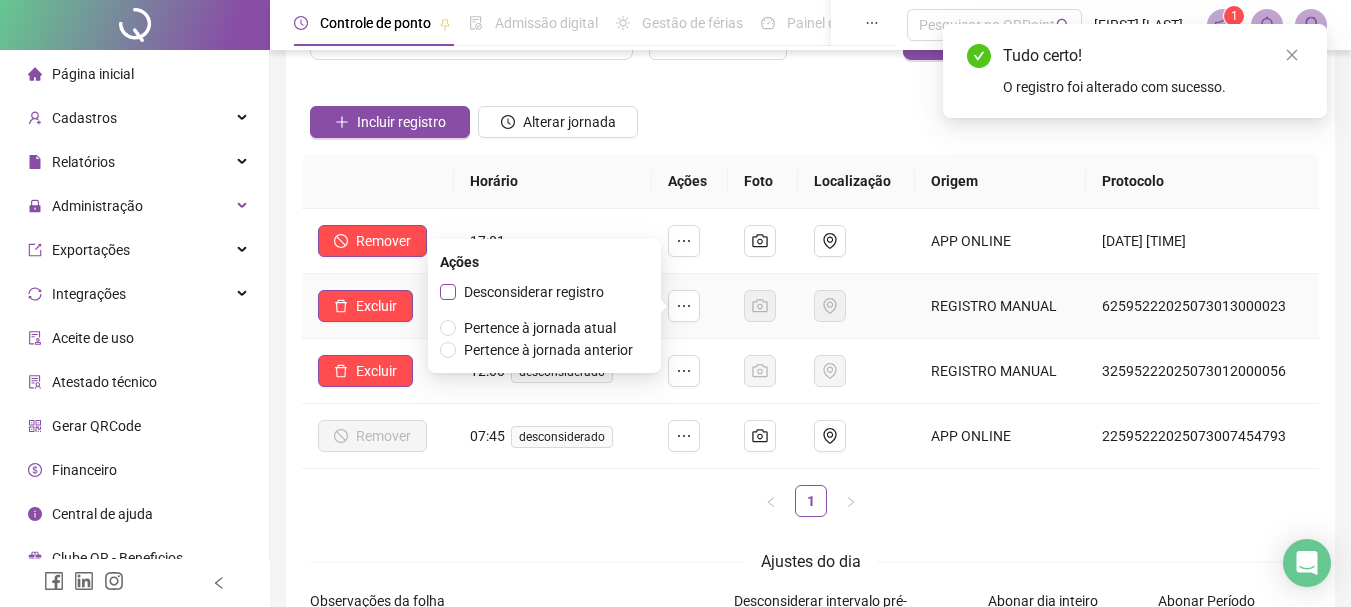 click on "Desconsiderar registro" at bounding box center (534, 292) 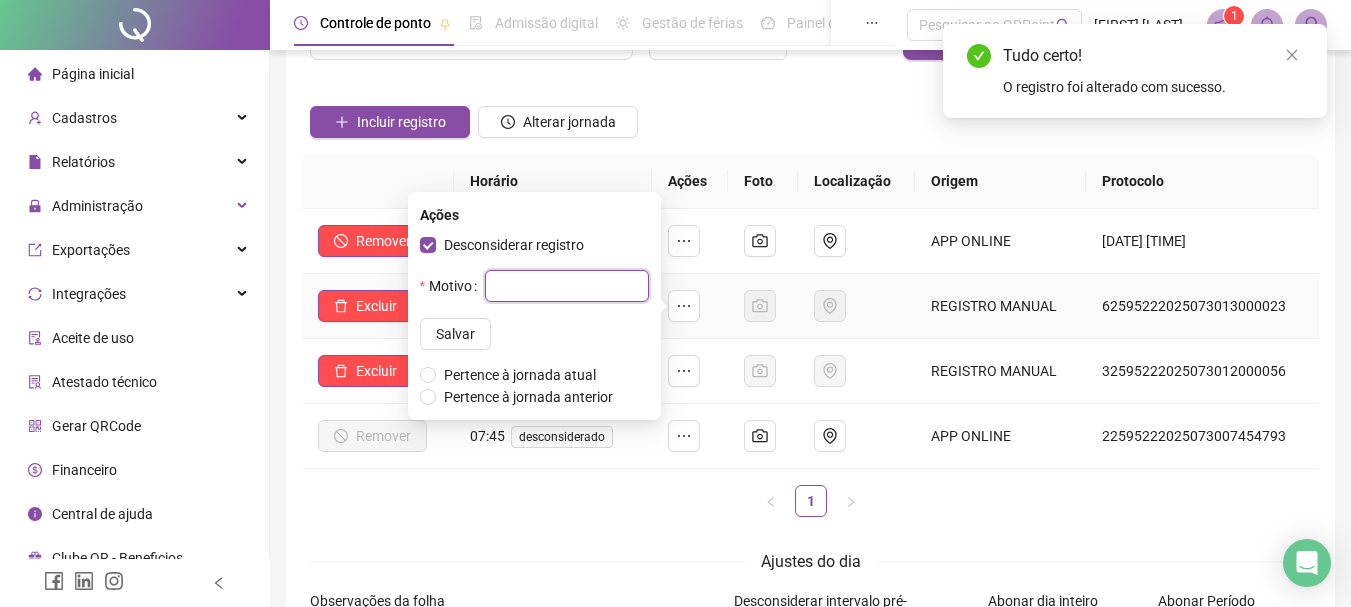 click at bounding box center (567, 286) 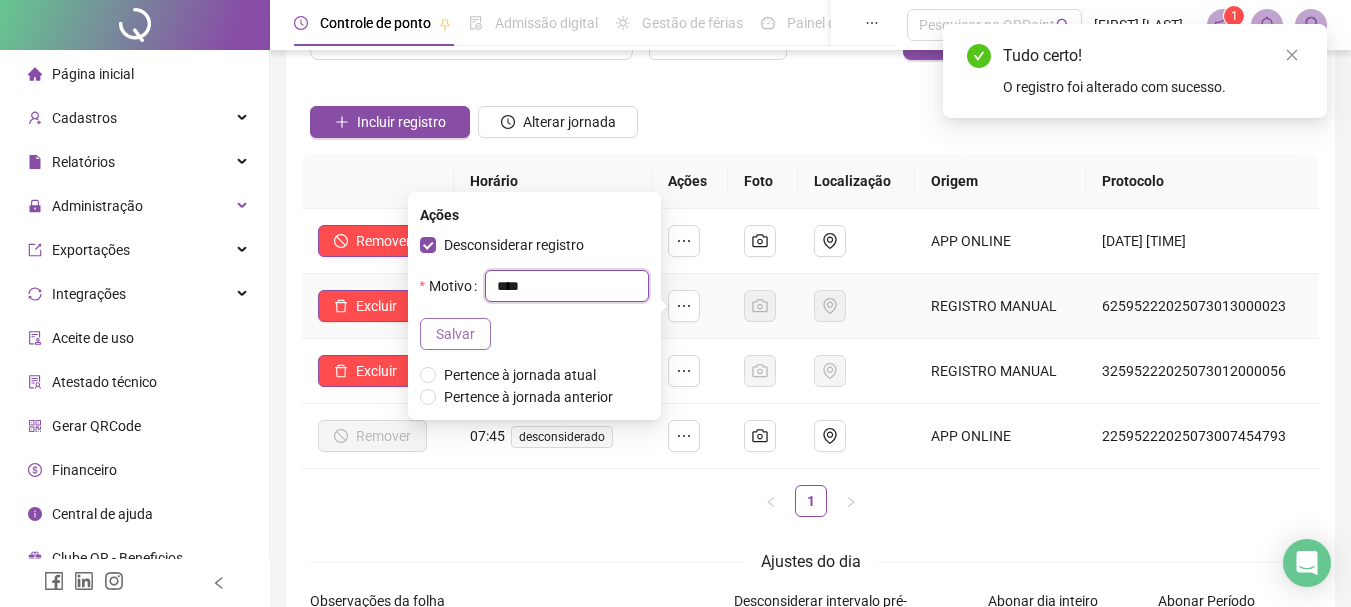 type on "****" 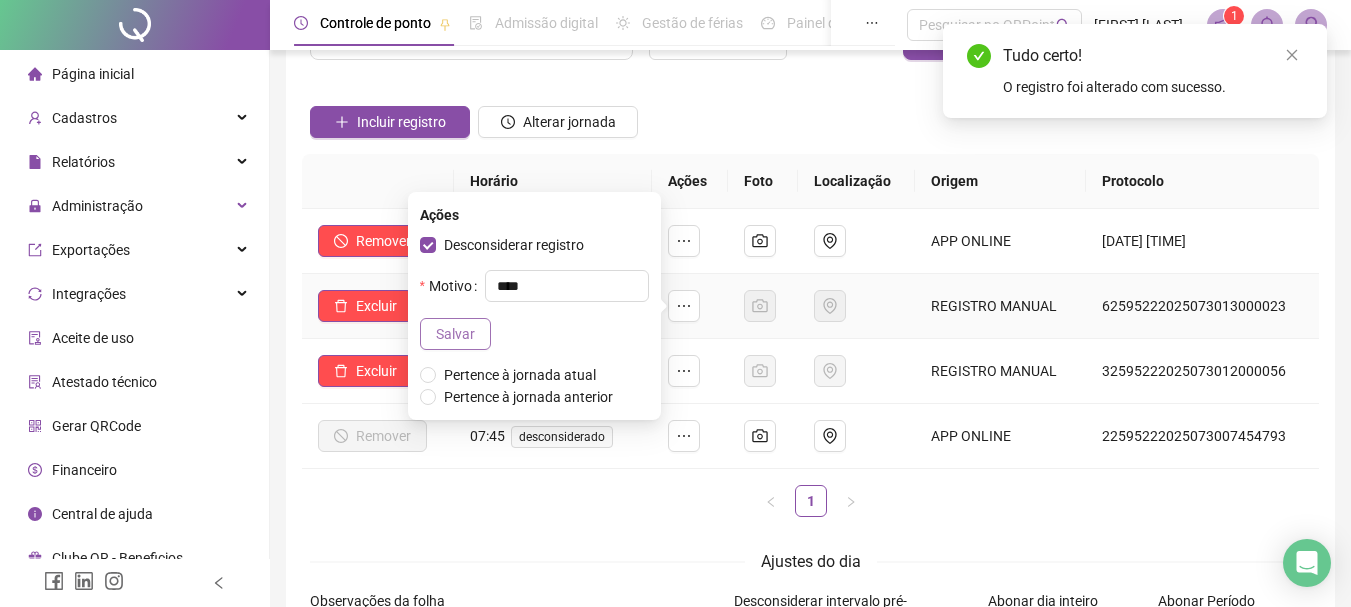 click on "Salvar" at bounding box center (455, 334) 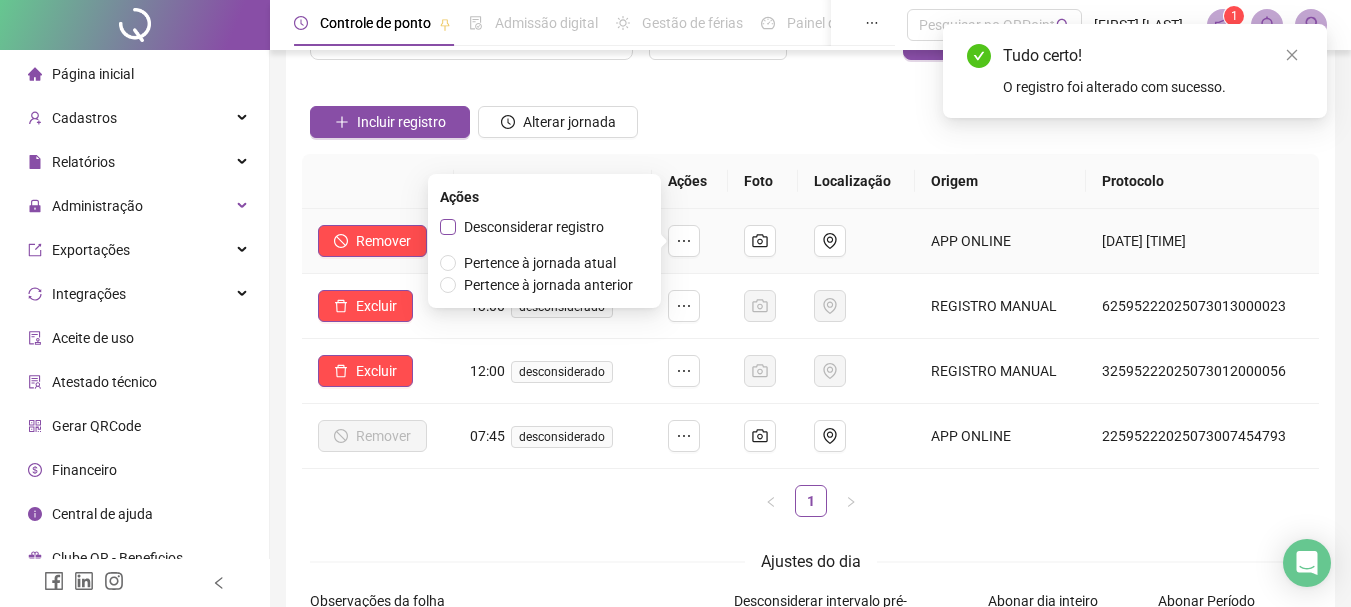 click on "Desconsiderar registro" at bounding box center [534, 227] 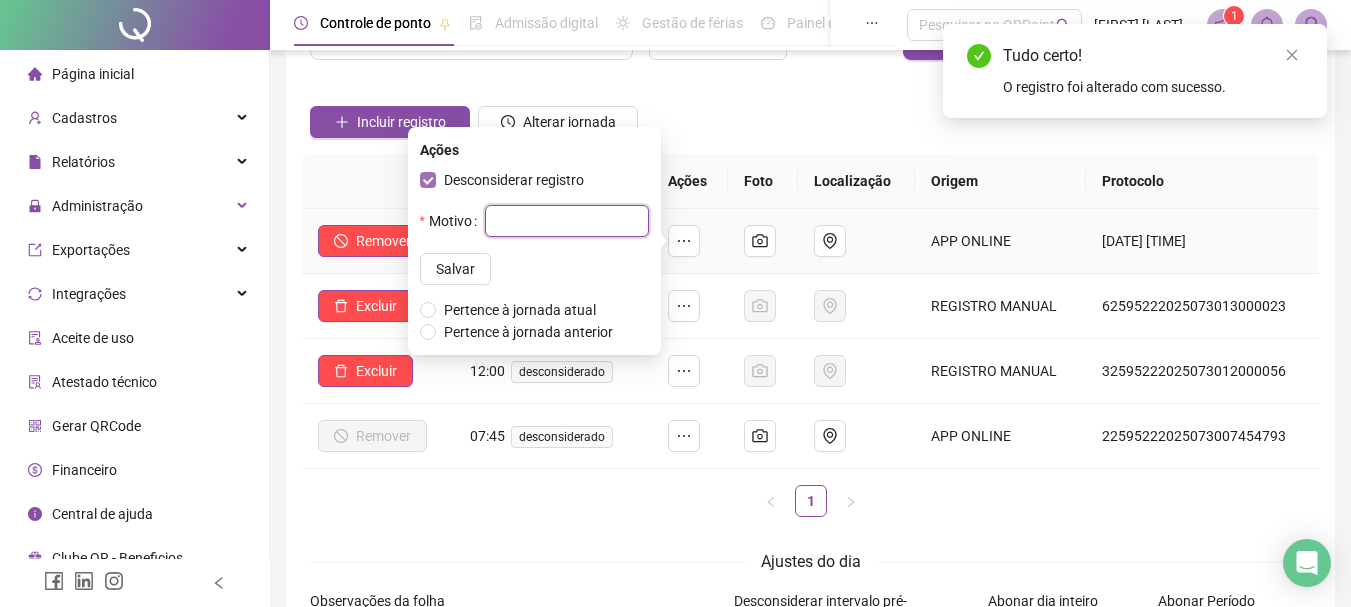 click at bounding box center (567, 221) 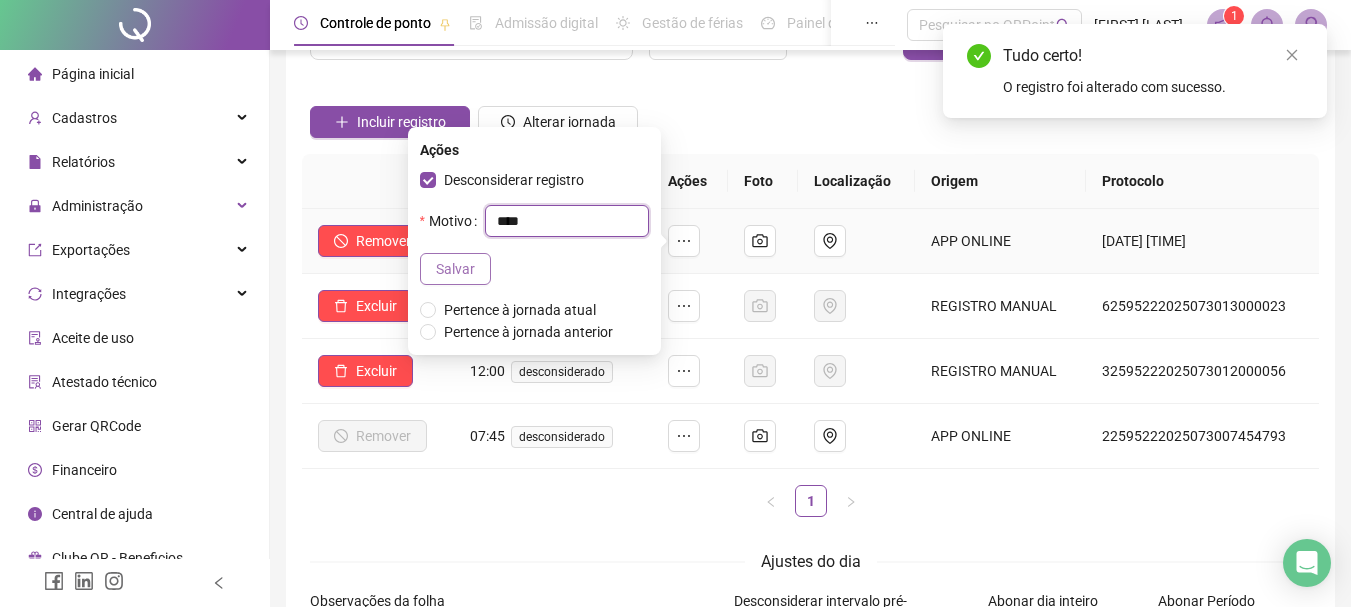 type on "****" 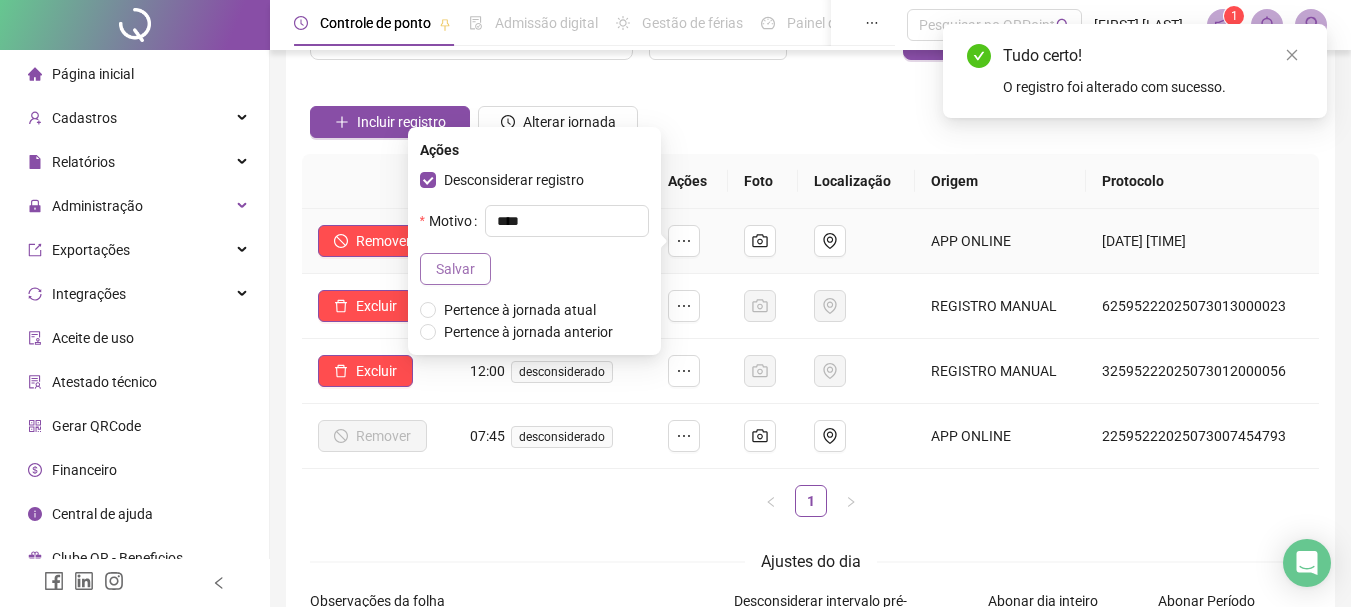 click on "Salvar" at bounding box center (455, 269) 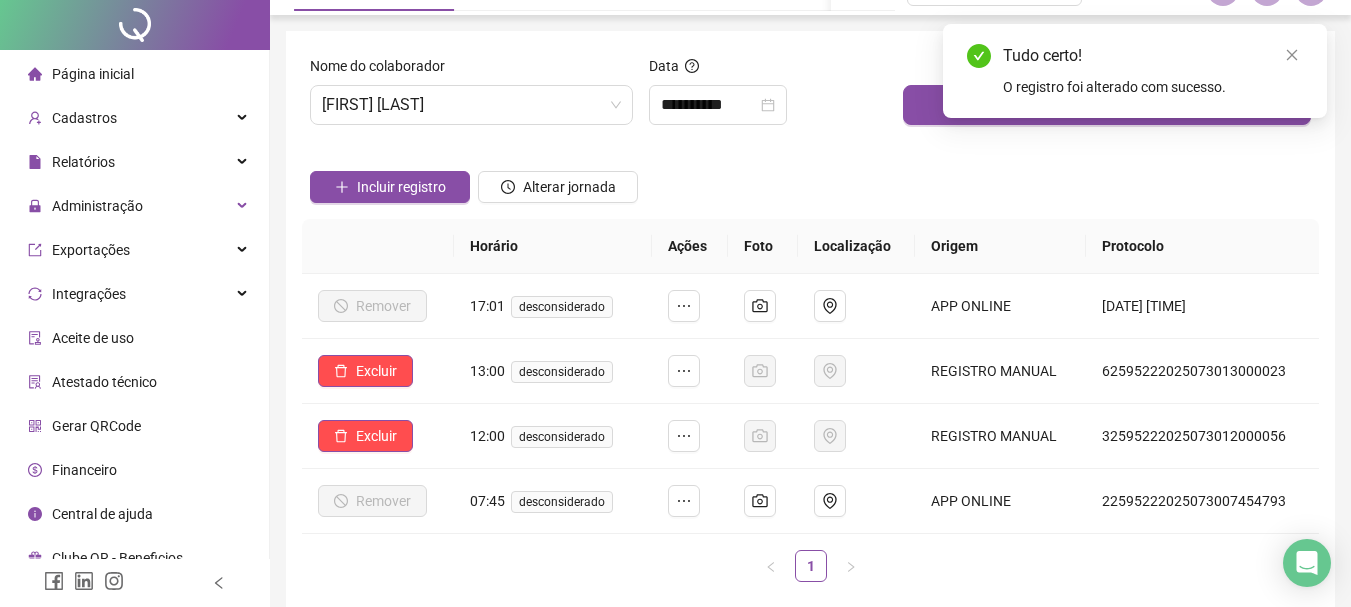 scroll, scrollTop: 0, scrollLeft: 0, axis: both 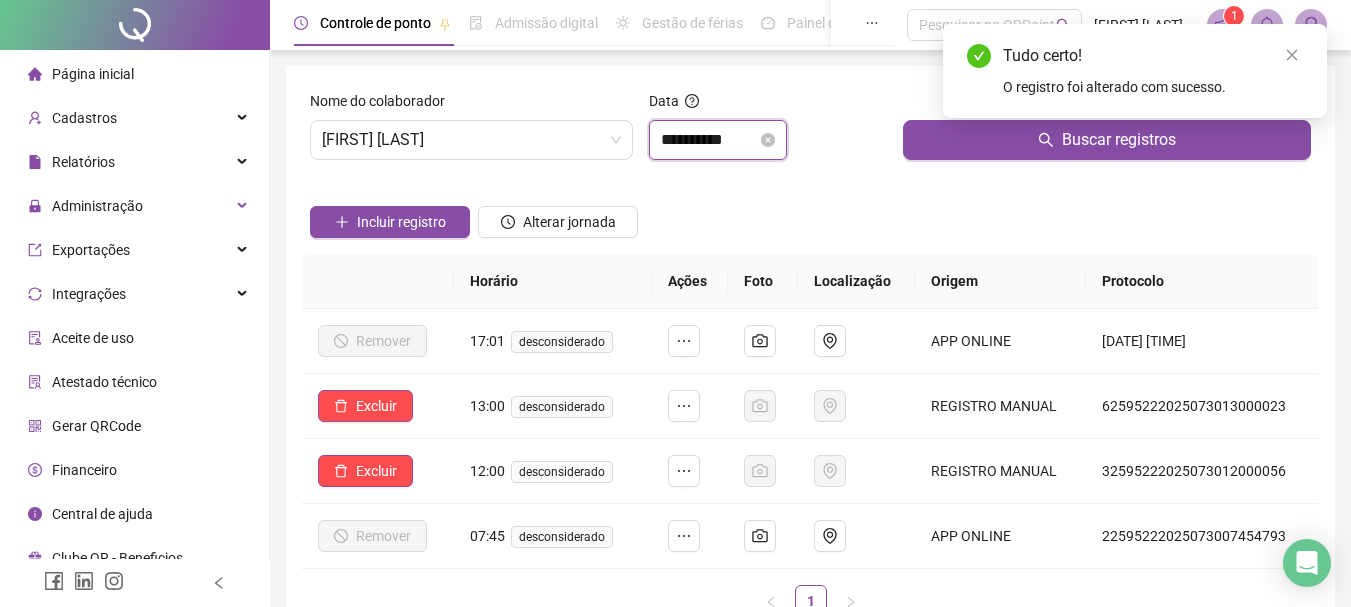 click on "**********" at bounding box center (709, 140) 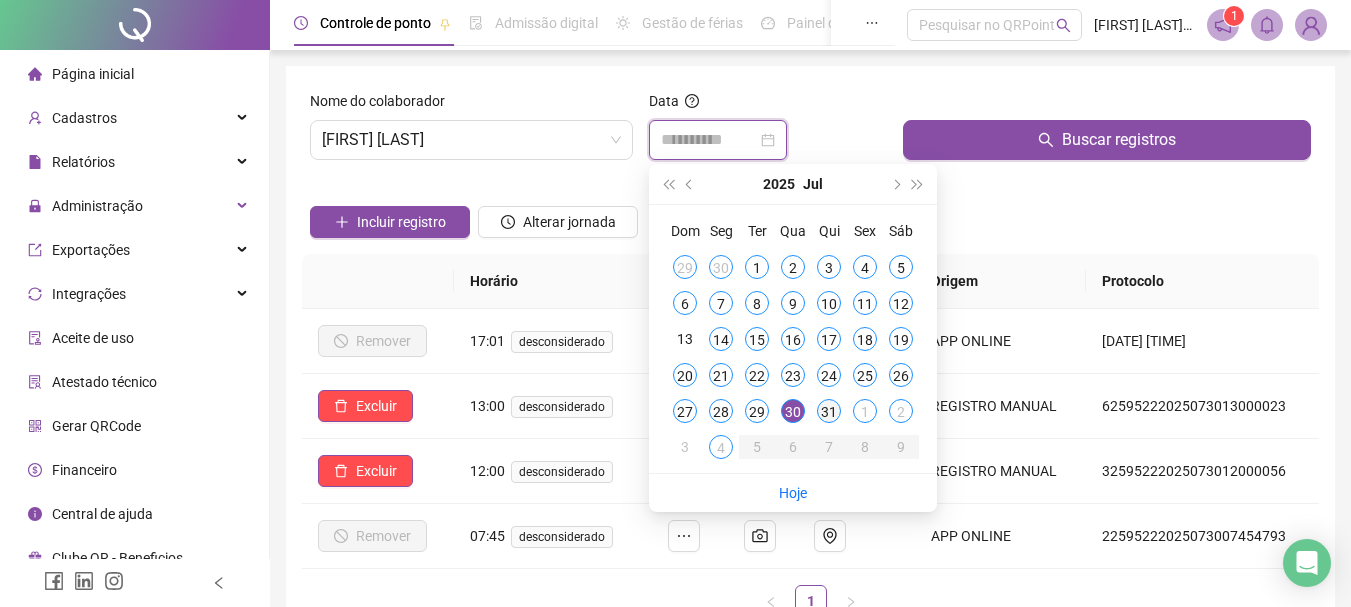 type on "**********" 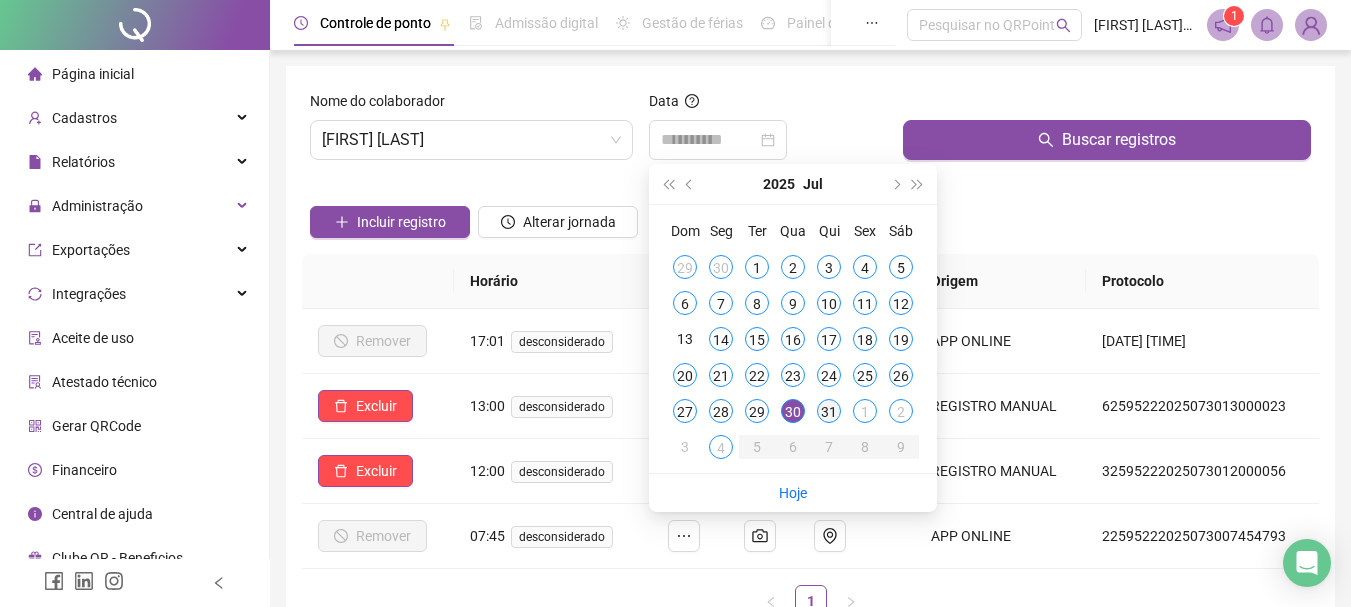 click on "31" at bounding box center (829, 411) 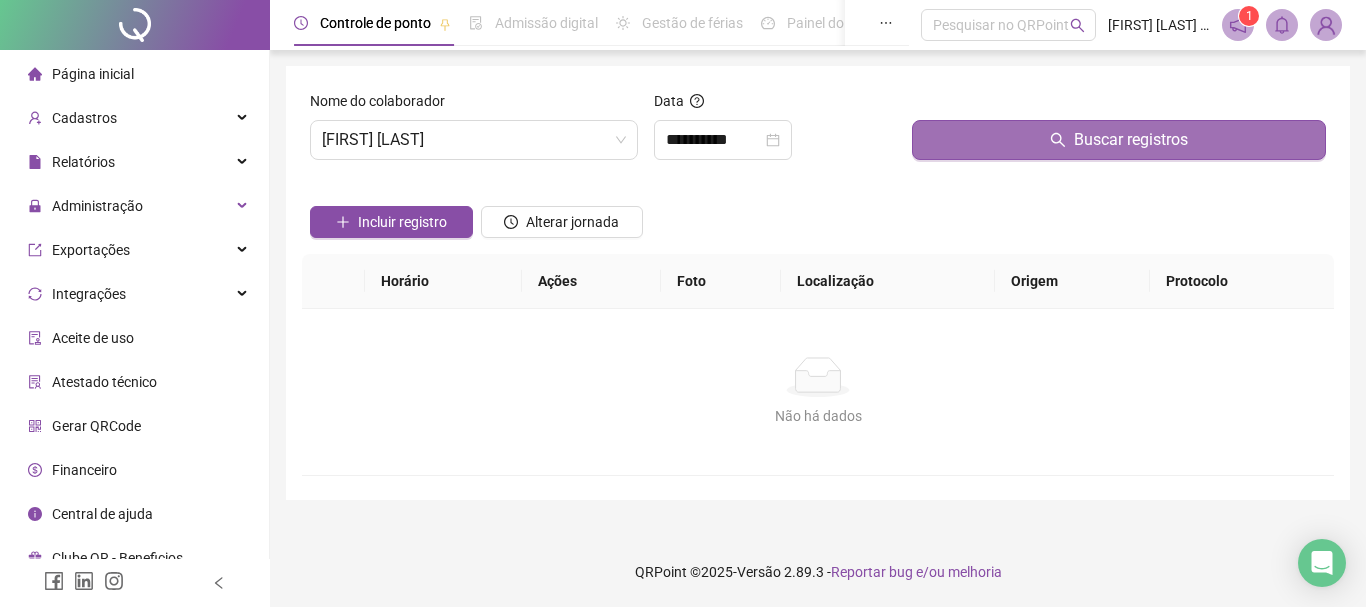 click on "Buscar registros" at bounding box center [1119, 140] 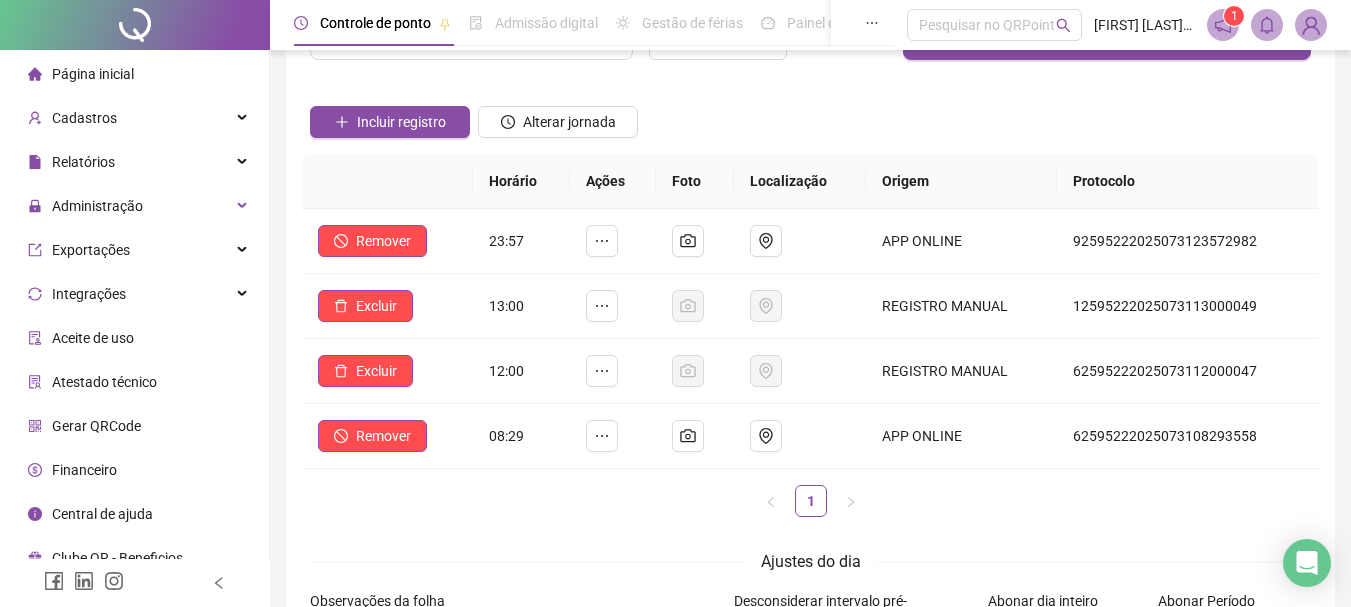 scroll, scrollTop: 0, scrollLeft: 0, axis: both 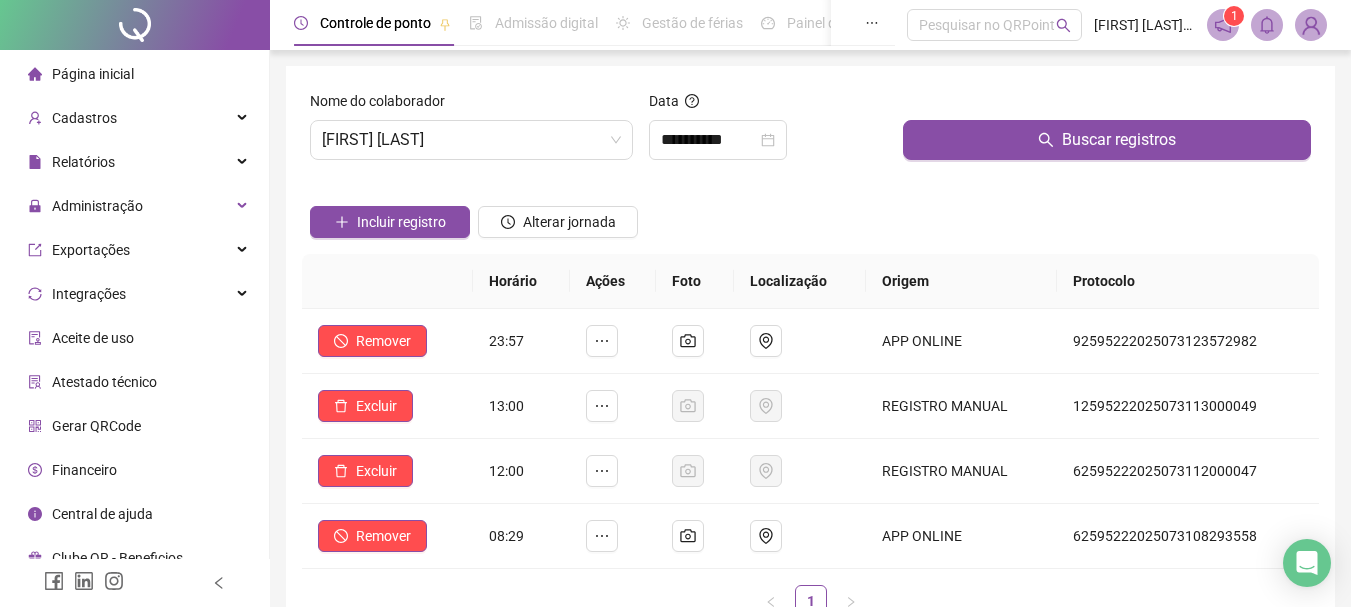 click on "Página inicial" at bounding box center [134, 74] 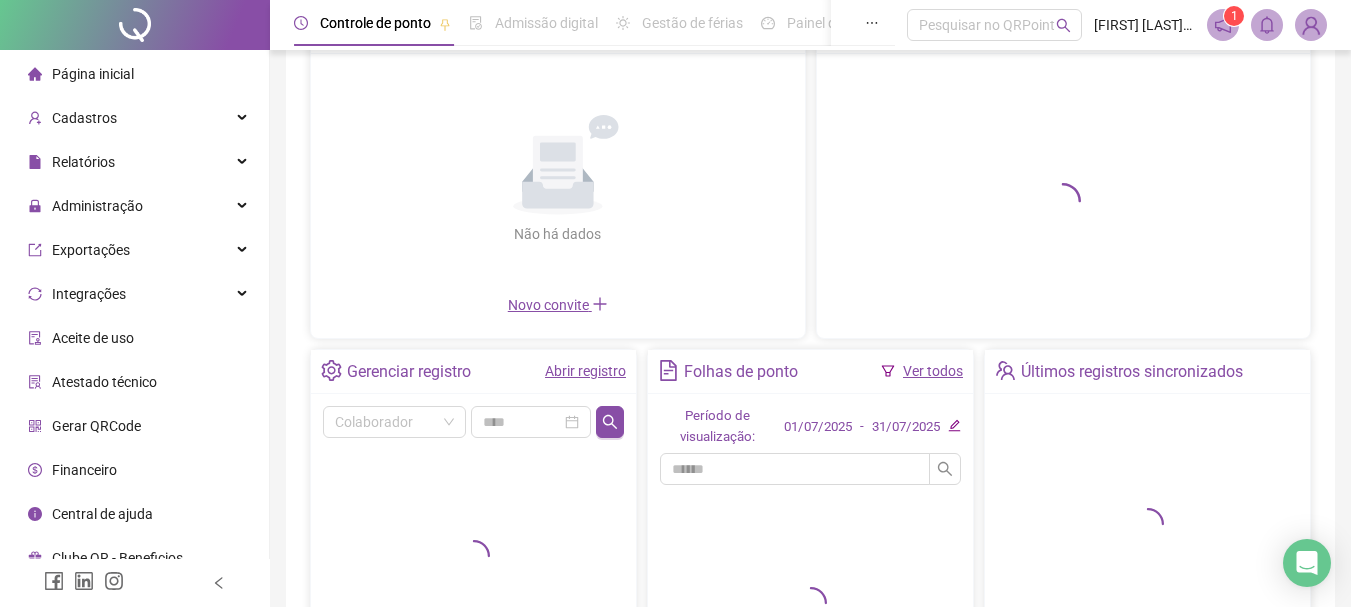 scroll, scrollTop: 376, scrollLeft: 0, axis: vertical 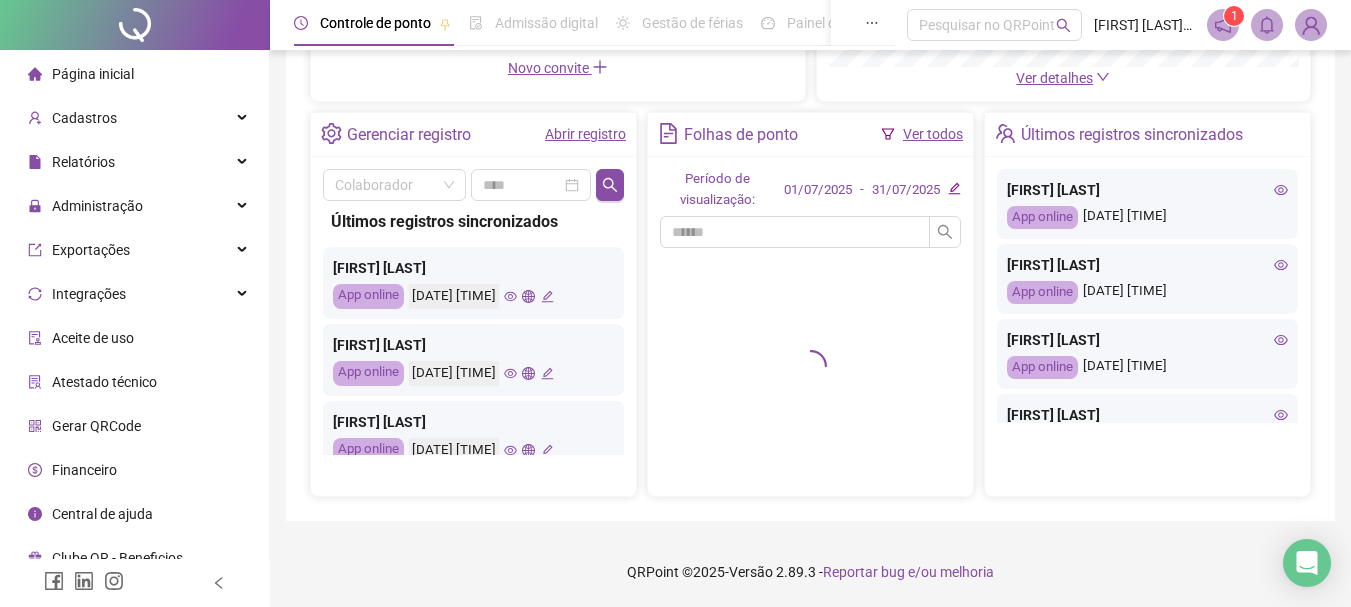 click on "Ver todos" at bounding box center [933, 134] 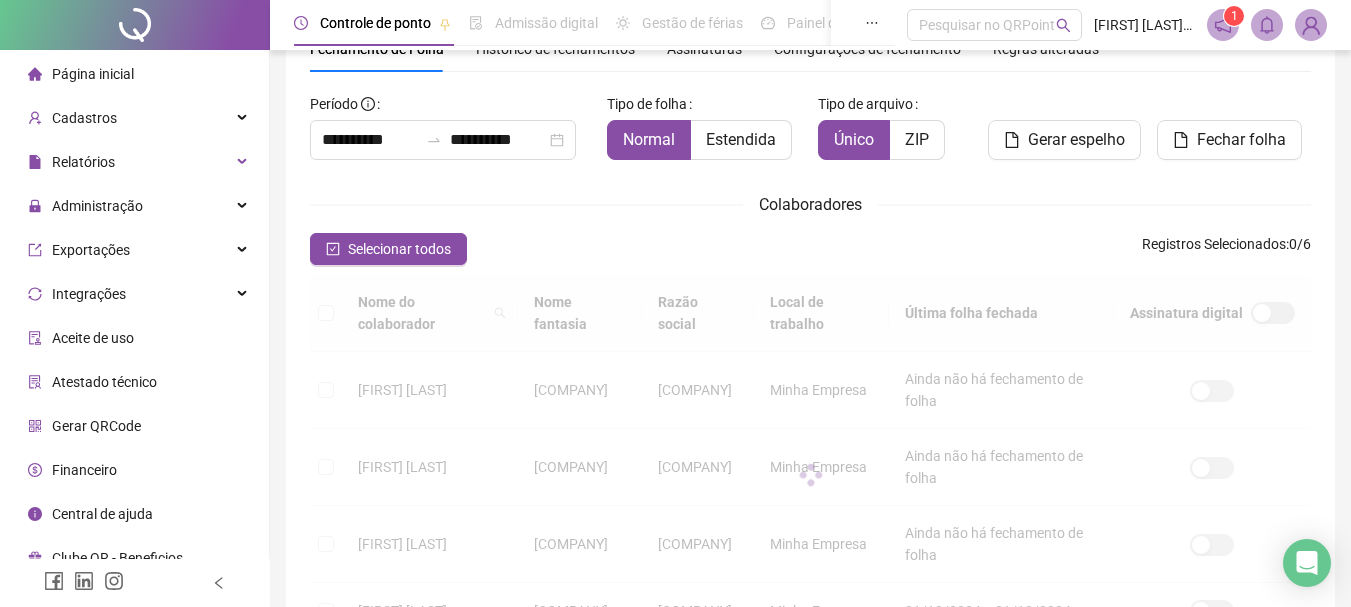 scroll, scrollTop: 106, scrollLeft: 0, axis: vertical 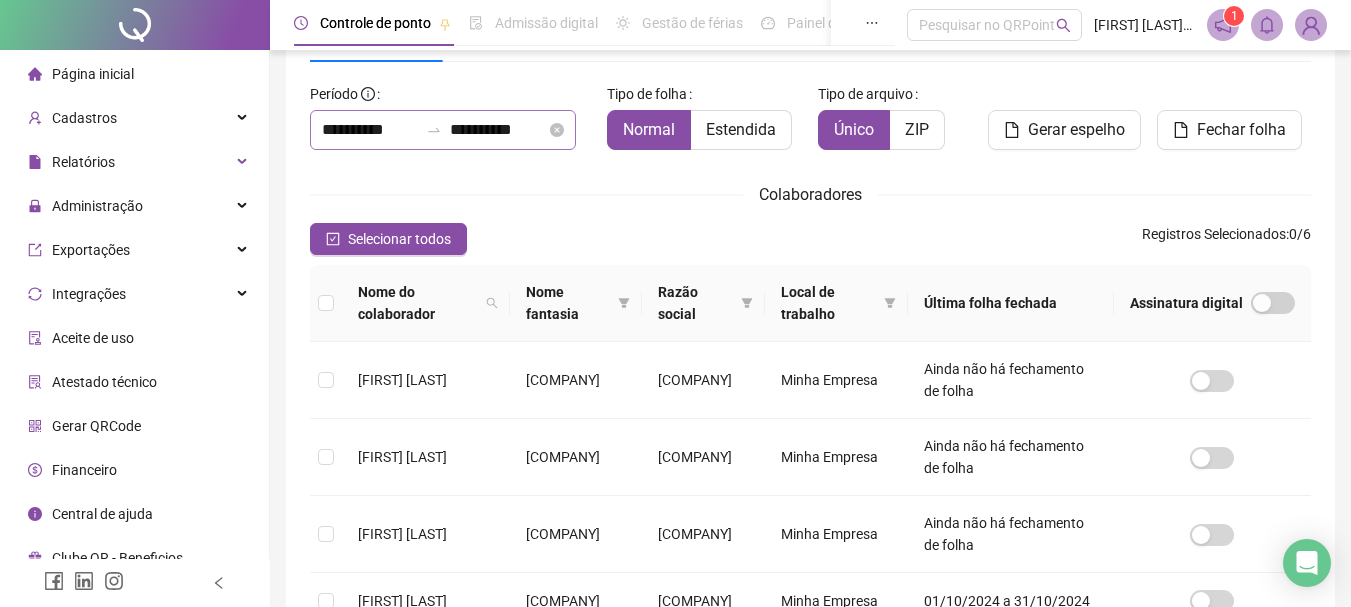 drag, startPoint x: 517, startPoint y: 106, endPoint x: 502, endPoint y: 126, distance: 25 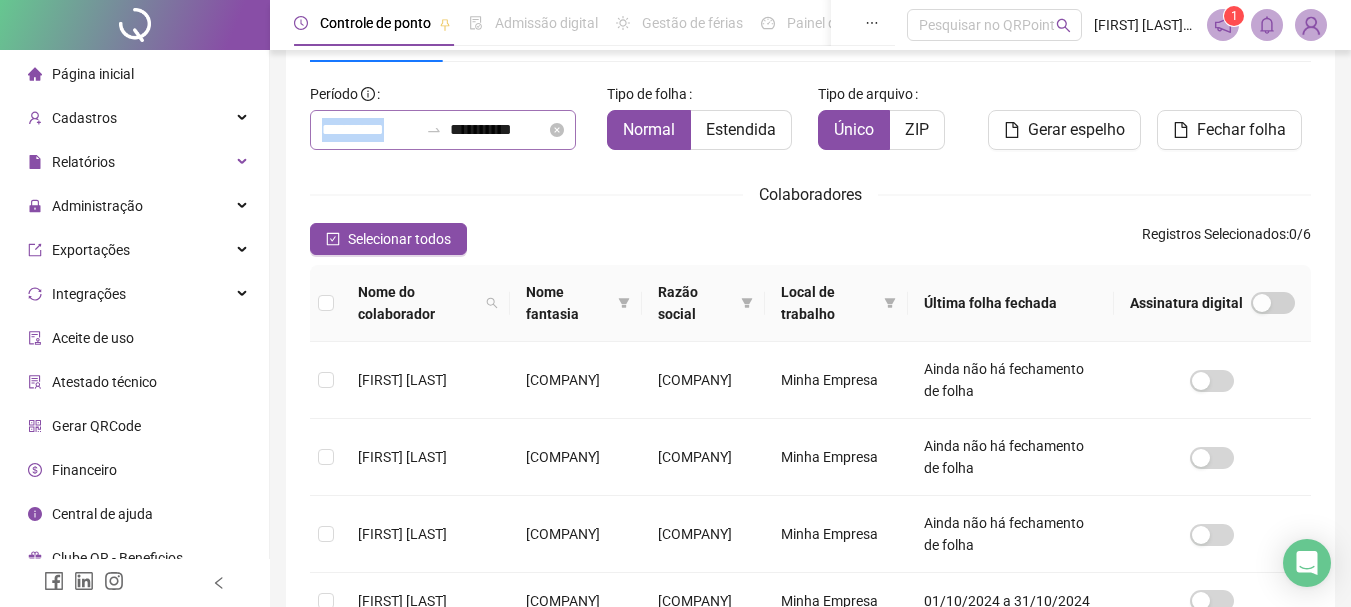 click on "**********" at bounding box center [498, 130] 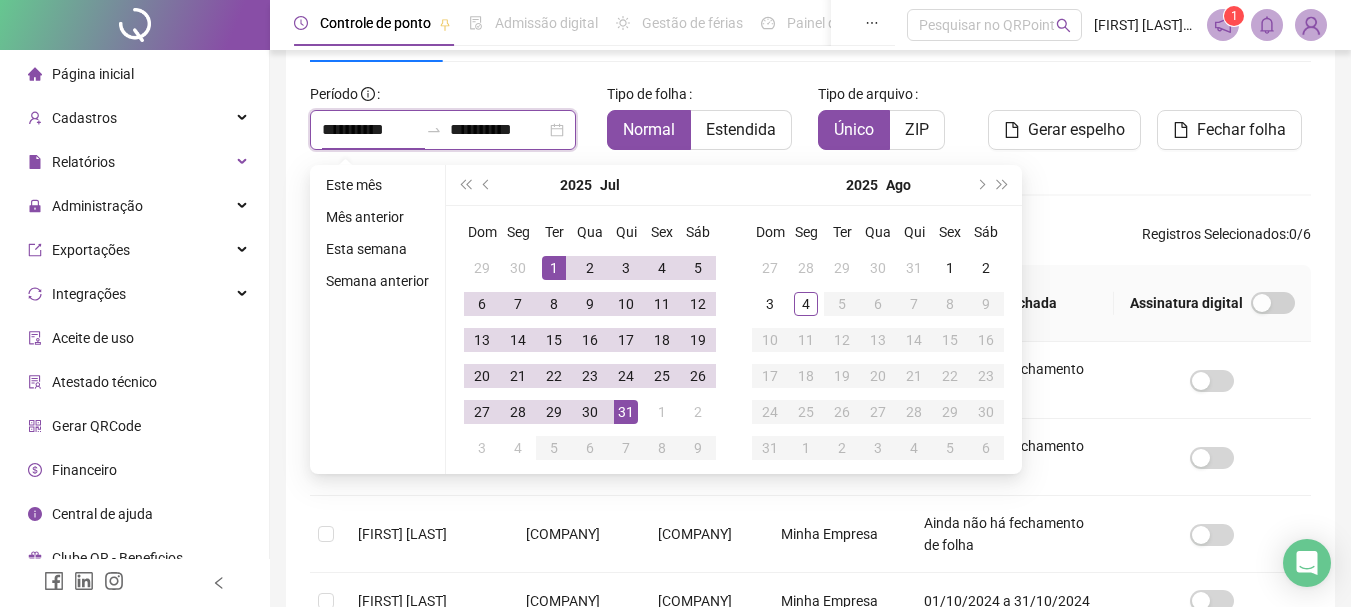 type on "**********" 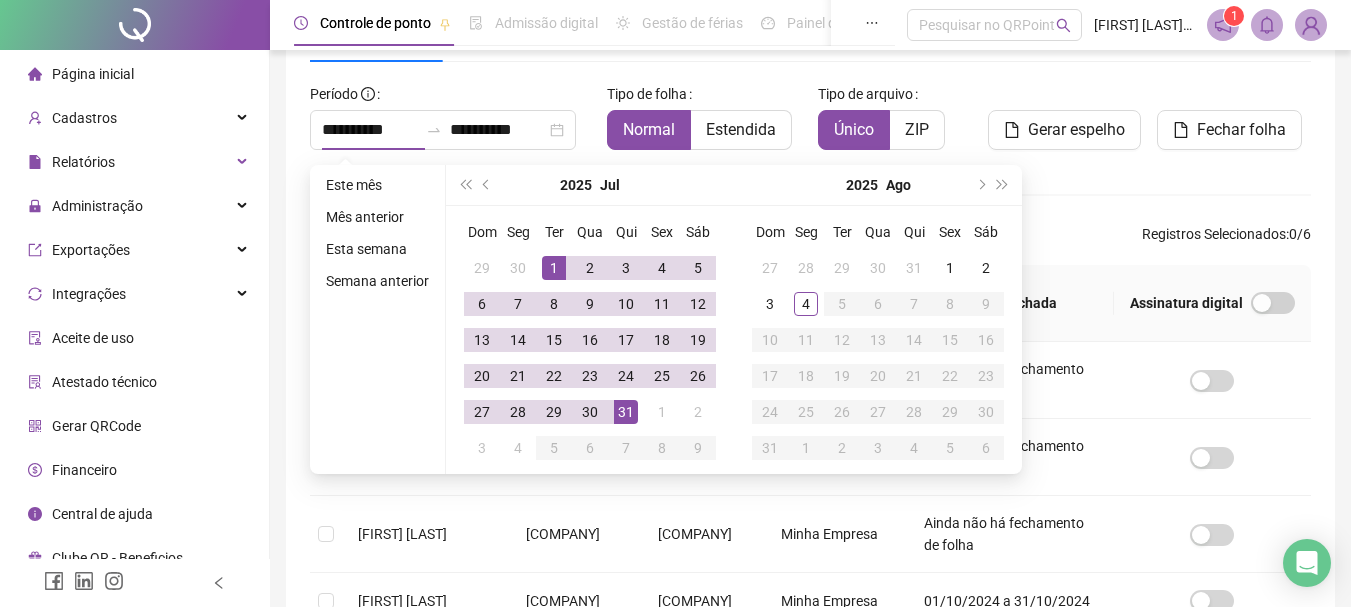 click on "**********" at bounding box center [450, 114] 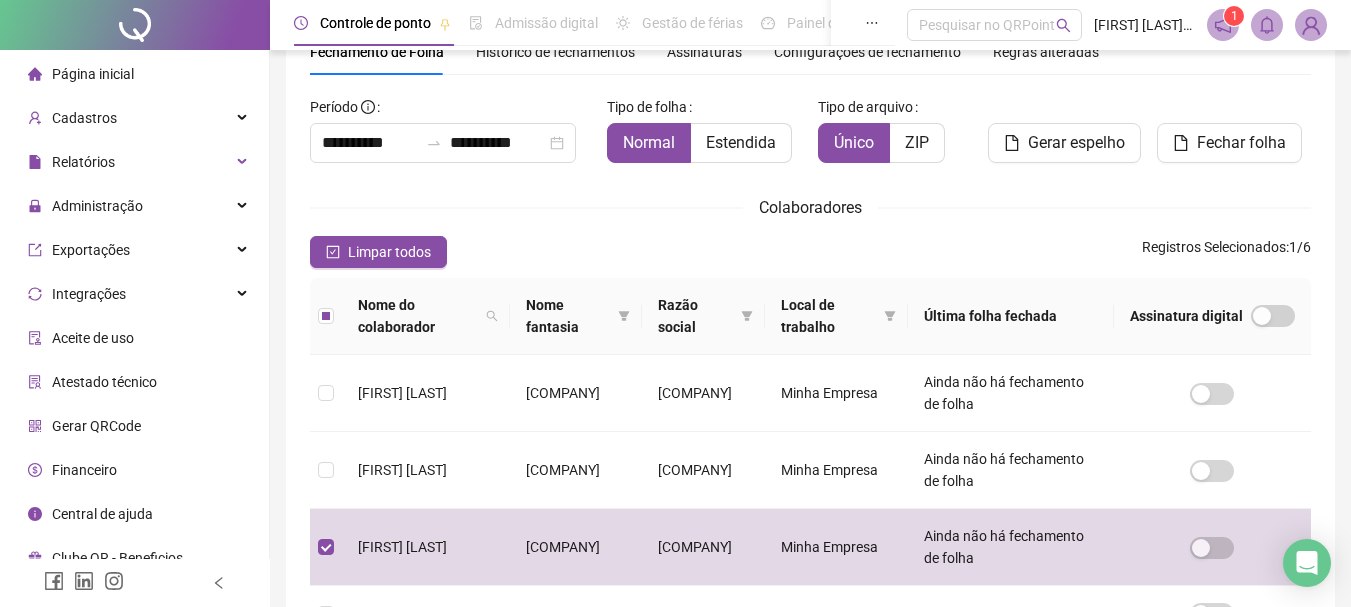 scroll, scrollTop: 6, scrollLeft: 0, axis: vertical 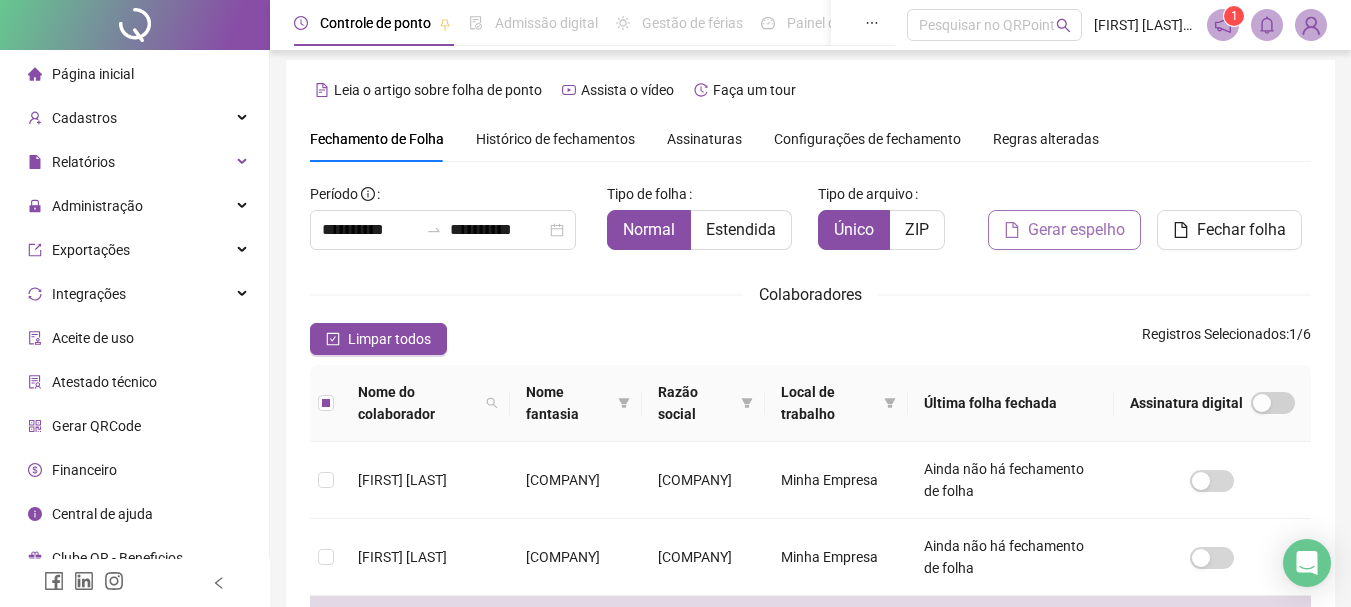 click on "Gerar espelho" at bounding box center (1076, 230) 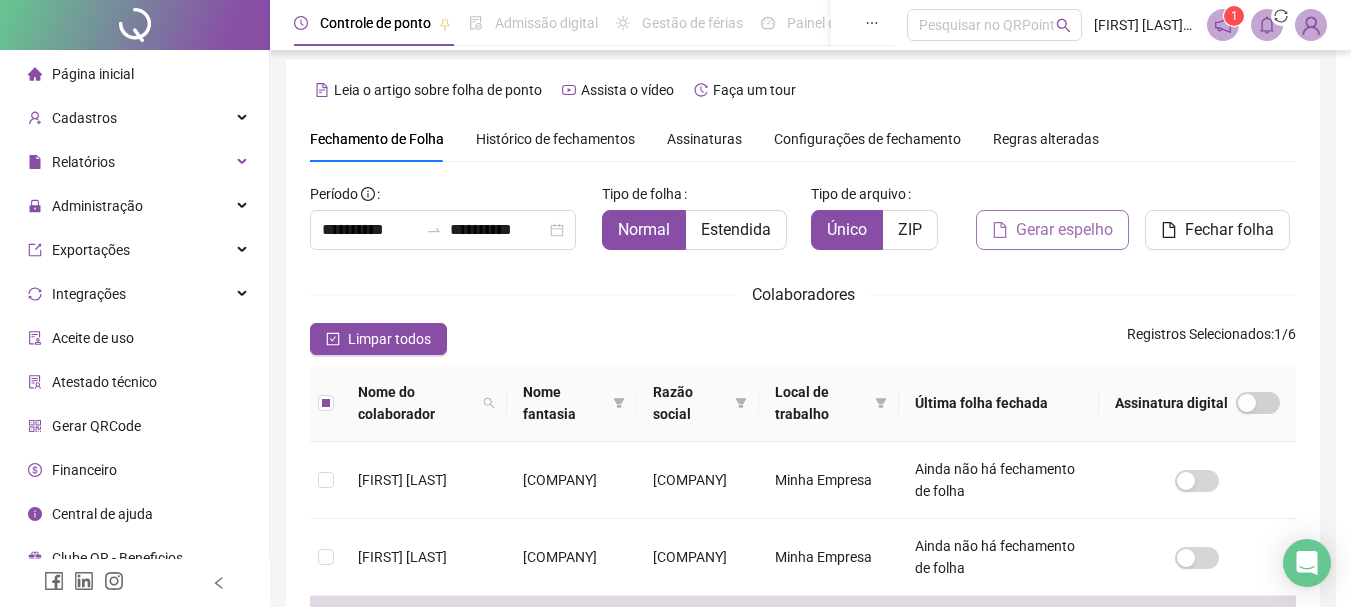 scroll, scrollTop: 106, scrollLeft: 0, axis: vertical 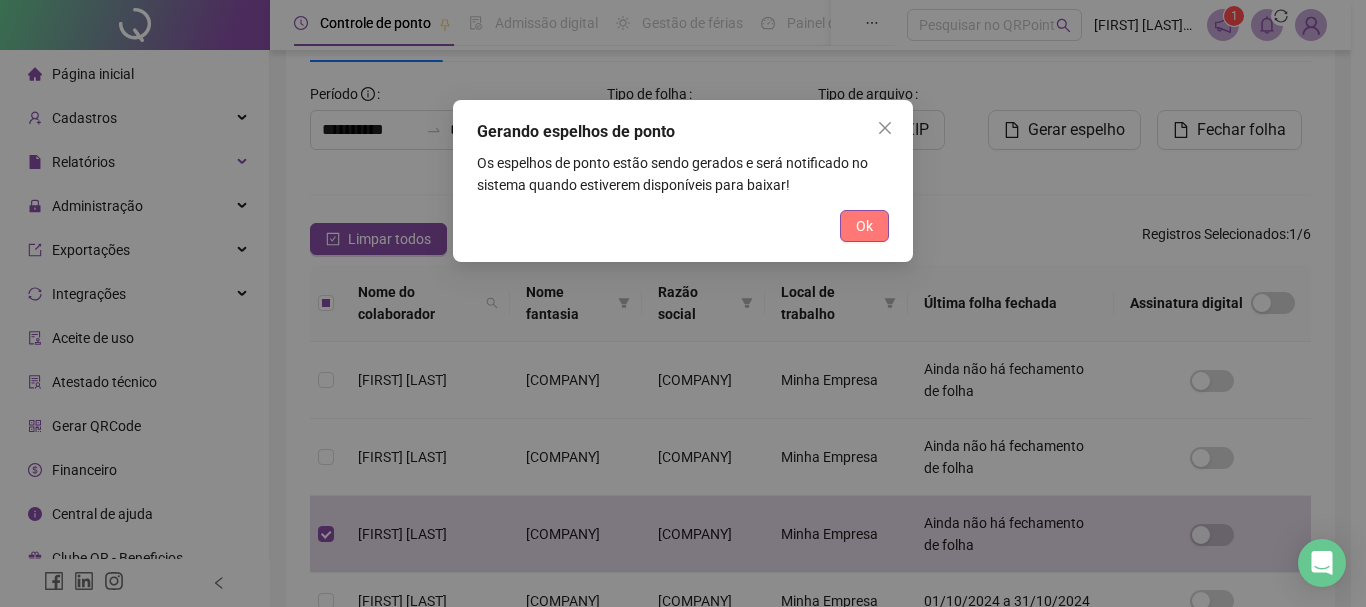 click on "Ok" at bounding box center [864, 226] 